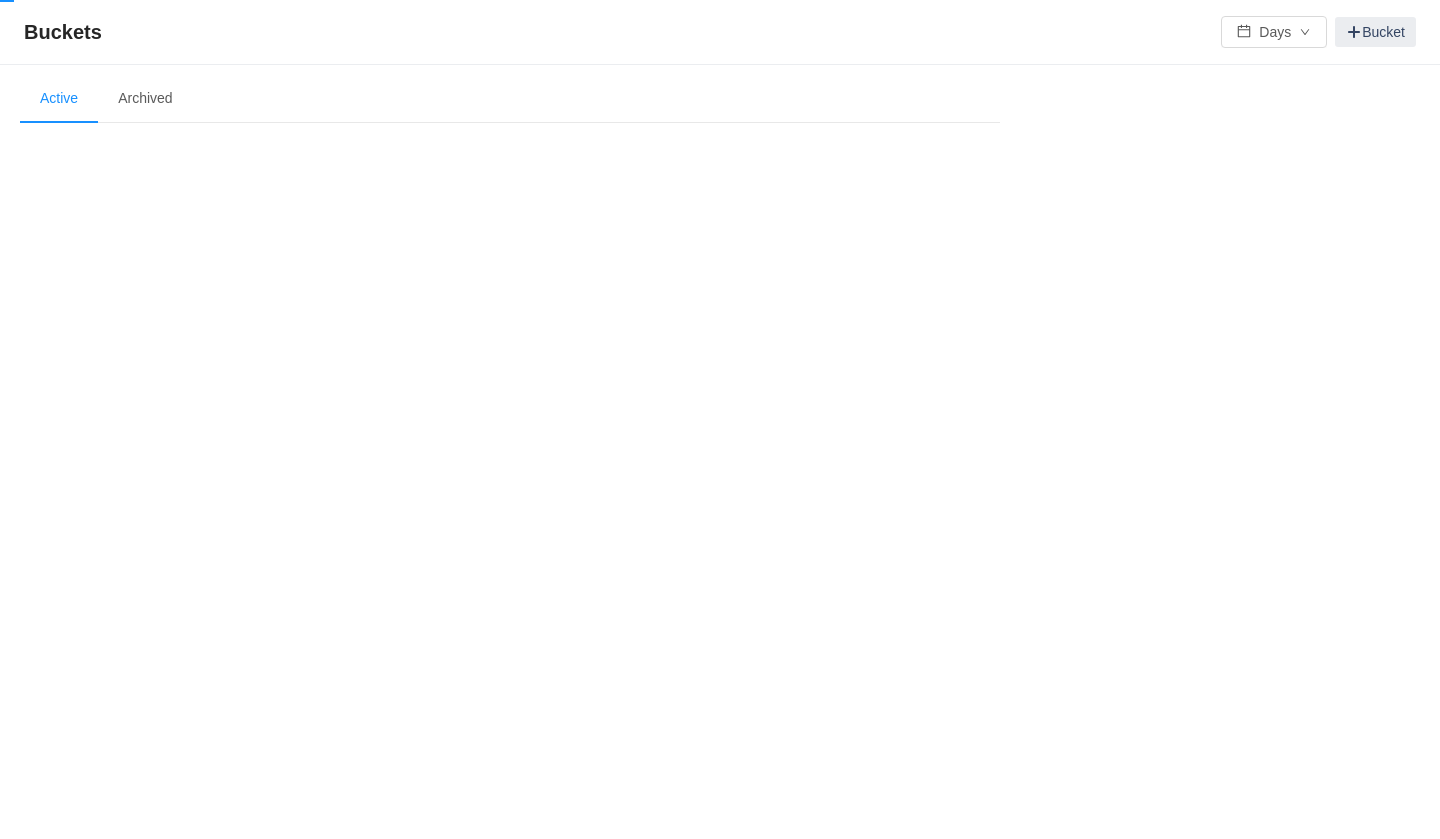 scroll, scrollTop: 0, scrollLeft: 0, axis: both 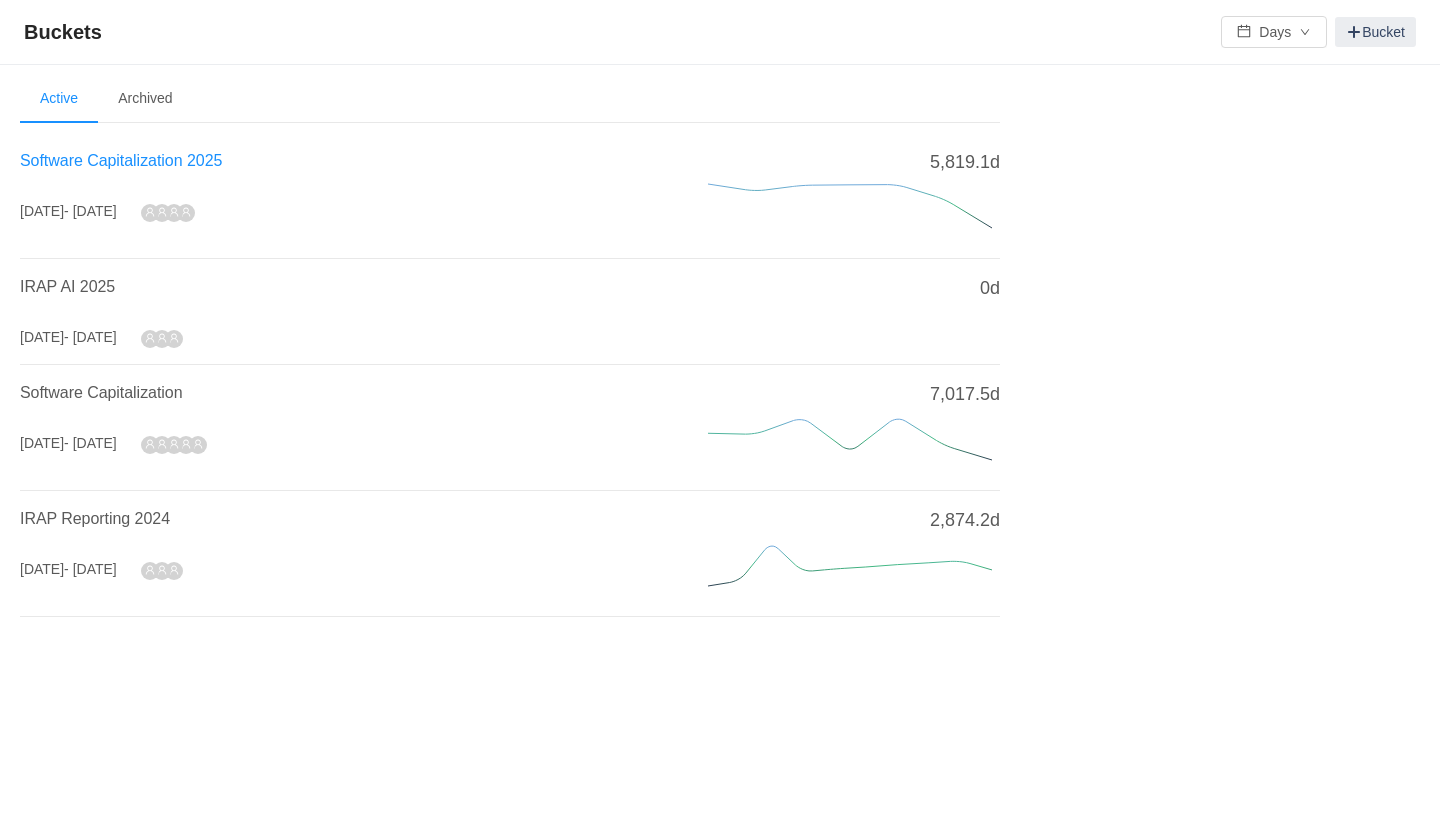 click on "Software Capitalization 2025" at bounding box center [121, 160] 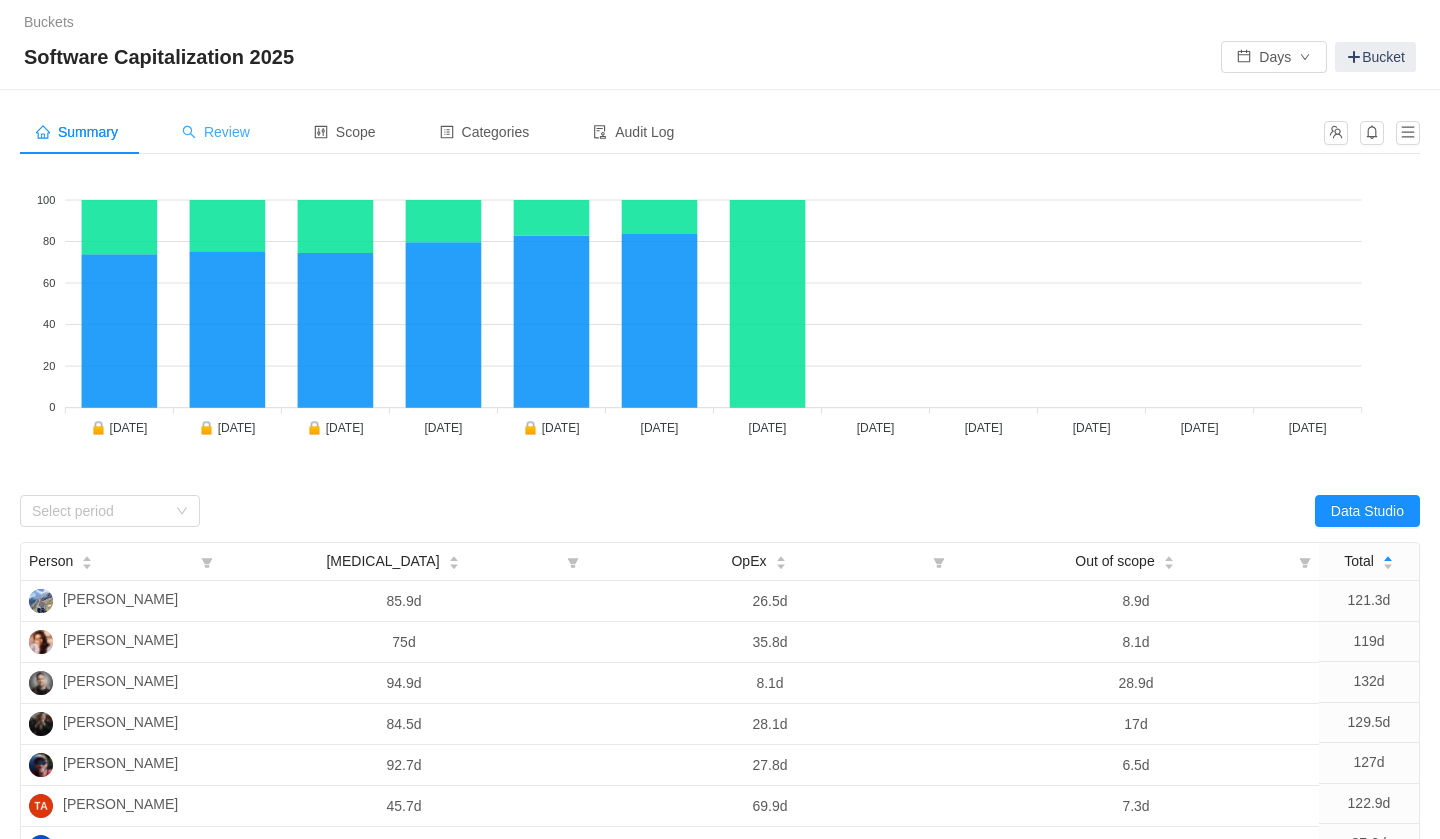 click on "Review" at bounding box center (216, 132) 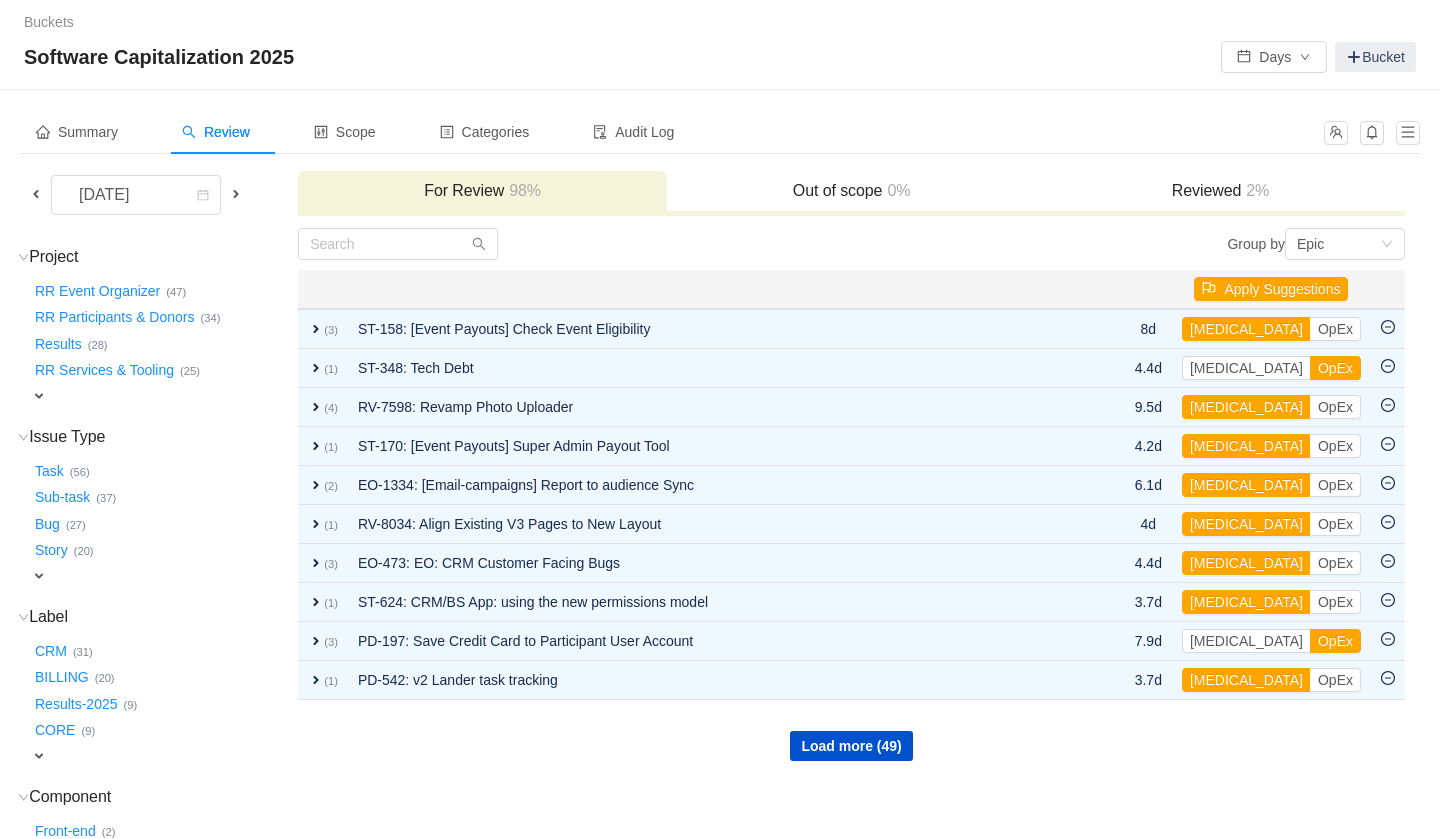 click at bounding box center (36, 194) 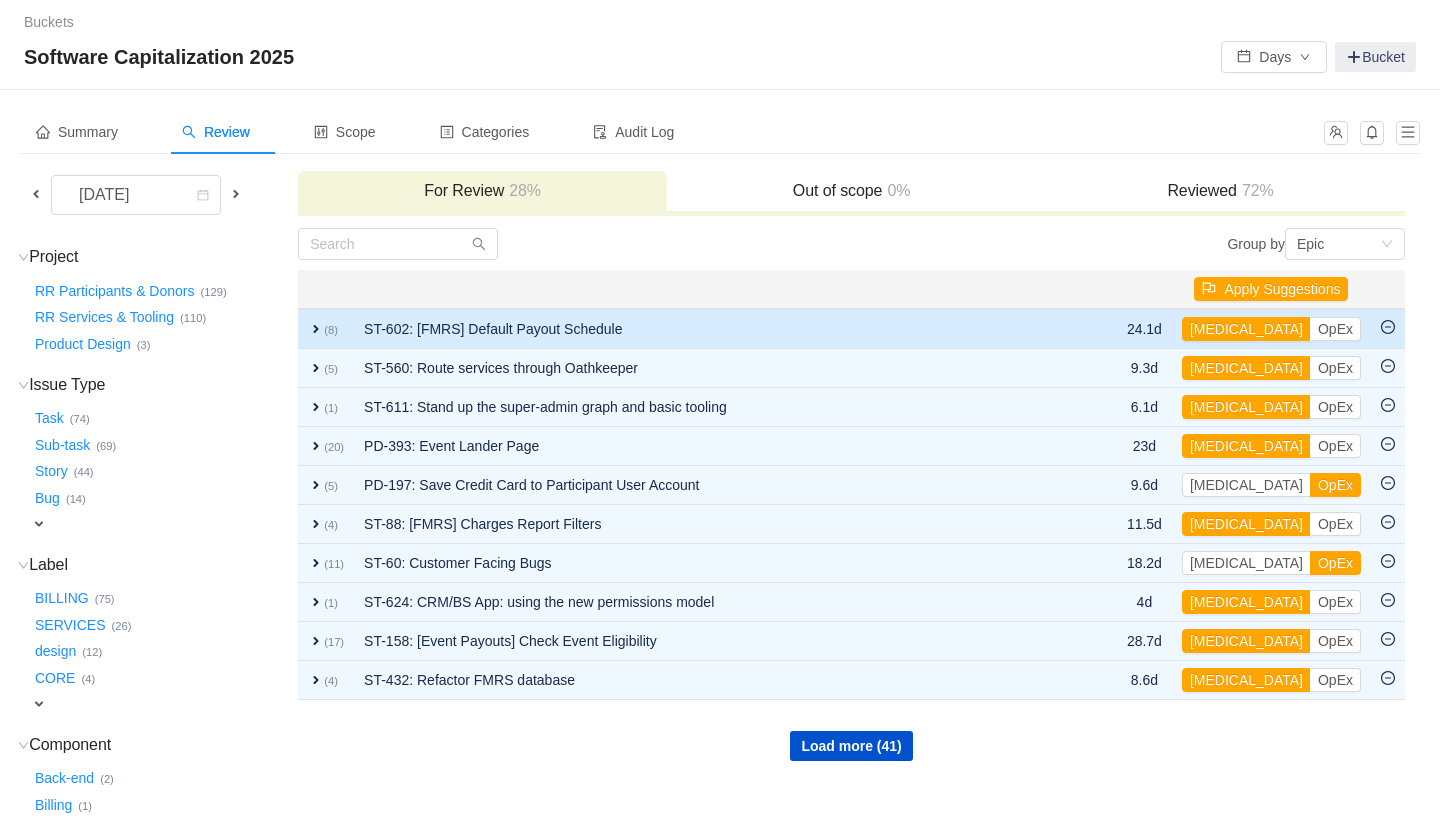 click on "expand" at bounding box center [316, 329] 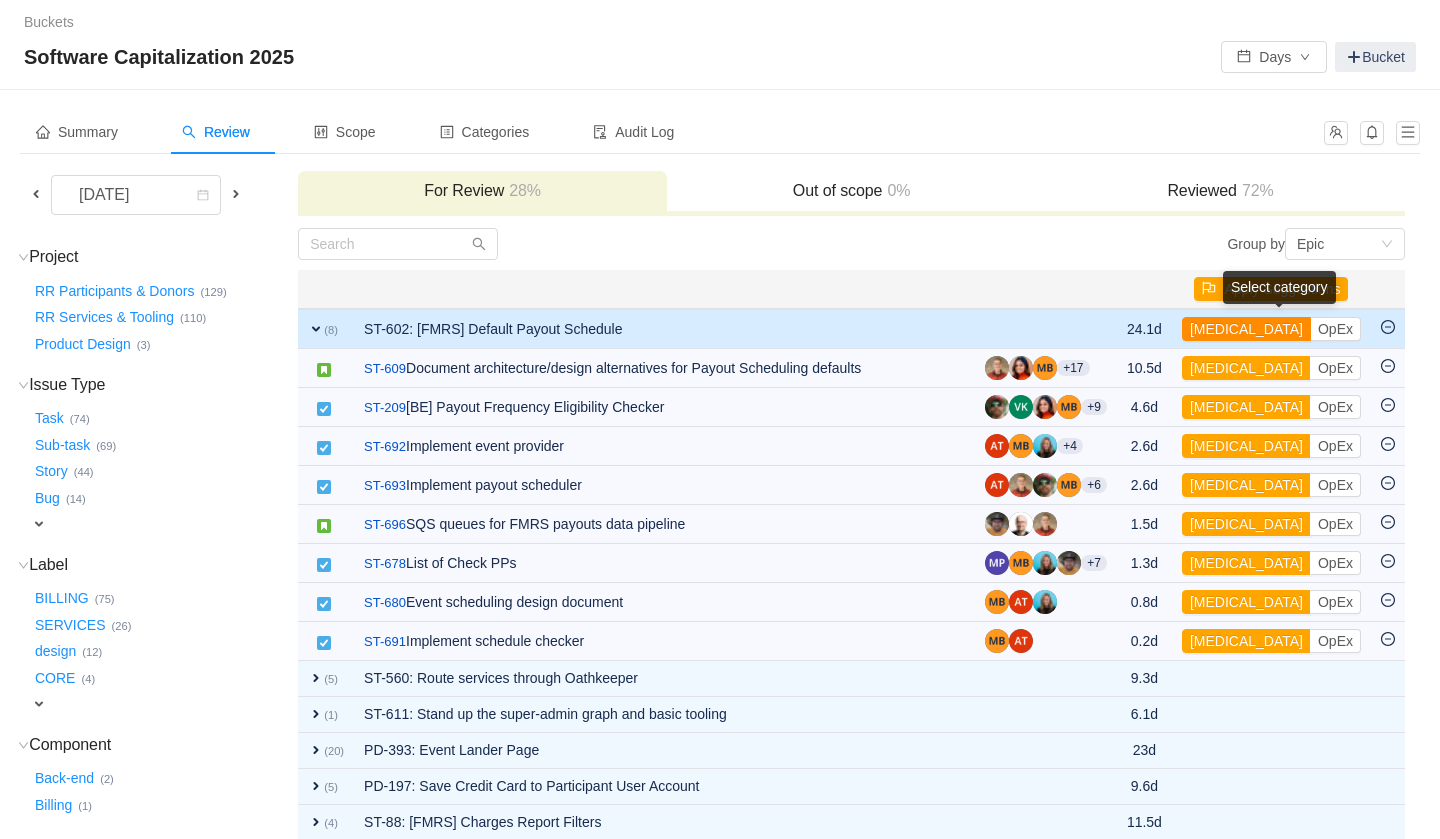 click on "[MEDICAL_DATA]" at bounding box center (1246, 329) 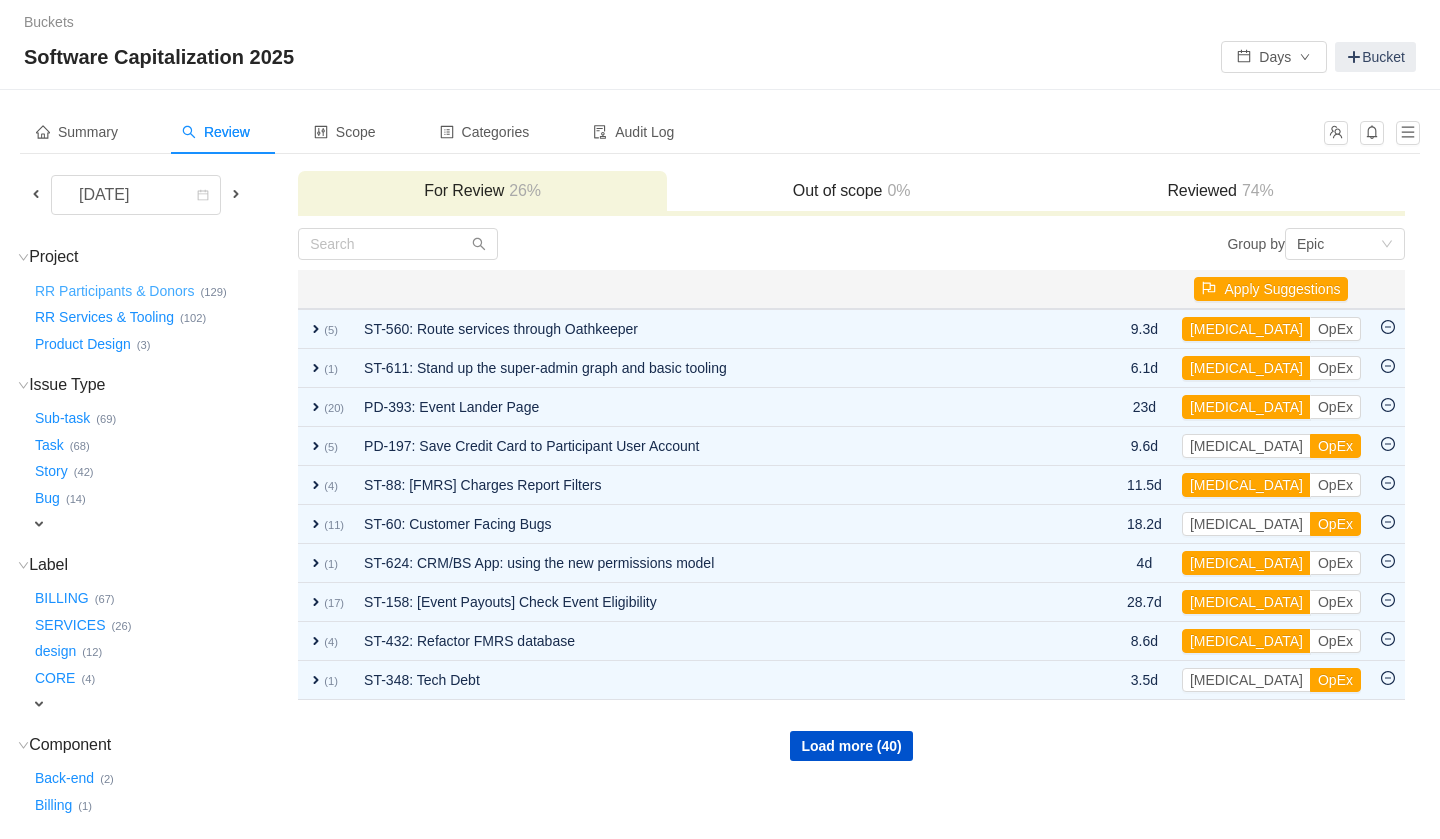 click on "RR Participants & Donors …" at bounding box center (116, 291) 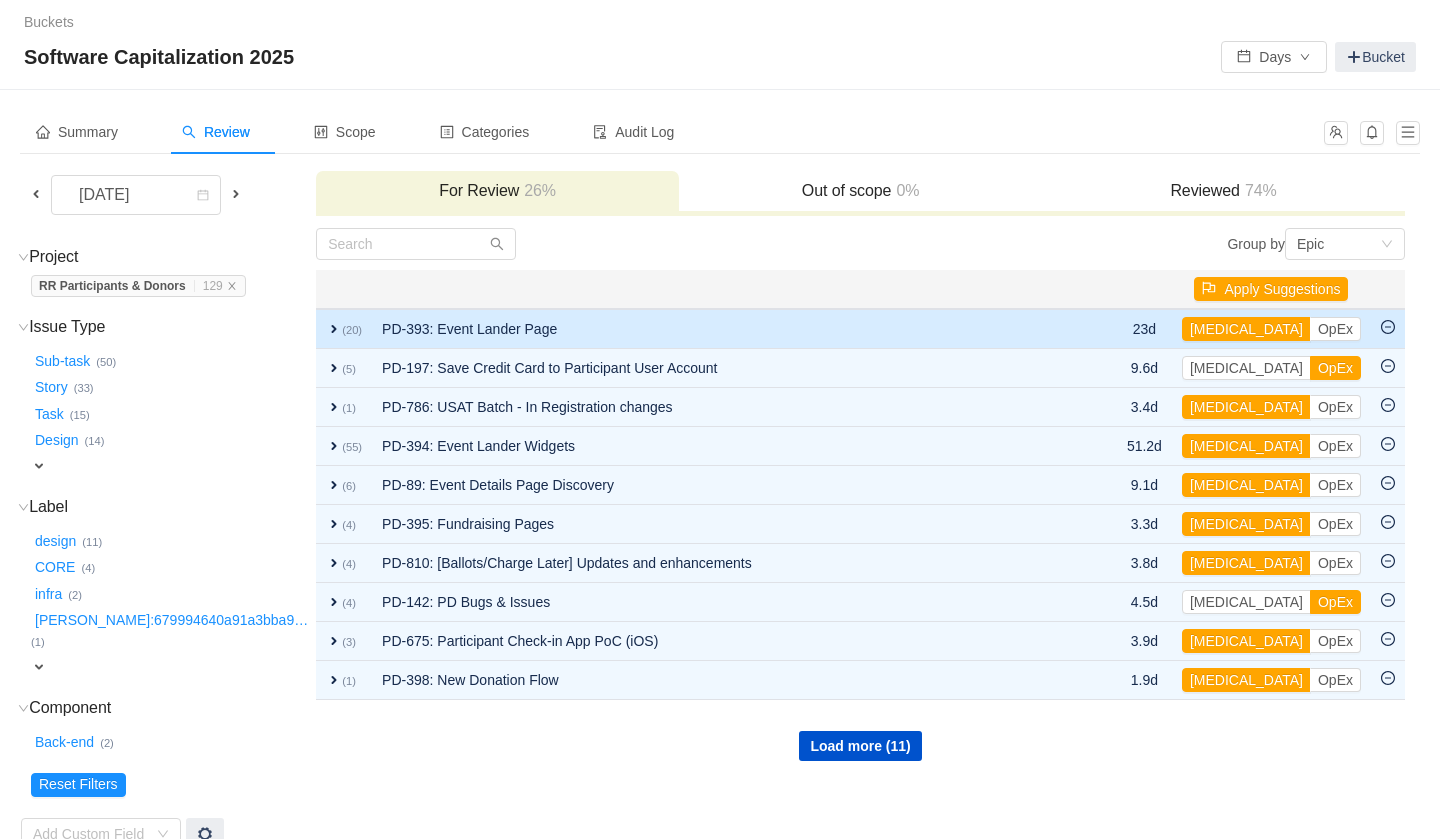 click on "expand (20)" at bounding box center [344, 329] 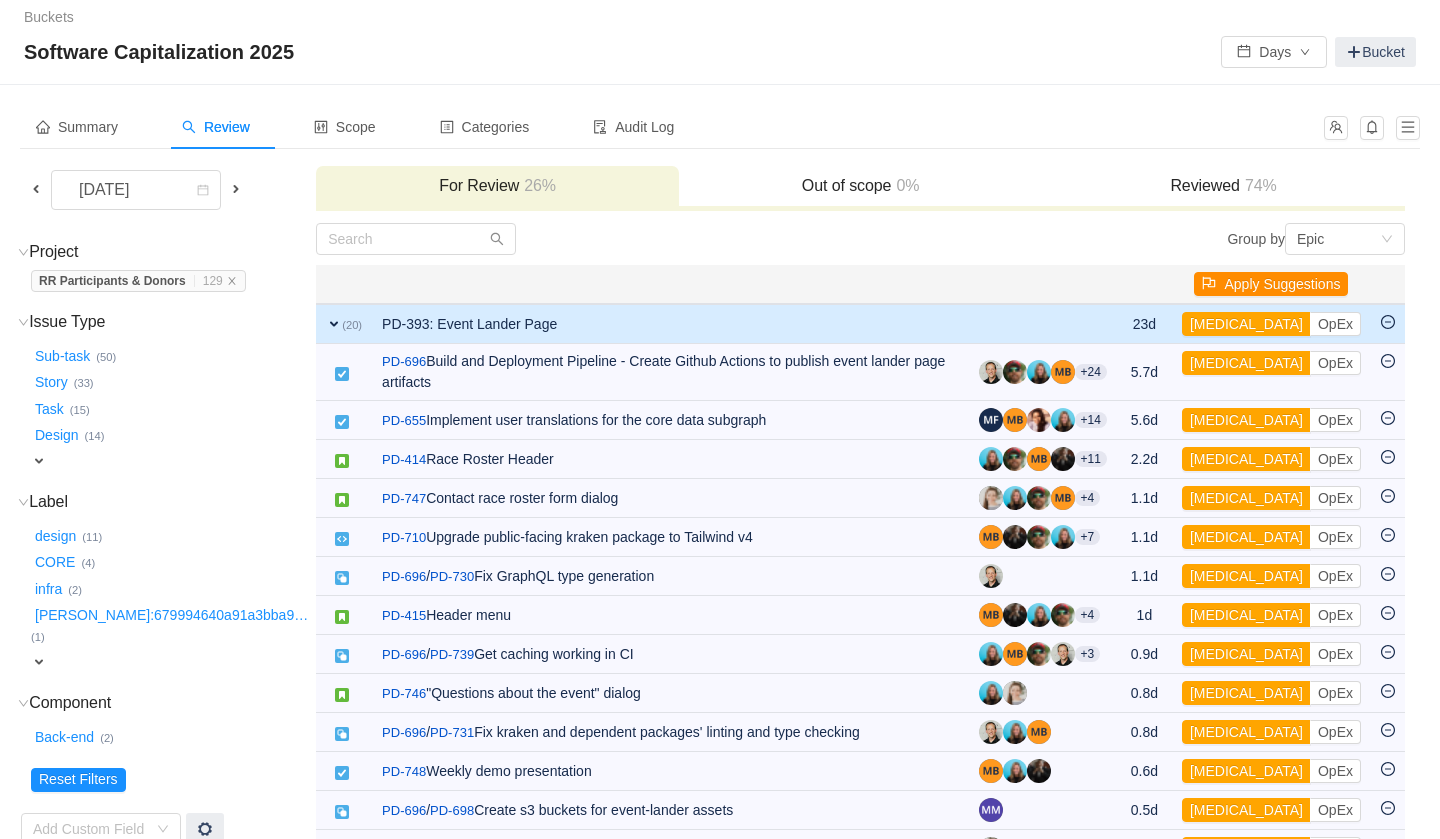 scroll, scrollTop: 0, scrollLeft: 0, axis: both 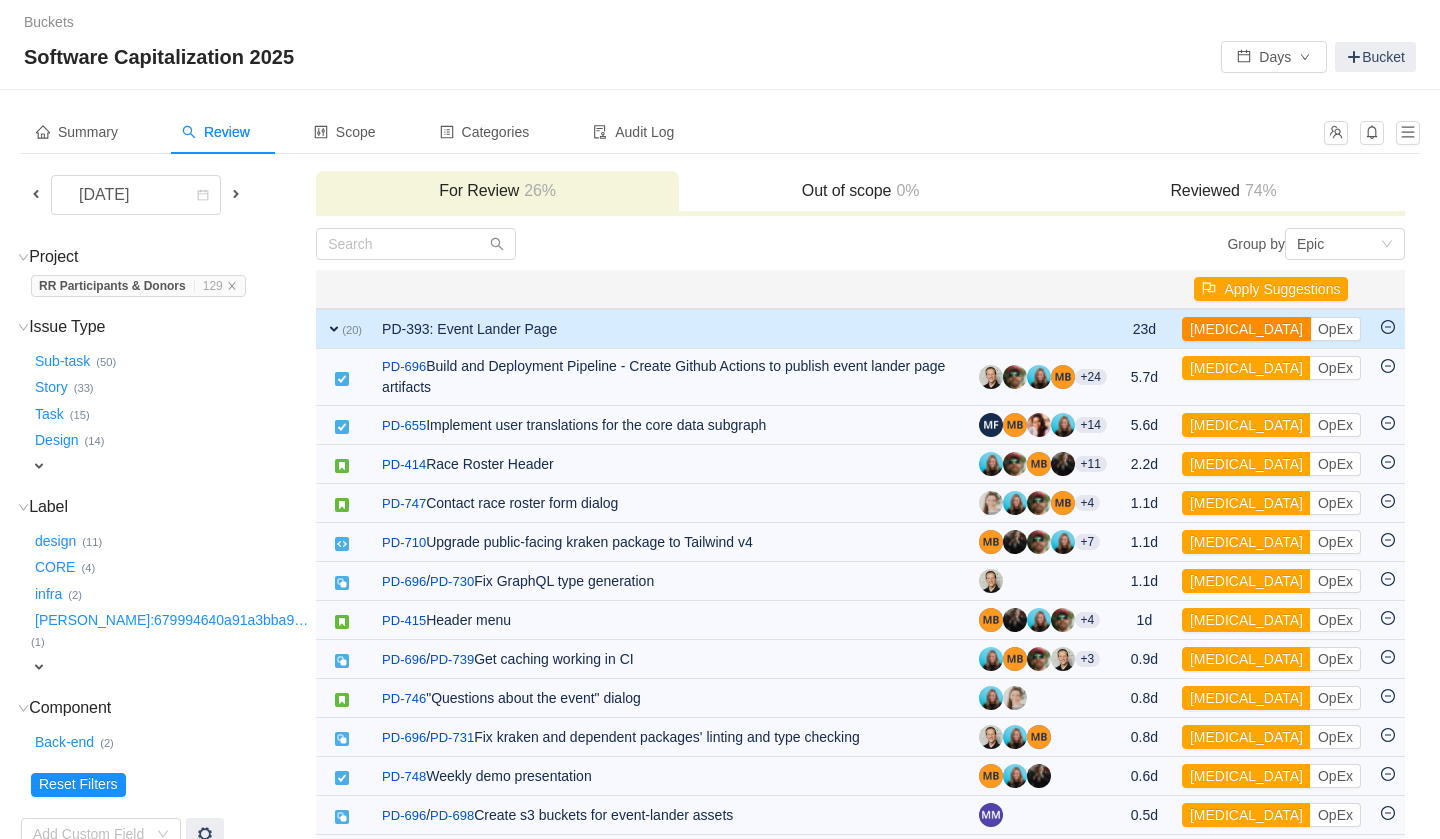 click on "[MEDICAL_DATA]" at bounding box center (1246, 329) 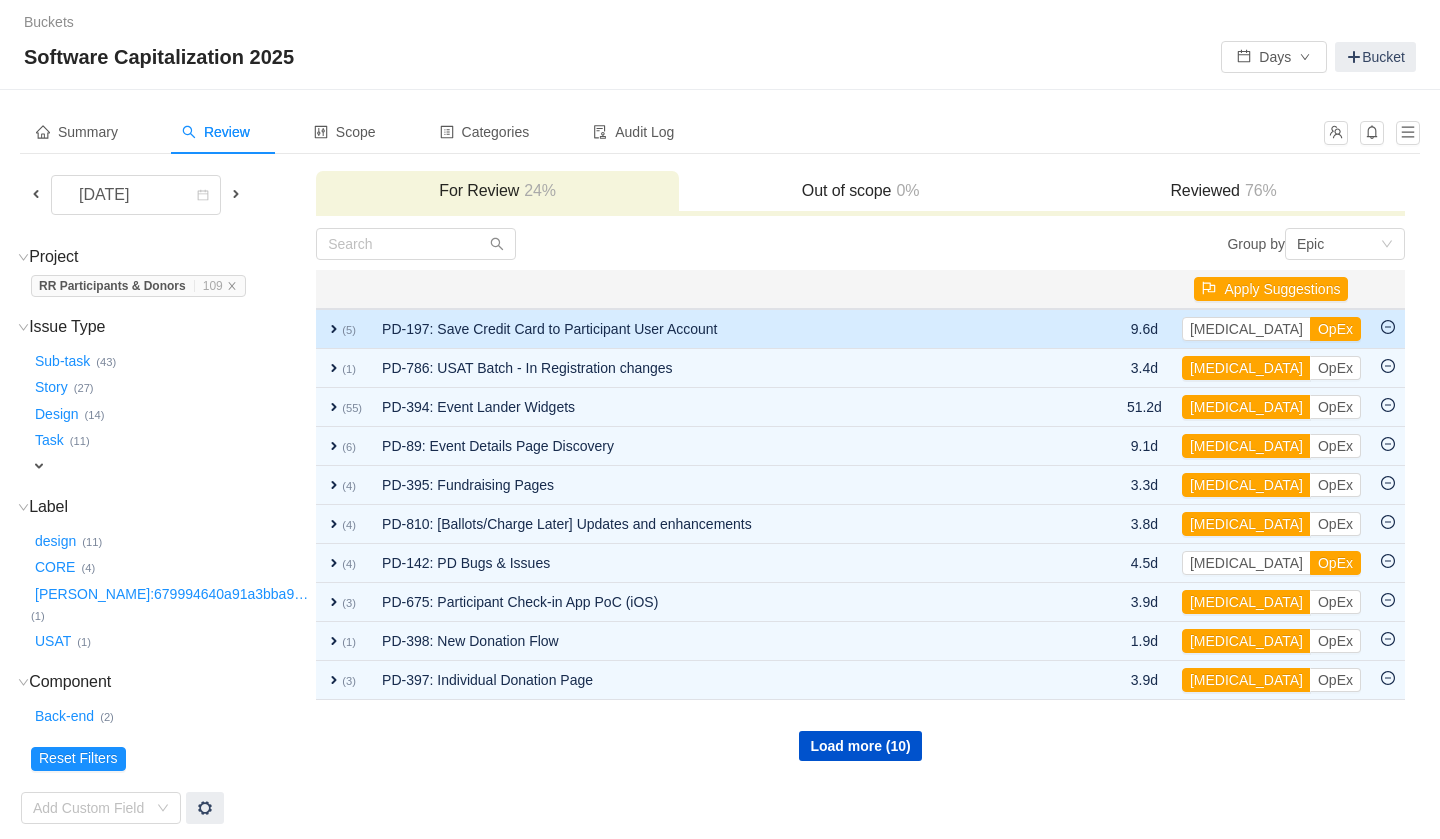 click on "expand" at bounding box center [334, 329] 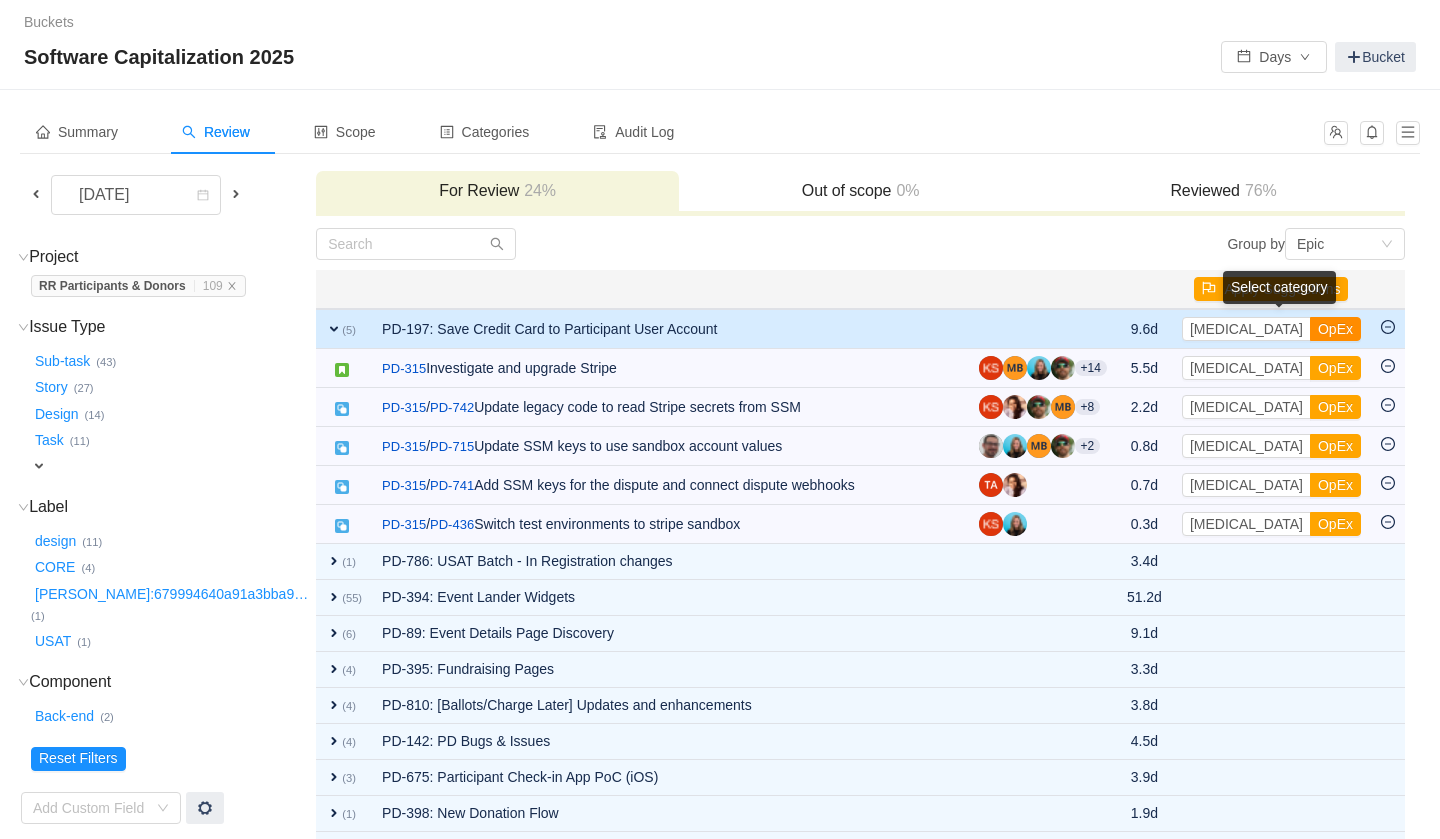 click on "OpEx" at bounding box center [1335, 329] 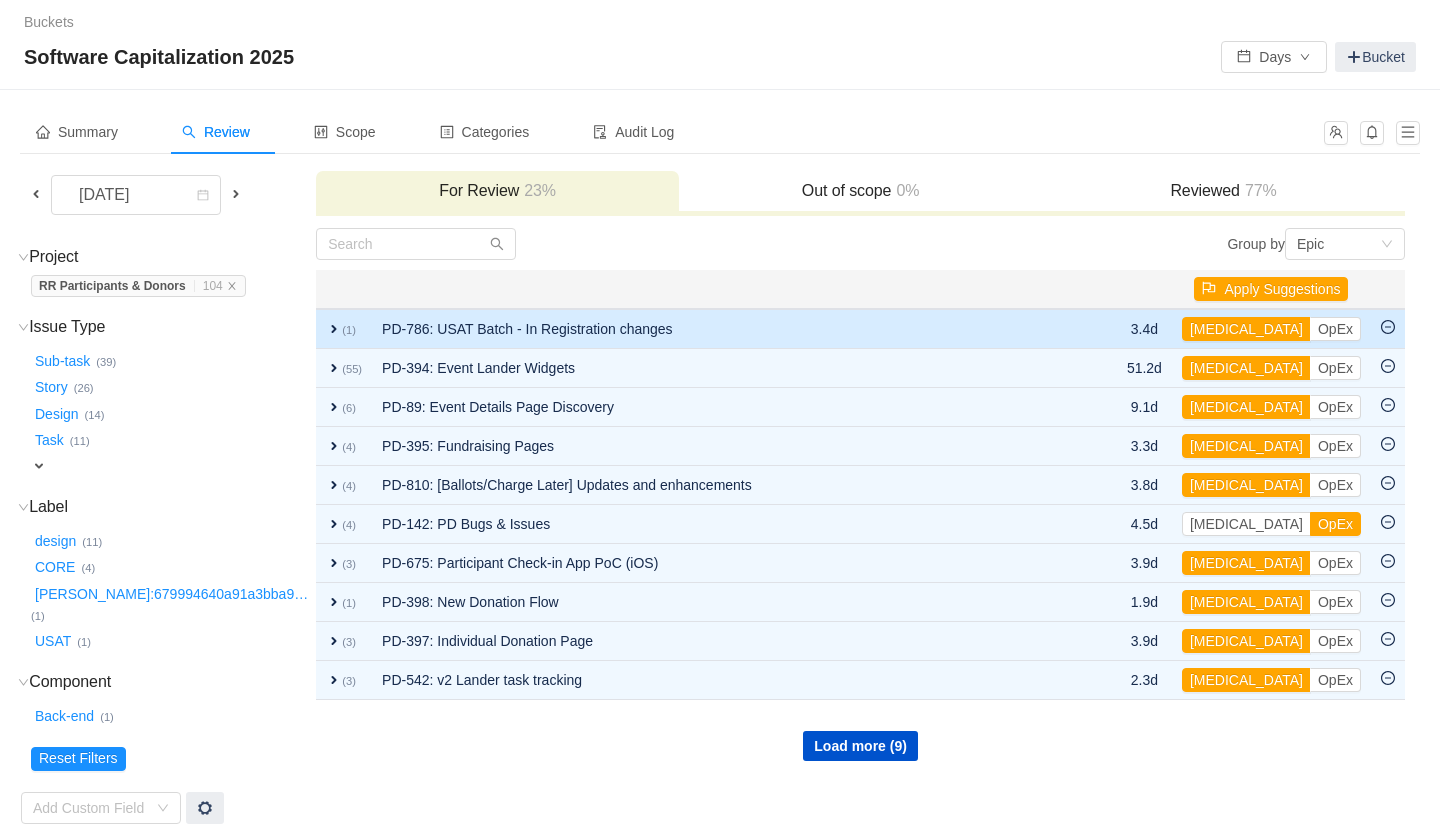 click on "expand" at bounding box center (334, 329) 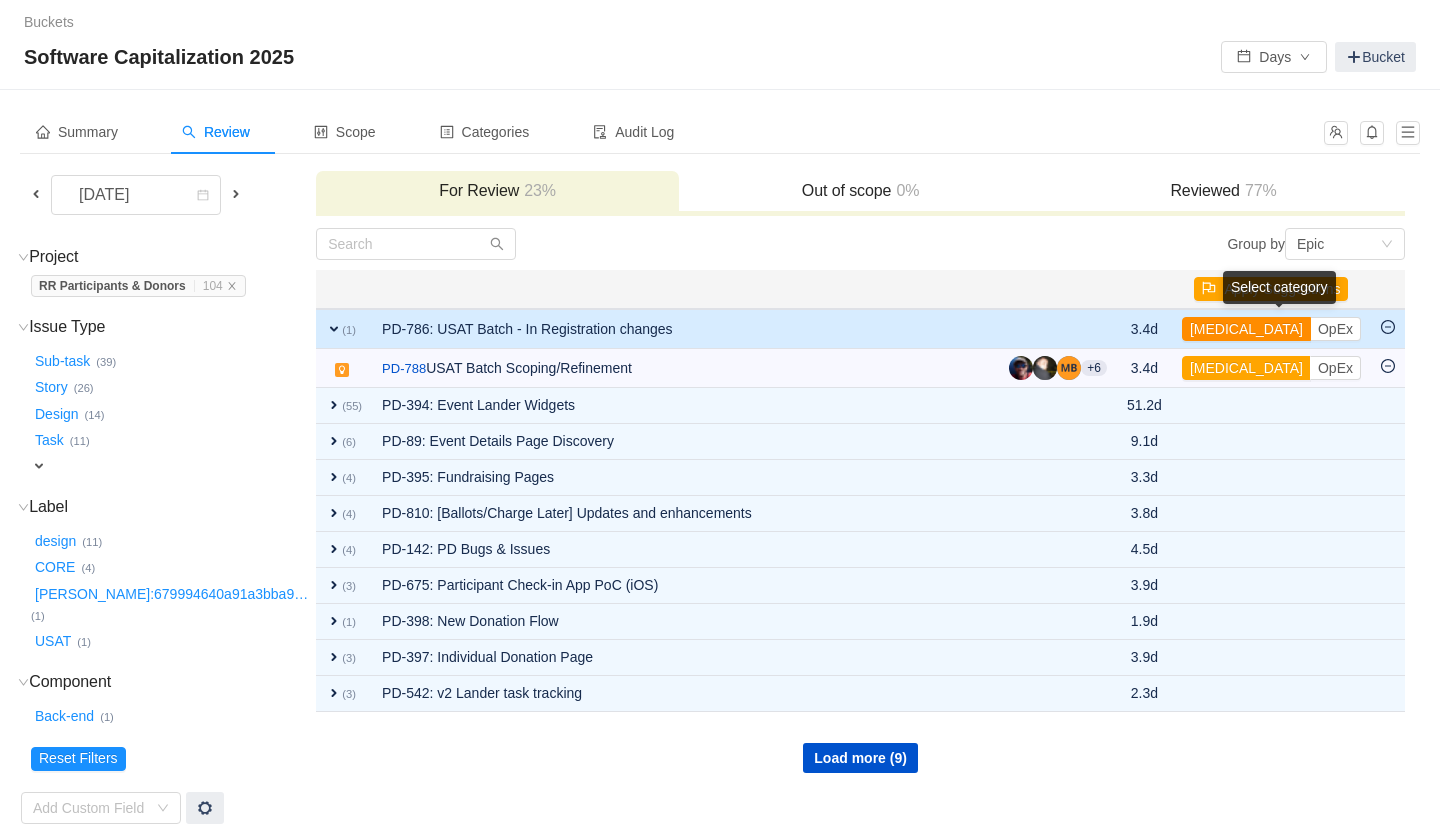 click on "[MEDICAL_DATA]" at bounding box center (1246, 329) 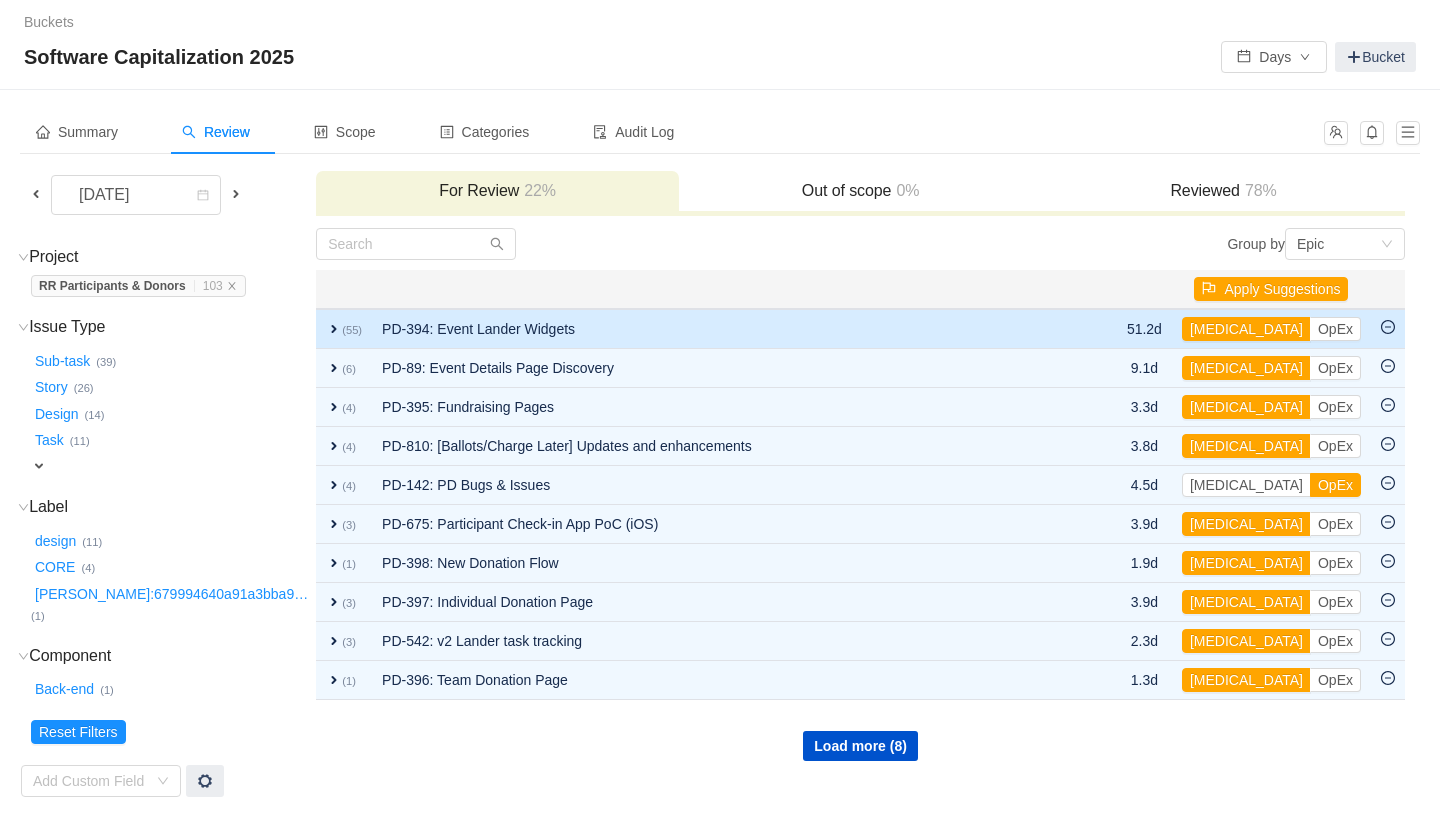 click on "expand" at bounding box center (334, 329) 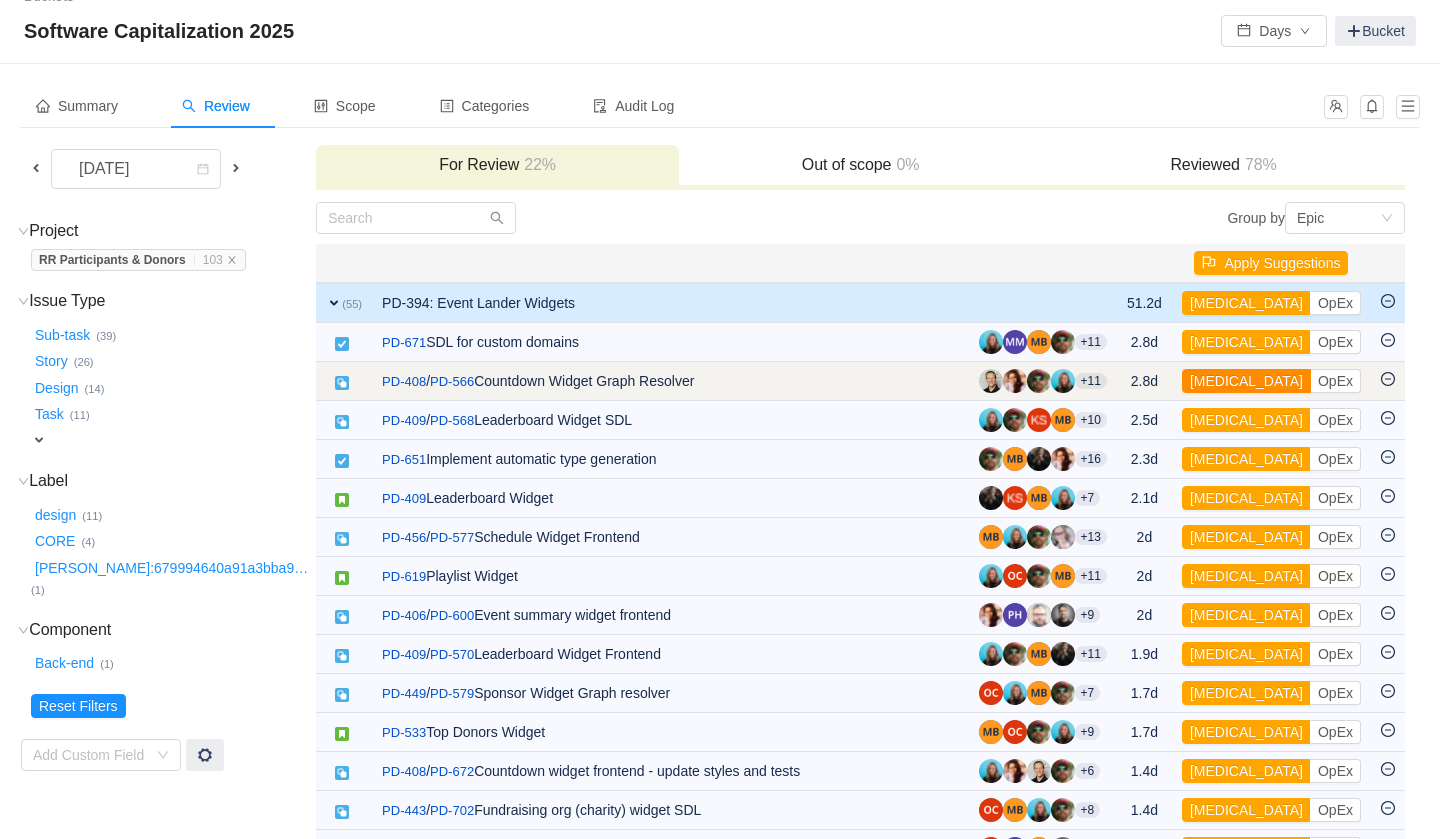 scroll, scrollTop: 0, scrollLeft: 0, axis: both 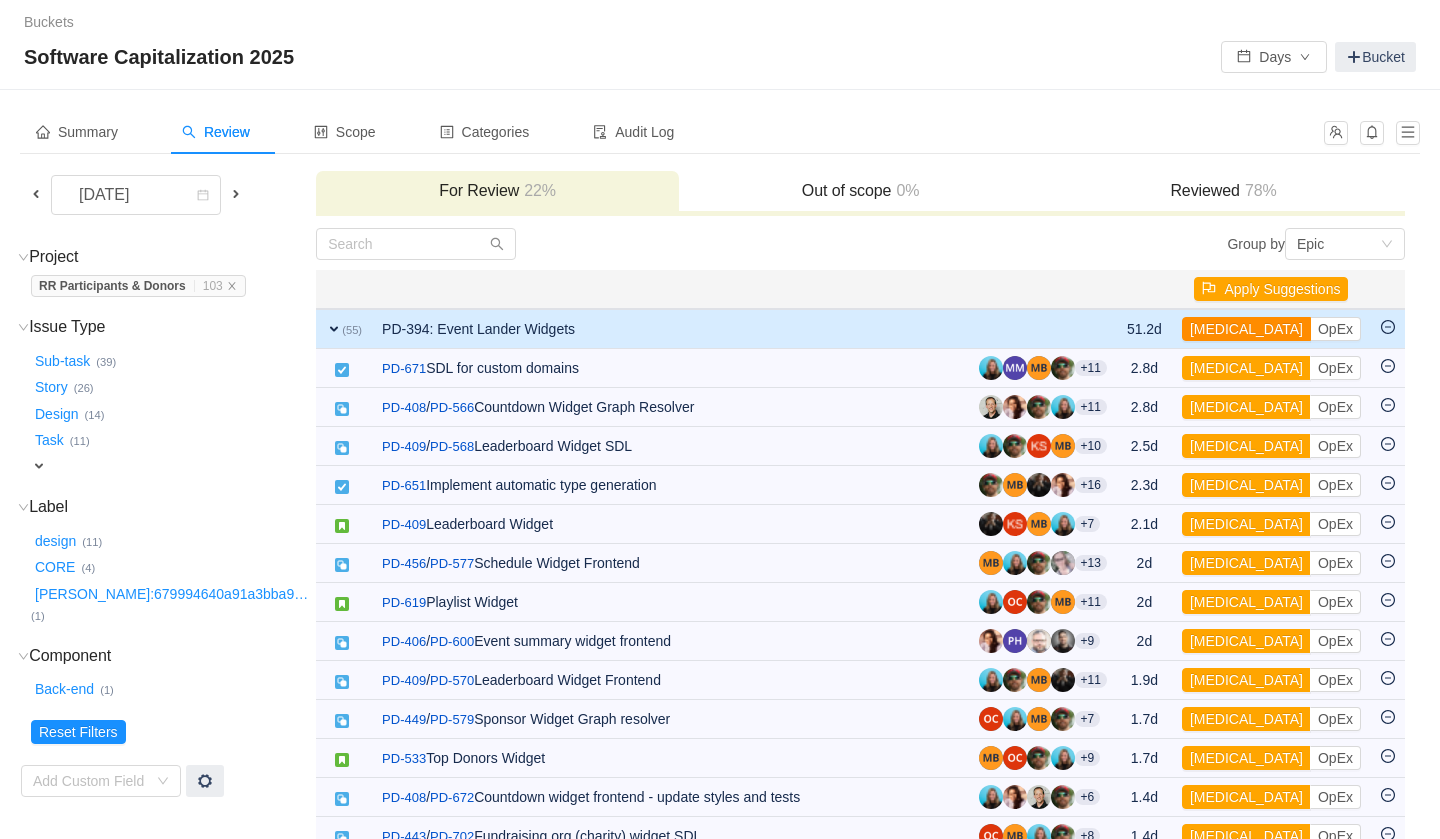 click on "[MEDICAL_DATA]" at bounding box center [1246, 329] 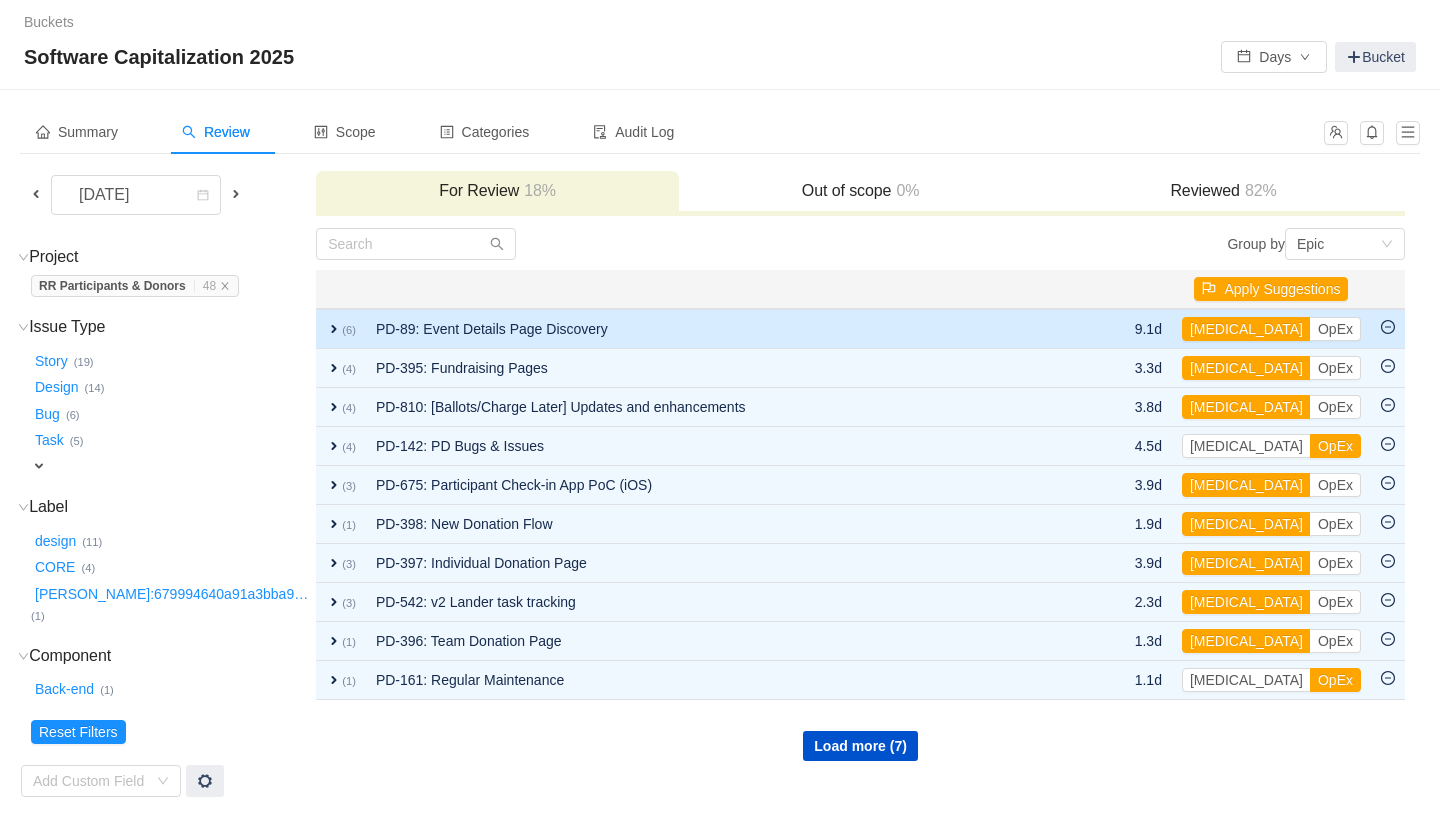 click on "expand" at bounding box center (334, 329) 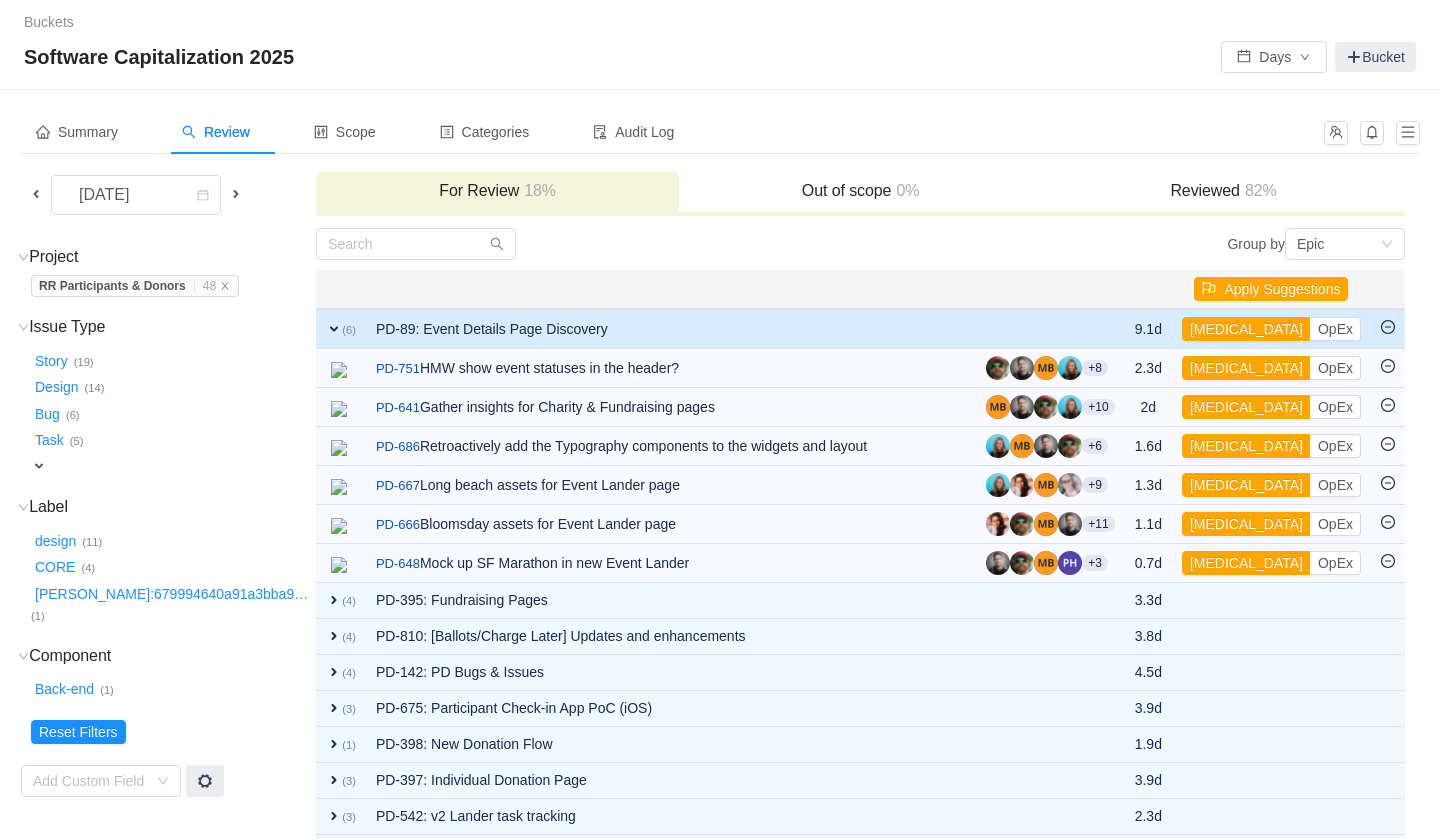 click on "Buckets / /" at bounding box center (720, 22) 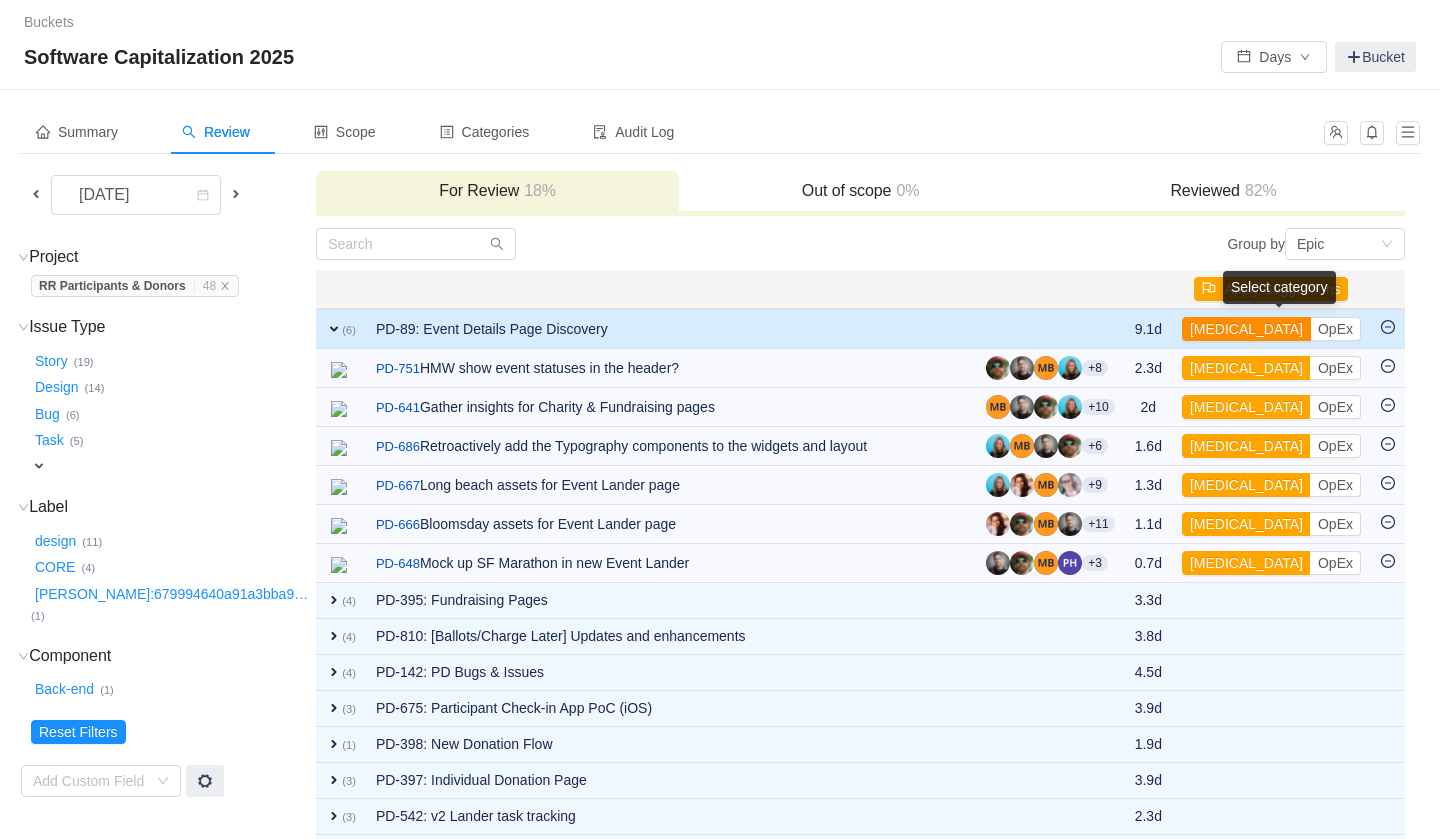 click on "[MEDICAL_DATA]" at bounding box center [1246, 329] 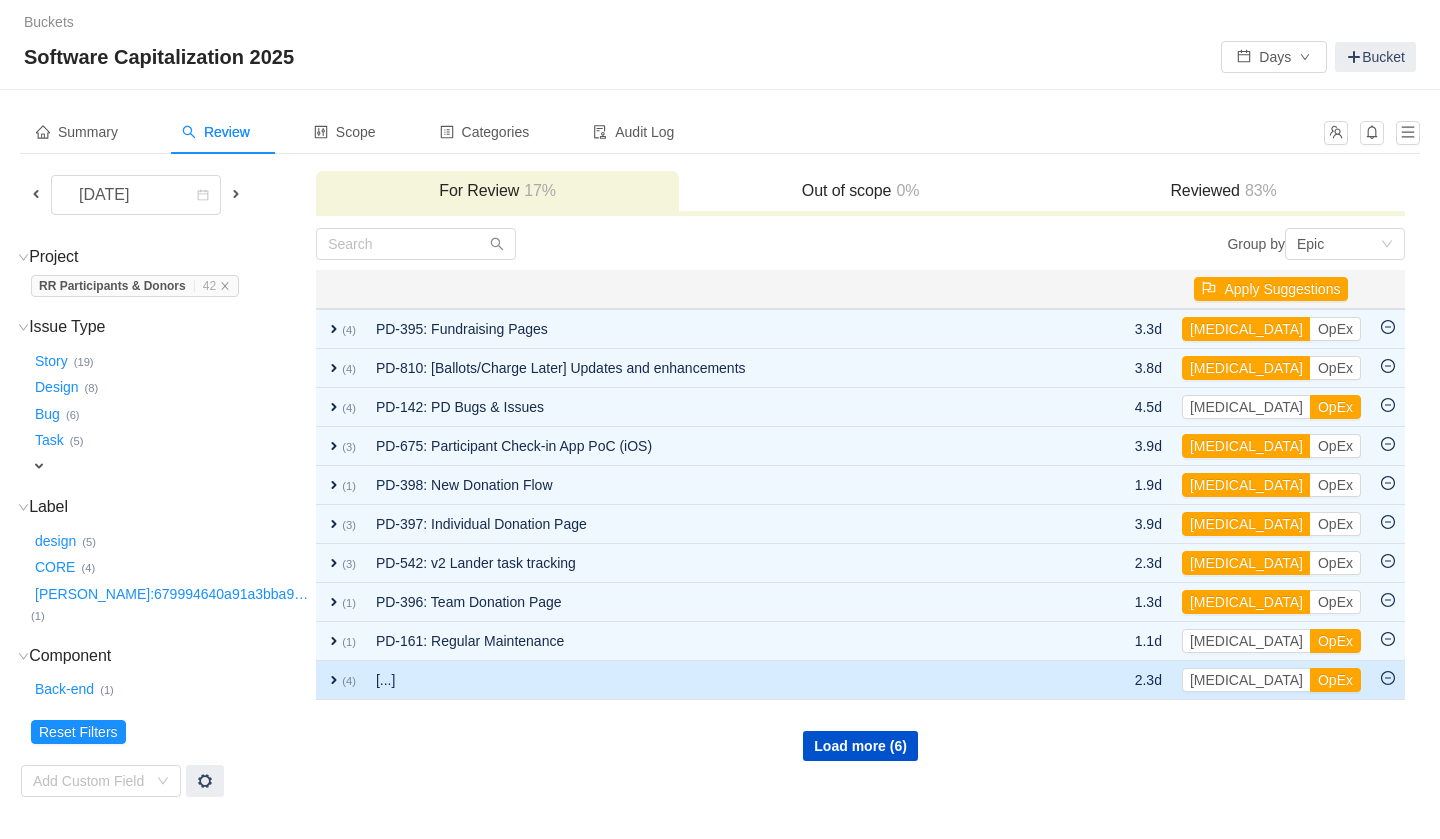 click on "(4)" at bounding box center [349, 681] 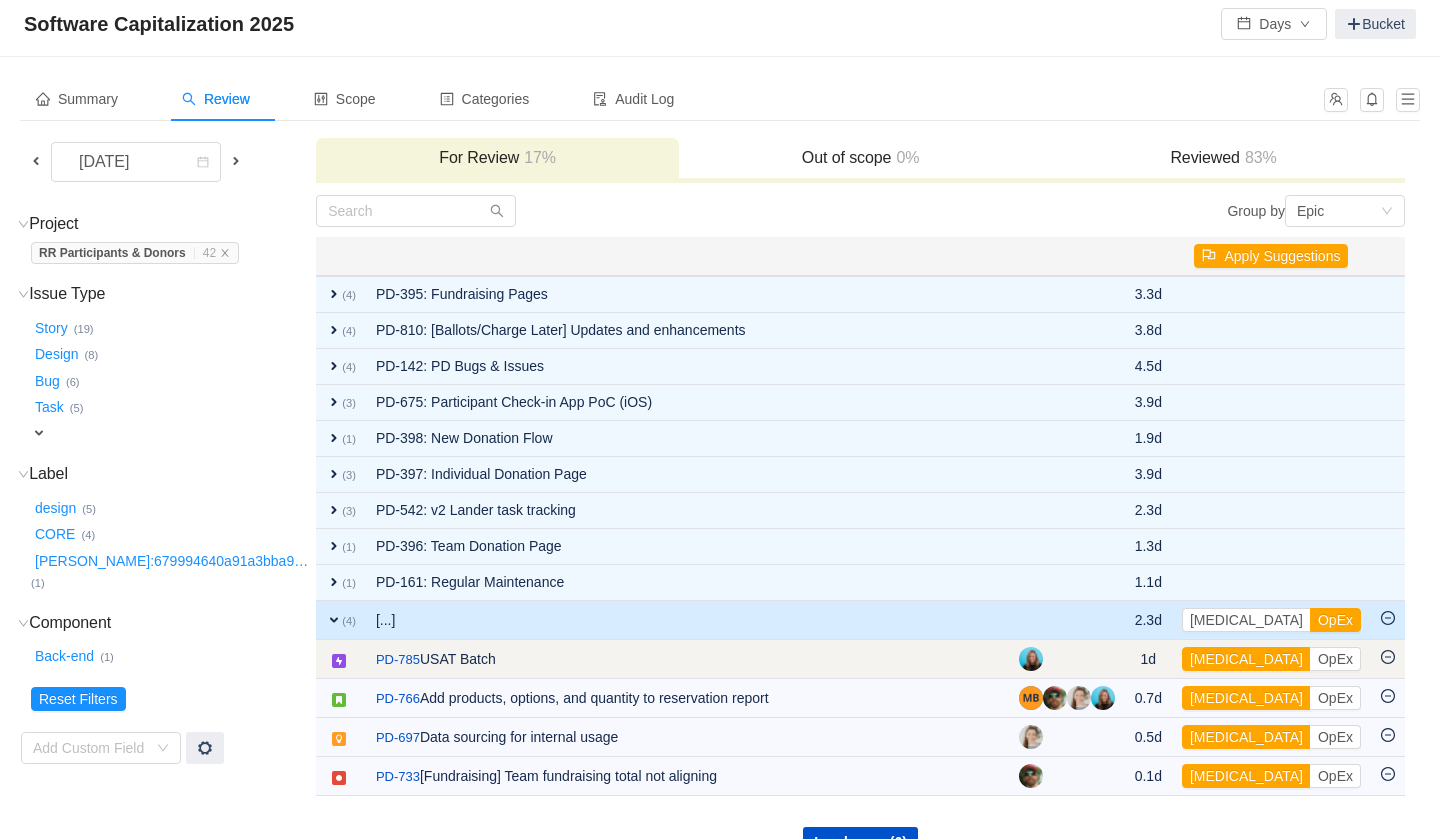 scroll, scrollTop: 65, scrollLeft: 0, axis: vertical 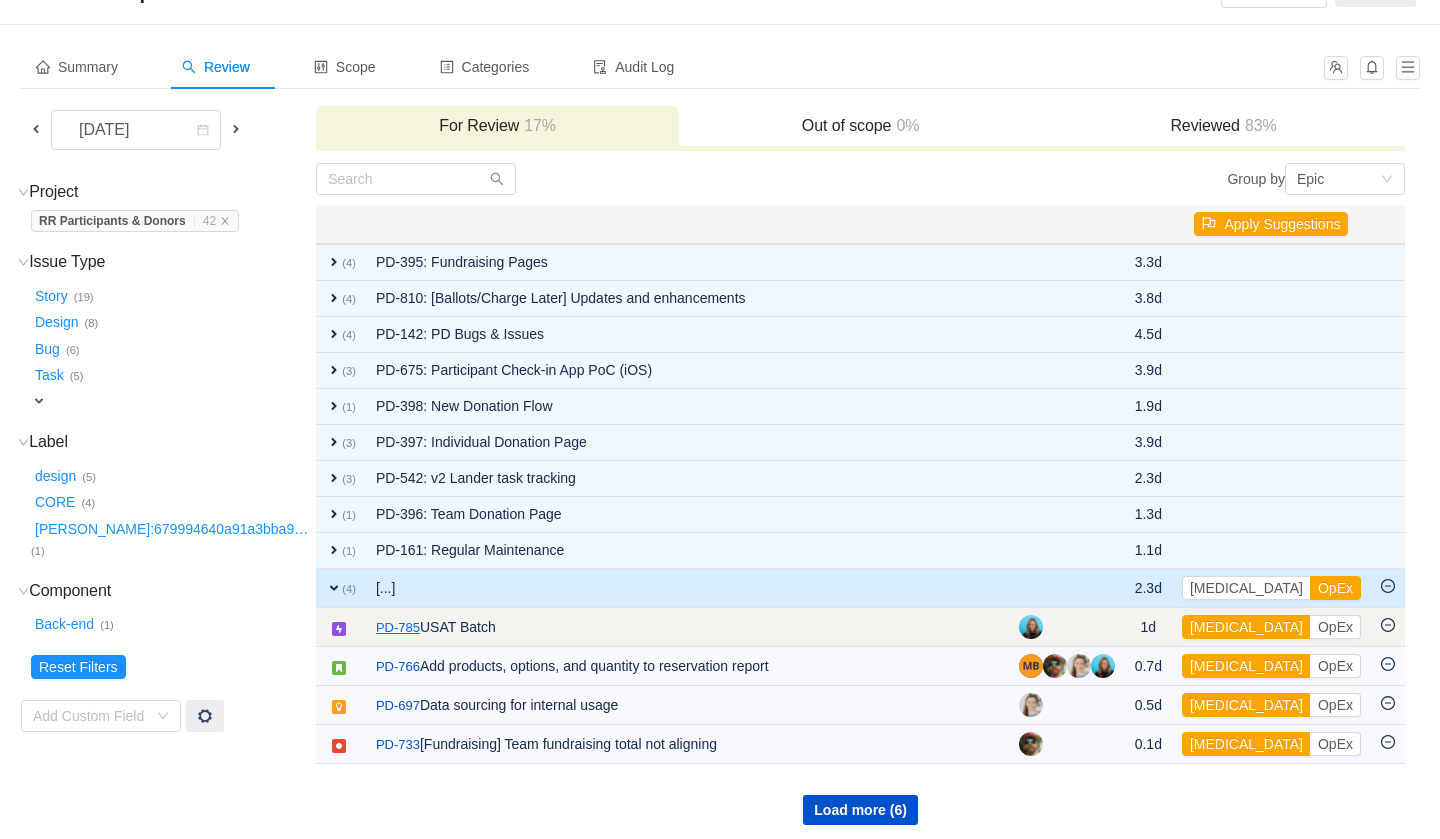 click on "PD-785" at bounding box center (398, 628) 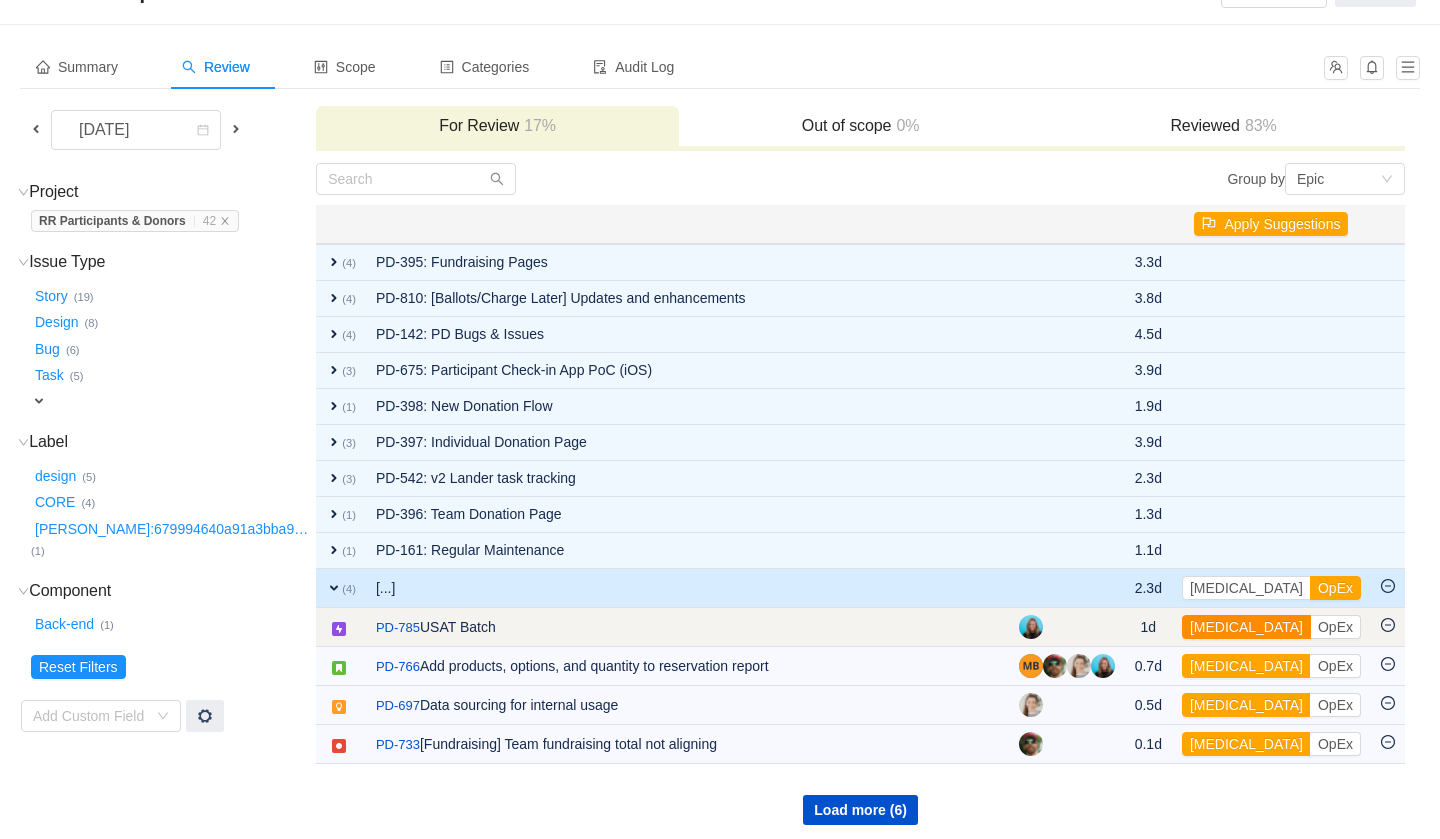 click on "[MEDICAL_DATA]" at bounding box center (1246, 627) 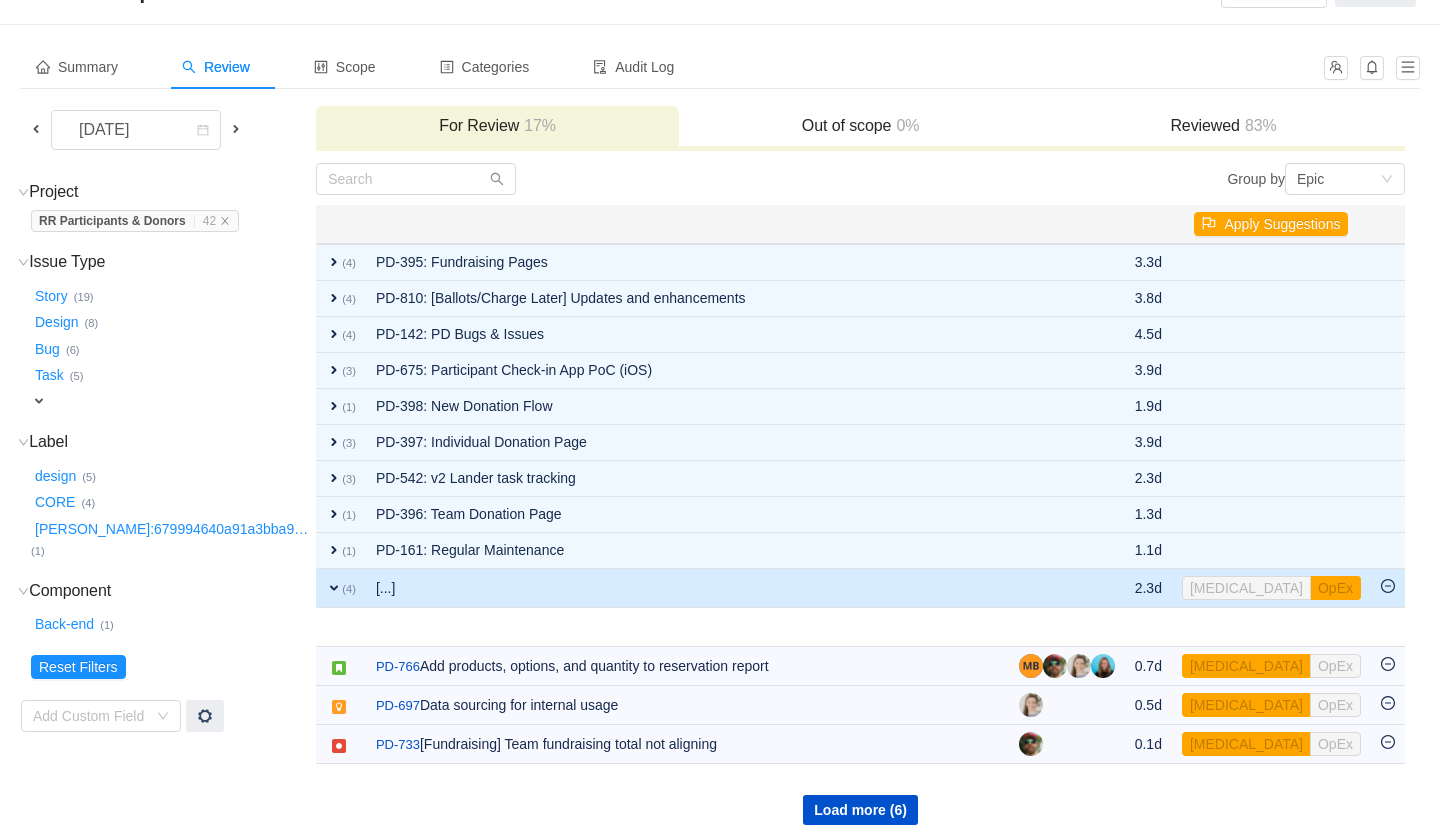 scroll, scrollTop: 0, scrollLeft: 0, axis: both 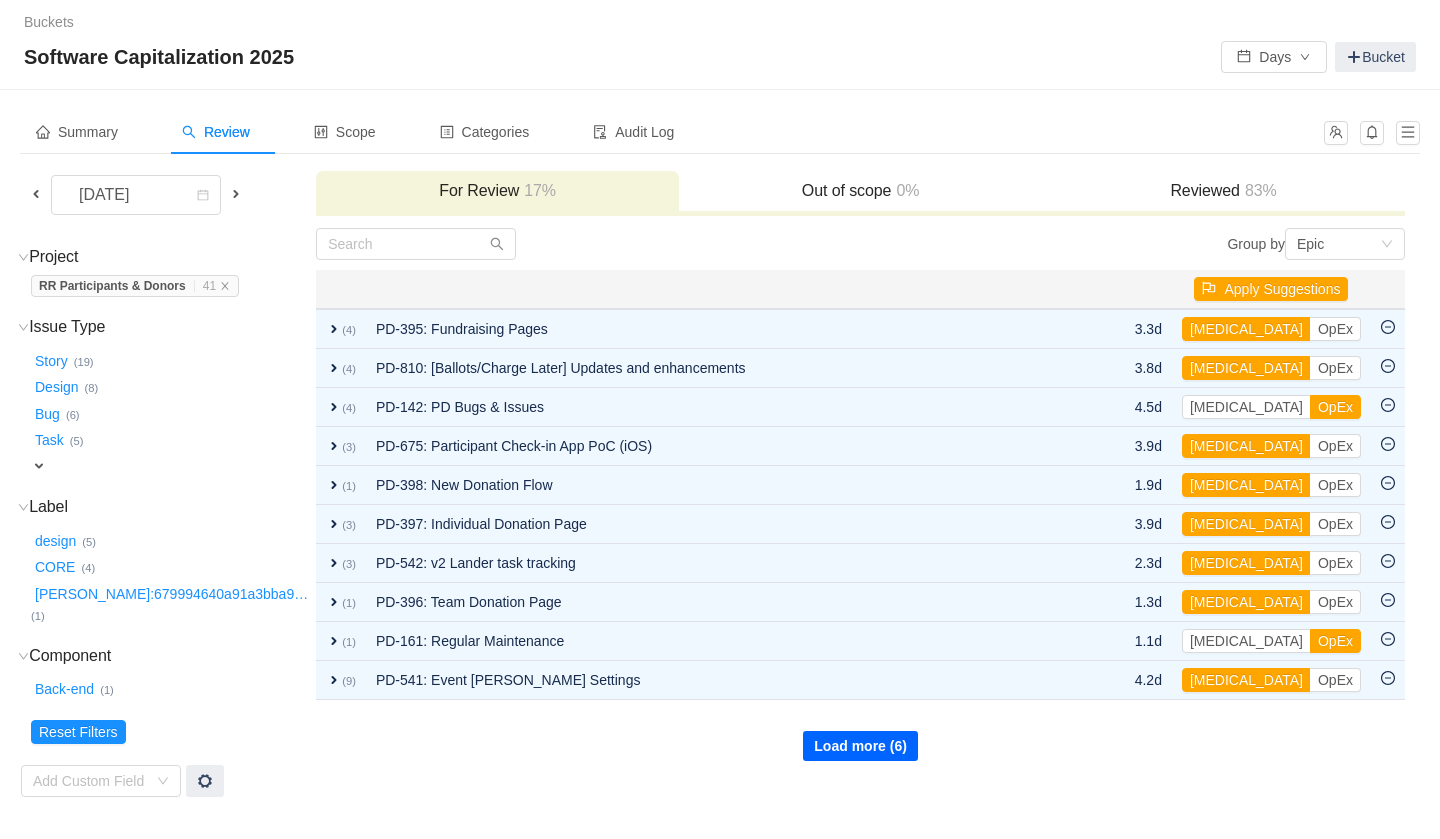 click on "Load more (6)" at bounding box center (860, 746) 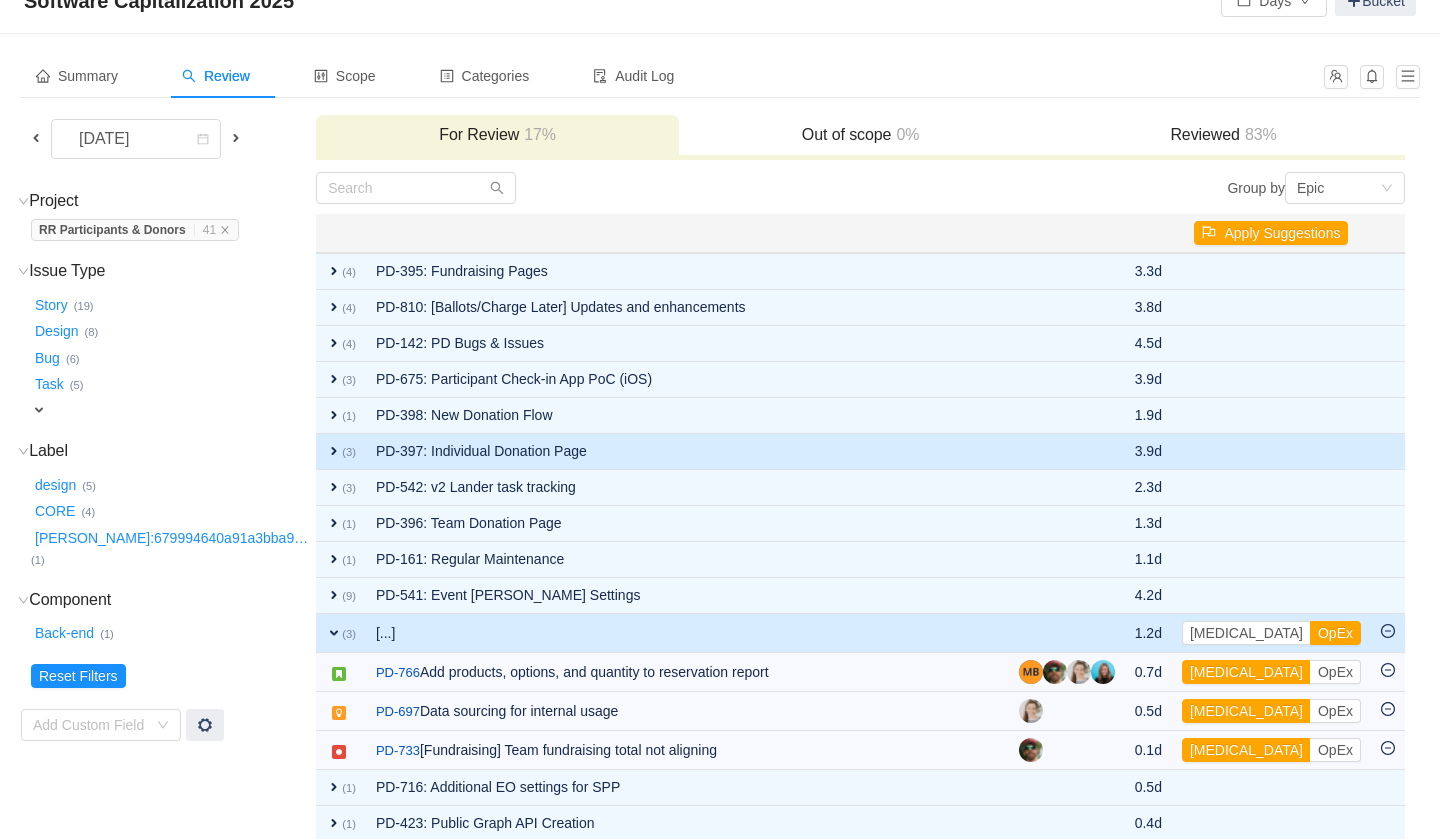 scroll, scrollTop: 177, scrollLeft: 0, axis: vertical 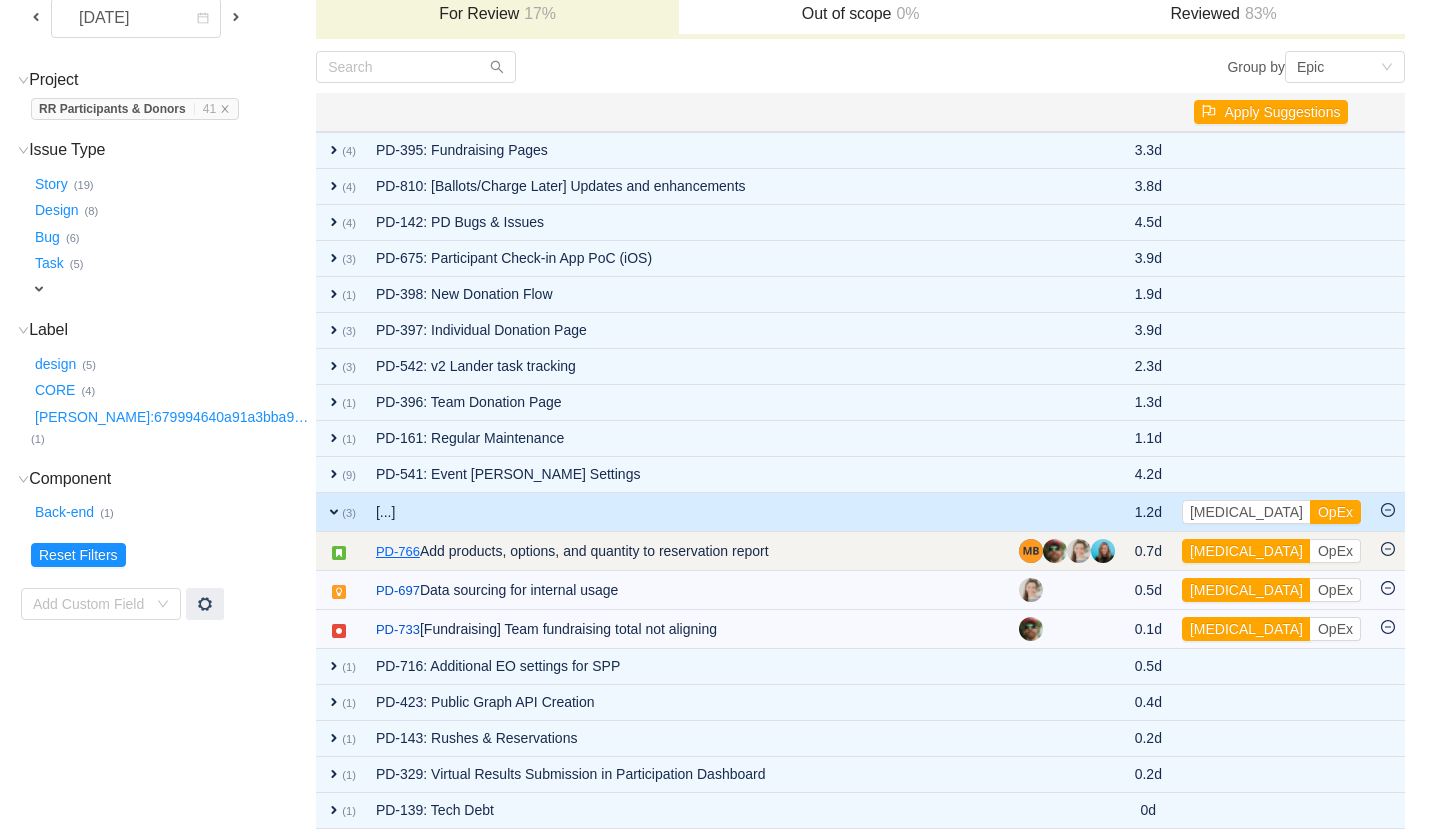 click on "PD-766" at bounding box center (398, 552) 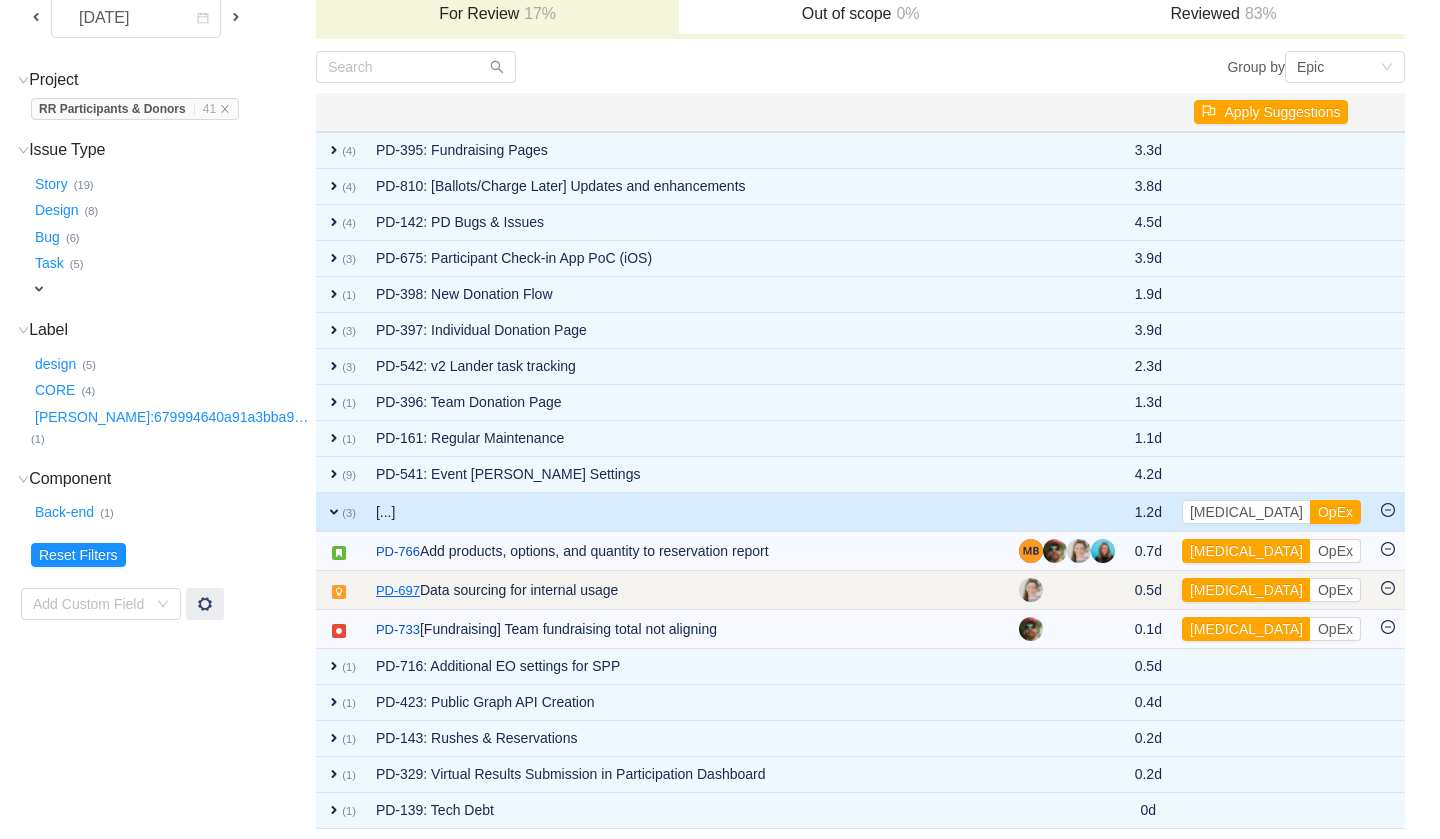 click on "PD-697" at bounding box center [398, 591] 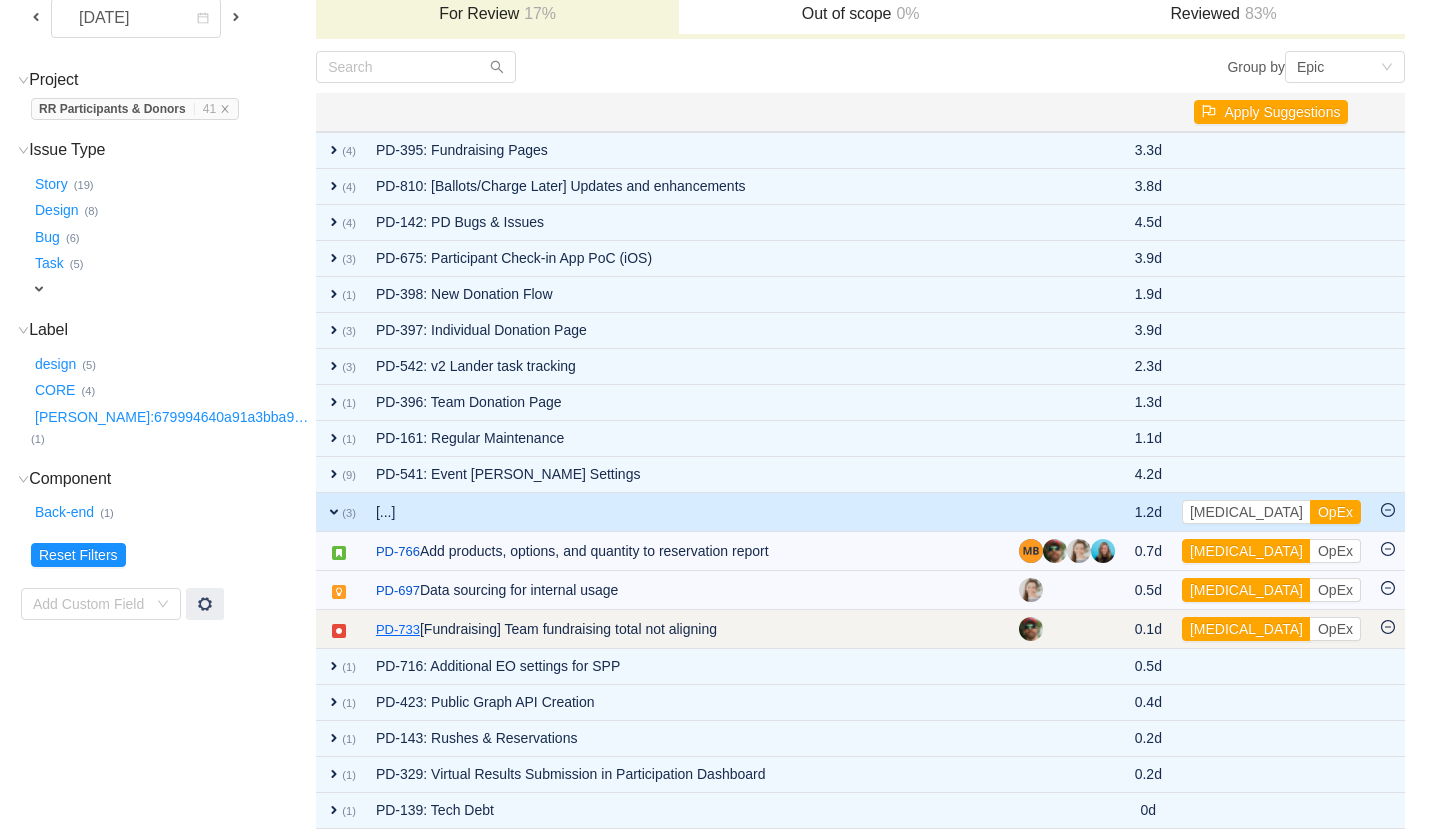click on "PD-733" at bounding box center [398, 630] 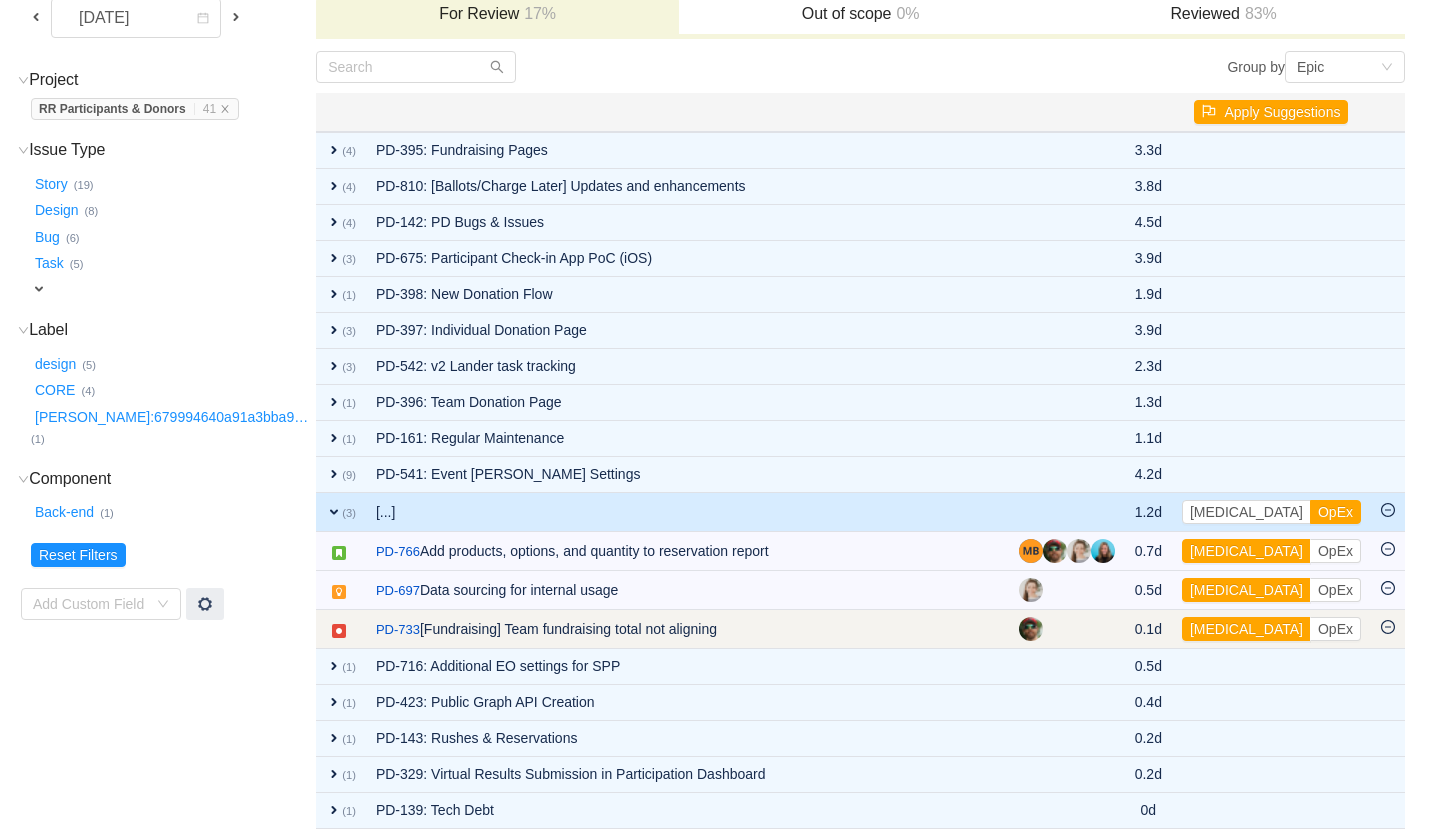 click 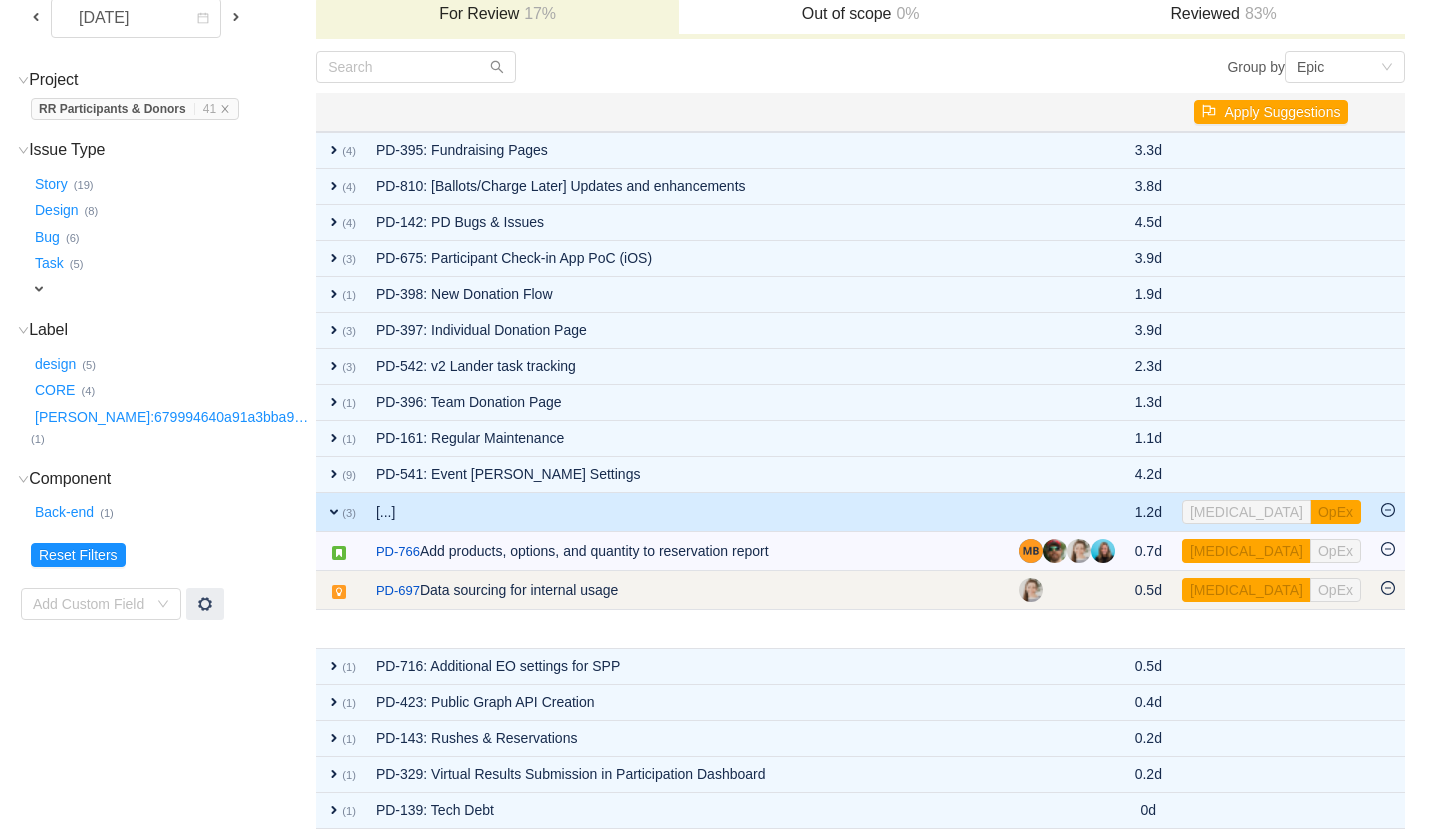 scroll, scrollTop: 139, scrollLeft: 0, axis: vertical 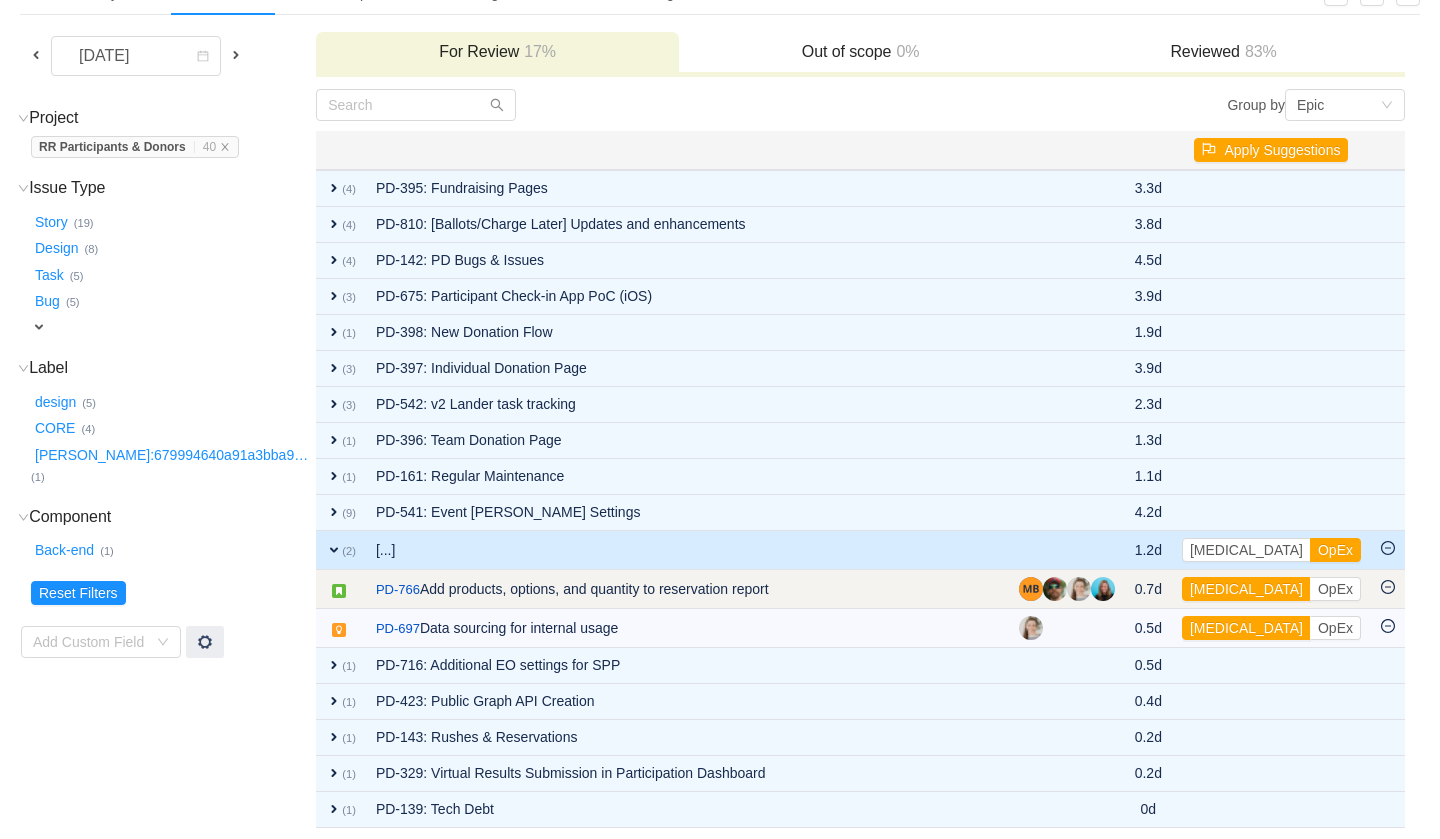click 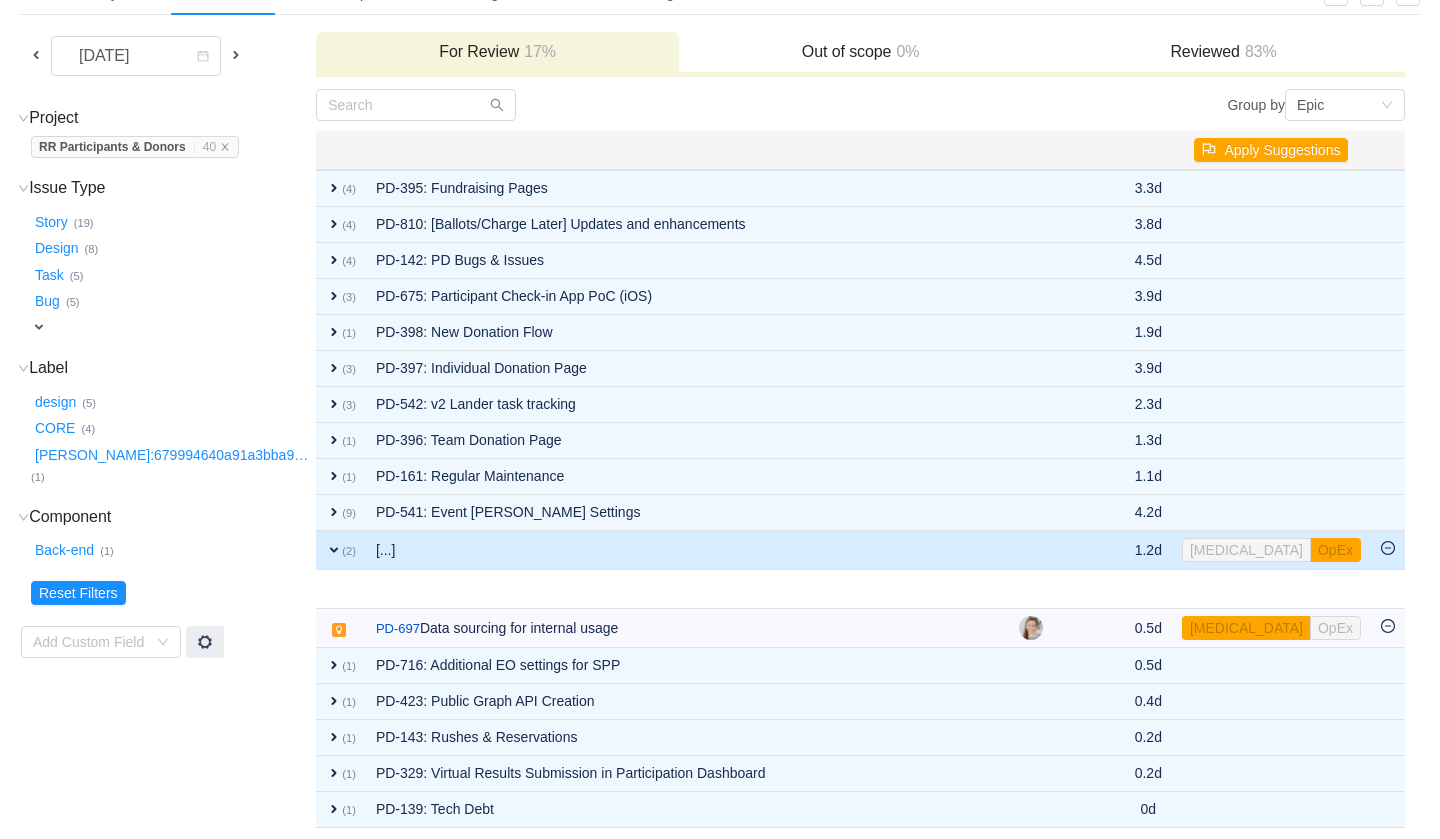 scroll, scrollTop: 101, scrollLeft: 0, axis: vertical 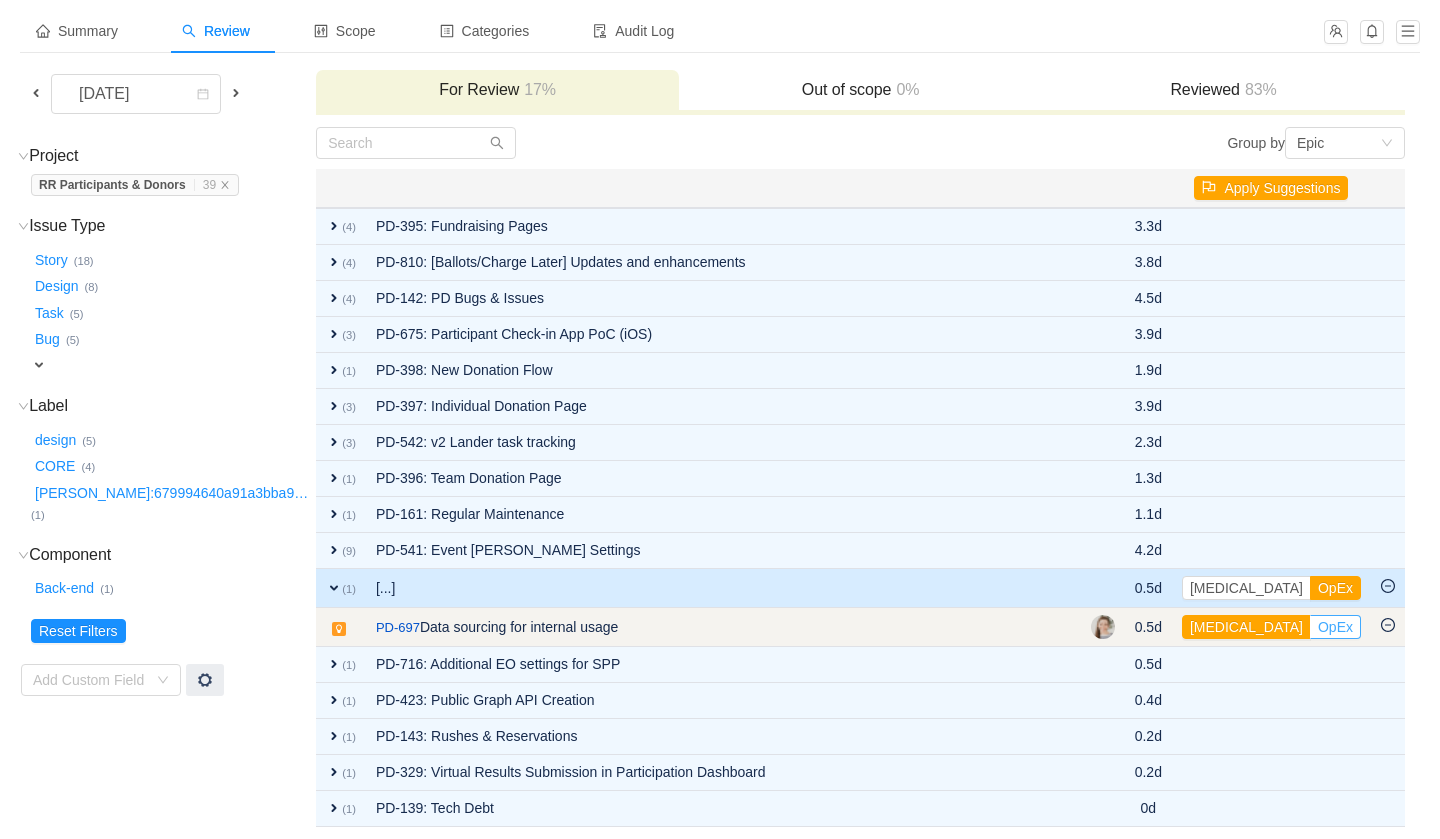click on "OpEx" at bounding box center (1335, 627) 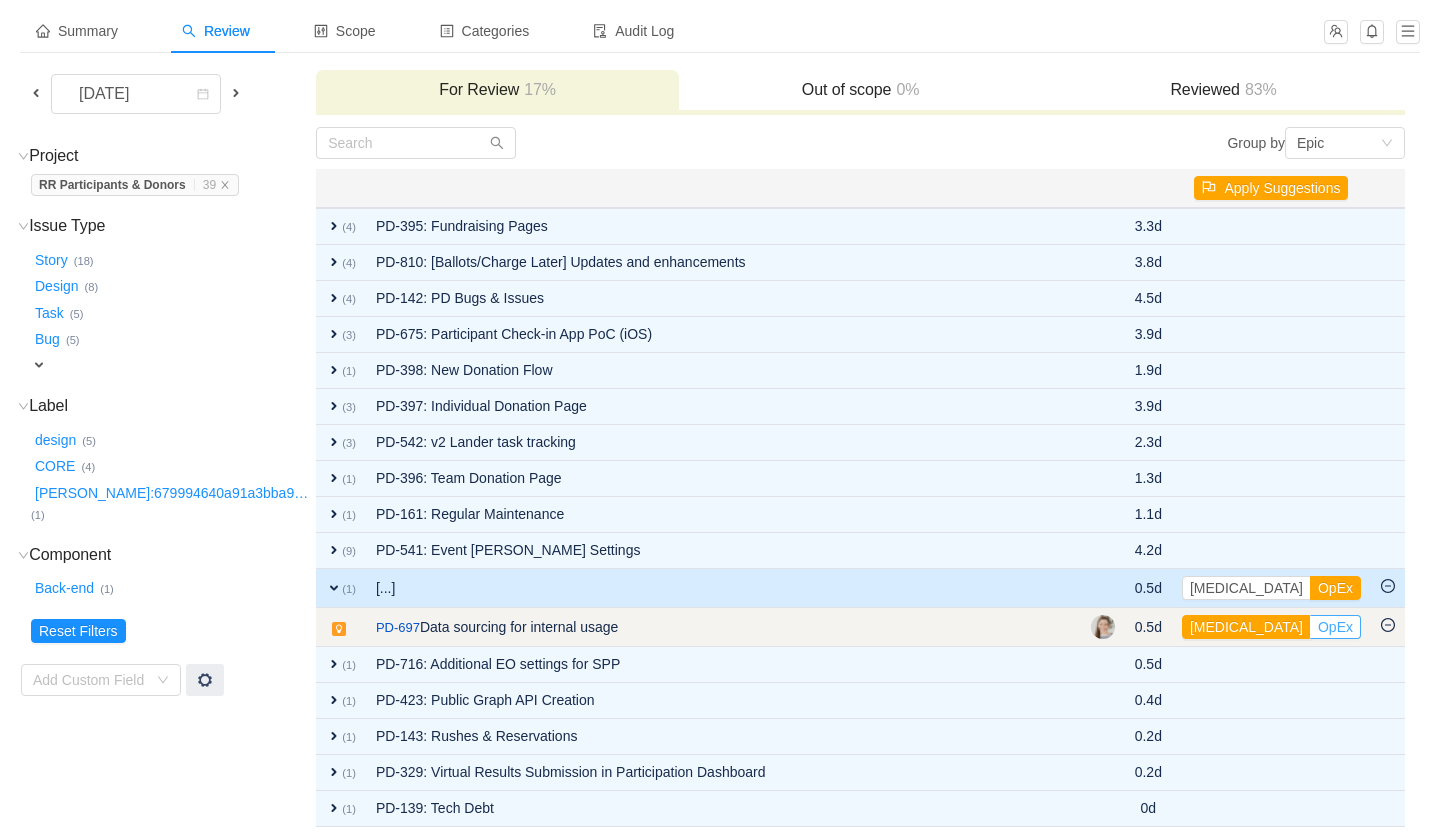 scroll, scrollTop: 68, scrollLeft: 0, axis: vertical 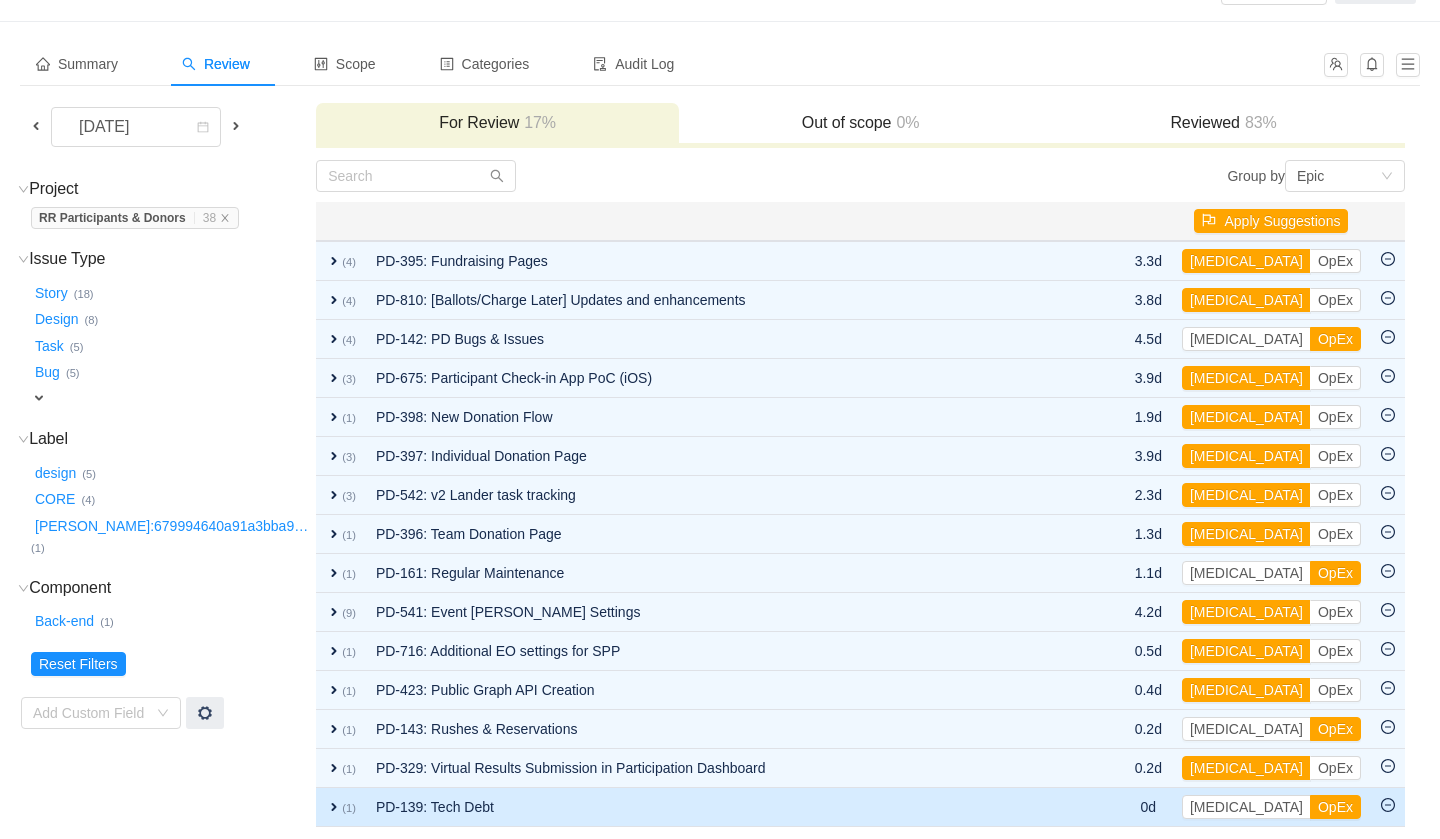 click on "expand" at bounding box center [334, 807] 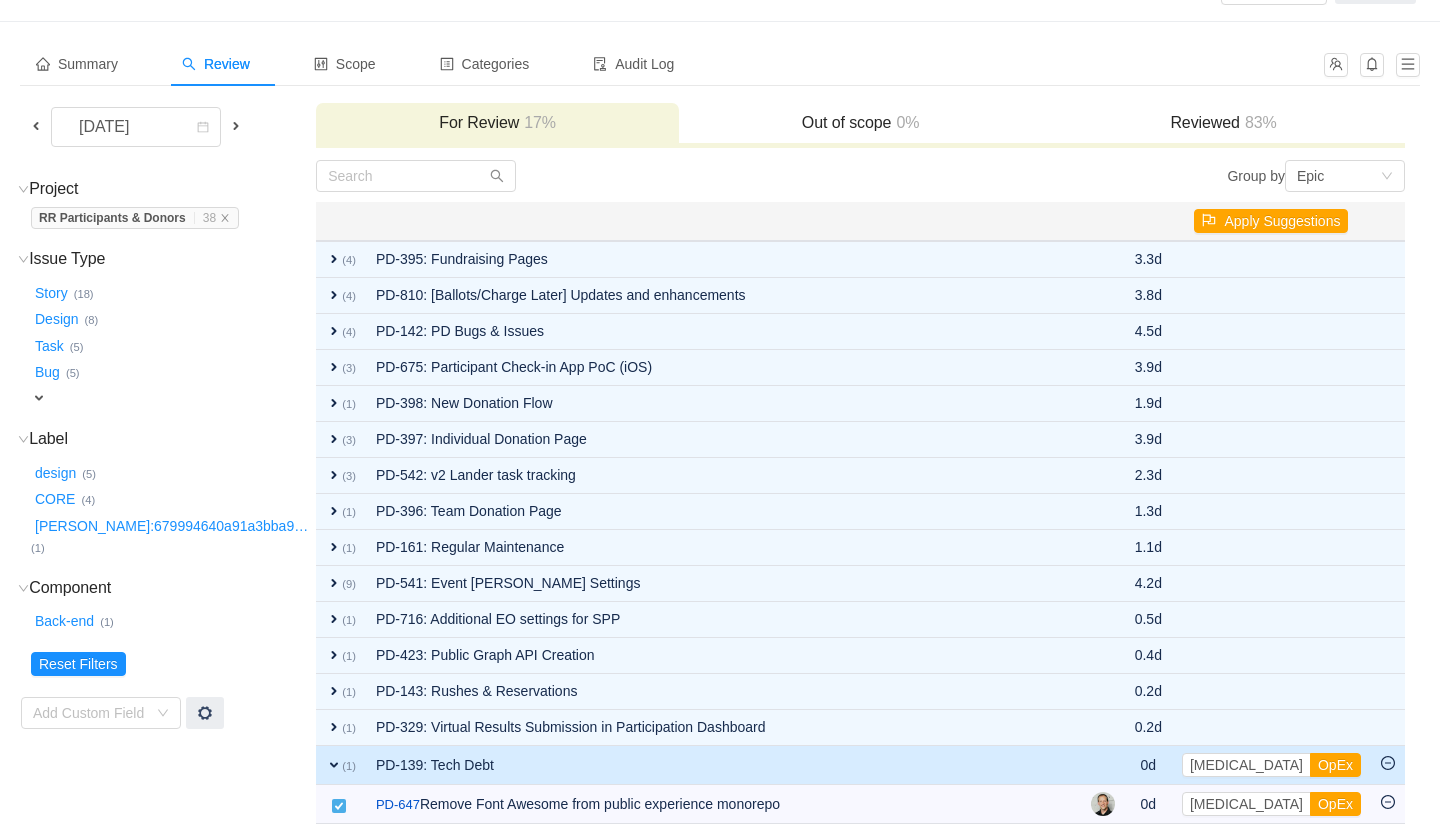 scroll, scrollTop: 65, scrollLeft: 0, axis: vertical 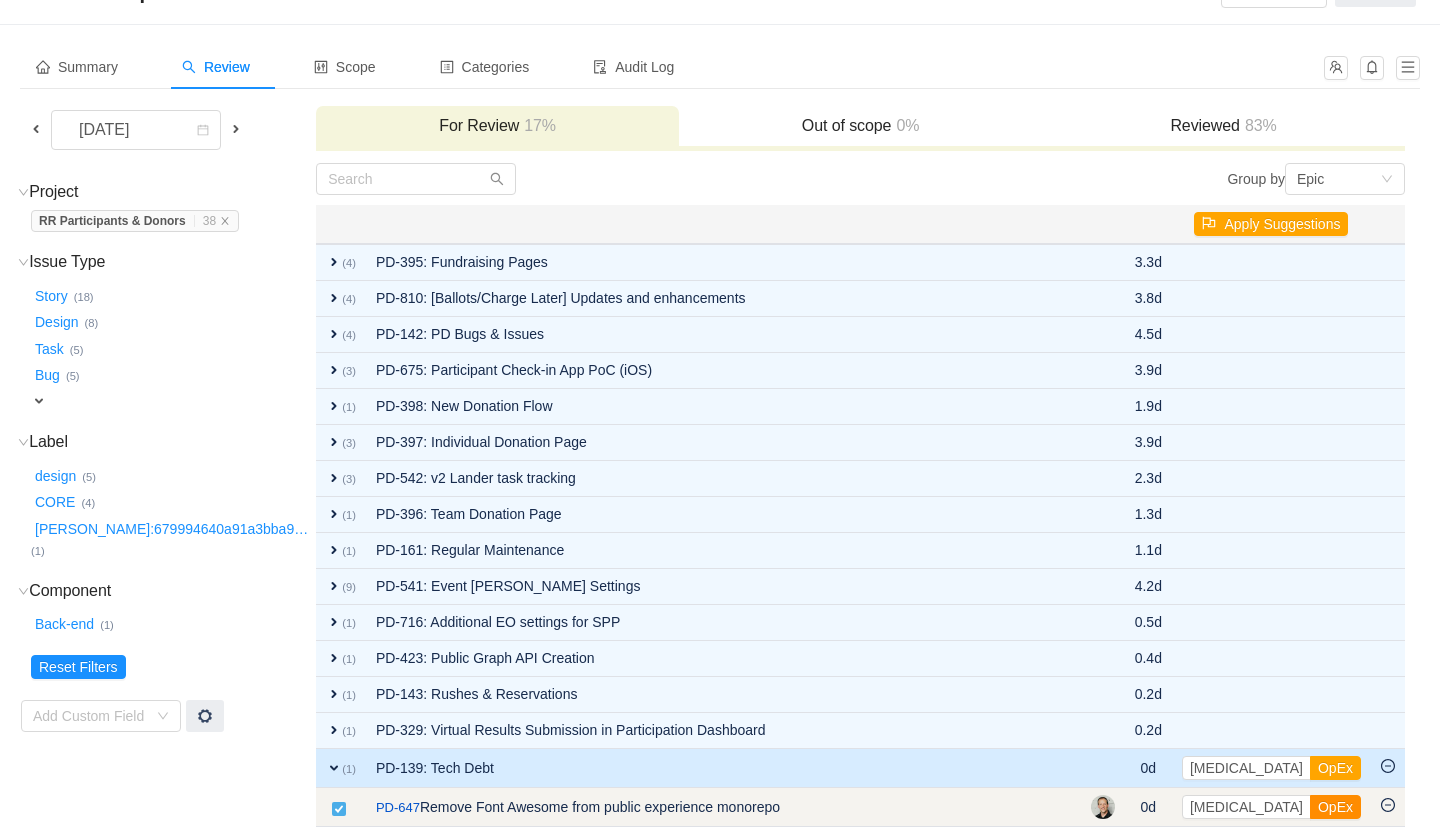 click on "OpEx" at bounding box center (1335, 807) 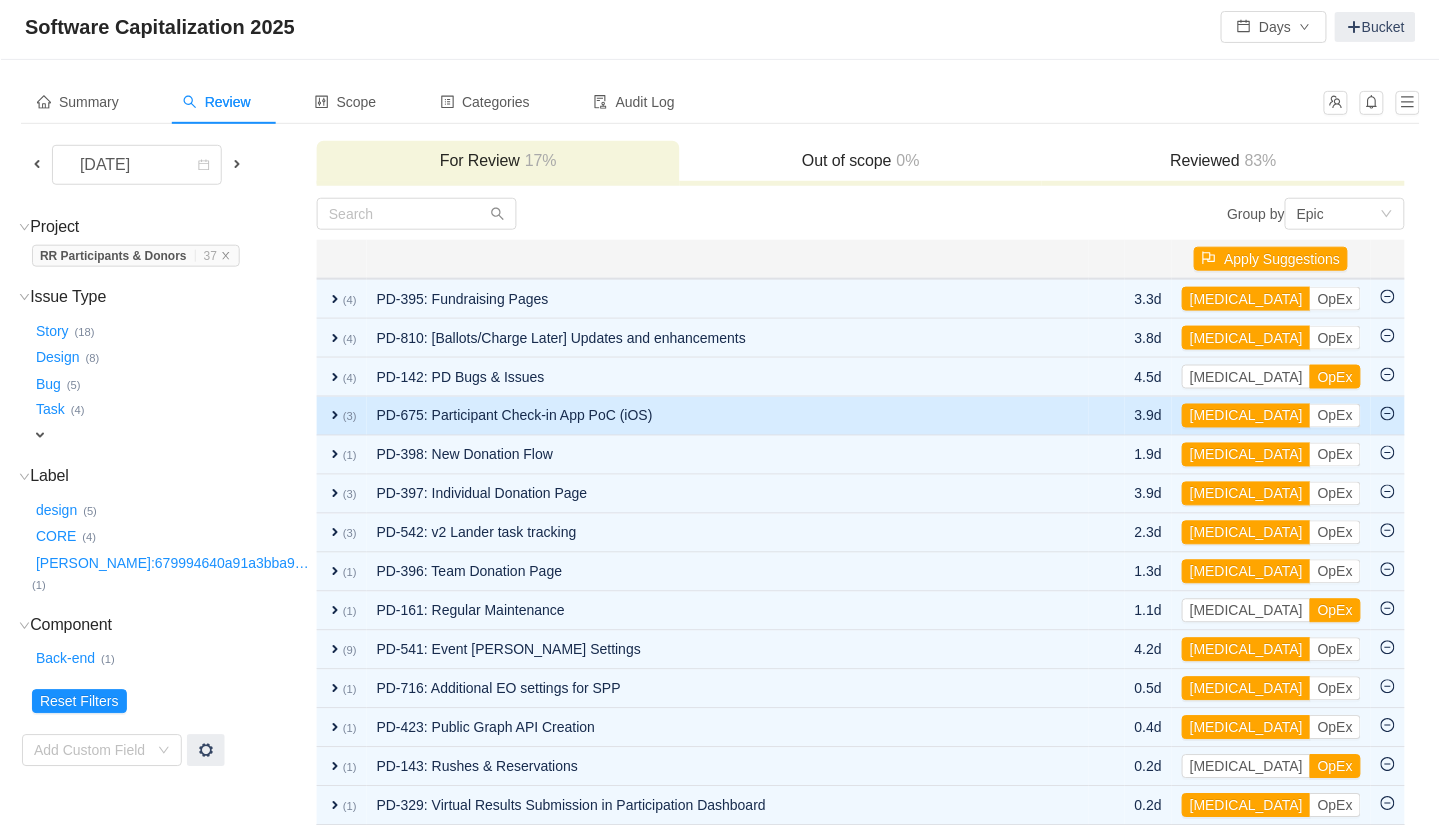 scroll, scrollTop: 0, scrollLeft: 0, axis: both 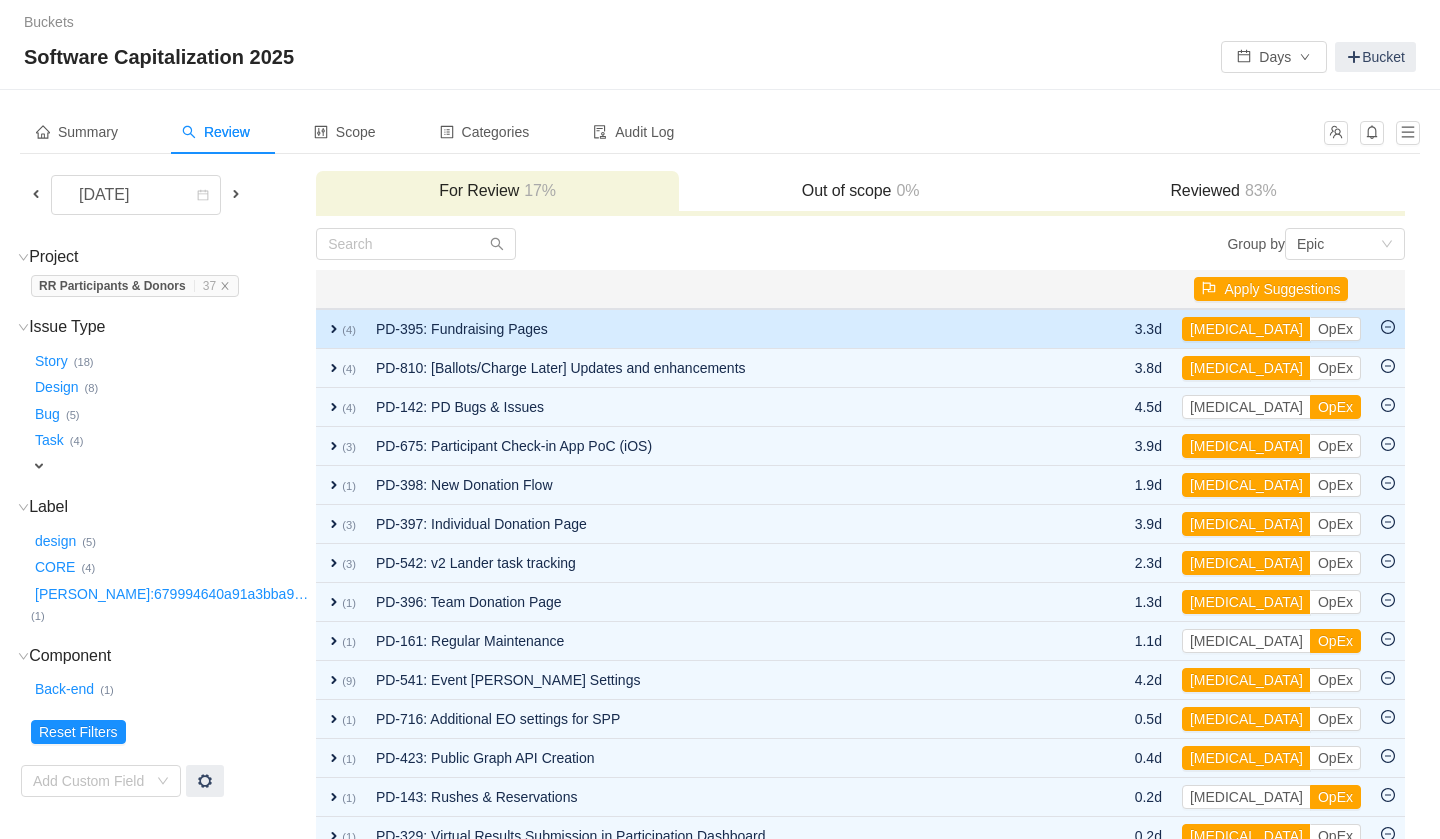 click on "expand" at bounding box center [334, 329] 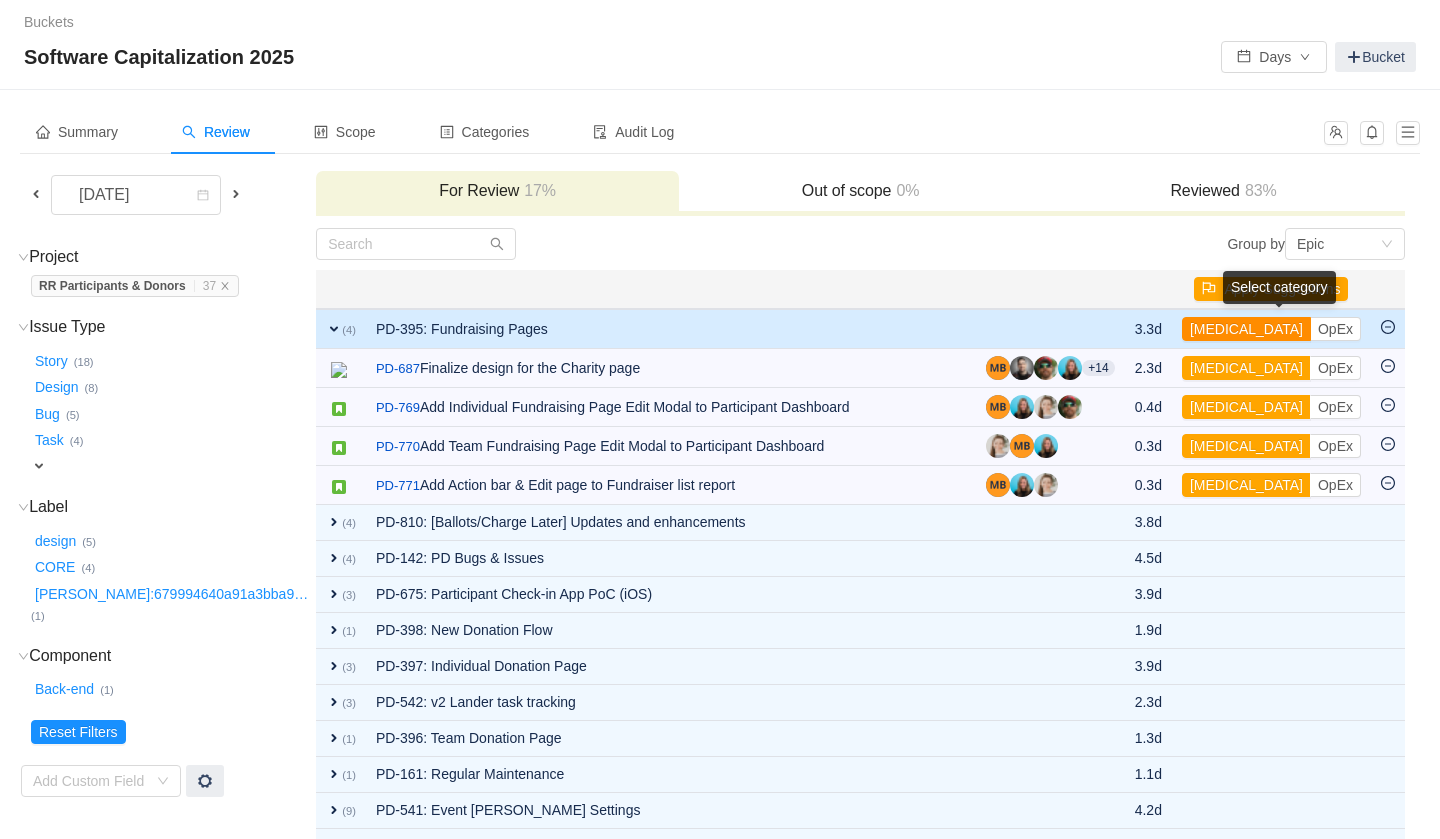 click on "[MEDICAL_DATA]" at bounding box center (1246, 329) 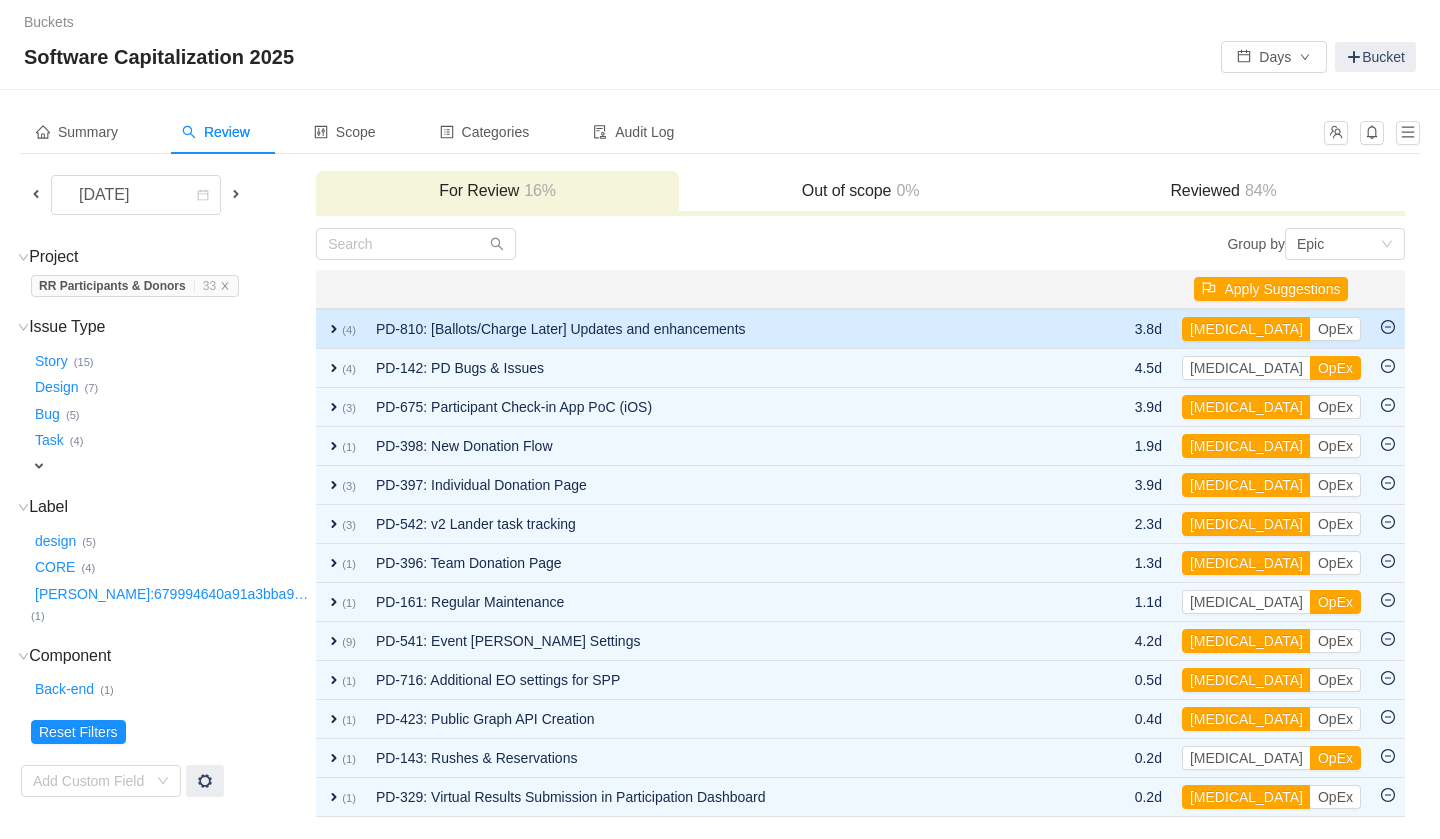 click on "PD-810: [Ballots/Charge Later] Updates and enhancements" at bounding box center (727, 329) 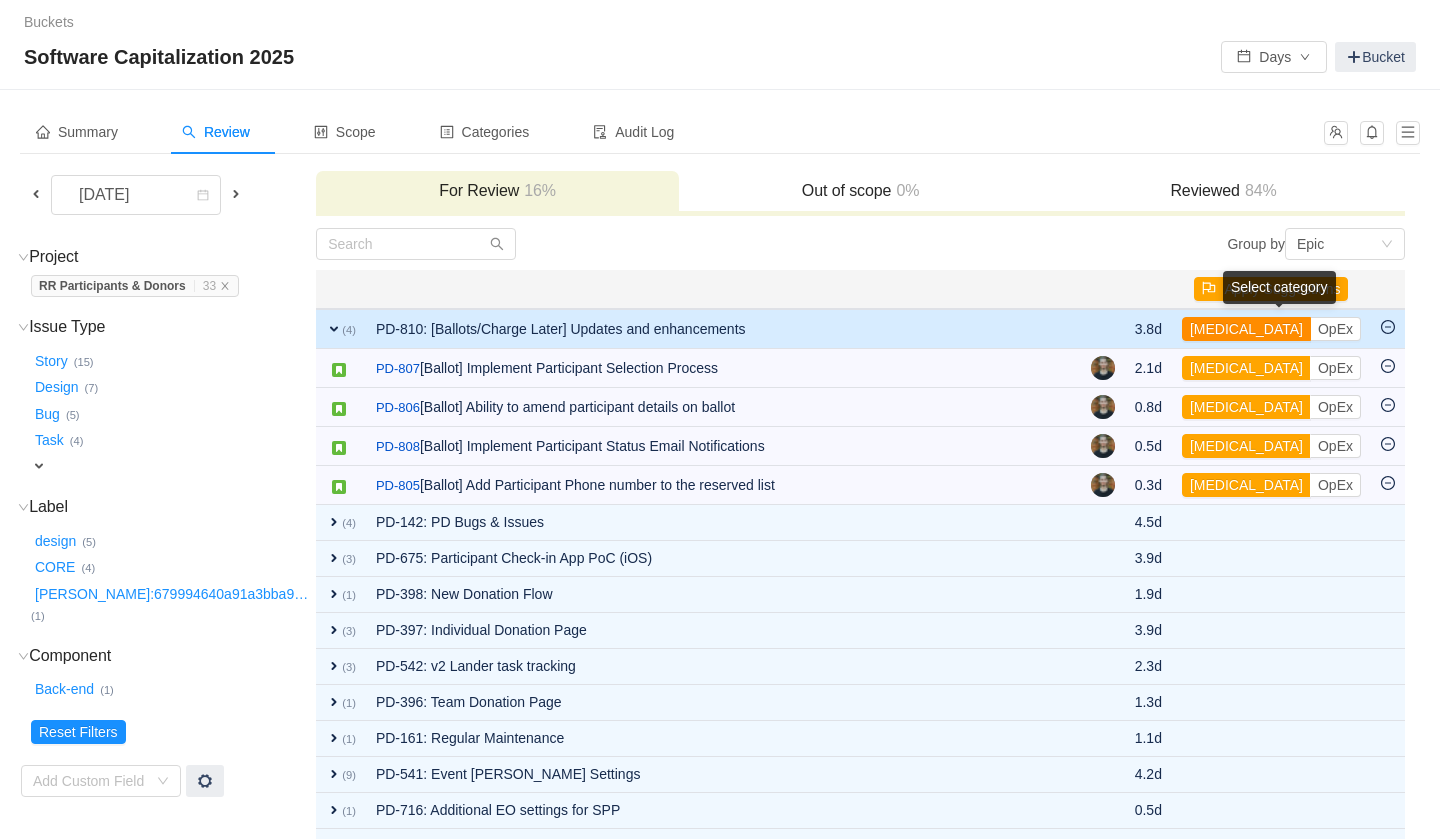 click on "[MEDICAL_DATA]" at bounding box center [1246, 329] 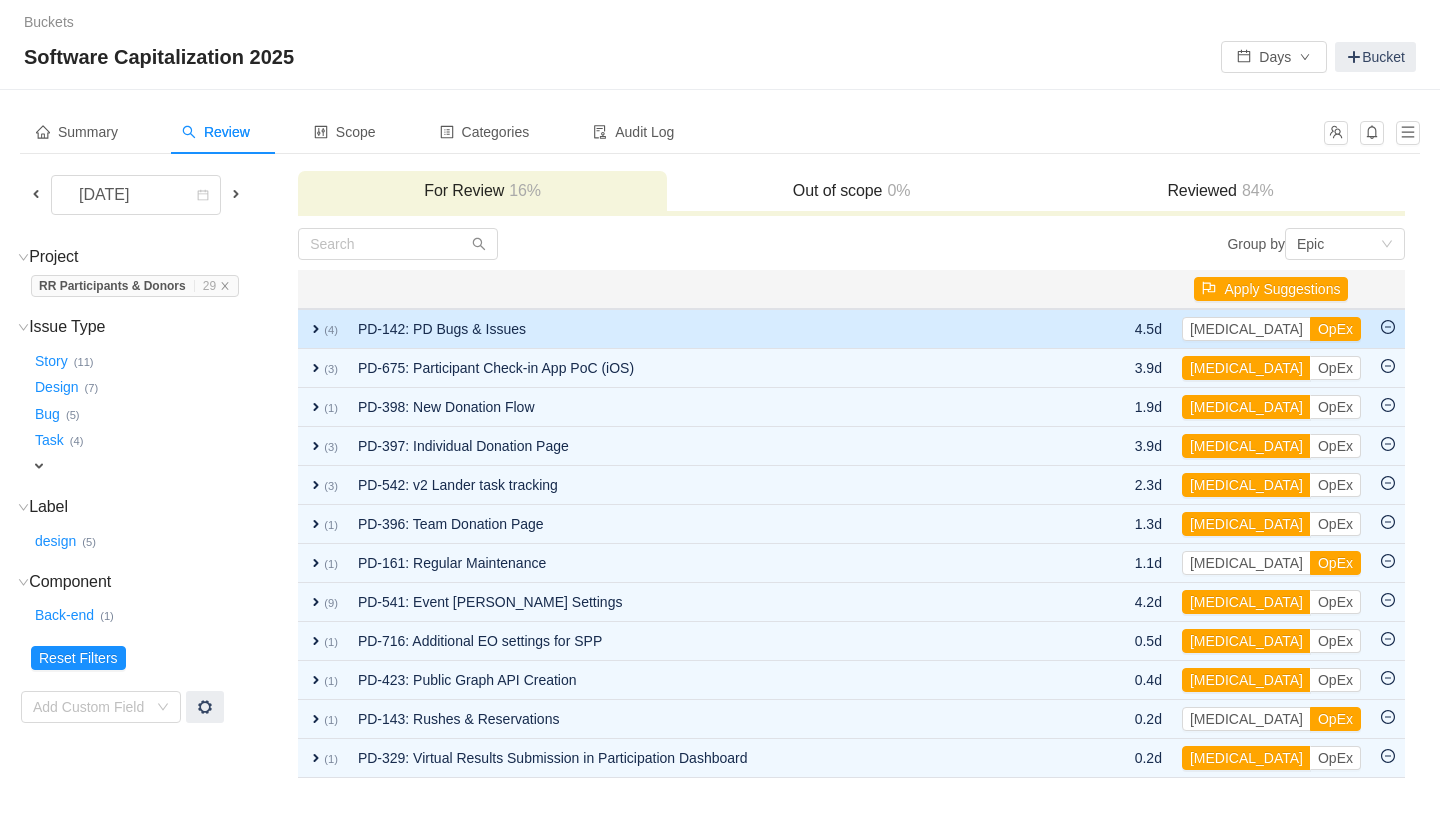 click at bounding box center (1107, 329) 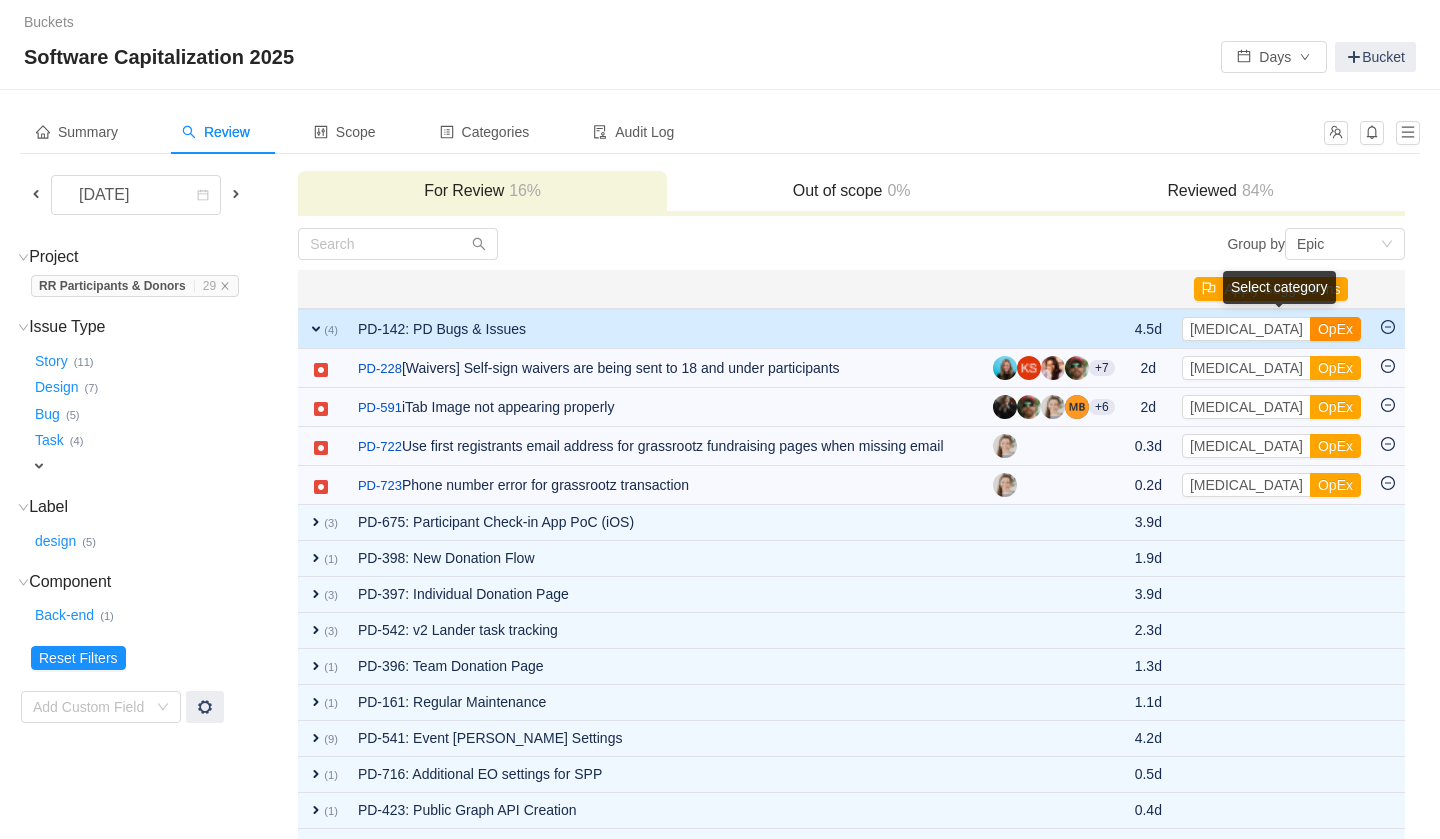 click on "OpEx" at bounding box center [1335, 329] 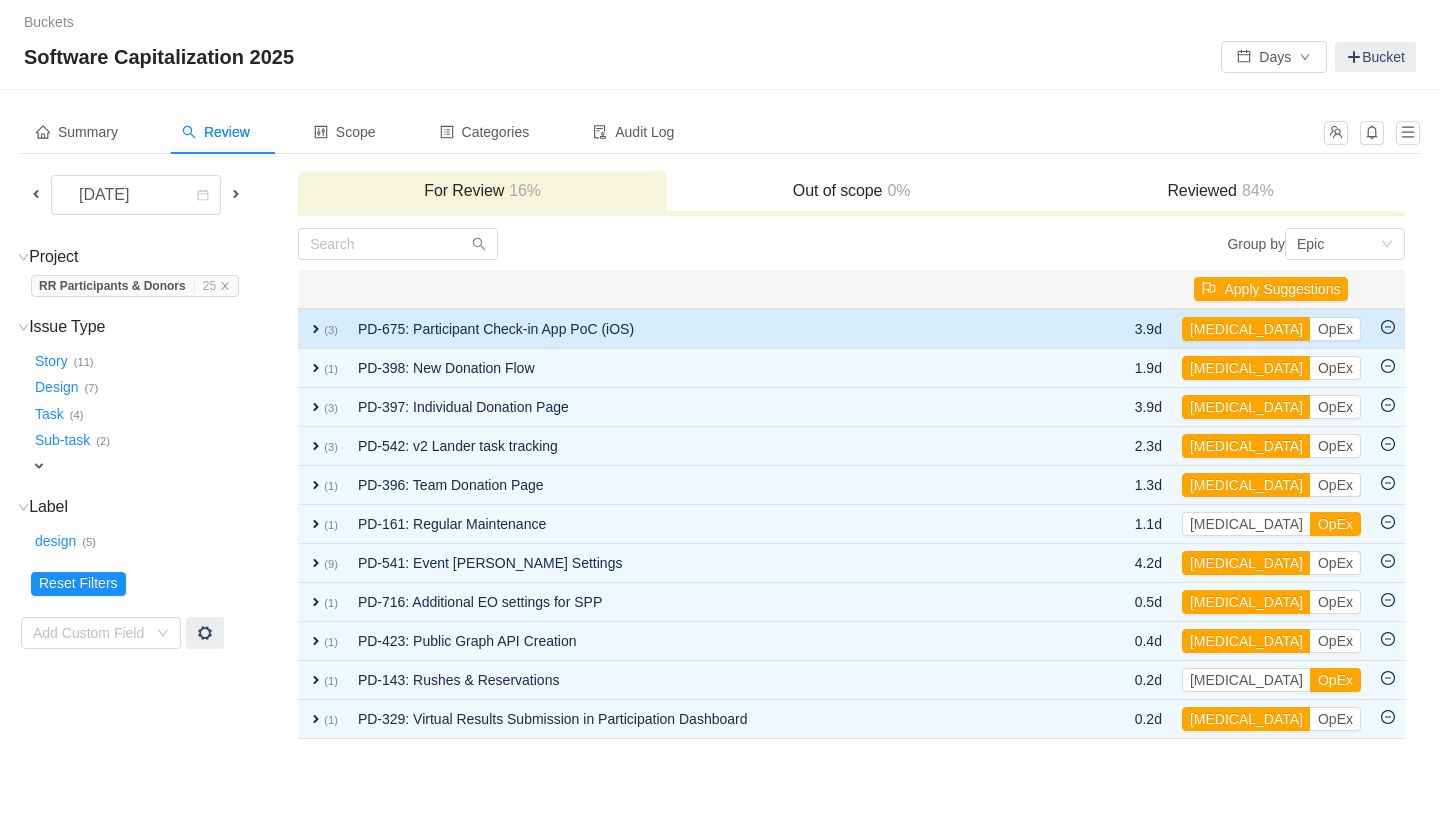 click on "expand" at bounding box center (316, 329) 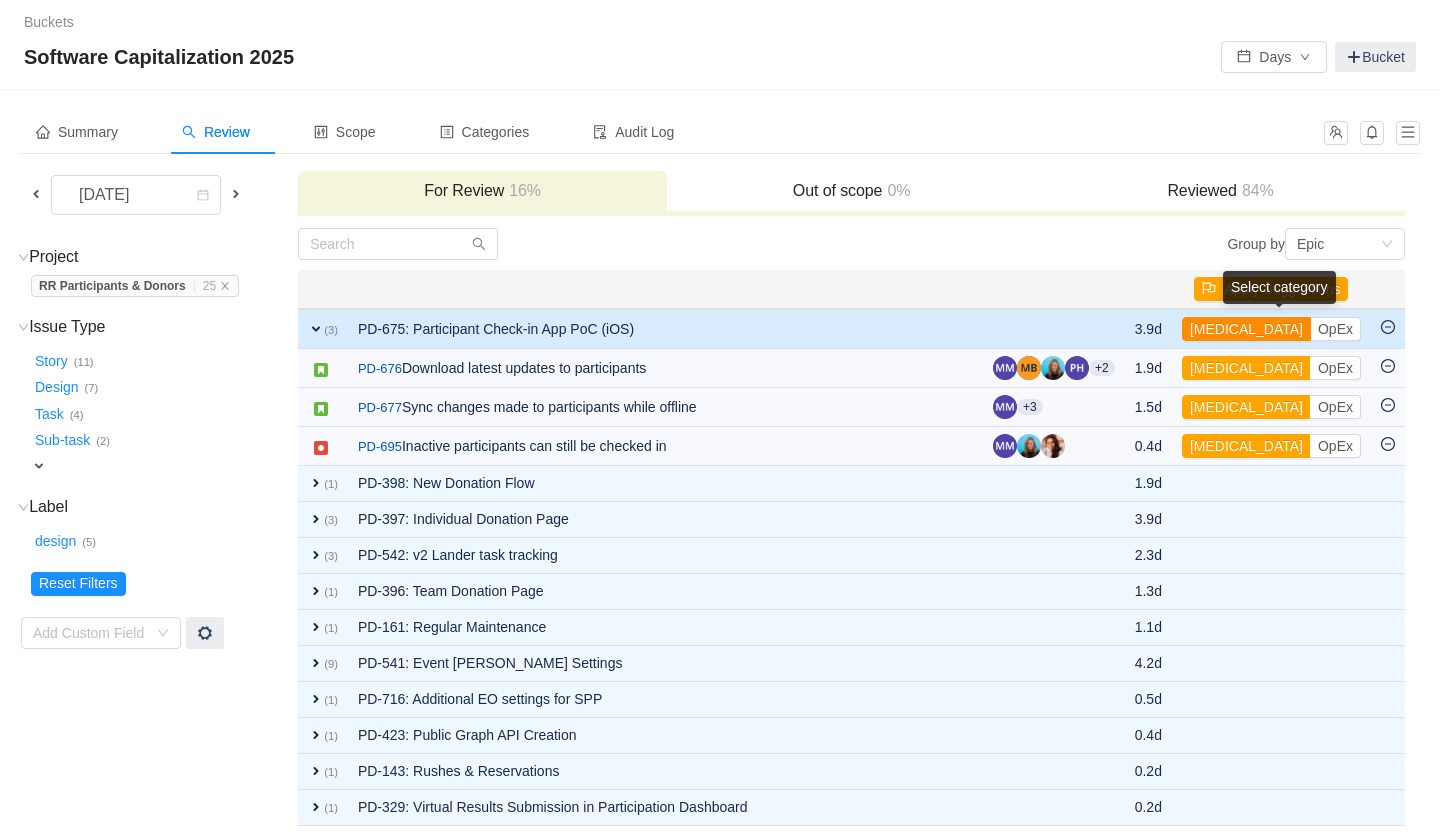 click on "[MEDICAL_DATA]" at bounding box center [1246, 329] 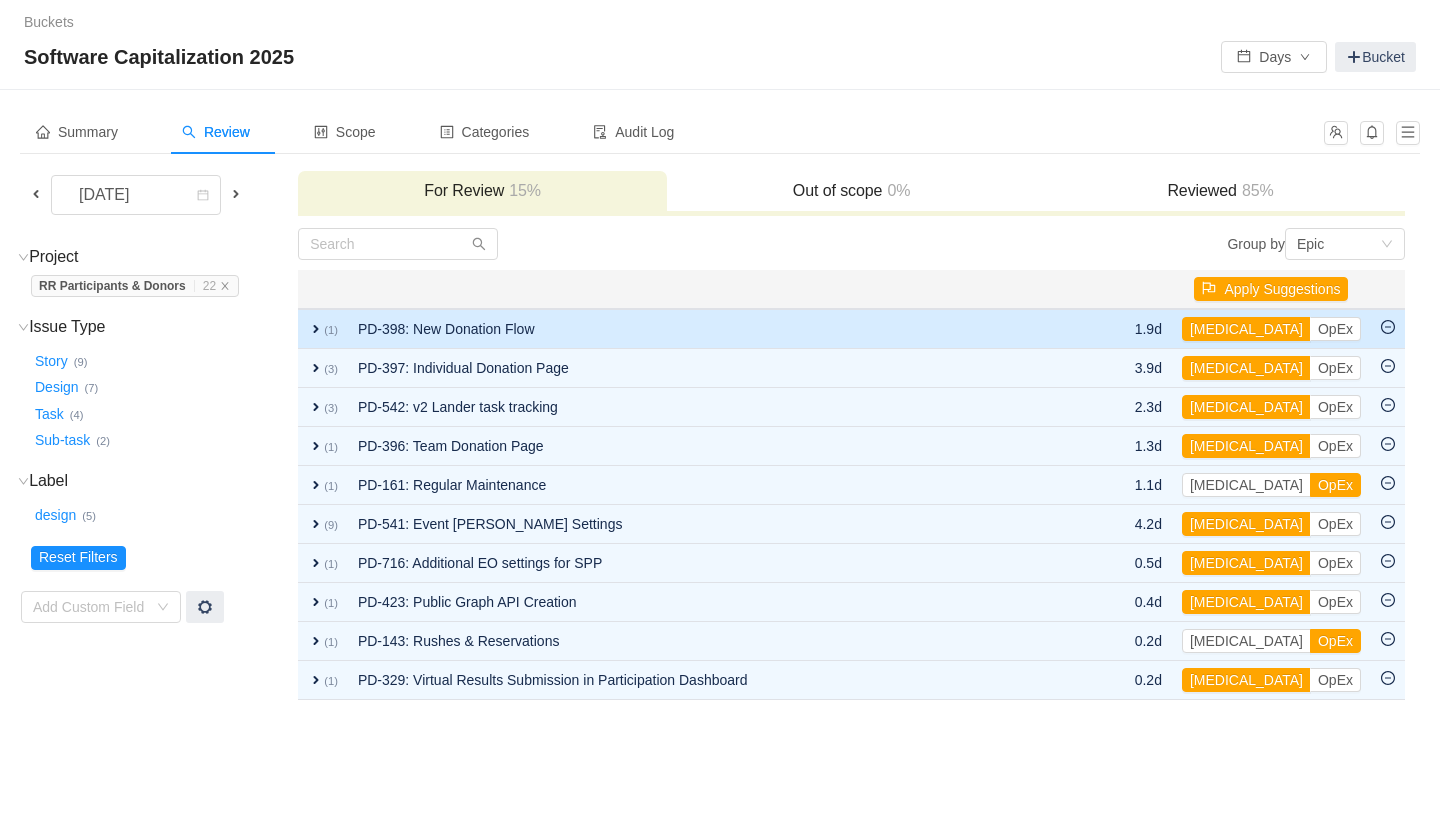 click on "expand" at bounding box center [316, 329] 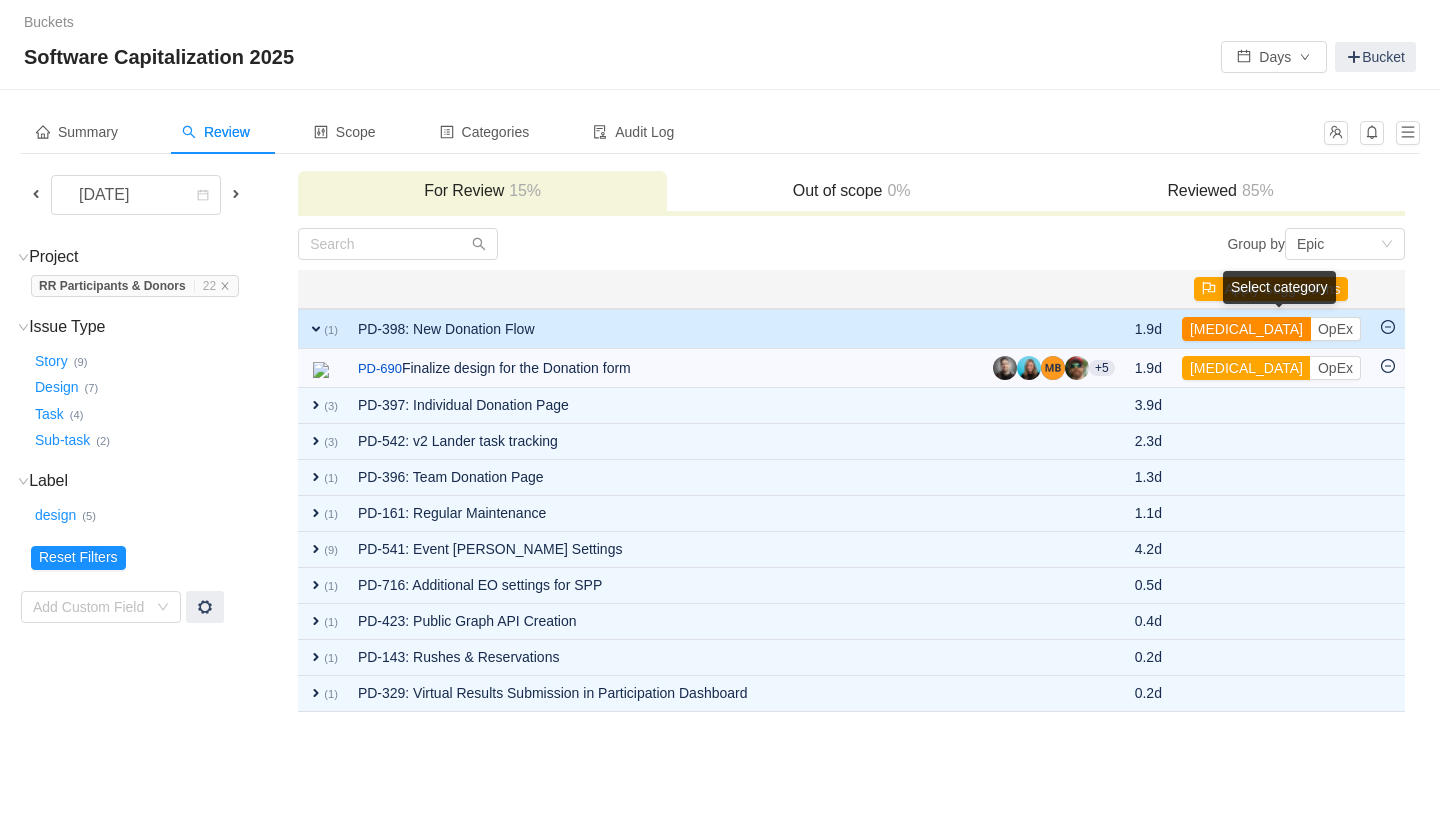 click on "[MEDICAL_DATA]" at bounding box center [1246, 329] 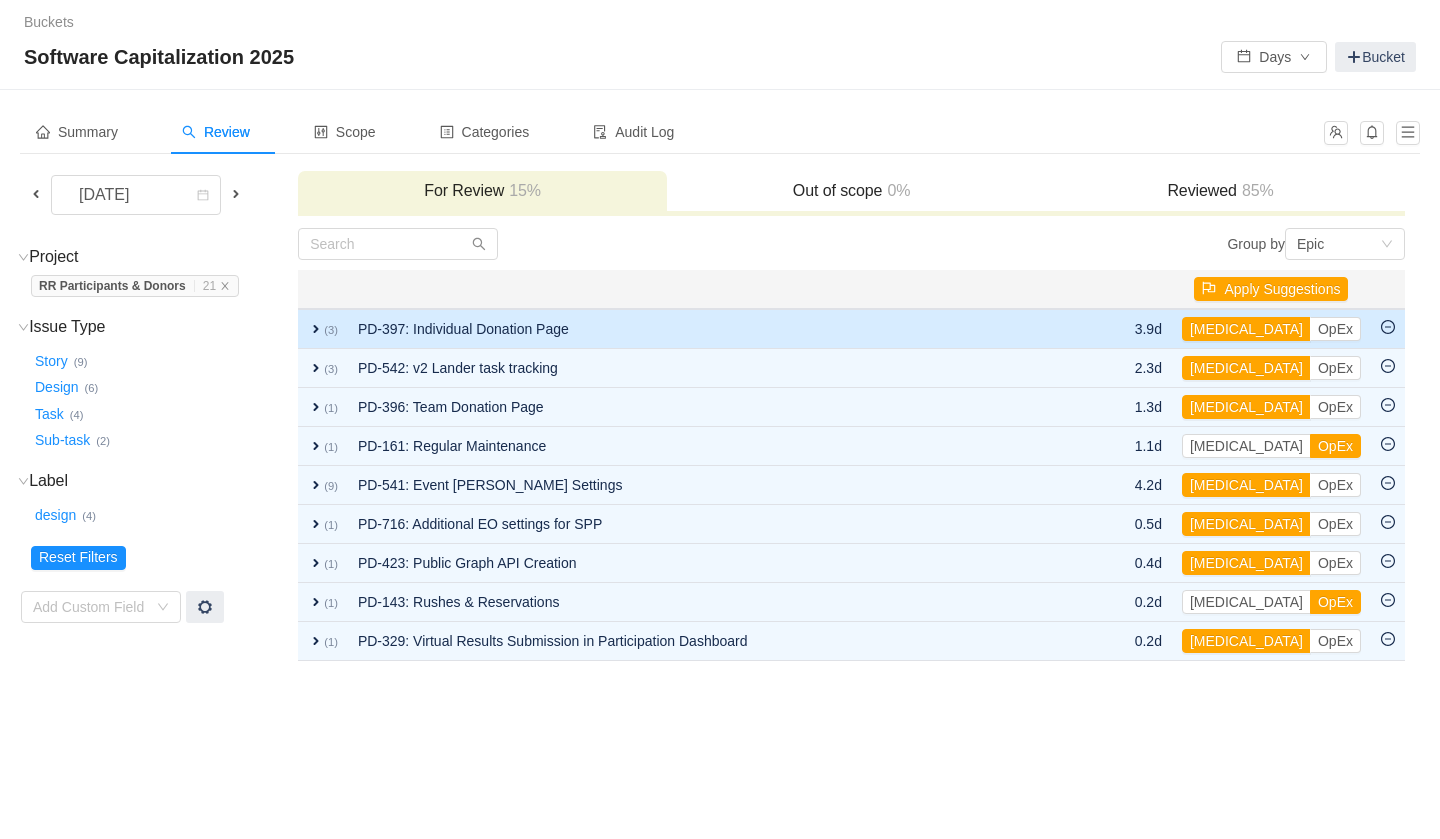click on "PD-397: Individual Donation Page" at bounding box center (718, 329) 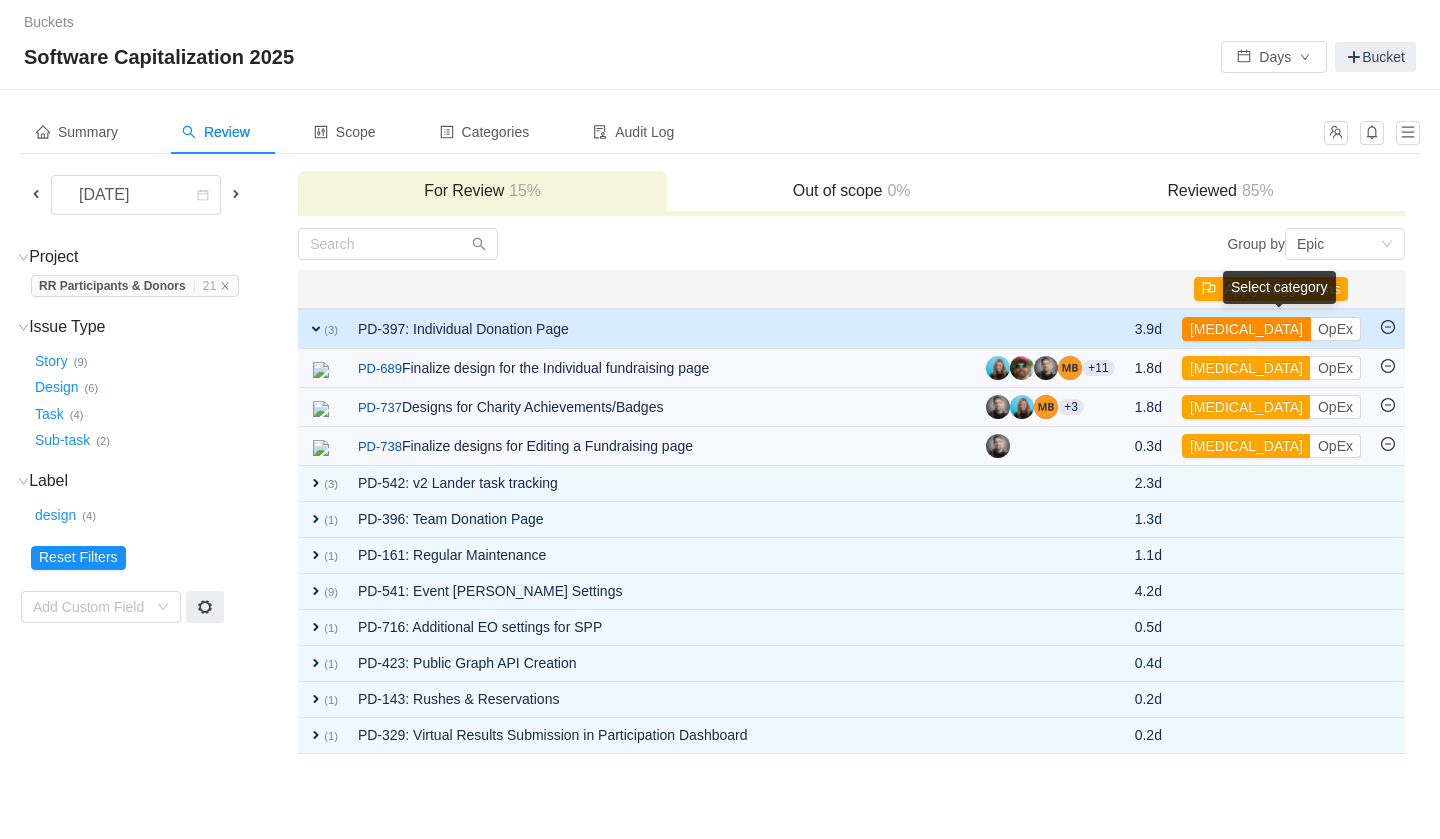 click on "[MEDICAL_DATA]" at bounding box center [1246, 329] 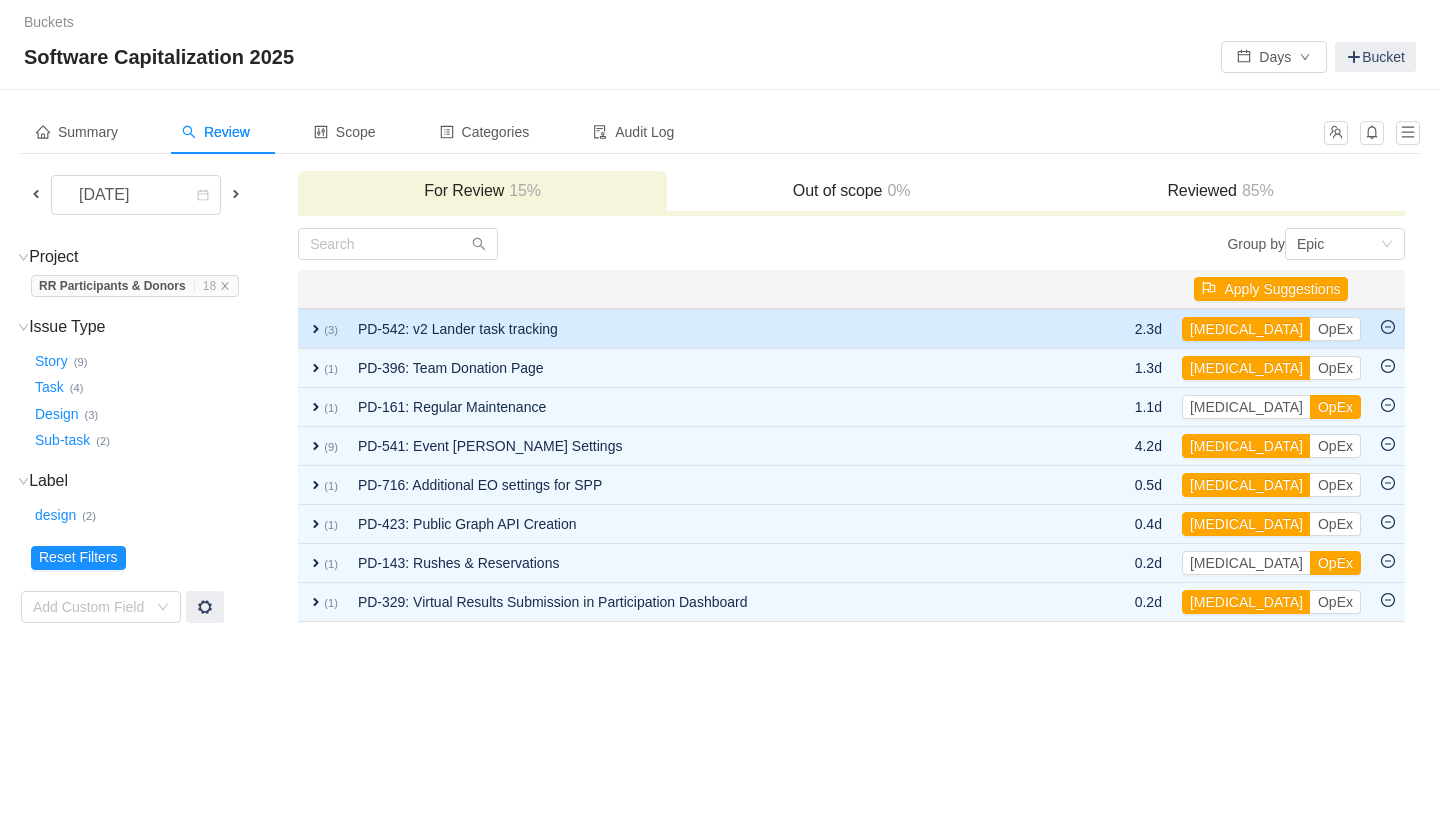 click on "PD-542: v2 Lander task tracking" at bounding box center [718, 329] 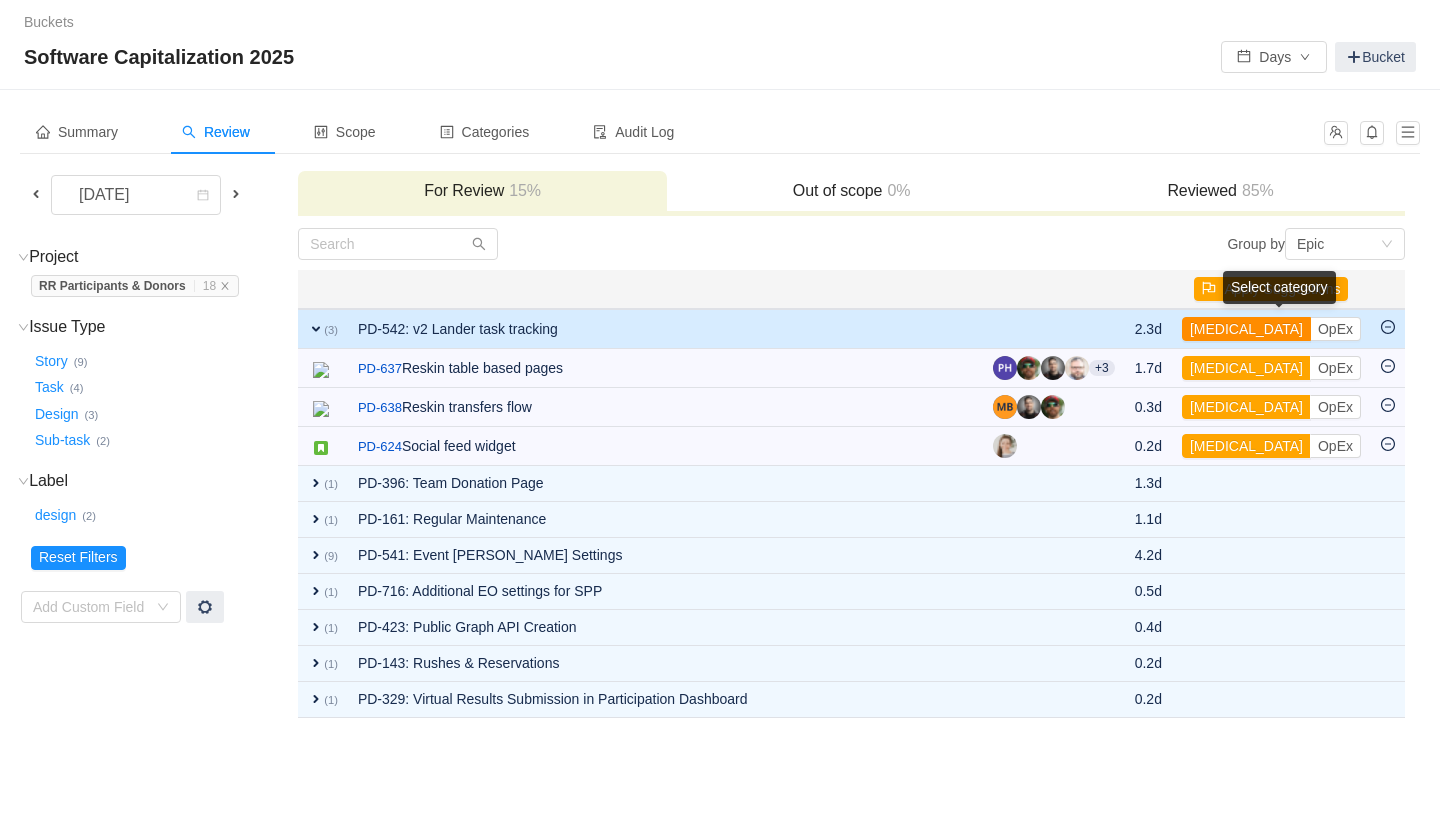 click on "[MEDICAL_DATA]" at bounding box center [1246, 329] 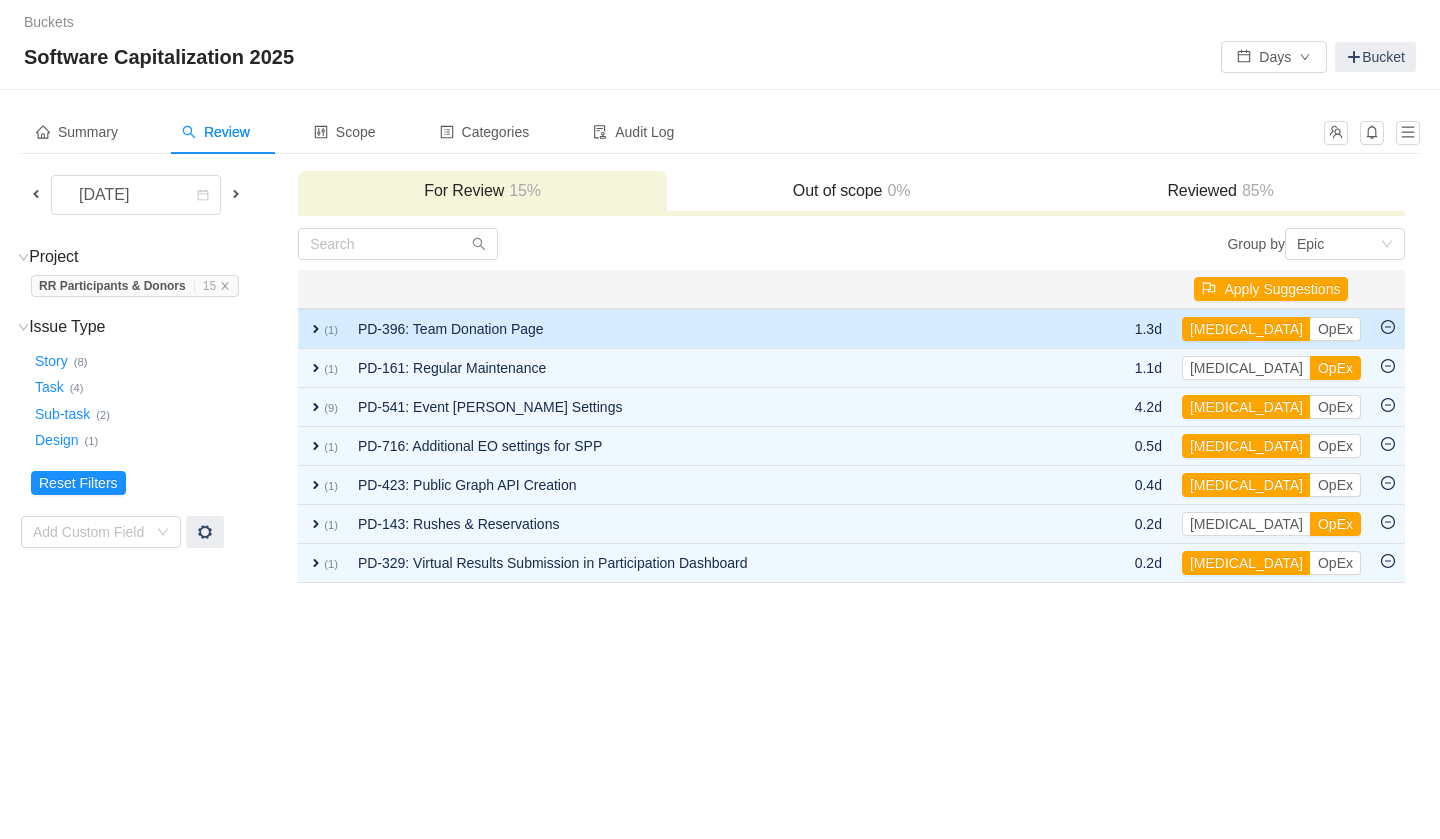 click on "PD-396: Team Donation Page" at bounding box center (718, 329) 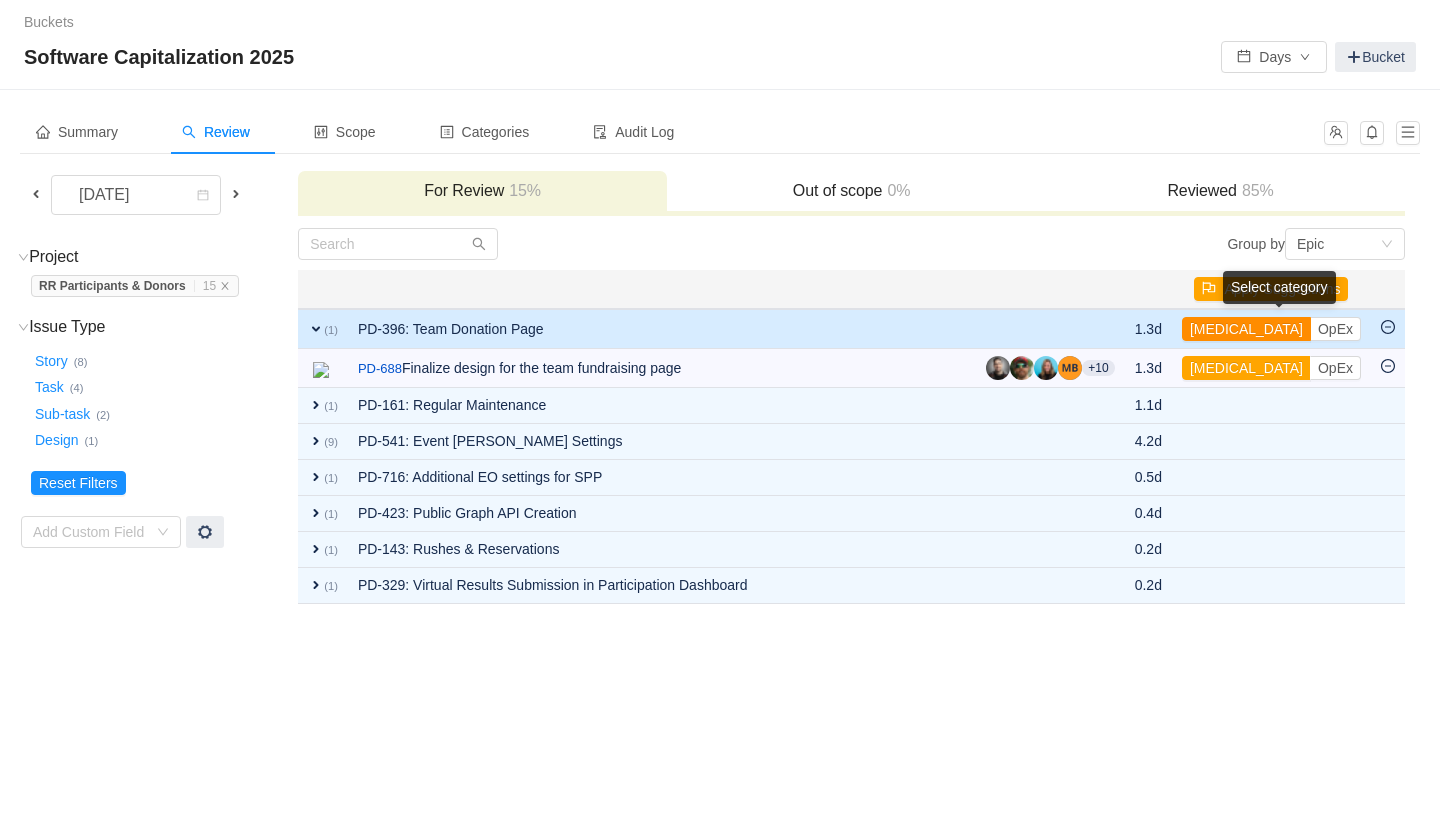 click on "[MEDICAL_DATA]" at bounding box center [1246, 329] 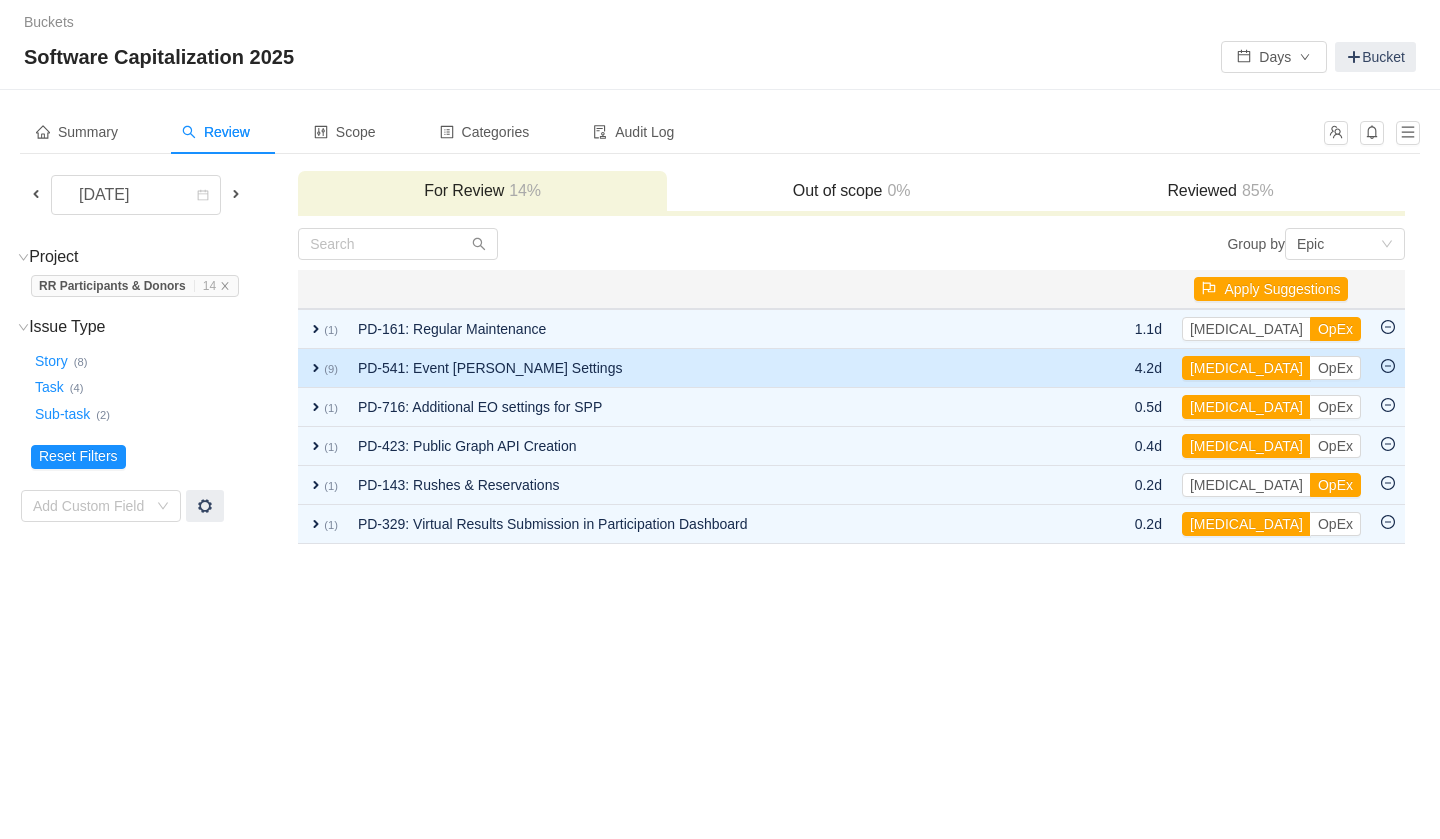 click on "expand" at bounding box center (316, 368) 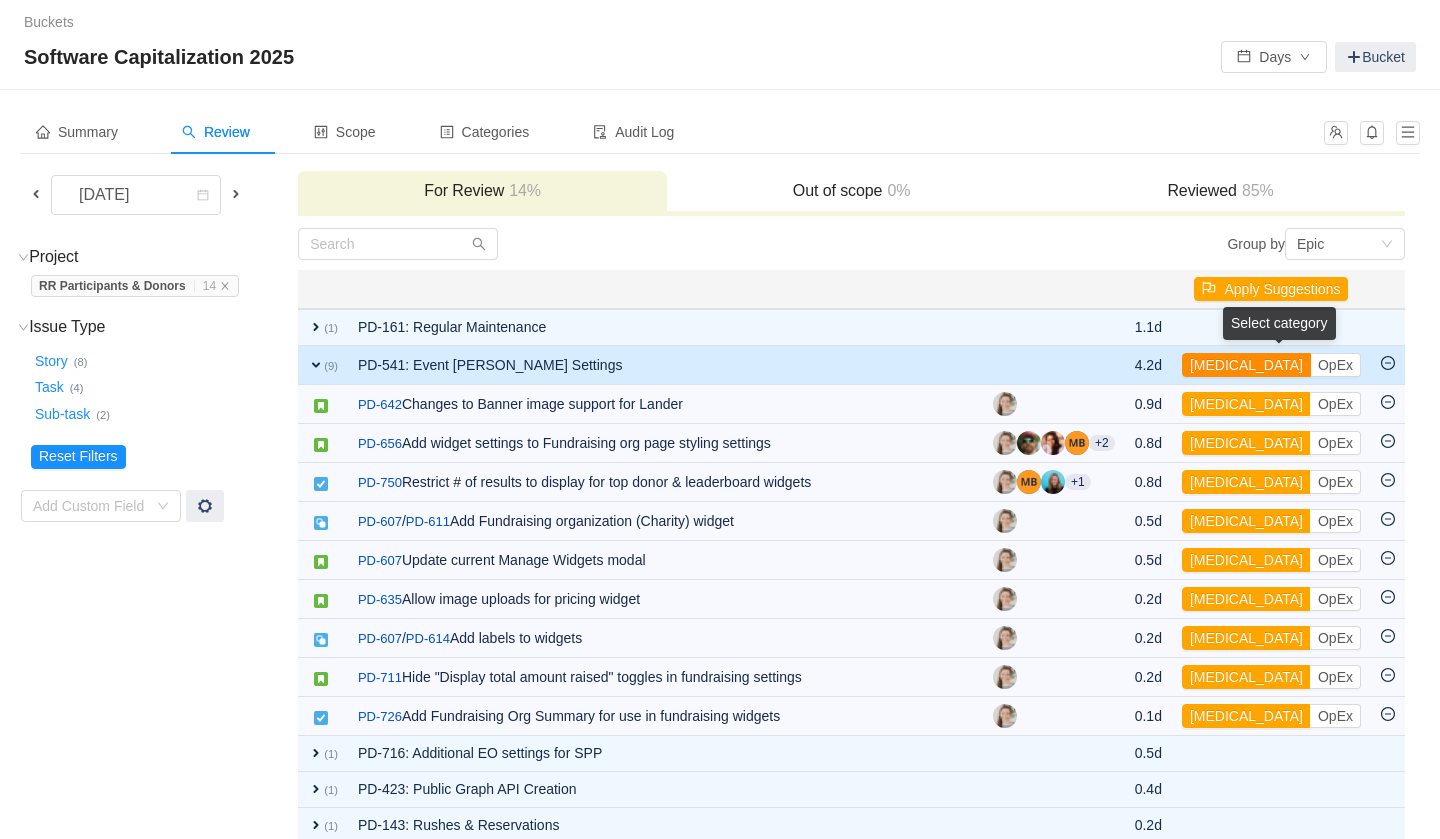 click on "[MEDICAL_DATA]" at bounding box center (1246, 365) 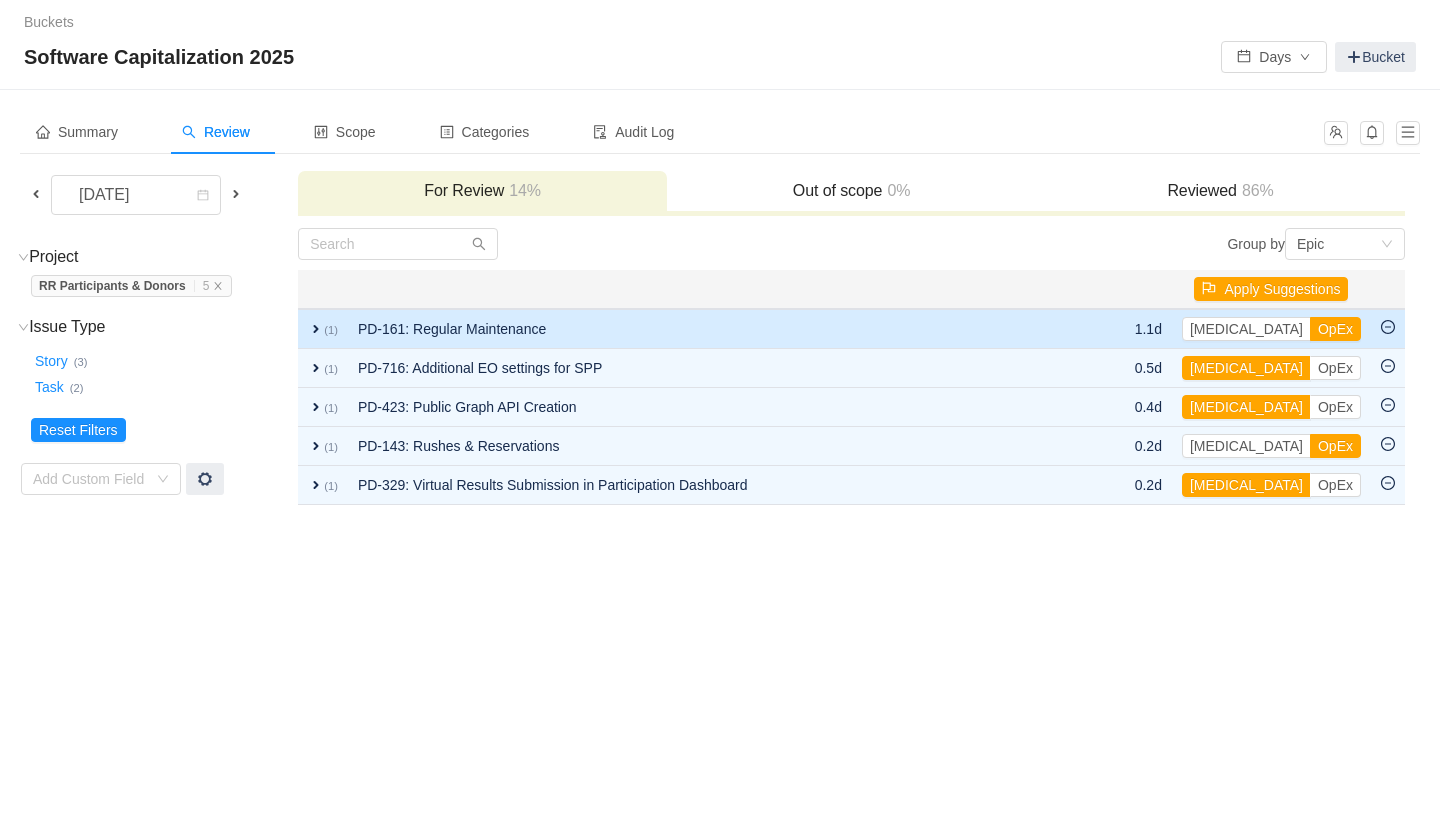 click on "PD-161: Regular Maintenance" at bounding box center [718, 329] 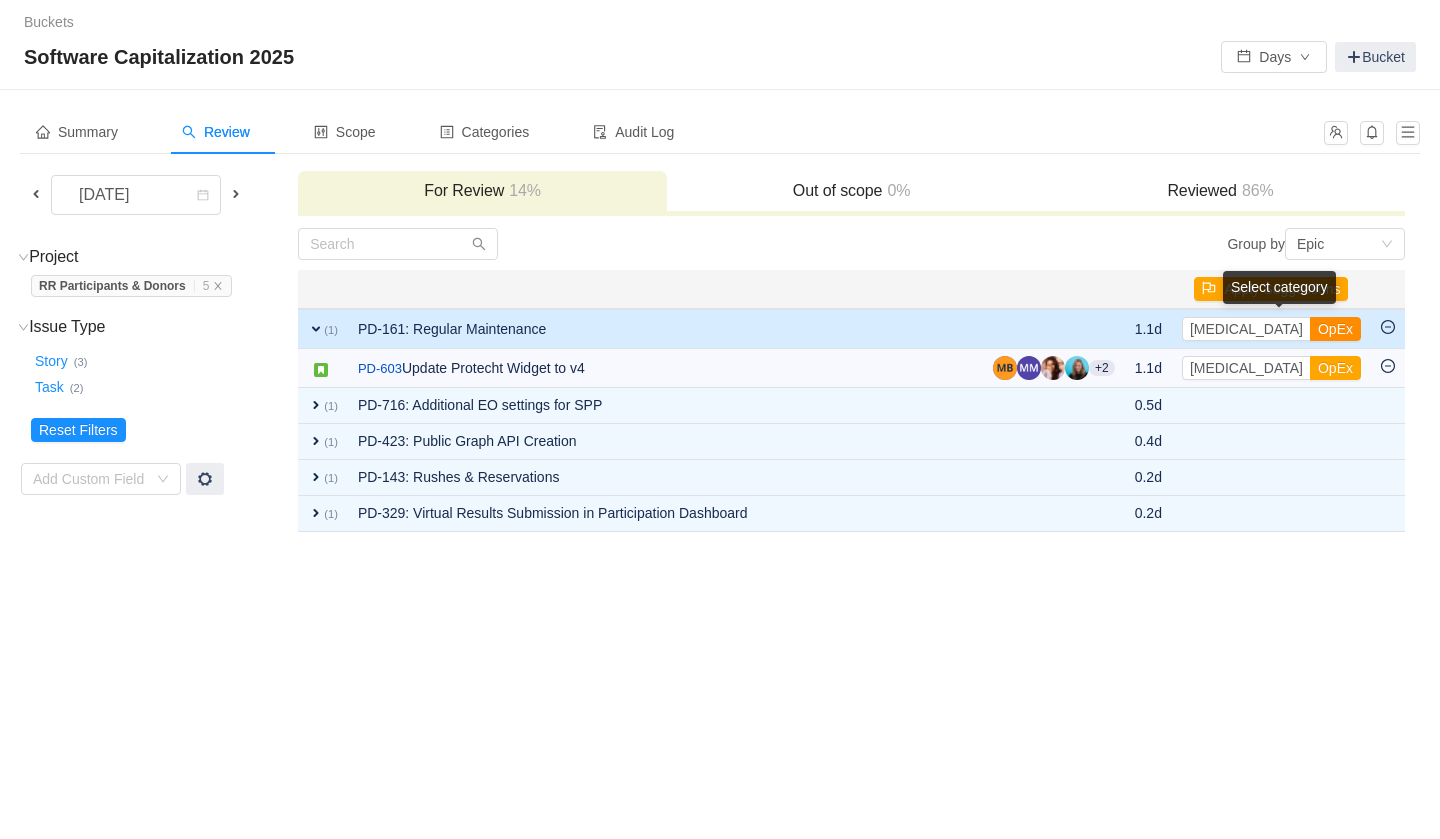 click on "OpEx" at bounding box center [1335, 329] 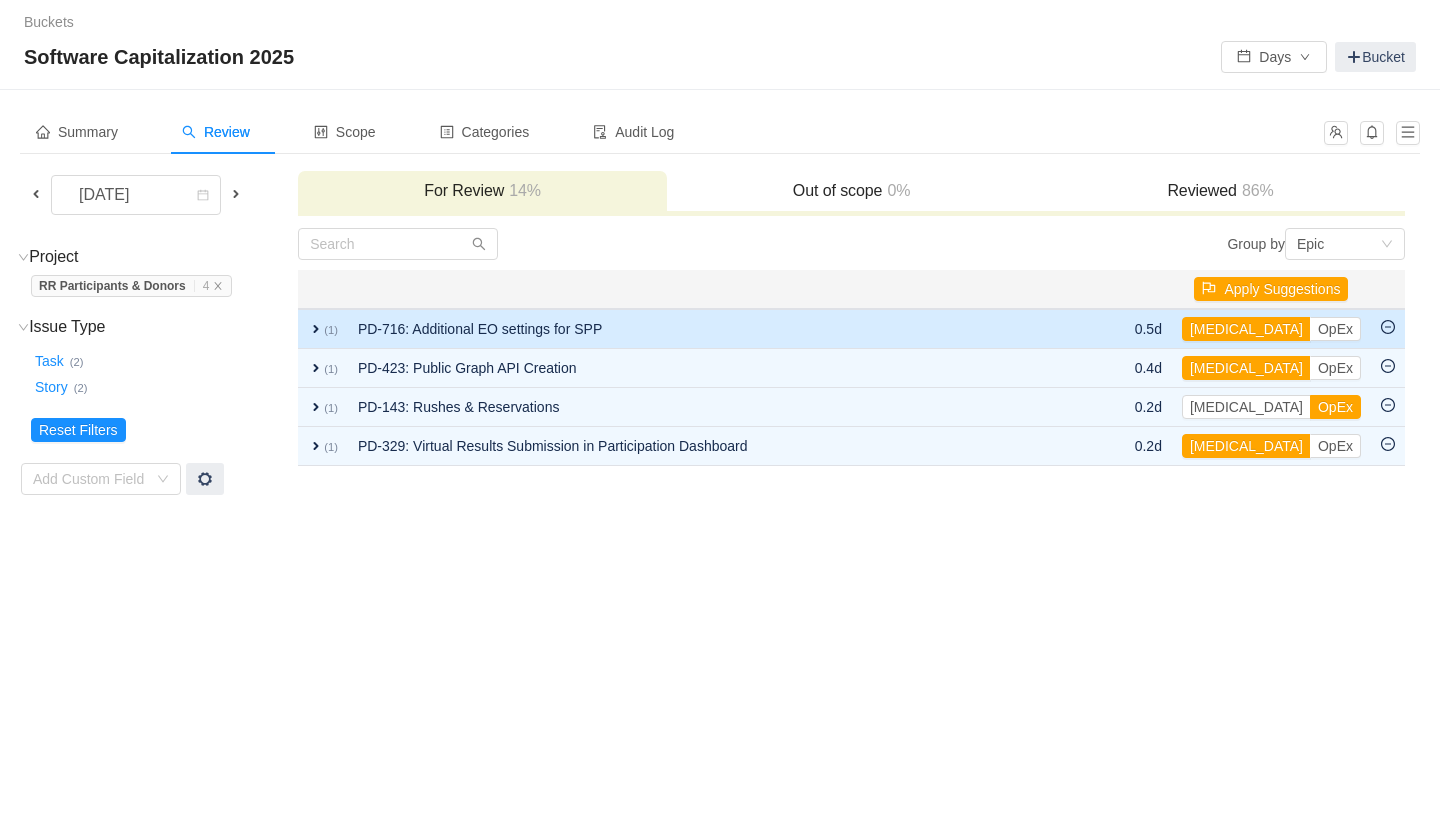 click on "PD-716: Additional EO settings for SPP" at bounding box center [718, 329] 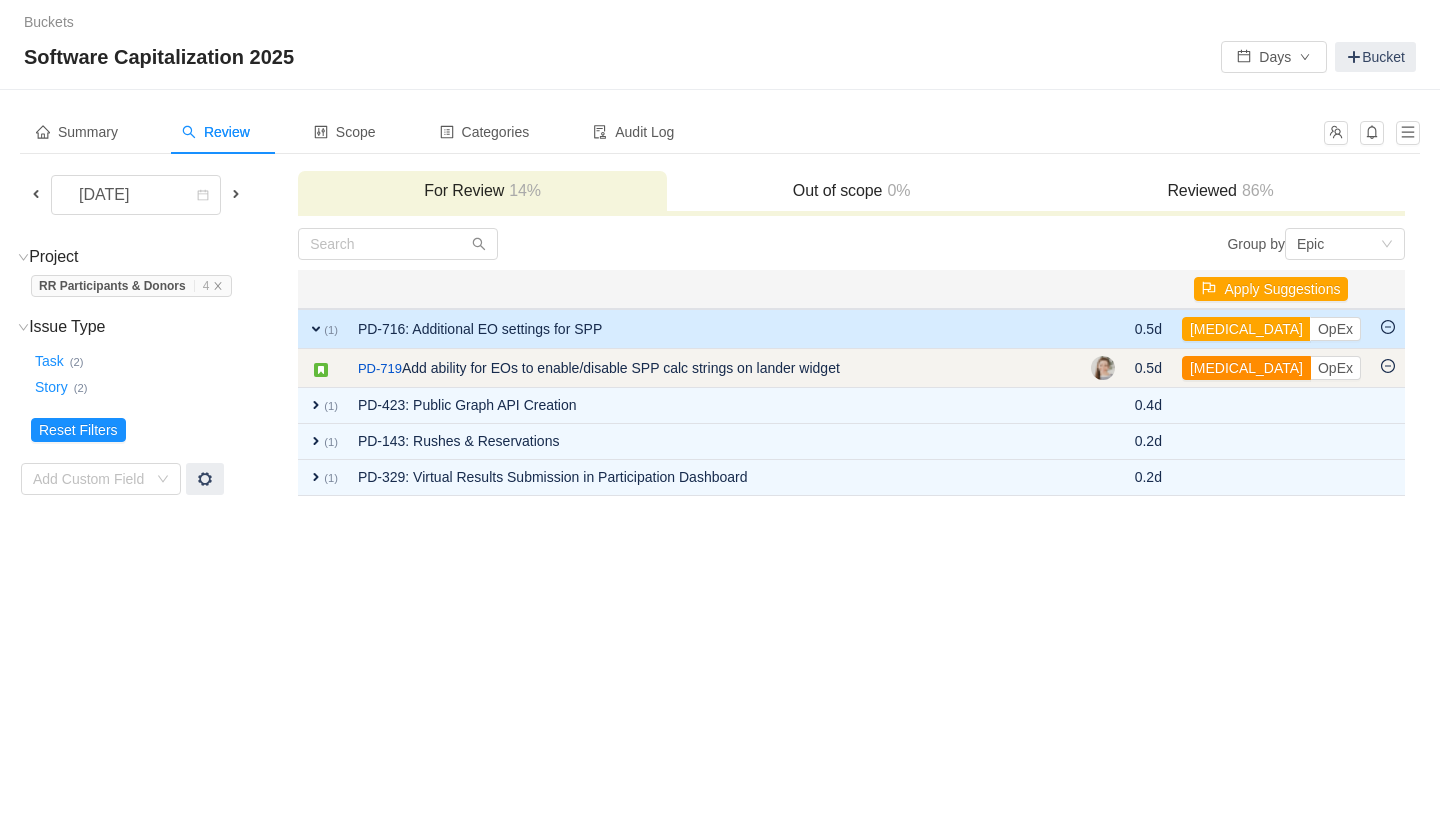 click on "[MEDICAL_DATA]" at bounding box center [1246, 368] 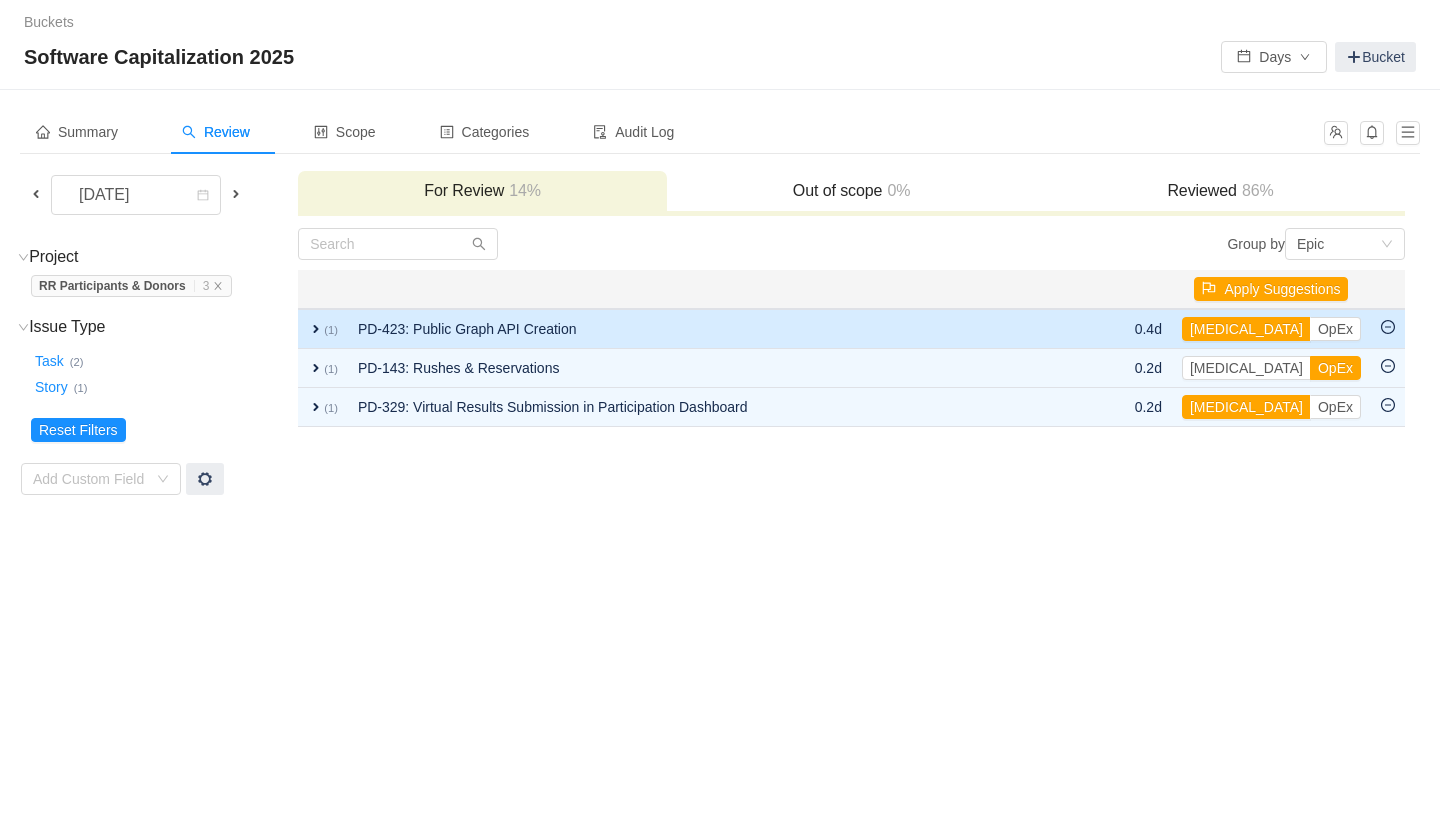click on "PD-423: Public Graph API Creation" at bounding box center (718, 329) 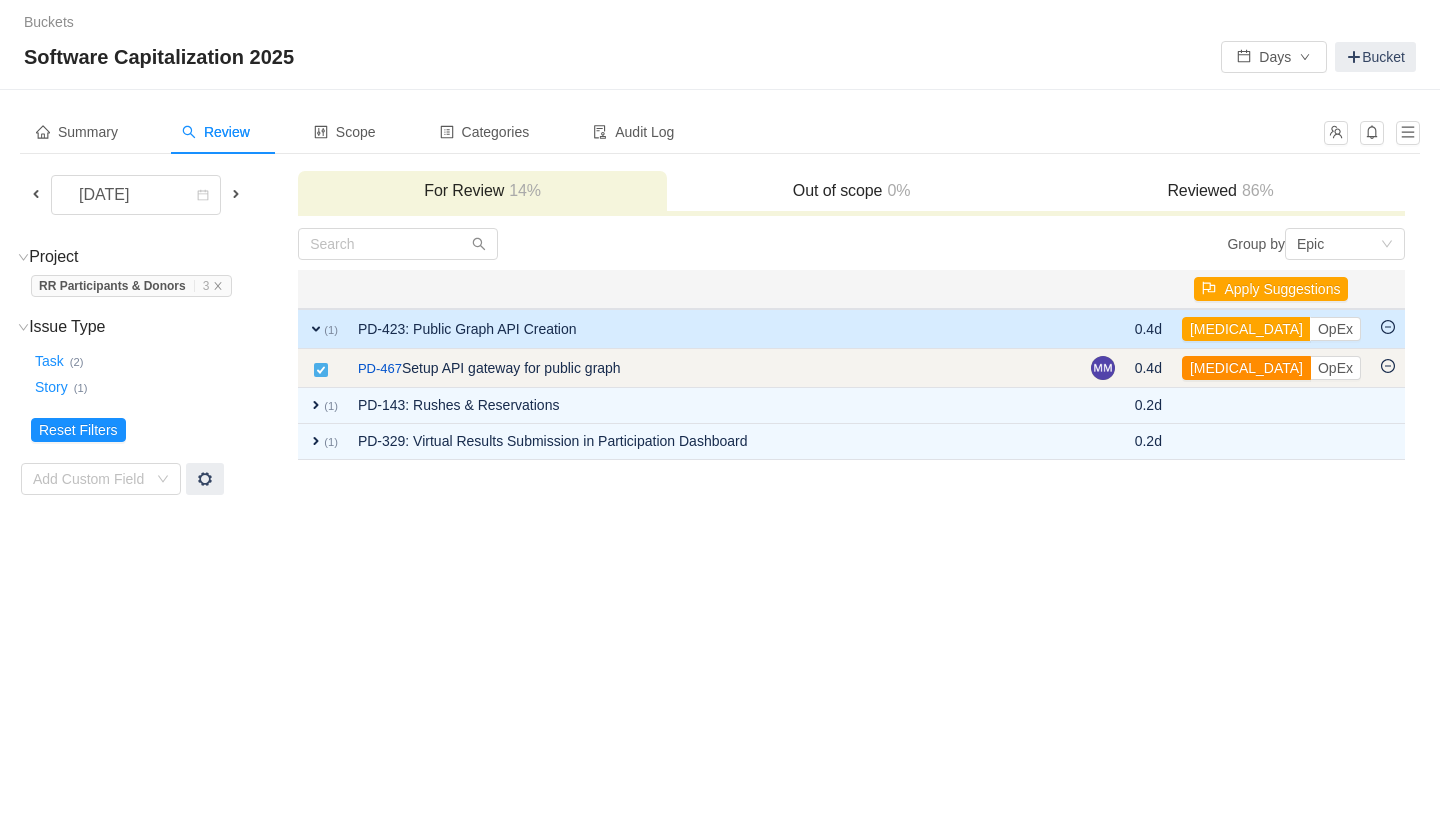 click on "[MEDICAL_DATA]" at bounding box center [1246, 368] 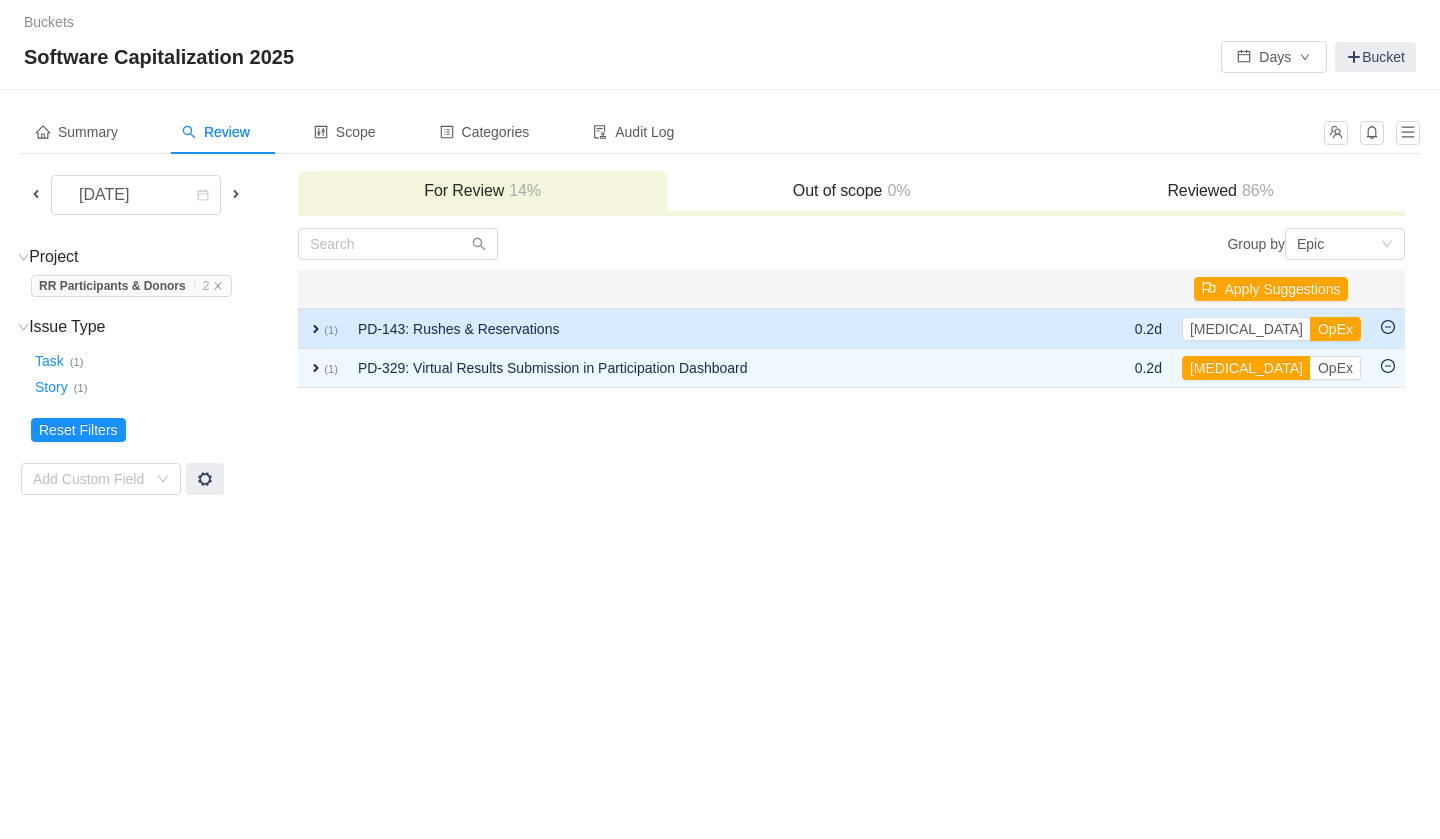click at bounding box center [1107, 329] 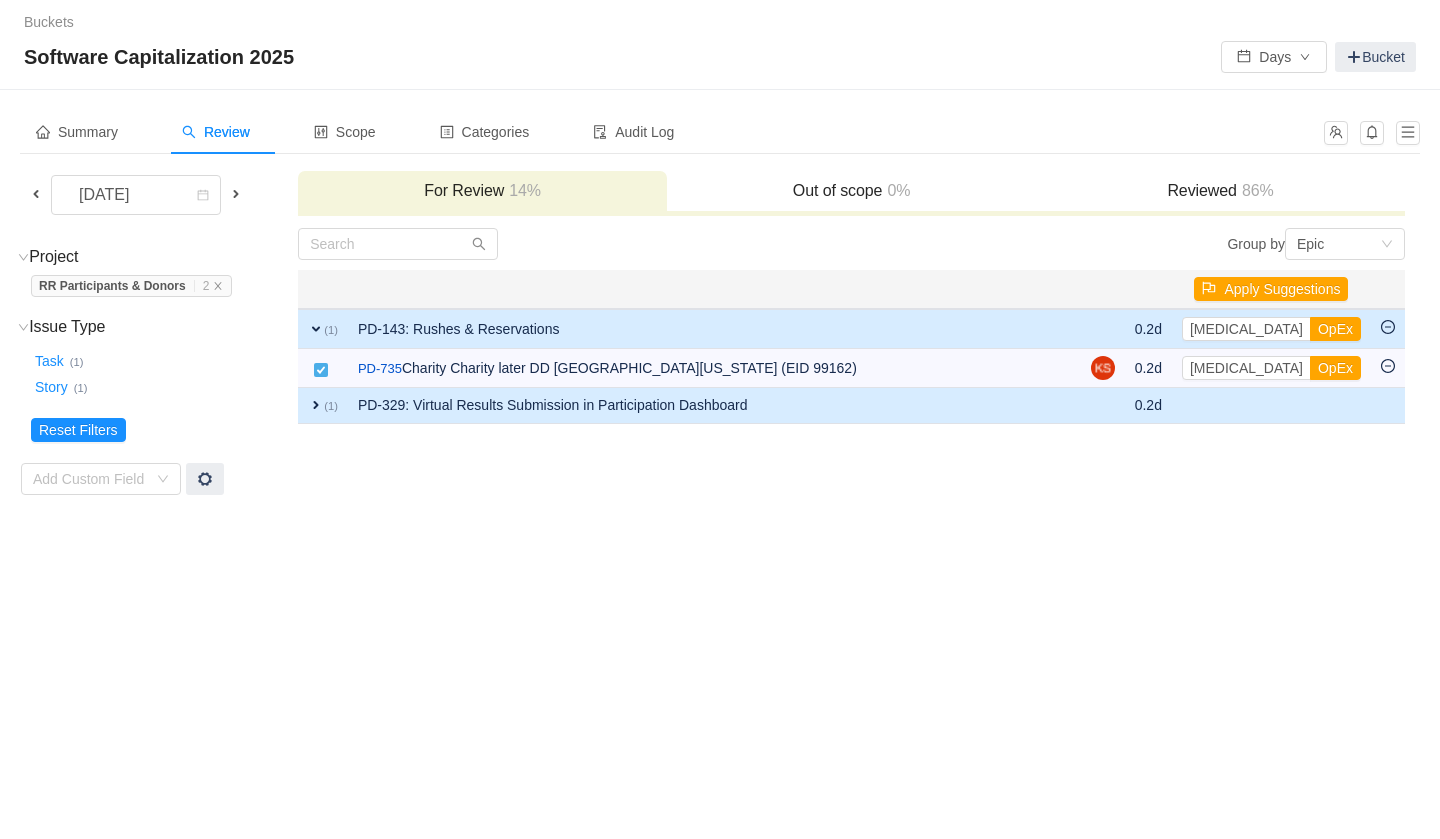 click on "expand" at bounding box center (316, 405) 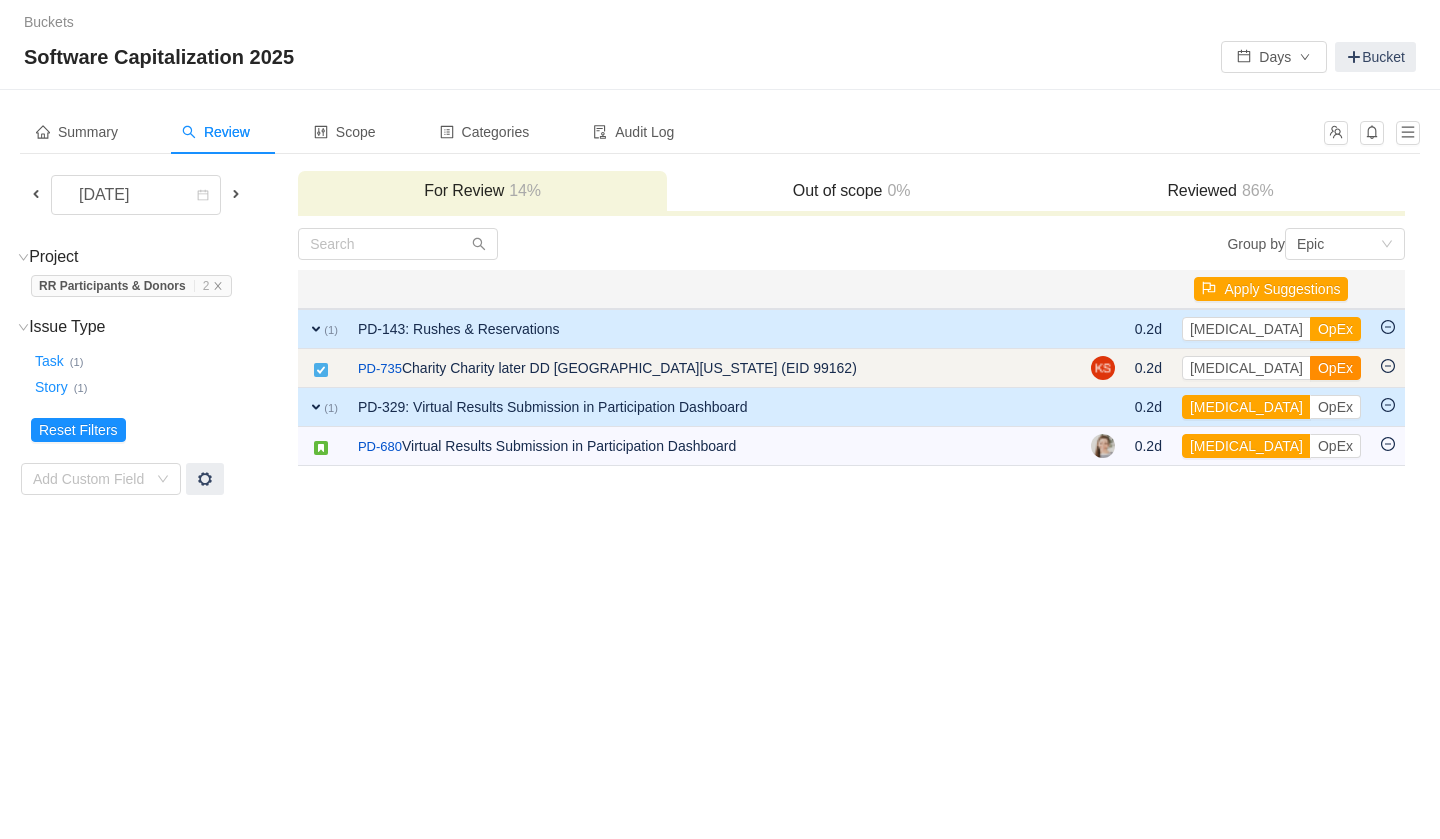 click on "OpEx" at bounding box center (1335, 368) 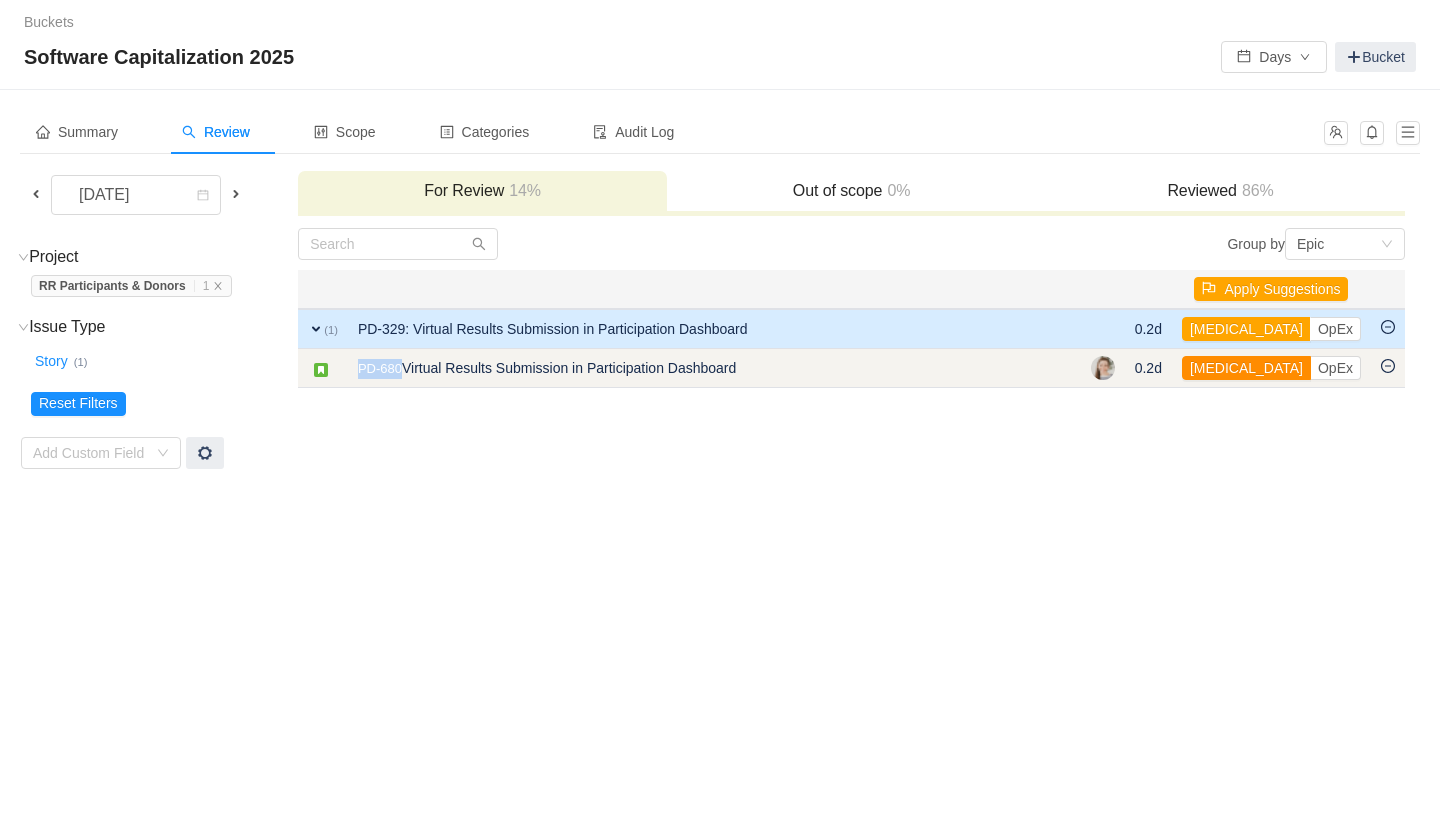 click on "[MEDICAL_DATA]" at bounding box center (1246, 368) 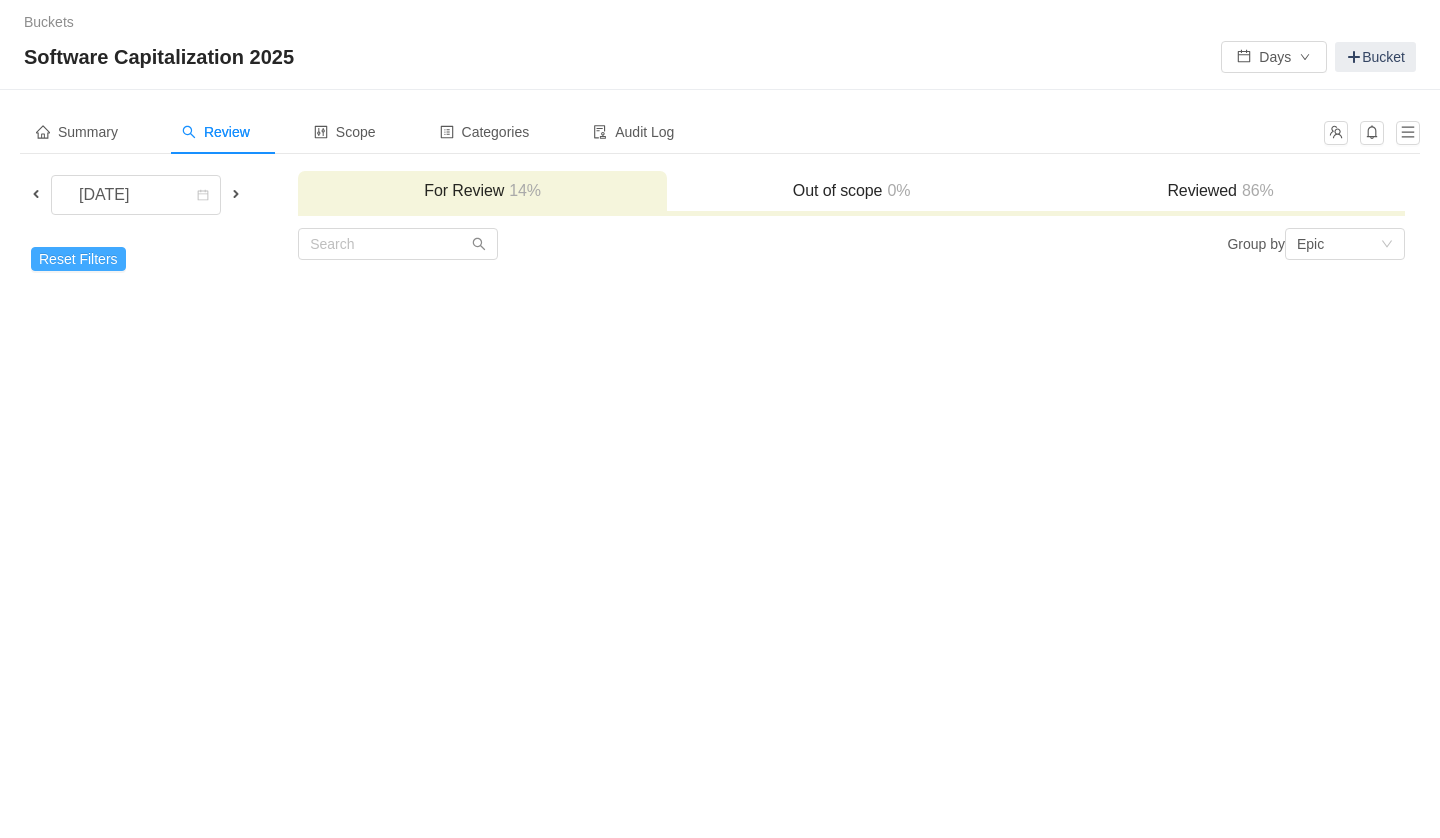 click on "Reset Filters" at bounding box center [78, 259] 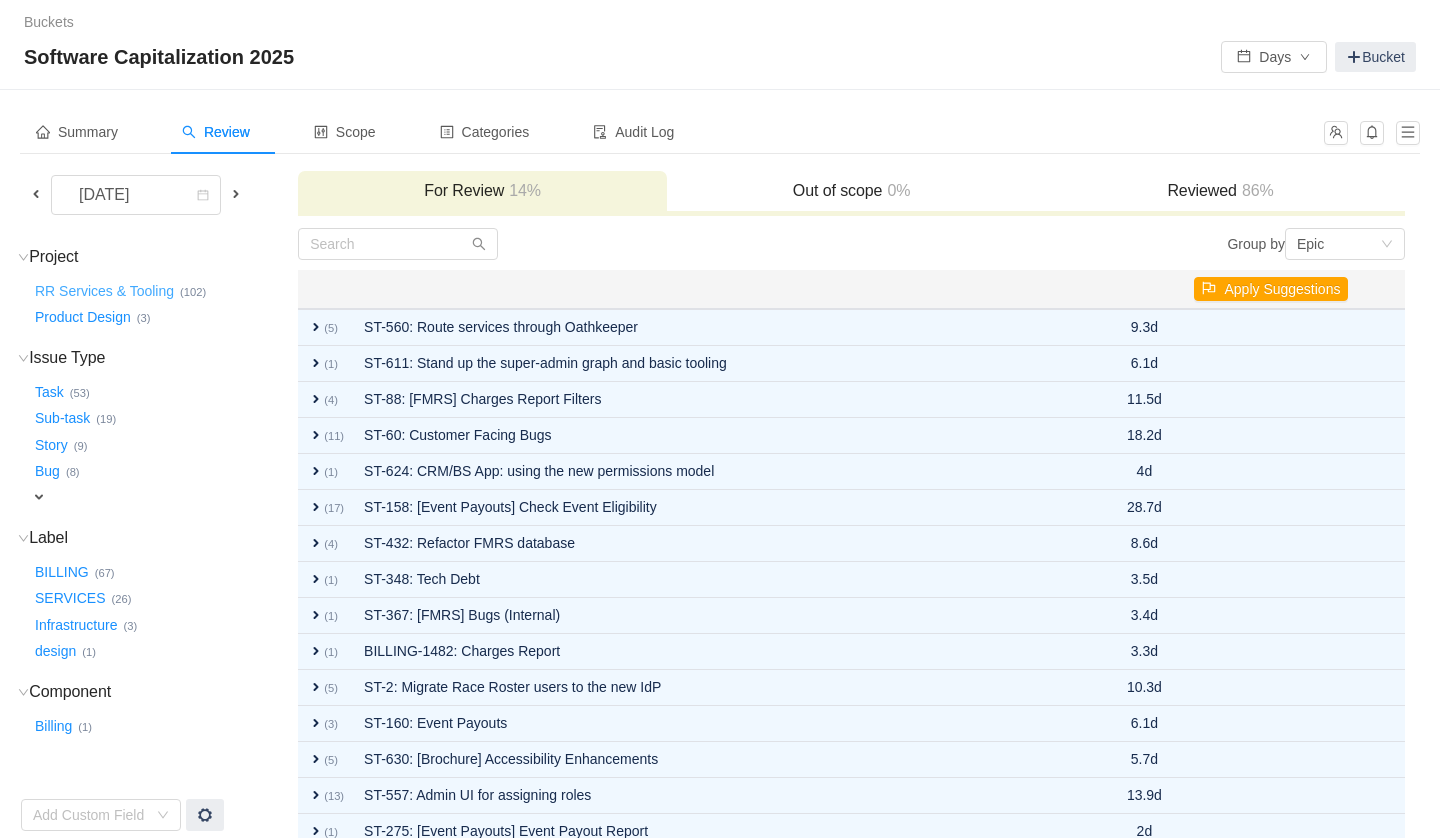 click on "RR Services & Tooling …" at bounding box center [105, 291] 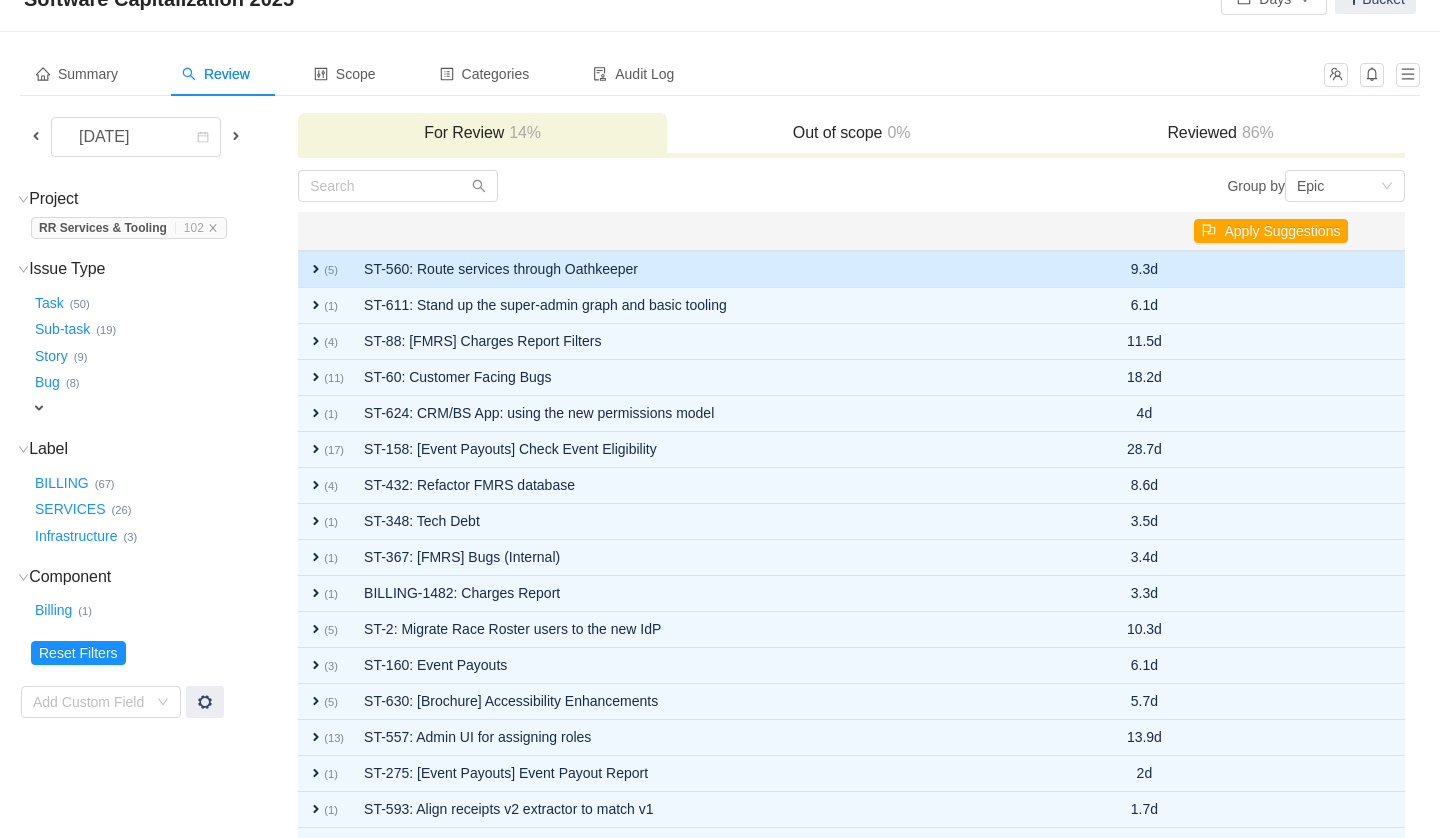 scroll, scrollTop: 2, scrollLeft: 0, axis: vertical 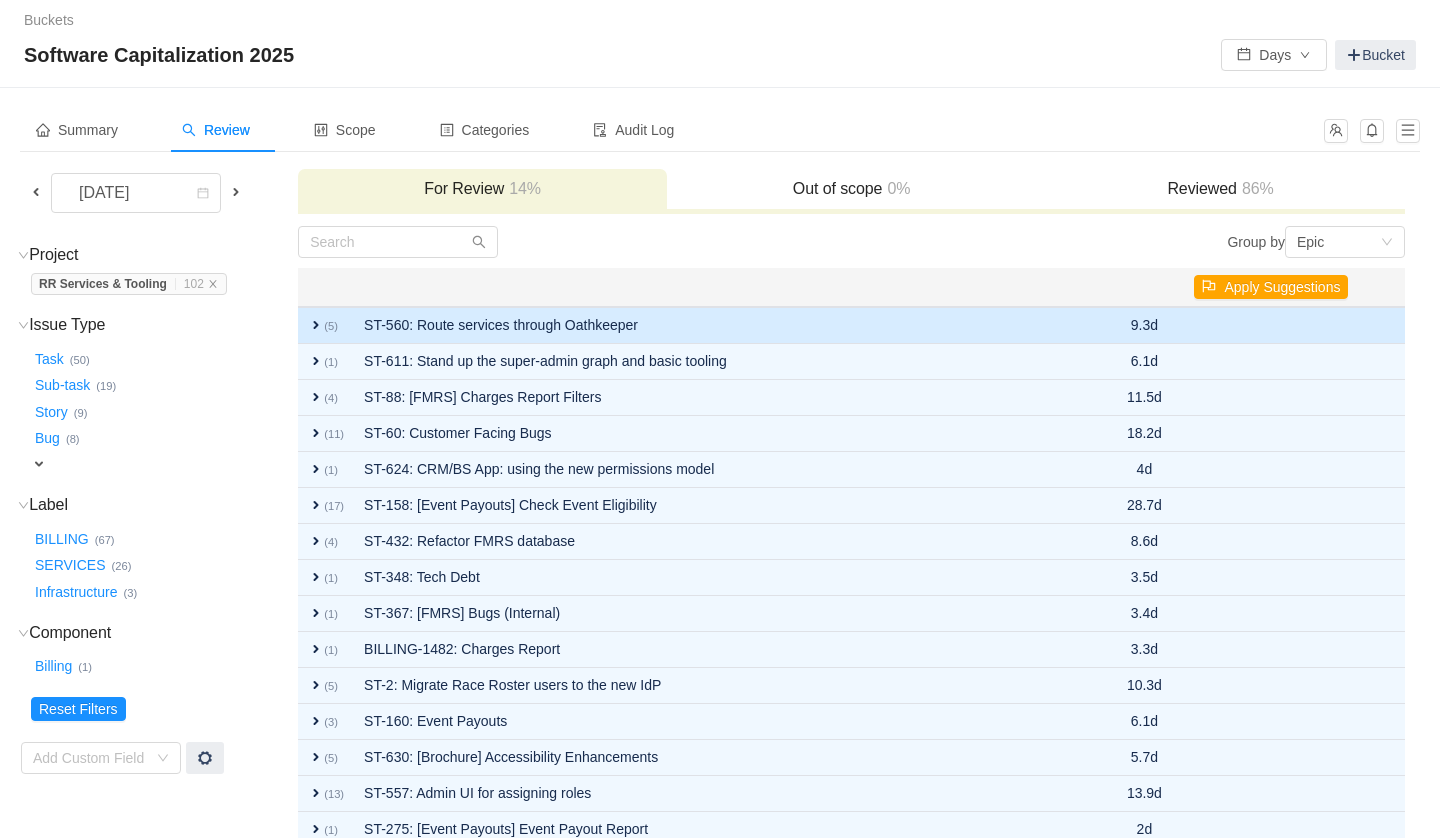 click on "expand" at bounding box center (316, 325) 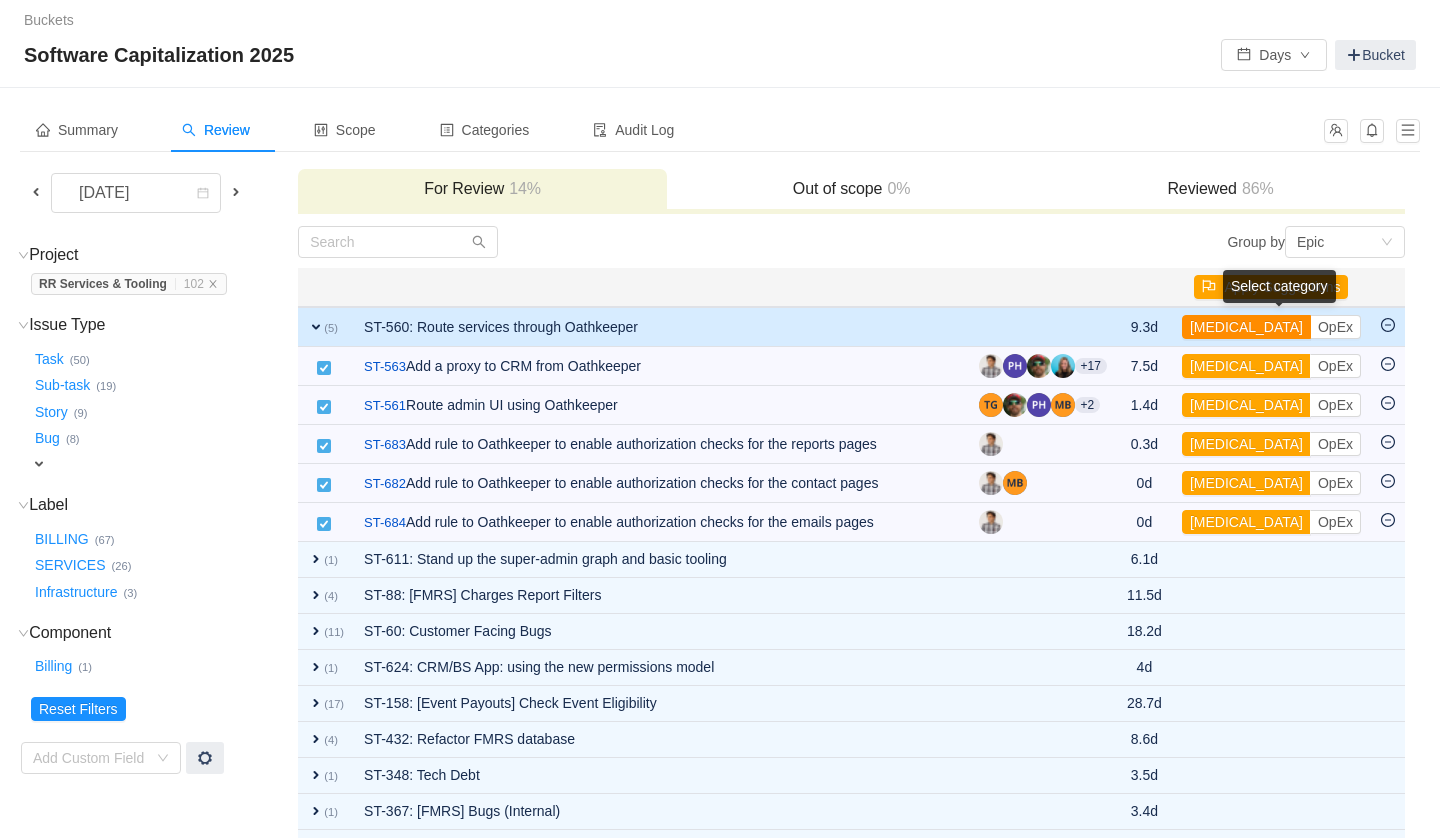 click on "[MEDICAL_DATA]" at bounding box center [1246, 327] 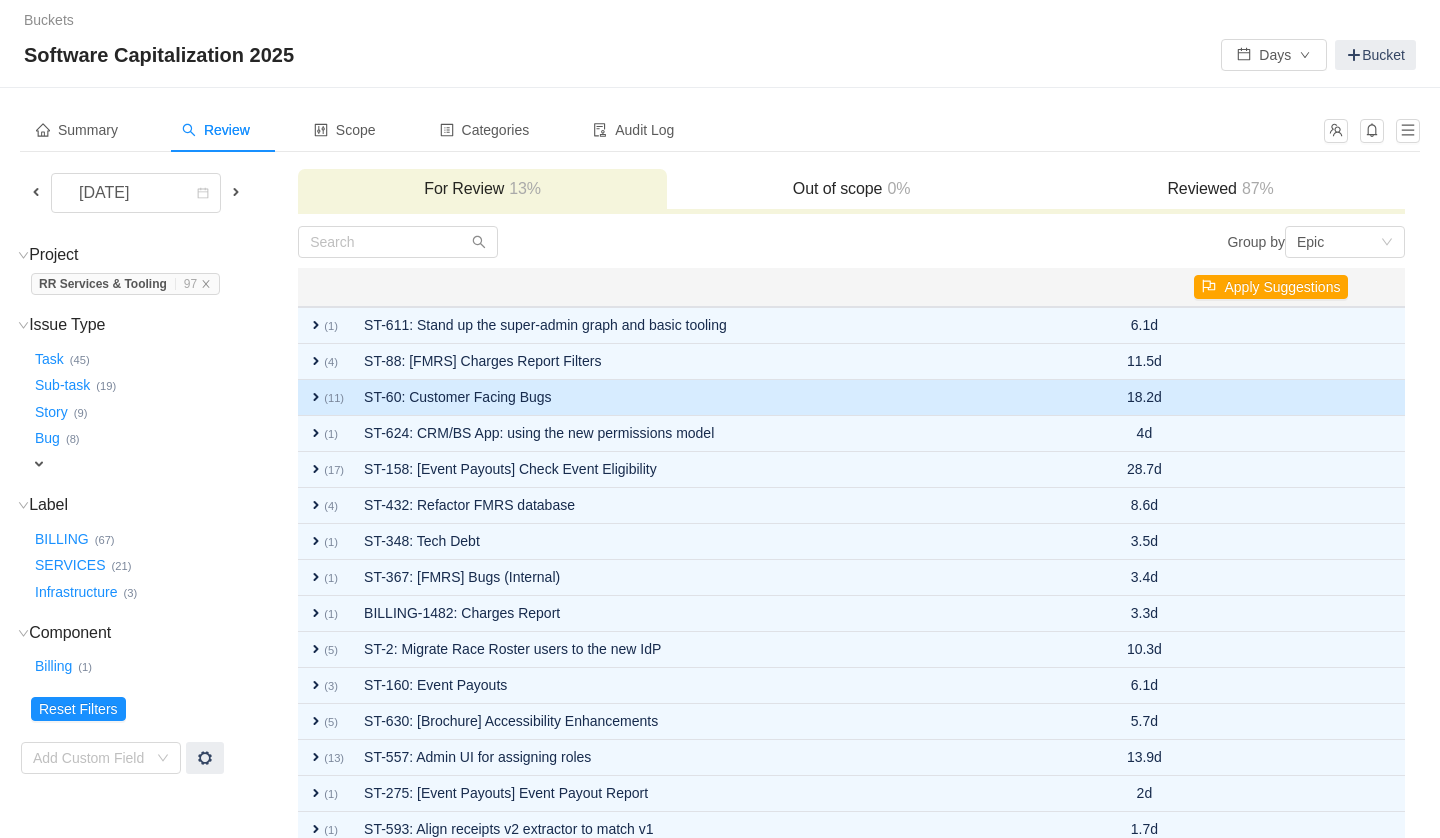 click on "expand" at bounding box center (316, 397) 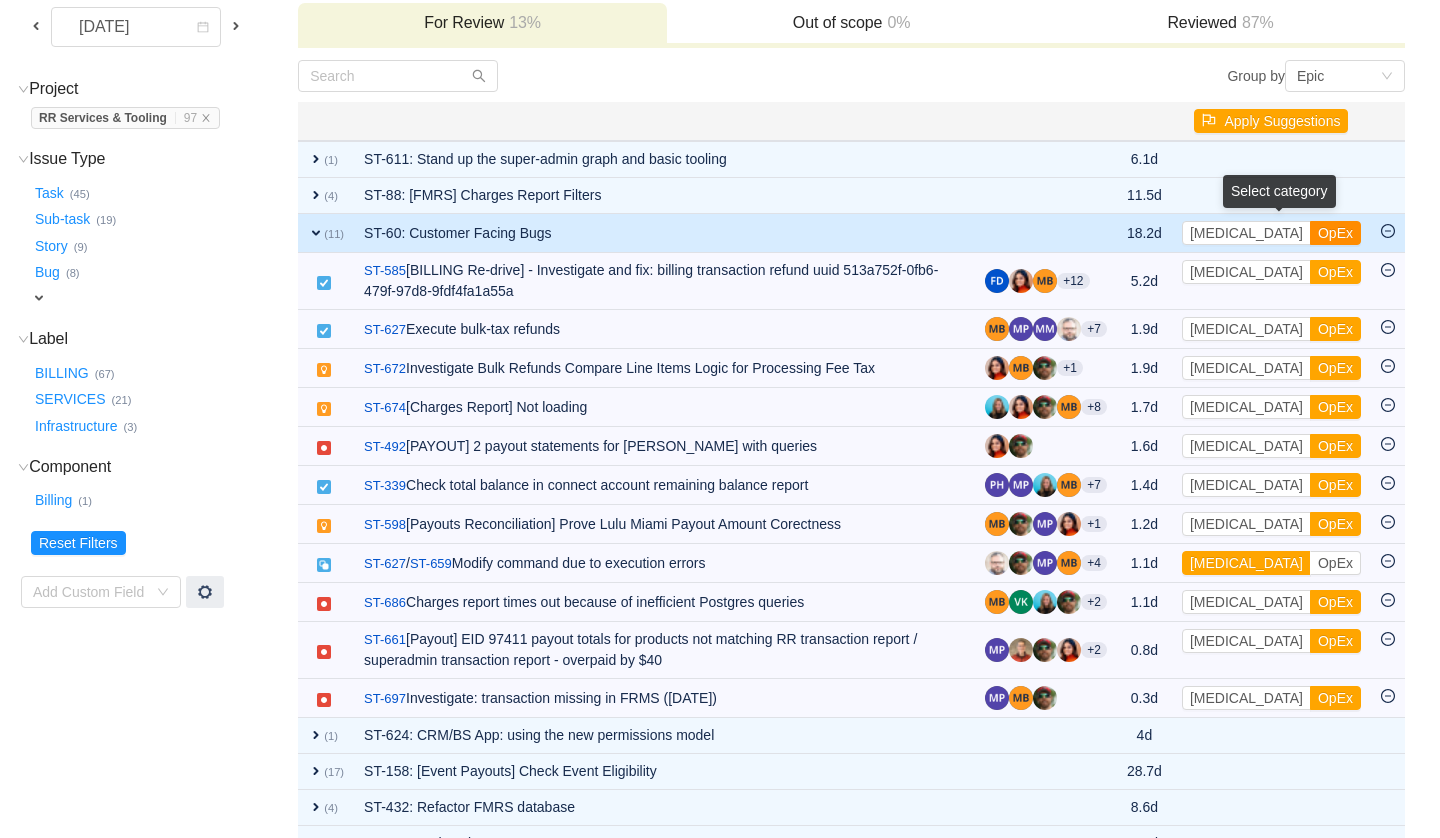 scroll, scrollTop: 237, scrollLeft: 0, axis: vertical 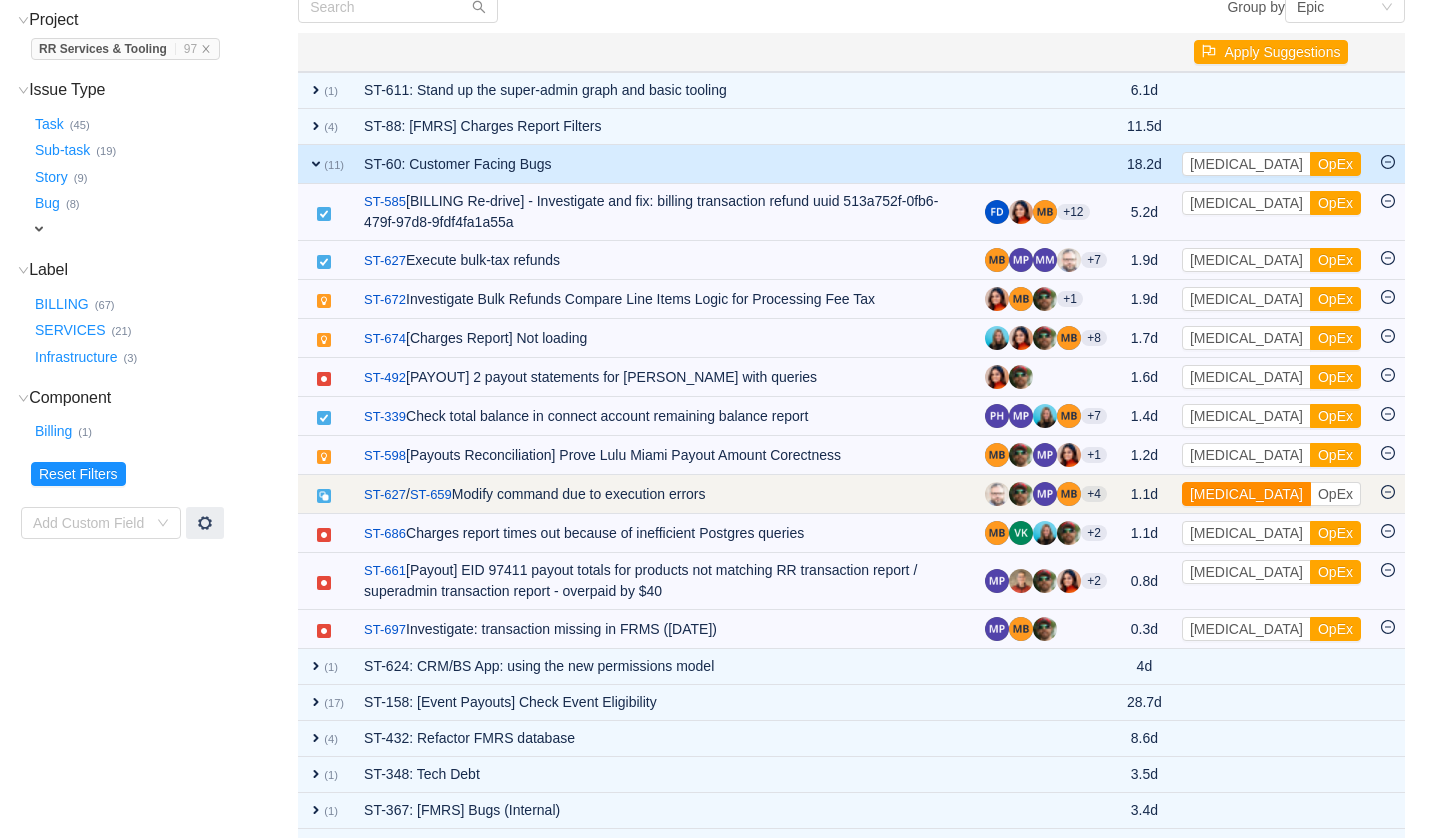 click on "[MEDICAL_DATA]" at bounding box center (1246, 494) 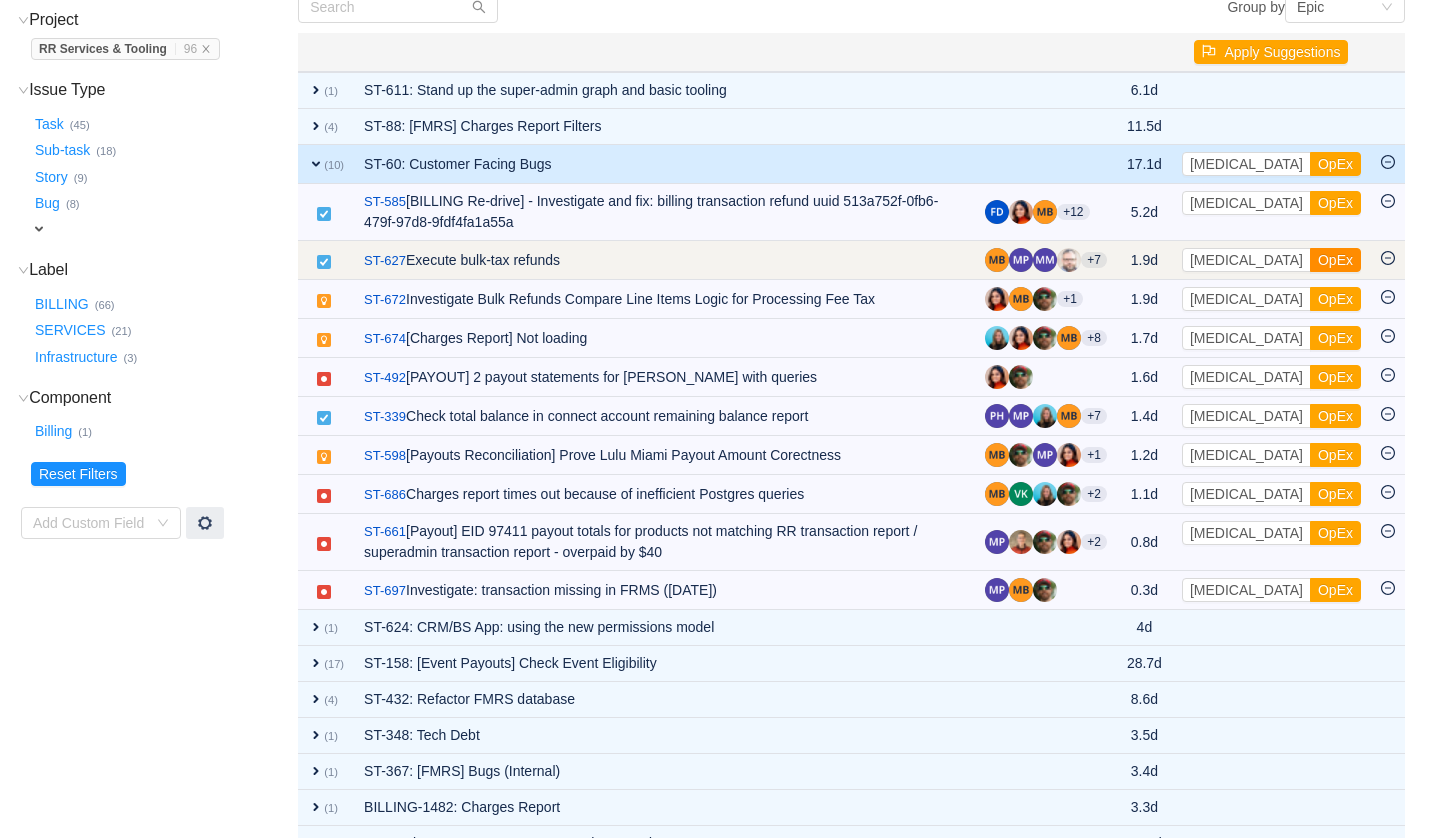 click on "OpEx" at bounding box center [1335, 260] 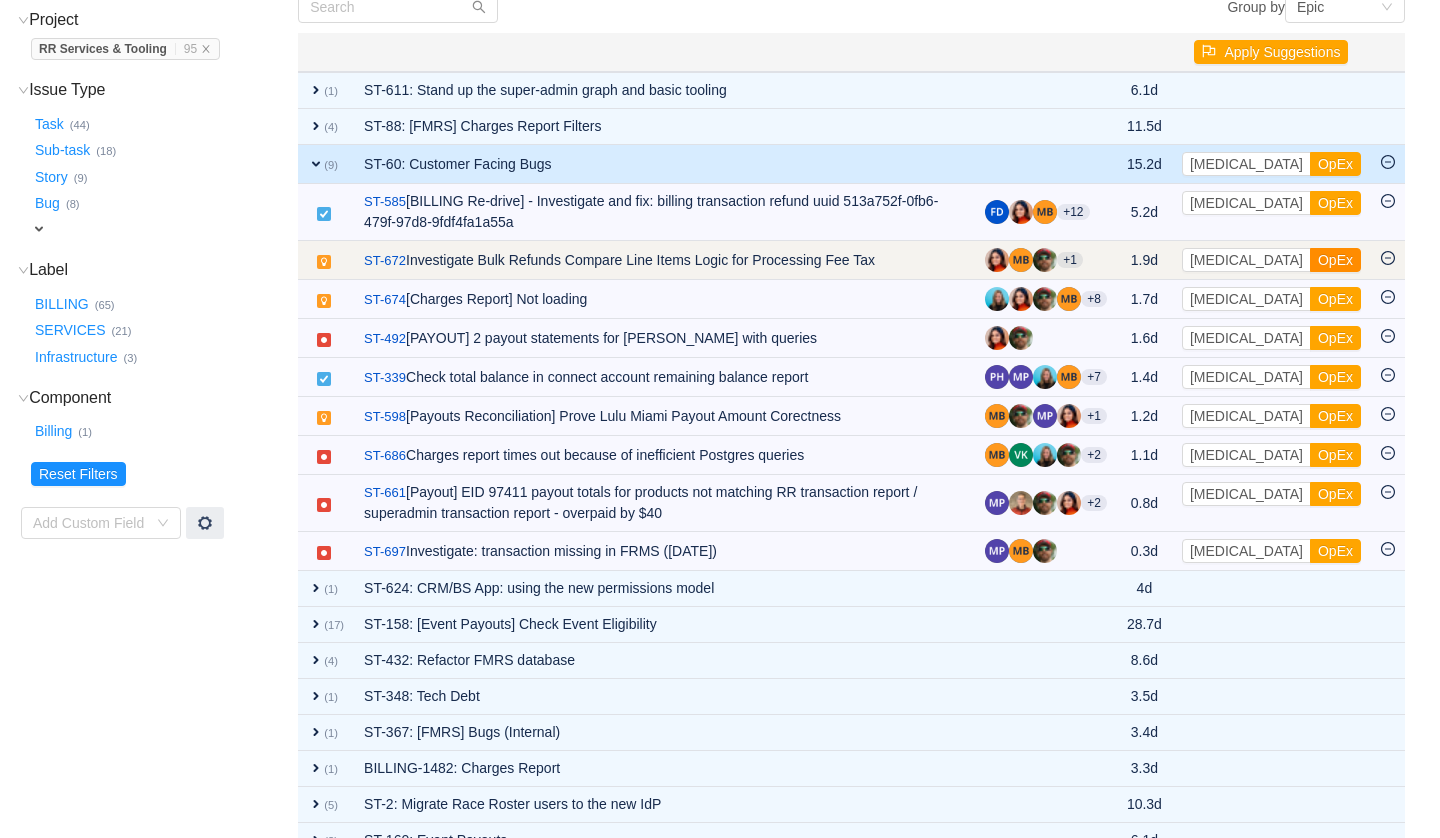 click on "OpEx" at bounding box center [1335, 260] 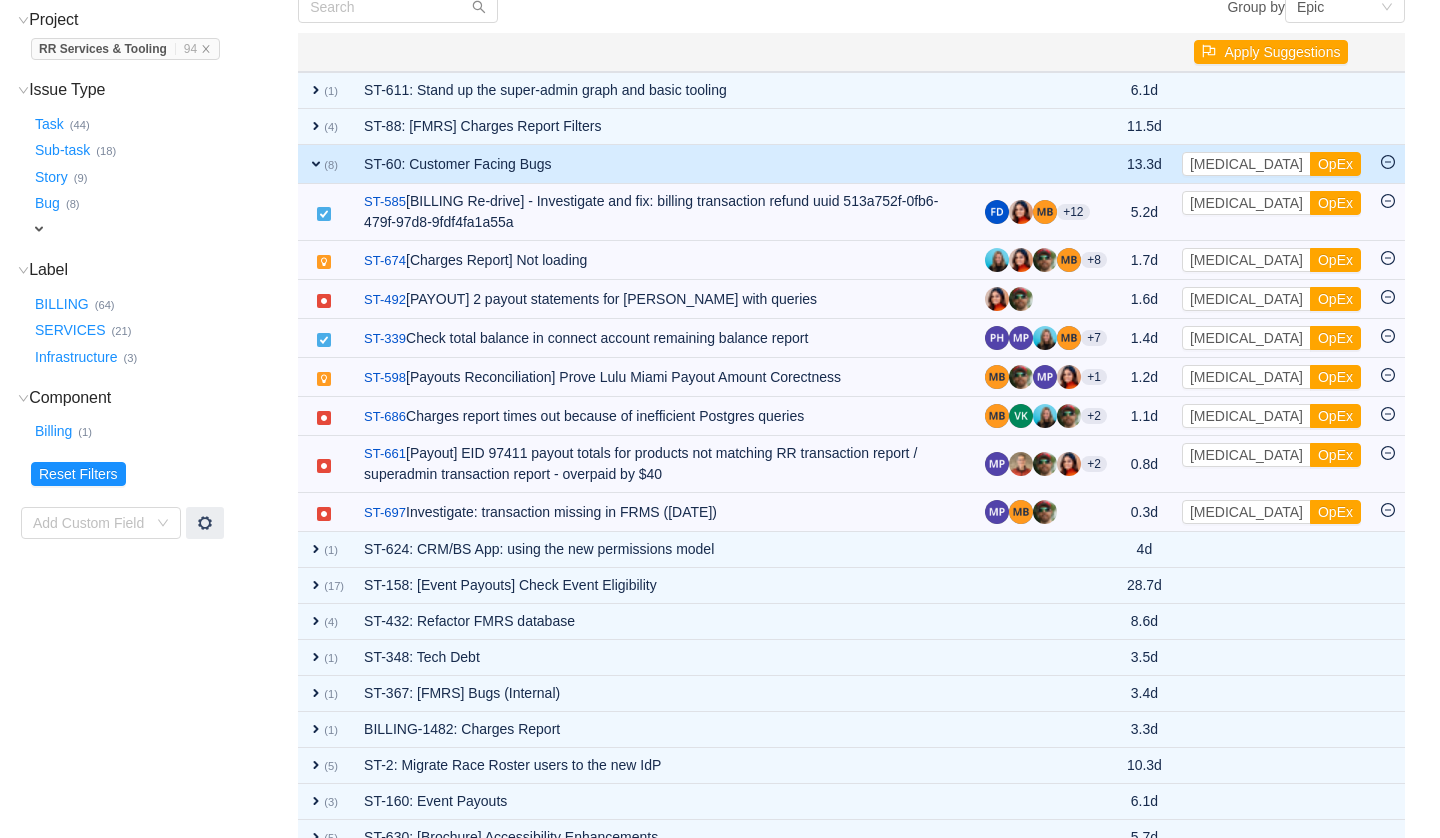 click on "OpEx" at bounding box center [1335, 260] 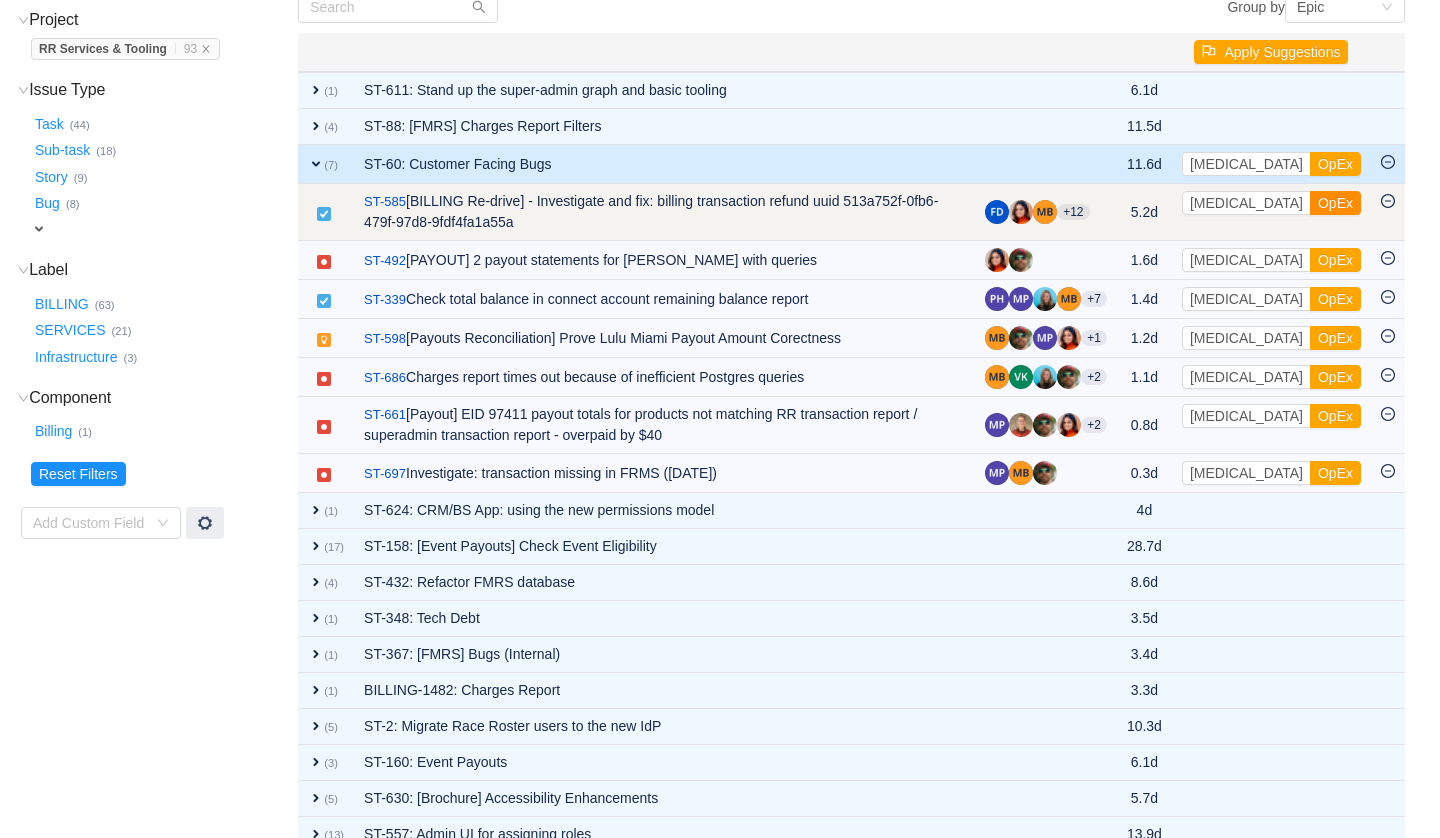 click on "OpEx" at bounding box center (1335, 203) 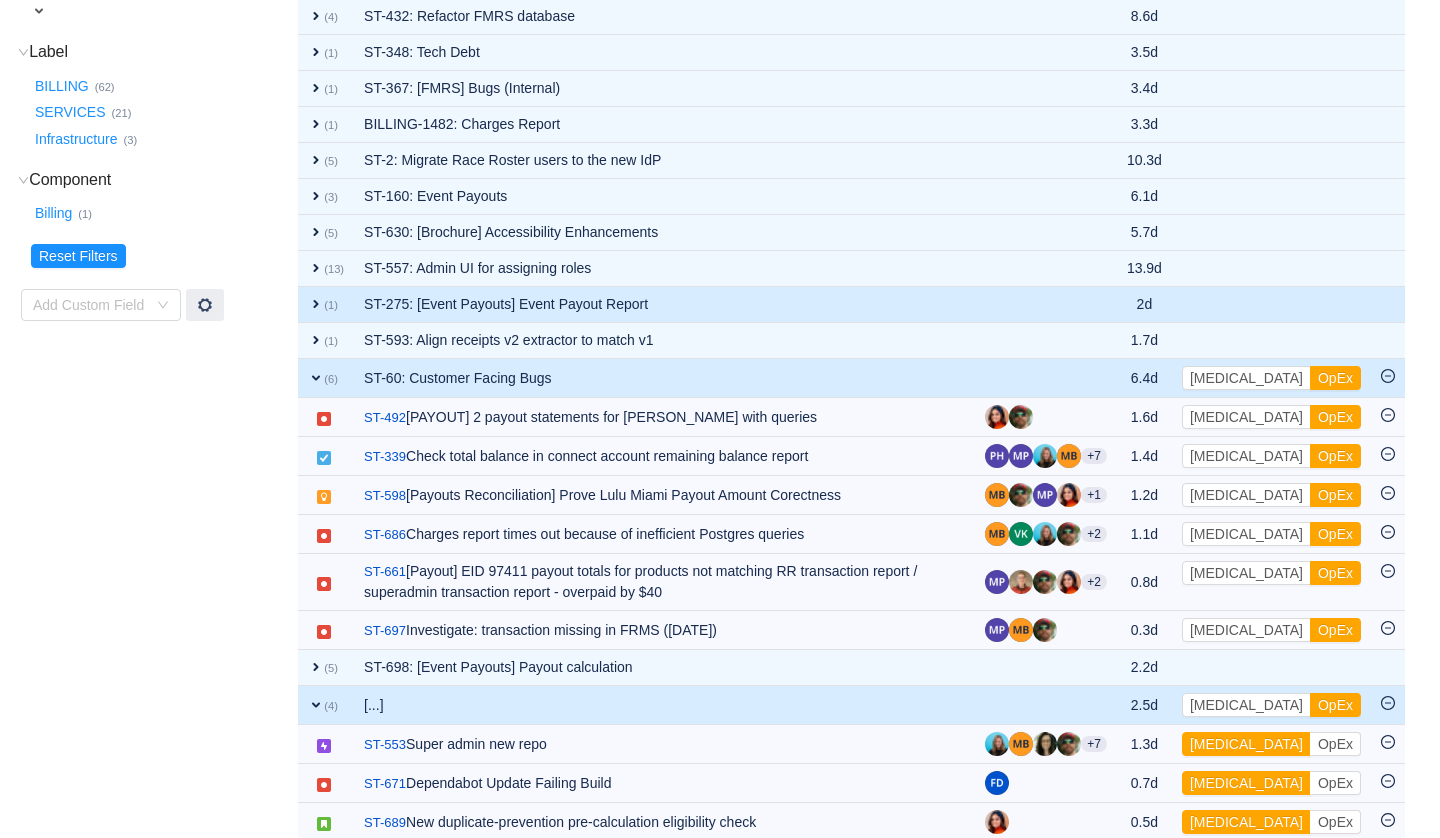 scroll, scrollTop: 517, scrollLeft: 0, axis: vertical 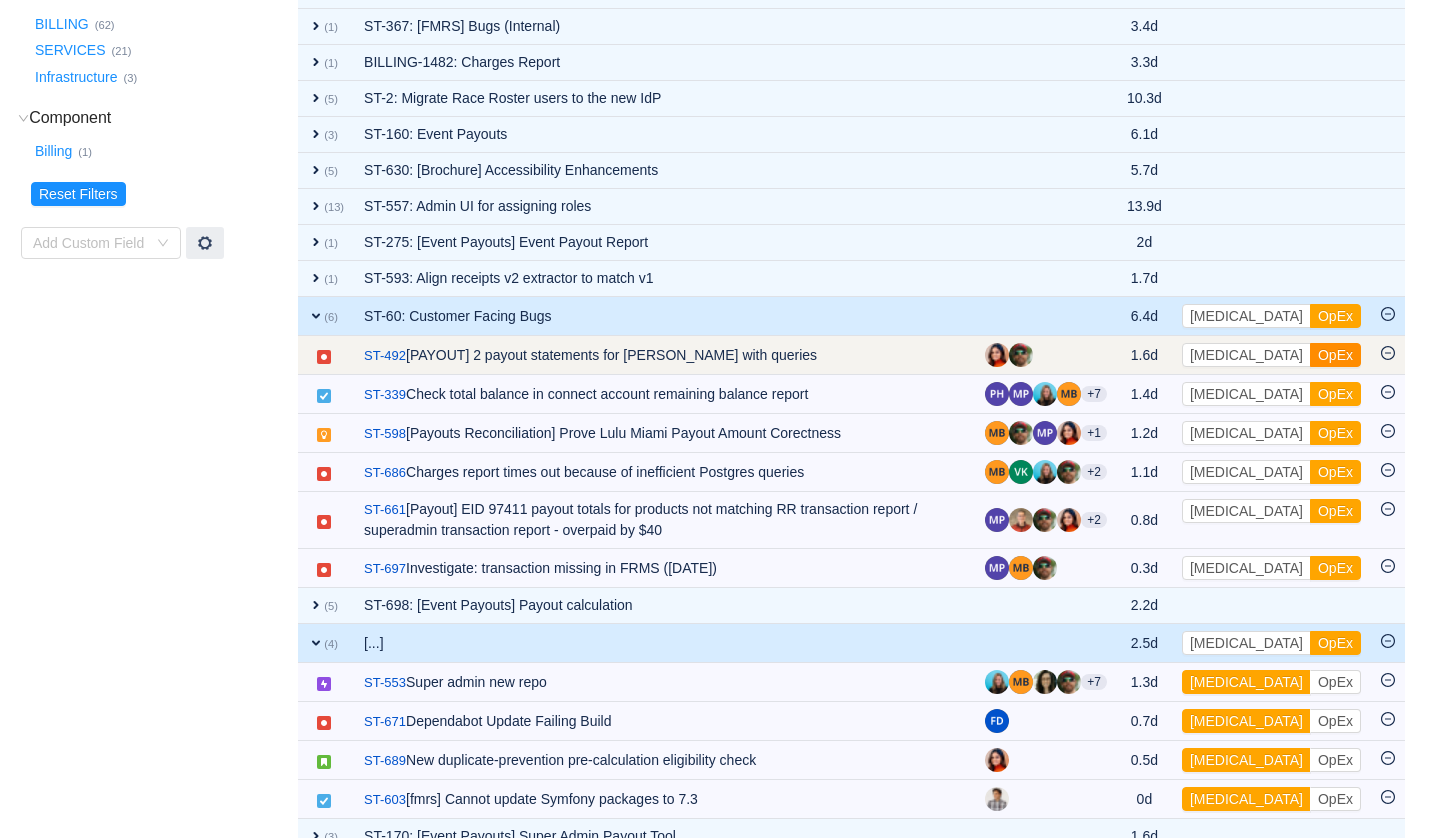click on "OpEx" at bounding box center [1335, 355] 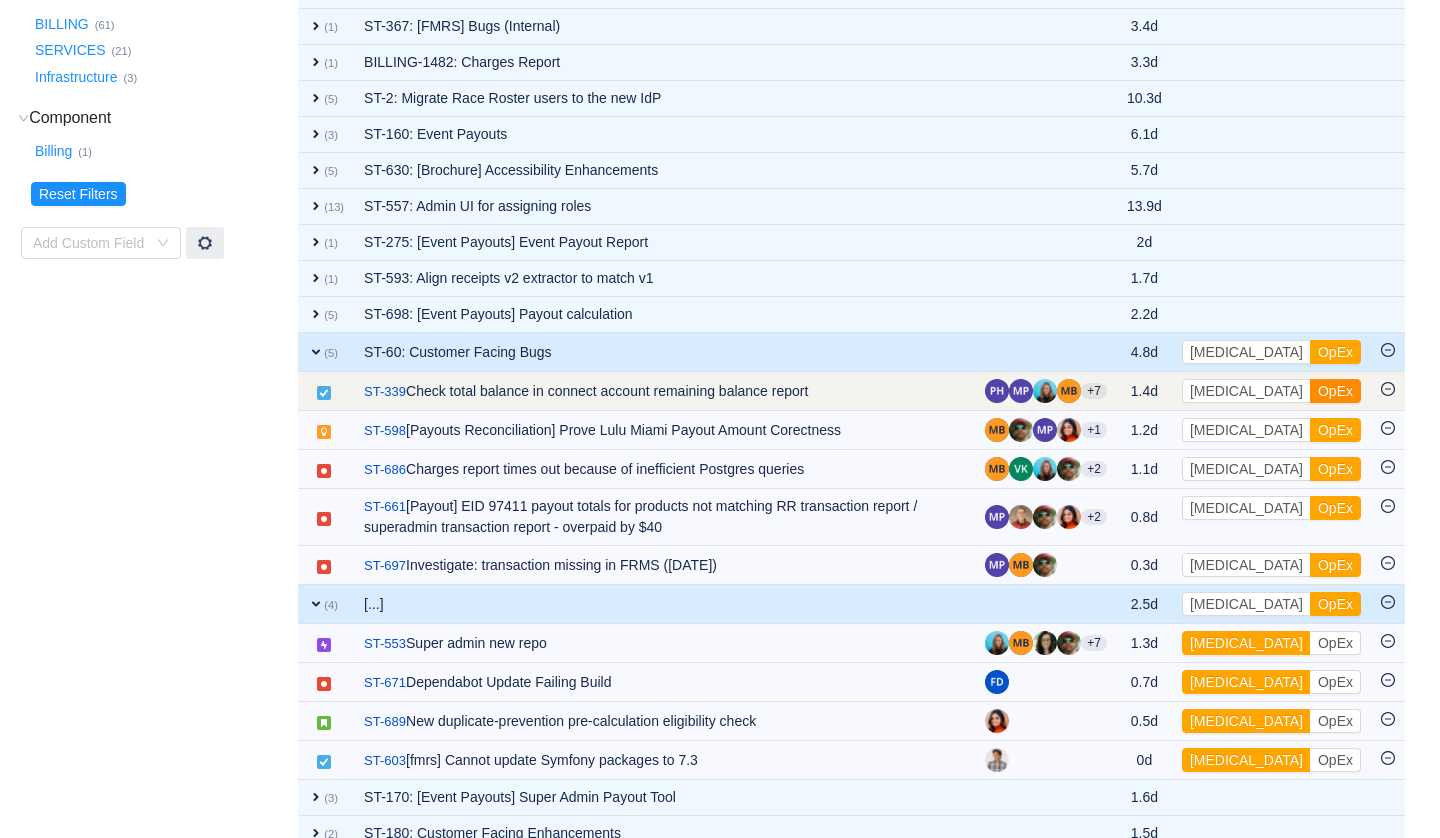 click on "OpEx" at bounding box center (1335, 391) 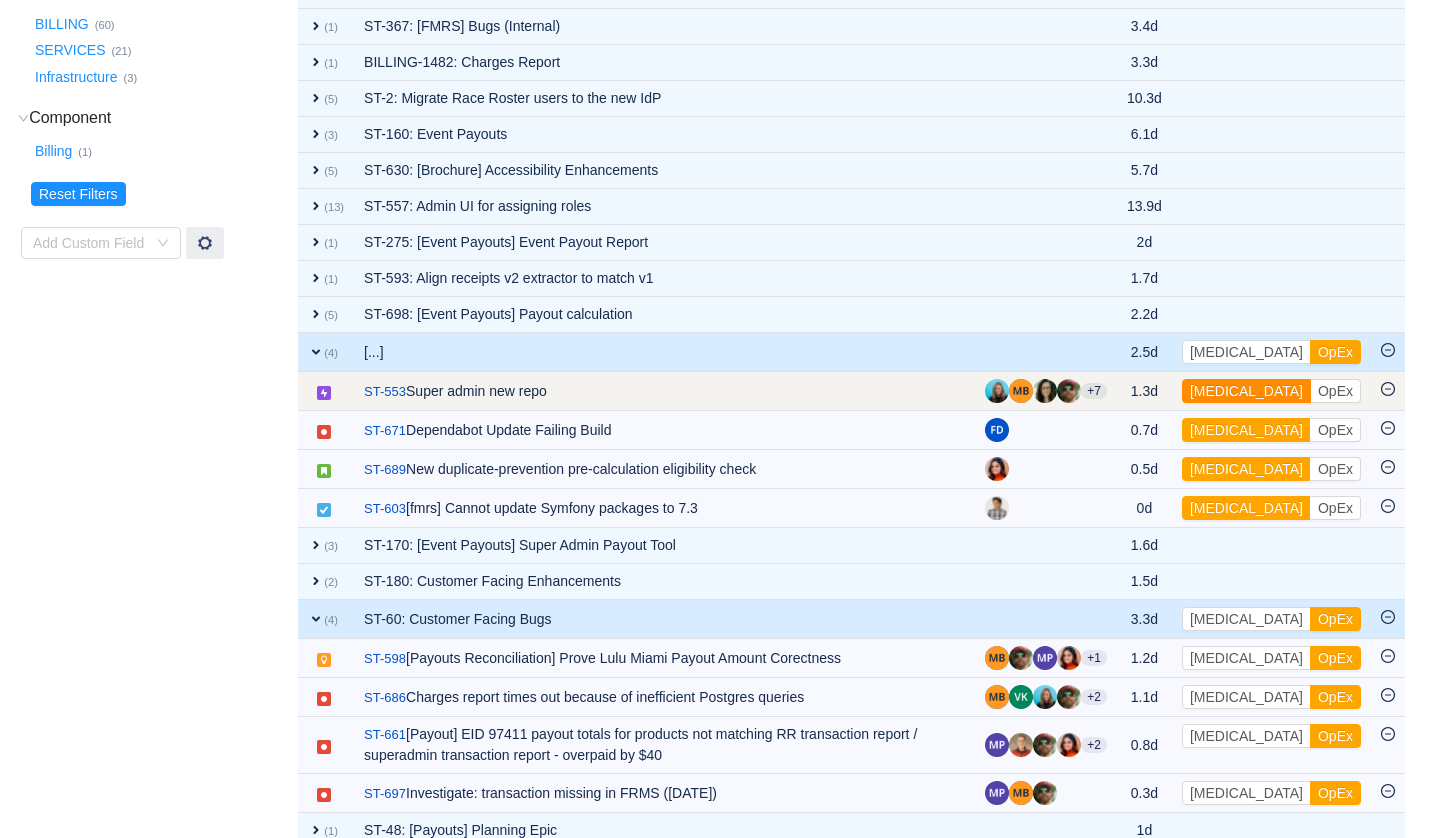 click on "[MEDICAL_DATA]" at bounding box center [1246, 391] 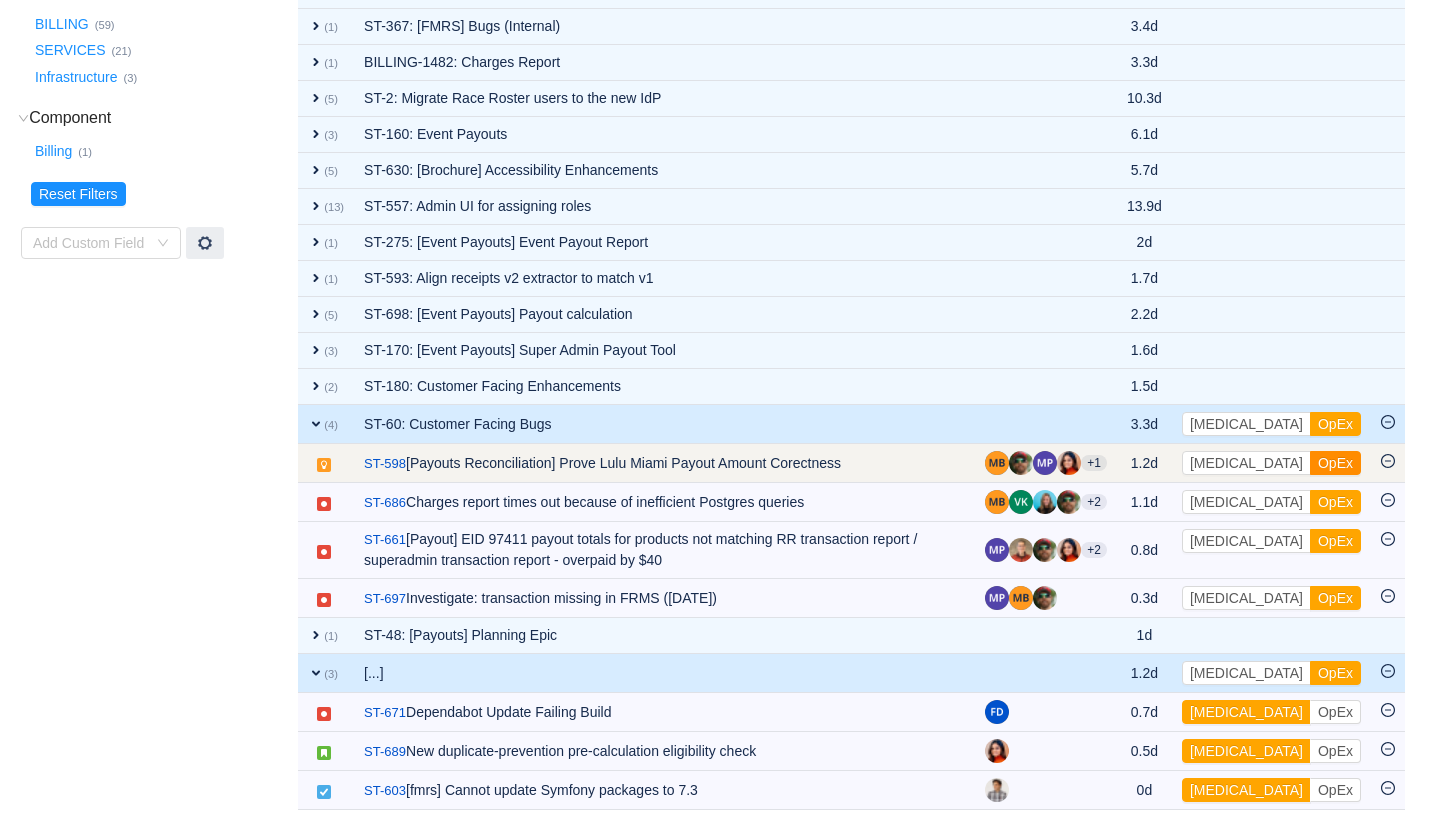 click on "OpEx" at bounding box center (1335, 463) 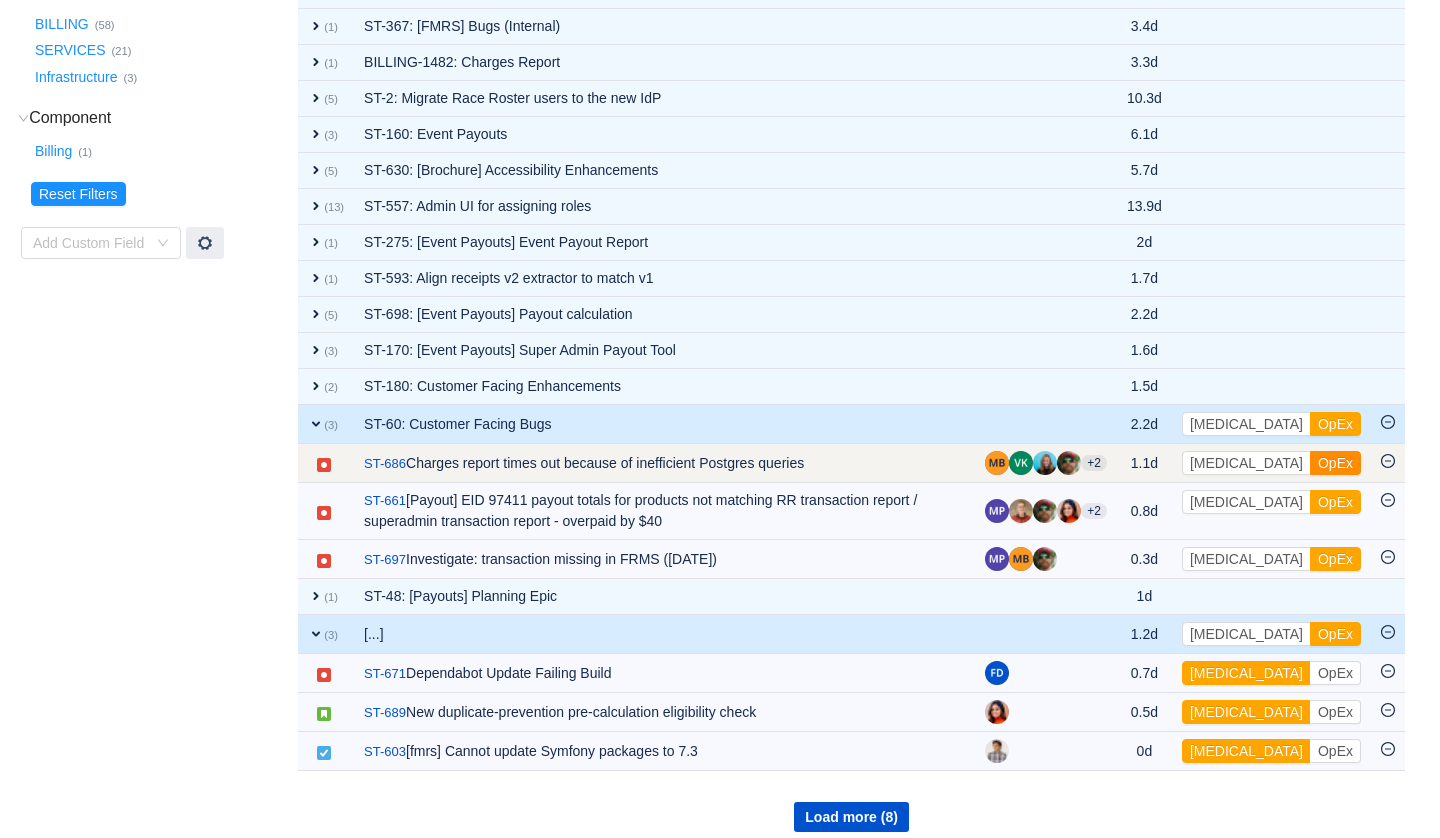click on "OpEx" at bounding box center [1335, 463] 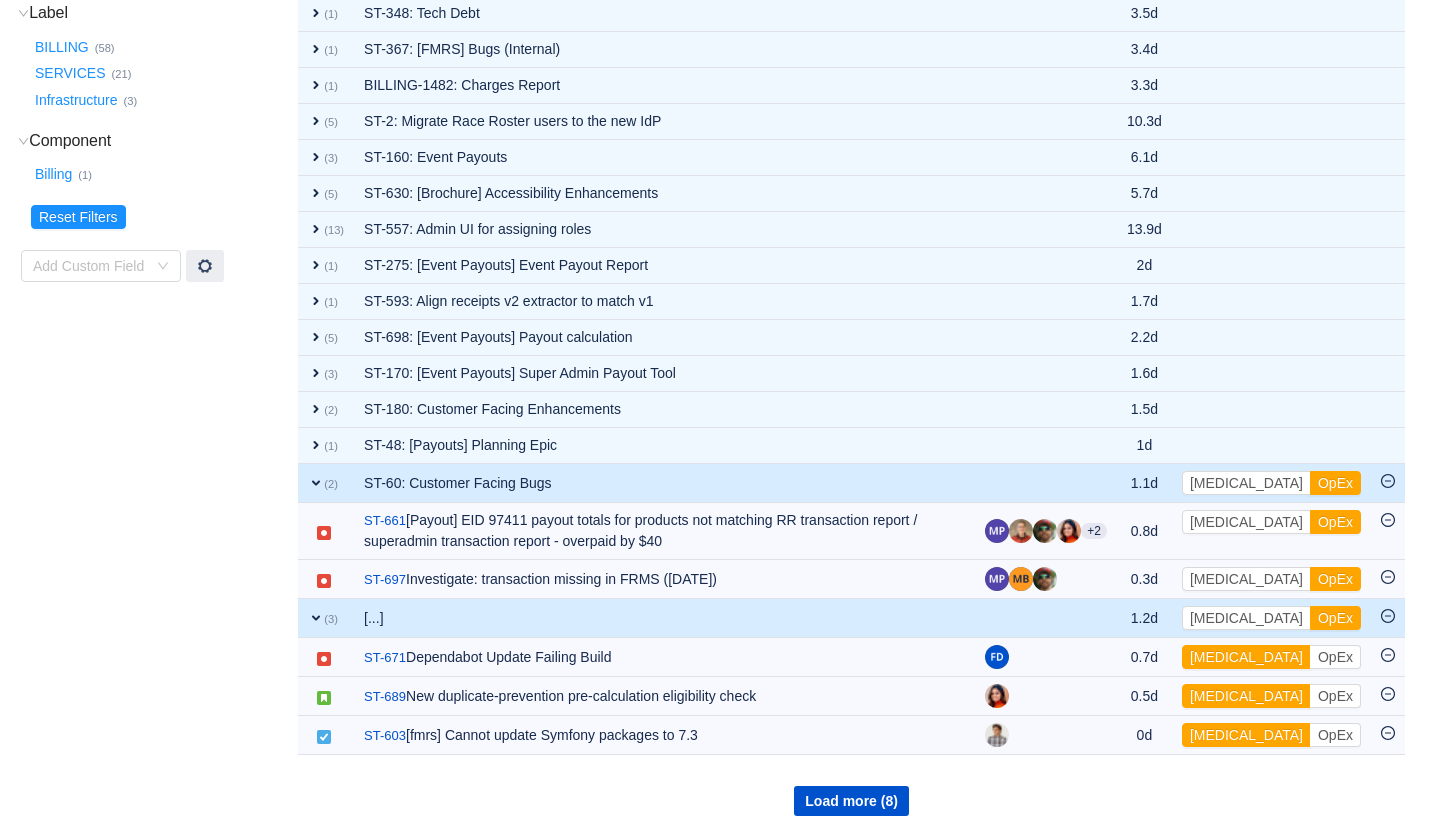 scroll, scrollTop: 481, scrollLeft: 0, axis: vertical 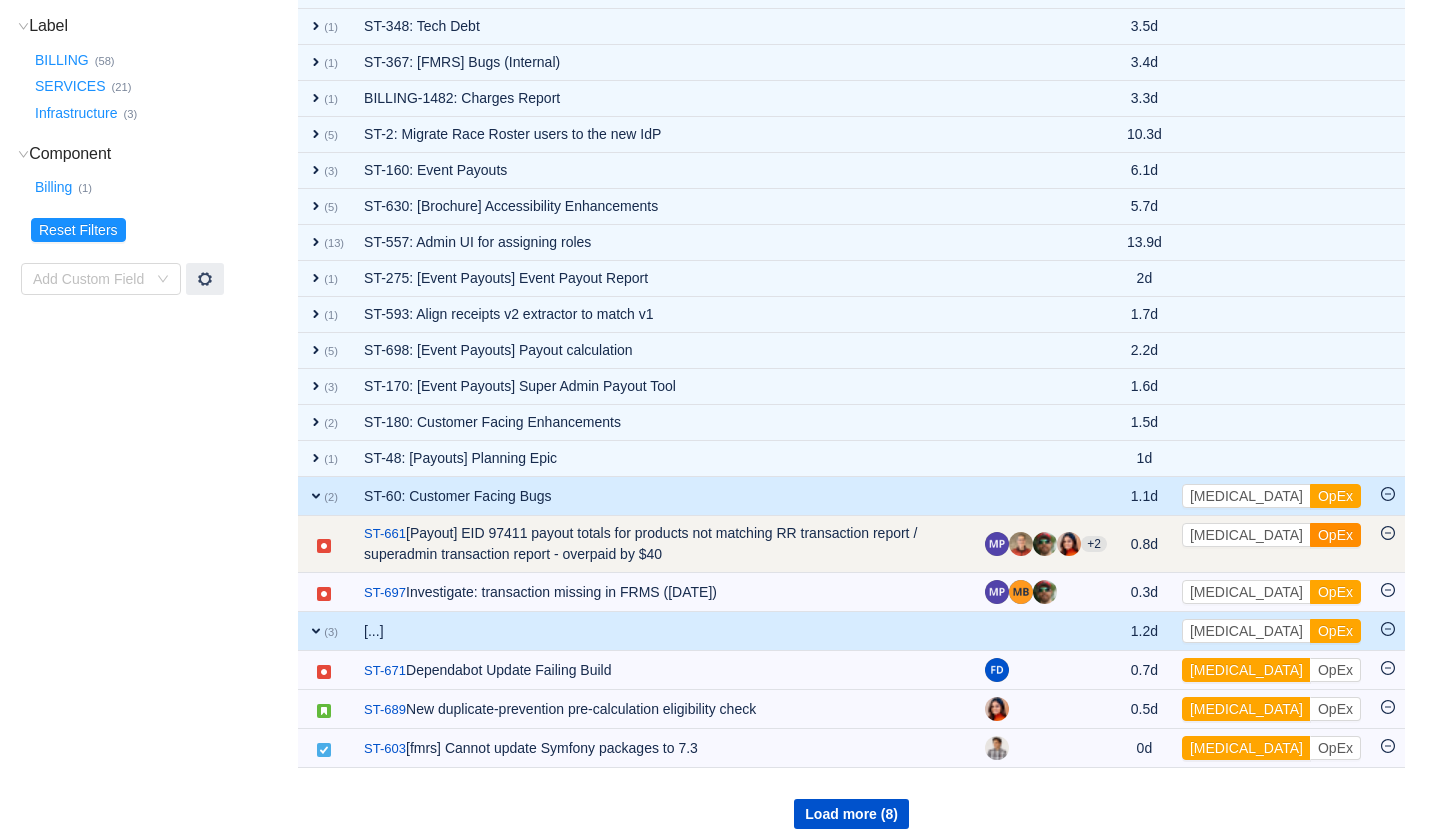 click on "OpEx" at bounding box center [1335, 535] 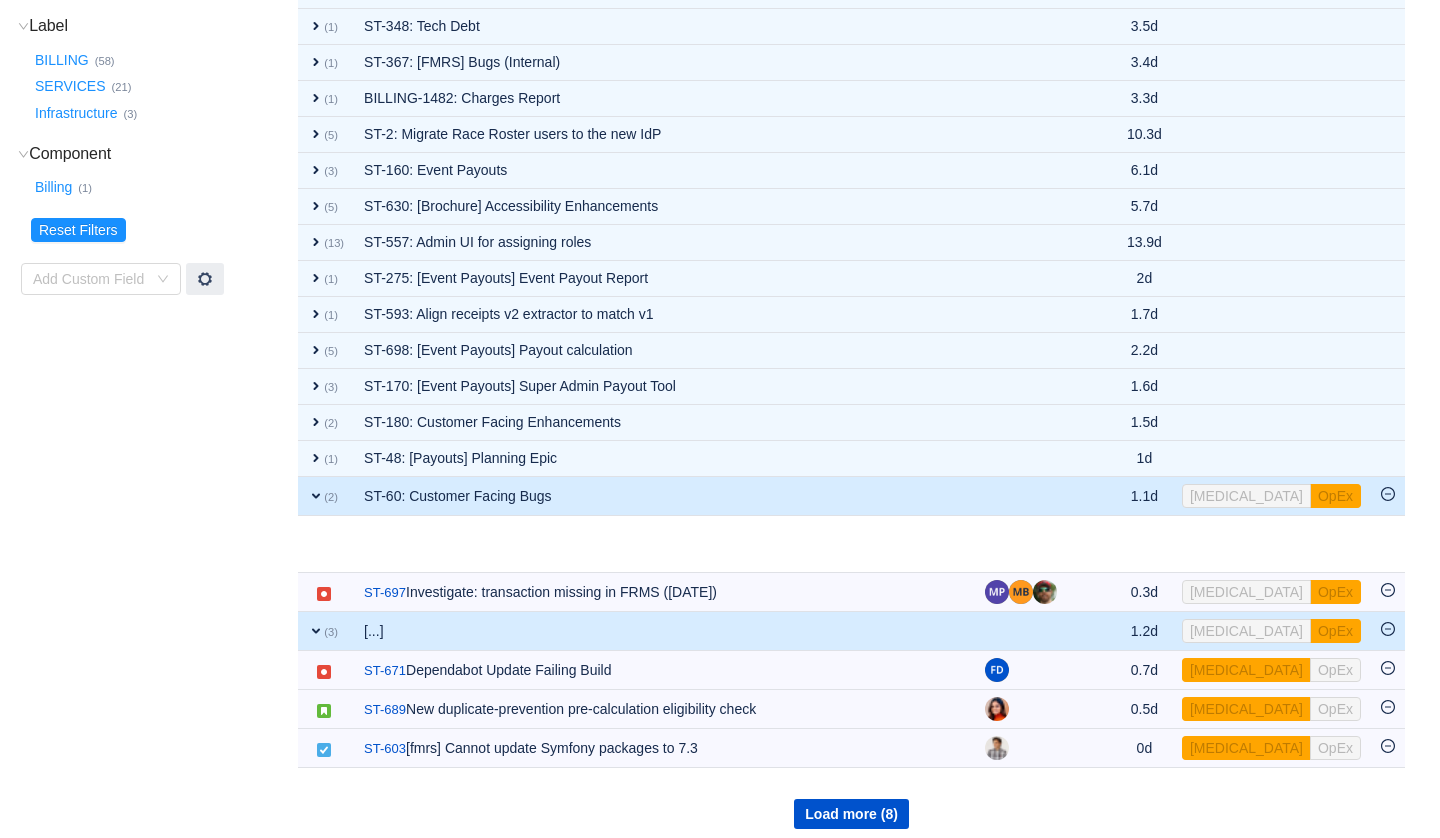 scroll, scrollTop: 383, scrollLeft: 0, axis: vertical 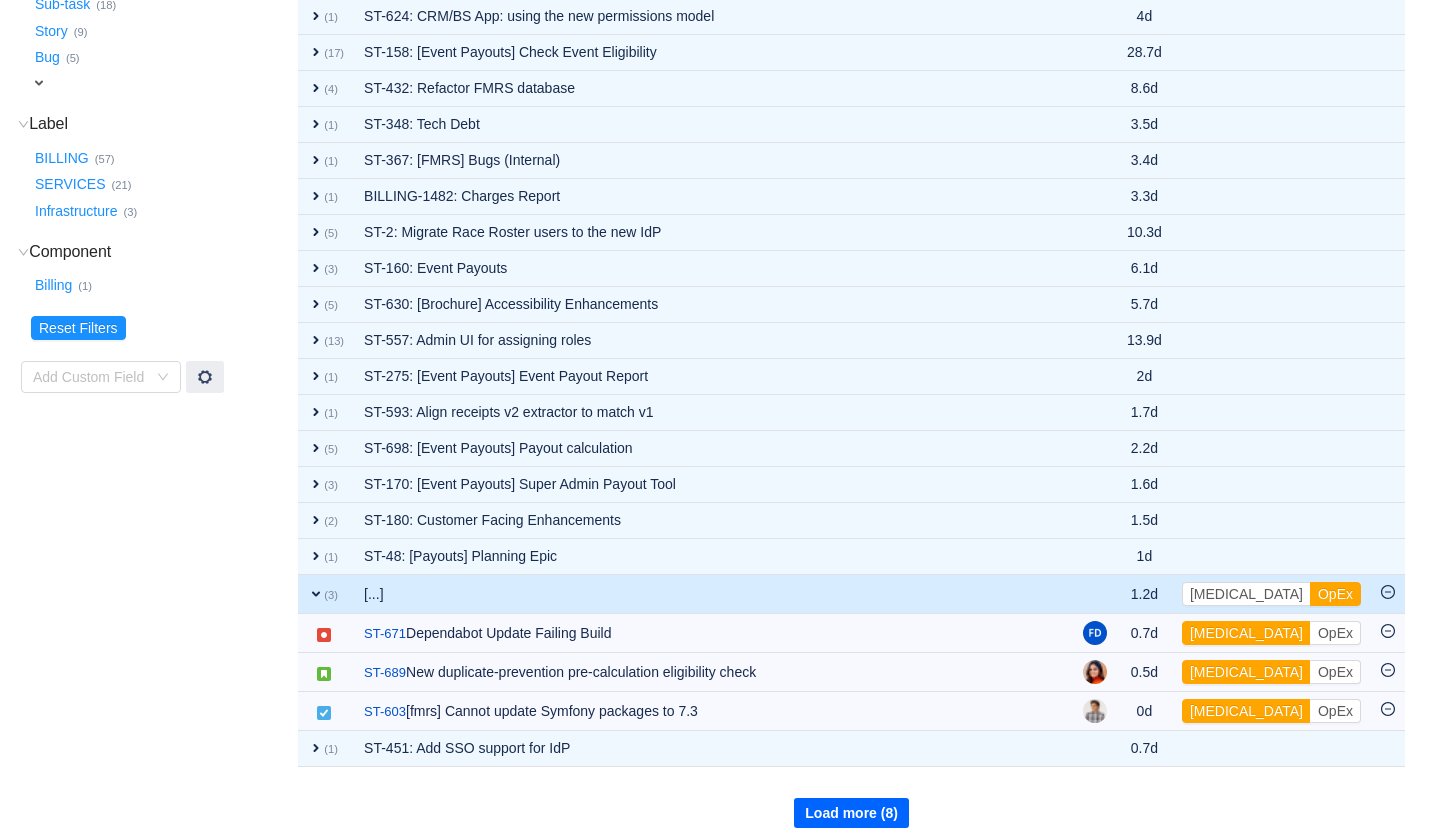 click on "Load more (8)" at bounding box center [851, 813] 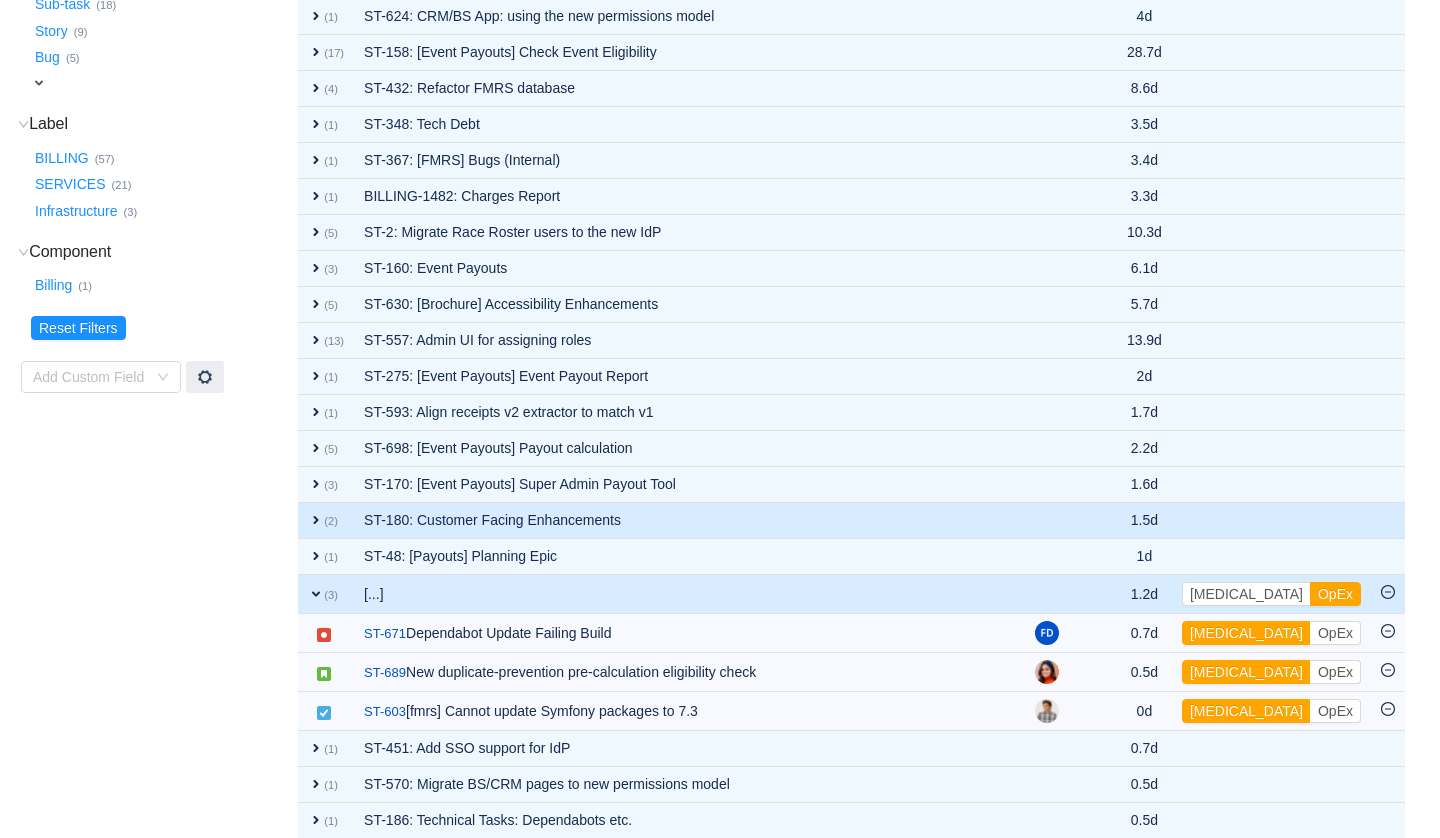 scroll, scrollTop: 647, scrollLeft: 0, axis: vertical 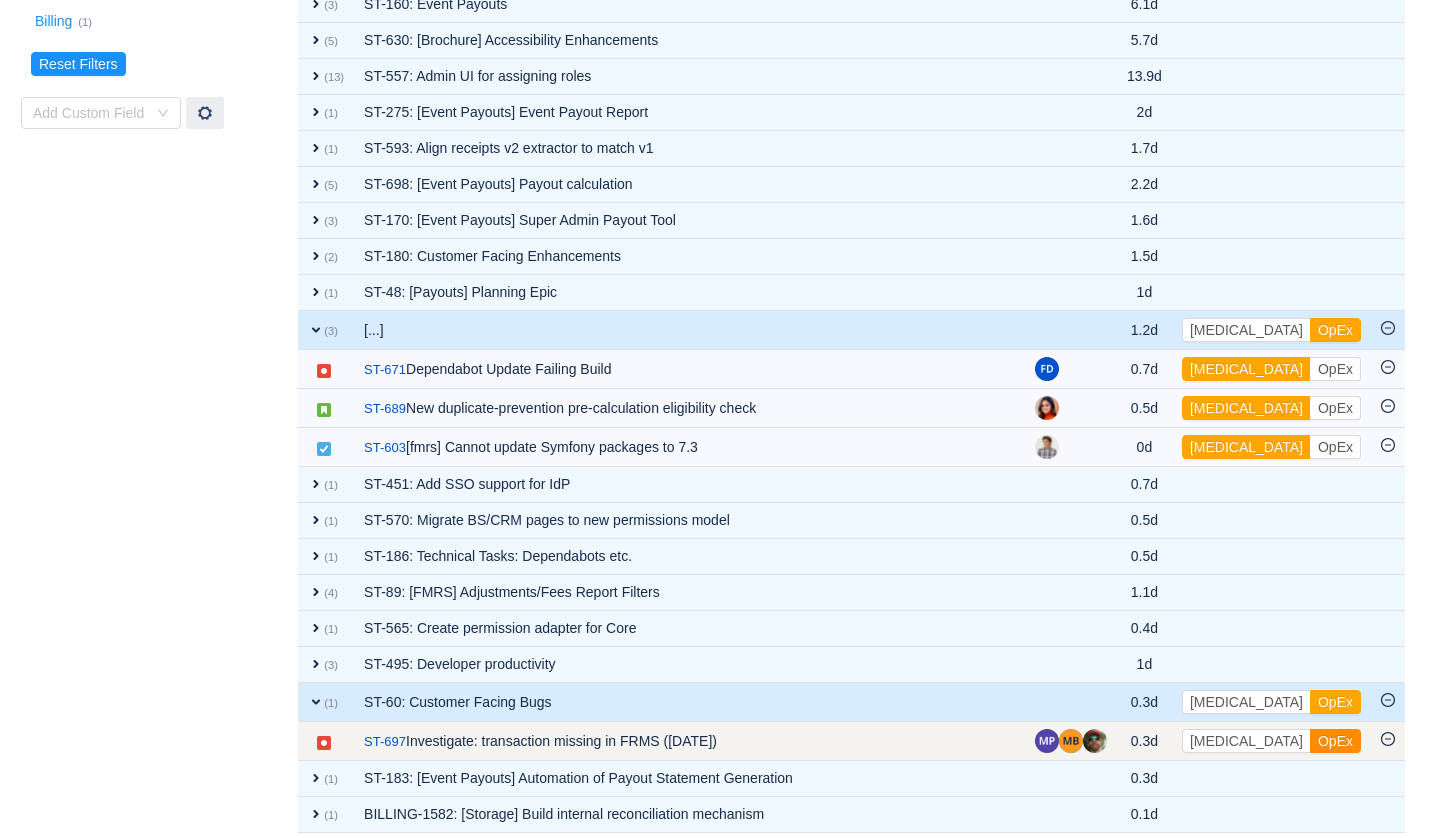 click on "OpEx" at bounding box center [1335, 741] 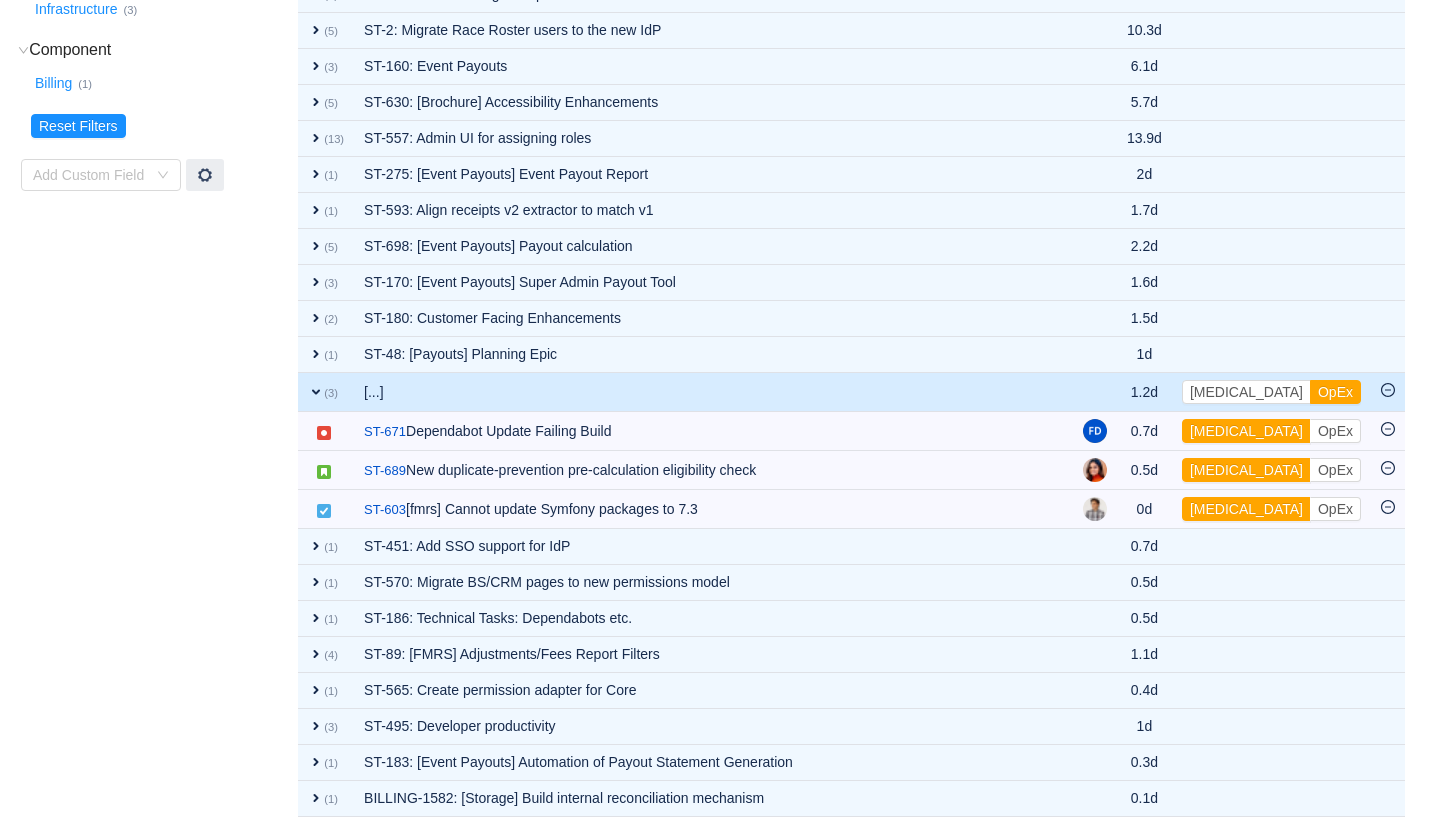 scroll, scrollTop: 570, scrollLeft: 0, axis: vertical 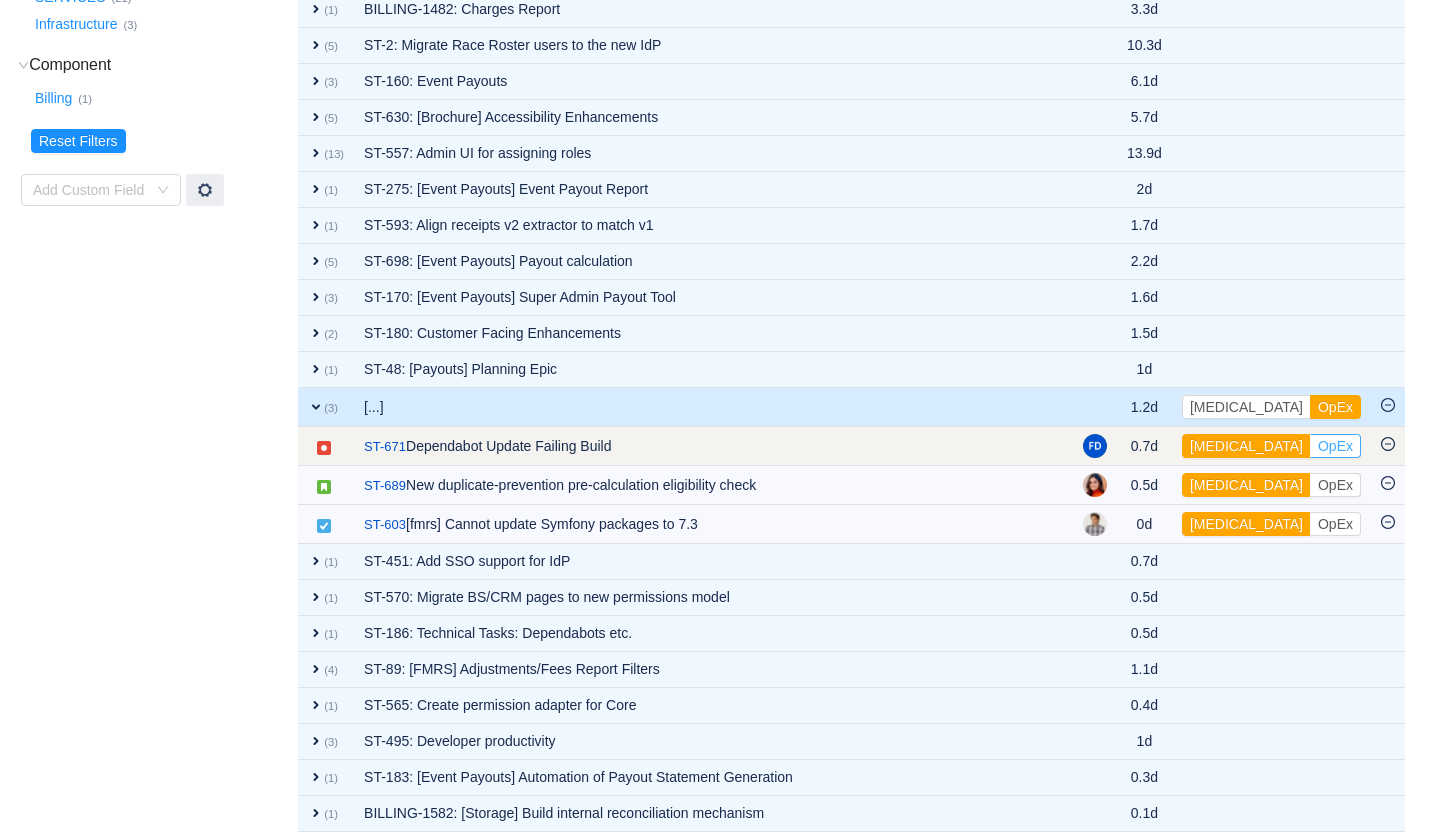 click on "OpEx" at bounding box center (1335, 446) 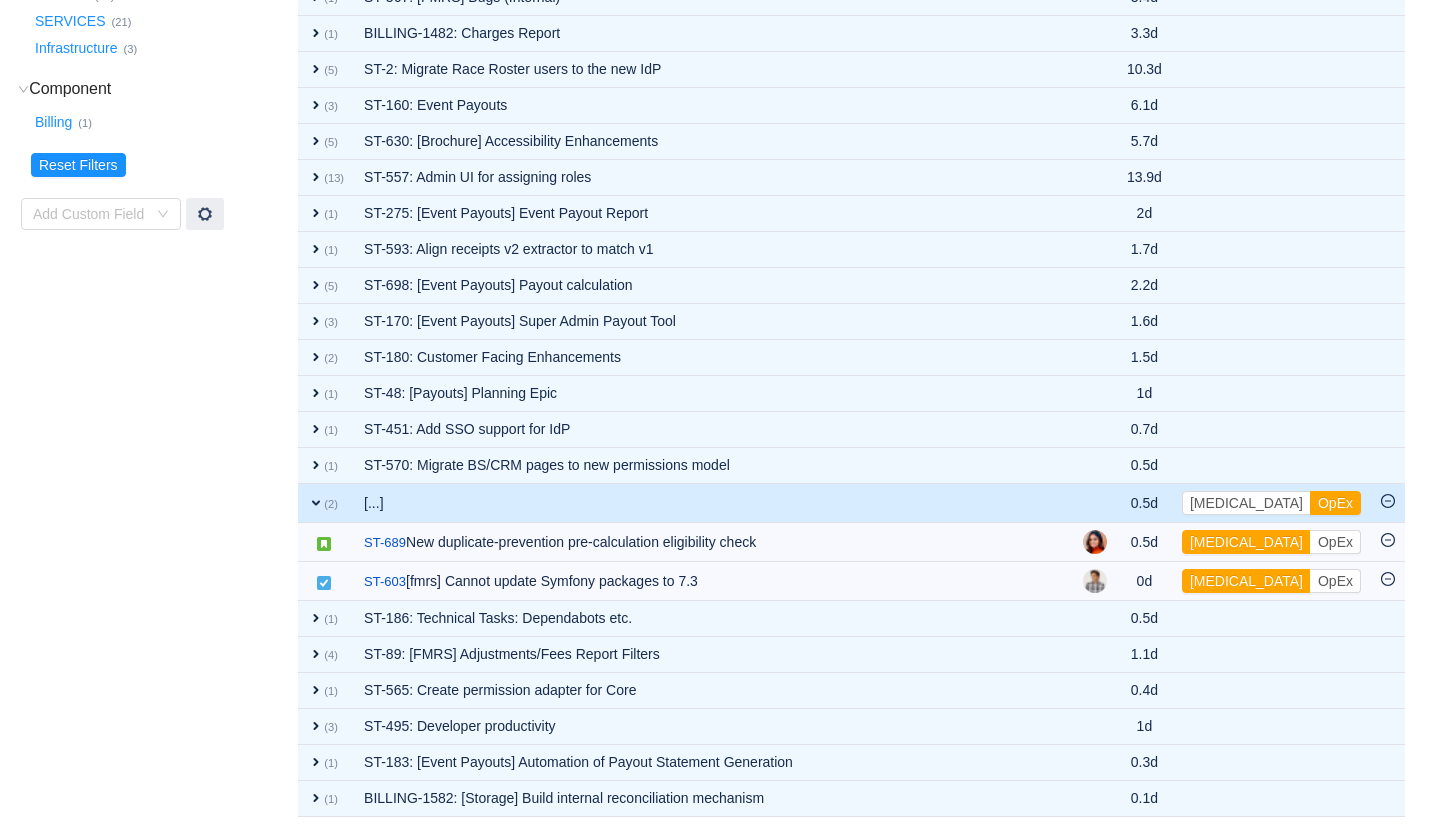 scroll, scrollTop: 531, scrollLeft: 0, axis: vertical 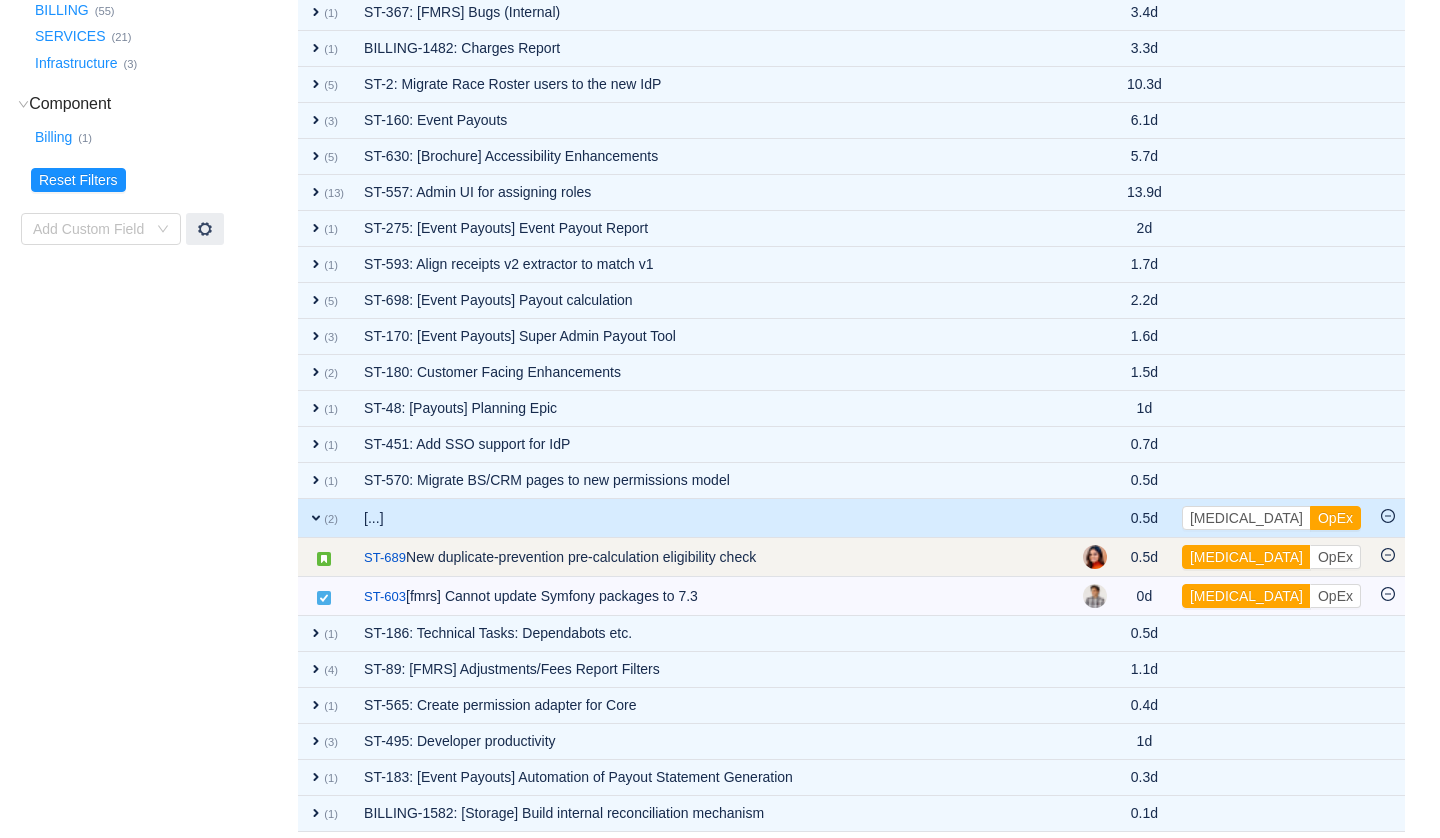 click 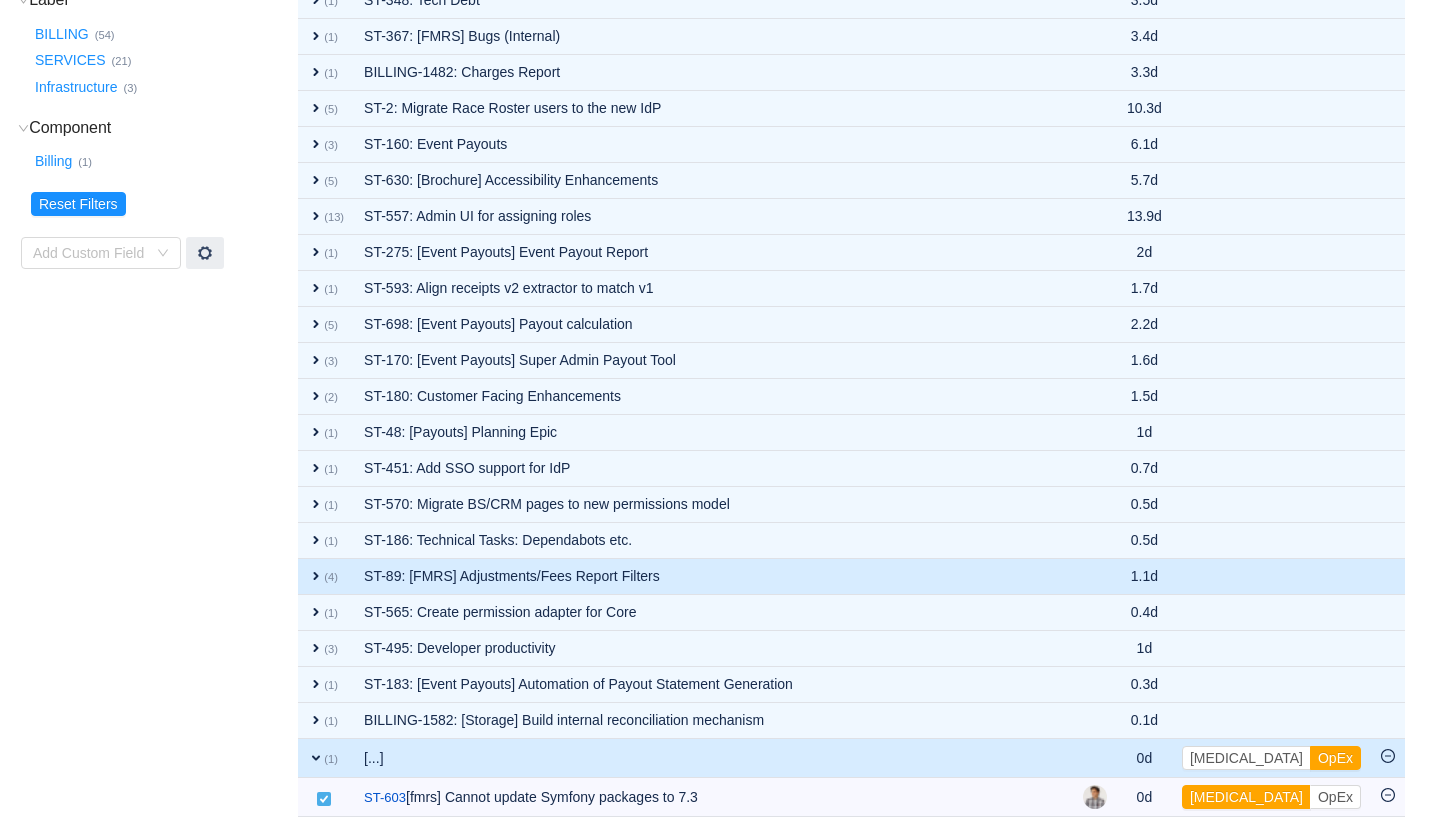 scroll, scrollTop: 492, scrollLeft: 0, axis: vertical 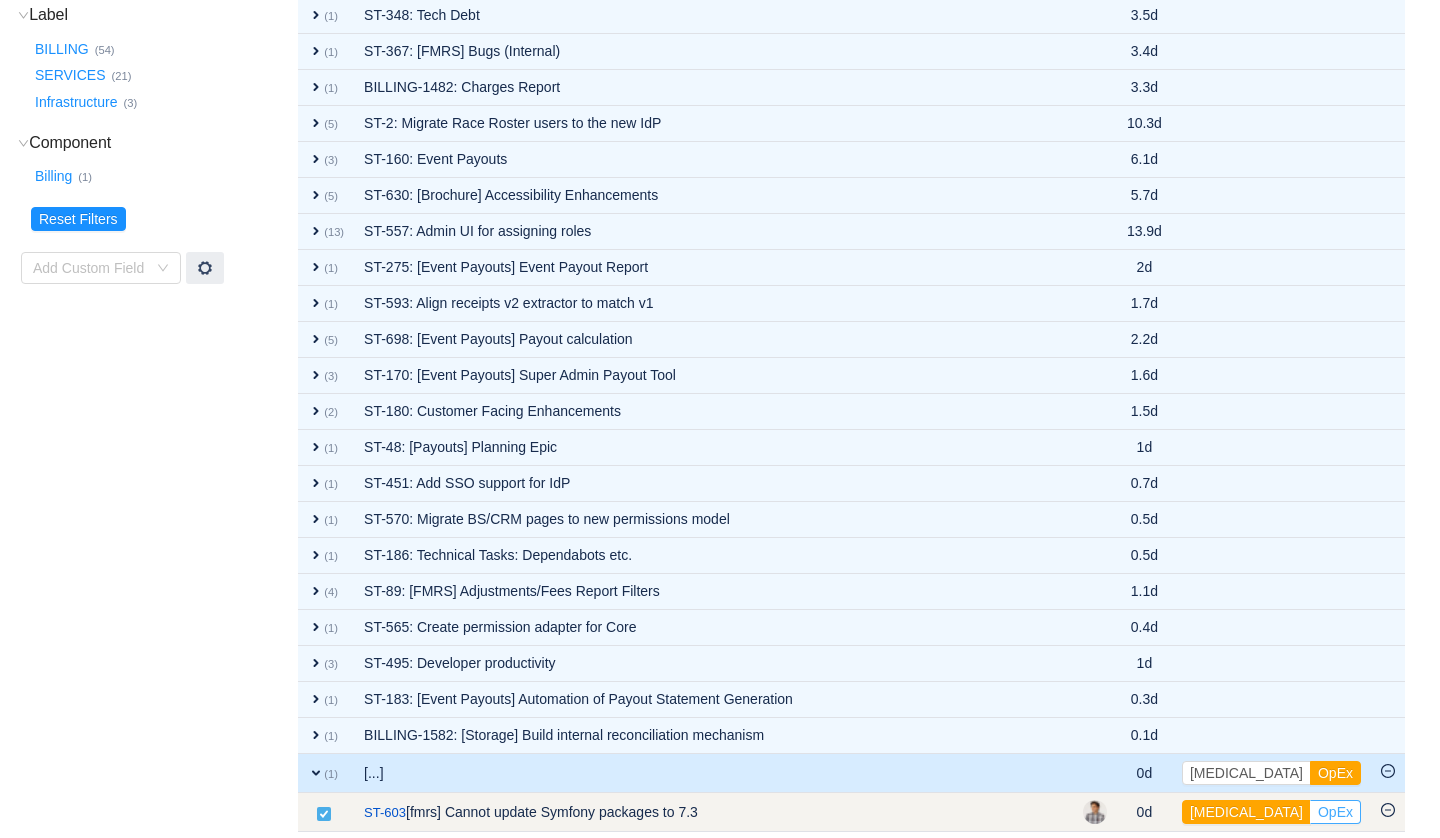 click on "OpEx" at bounding box center (1335, 812) 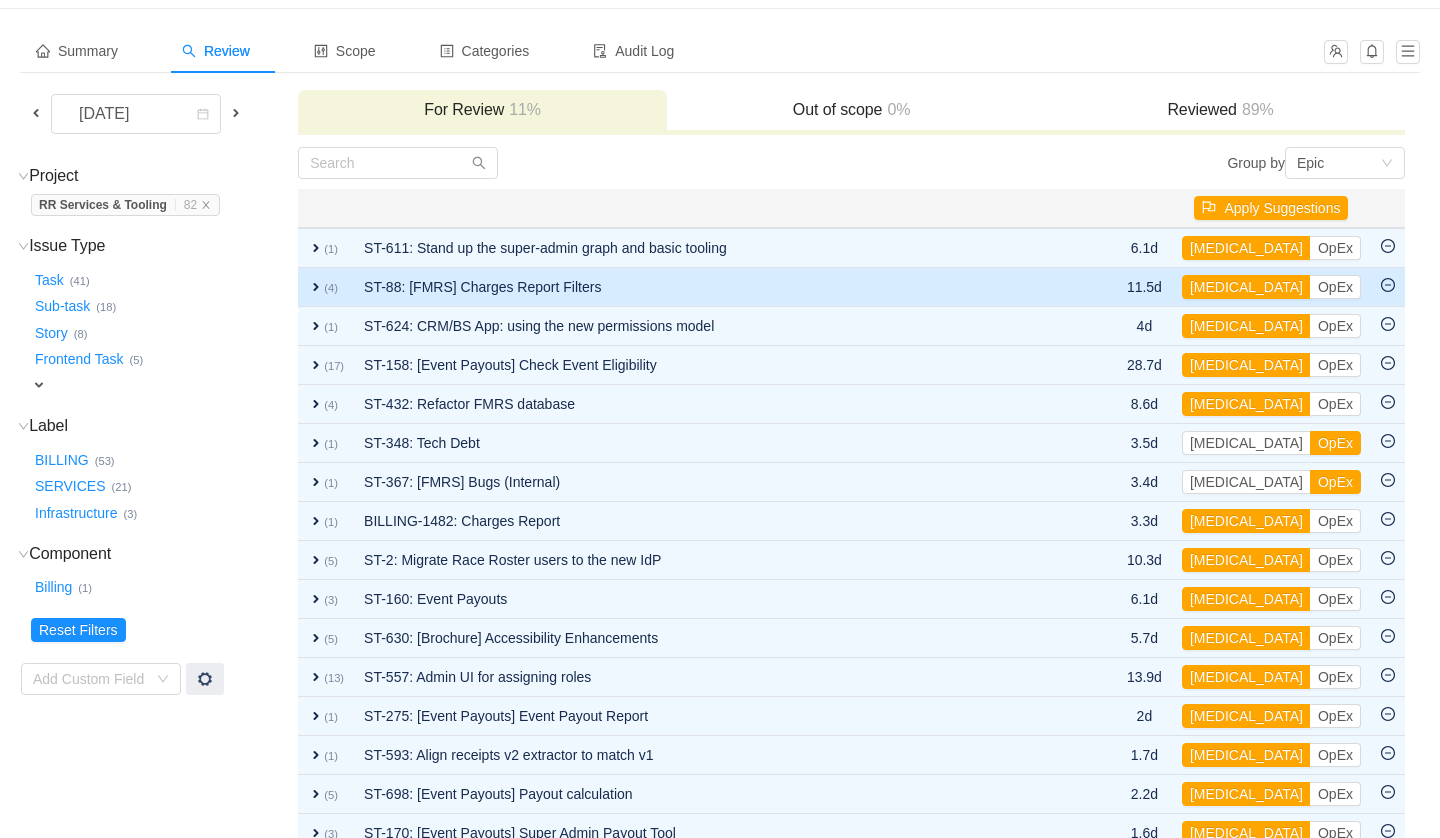 scroll, scrollTop: 83, scrollLeft: 0, axis: vertical 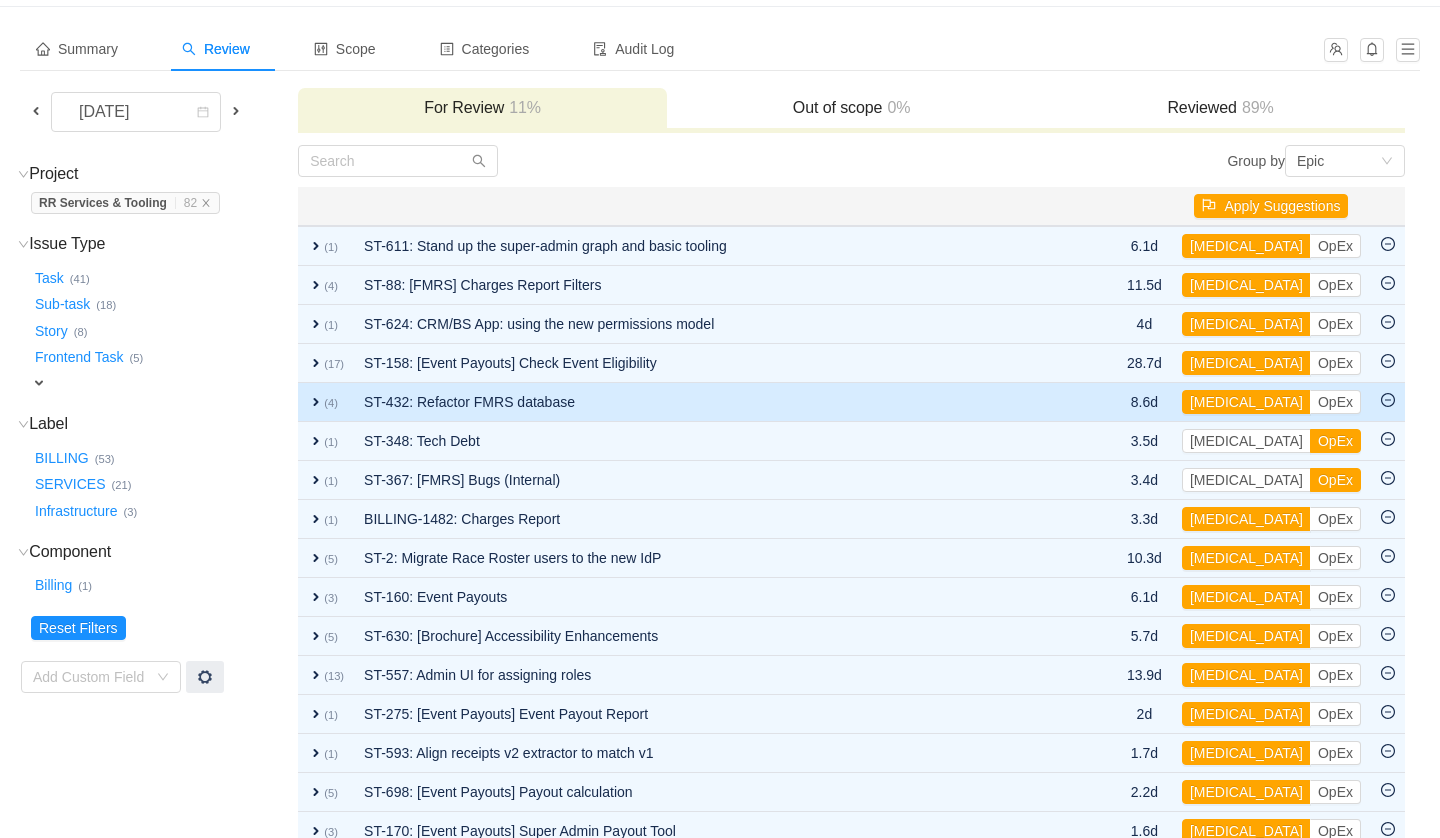 click on "ST-432: Refactor FMRS database" at bounding box center [719, 402] 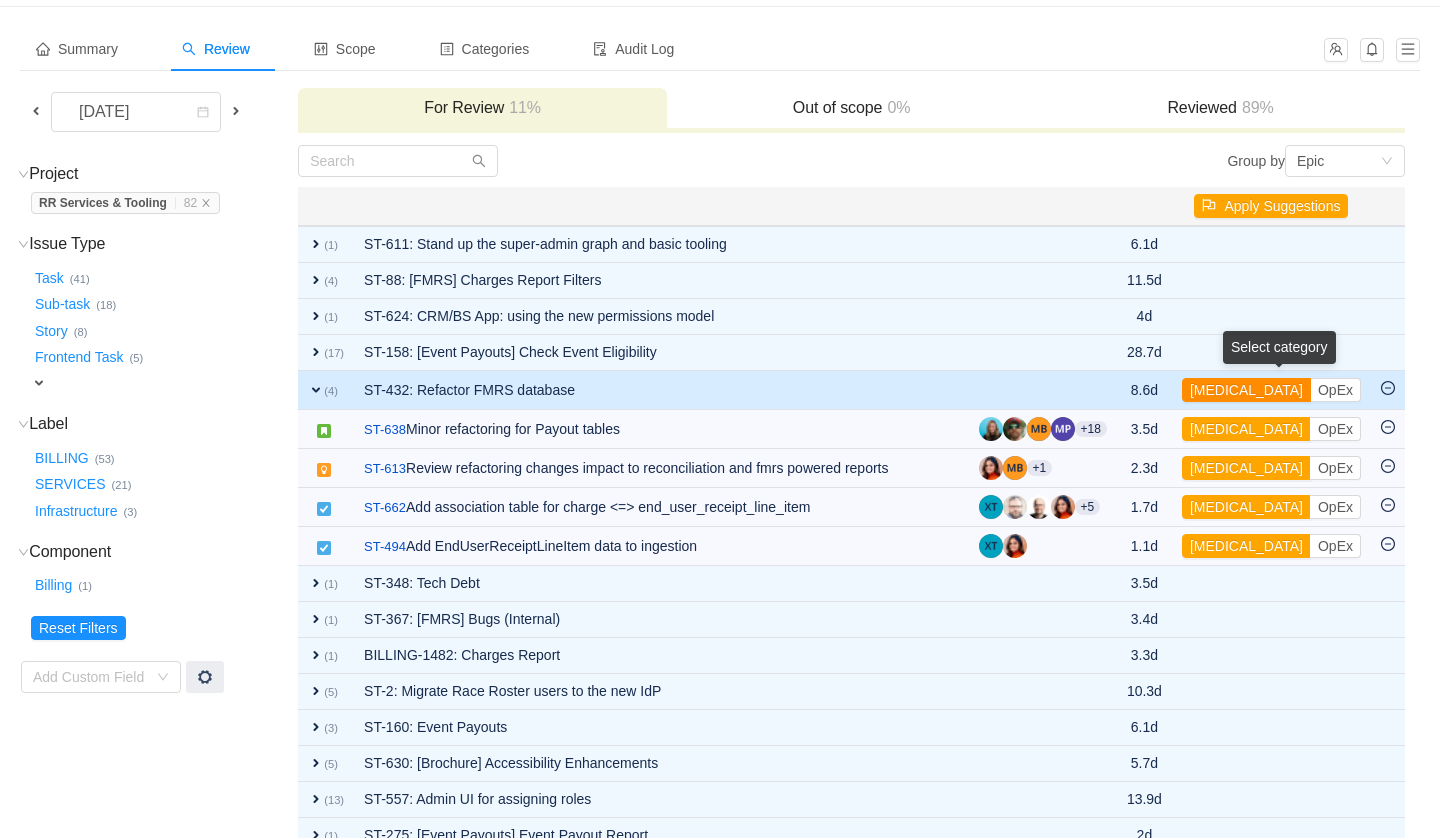 click on "[MEDICAL_DATA]" at bounding box center (1246, 390) 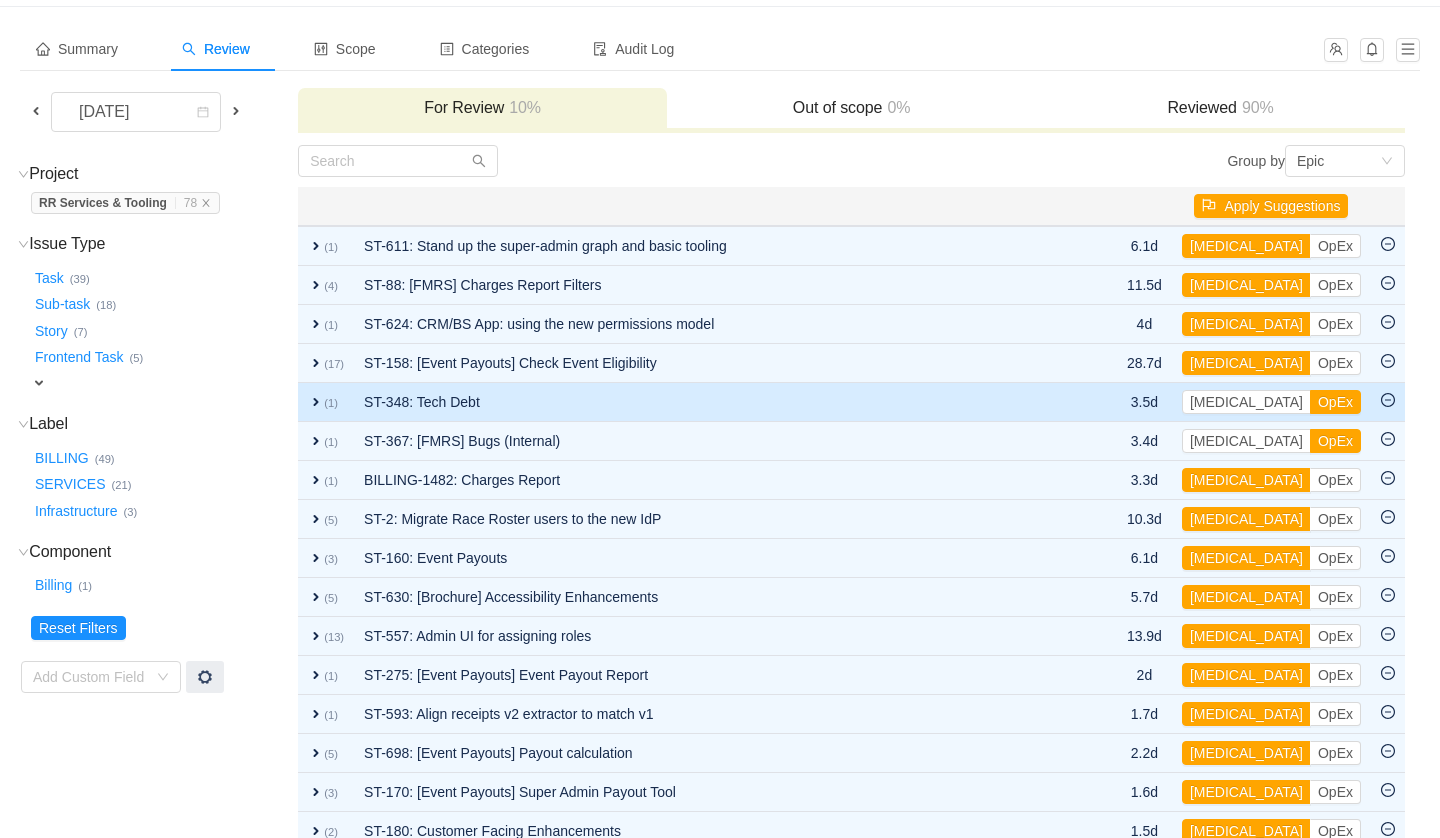 click at bounding box center (1100, 402) 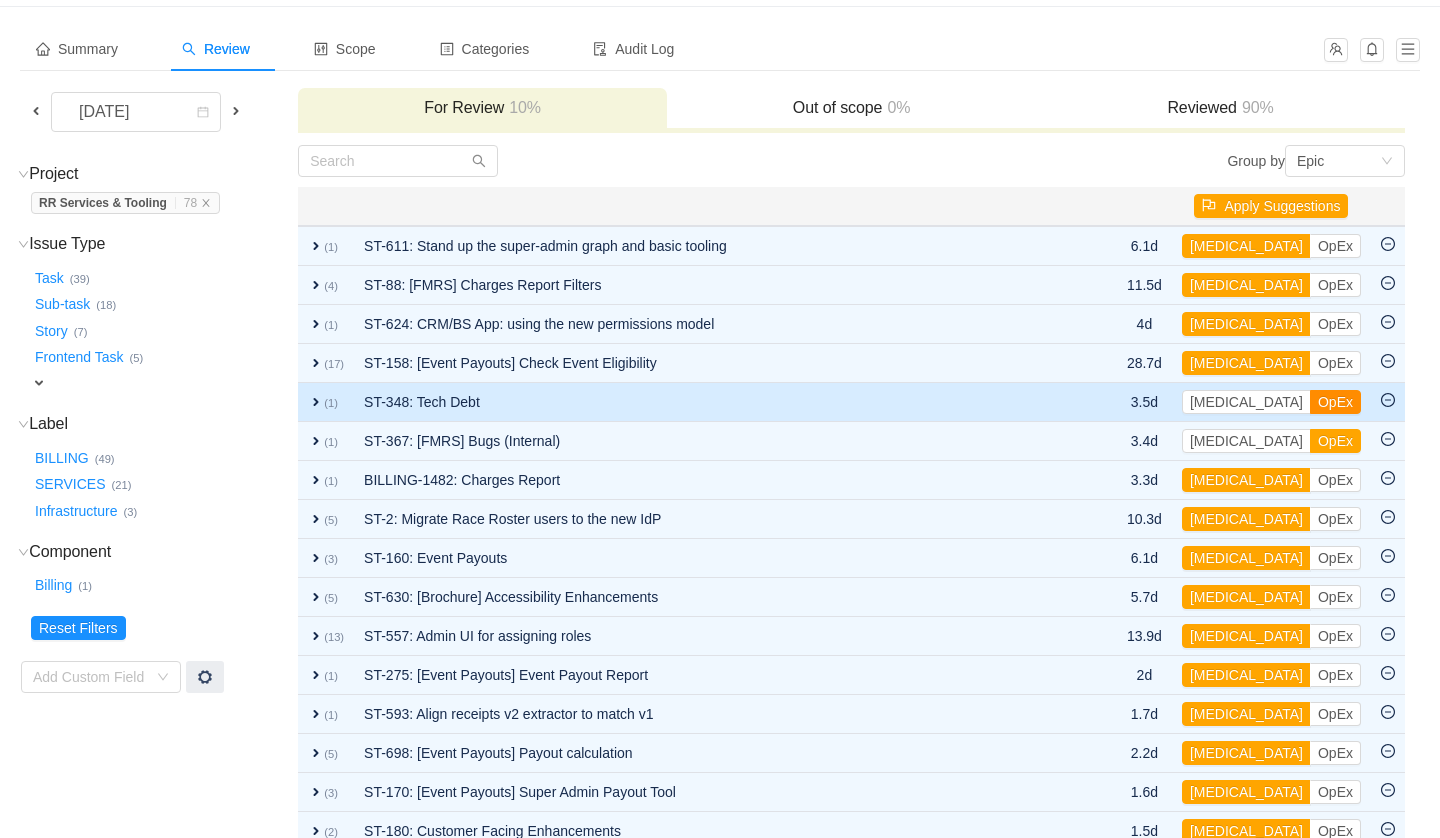 click on "OpEx" at bounding box center [1335, 402] 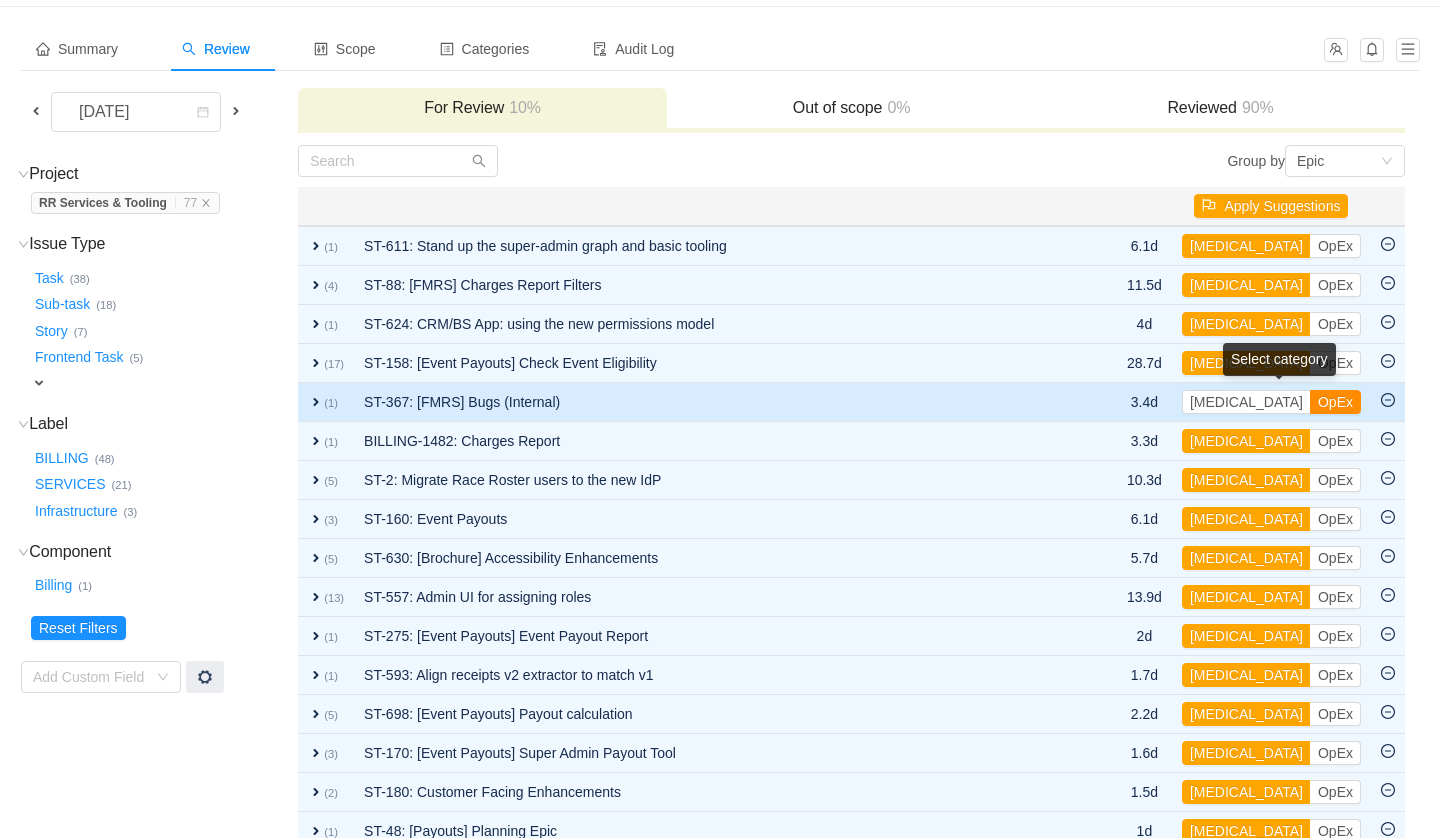 click on "OpEx" at bounding box center [1335, 402] 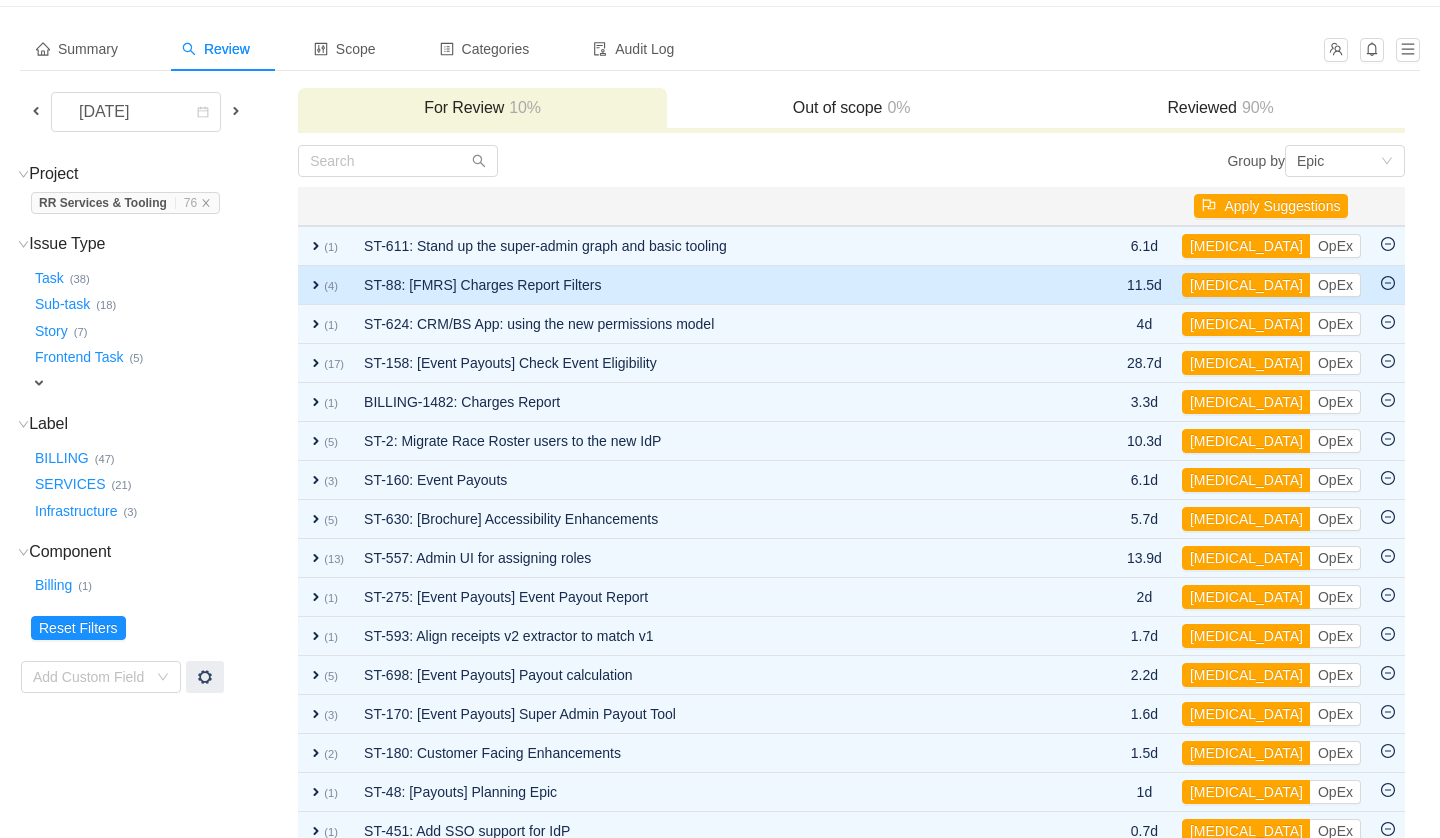 click on "expand" at bounding box center (316, 285) 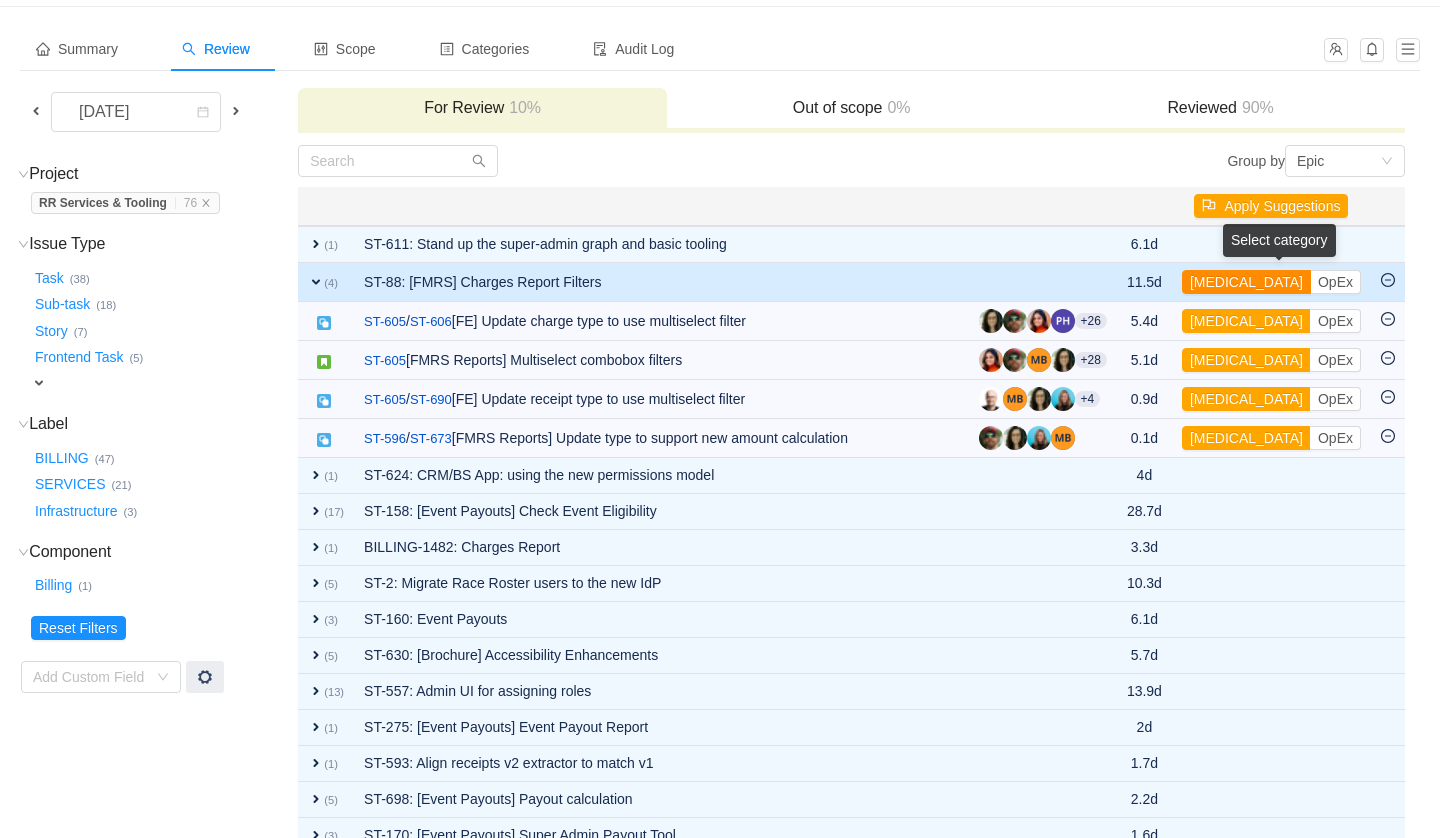 click on "[MEDICAL_DATA]" at bounding box center (1246, 282) 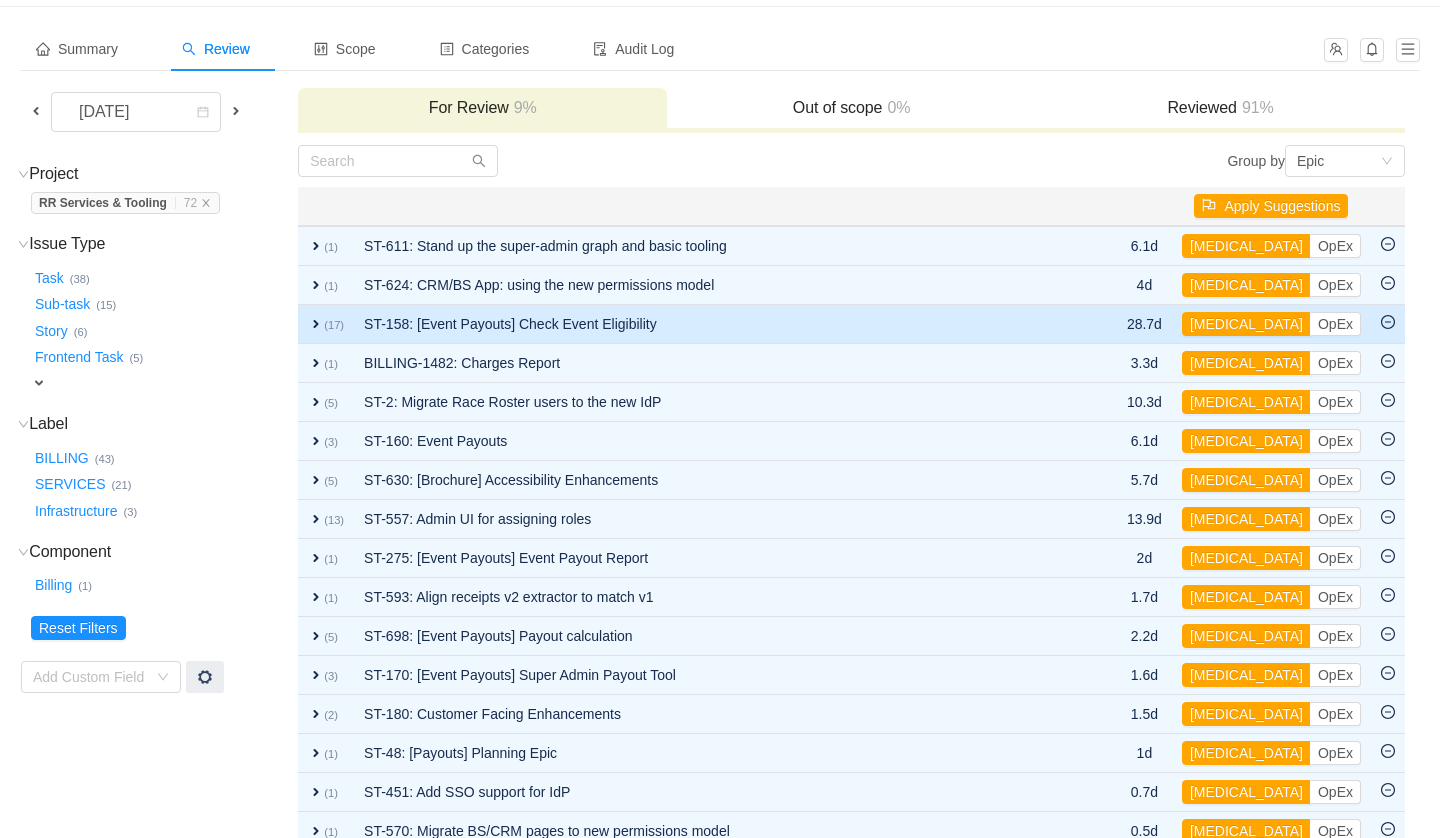 click on "expand" at bounding box center (316, 324) 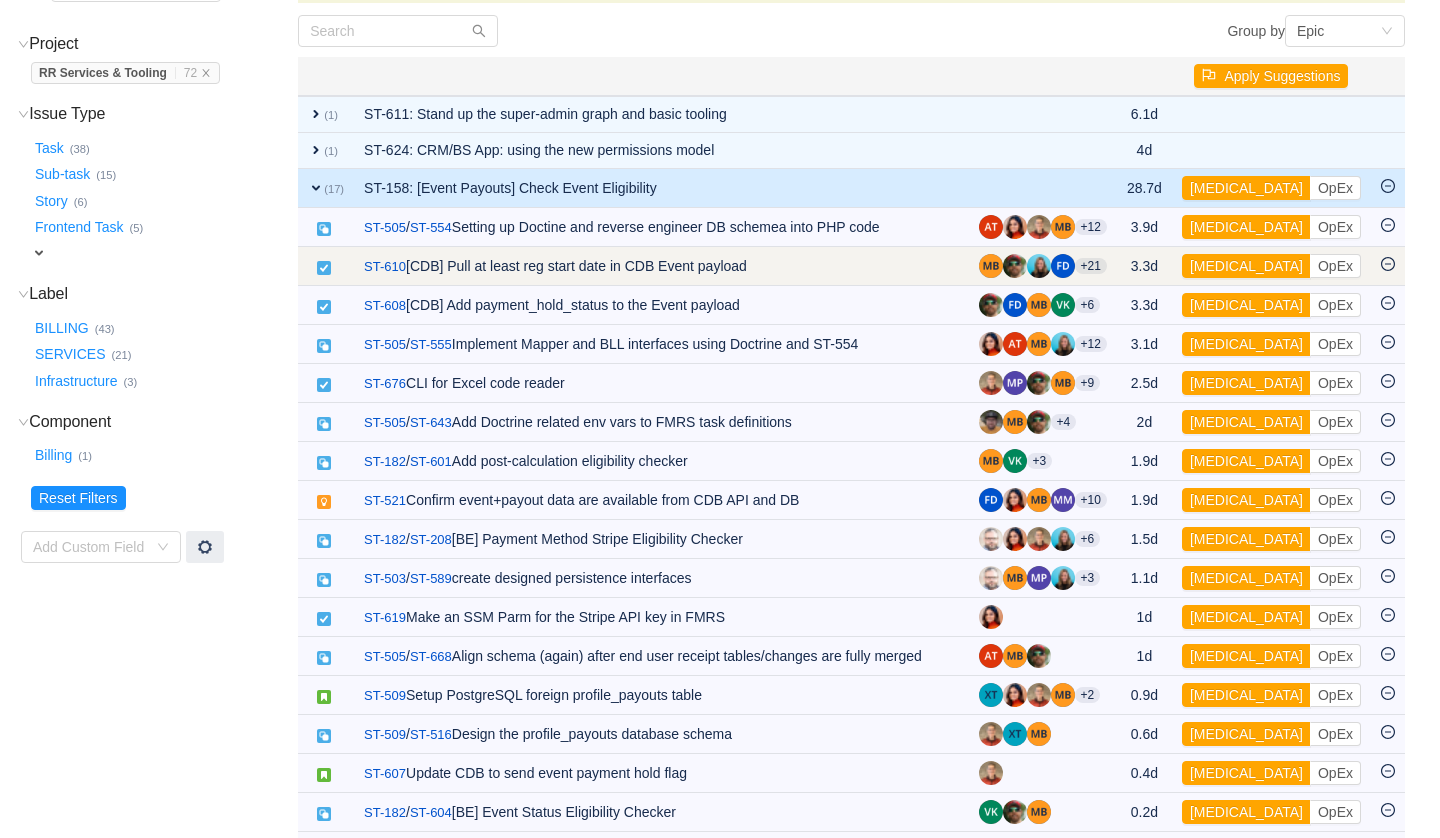 scroll, scrollTop: 173, scrollLeft: 0, axis: vertical 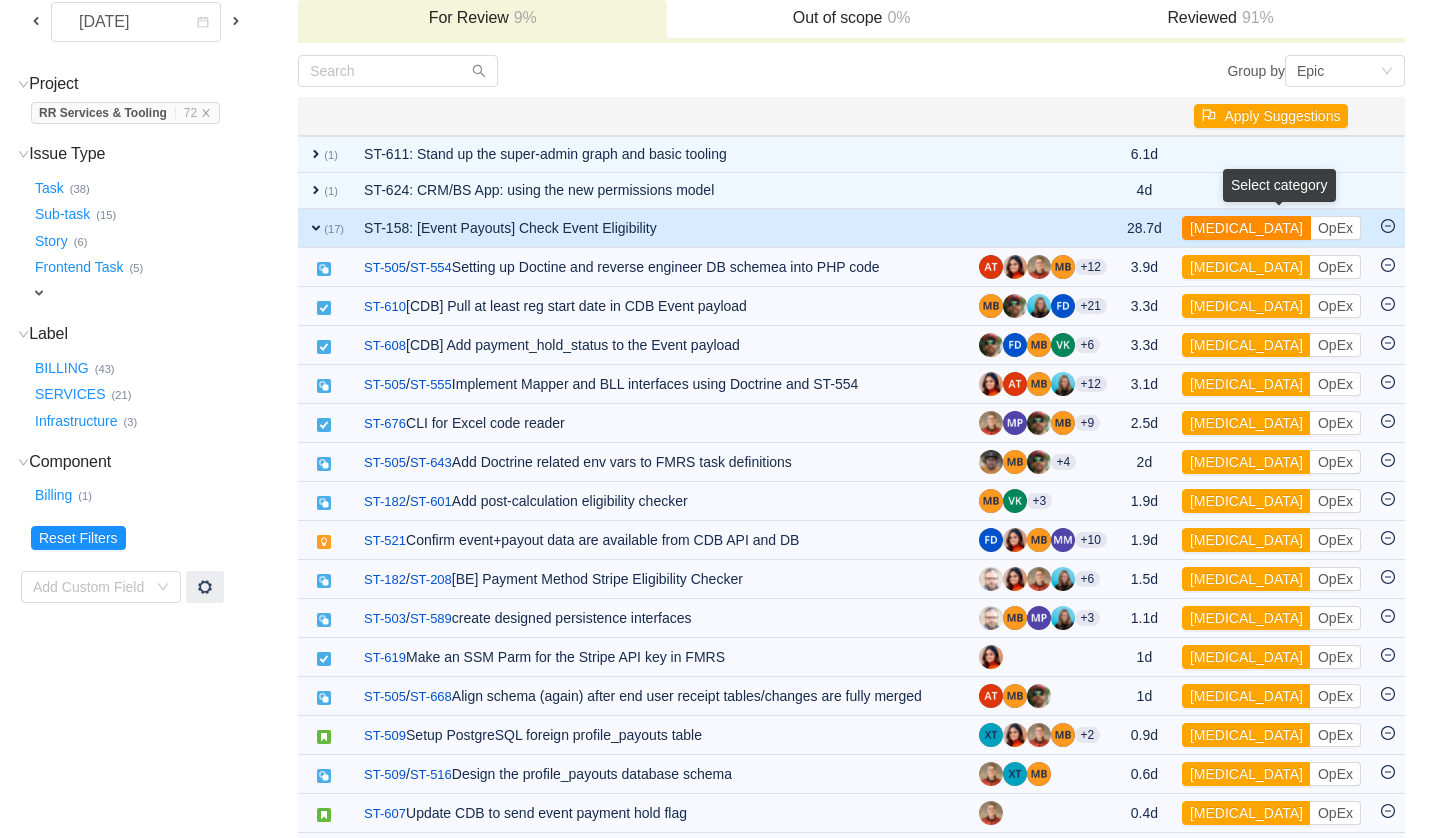 click on "[MEDICAL_DATA]" at bounding box center [1246, 228] 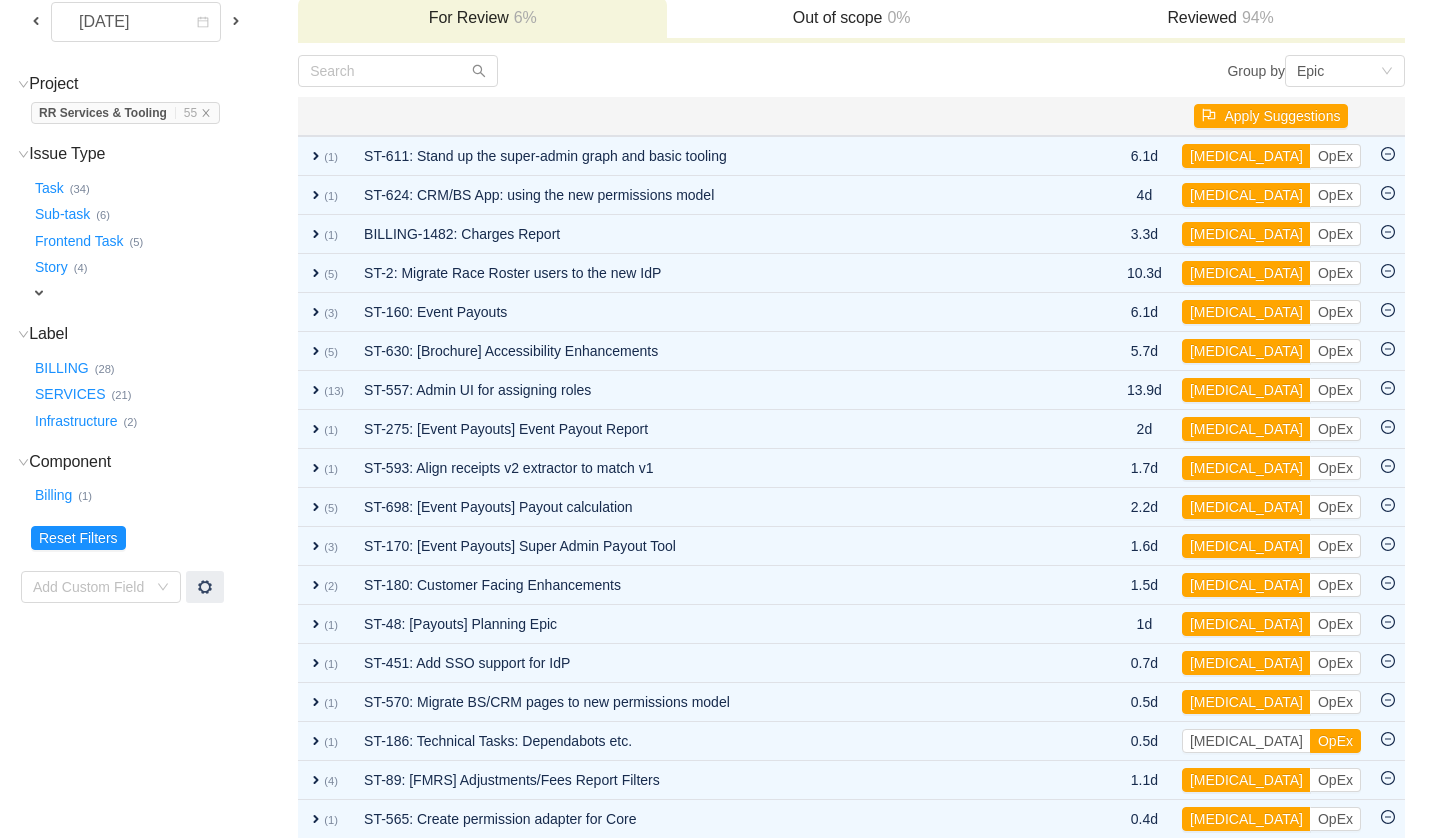 scroll, scrollTop: 301, scrollLeft: 0, axis: vertical 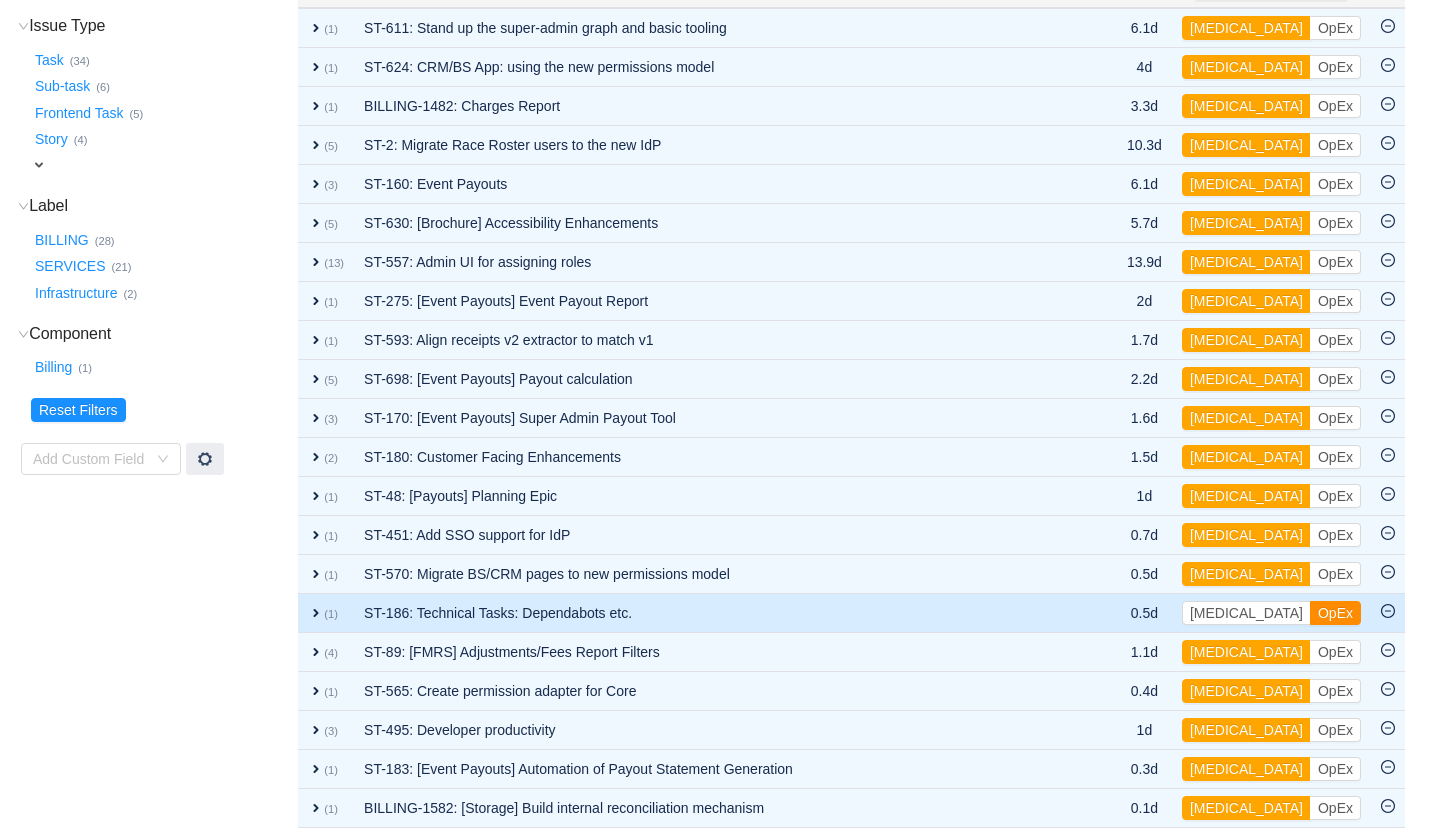 click on "OpEx" at bounding box center [1335, 613] 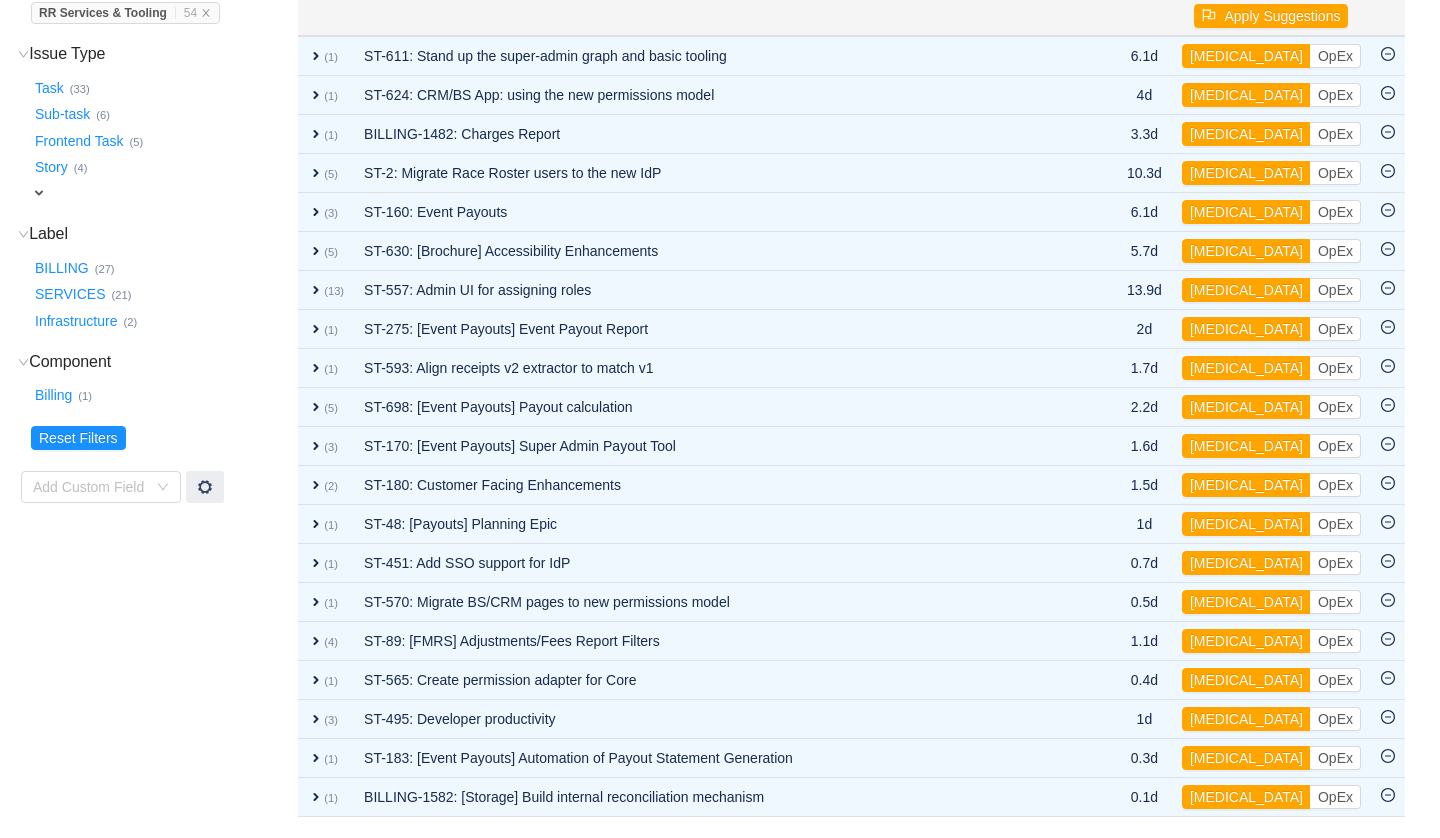scroll, scrollTop: 262, scrollLeft: 0, axis: vertical 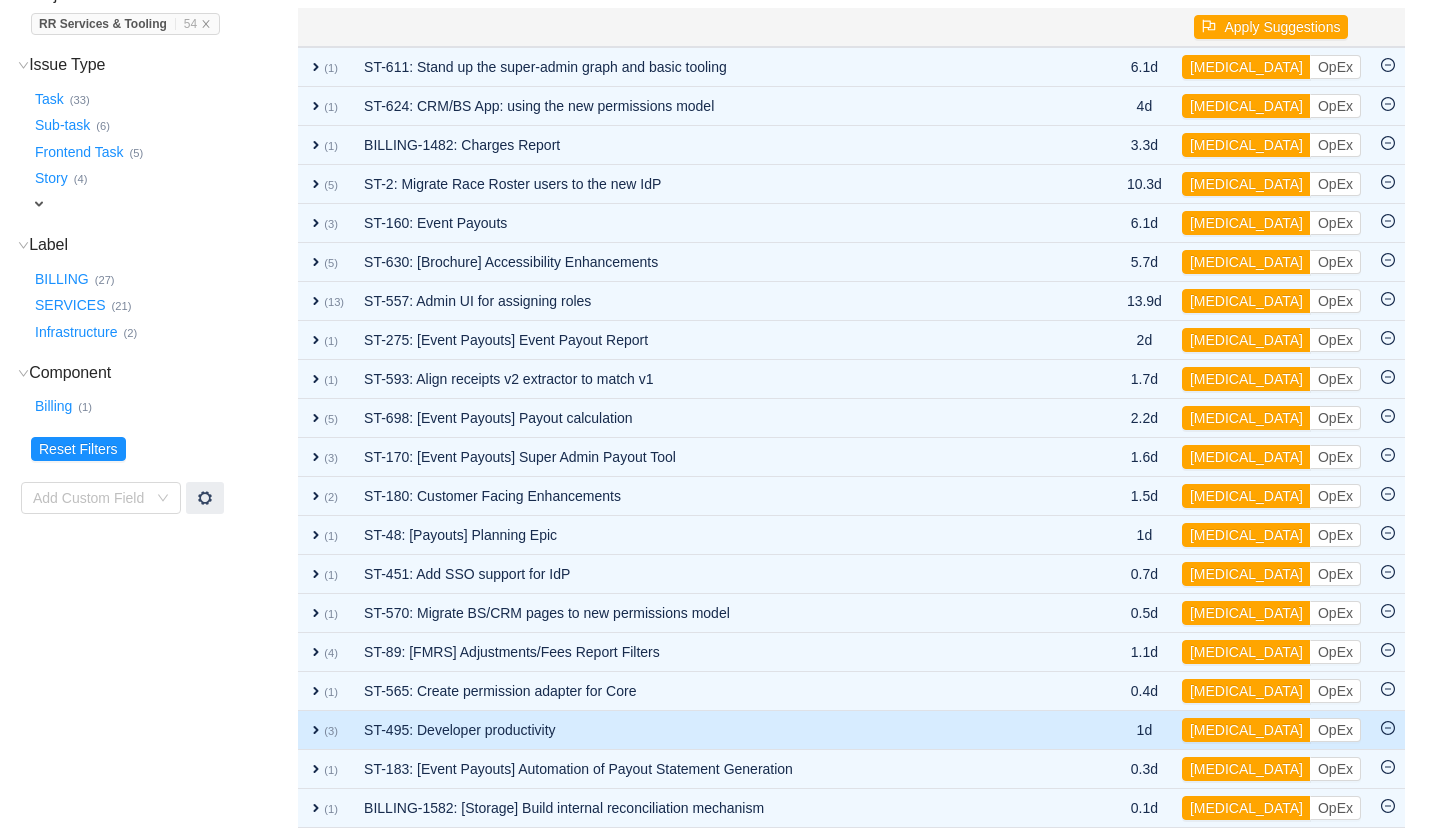 click on "ST-495: Developer productivity" at bounding box center (719, 730) 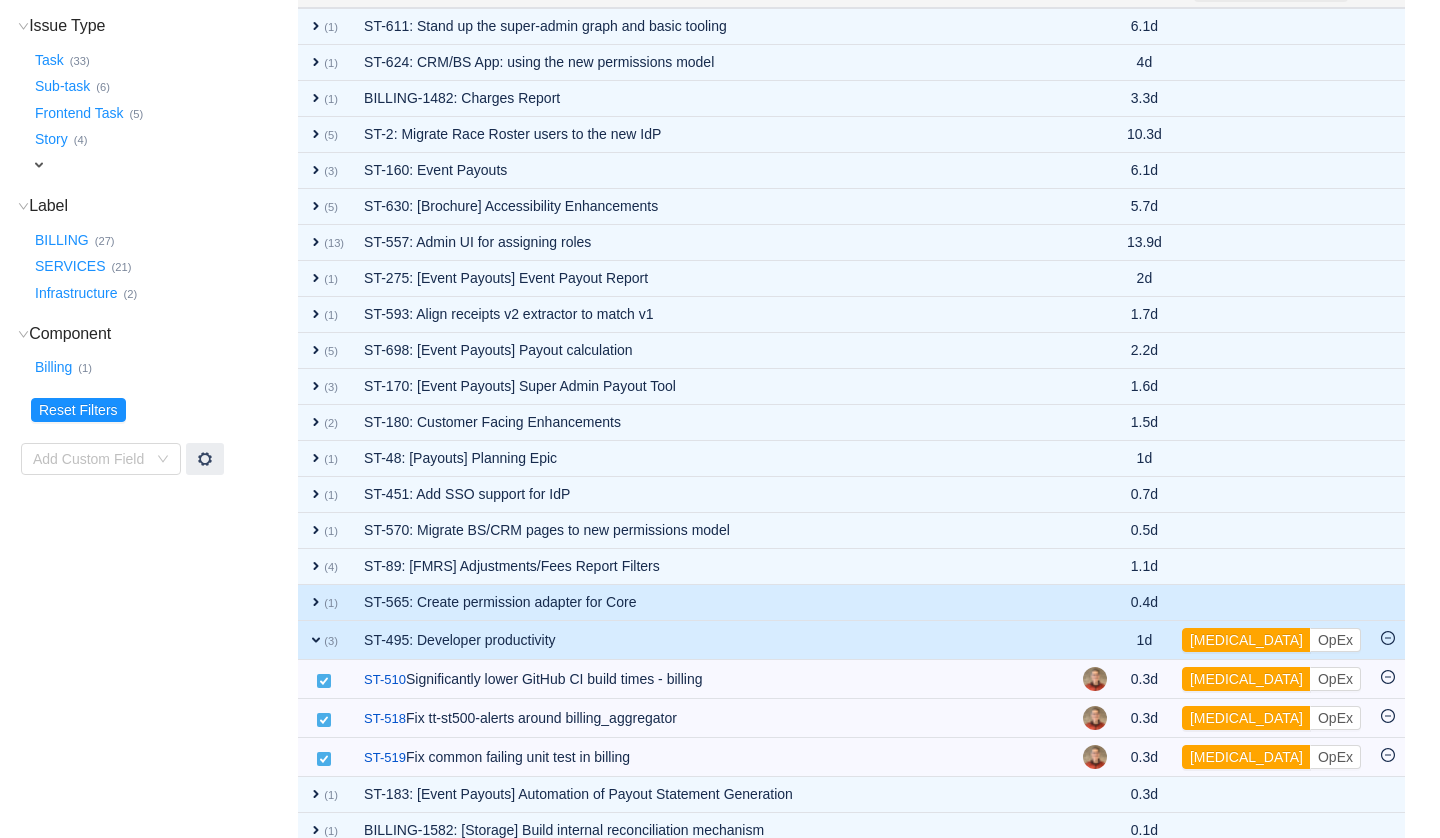 scroll, scrollTop: 321, scrollLeft: 0, axis: vertical 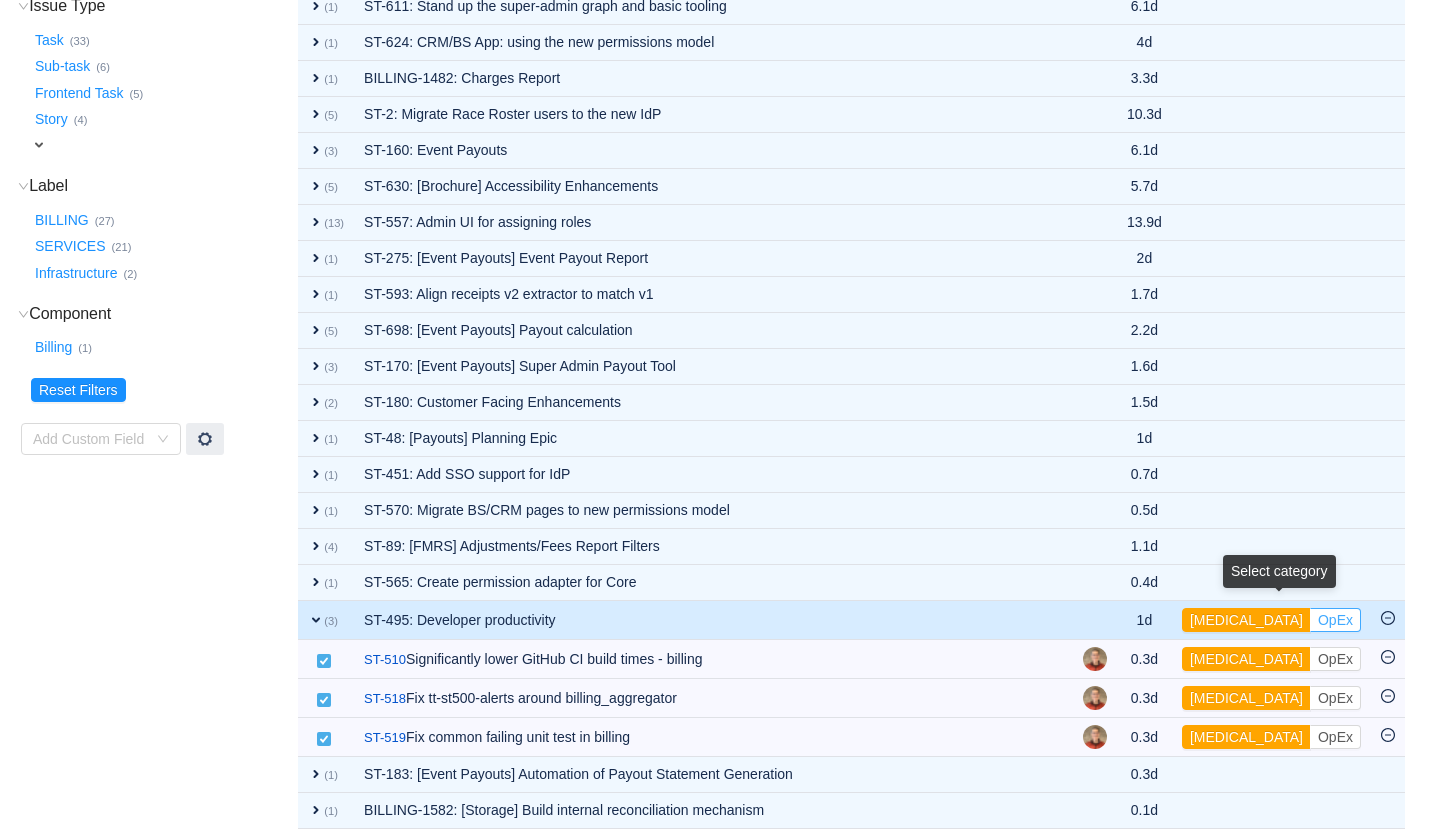 click on "OpEx" at bounding box center (1335, 620) 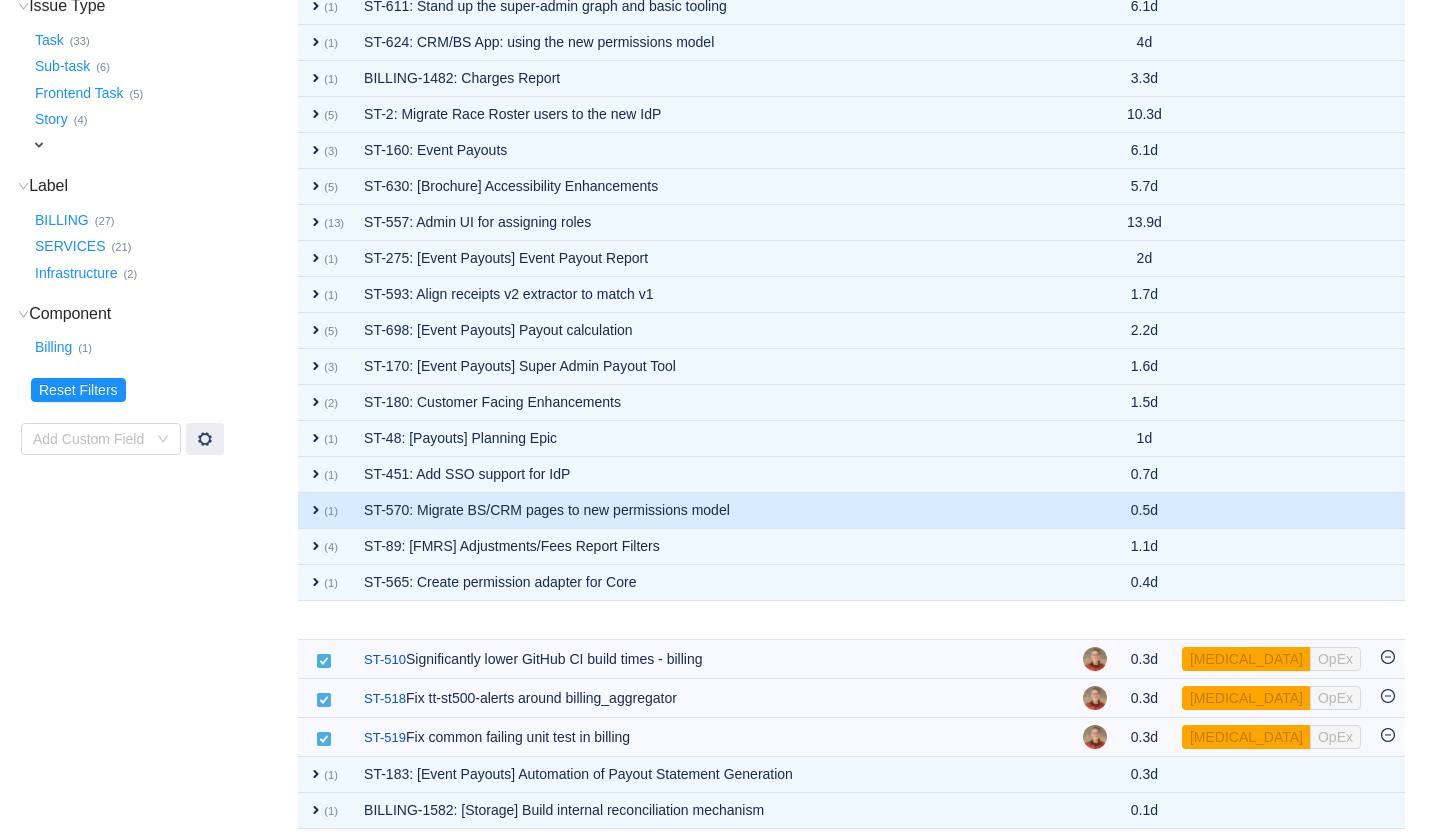 scroll, scrollTop: 223, scrollLeft: 0, axis: vertical 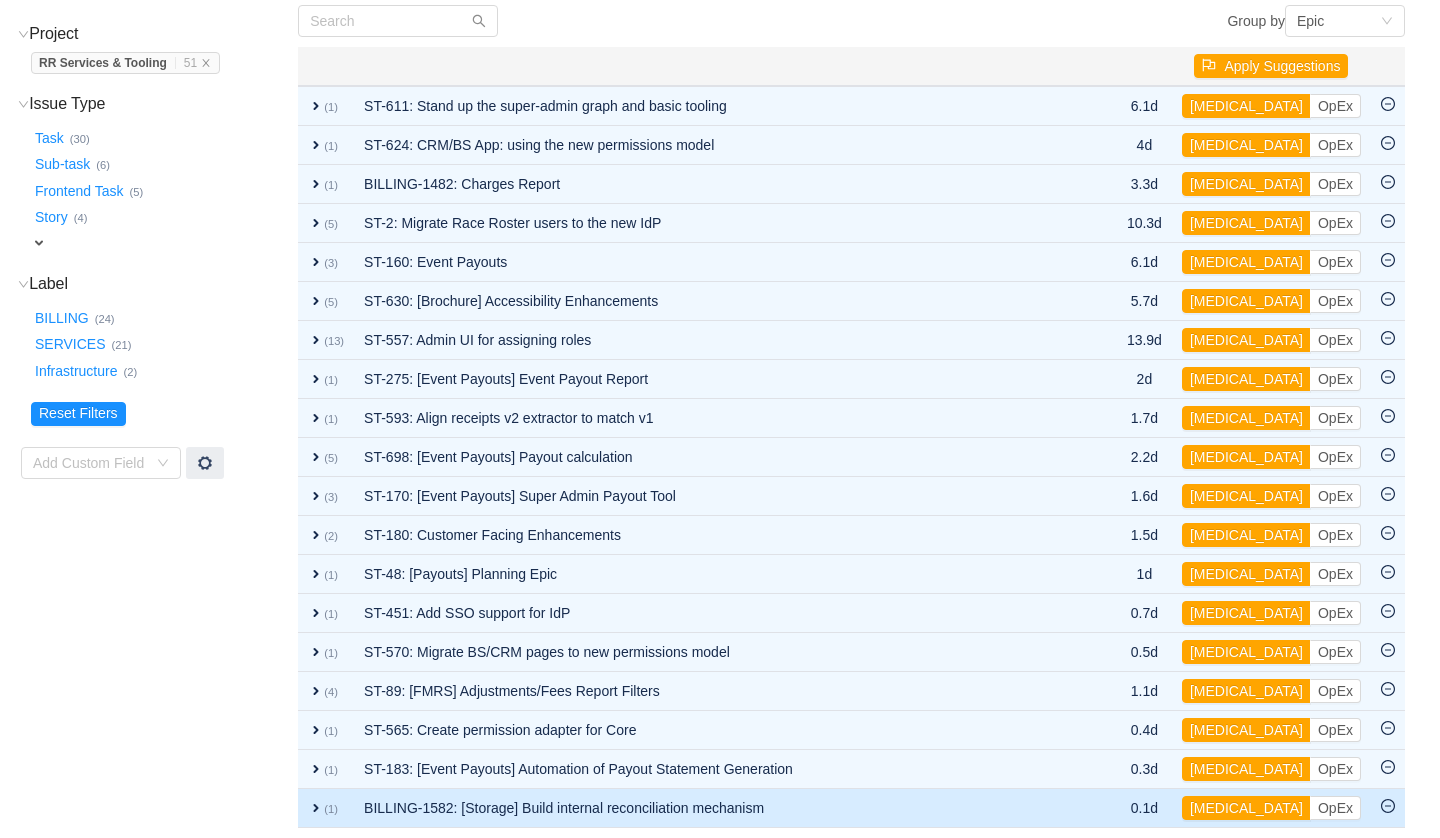 click on "BILLING-1582: [Storage] Build internal reconciliation mechanism" at bounding box center [719, 808] 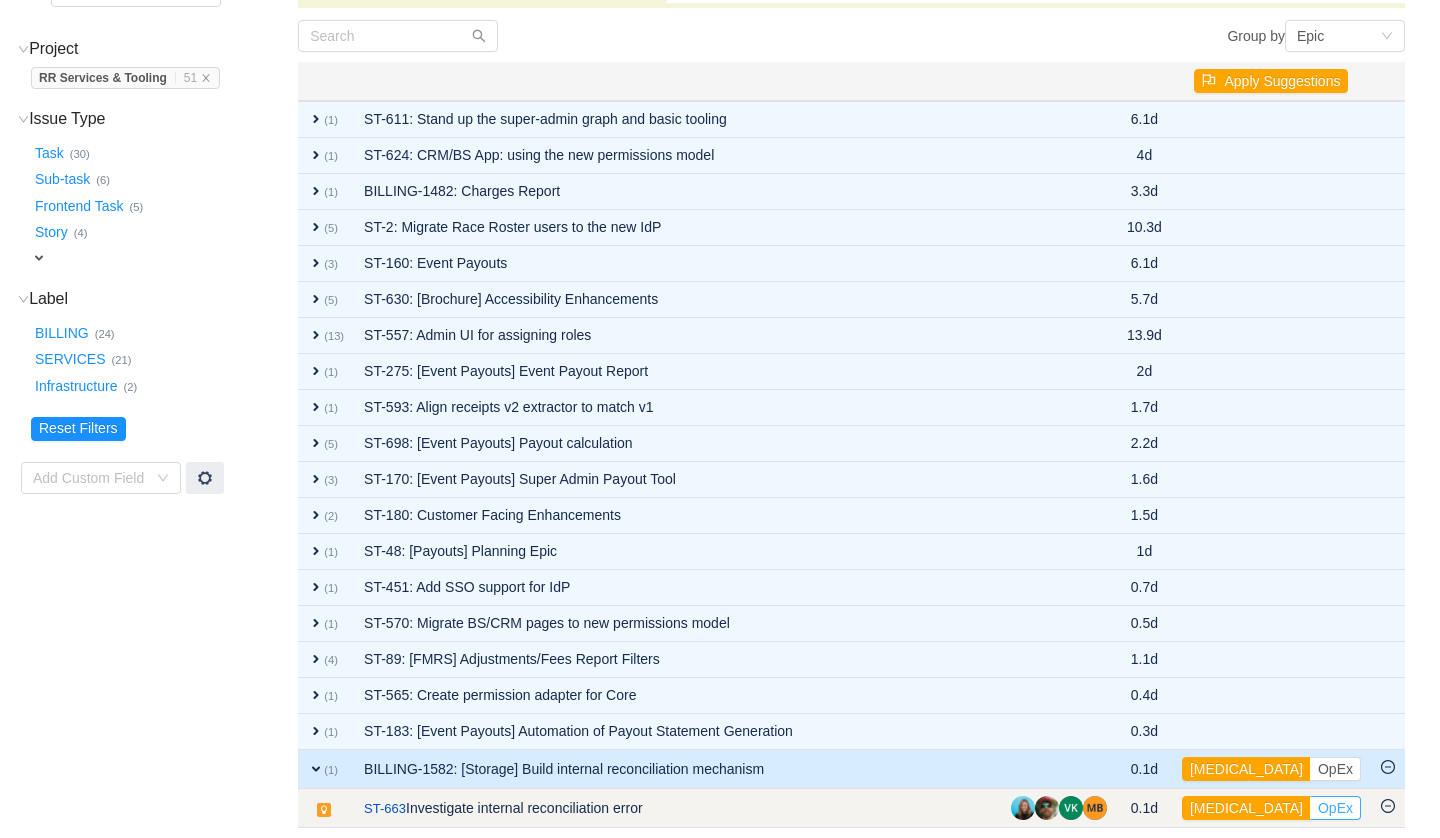 click on "OpEx" at bounding box center [1335, 808] 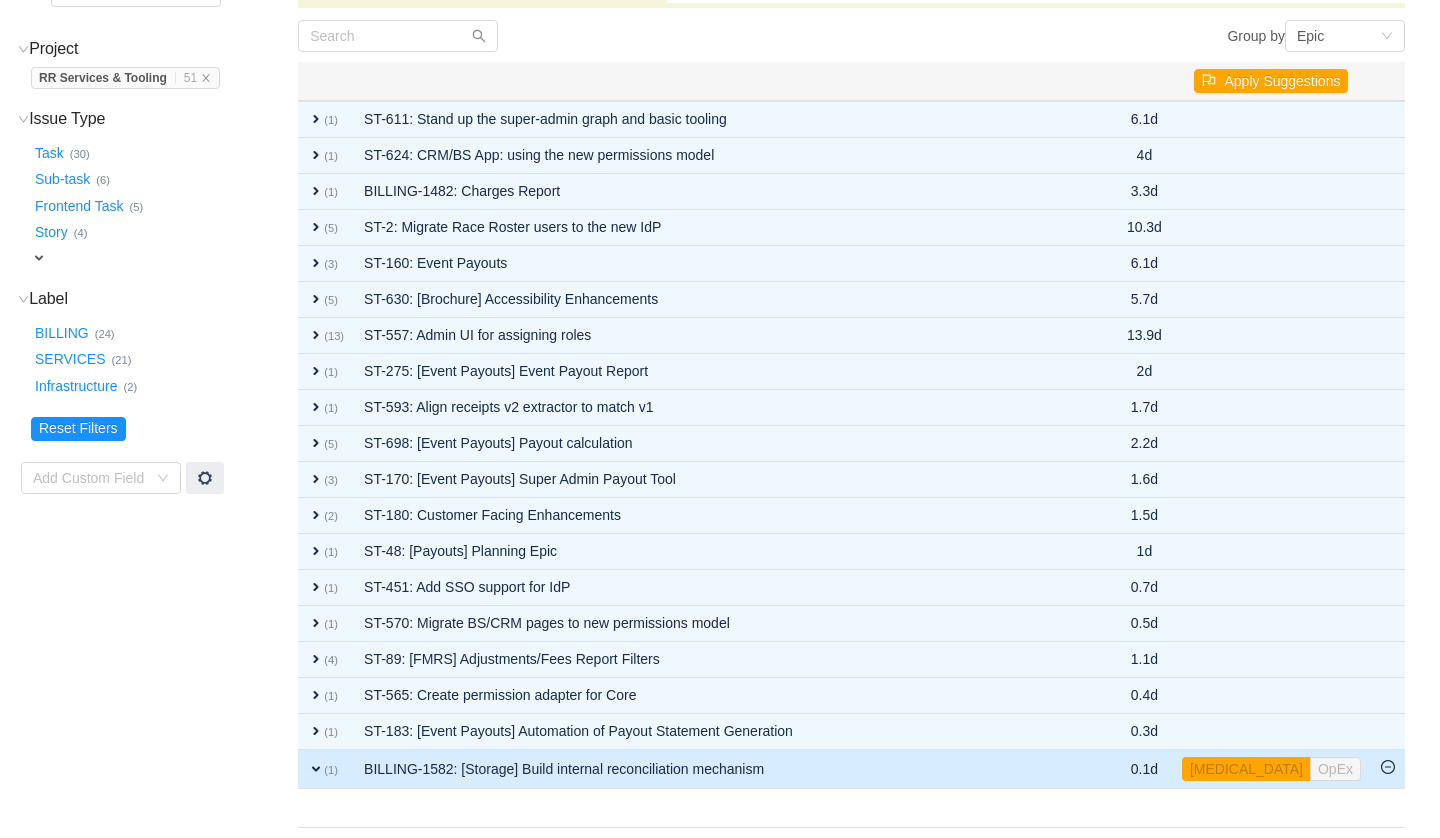 scroll, scrollTop: 185, scrollLeft: 0, axis: vertical 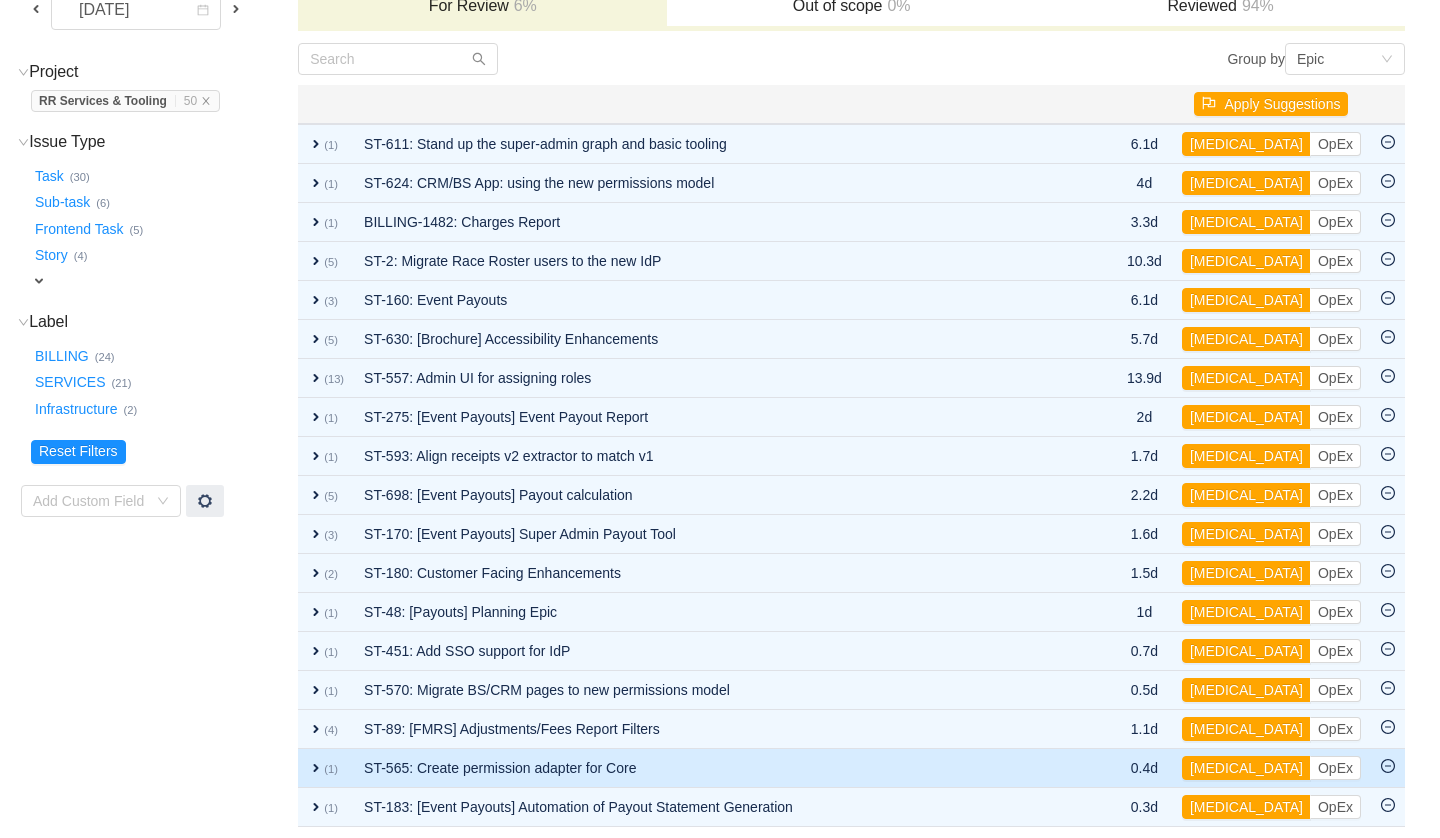 click on "ST-565: Create permission adapter for Core" at bounding box center (719, 768) 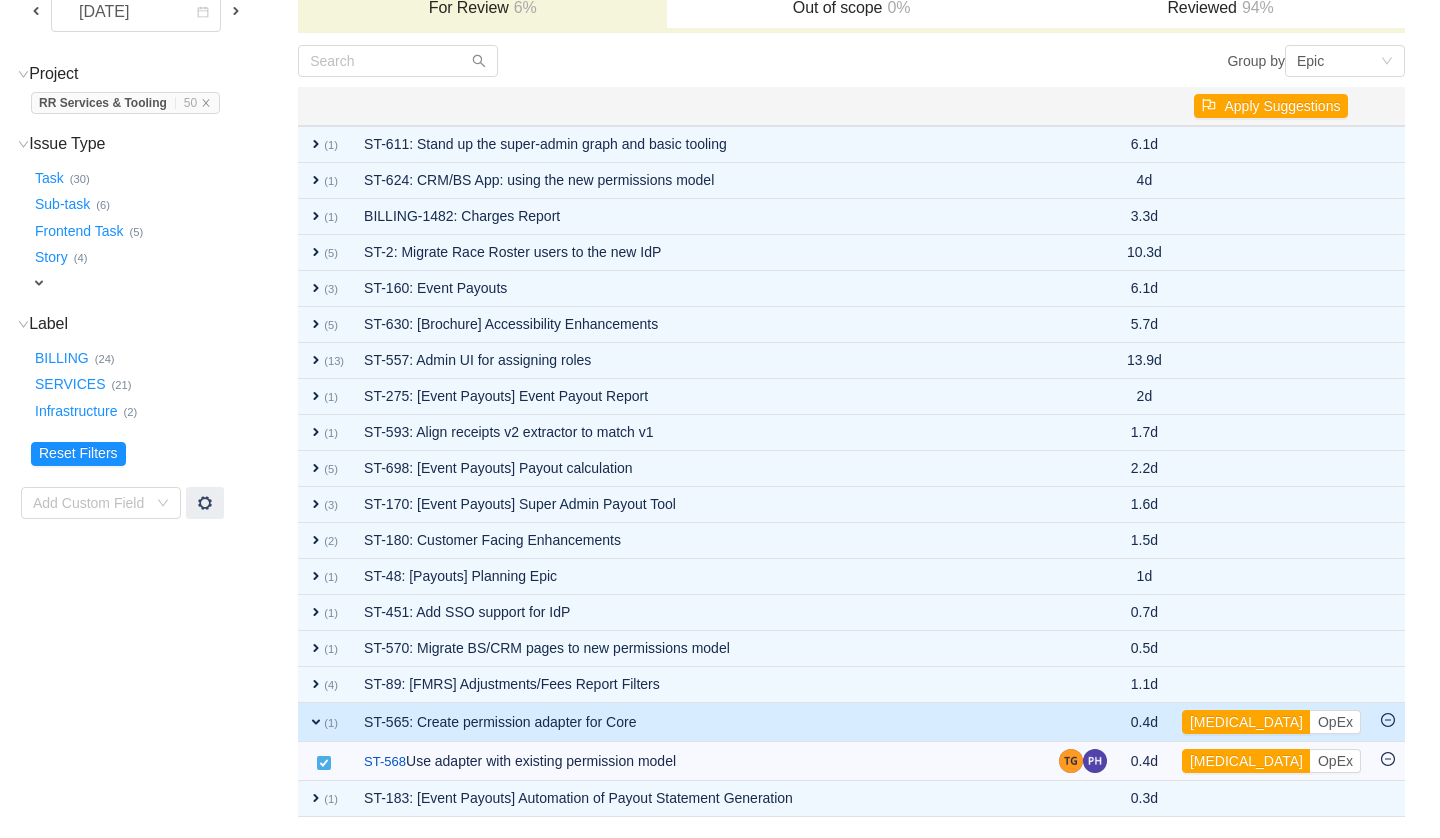 scroll, scrollTop: 172, scrollLeft: 0, axis: vertical 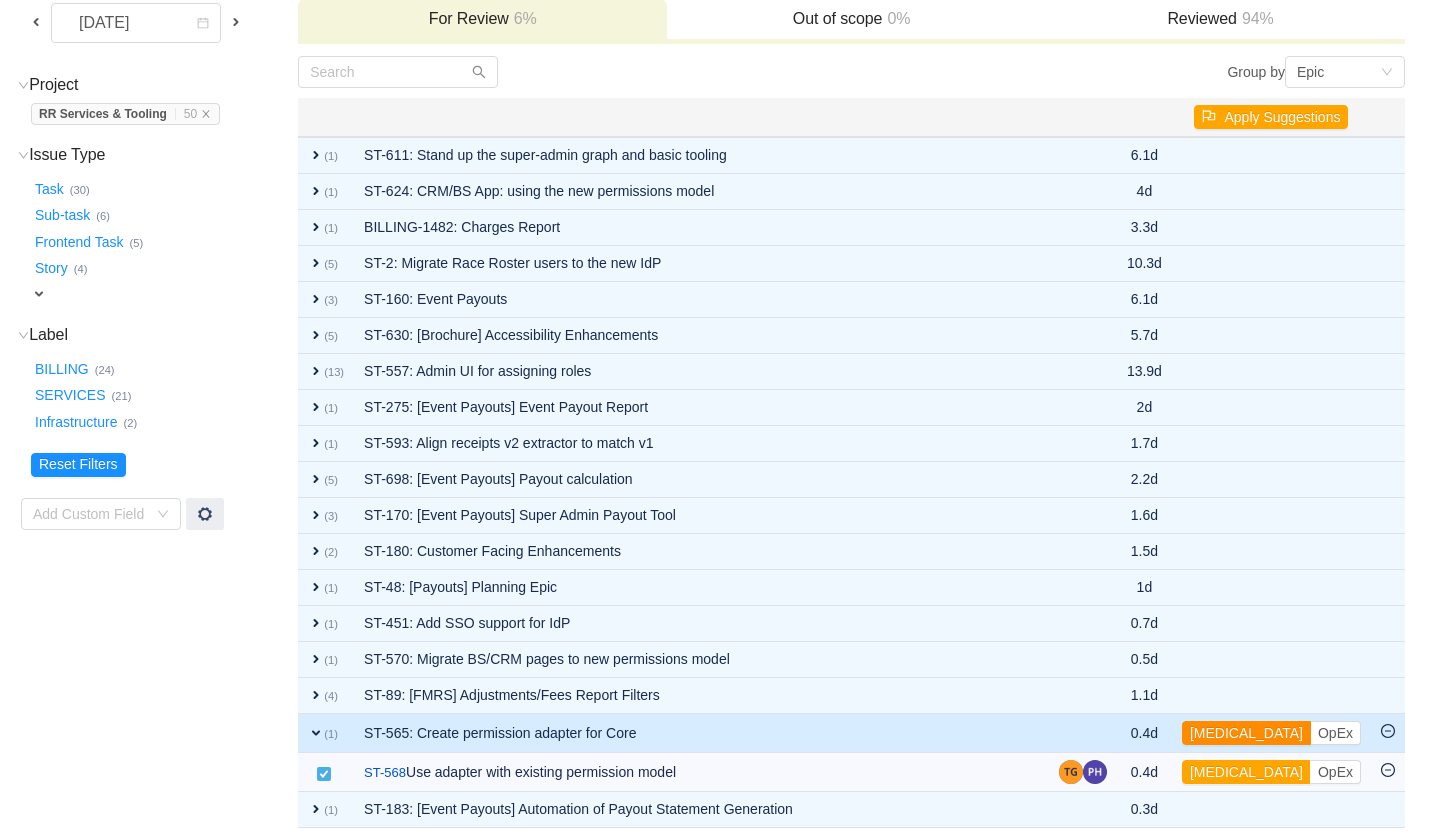 click on "[MEDICAL_DATA]" at bounding box center (1246, 733) 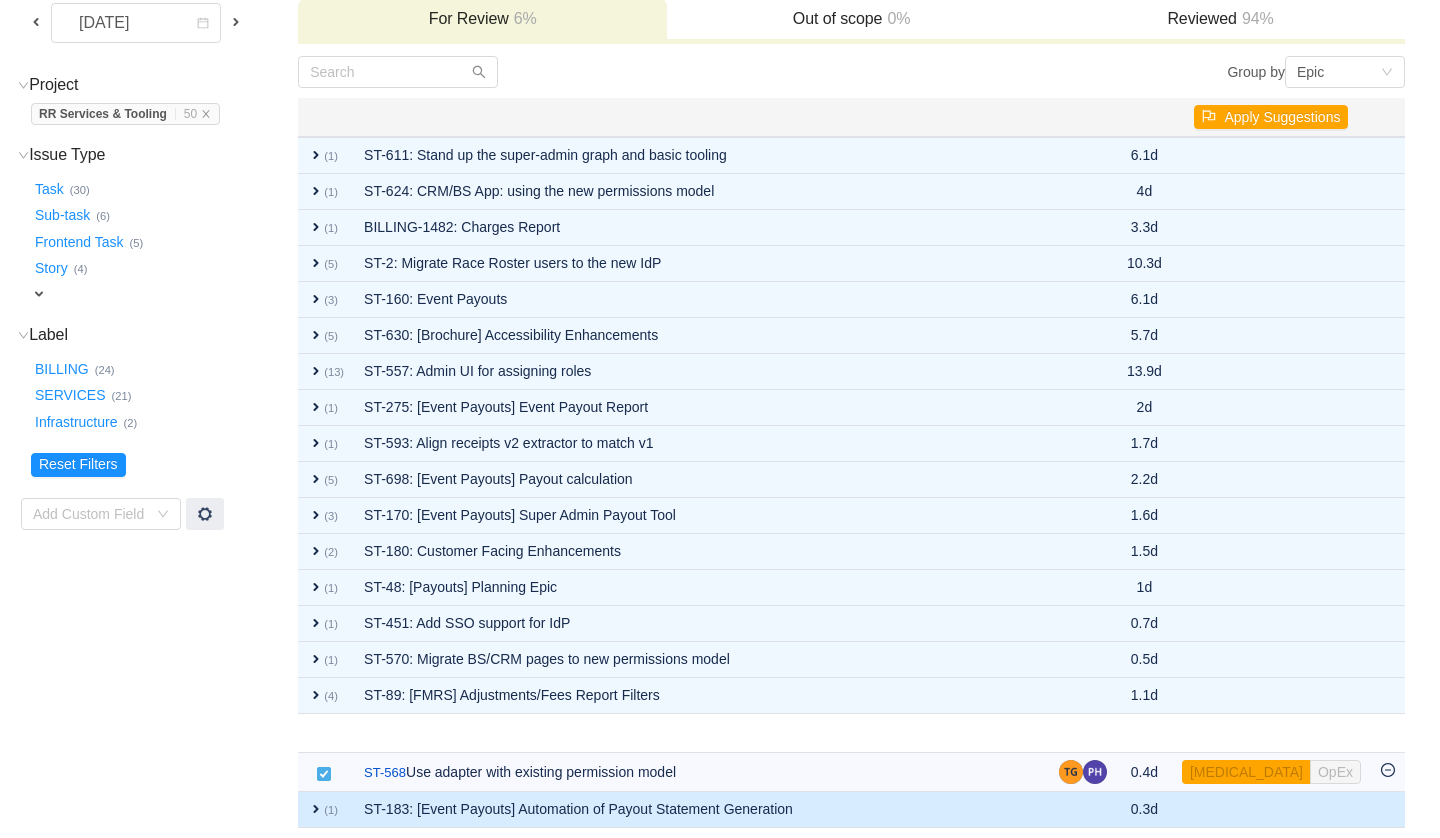 scroll, scrollTop: 146, scrollLeft: 0, axis: vertical 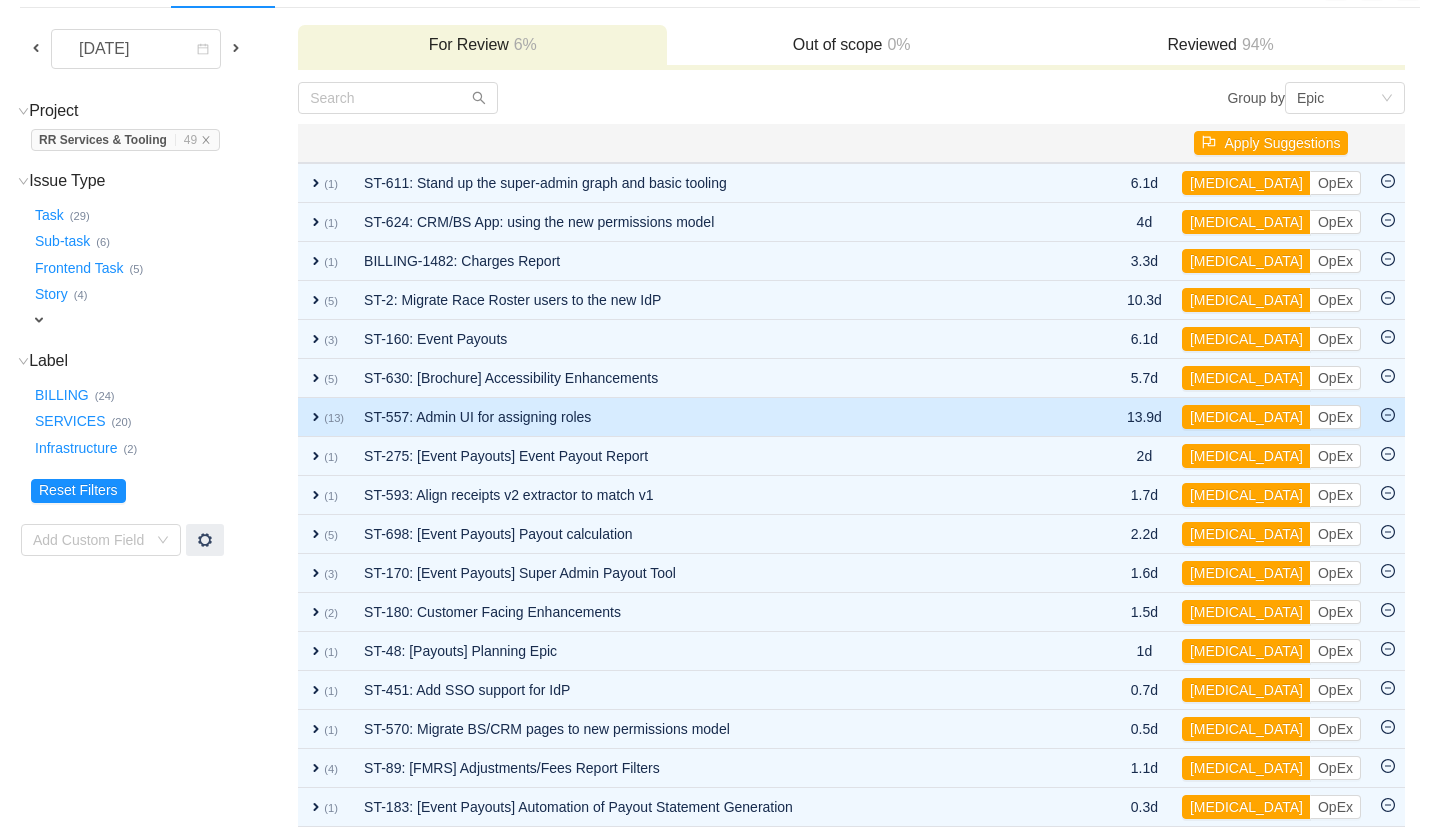 click on "ST-557: Admin UI for assigning roles" at bounding box center (719, 417) 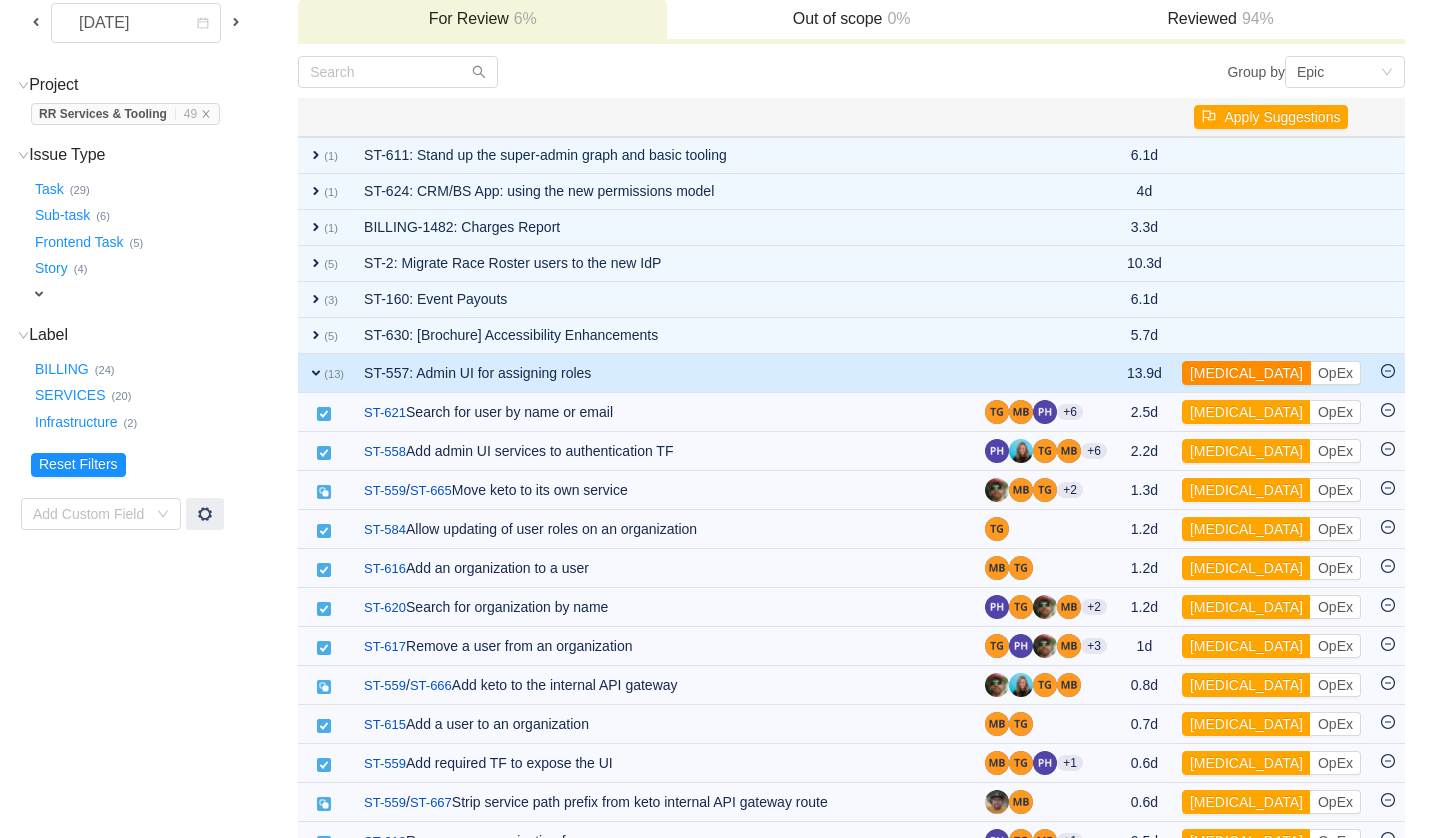 click on "[MEDICAL_DATA]" at bounding box center [1246, 373] 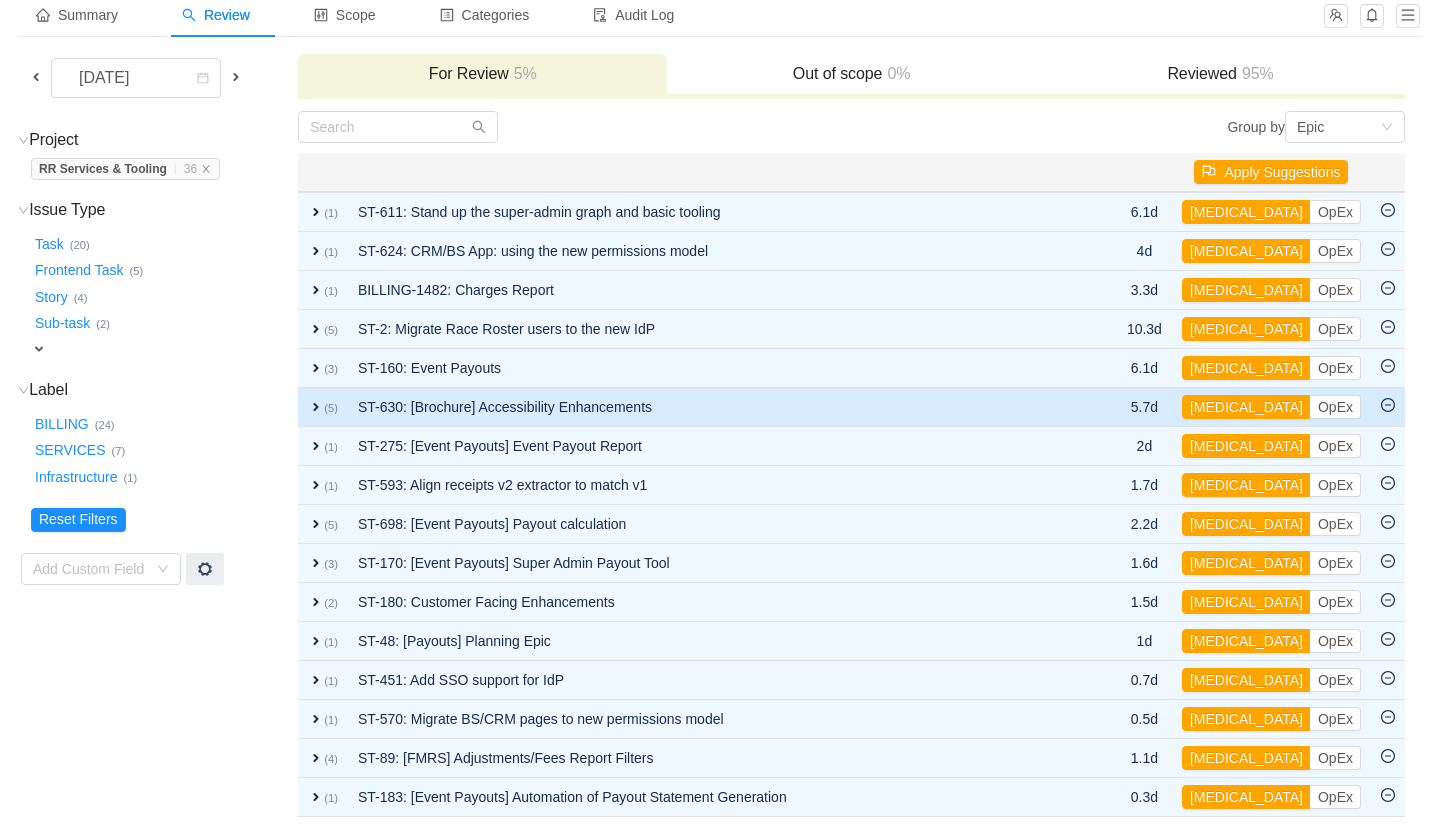 scroll, scrollTop: 108, scrollLeft: 0, axis: vertical 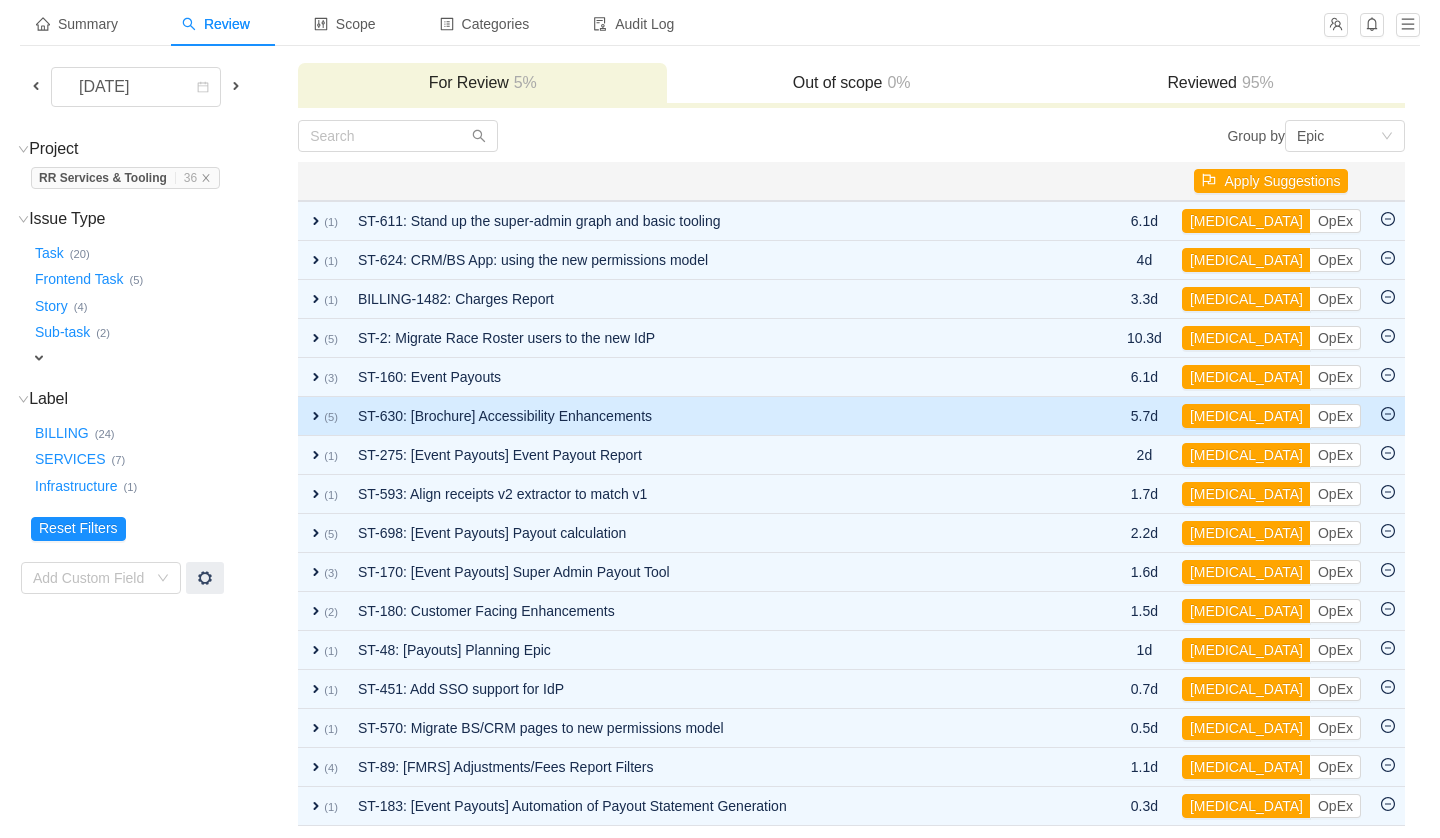 click on "ST-630: [Brochure] Accessibility Enhancements" at bounding box center (716, 416) 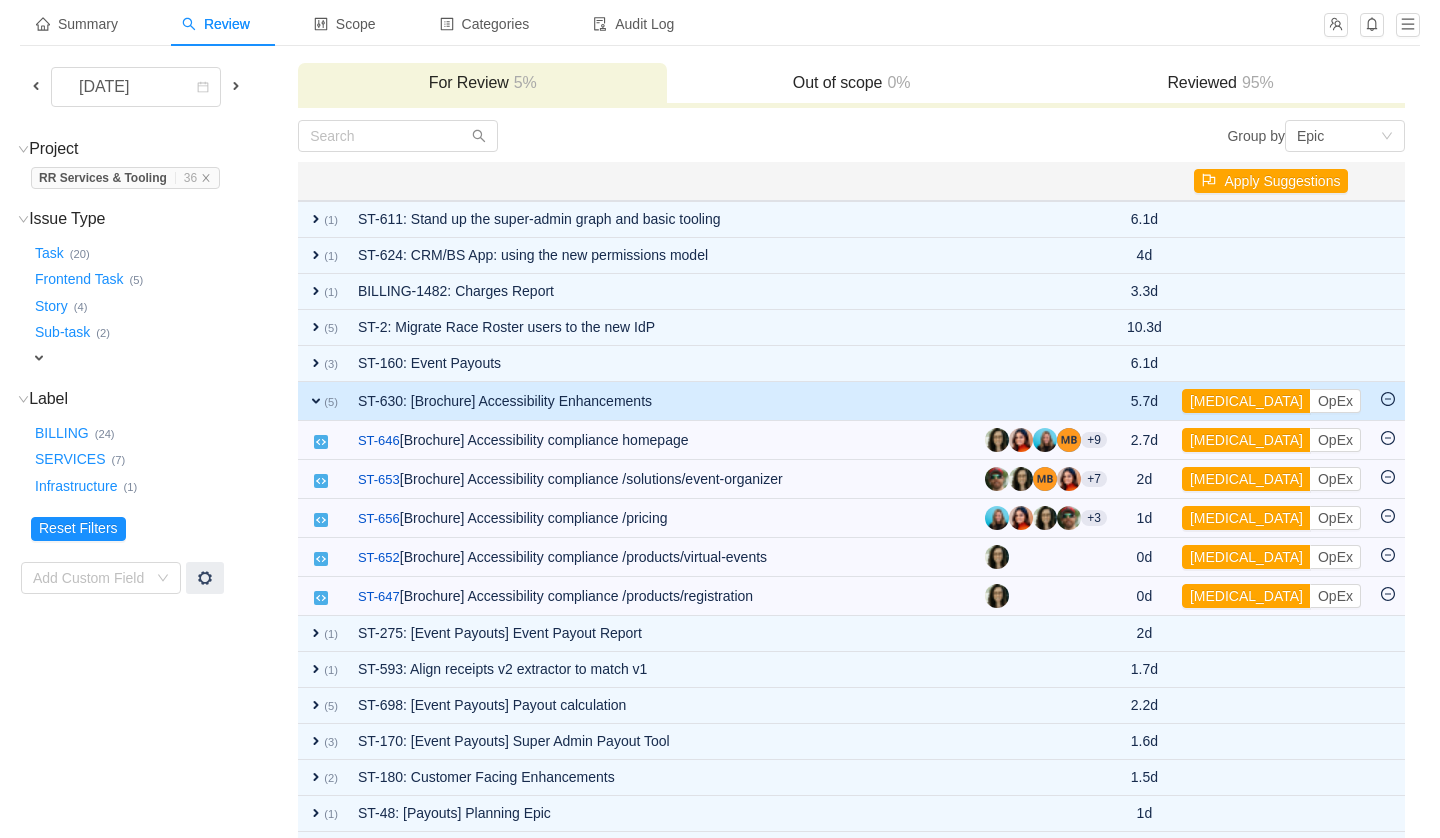 scroll, scrollTop: 172, scrollLeft: 0, axis: vertical 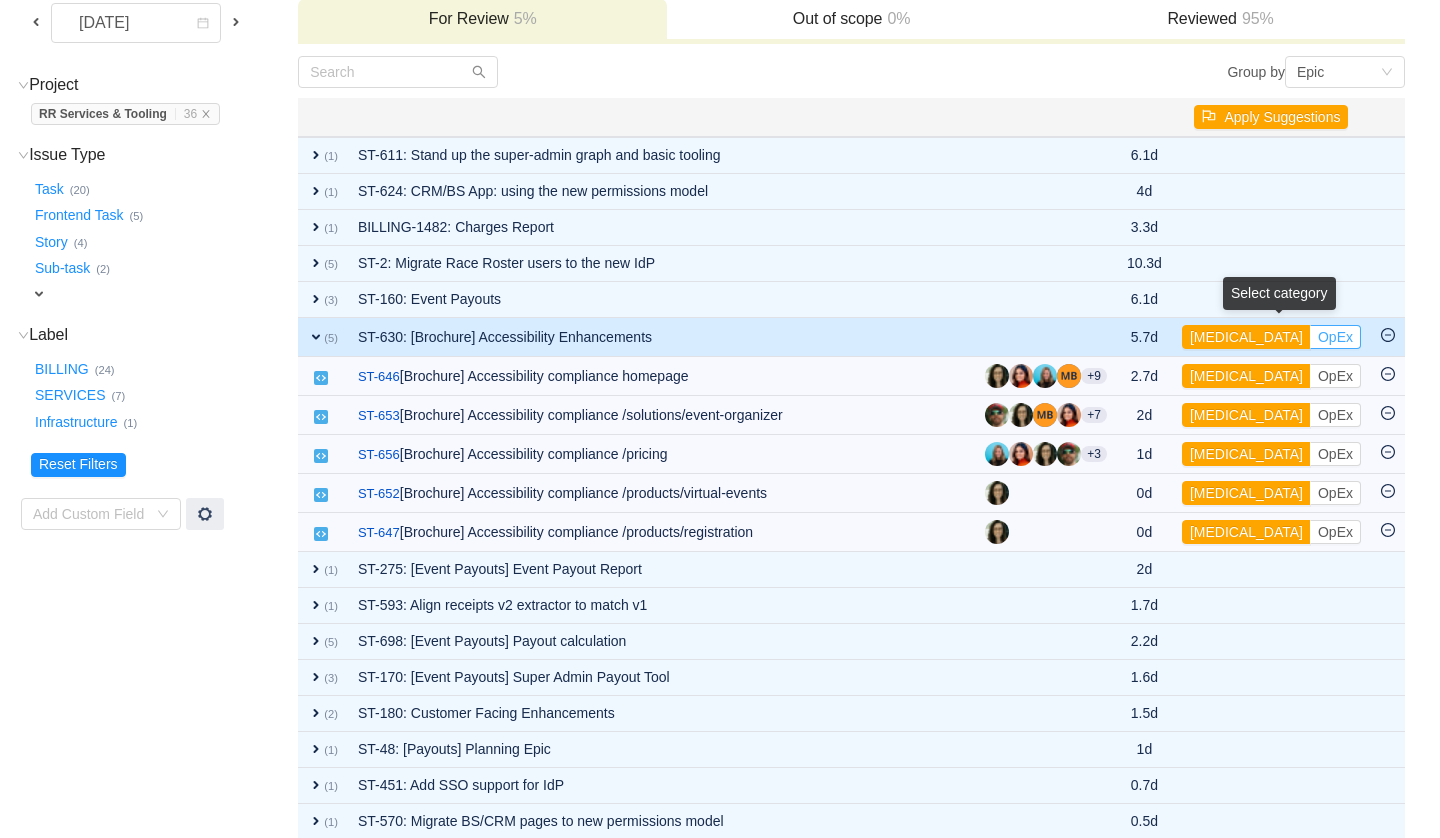 click on "OpEx" at bounding box center (1335, 337) 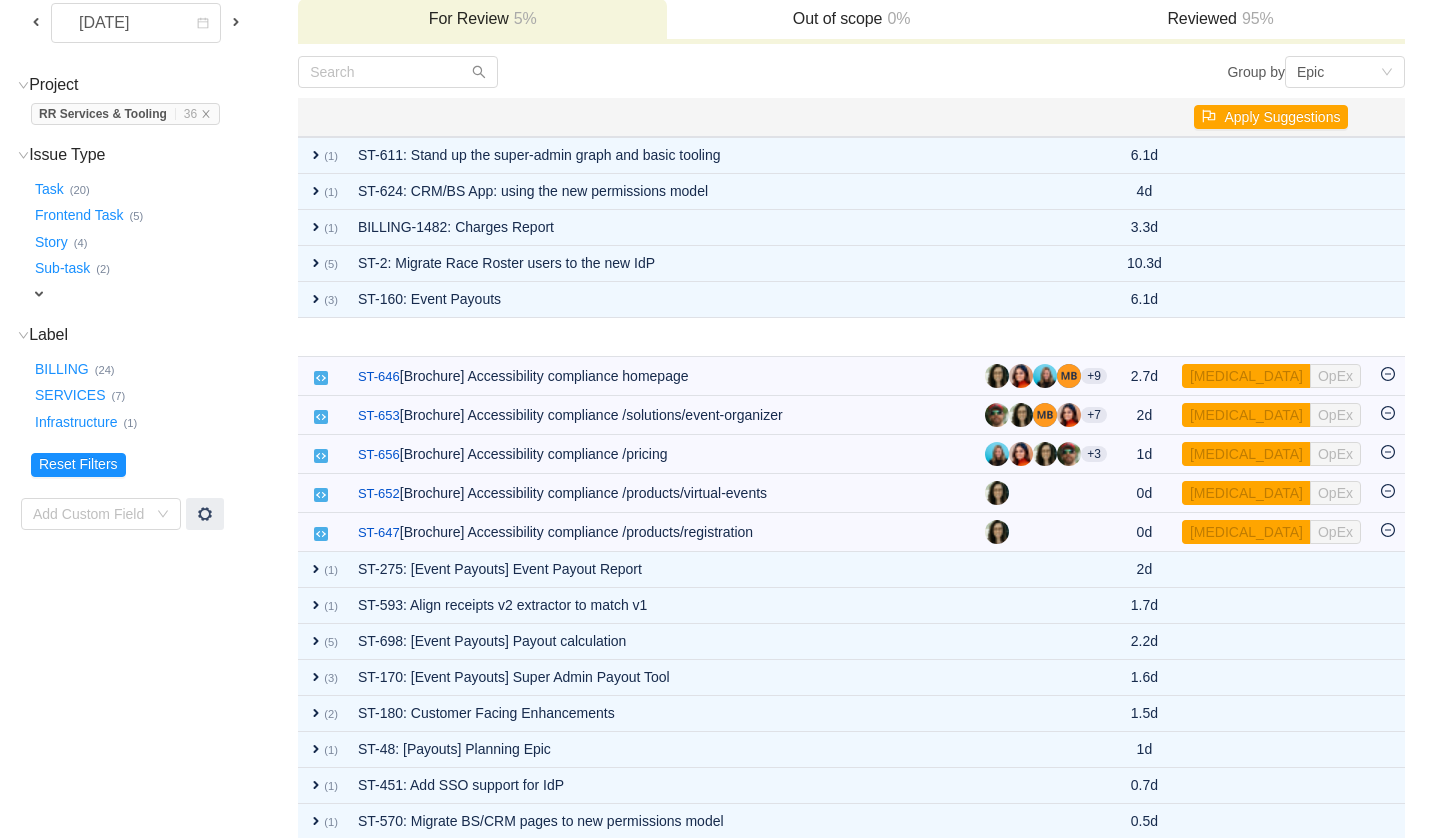 scroll, scrollTop: 70, scrollLeft: 0, axis: vertical 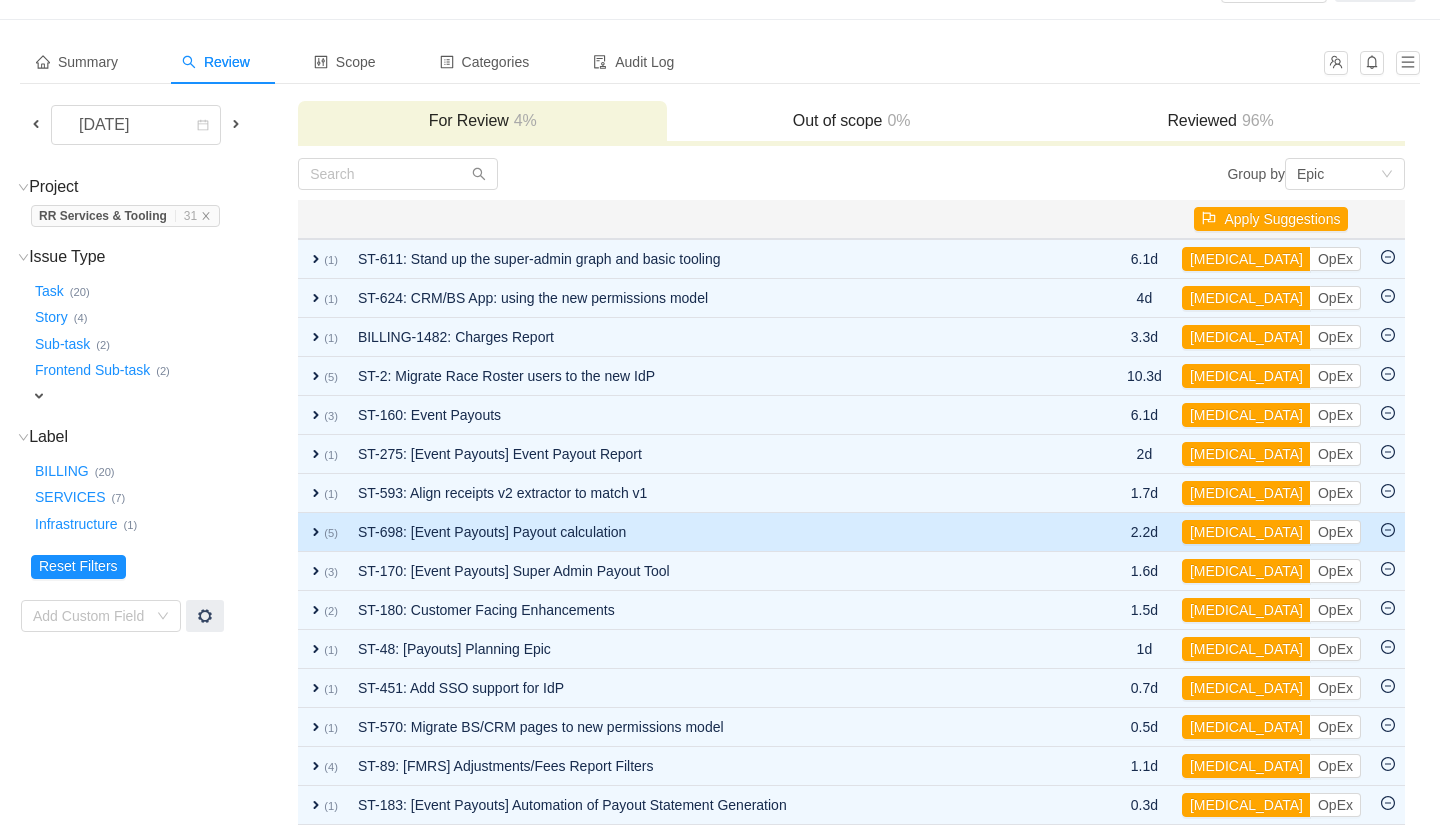 click on "ST-698: [Event Payouts] Payout calculation" at bounding box center (716, 532) 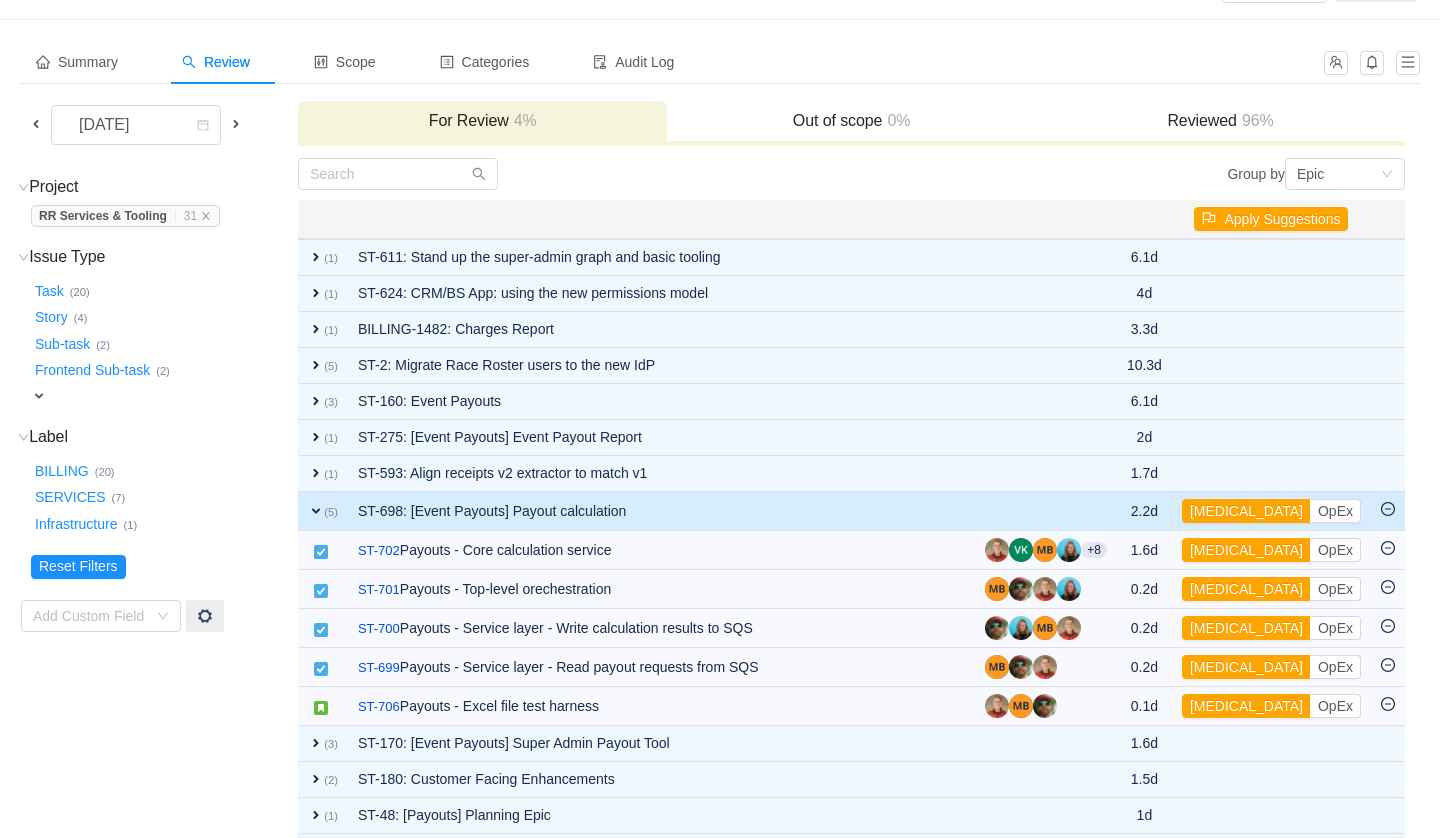 scroll, scrollTop: 172, scrollLeft: 0, axis: vertical 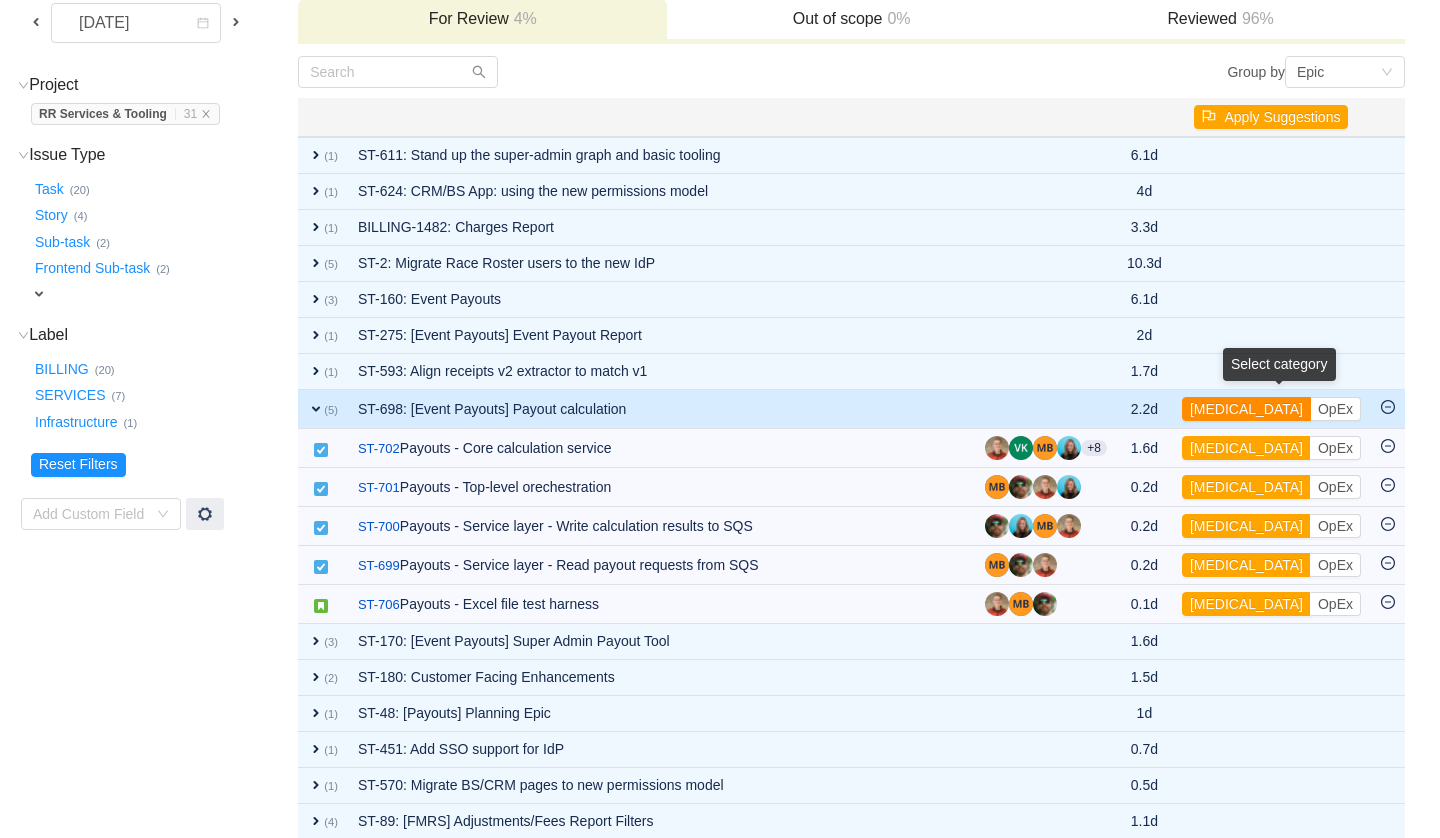 click on "[MEDICAL_DATA]" at bounding box center (1246, 409) 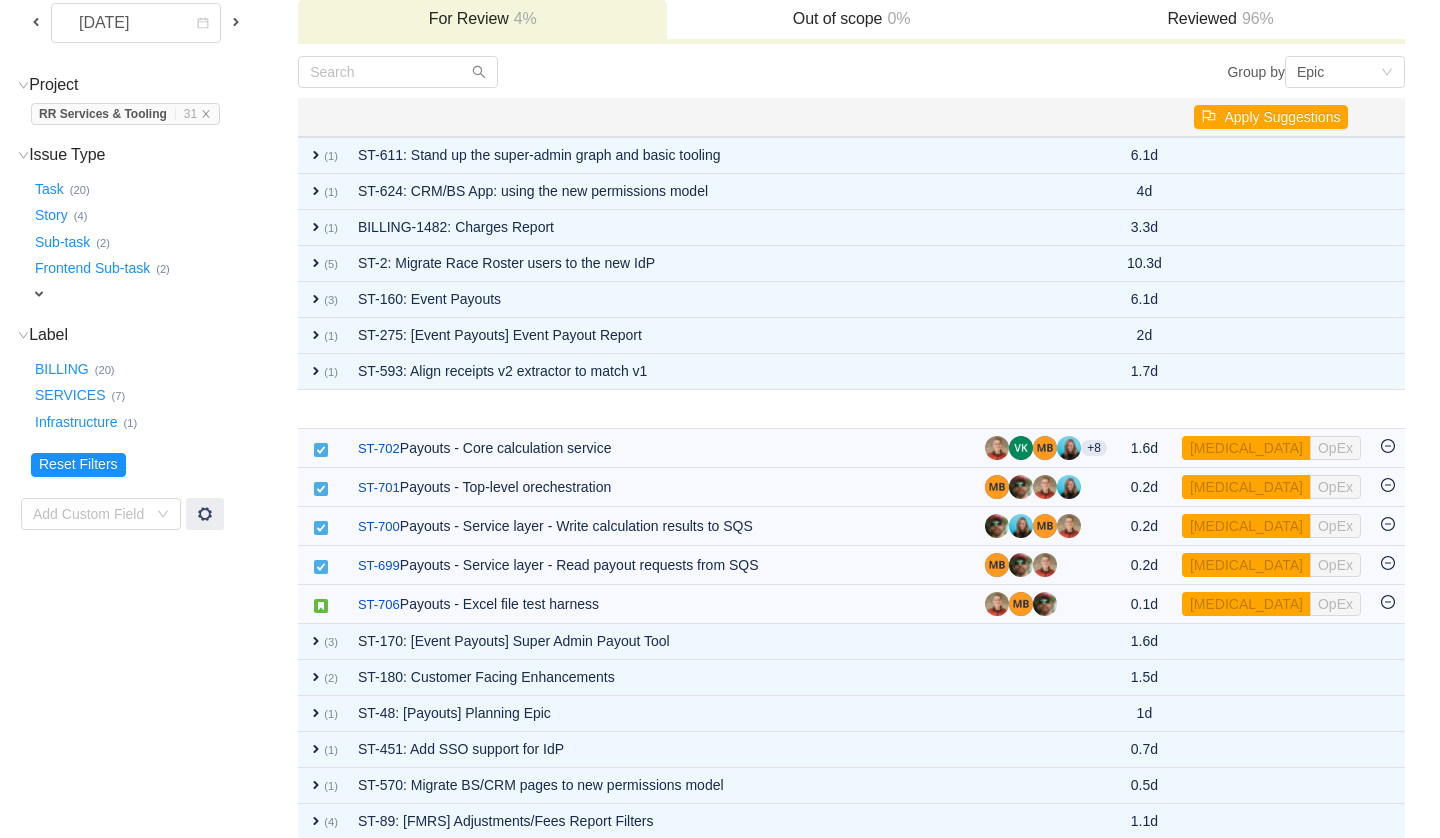 scroll, scrollTop: 31, scrollLeft: 0, axis: vertical 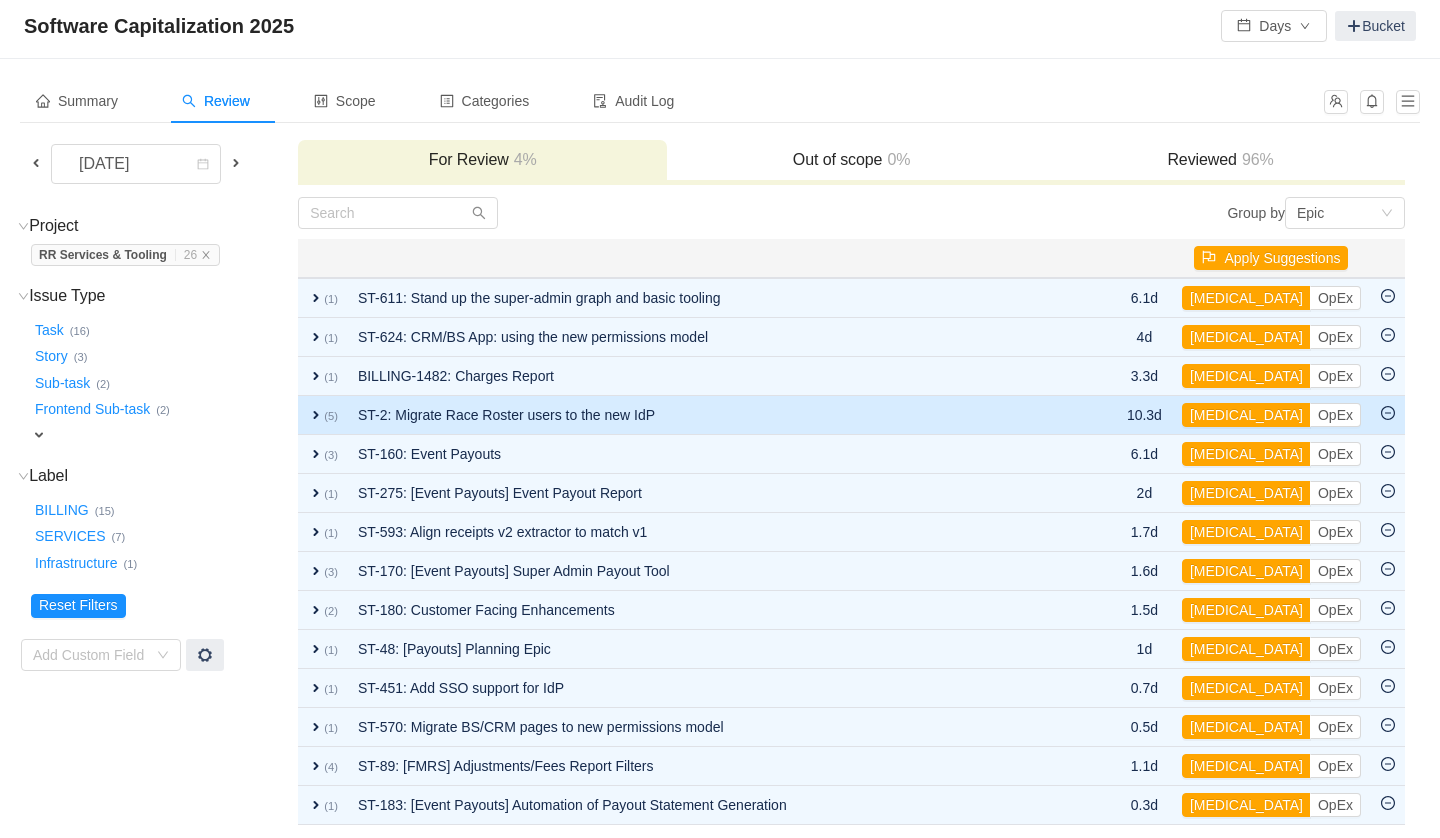 click on "ST-2: Migrate Race Roster users to the new IdP" at bounding box center [716, 415] 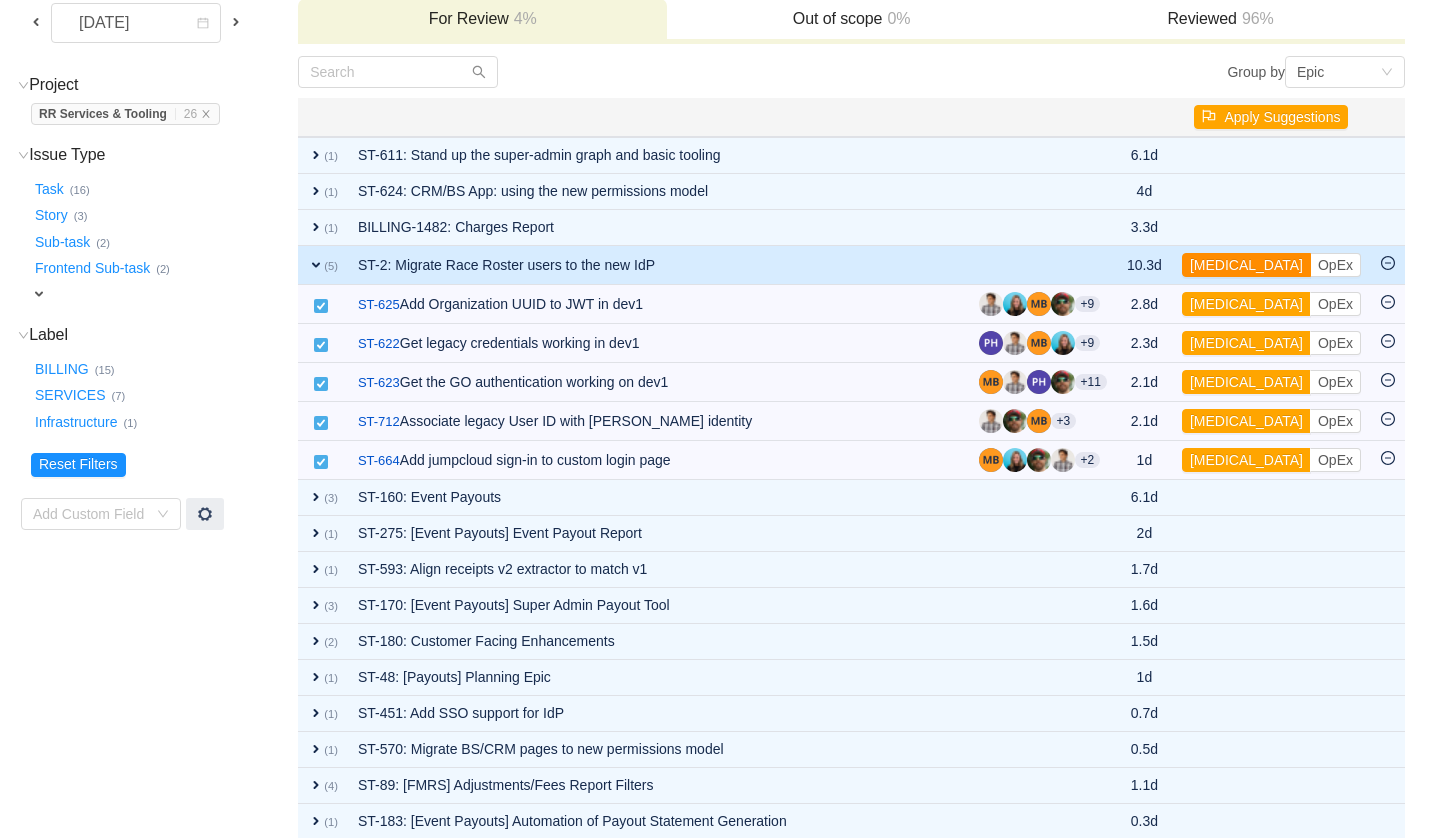 click on "[MEDICAL_DATA]" at bounding box center (1246, 265) 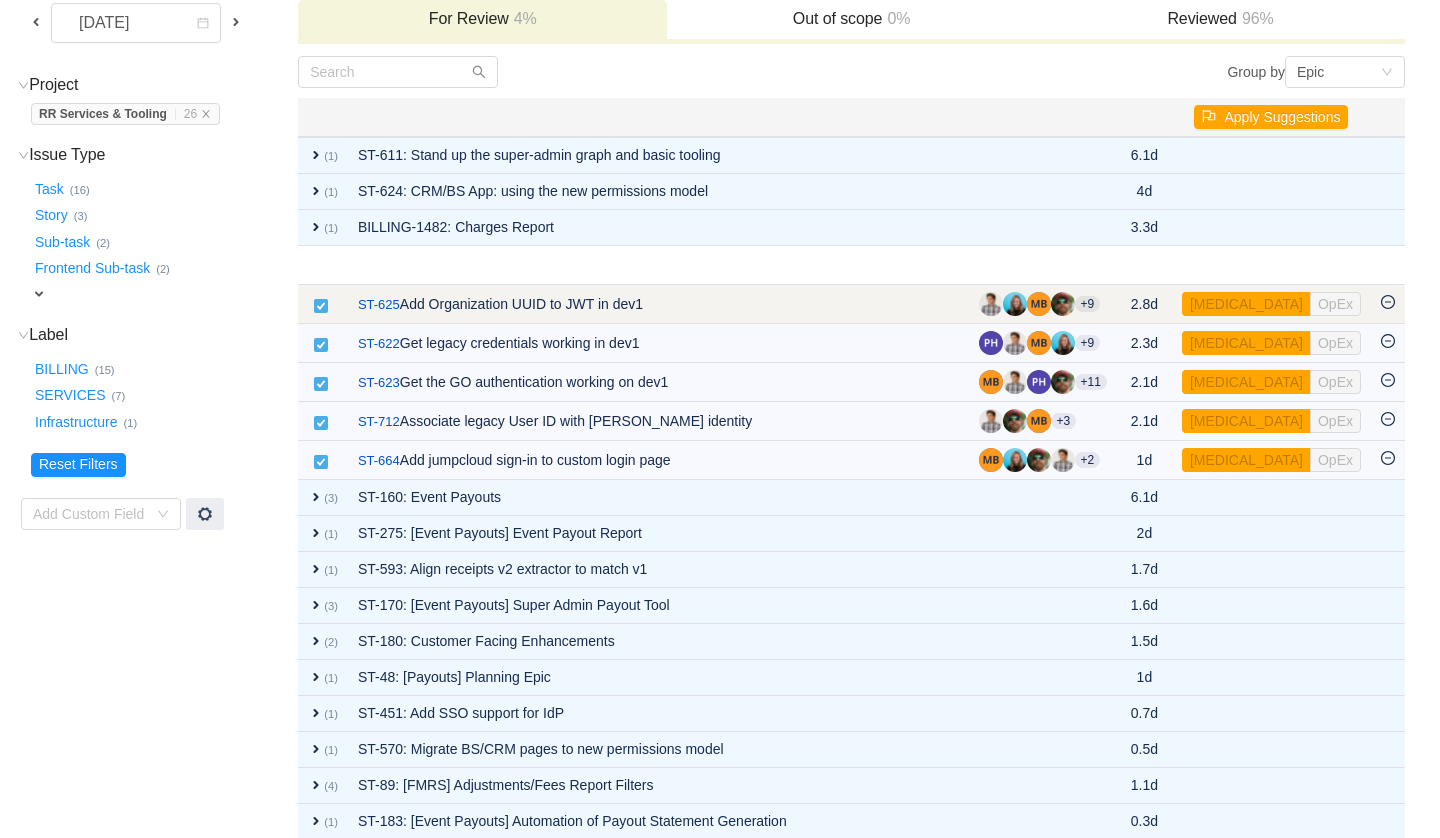scroll, scrollTop: 0, scrollLeft: 0, axis: both 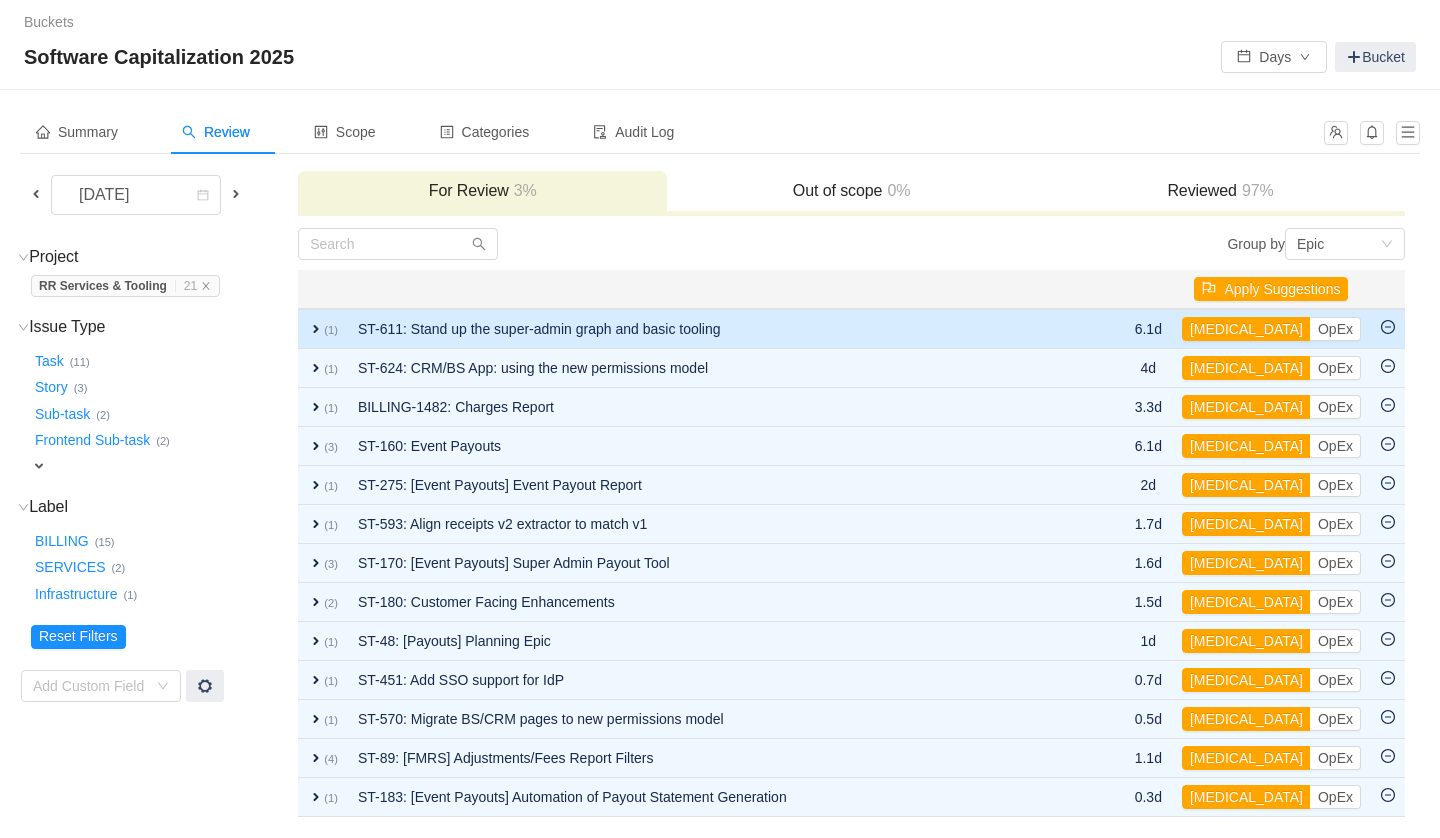 click on "ST-611: Stand up the super-admin graph and basic tooling" at bounding box center [720, 329] 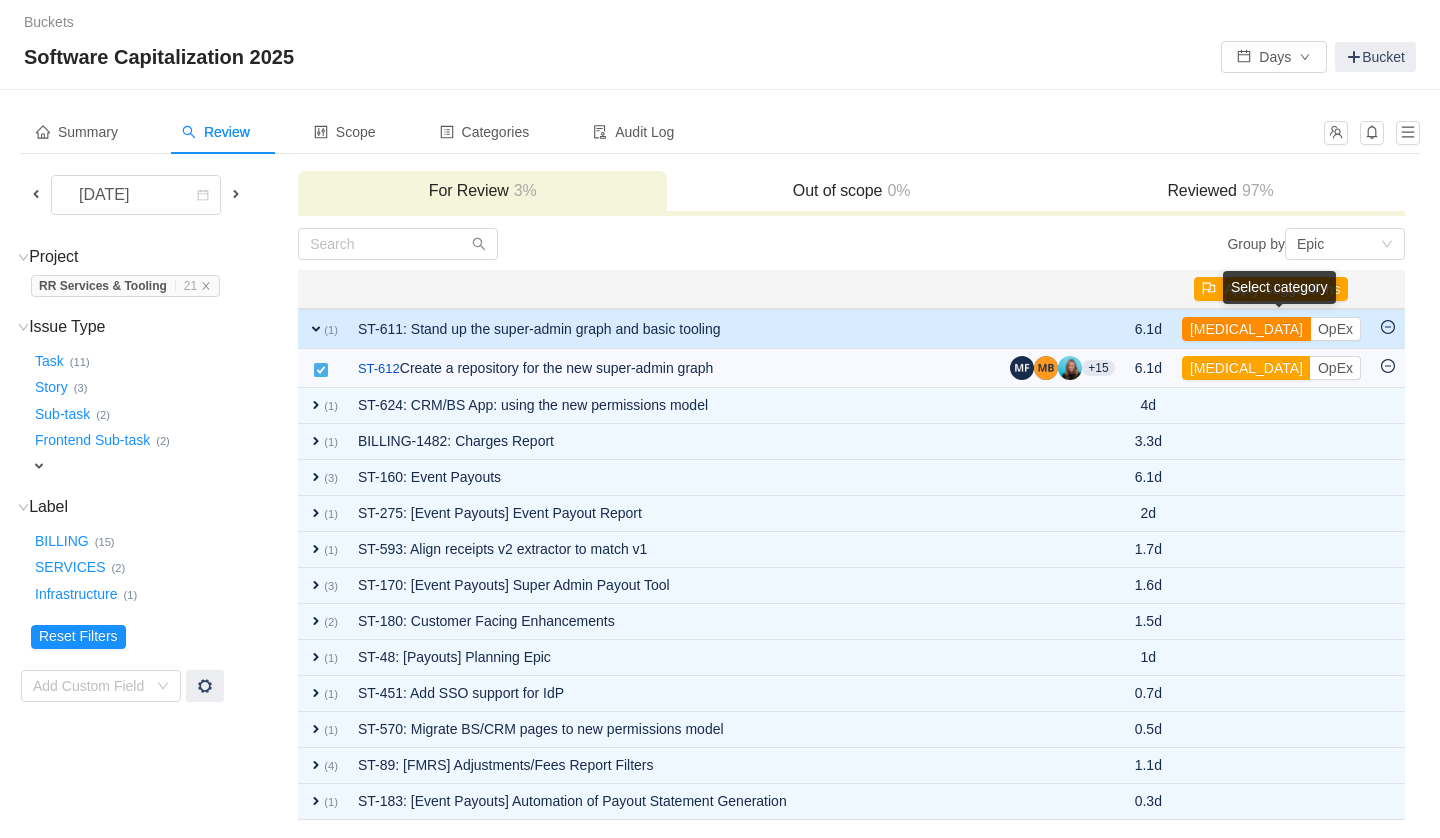 click on "[MEDICAL_DATA]" at bounding box center [1246, 329] 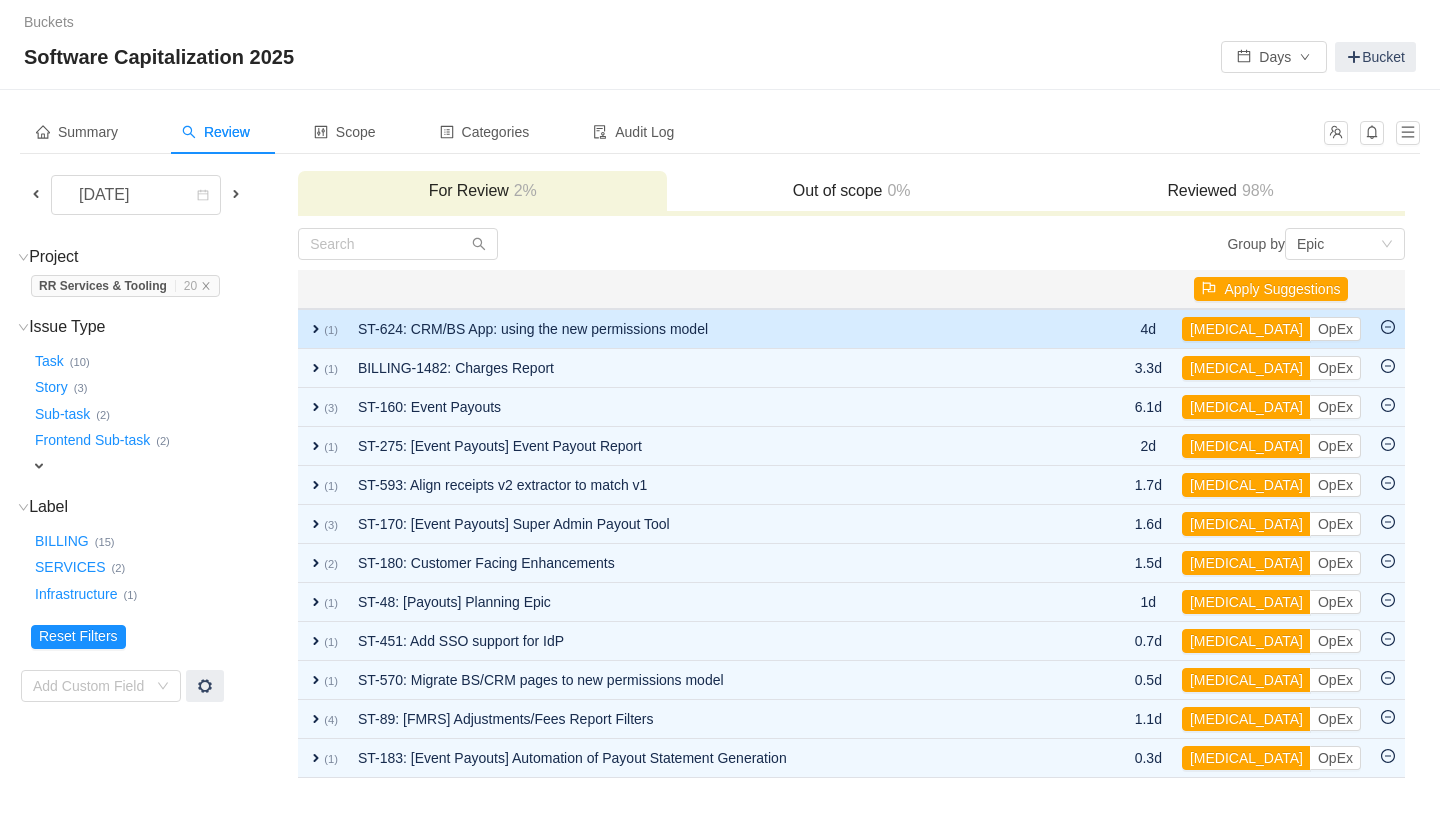 click on "ST-624: CRM/BS App: using the new permissions model" at bounding box center (720, 329) 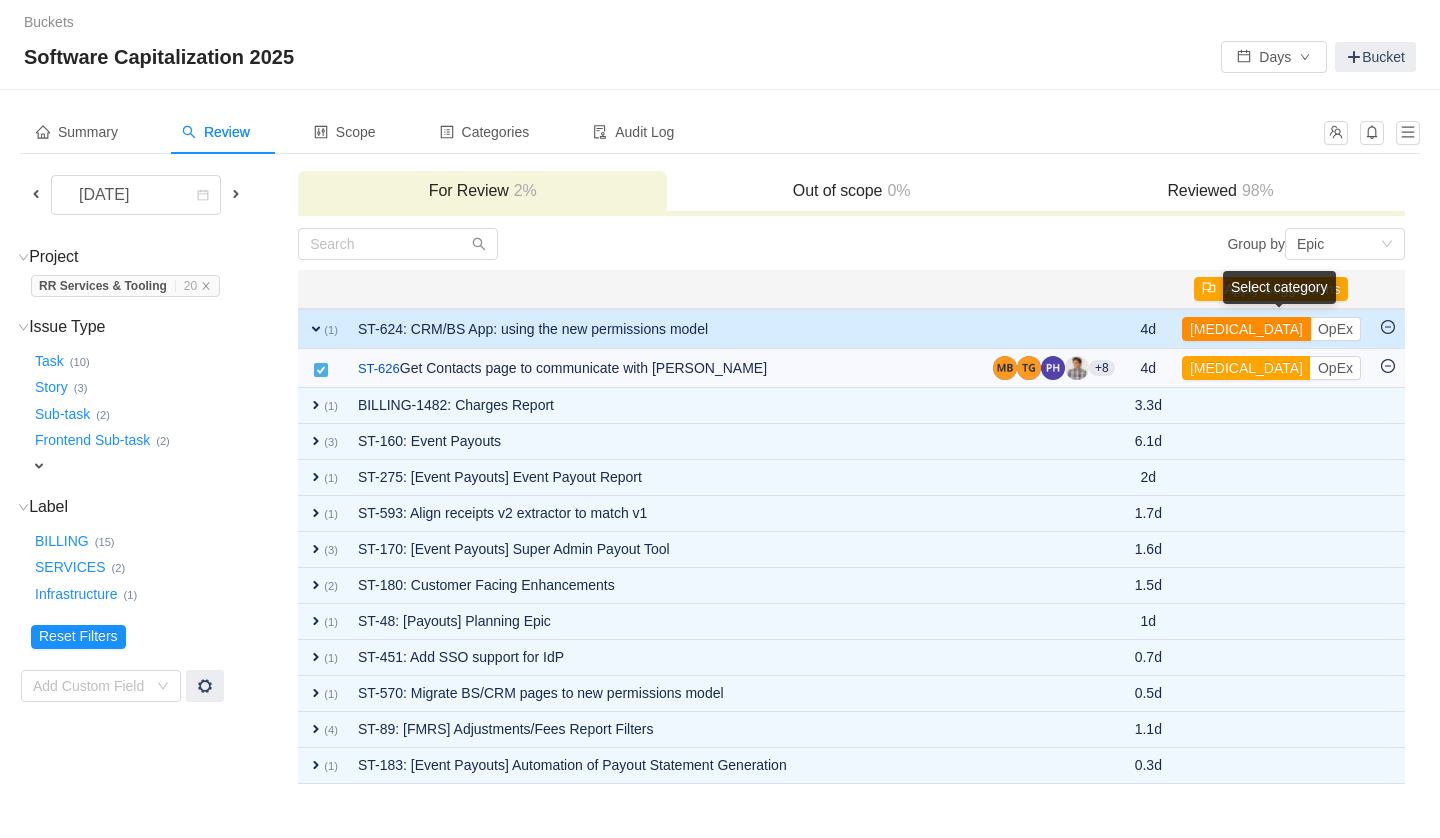 click on "[MEDICAL_DATA]" at bounding box center [1246, 329] 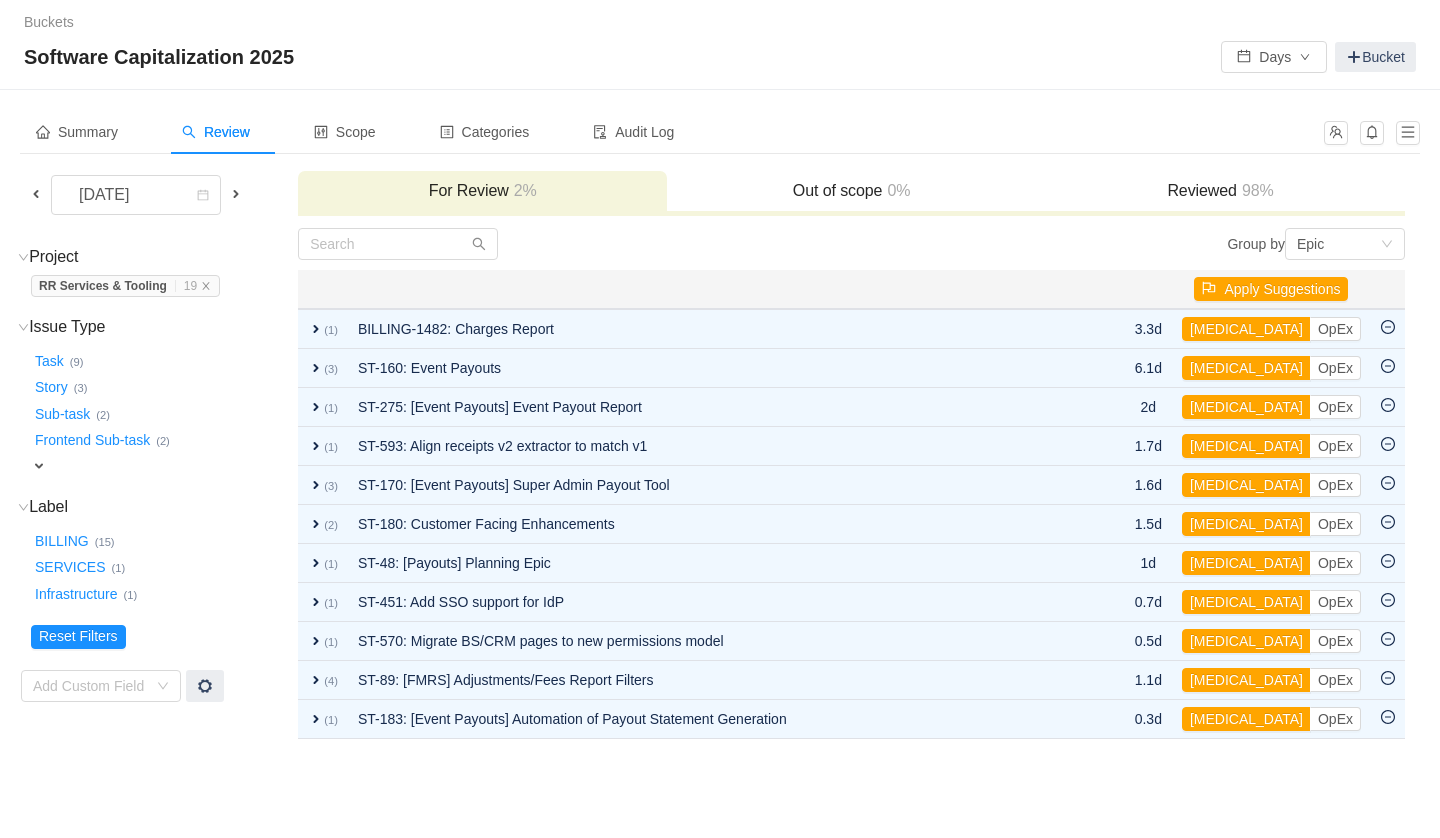 click on "BILLING-1482: Charges Report" at bounding box center [720, 329] 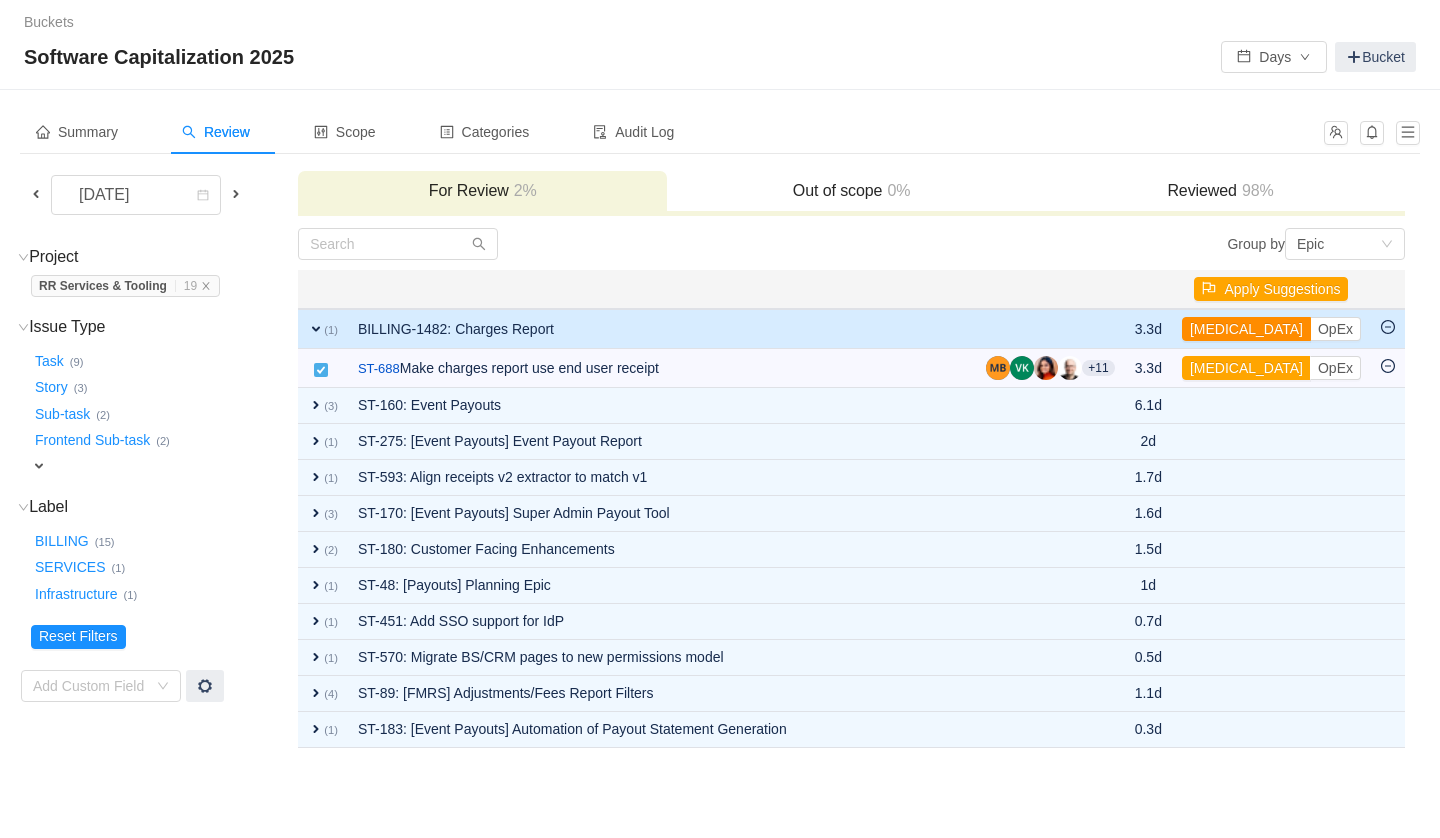 click on "[MEDICAL_DATA]" at bounding box center [1246, 329] 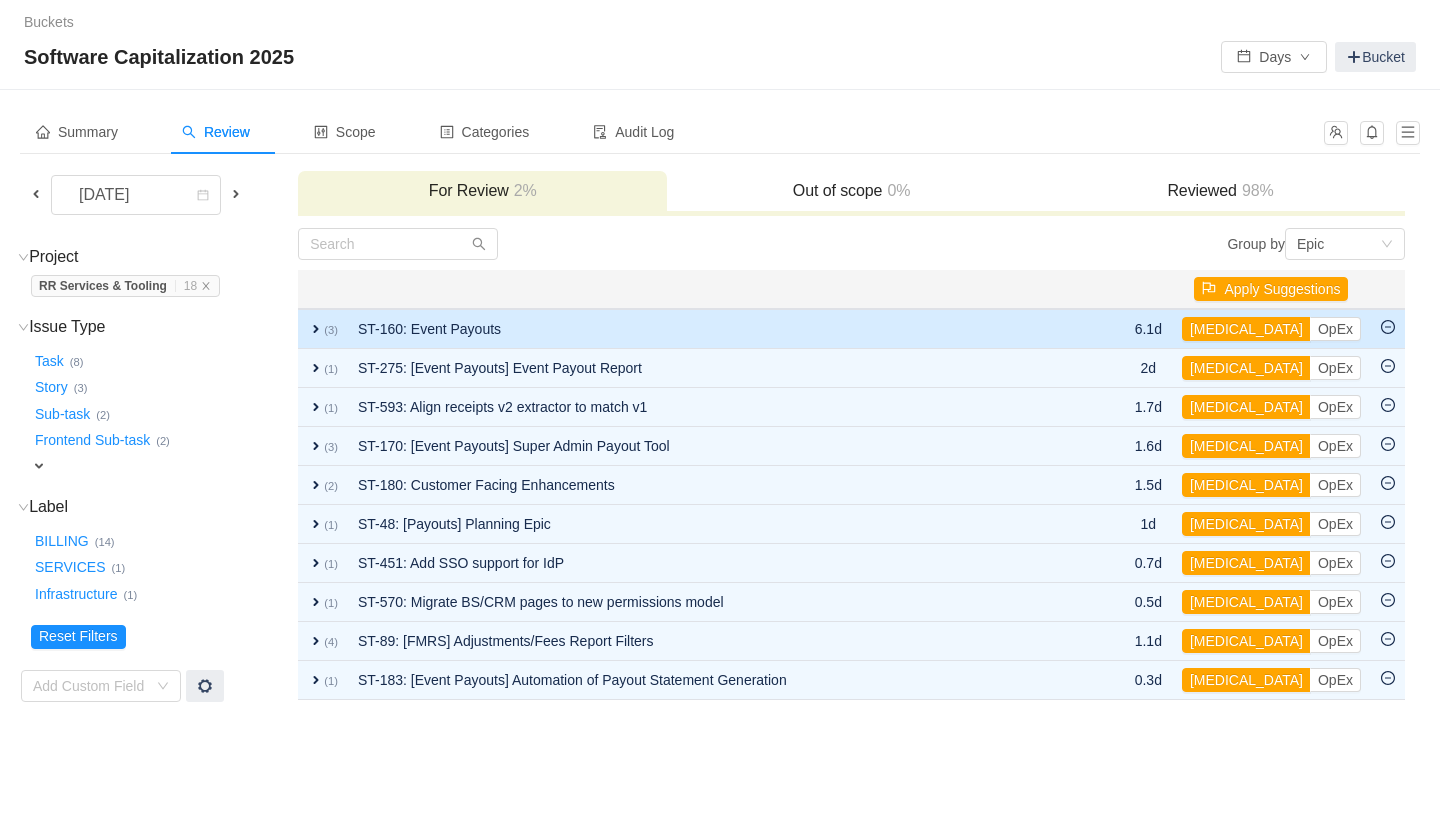 click on "ST-160: Event Payouts" at bounding box center (720, 329) 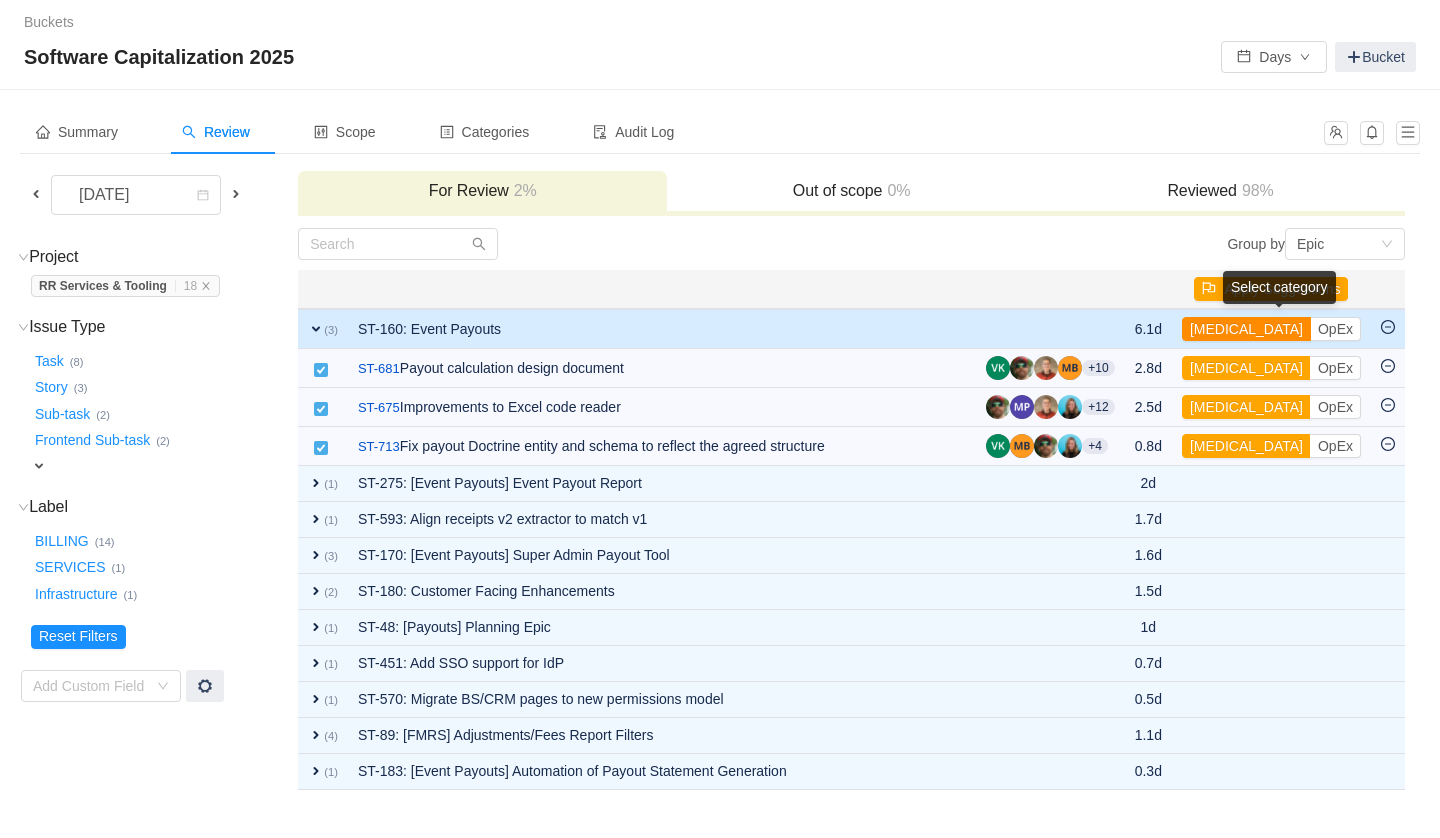 click on "[MEDICAL_DATA]" at bounding box center [1246, 329] 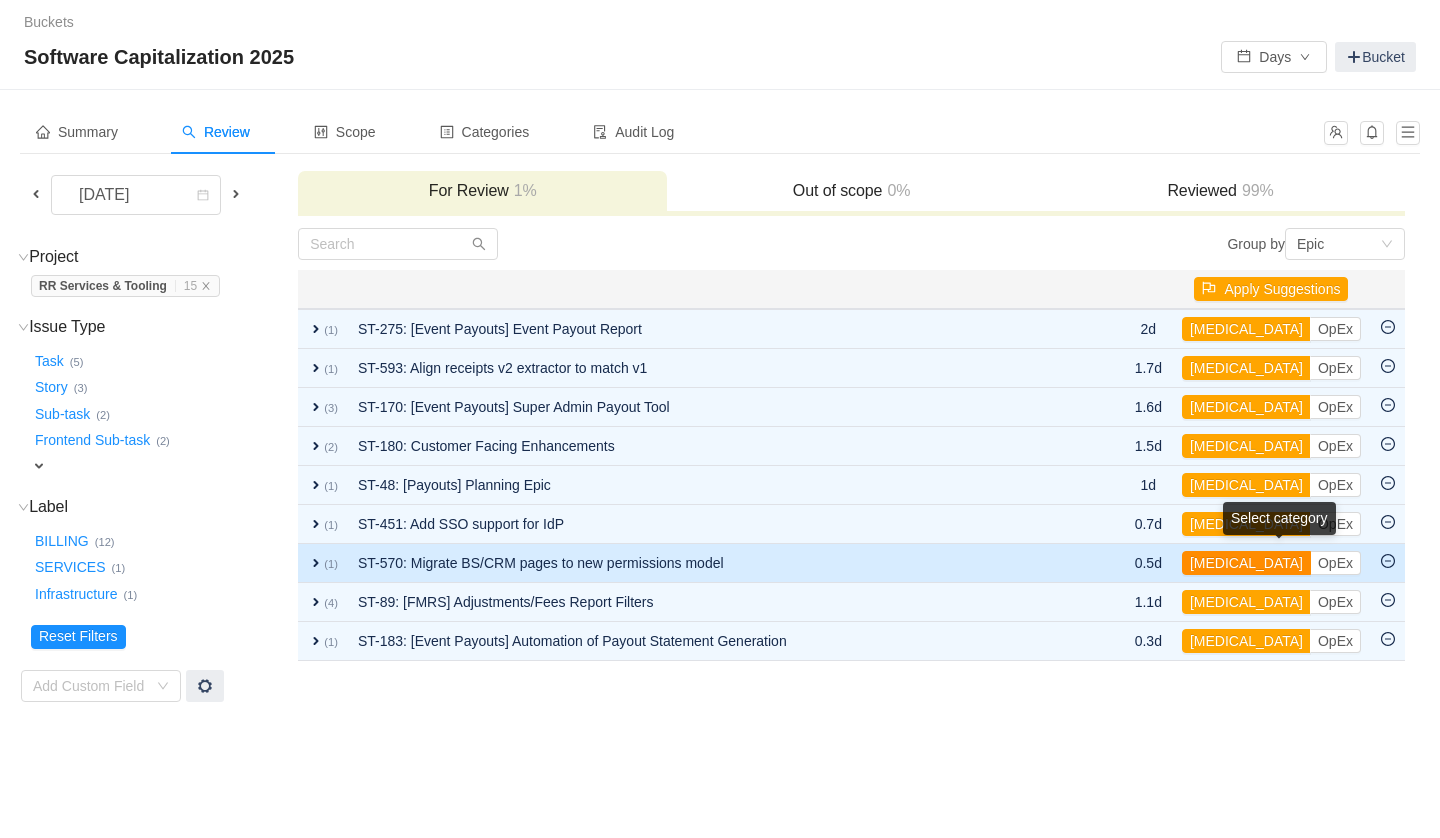 click on "[MEDICAL_DATA]" at bounding box center [1246, 563] 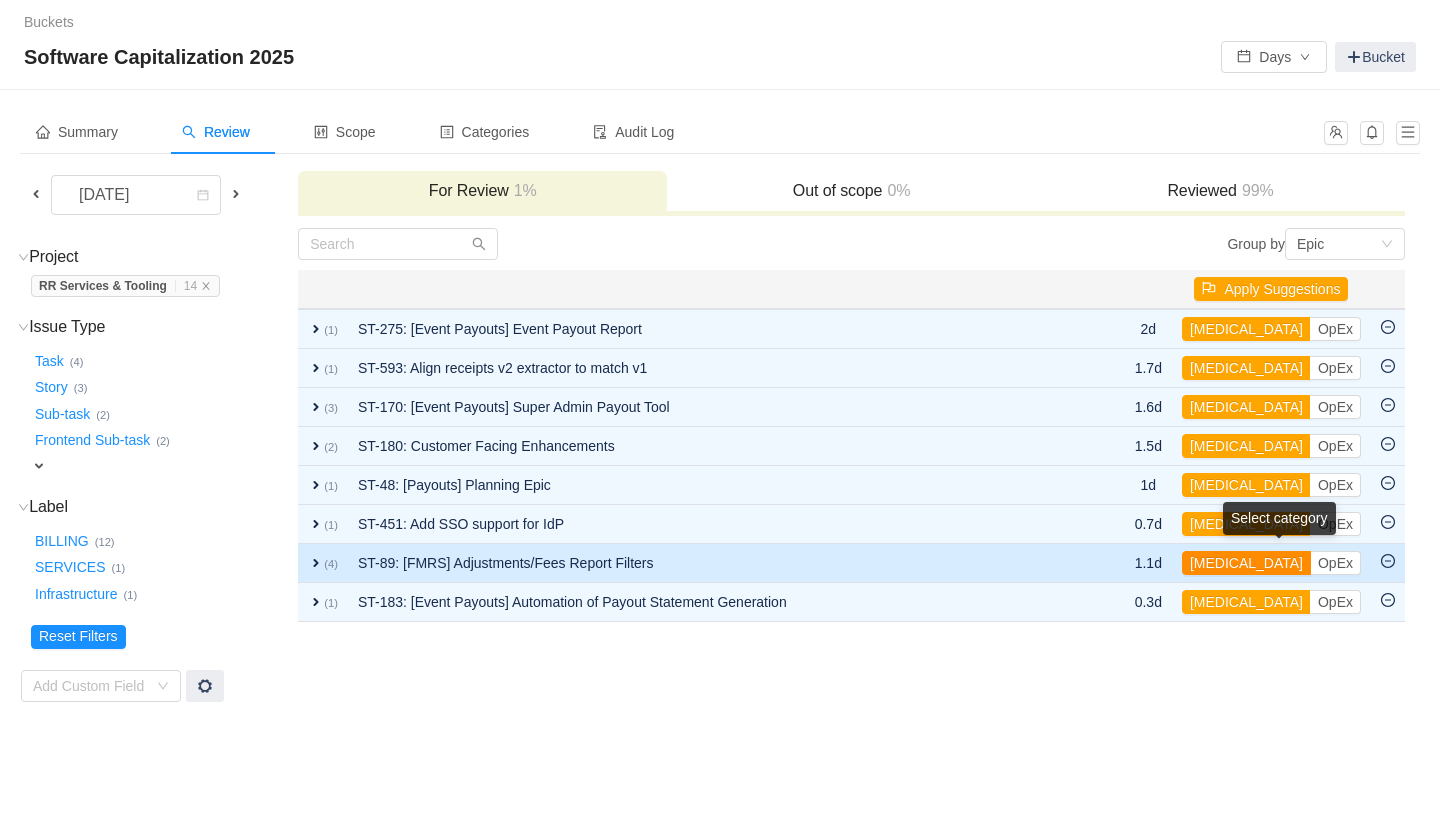 click on "[MEDICAL_DATA]" at bounding box center [1246, 563] 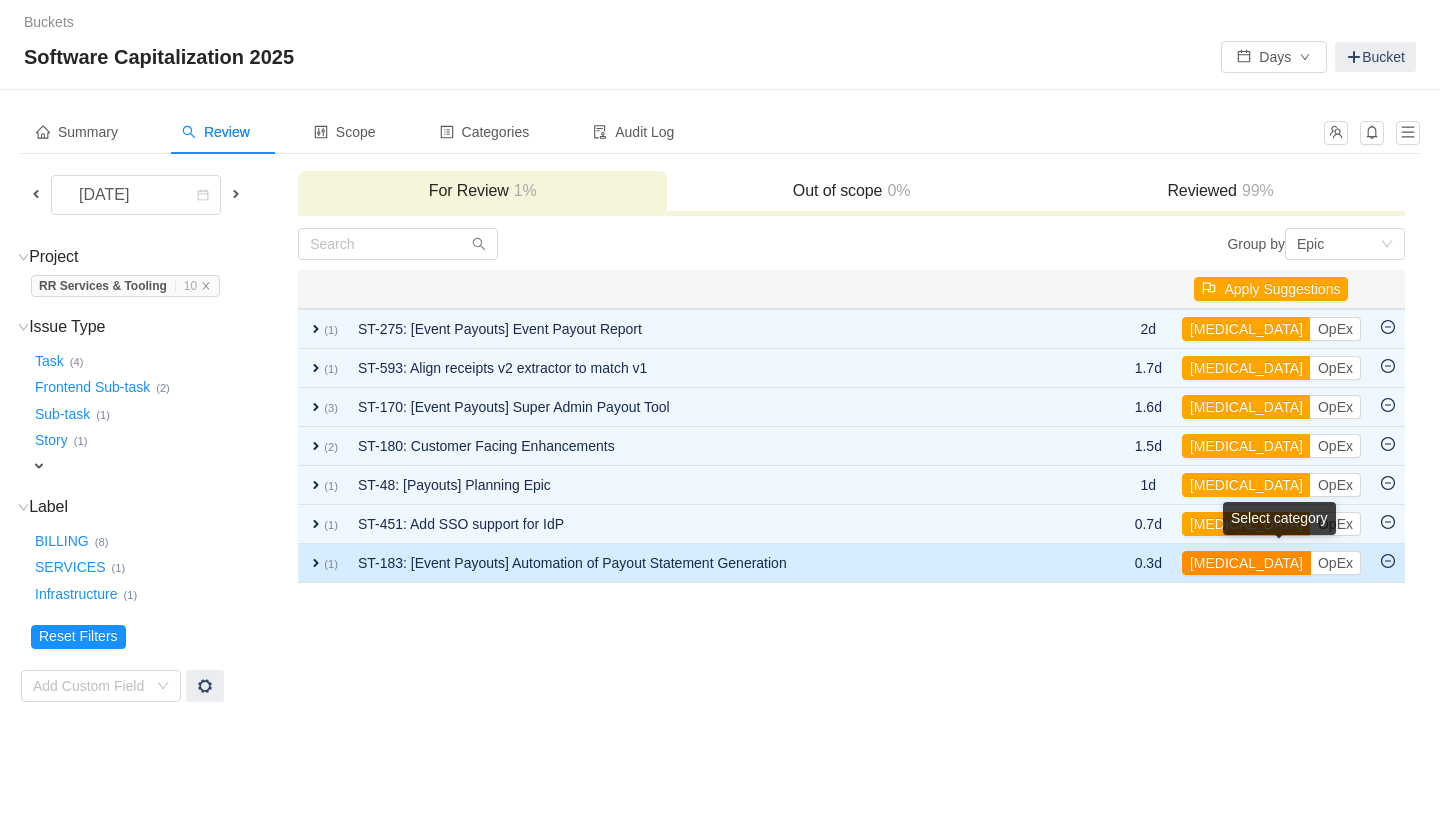 click on "[MEDICAL_DATA]" at bounding box center [1246, 563] 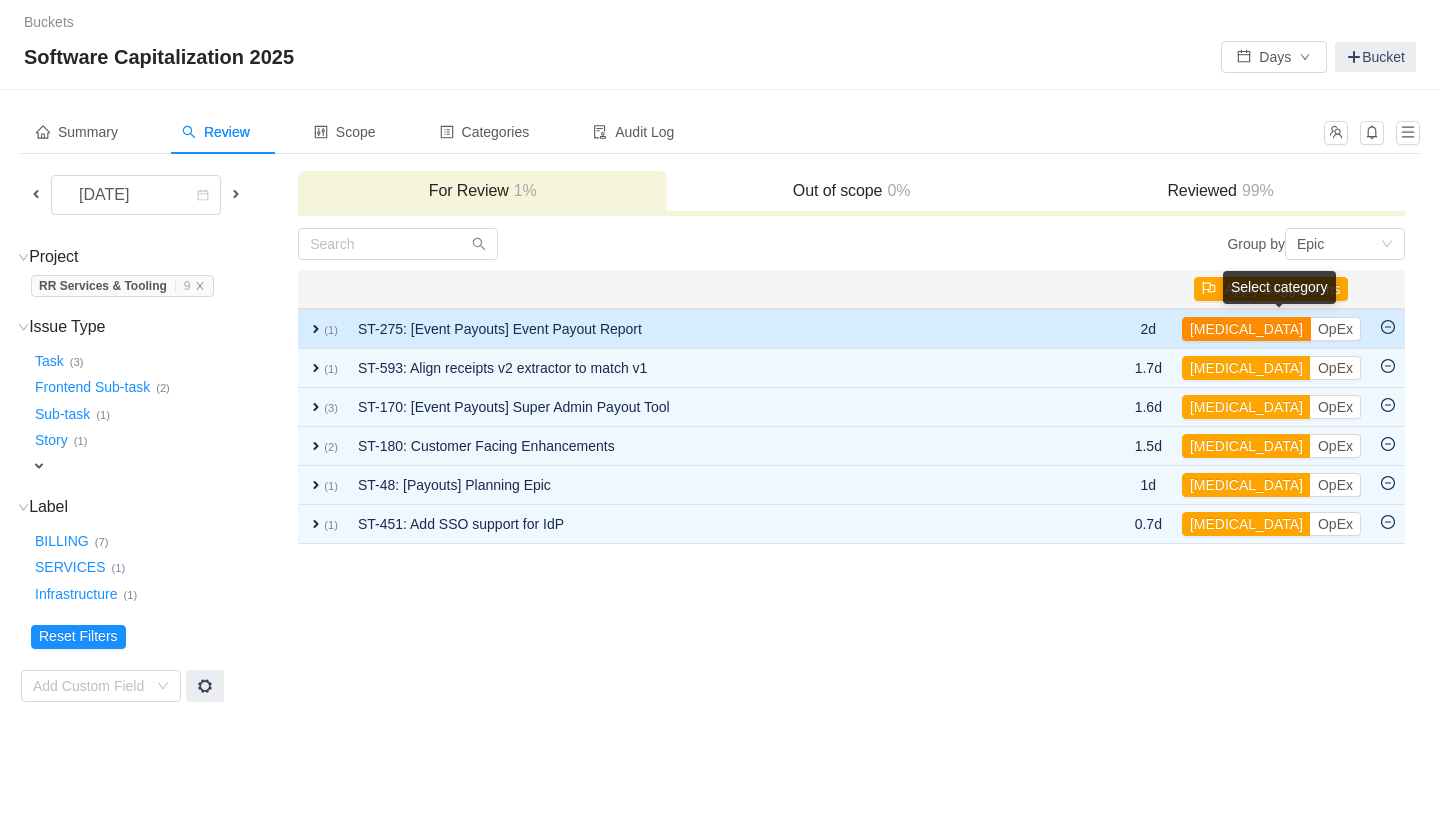 click on "[MEDICAL_DATA]" at bounding box center [1246, 329] 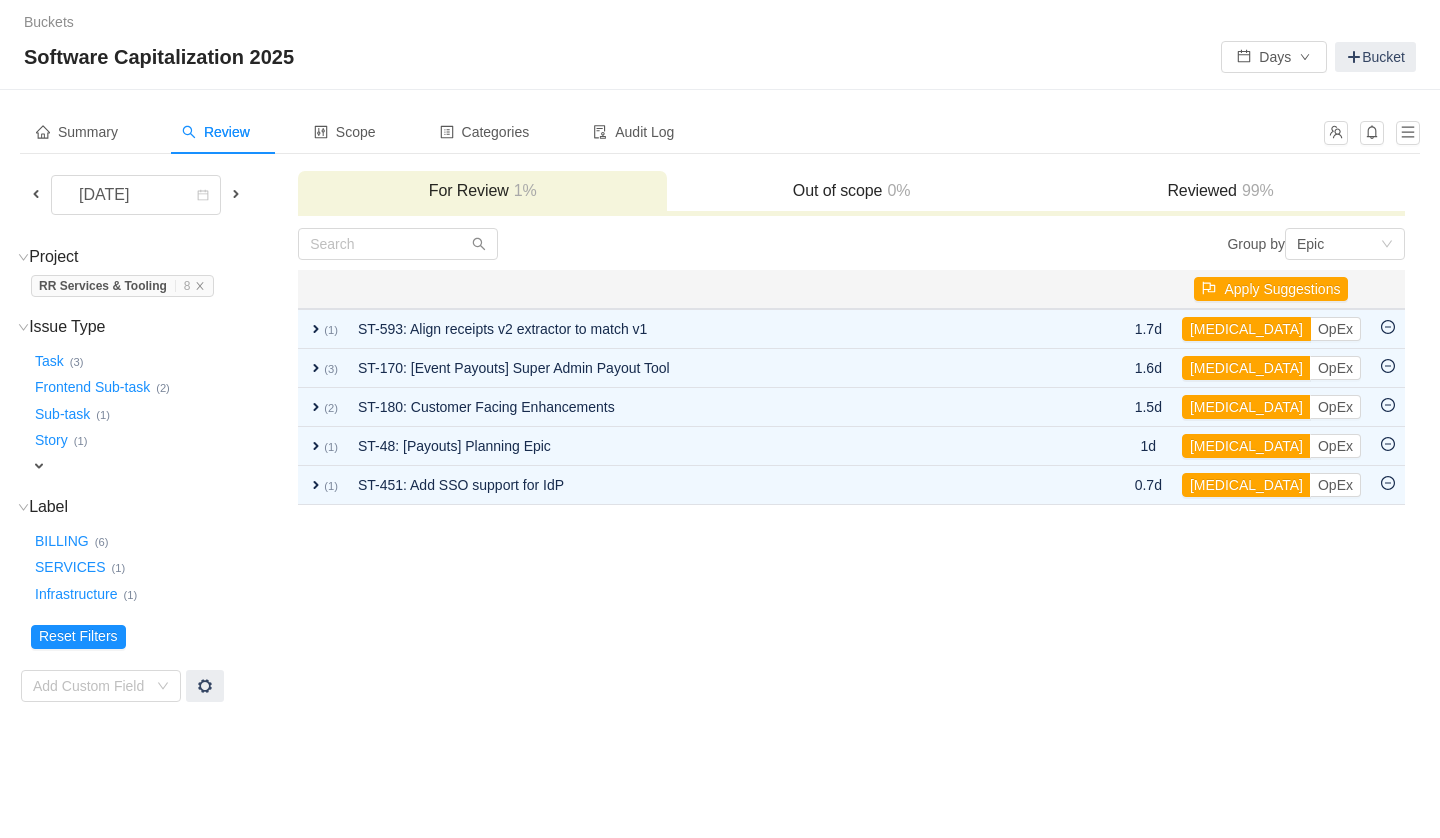 click on "[MEDICAL_DATA]" at bounding box center (1246, 329) 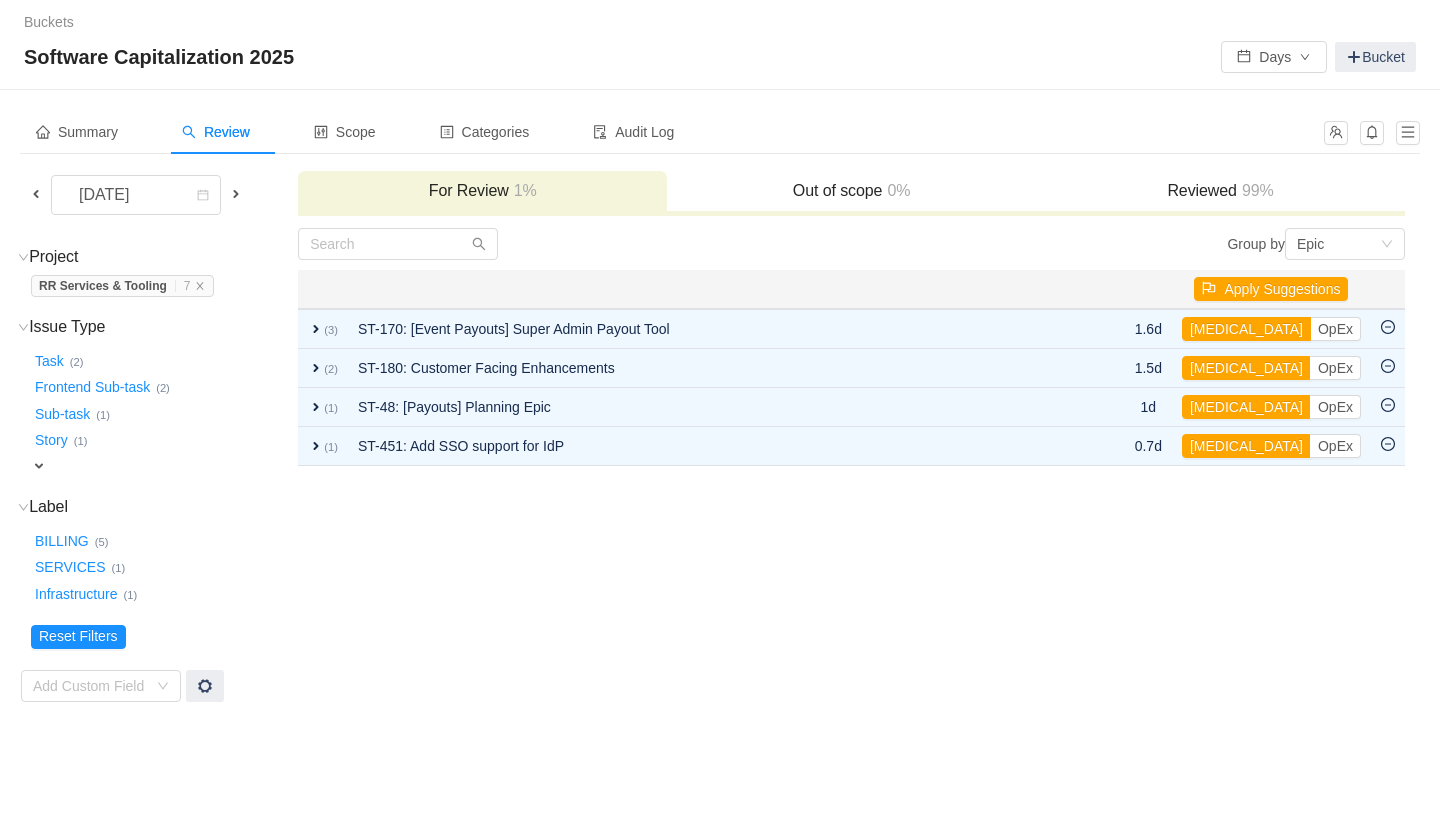 click on "[MEDICAL_DATA]" at bounding box center (1246, 329) 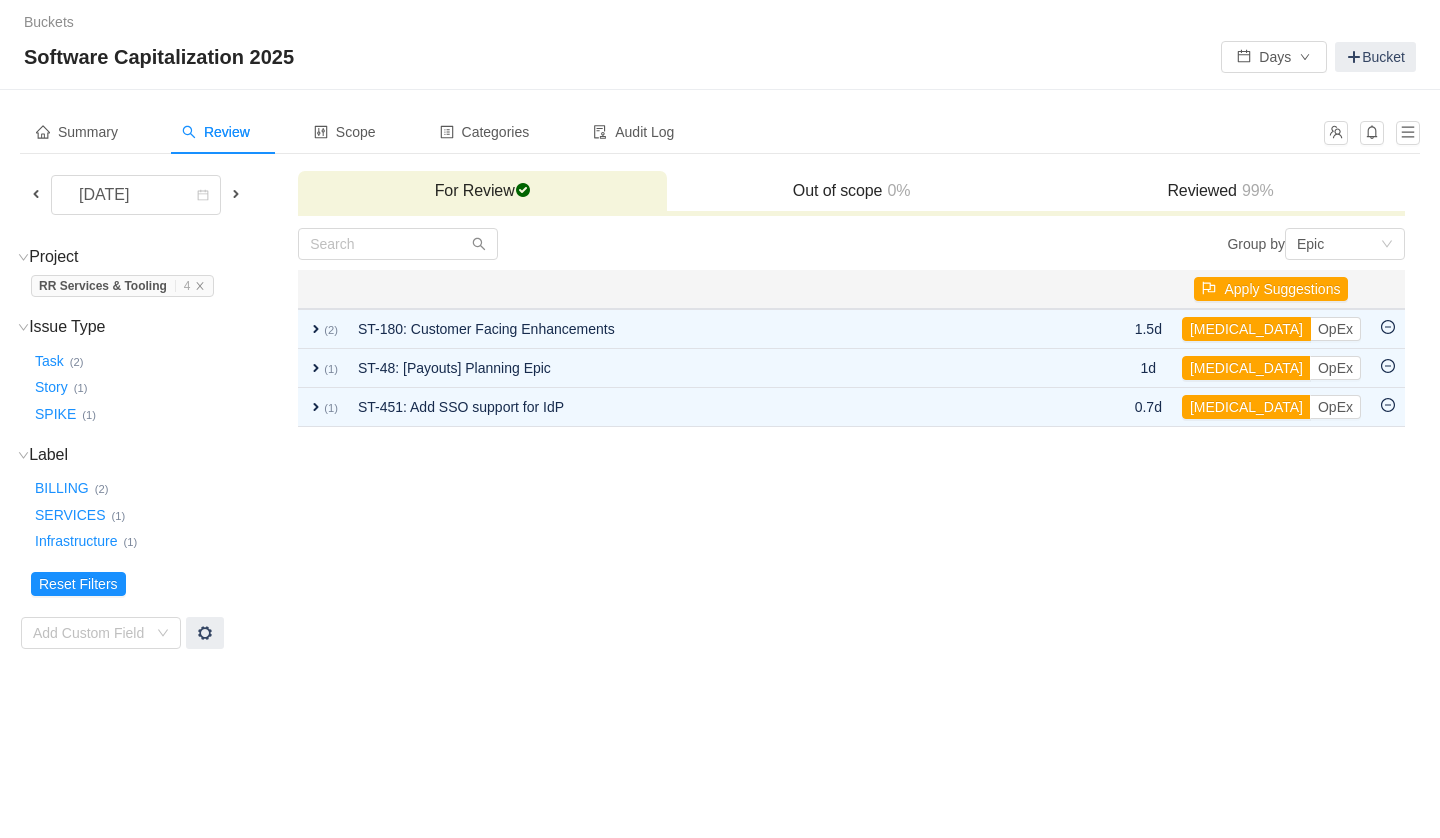 click on "[MEDICAL_DATA]" at bounding box center [1246, 329] 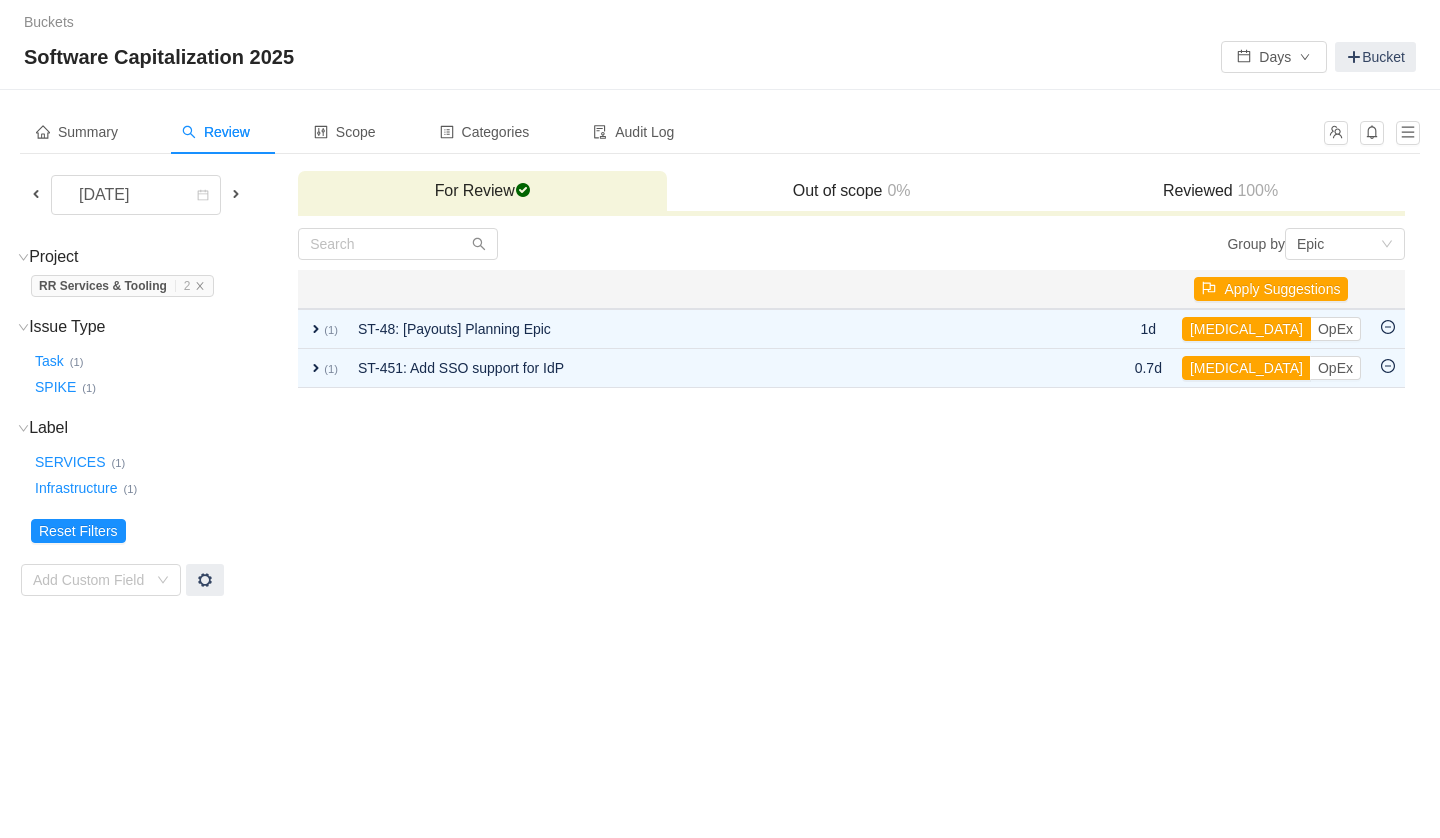 click on "[MEDICAL_DATA]" at bounding box center (1246, 329) 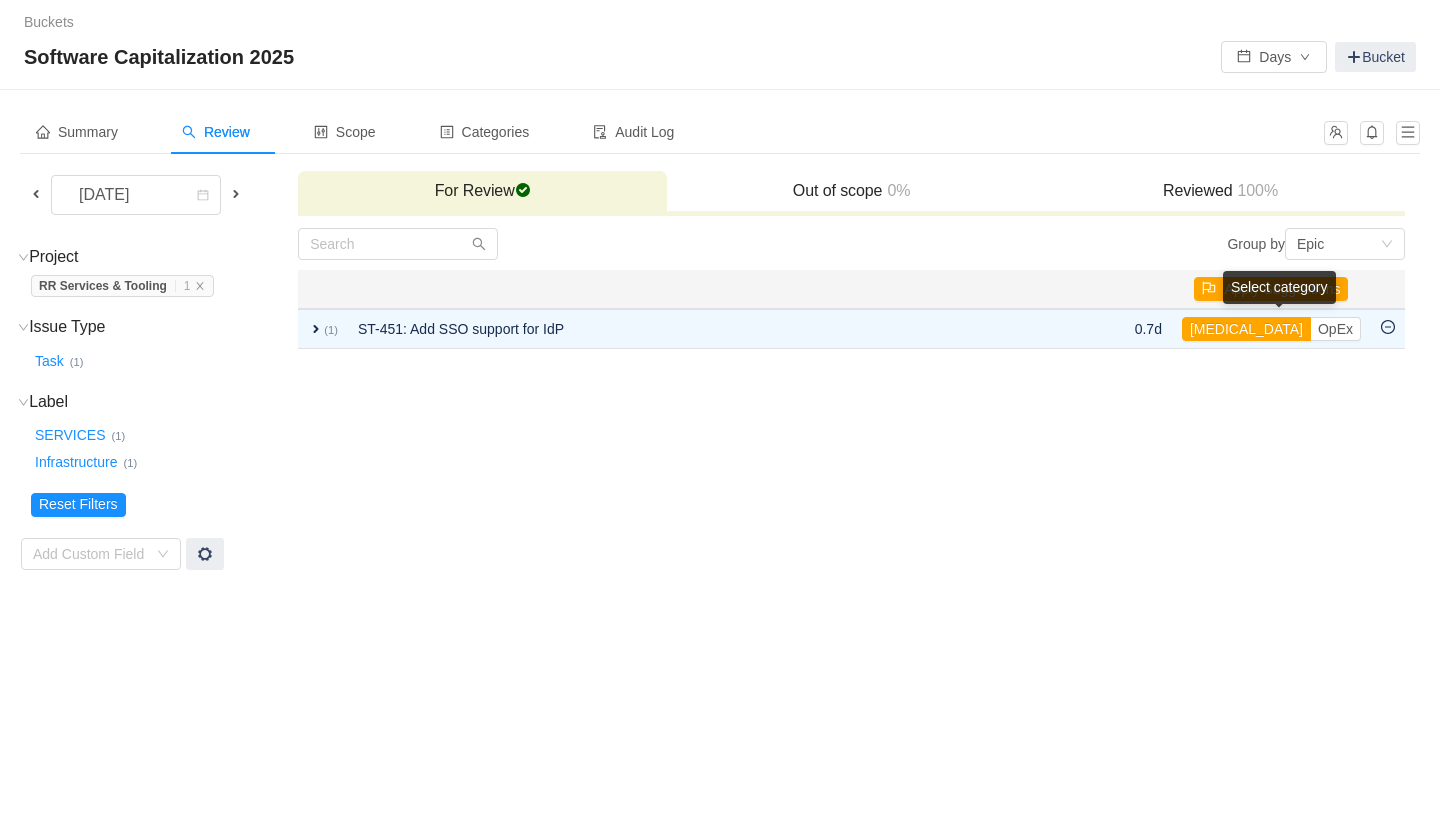 click on "[MEDICAL_DATA]" at bounding box center [1246, 329] 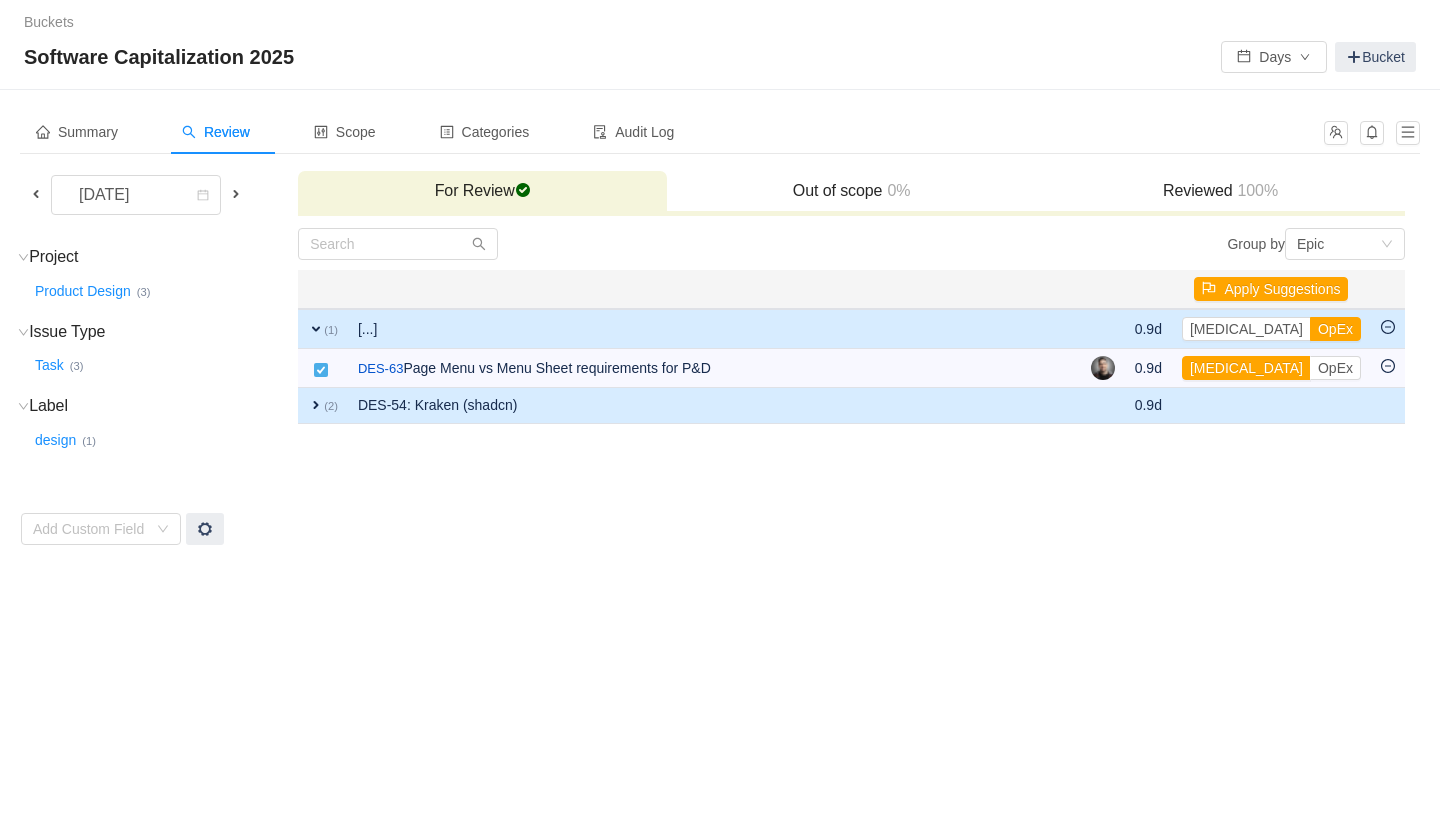 click on "expand" at bounding box center (316, 405) 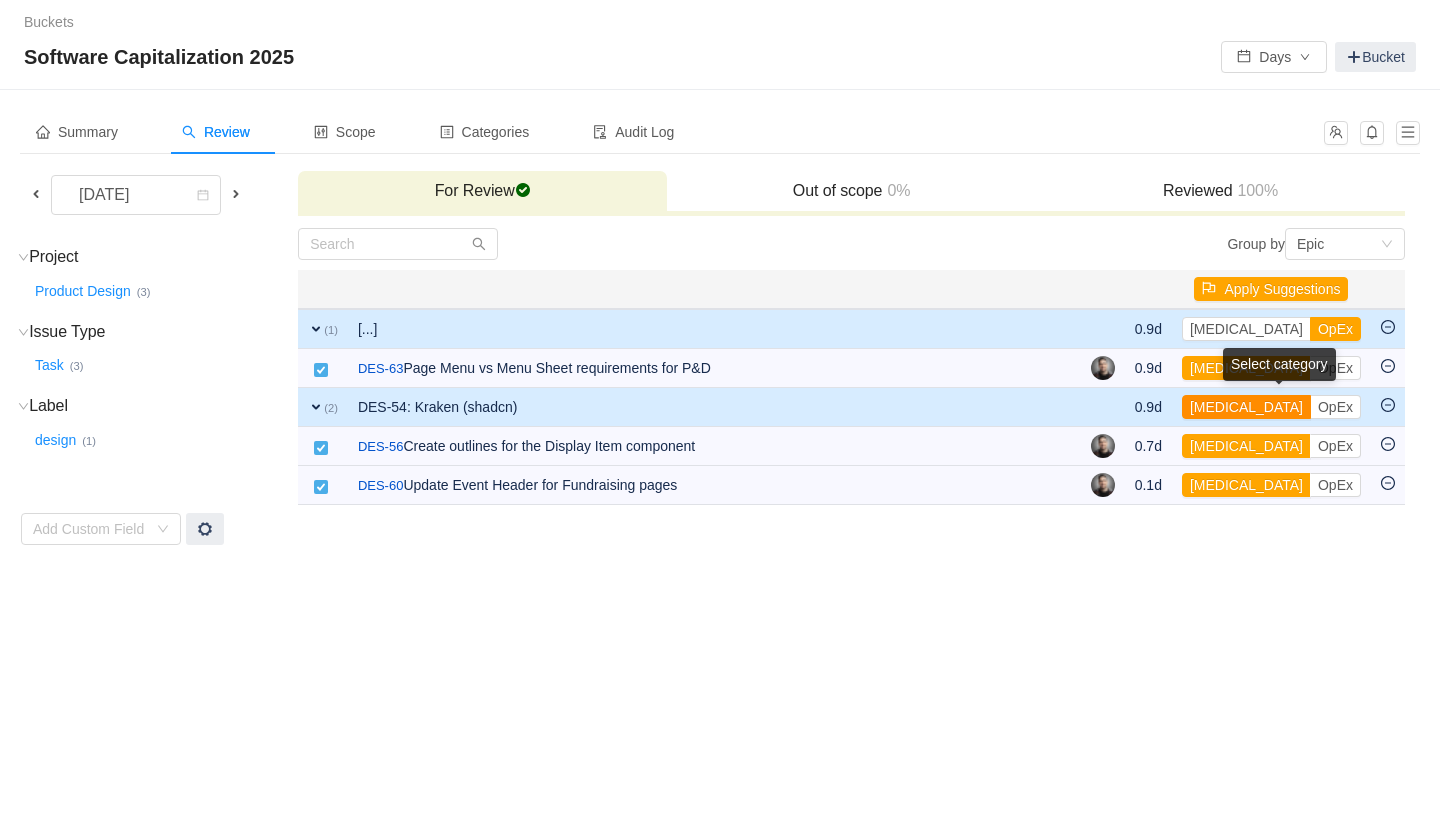 click on "[MEDICAL_DATA]" at bounding box center [1246, 407] 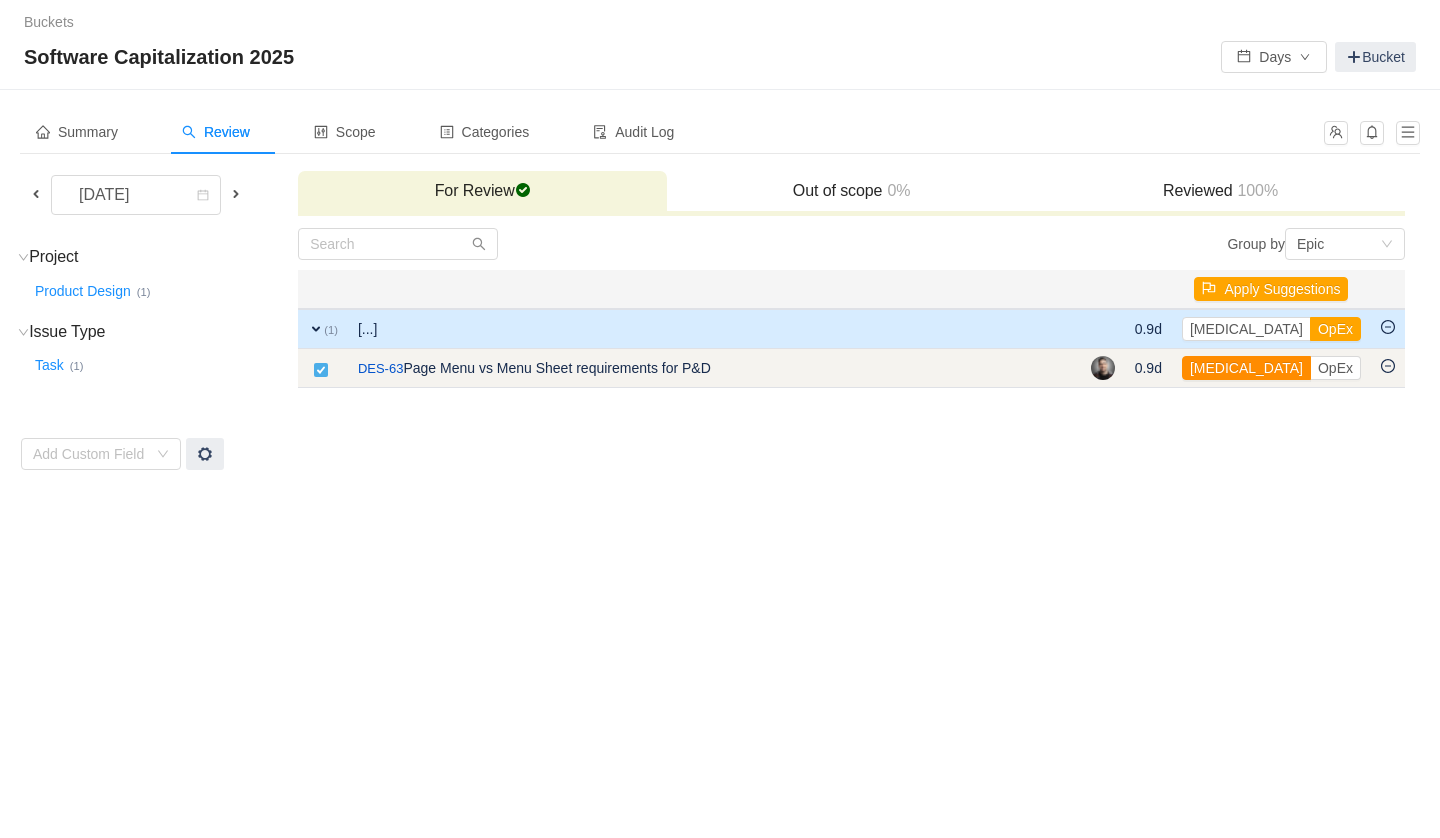 click on "[MEDICAL_DATA]" at bounding box center [1246, 368] 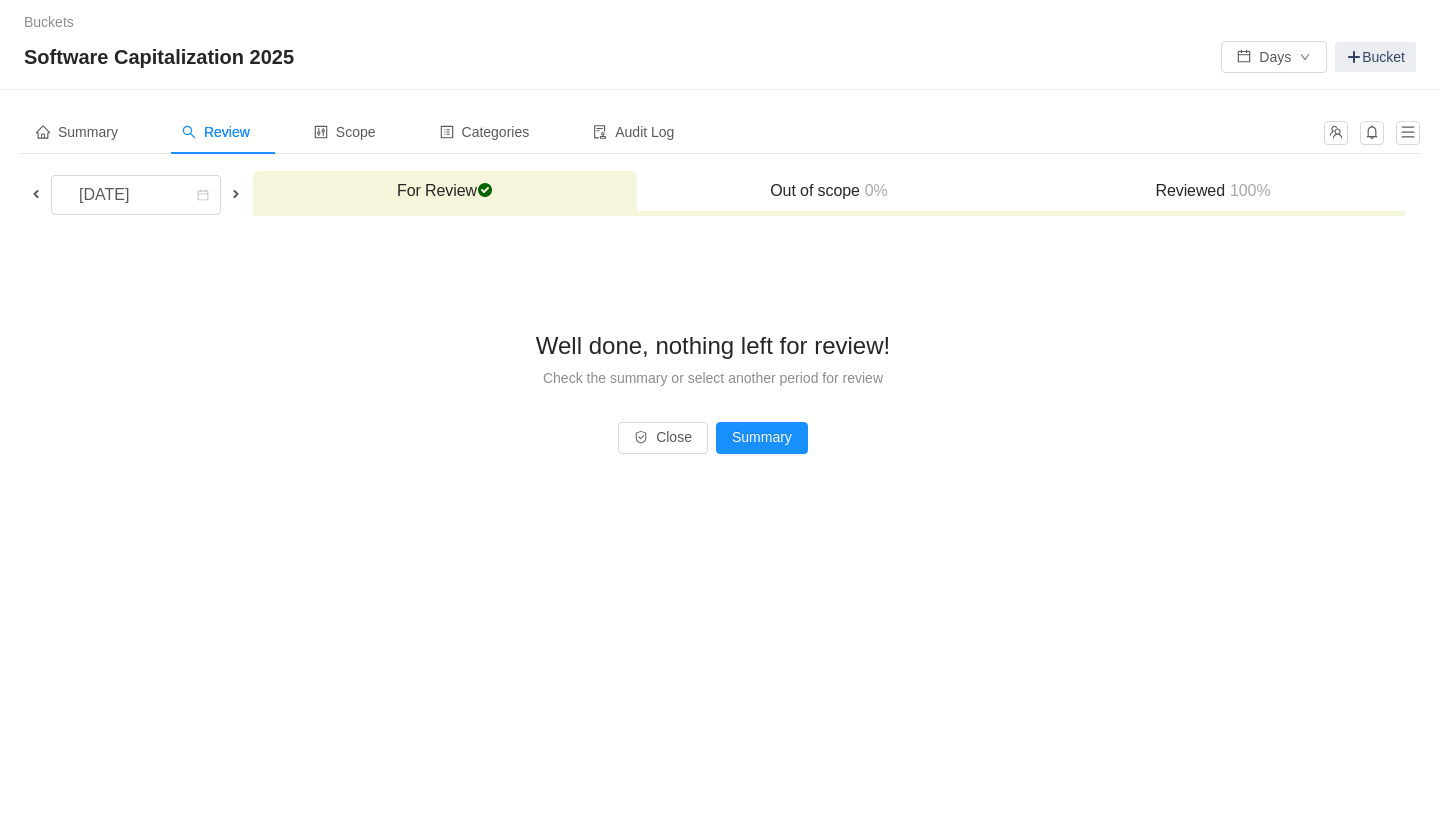 click on "Buckets / / Software Capitalization 2025 Days  Bucket" at bounding box center [720, 45] 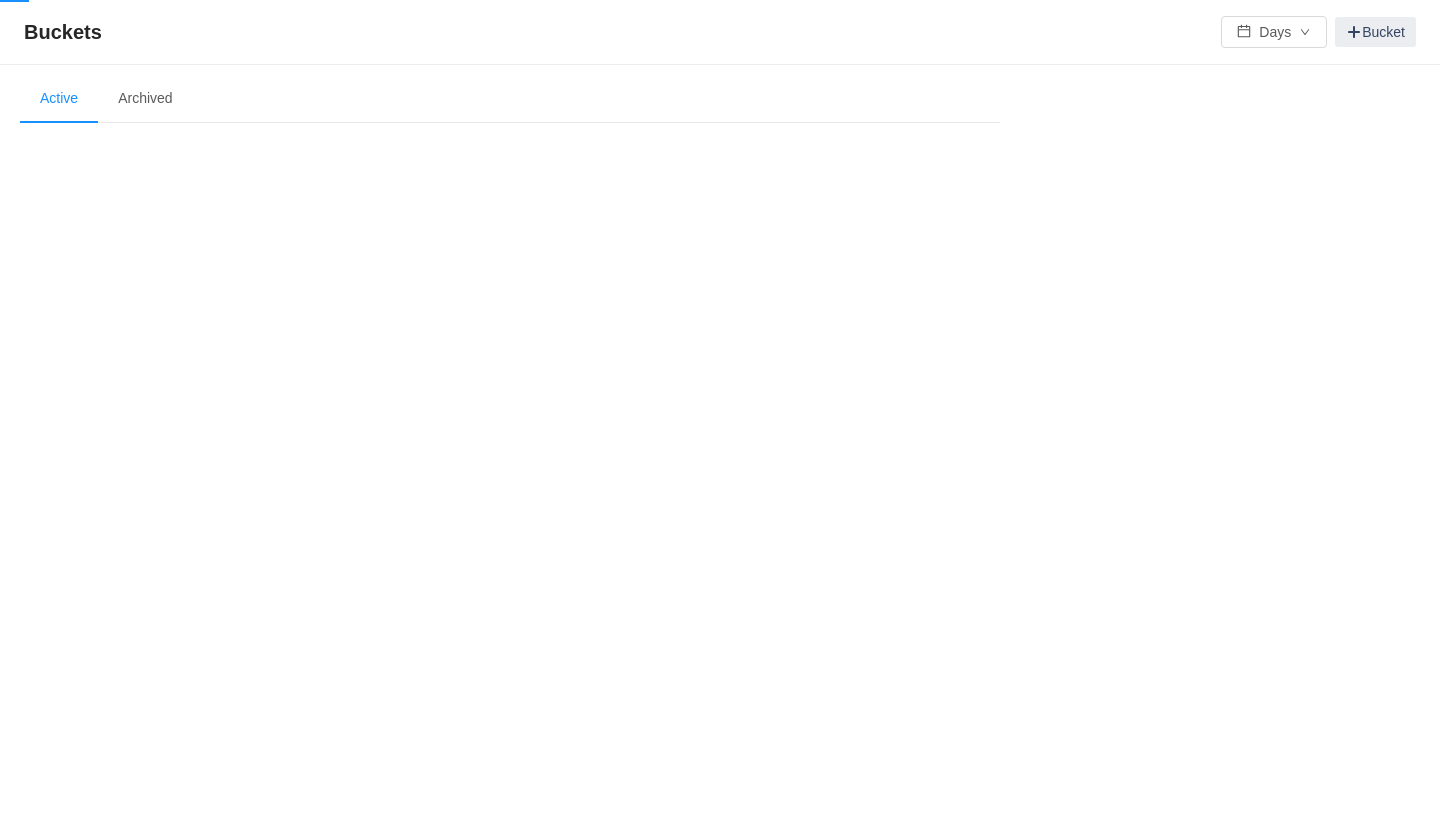 scroll, scrollTop: 0, scrollLeft: 0, axis: both 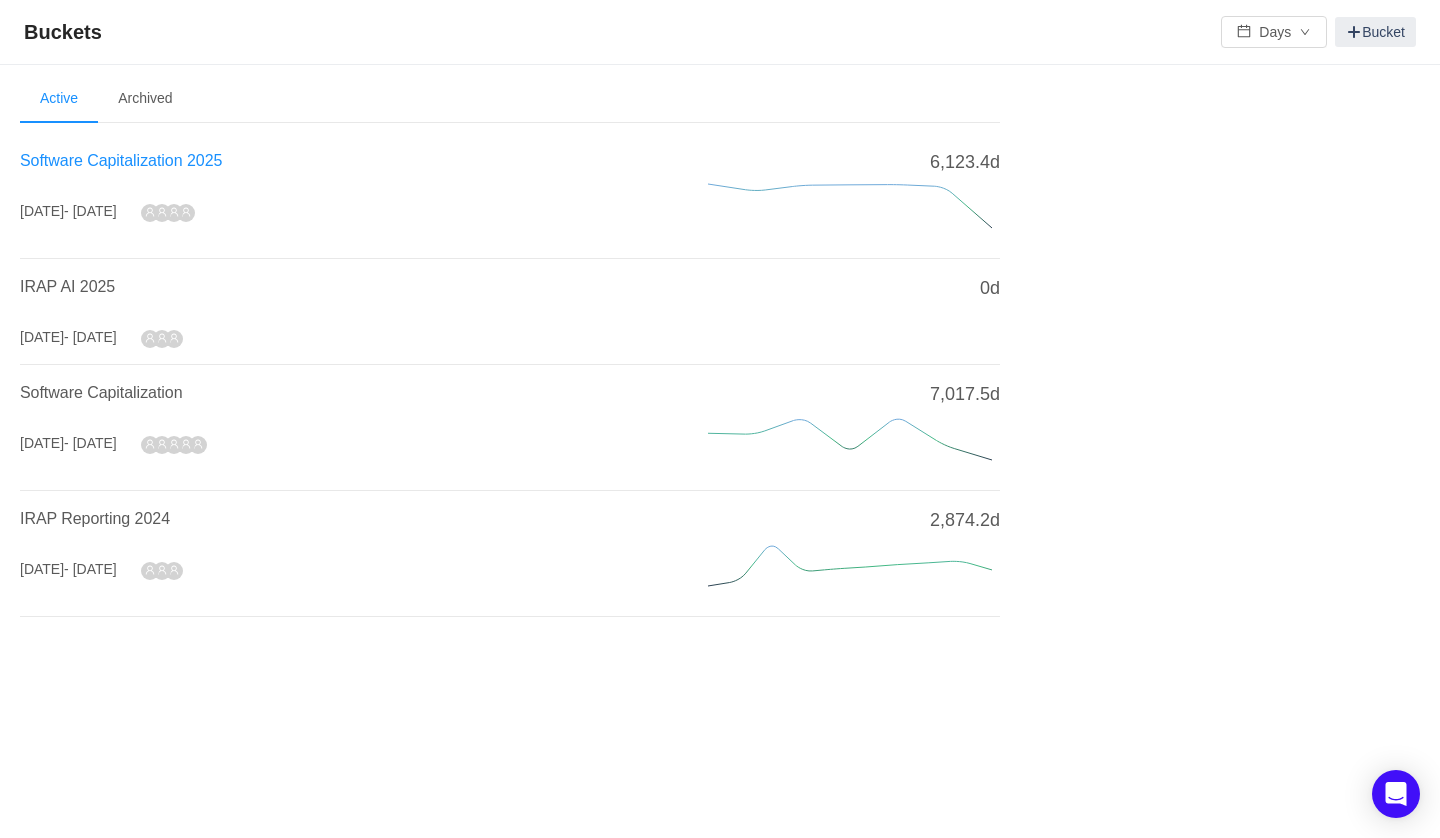 click on "Software Capitalization 2025" at bounding box center [121, 160] 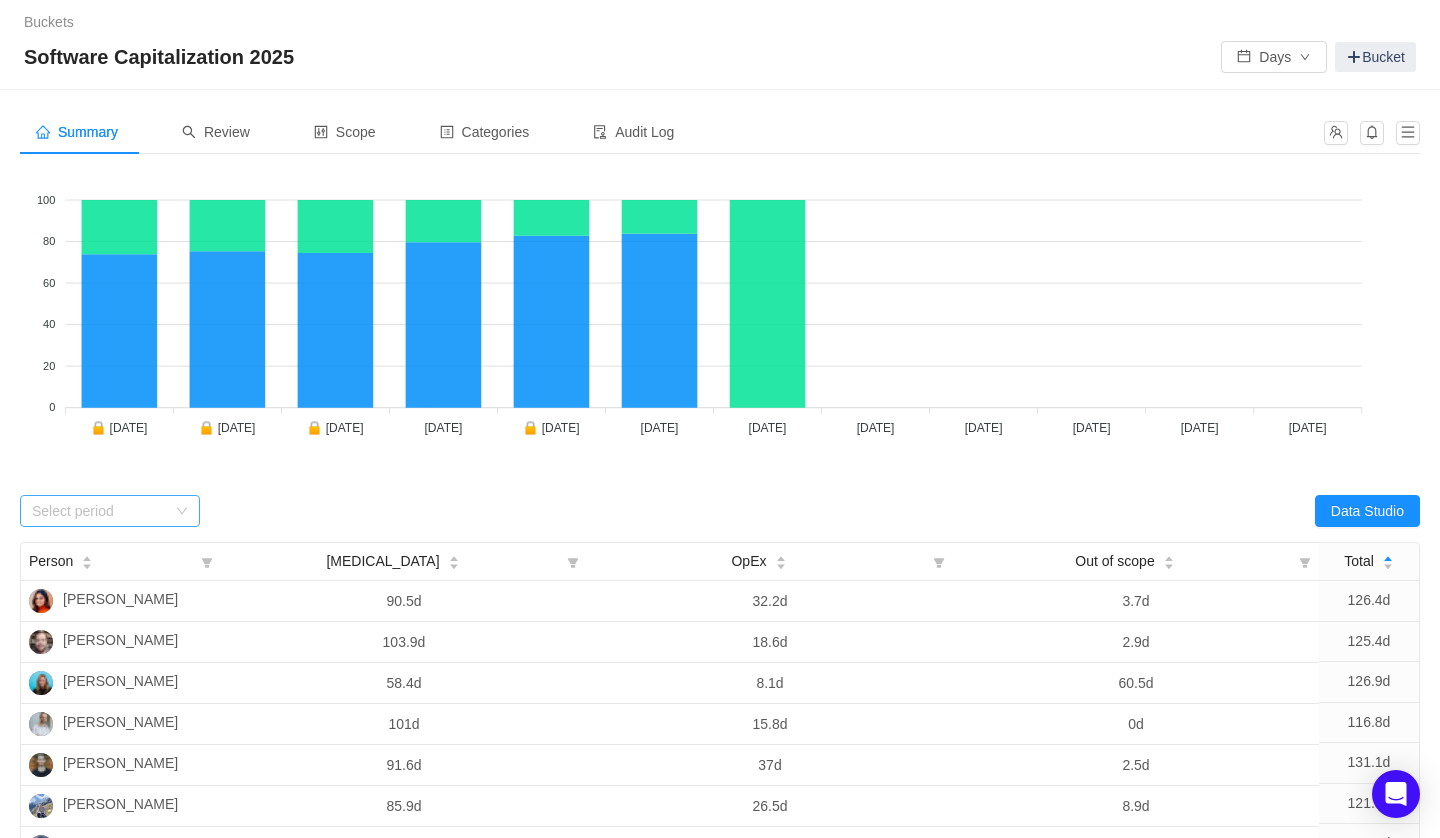 click 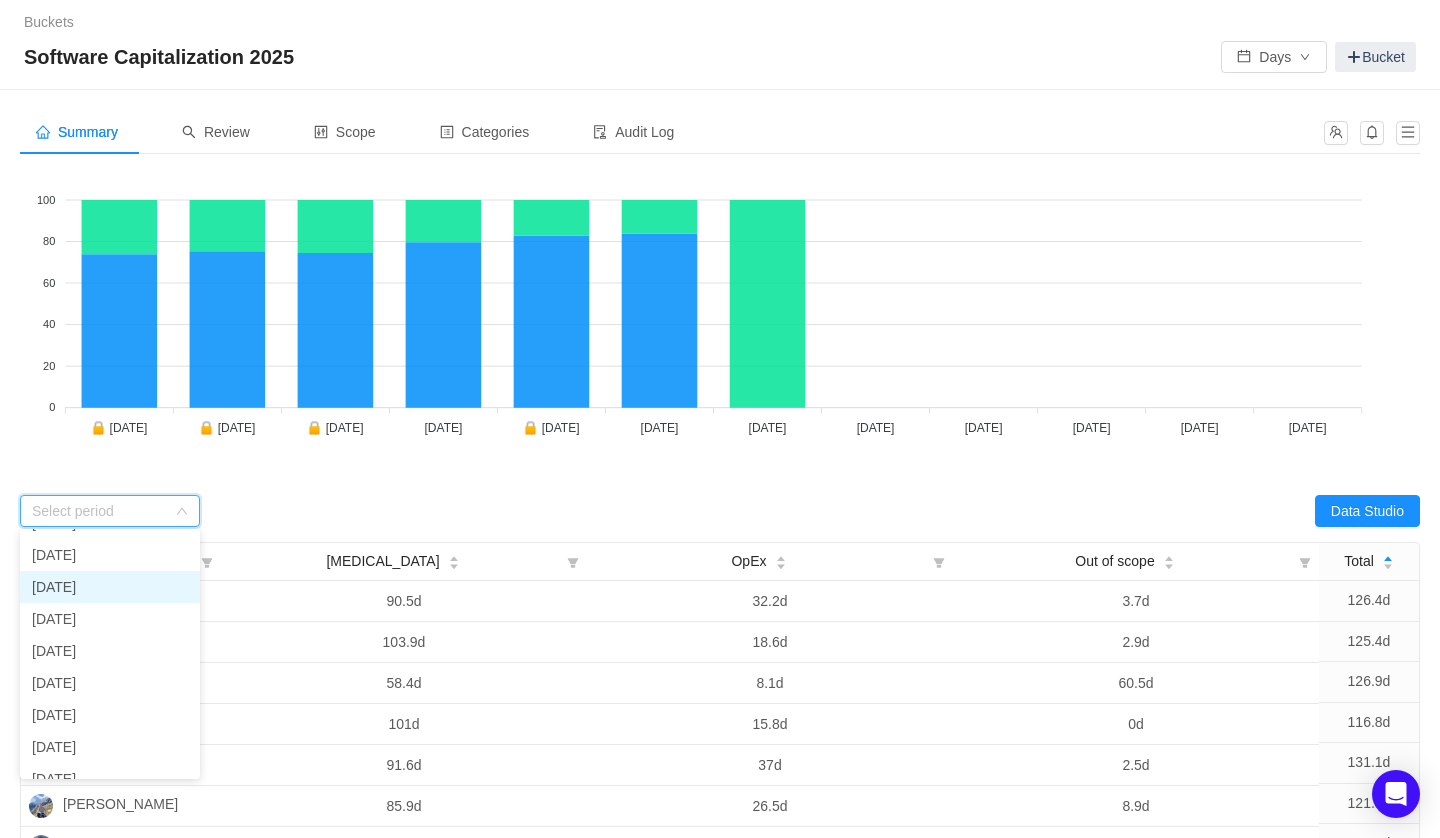 scroll, scrollTop: 0, scrollLeft: 0, axis: both 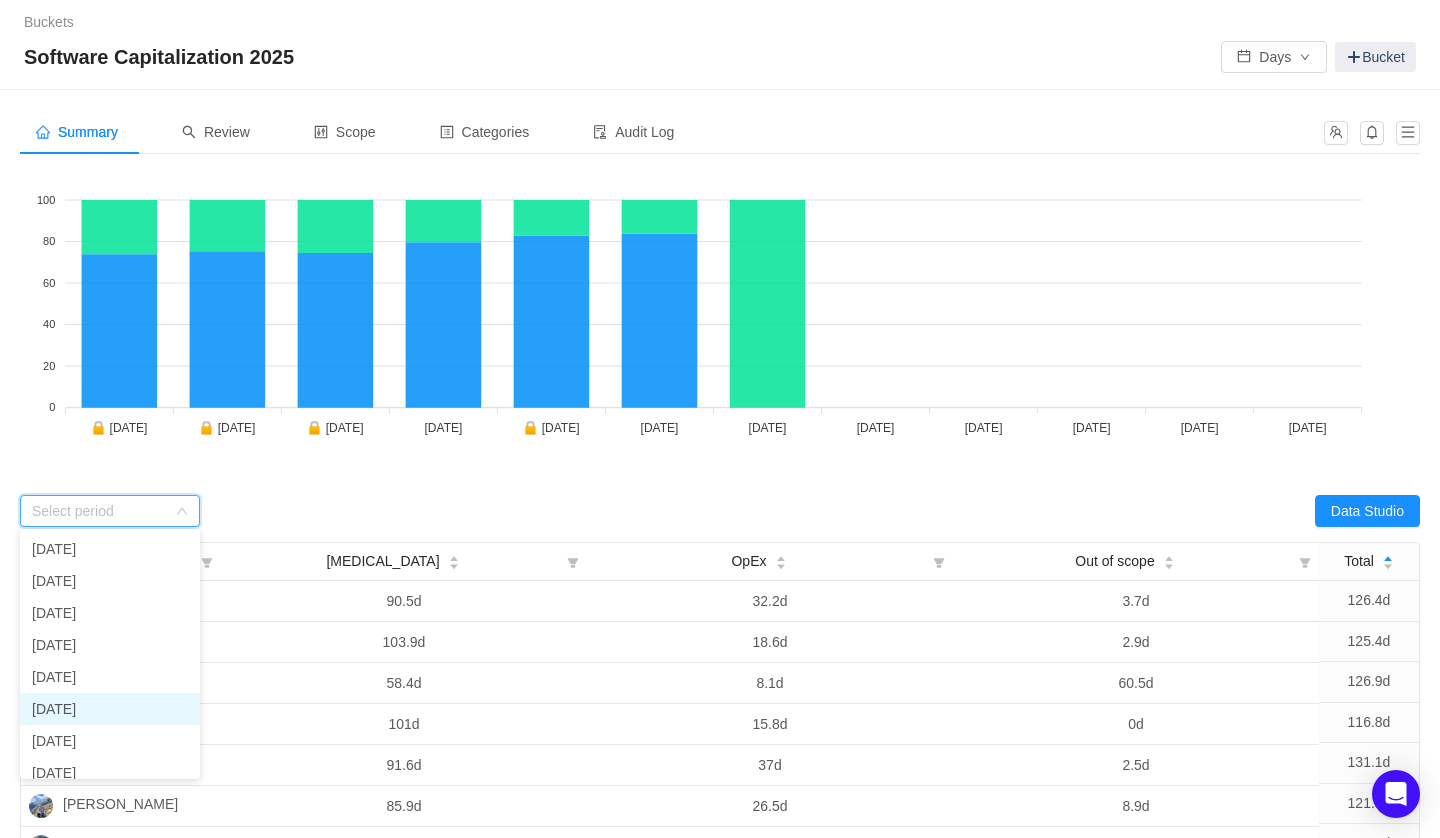 click on "[DATE]" at bounding box center [110, 709] 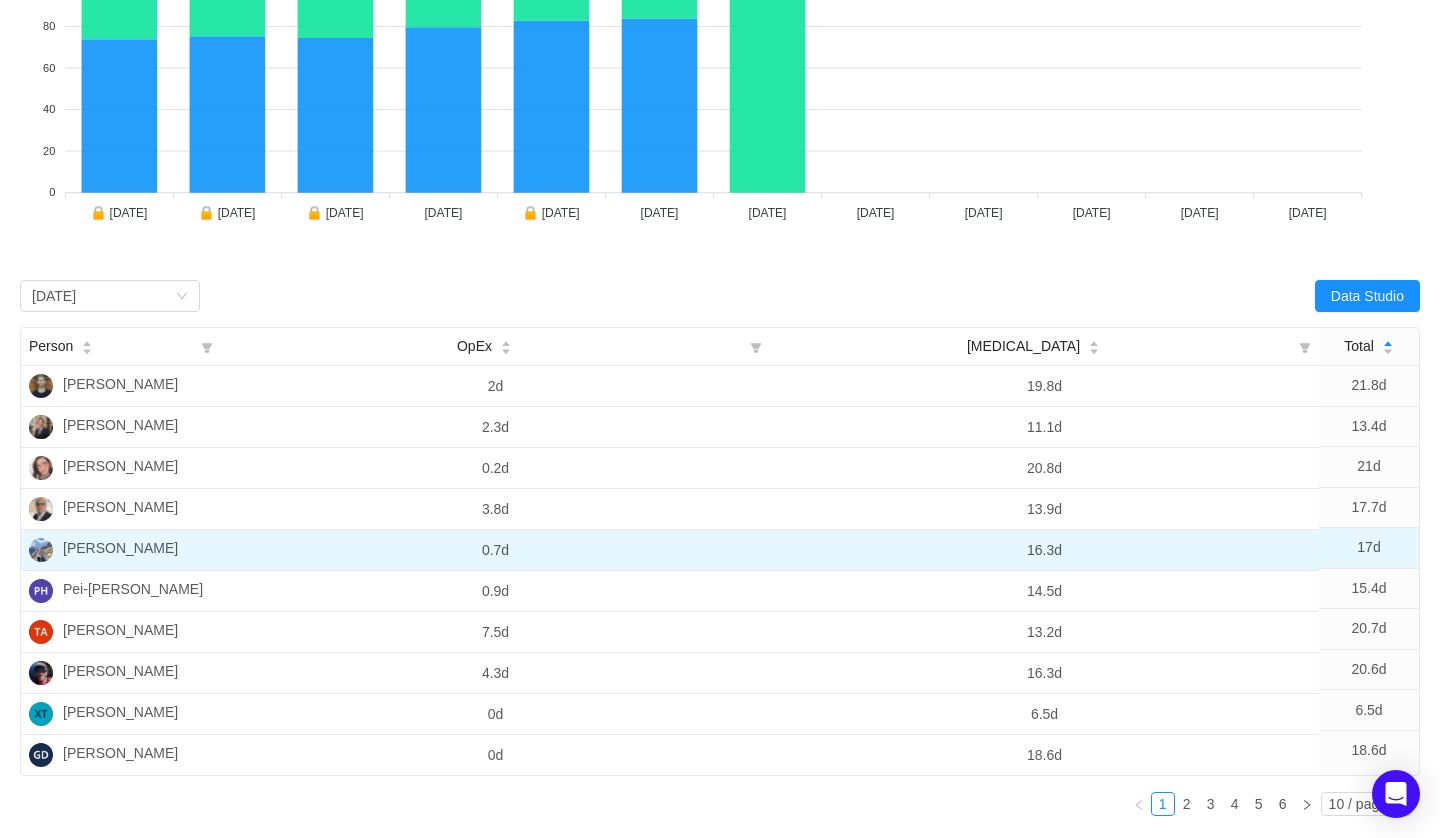 scroll, scrollTop: 360, scrollLeft: 0, axis: vertical 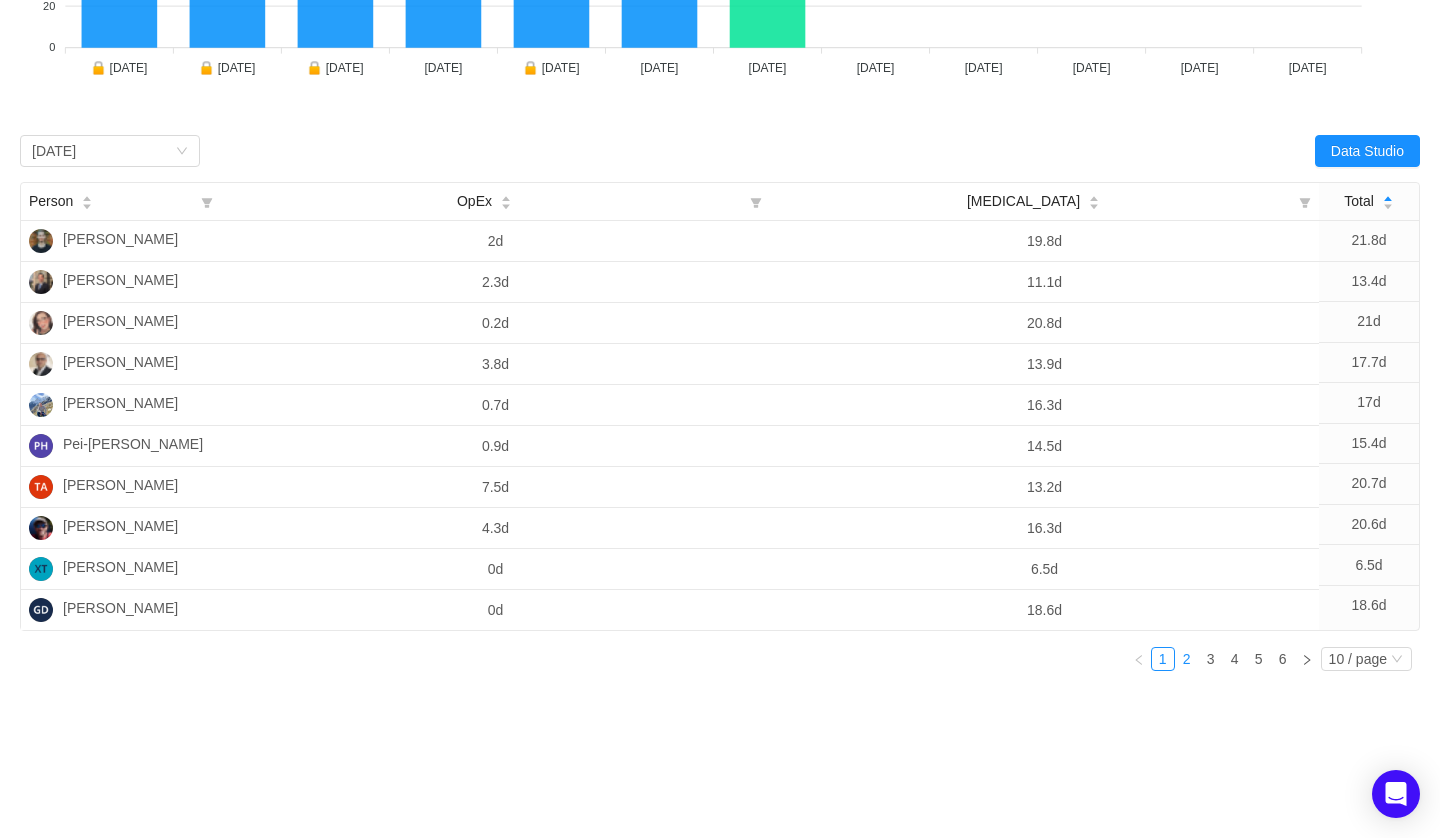 click on "2" at bounding box center [1187, 659] 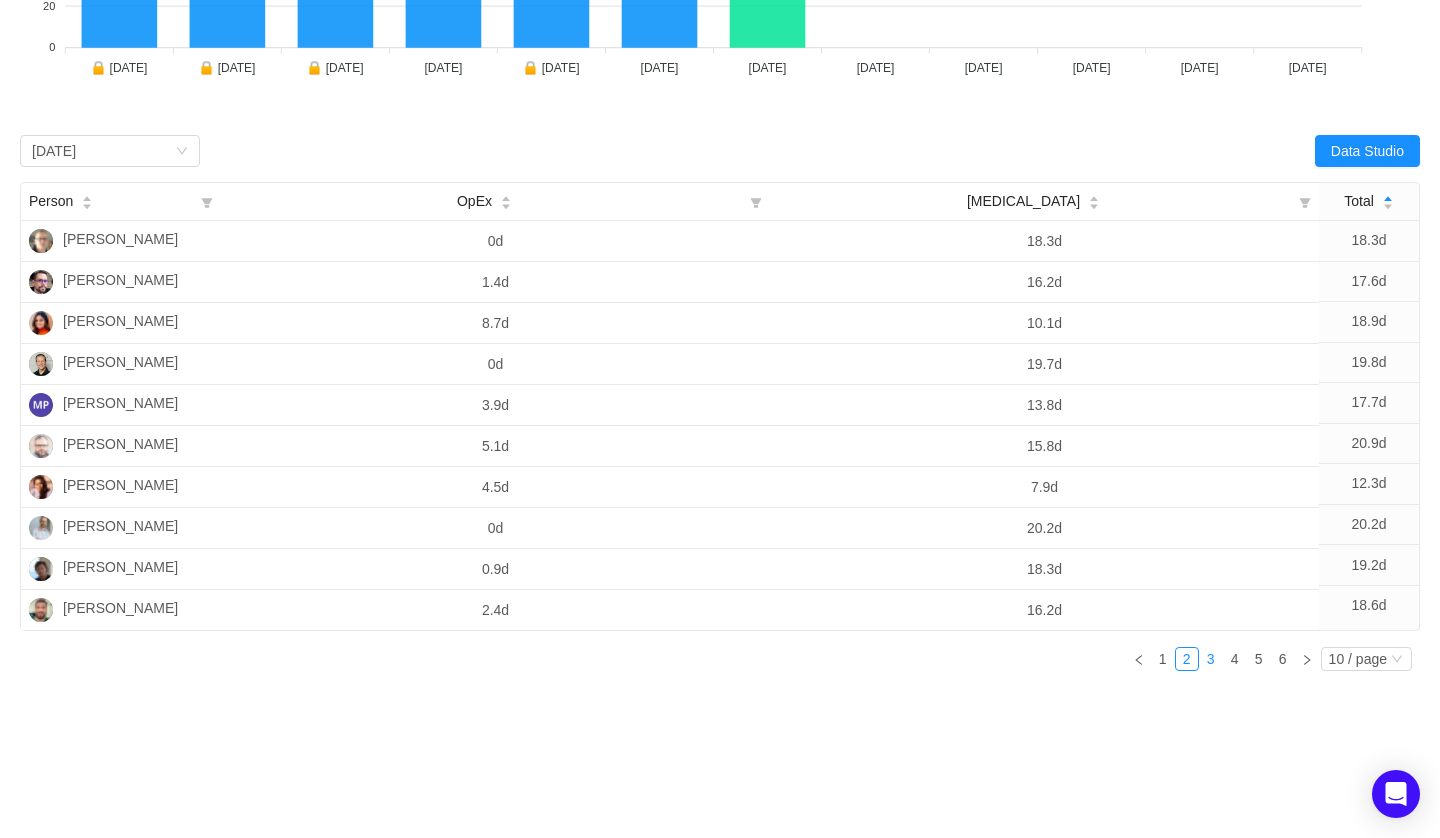 click on "3" at bounding box center (1211, 659) 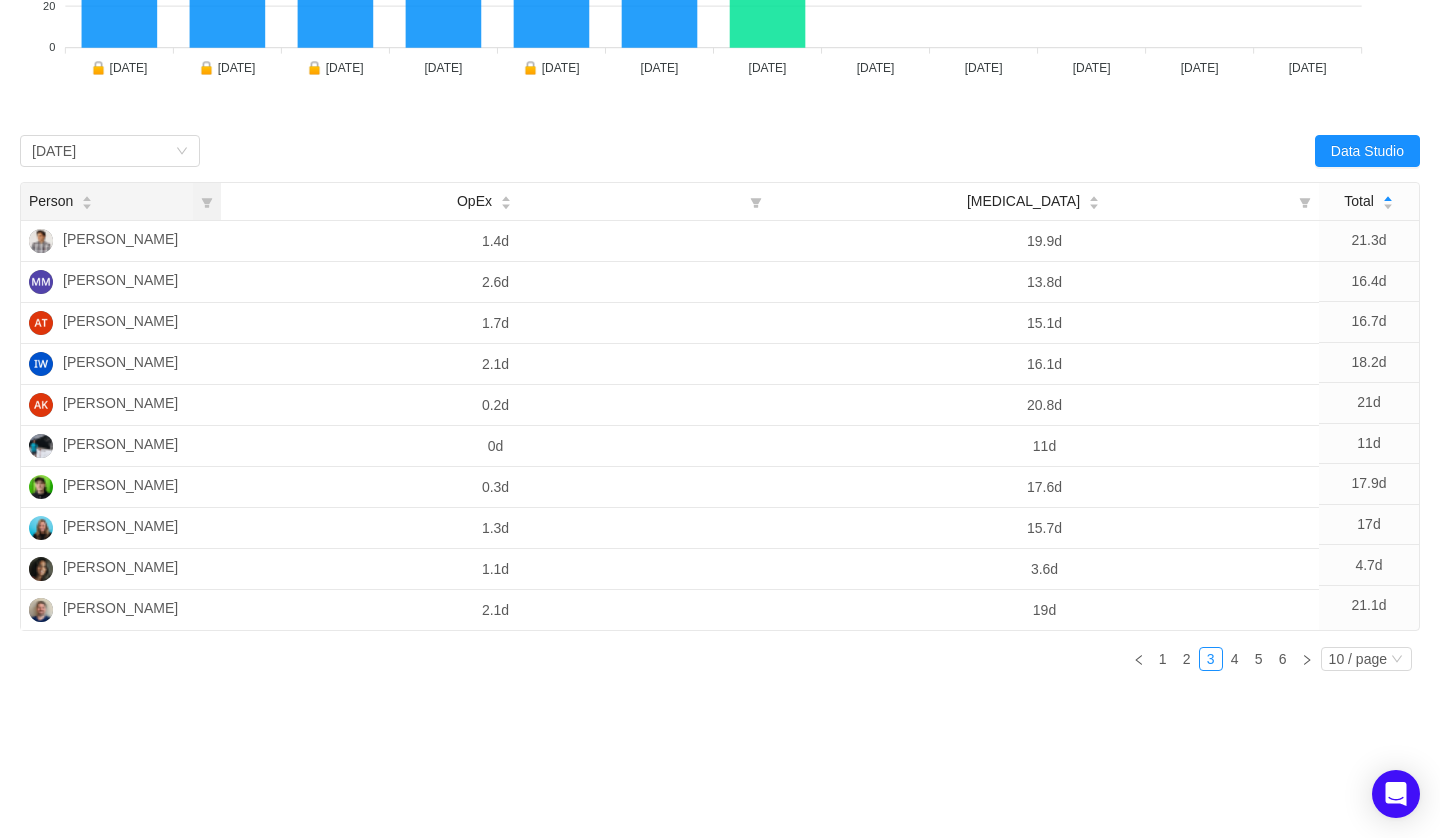 click 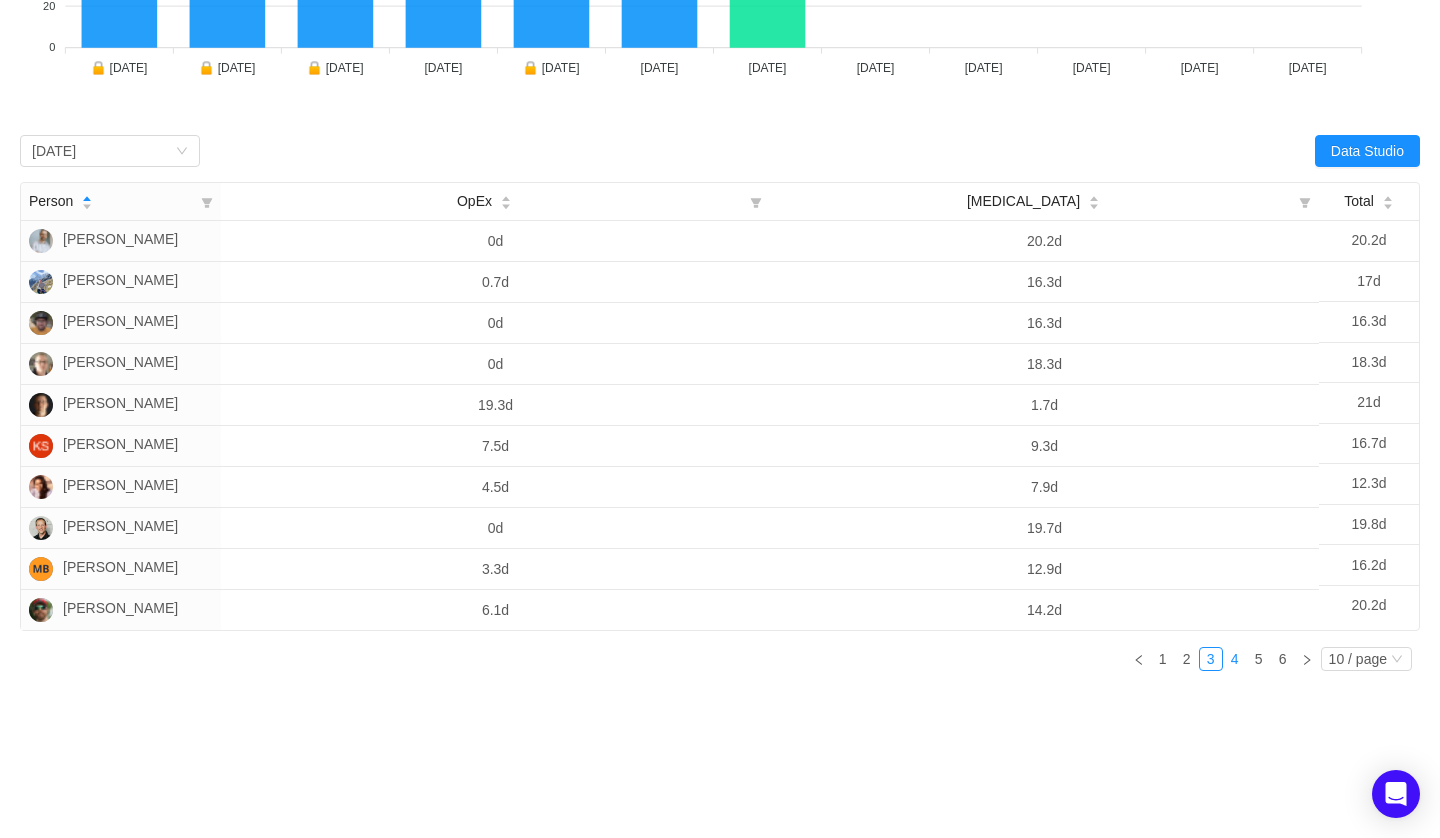 click on "4" at bounding box center (1235, 659) 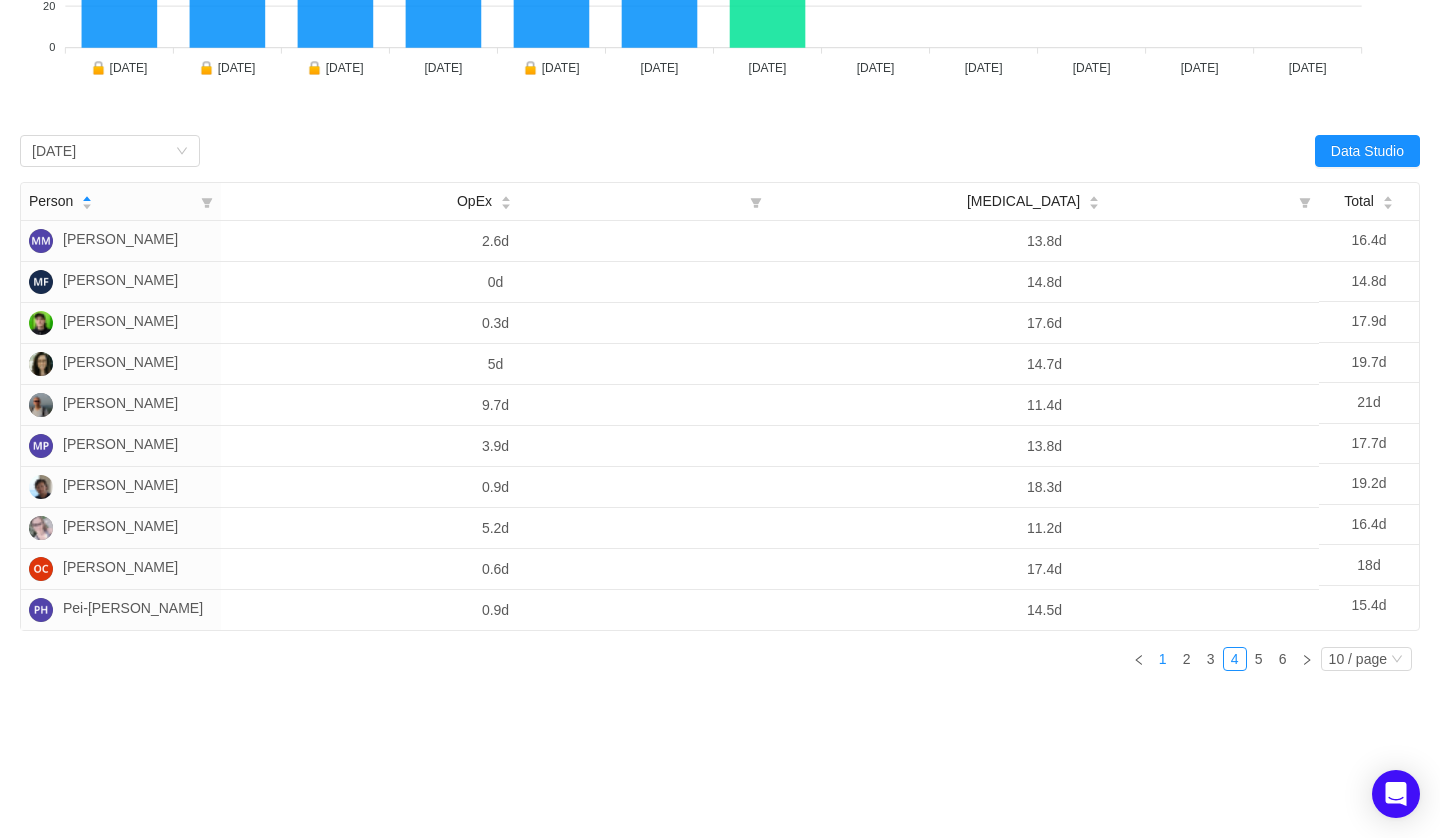 click on "1" at bounding box center [1163, 659] 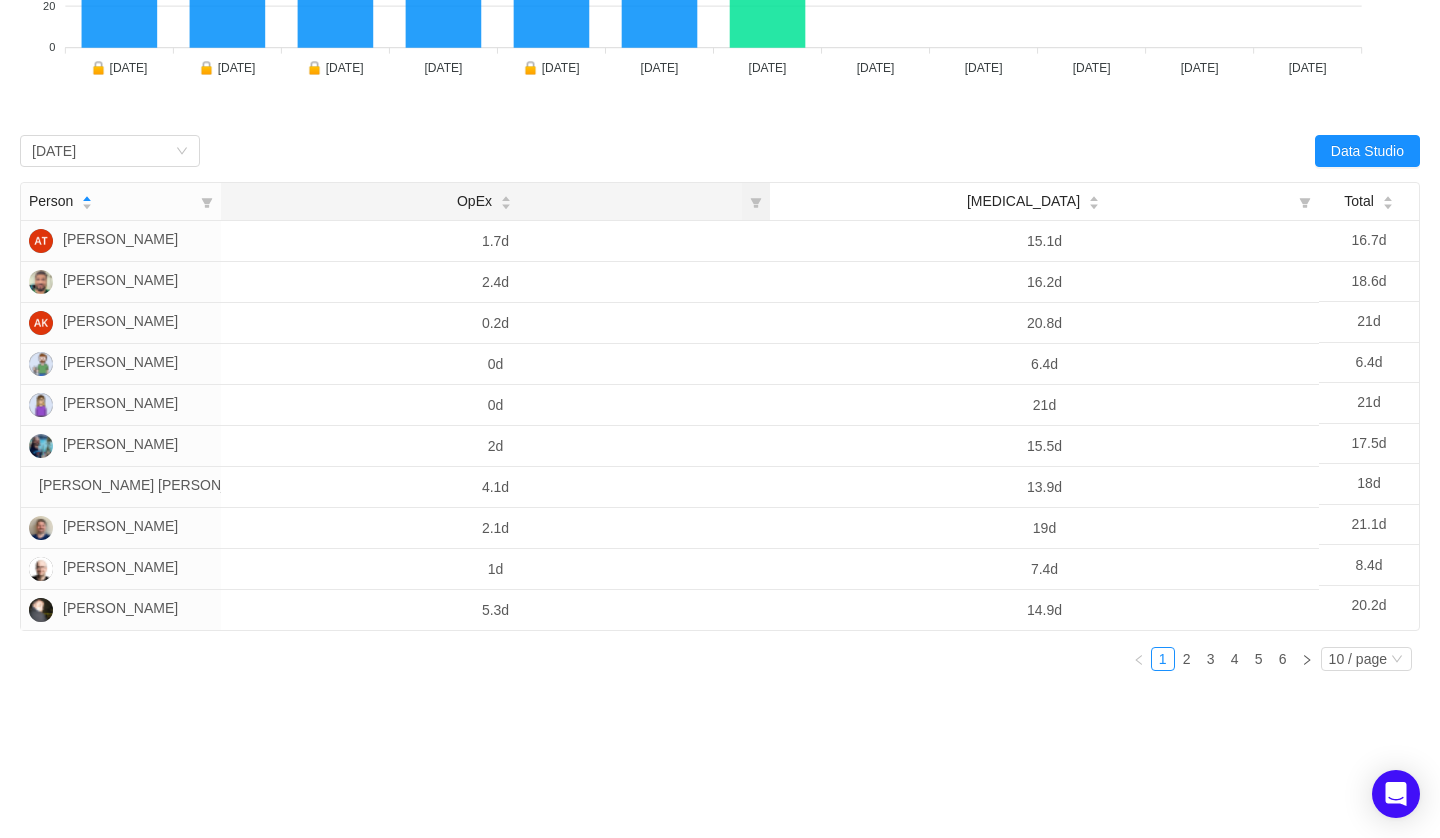 click 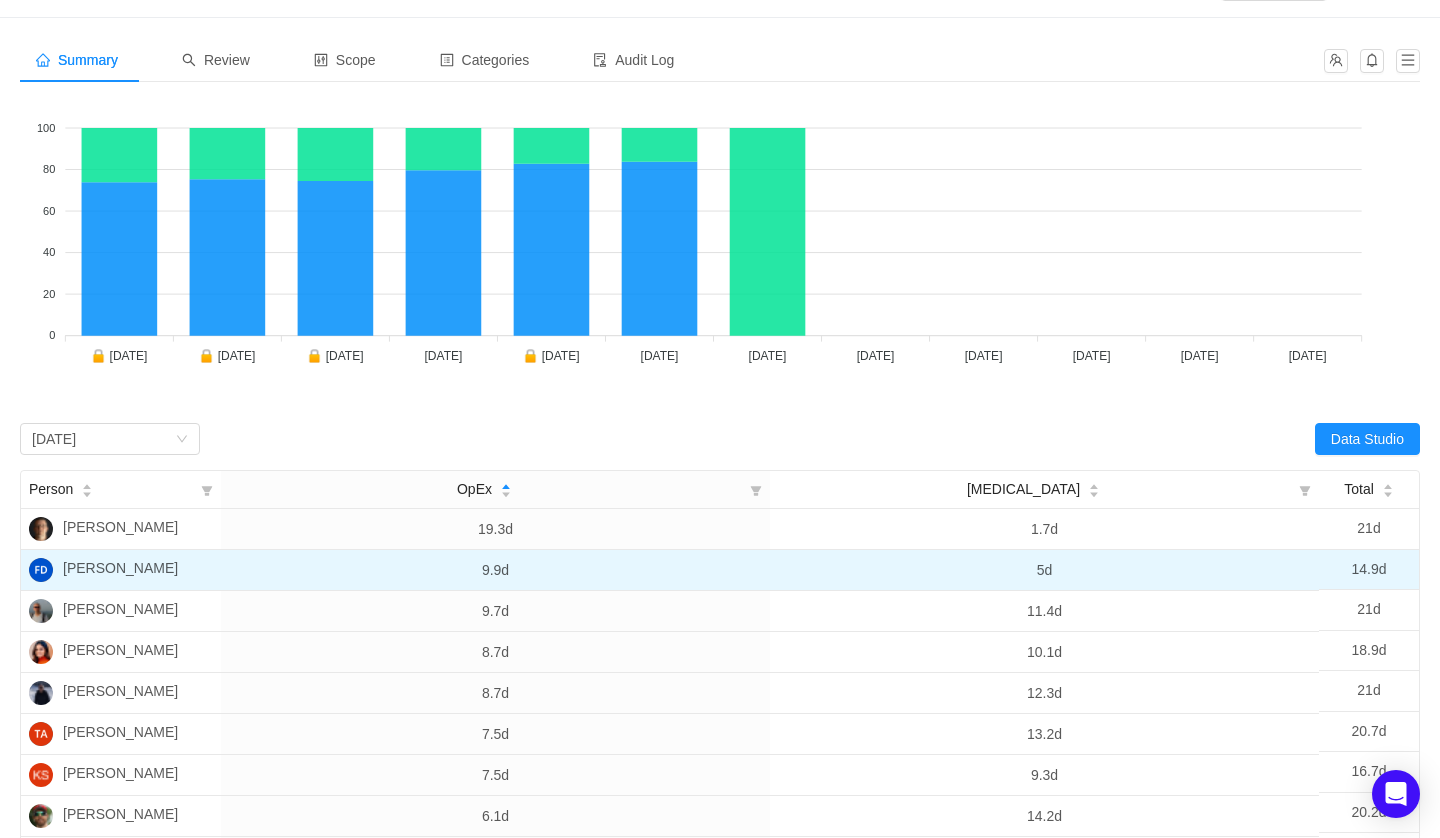 scroll, scrollTop: 65, scrollLeft: 0, axis: vertical 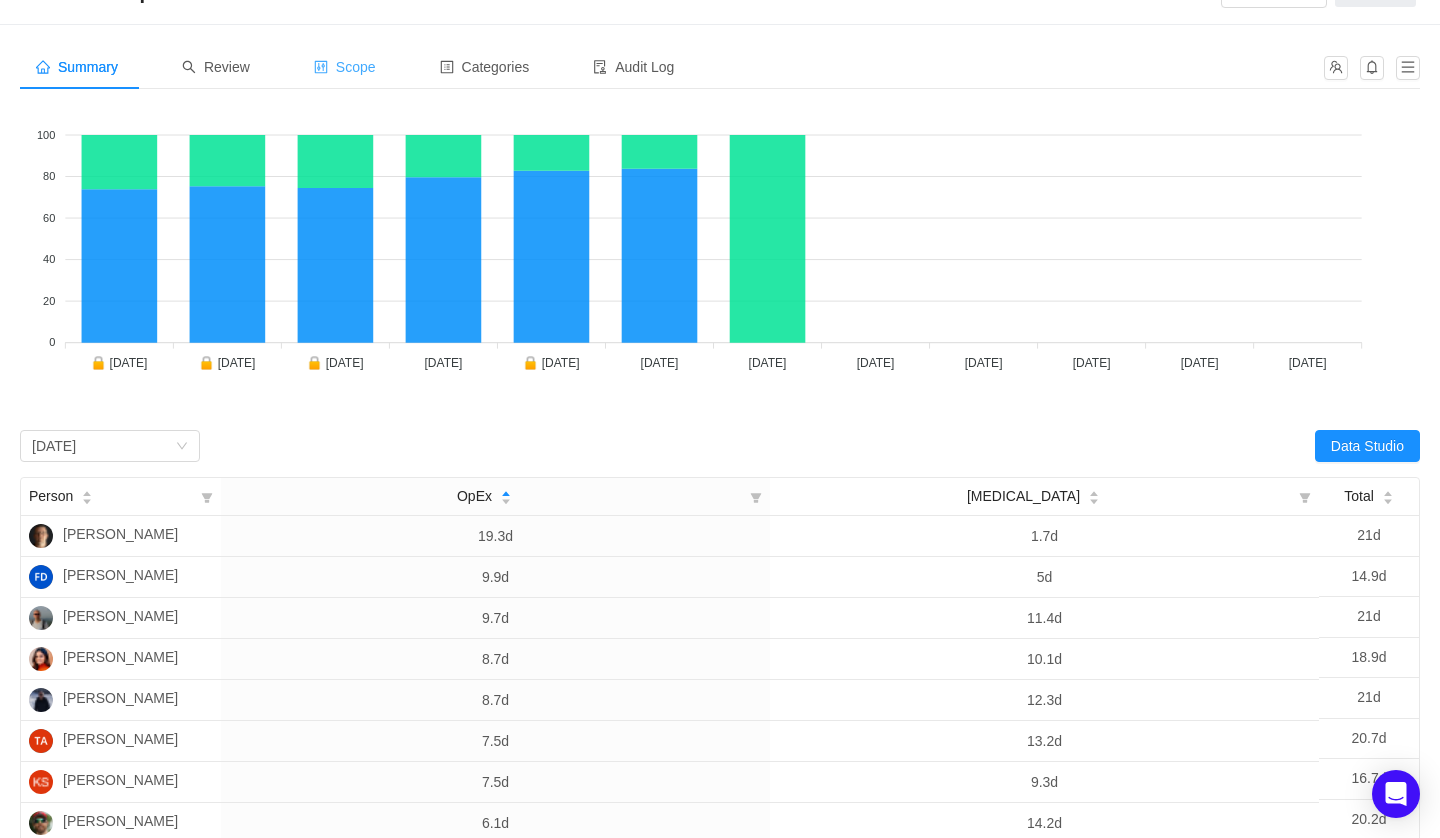 click on "Scope" at bounding box center [345, 67] 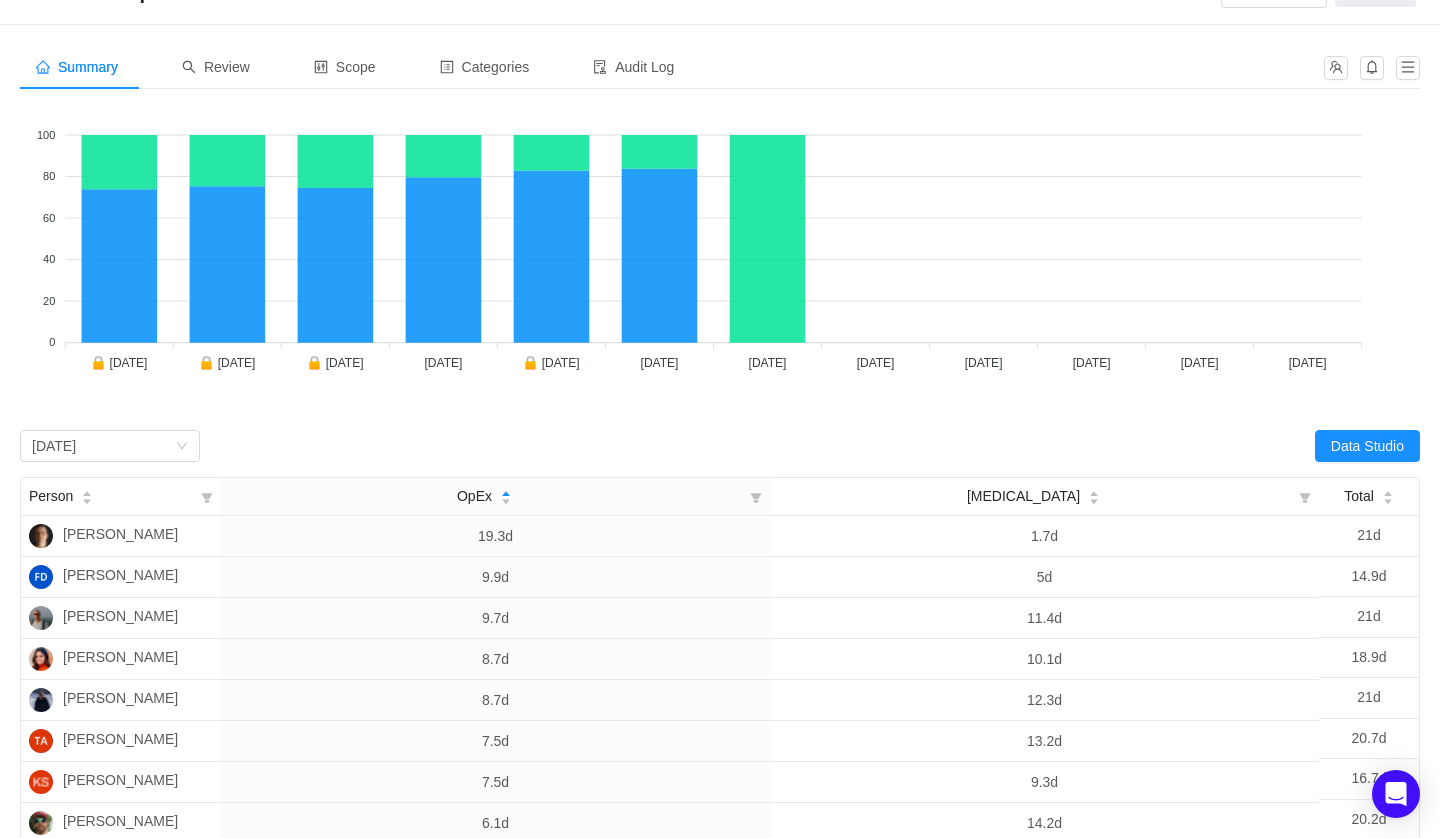 scroll, scrollTop: 0, scrollLeft: 0, axis: both 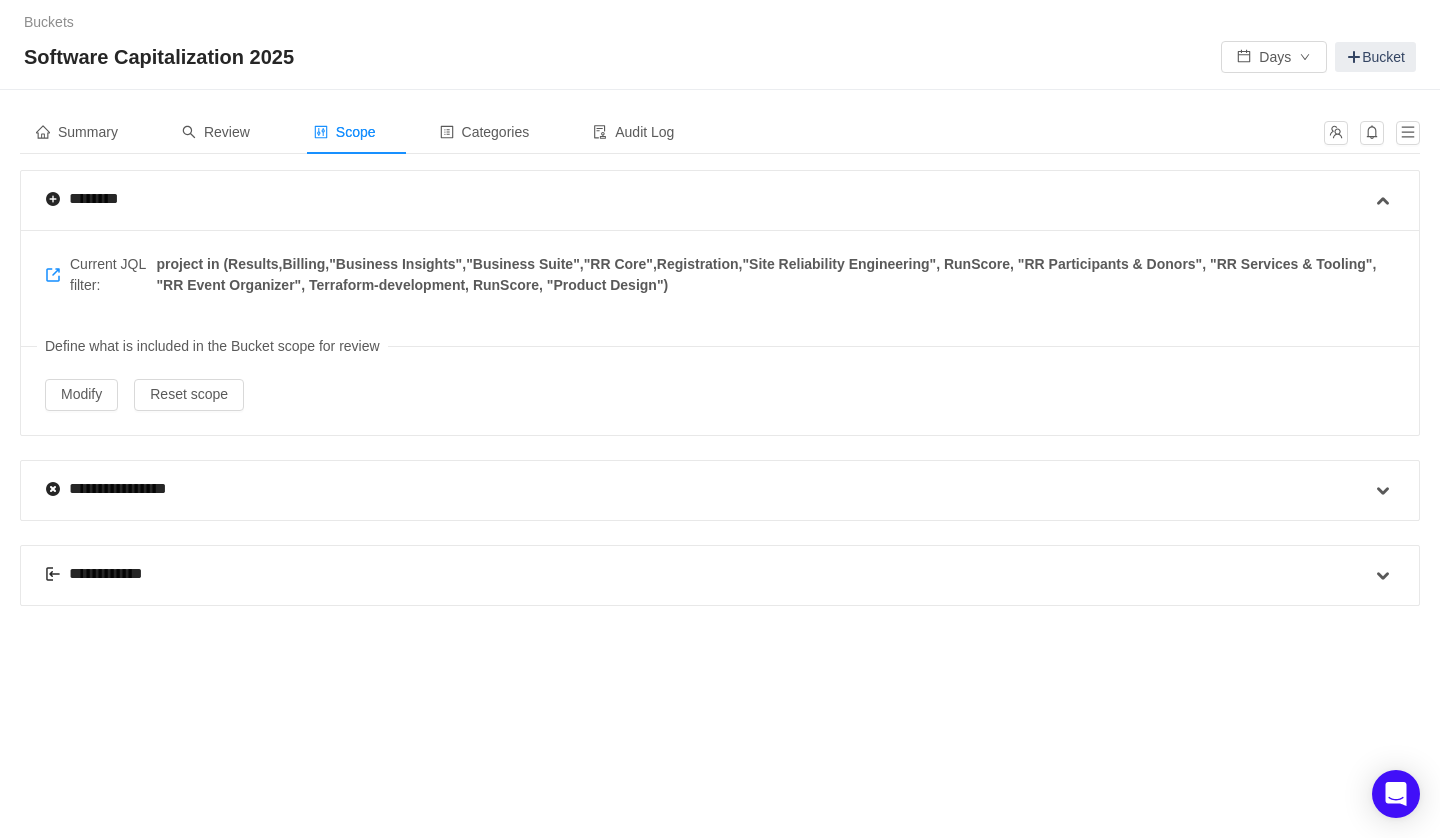 click on "**********" at bounding box center [708, 575] 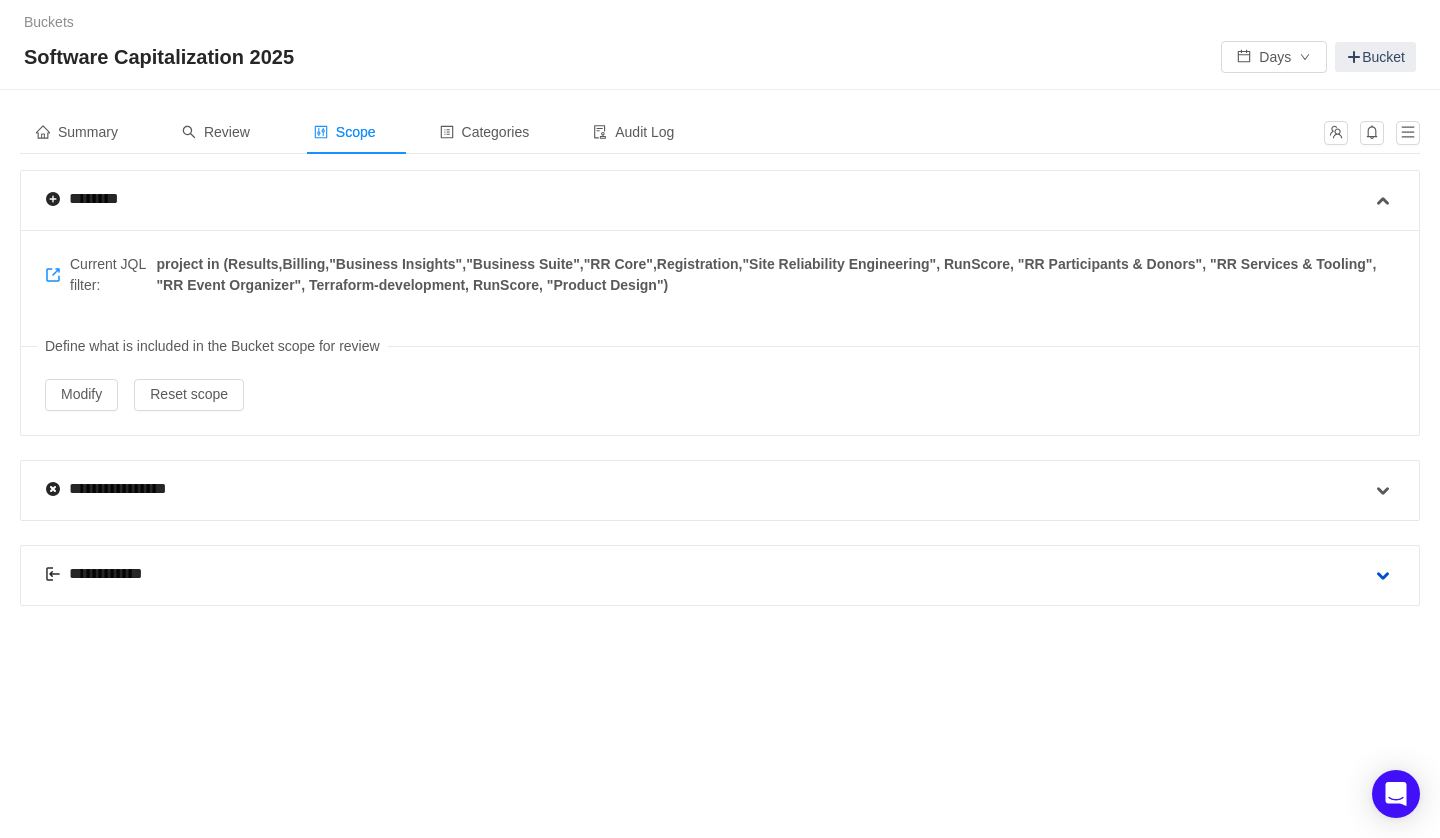 click at bounding box center [1383, 576] 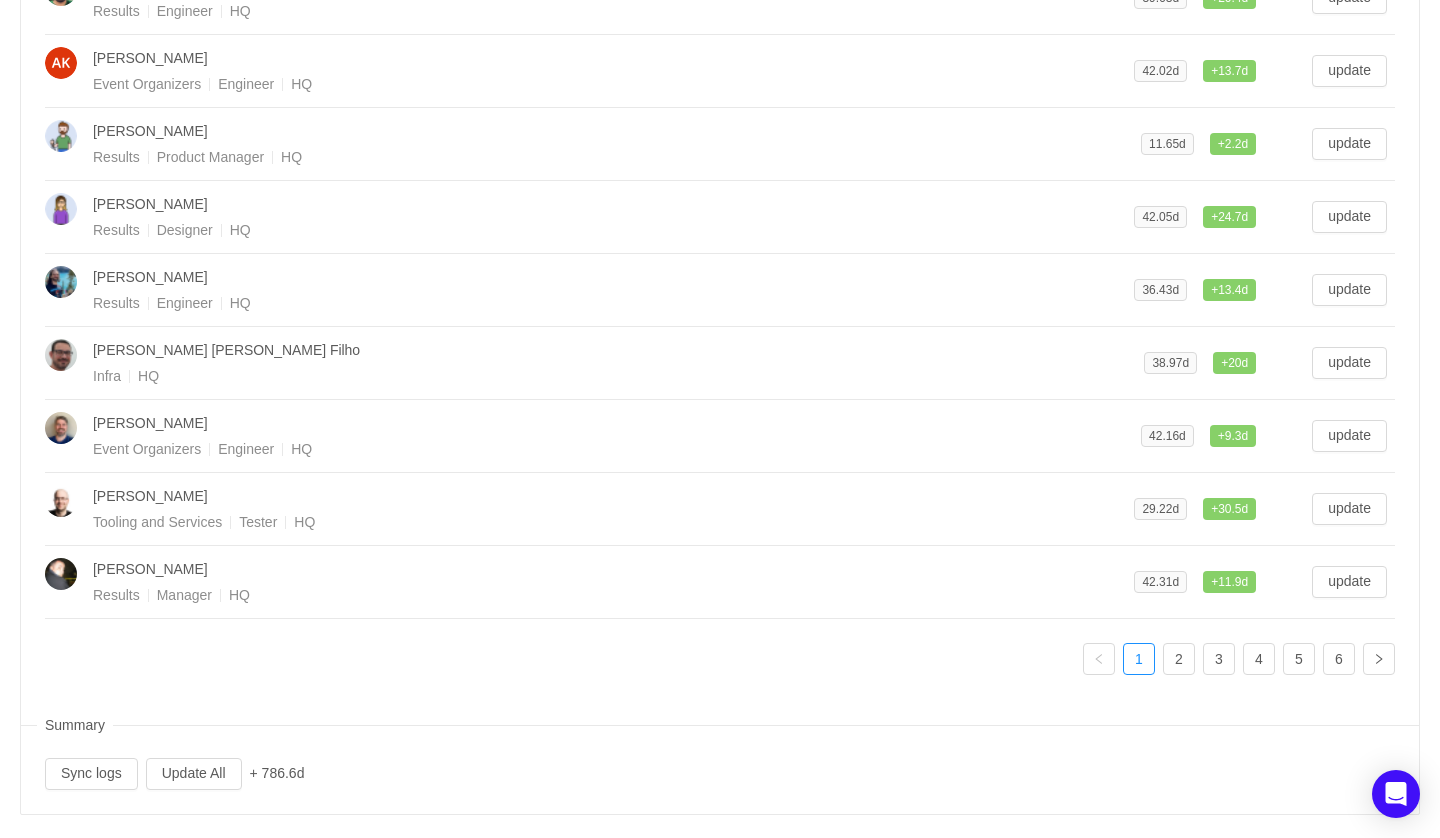 scroll, scrollTop: 797, scrollLeft: 0, axis: vertical 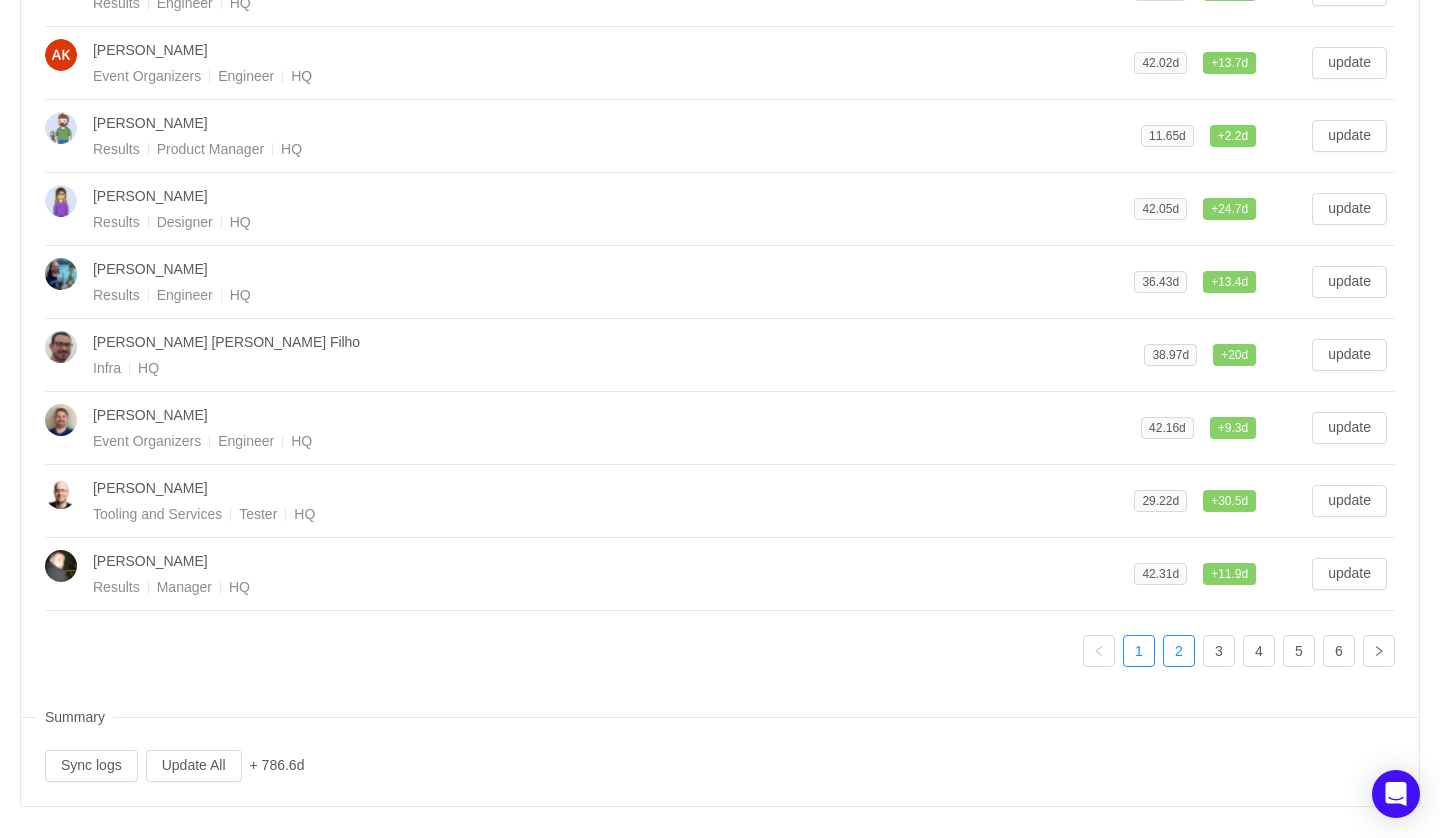 click on "2" at bounding box center [1179, 651] 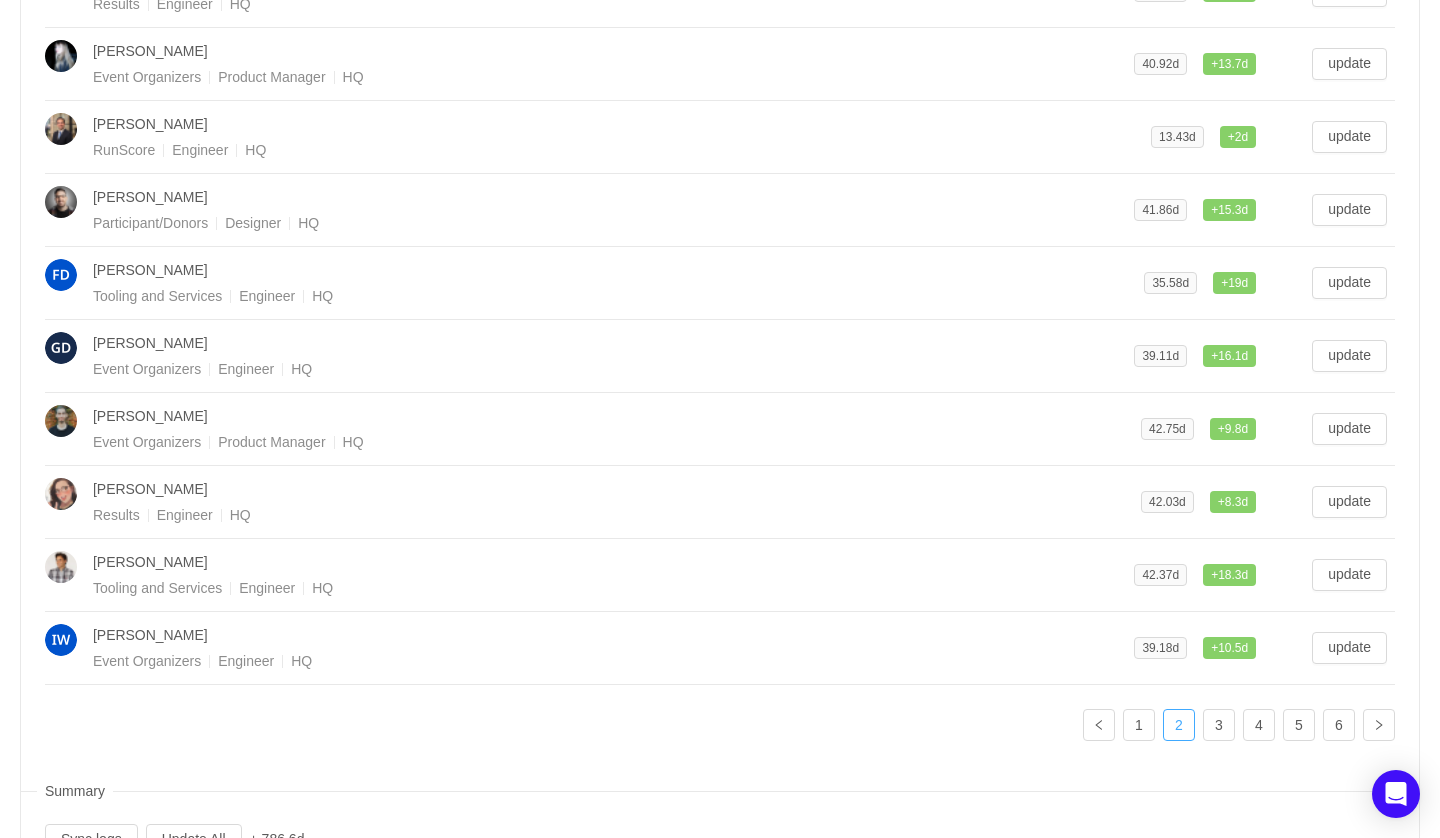 scroll, scrollTop: 797, scrollLeft: 0, axis: vertical 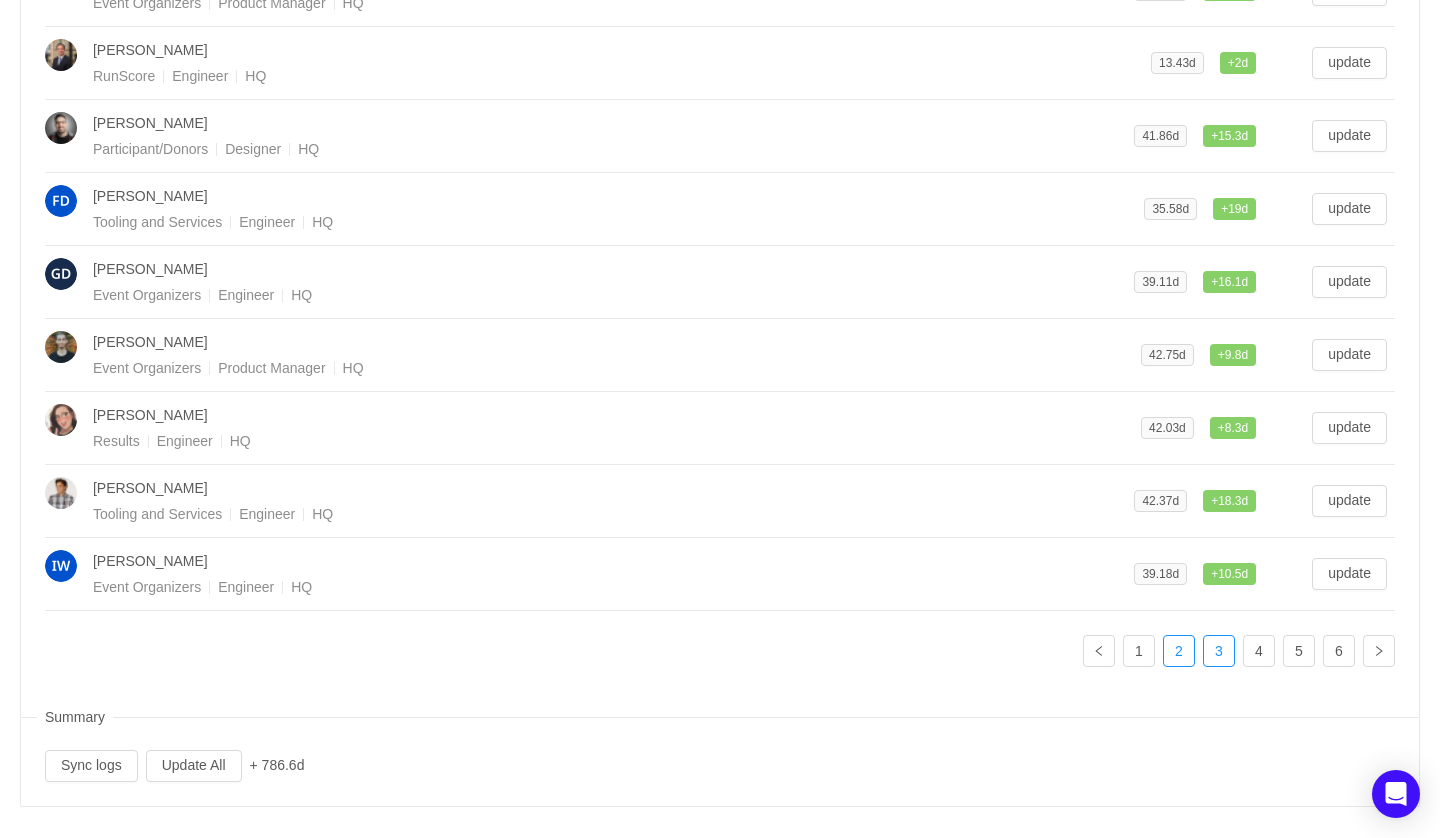 click on "3" at bounding box center [1219, 651] 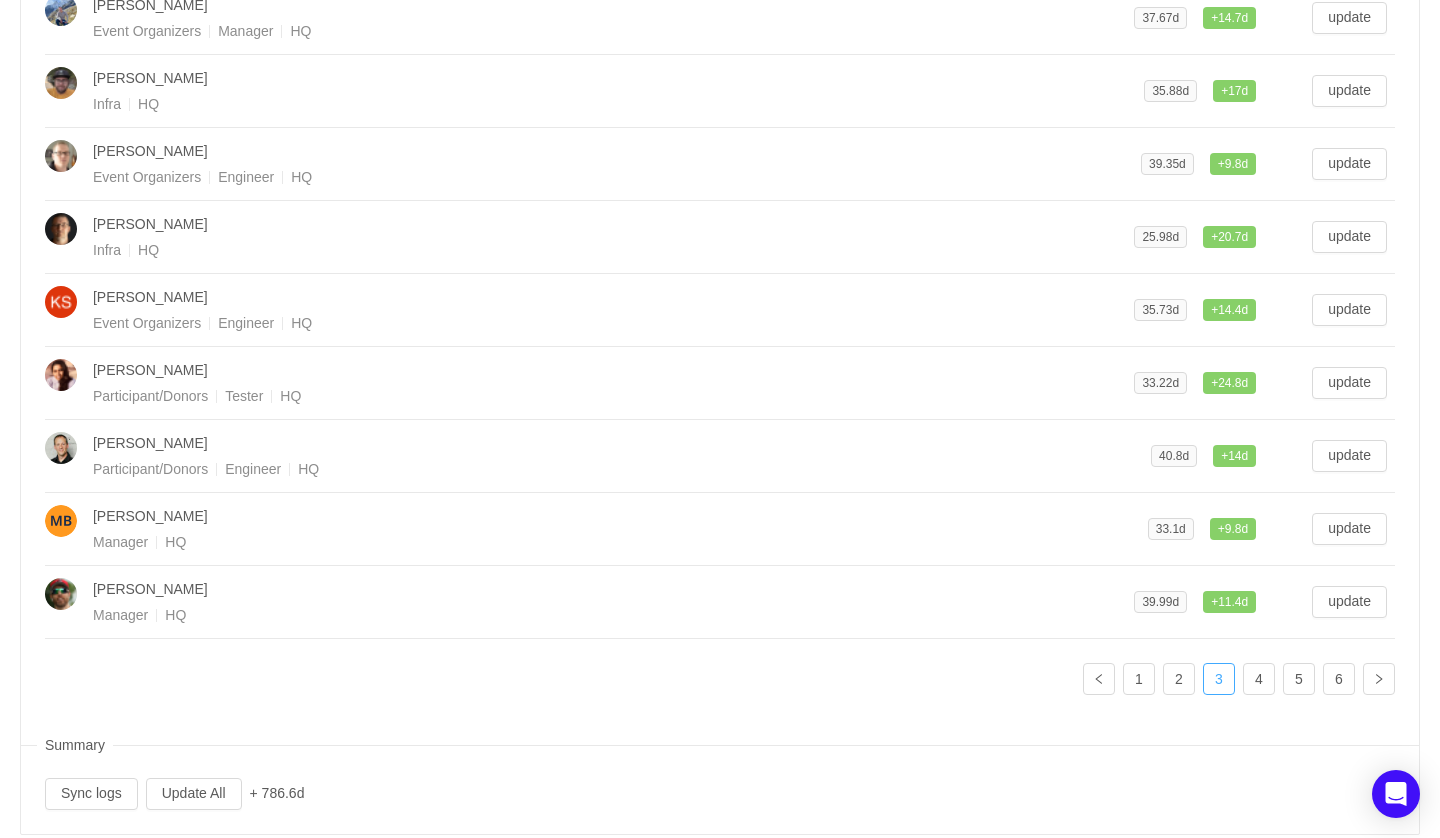 scroll, scrollTop: 797, scrollLeft: 0, axis: vertical 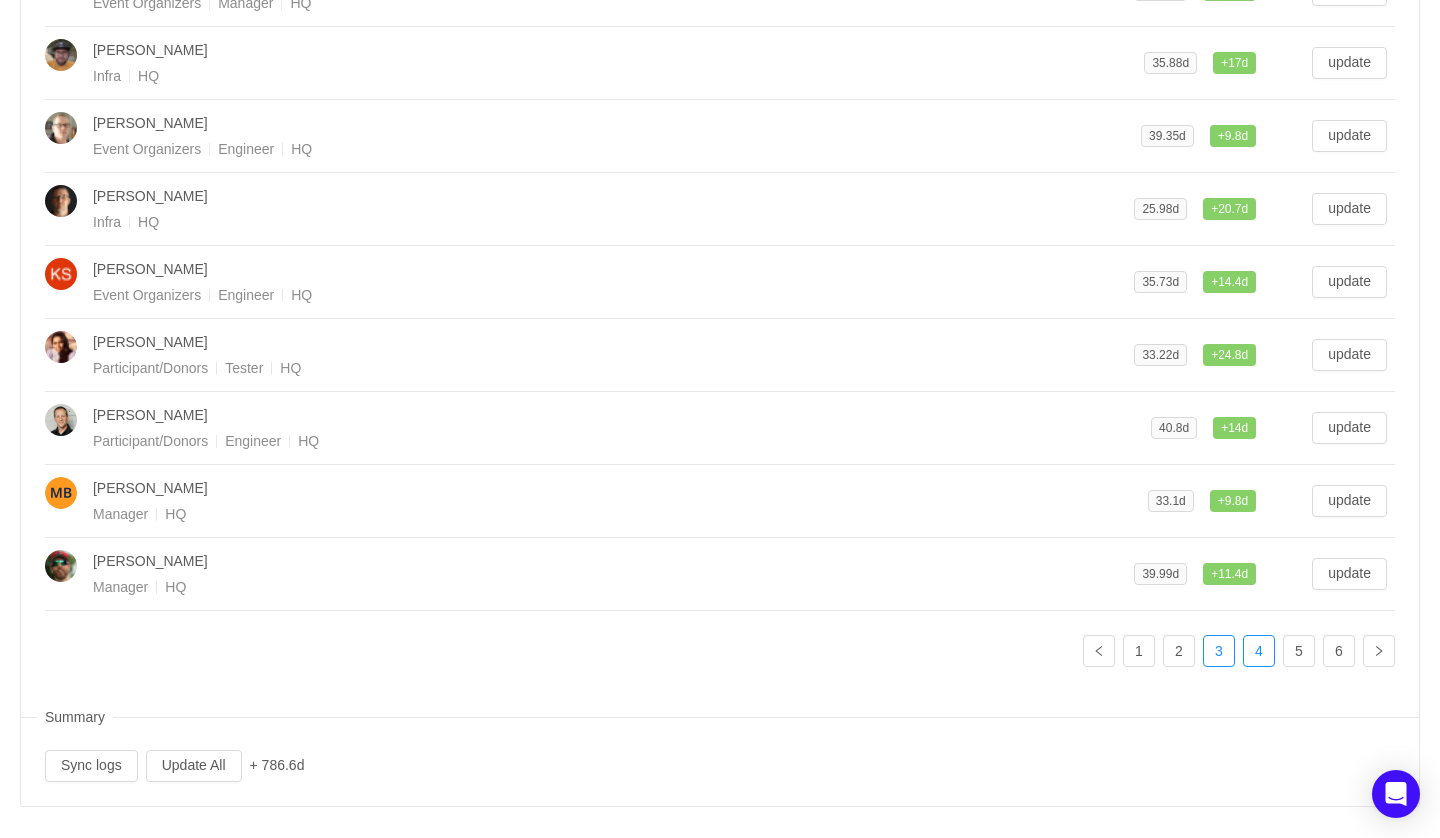 click on "4" at bounding box center (1259, 651) 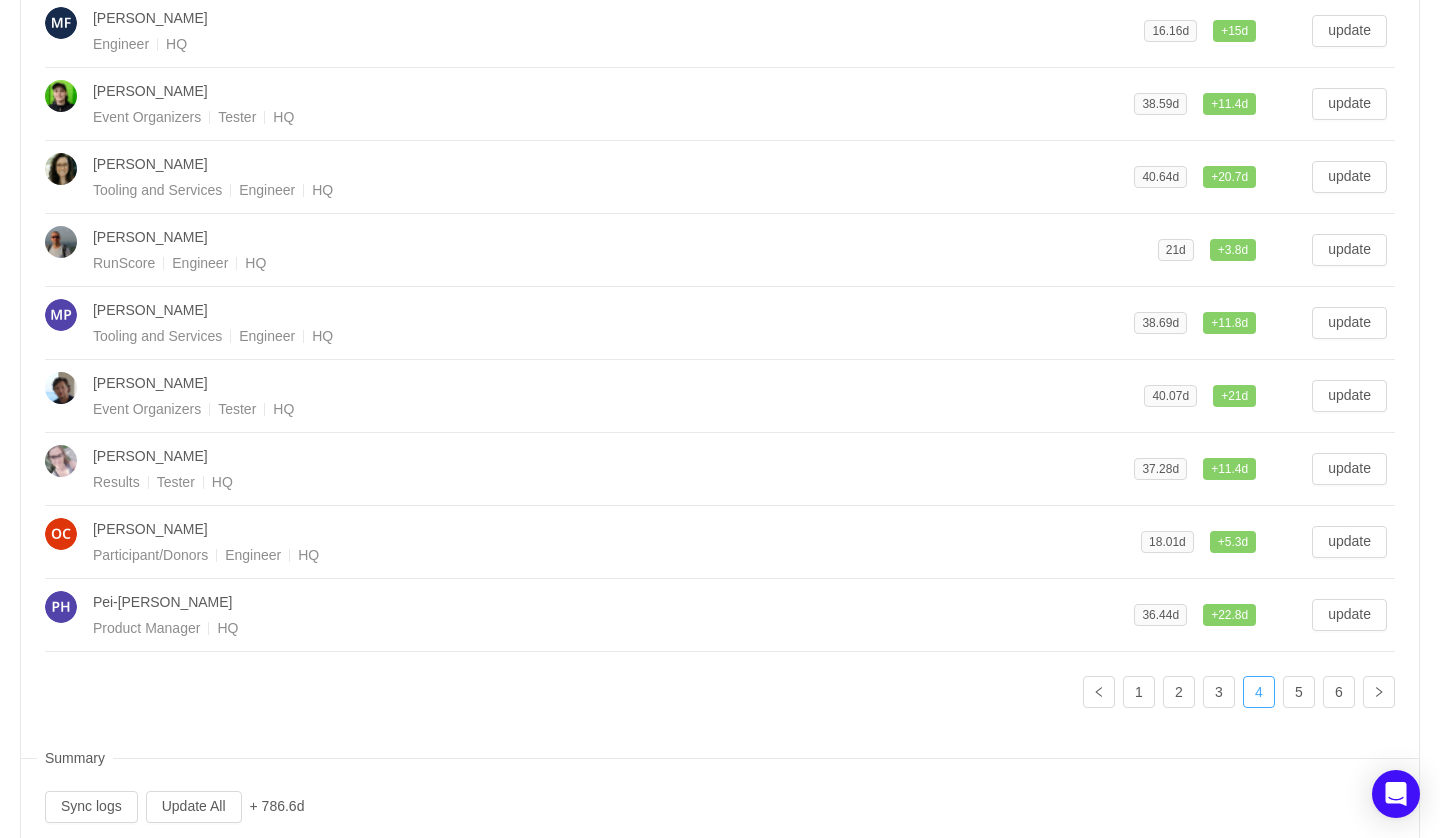 scroll, scrollTop: 755, scrollLeft: 0, axis: vertical 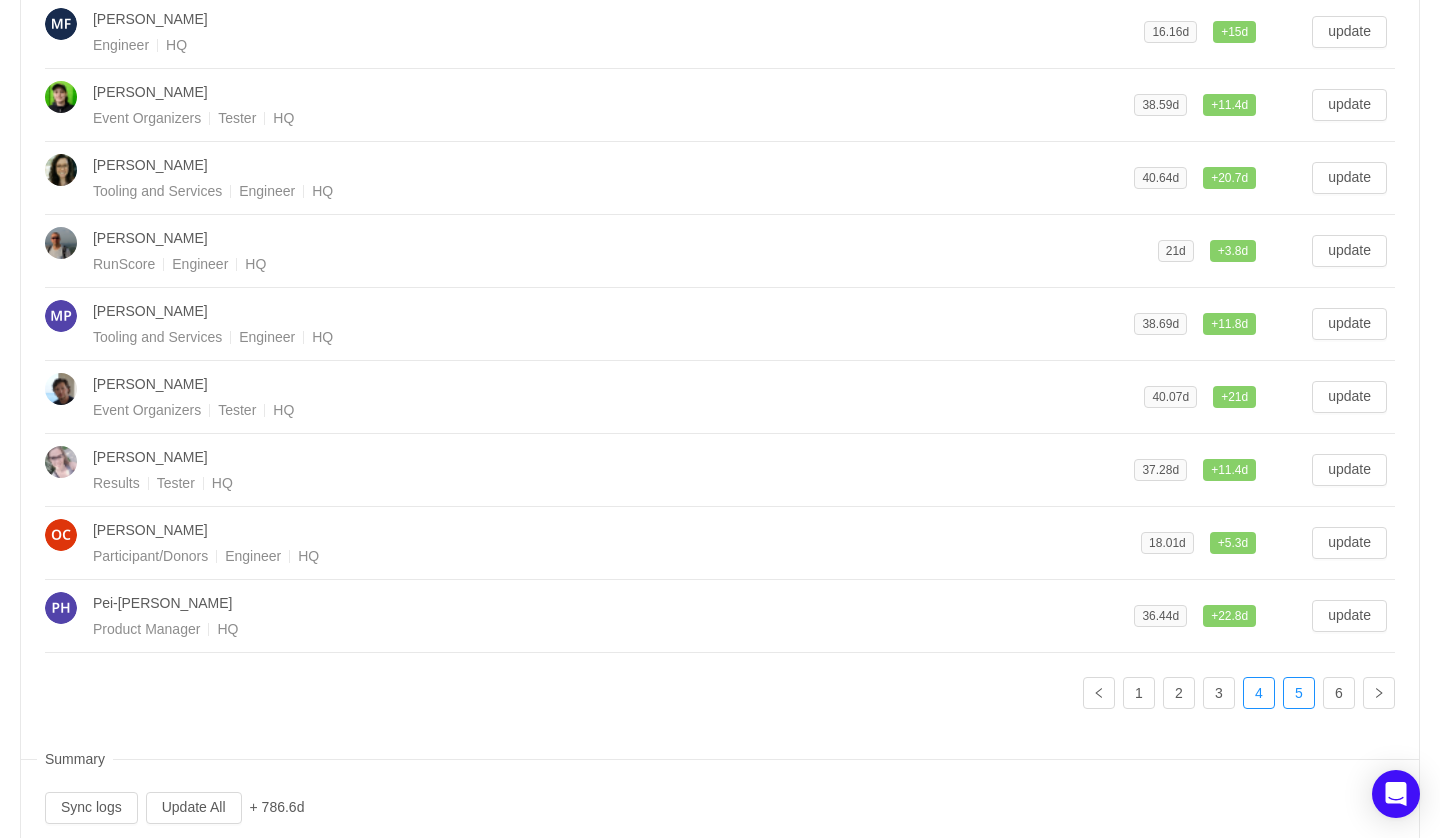 click on "5" at bounding box center [1299, 693] 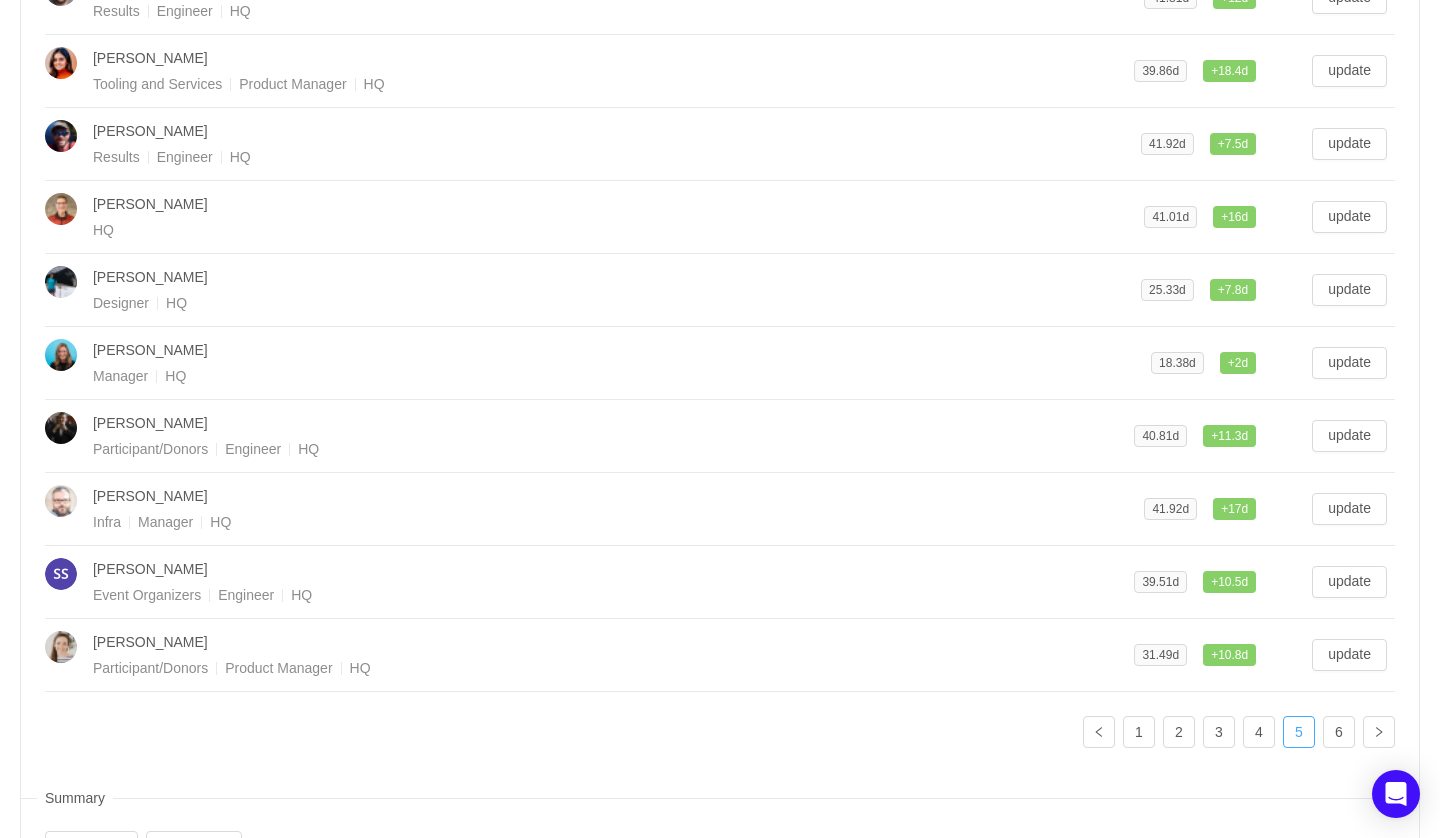 scroll, scrollTop: 775, scrollLeft: 0, axis: vertical 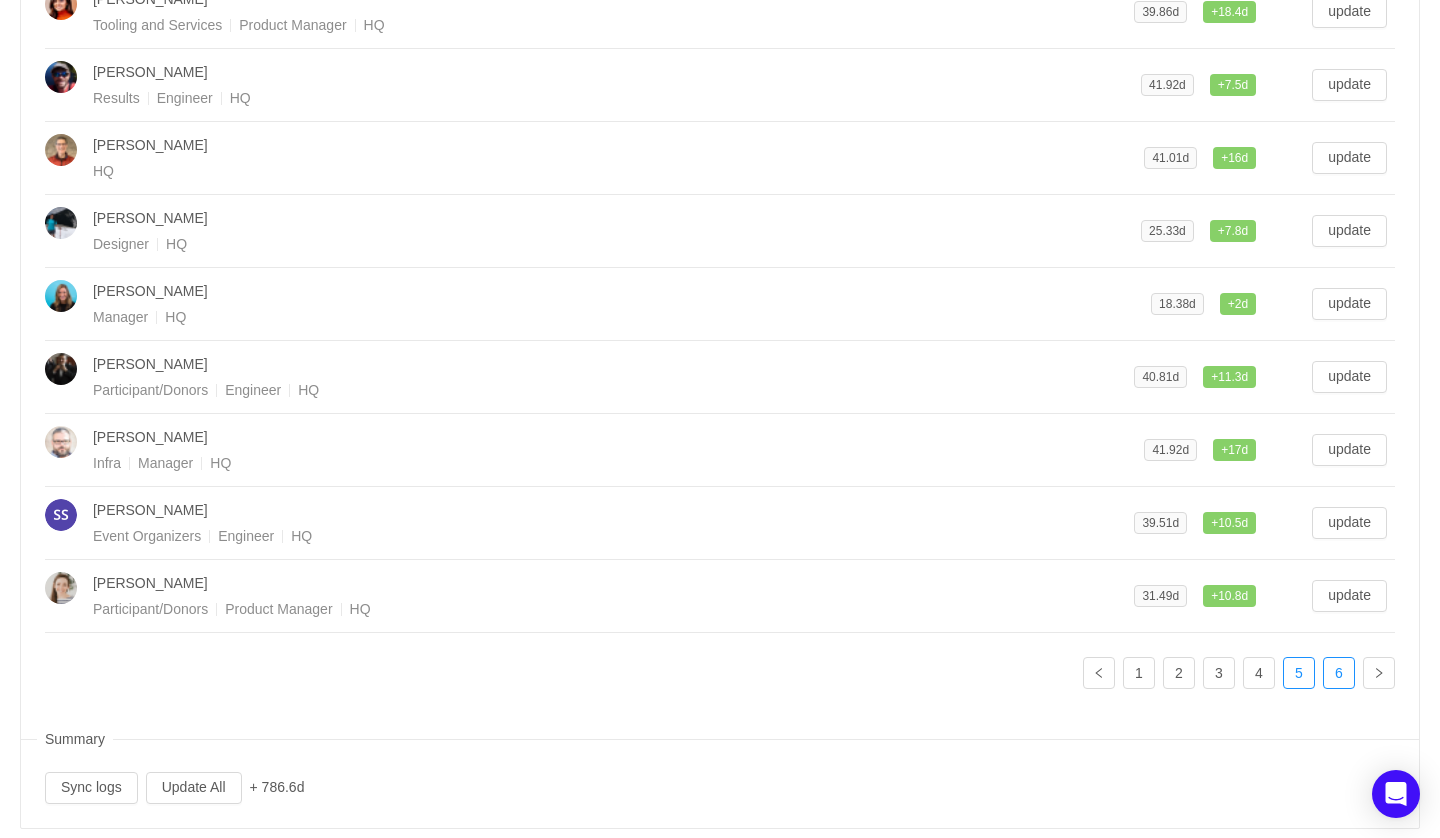 click on "6" at bounding box center [1339, 673] 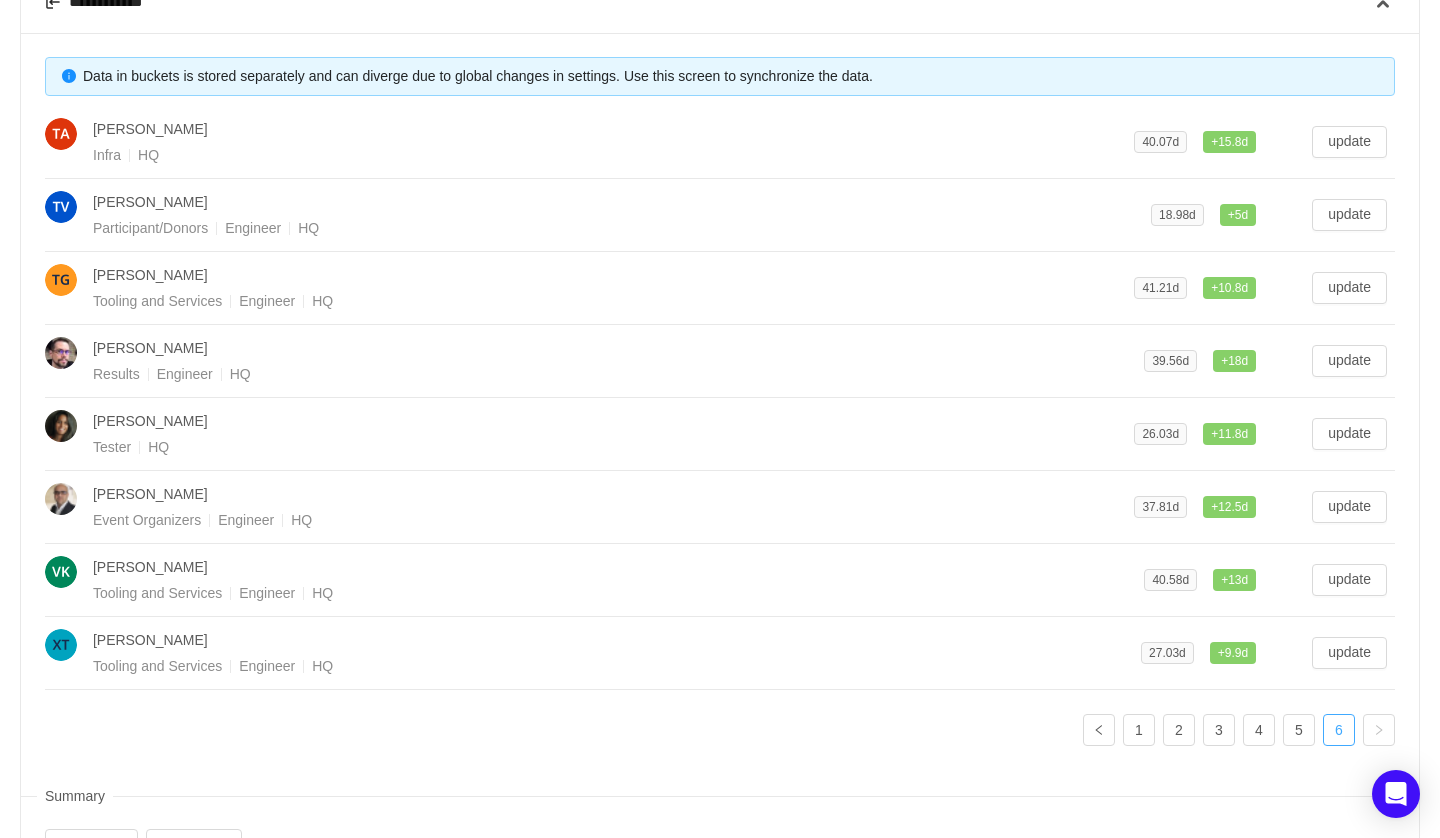 scroll, scrollTop: 604, scrollLeft: 0, axis: vertical 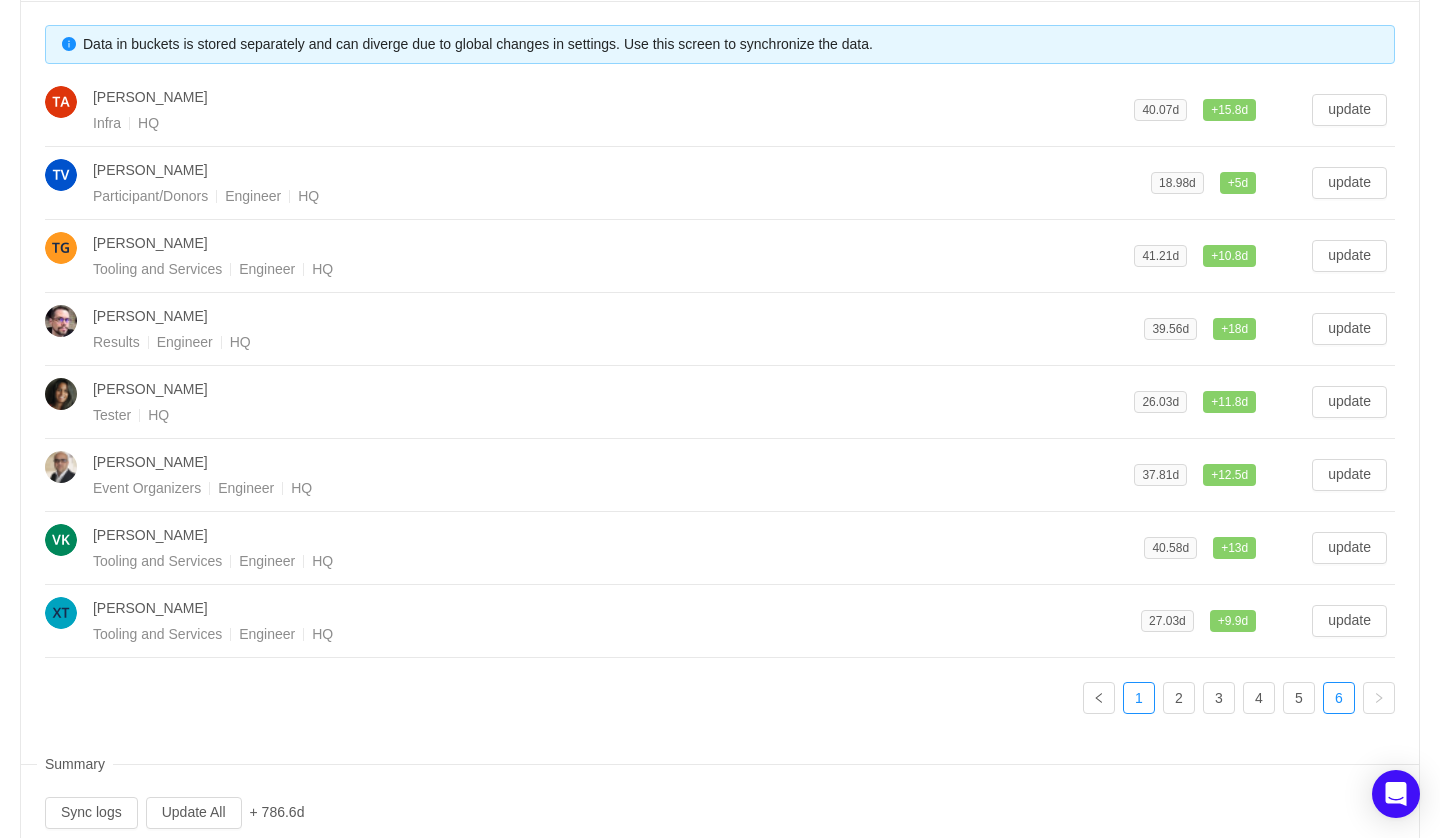 click on "1" at bounding box center (1139, 698) 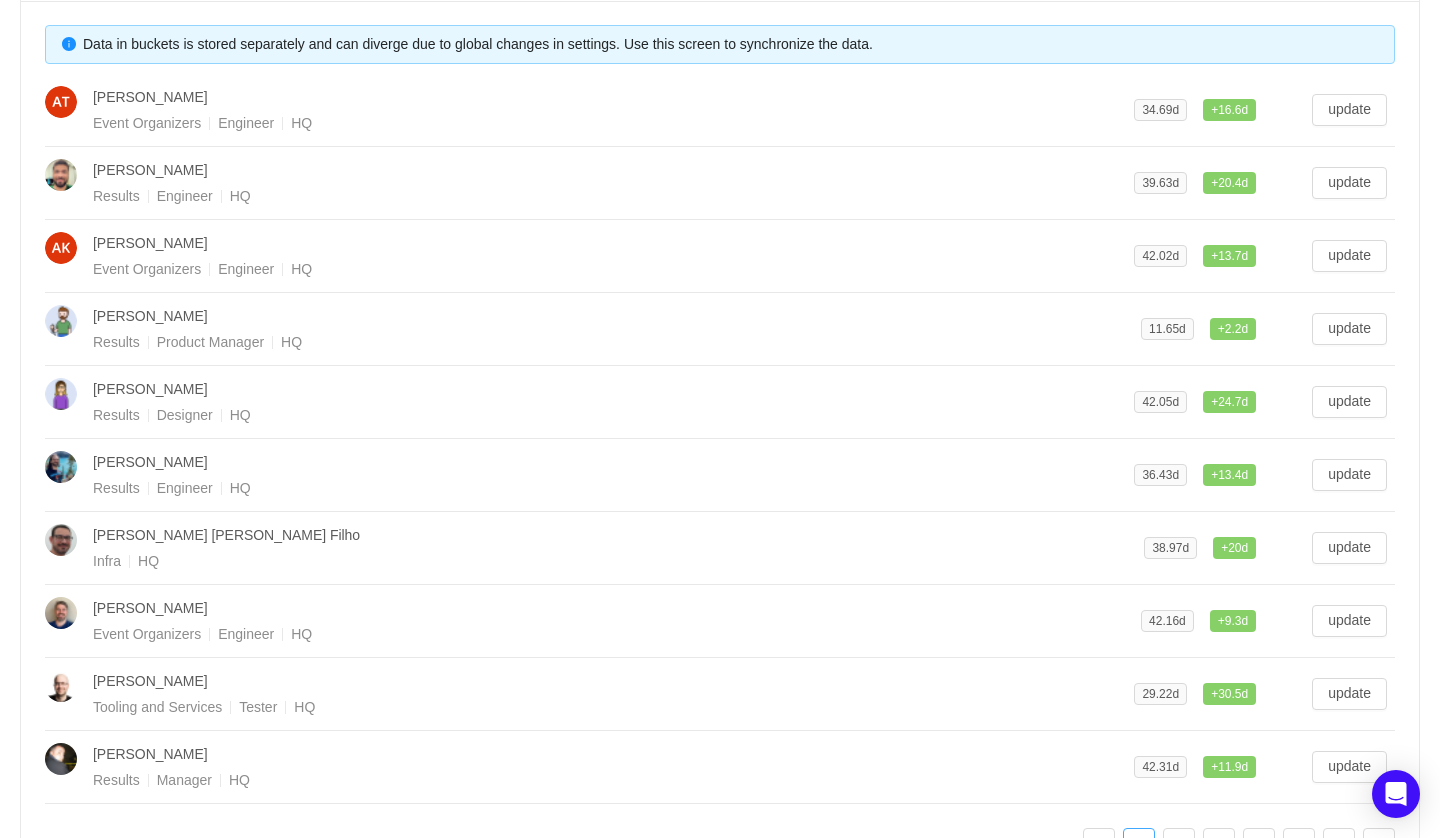 type 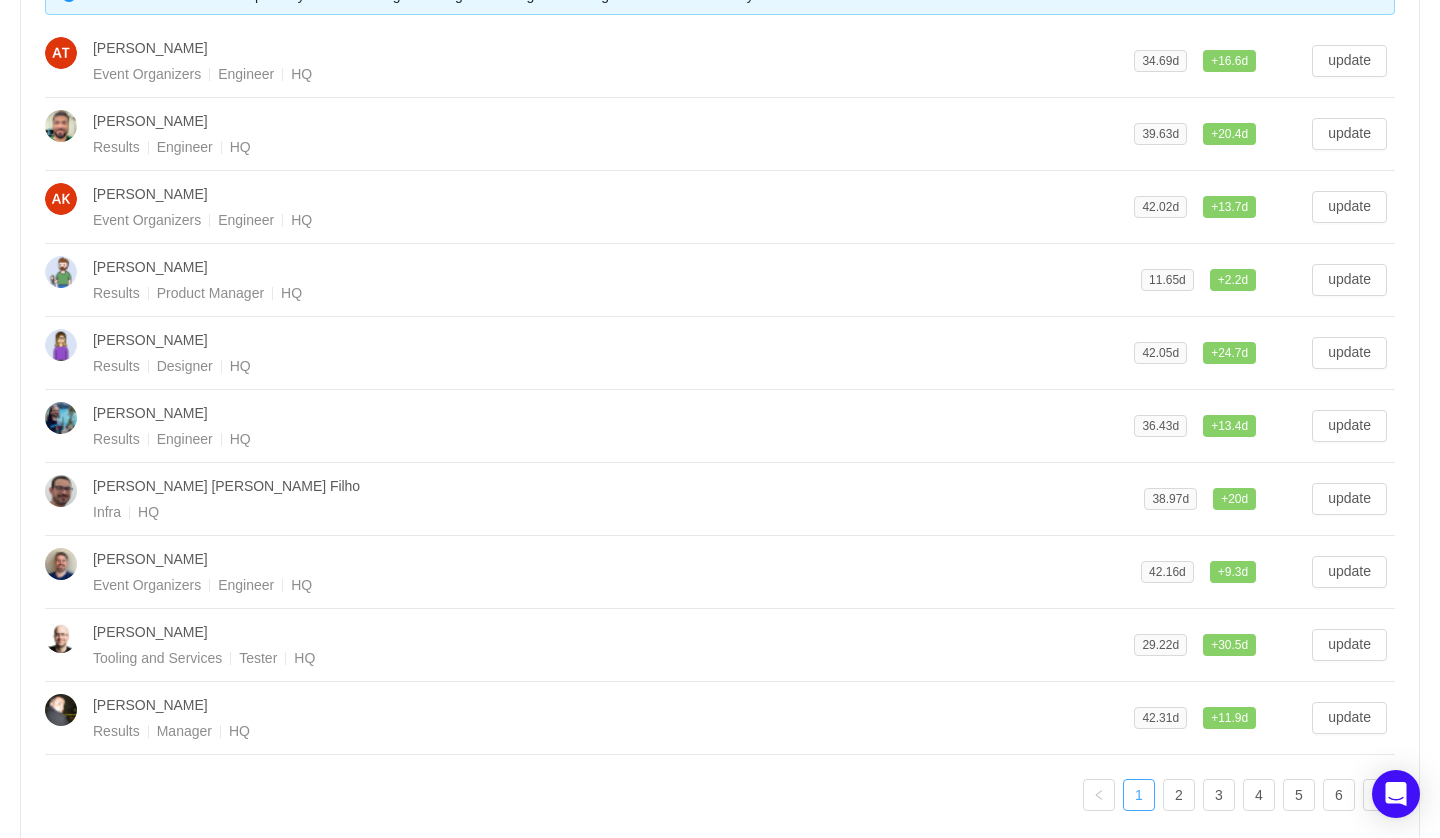 scroll, scrollTop: 797, scrollLeft: 0, axis: vertical 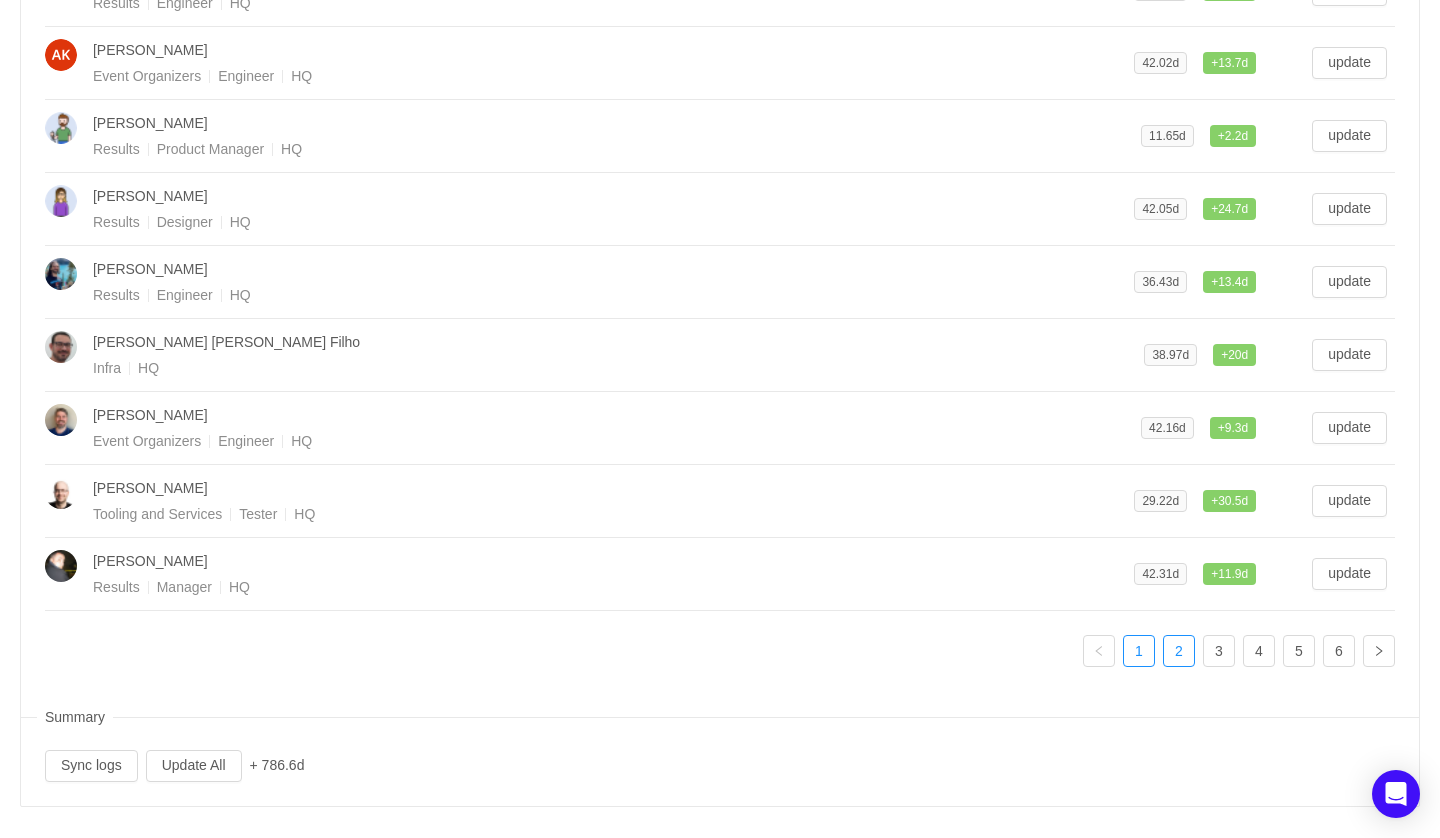 click on "2" at bounding box center (1179, 651) 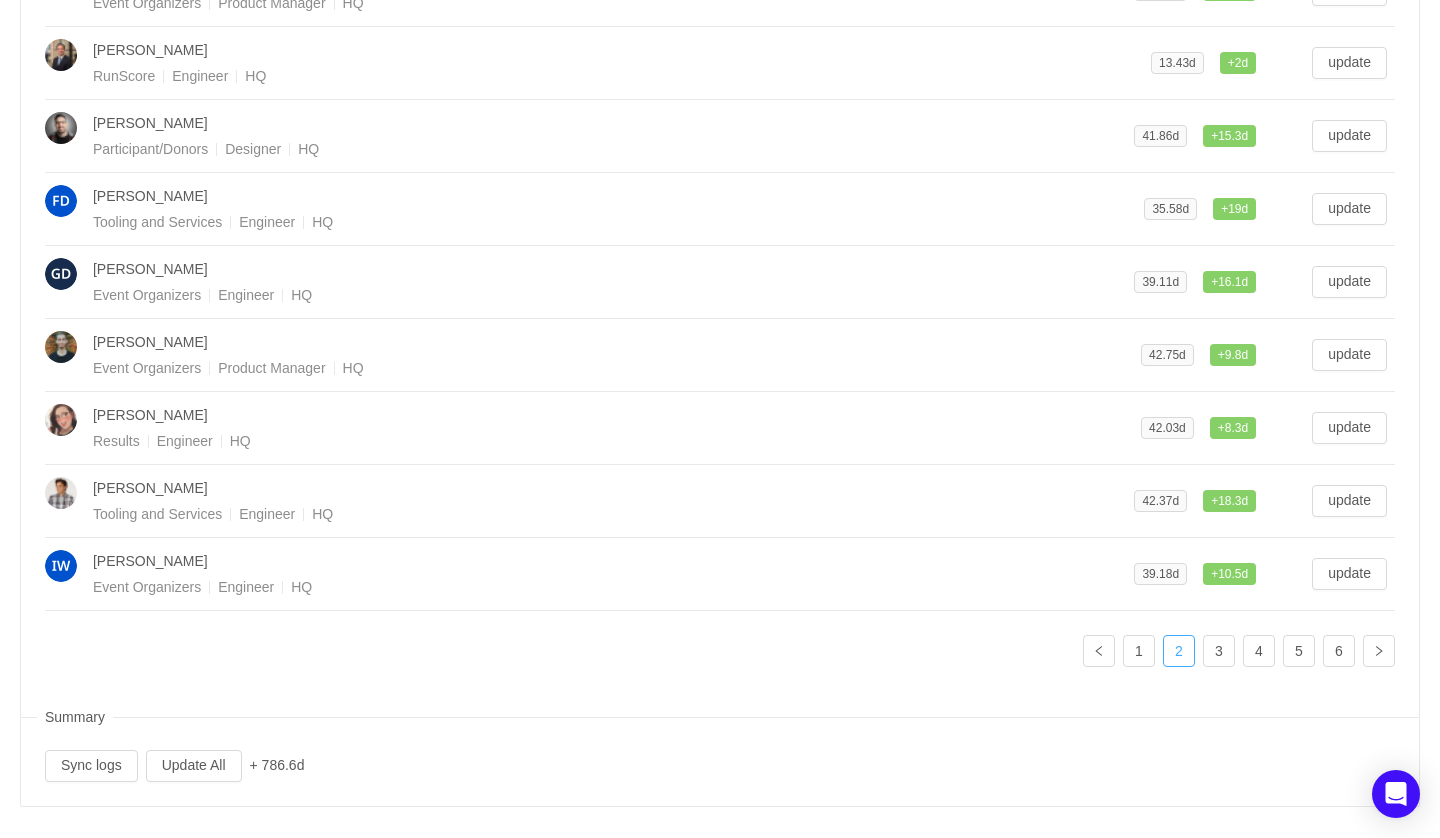 scroll, scrollTop: 470, scrollLeft: 0, axis: vertical 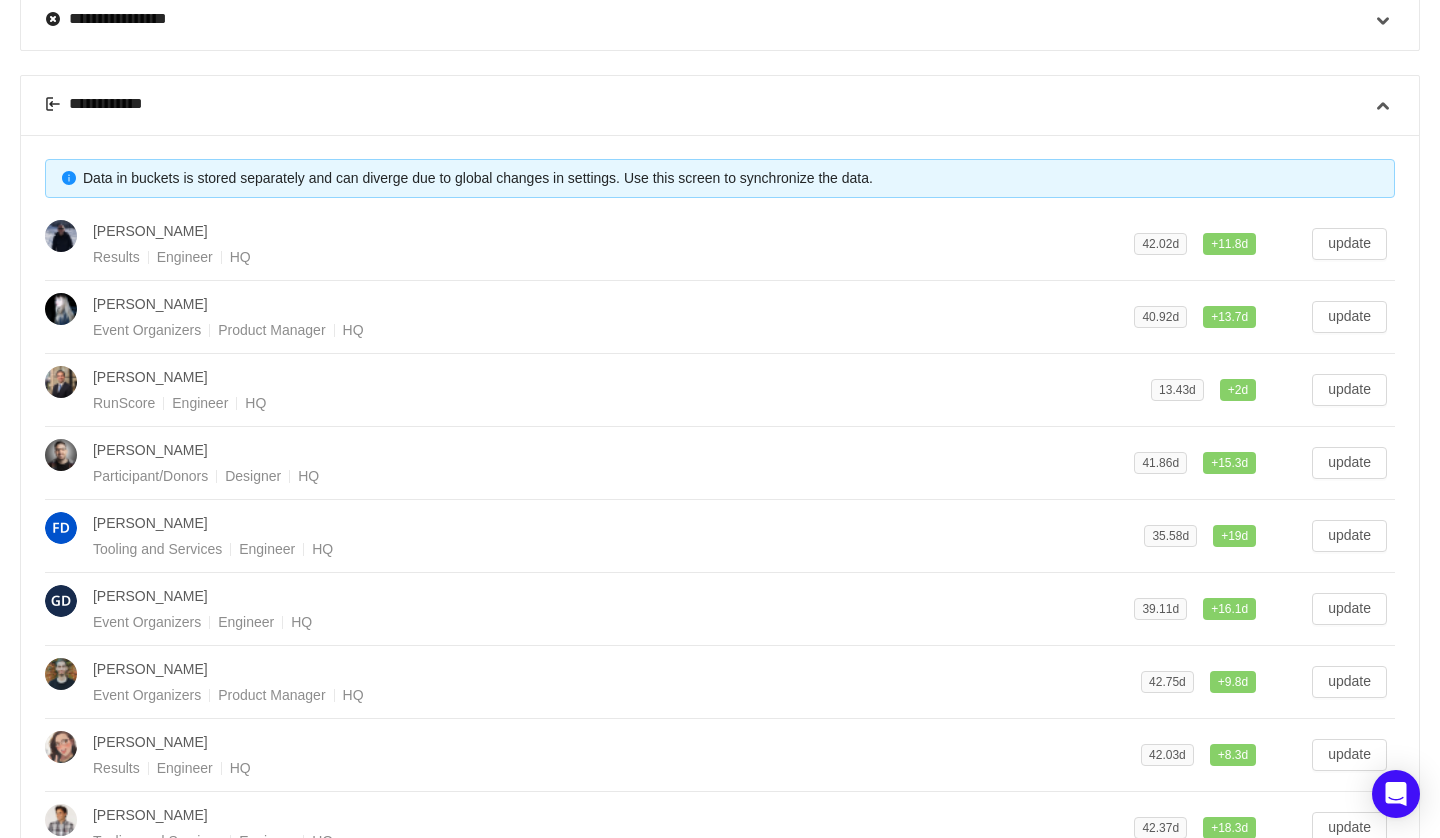 type 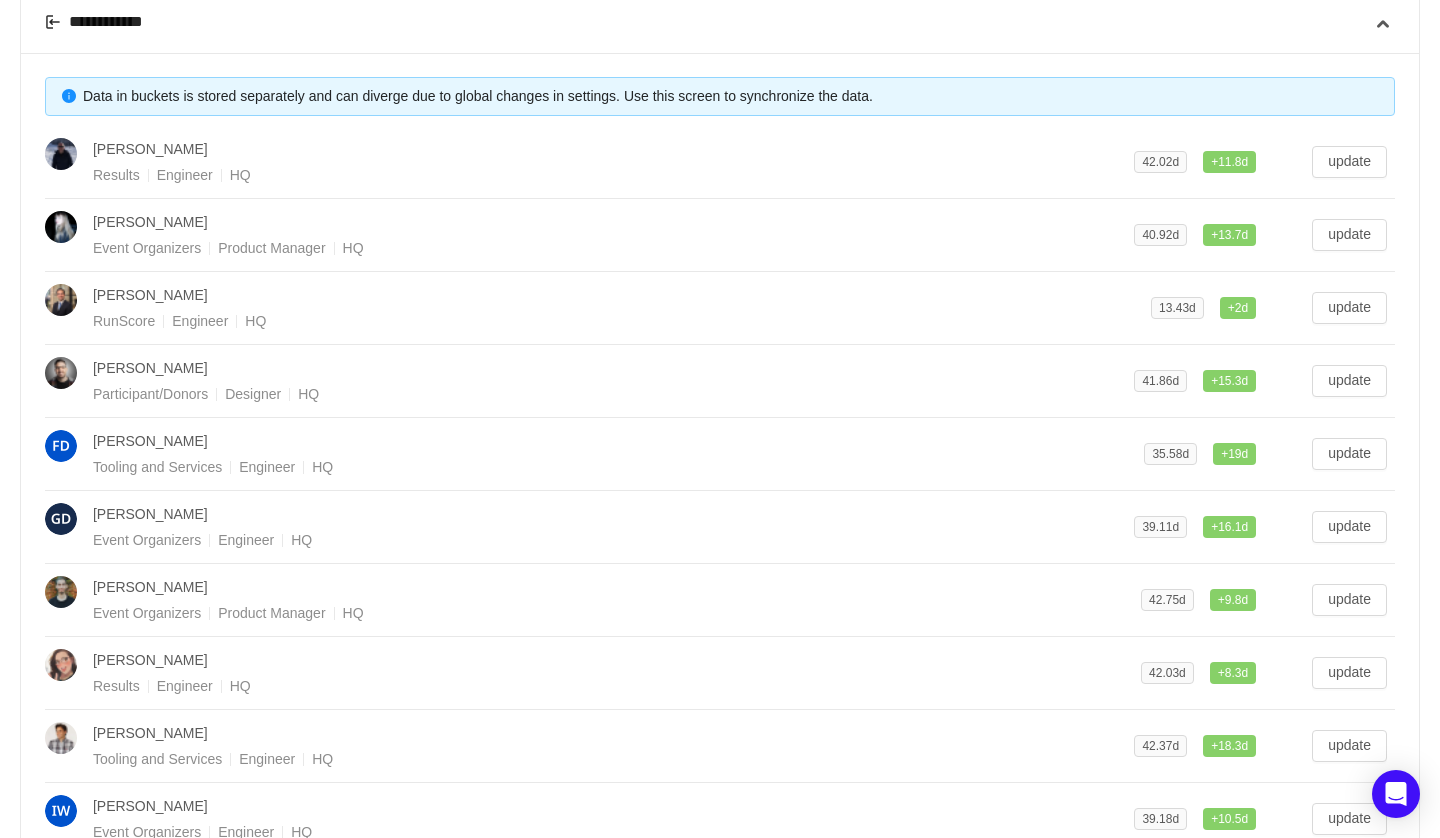 scroll, scrollTop: 797, scrollLeft: 0, axis: vertical 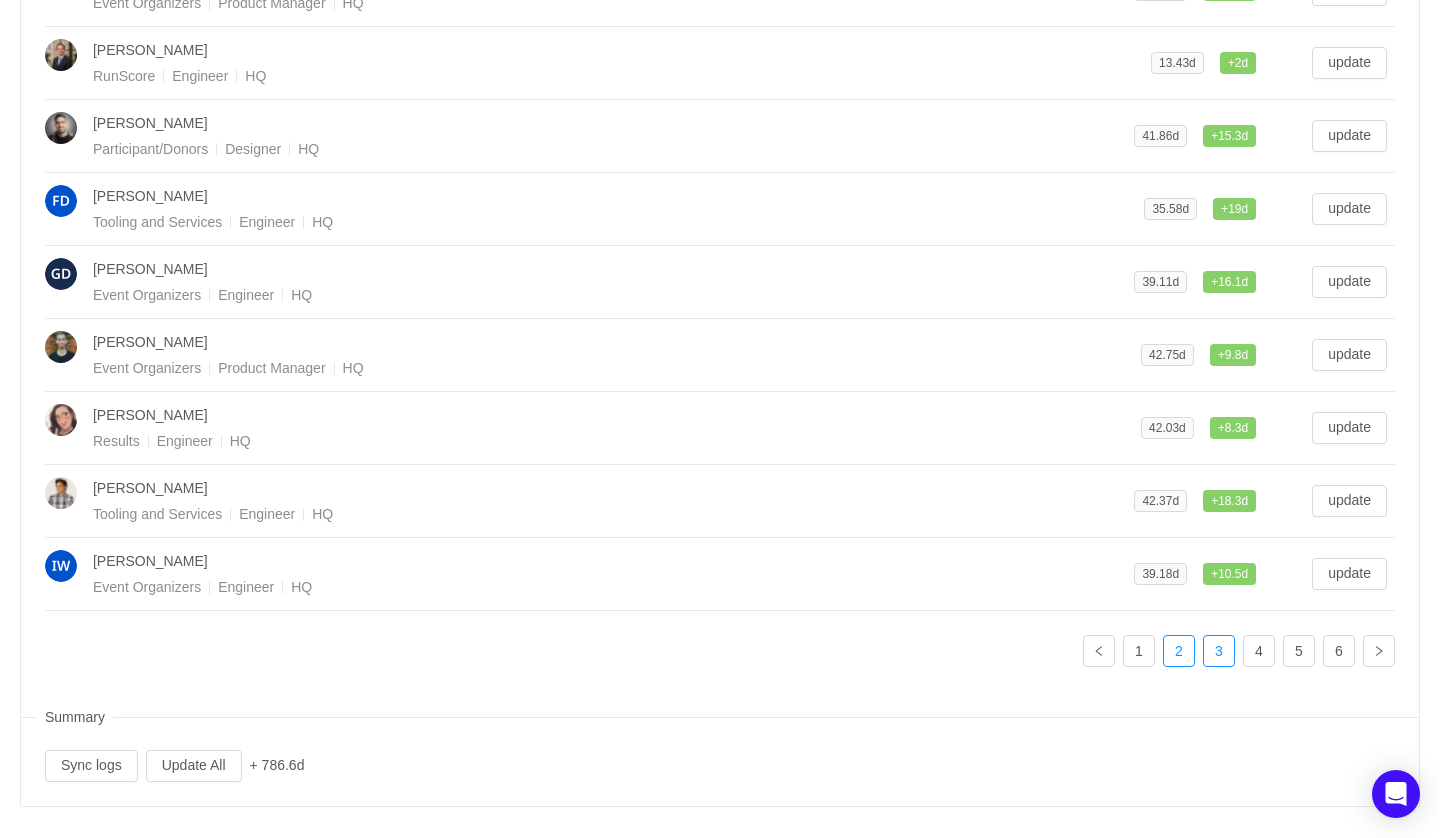 click on "3" at bounding box center [1219, 651] 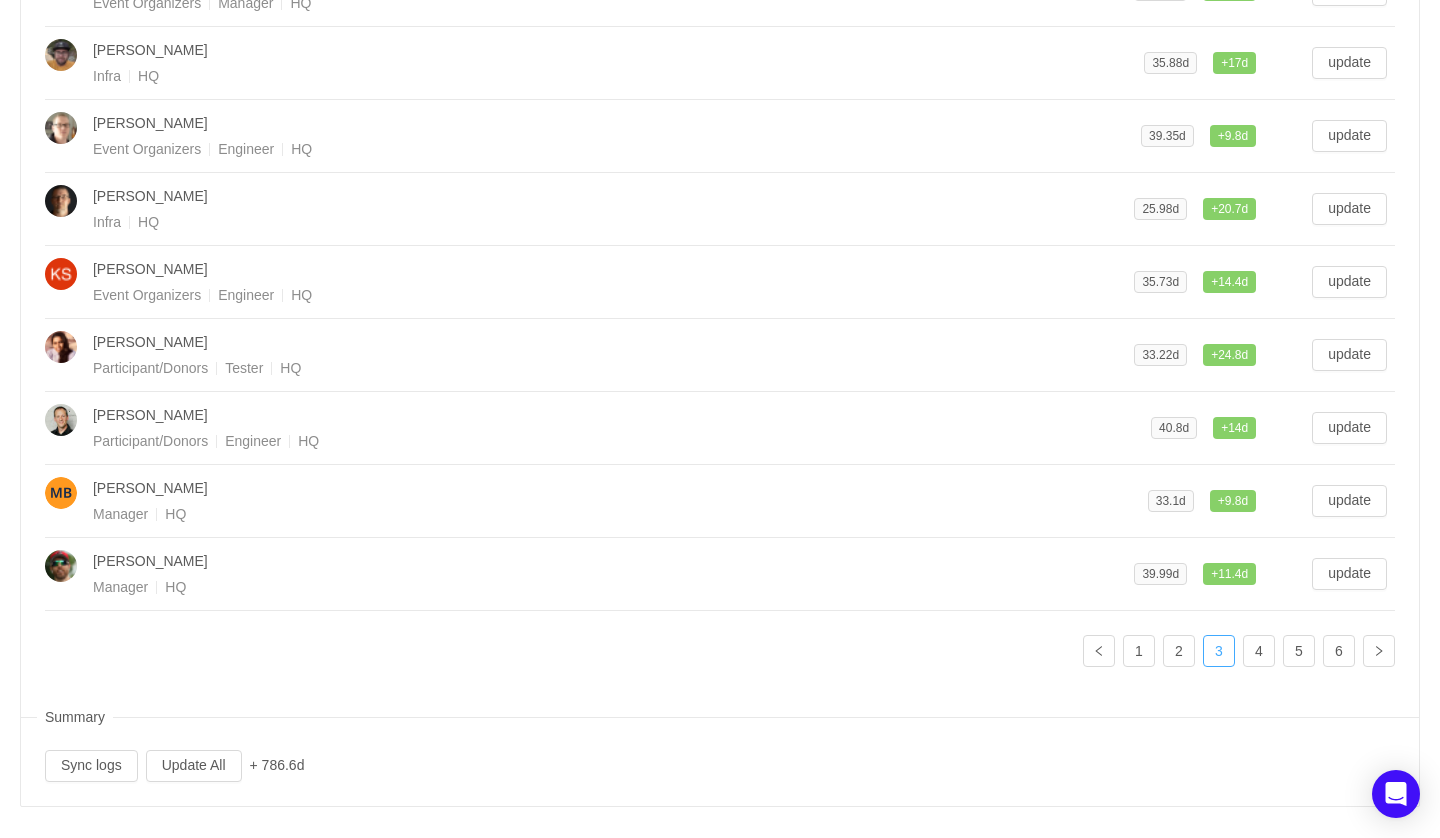 type 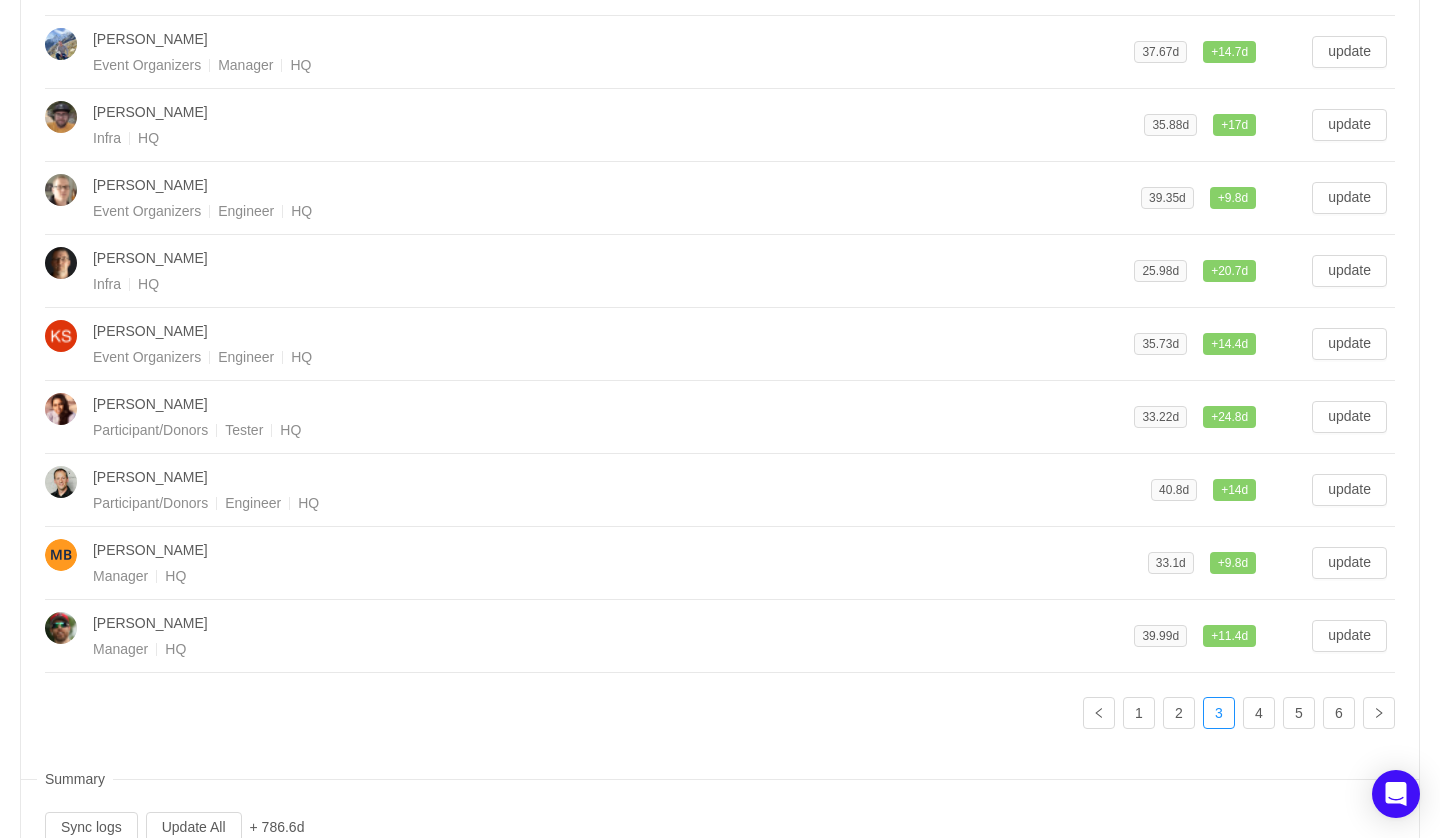 scroll, scrollTop: 599, scrollLeft: 0, axis: vertical 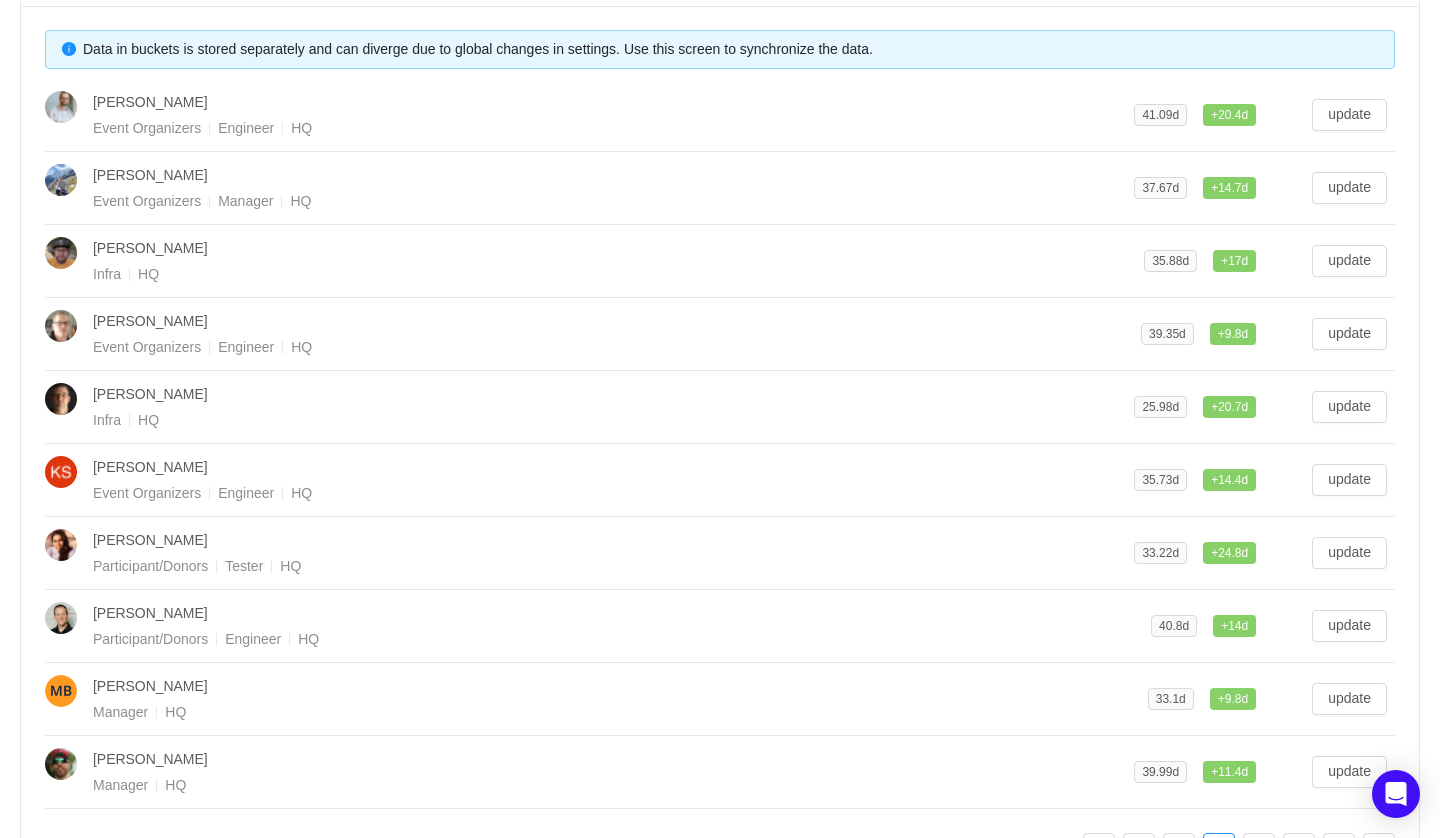 click on "[PERSON_NAME]" at bounding box center [613, 394] 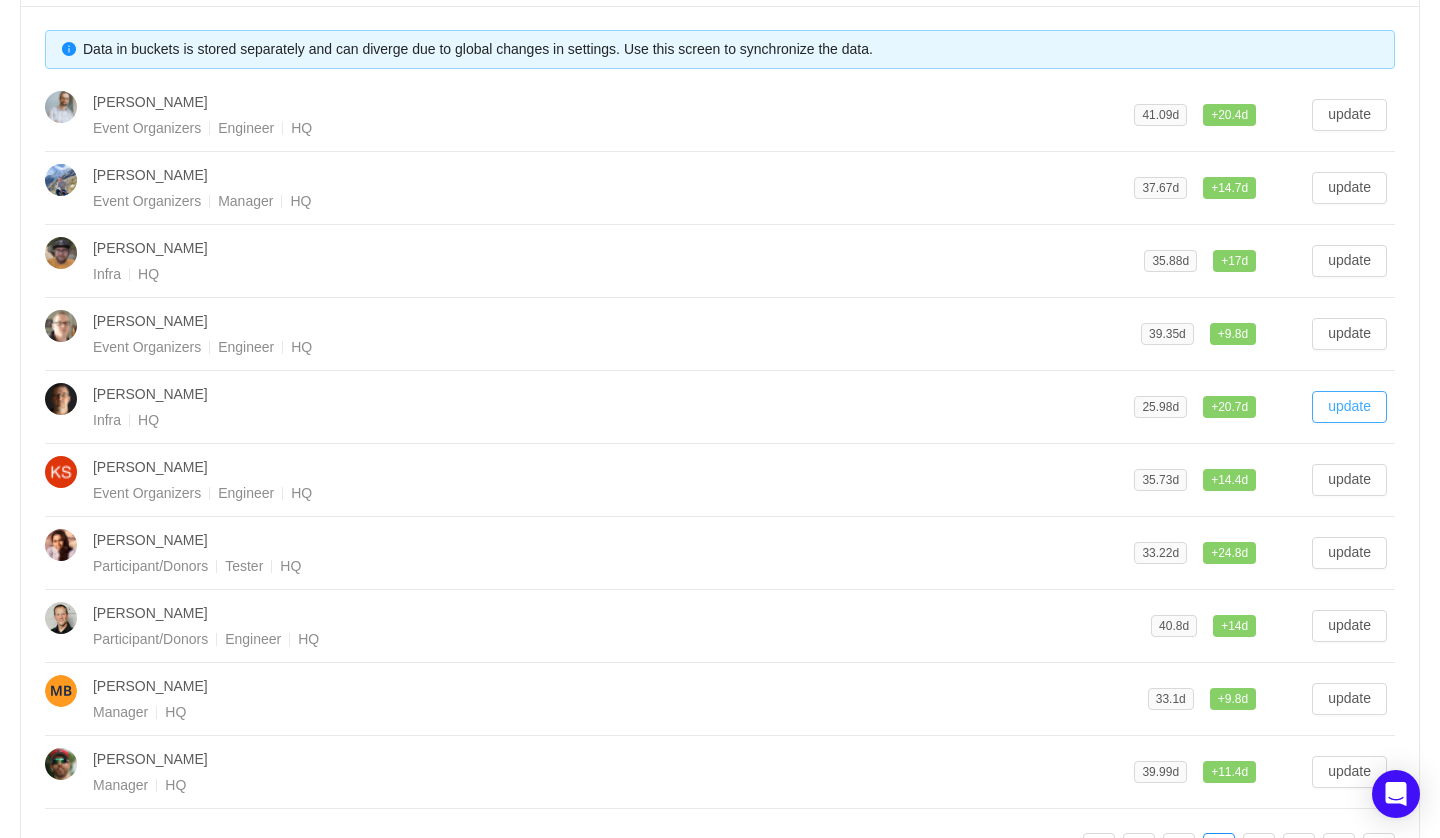 click on "update" at bounding box center (1349, 407) 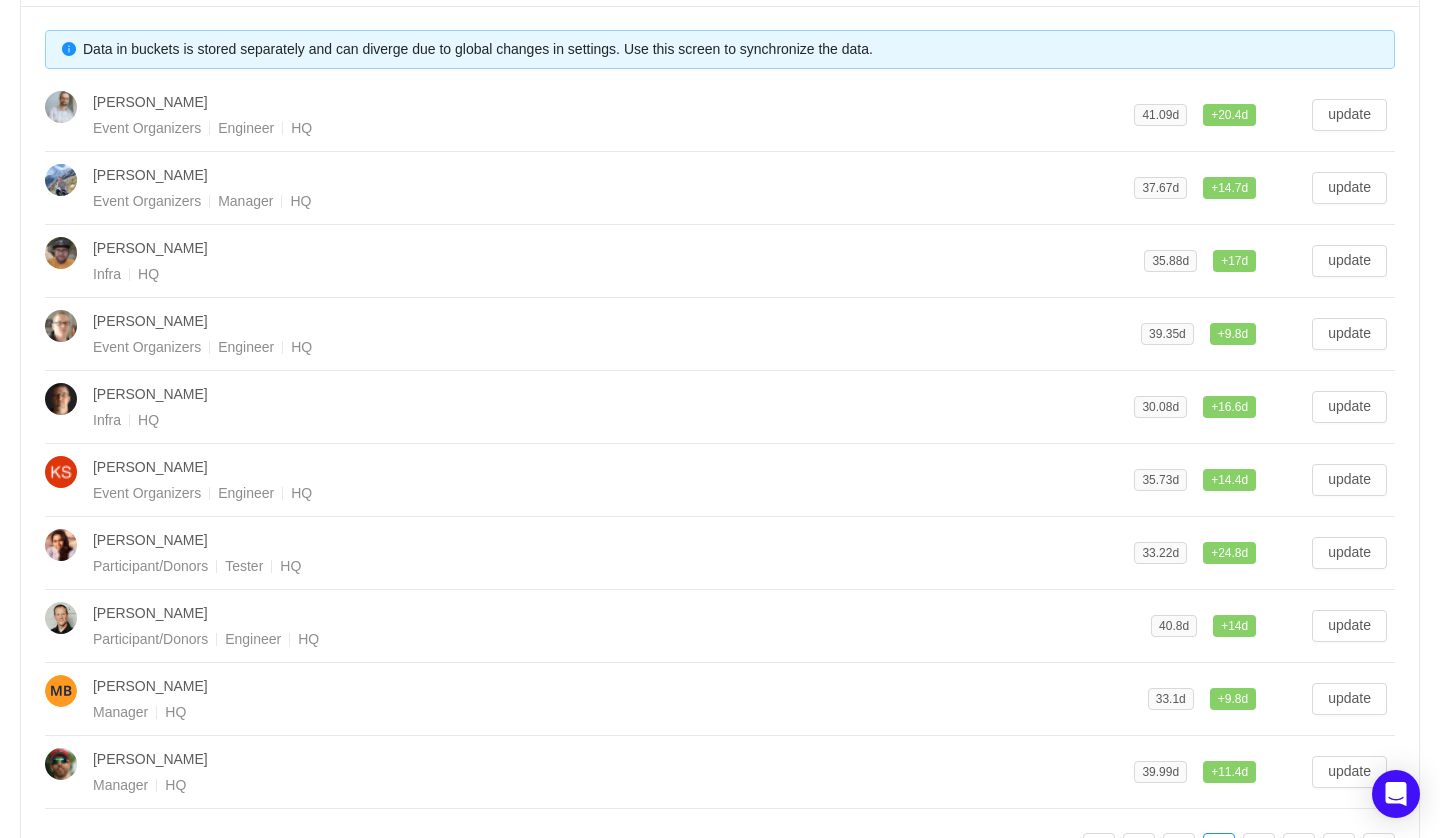 click on "[PERSON_NAME]" at bounding box center [613, 394] 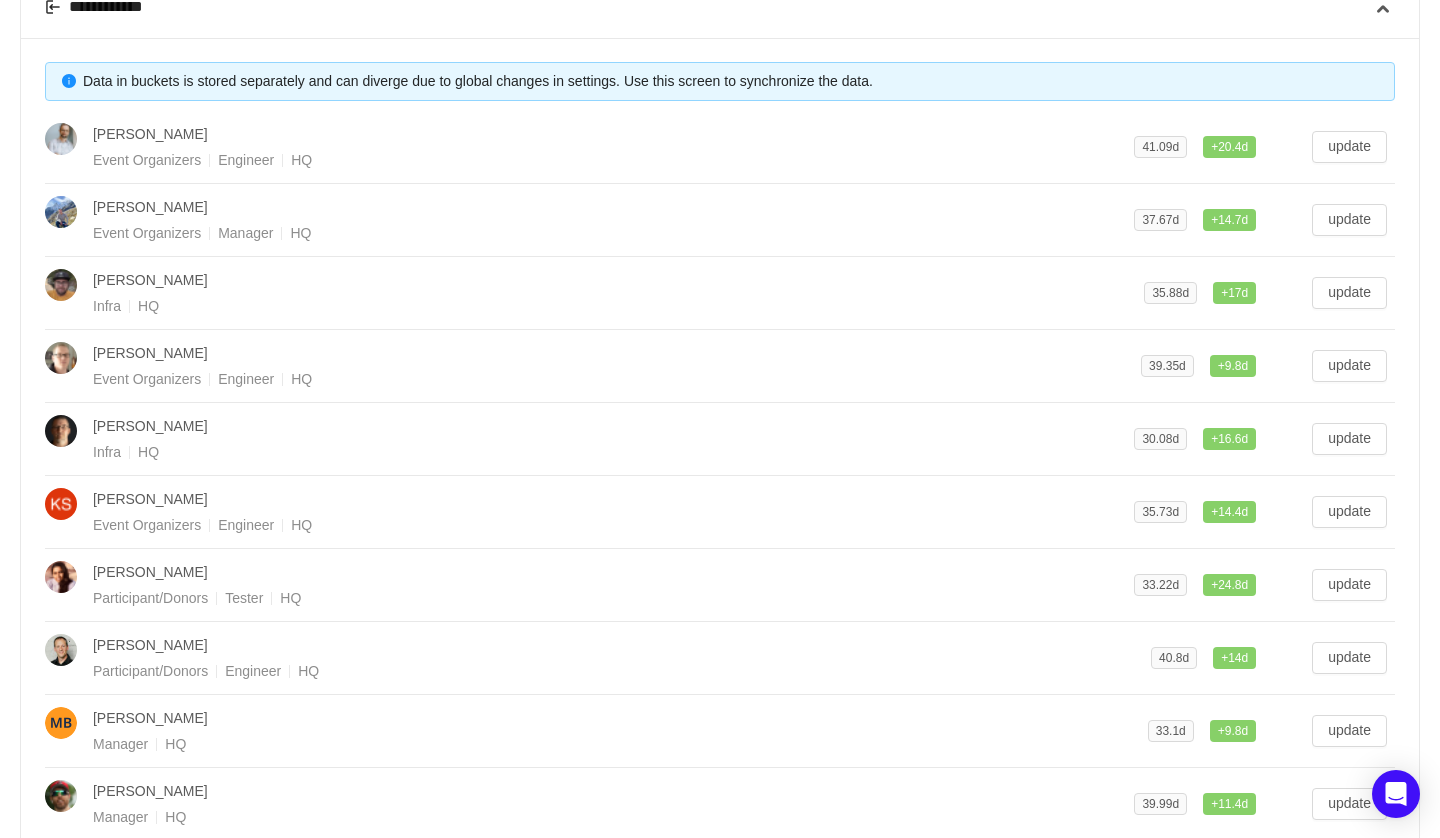 scroll, scrollTop: 797, scrollLeft: 0, axis: vertical 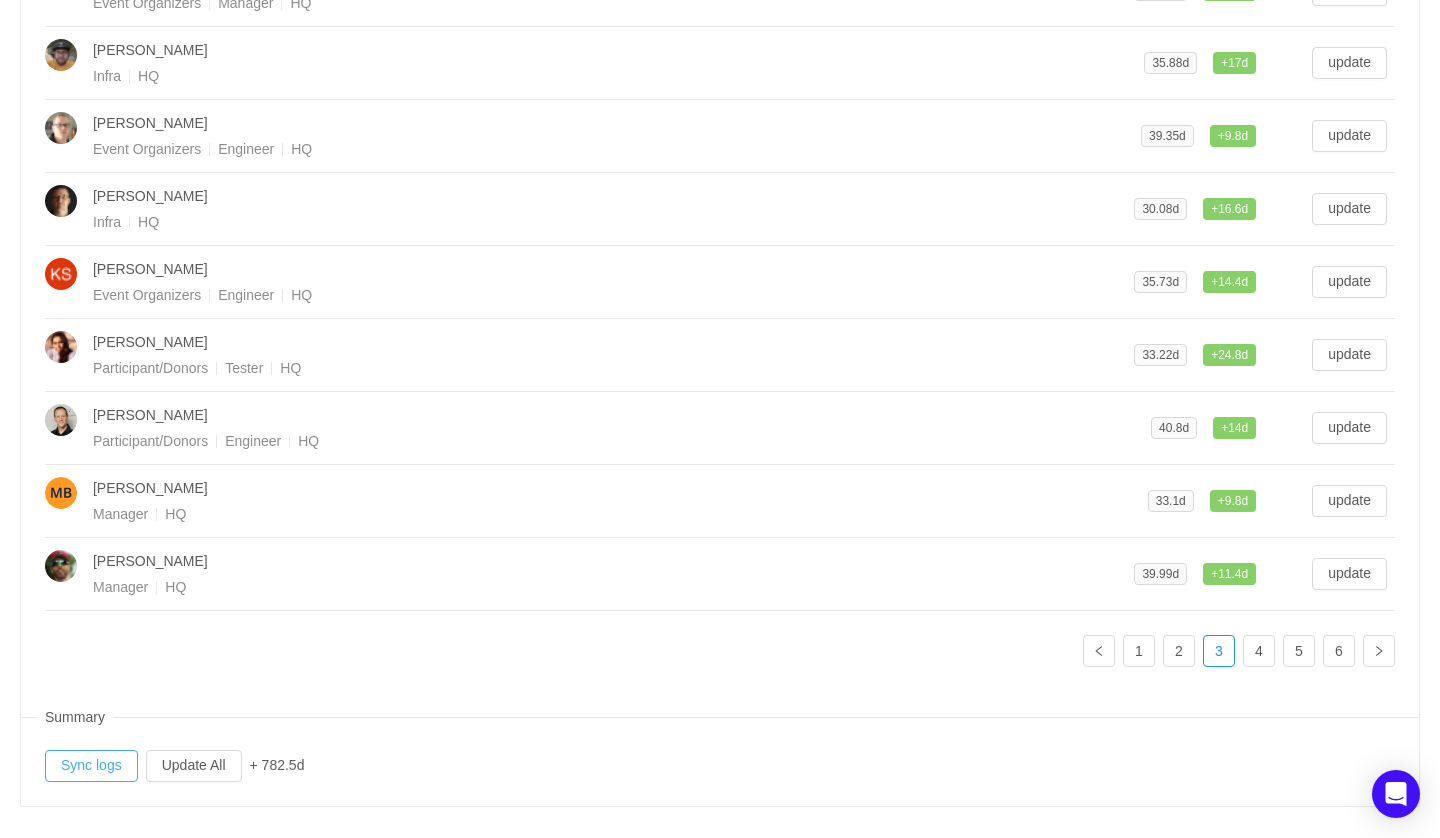 click on "Sync logs" at bounding box center (91, 766) 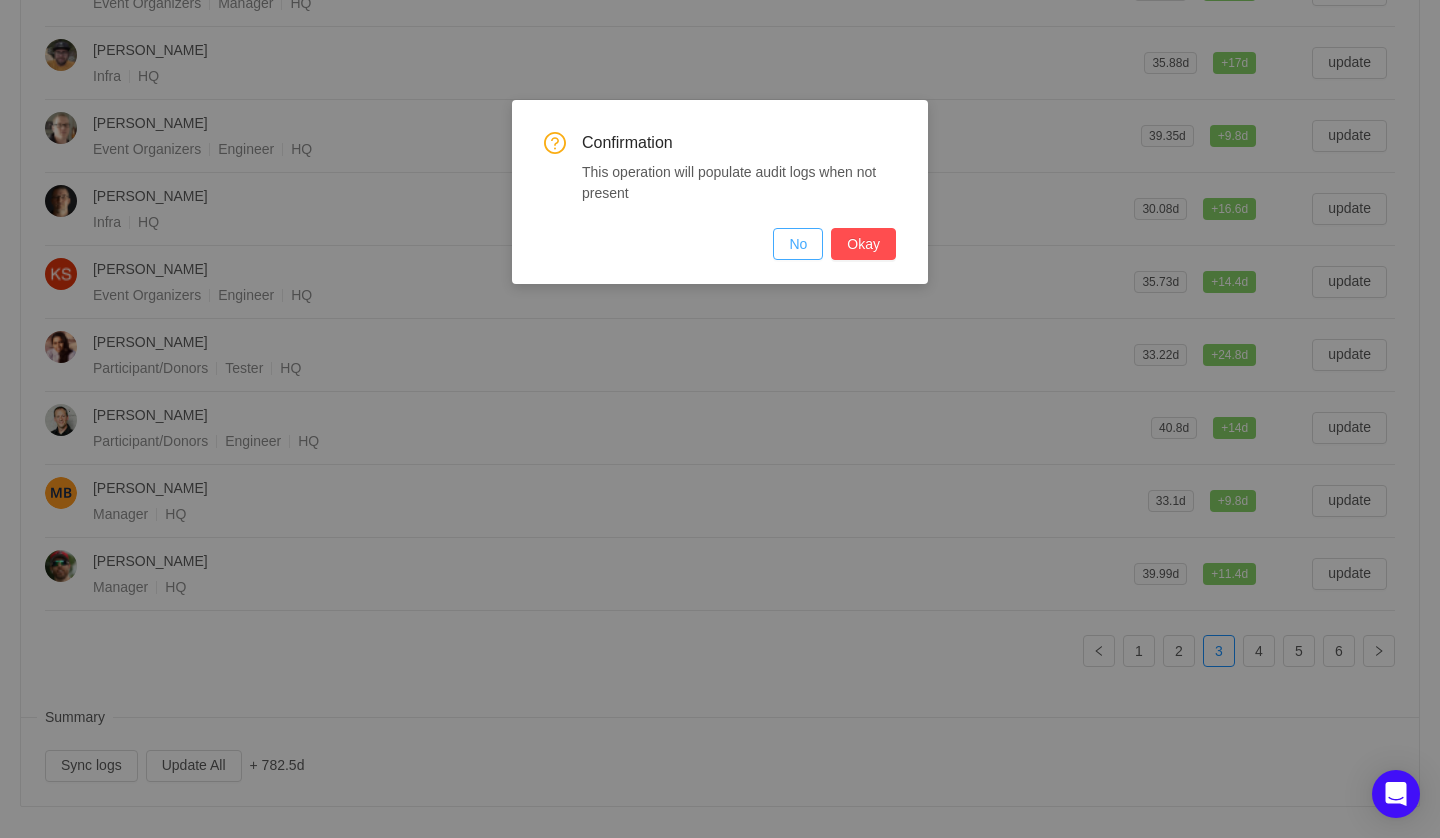 click on "No" at bounding box center [798, 244] 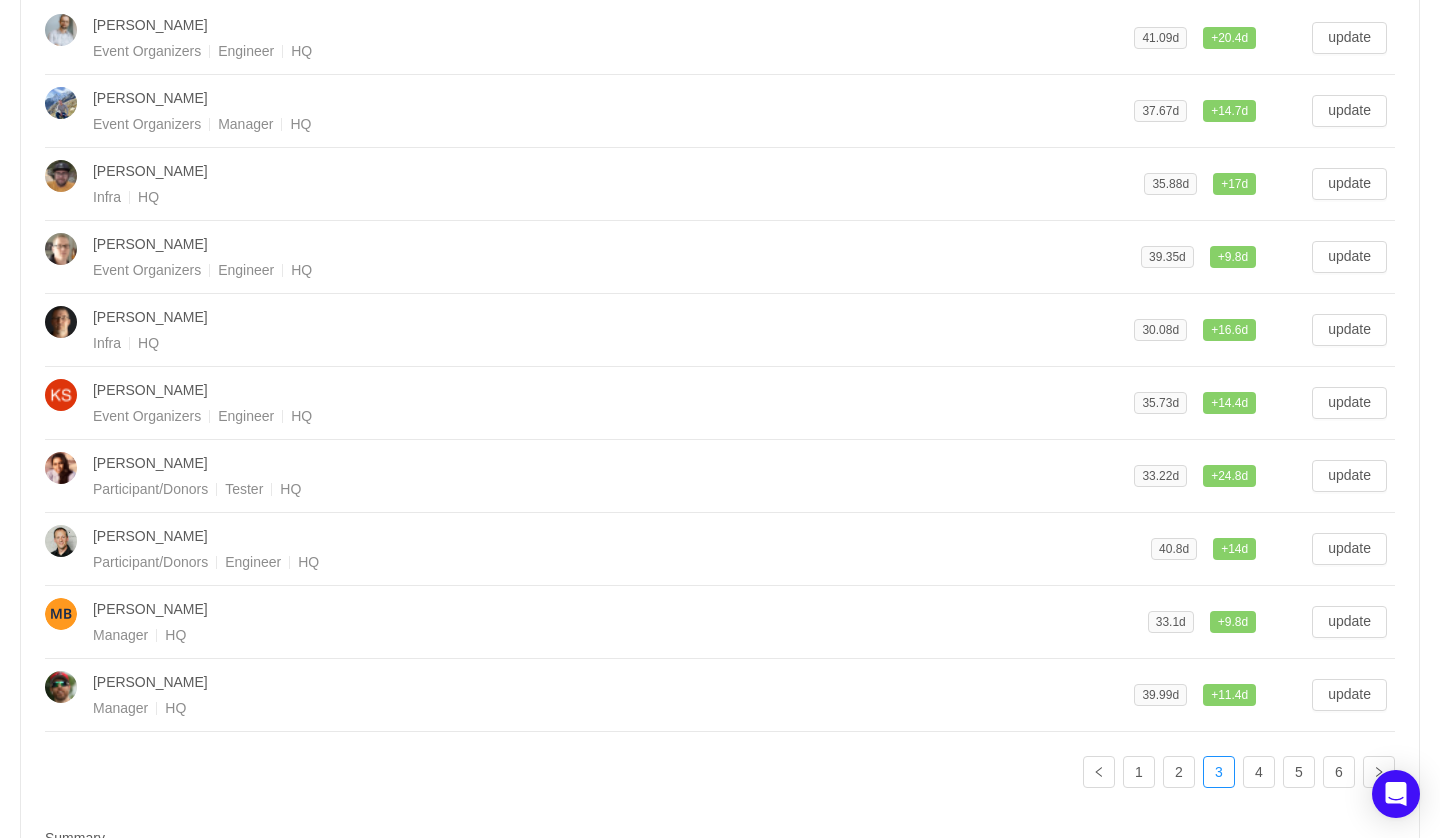 scroll, scrollTop: 698, scrollLeft: 0, axis: vertical 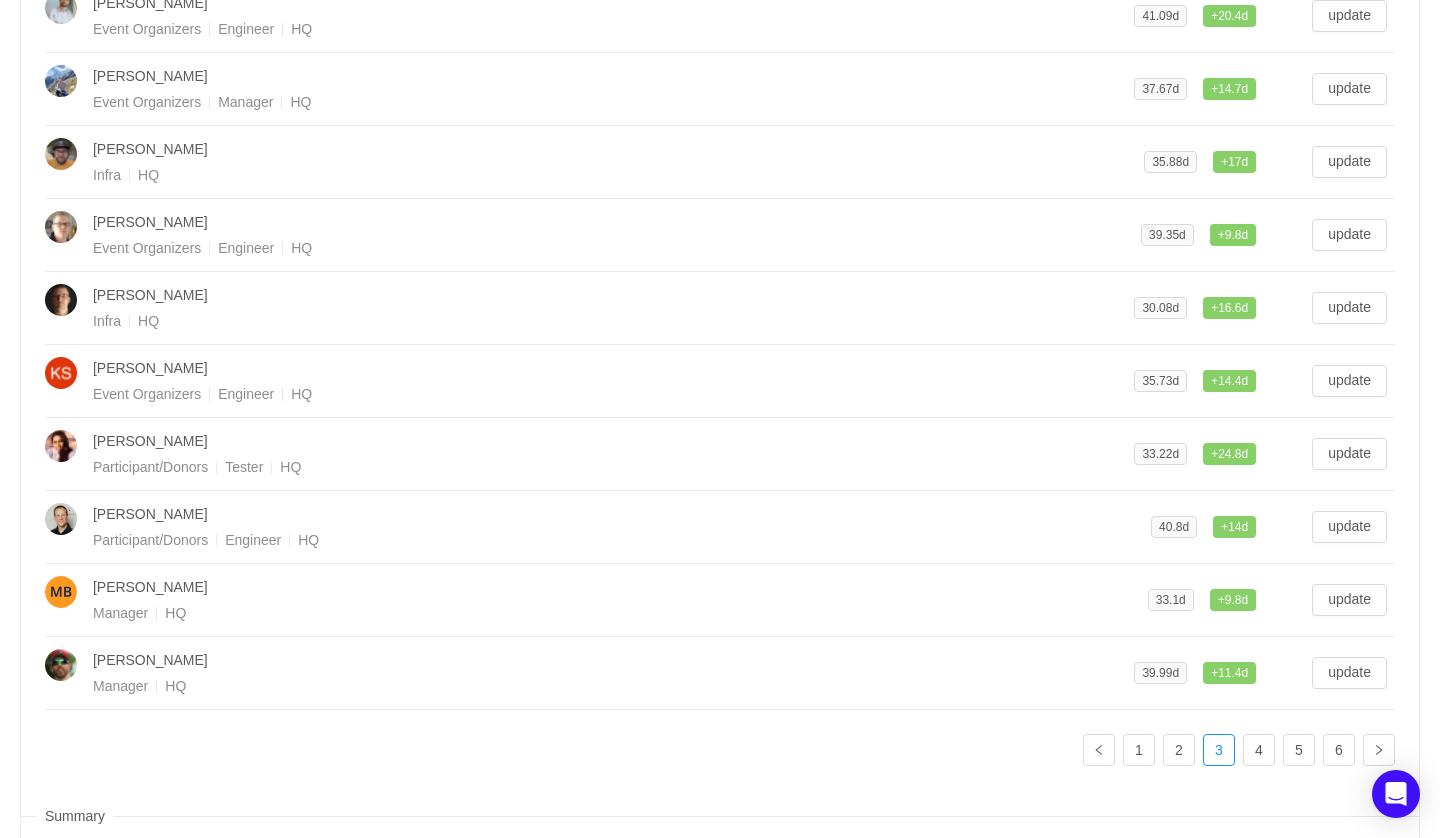 click on "[PERSON_NAME]" at bounding box center (613, 295) 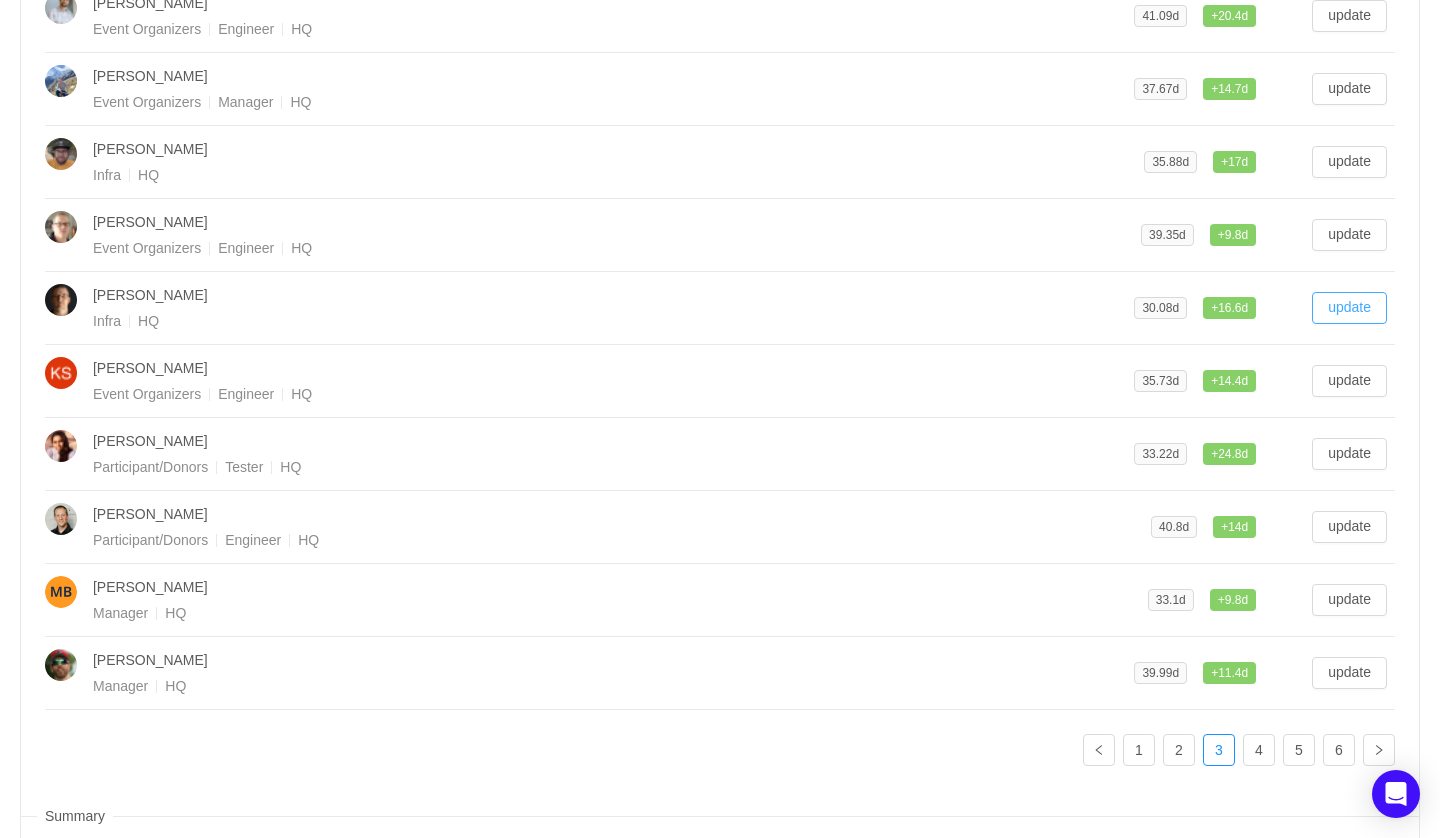 click on "update" at bounding box center (1349, 308) 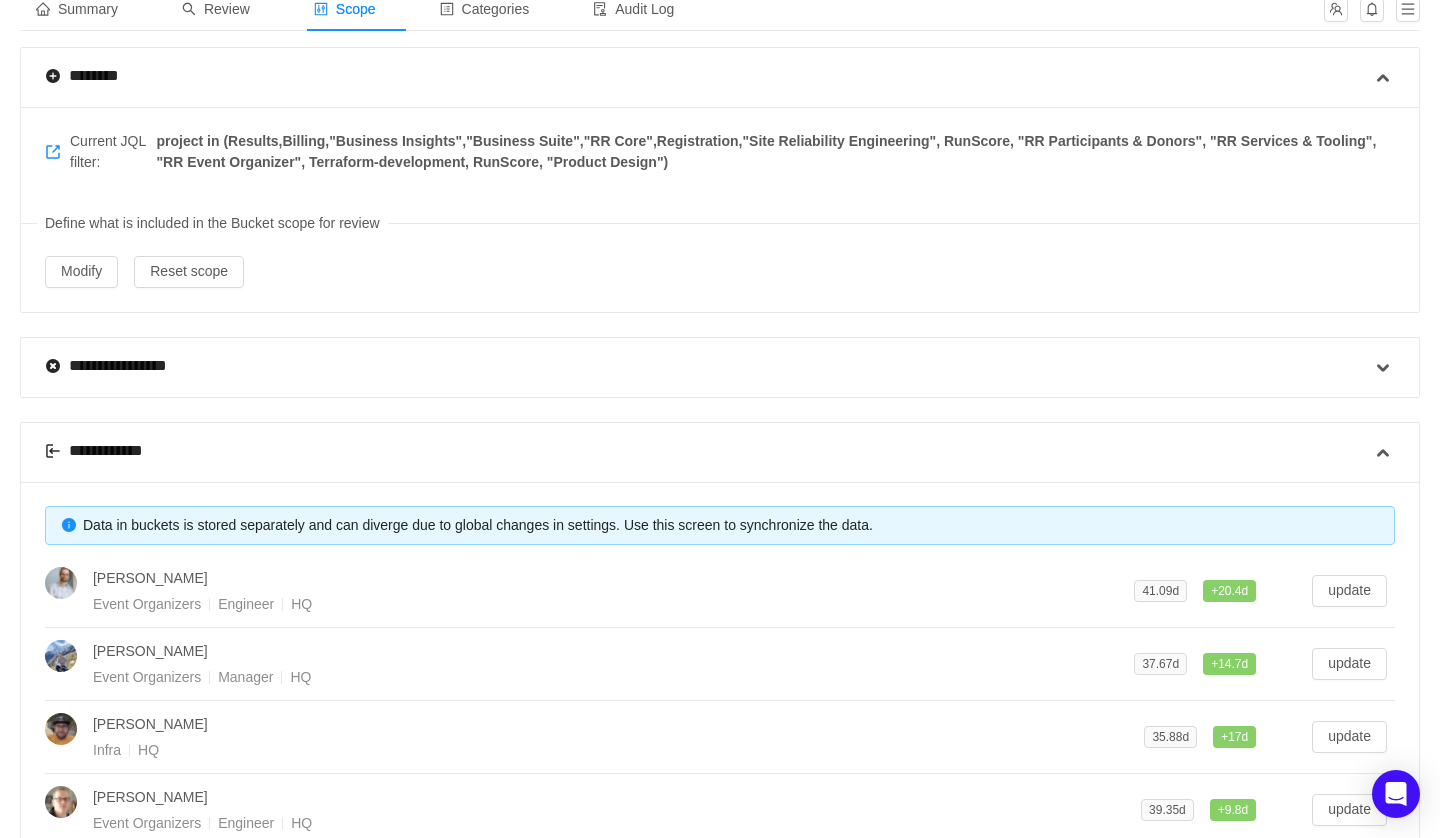 scroll, scrollTop: 54, scrollLeft: 0, axis: vertical 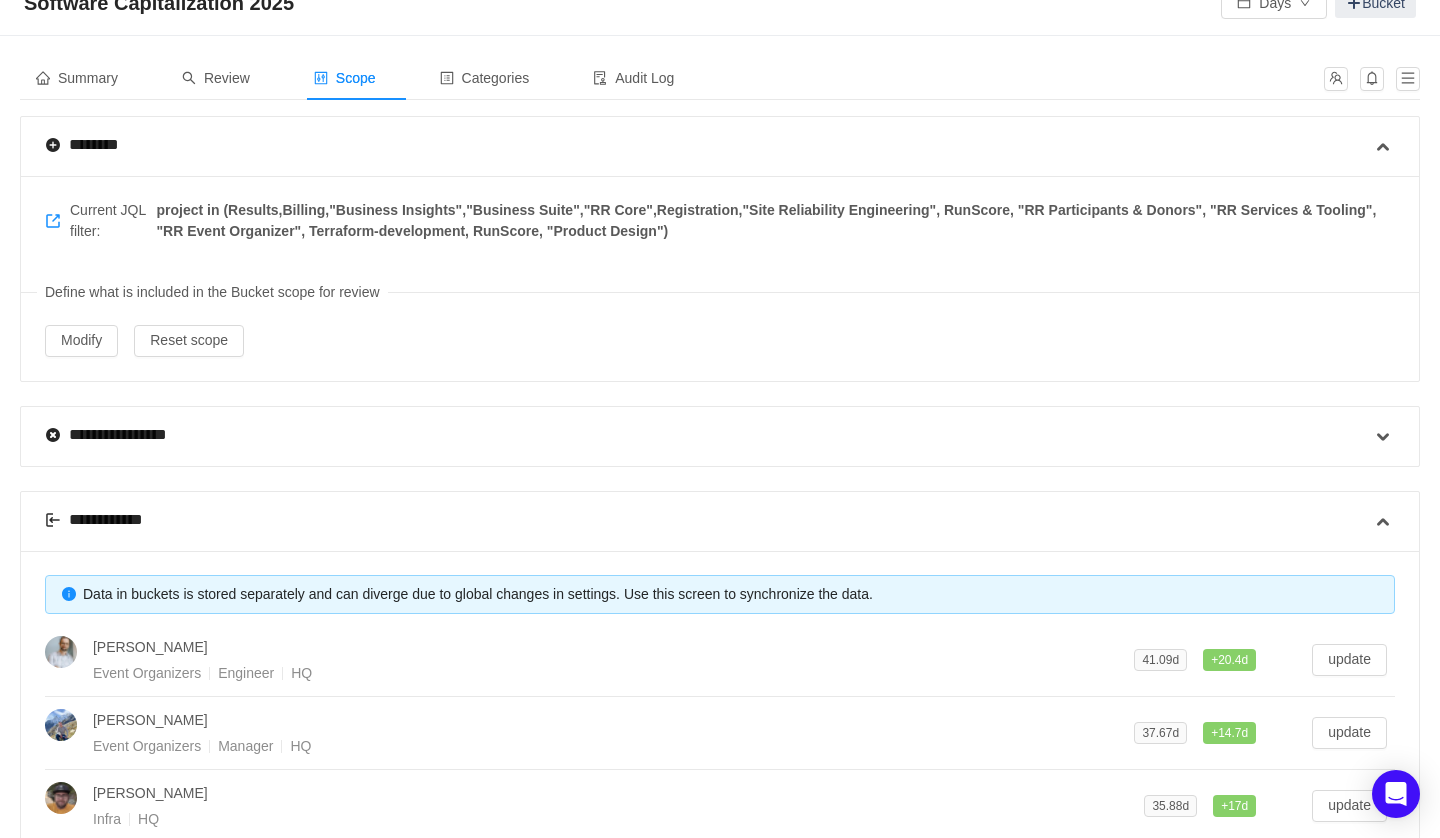 type 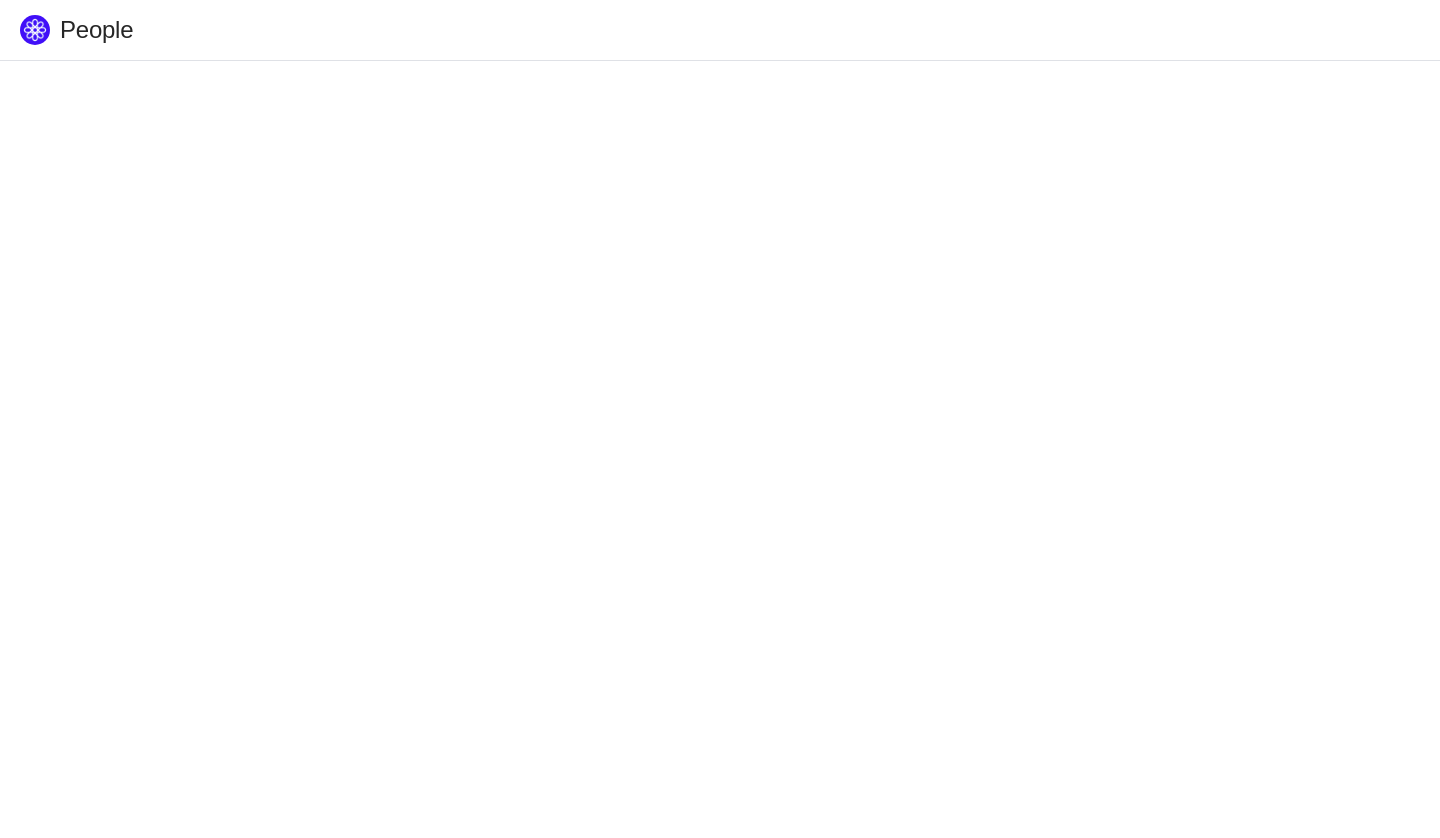 scroll, scrollTop: 0, scrollLeft: 0, axis: both 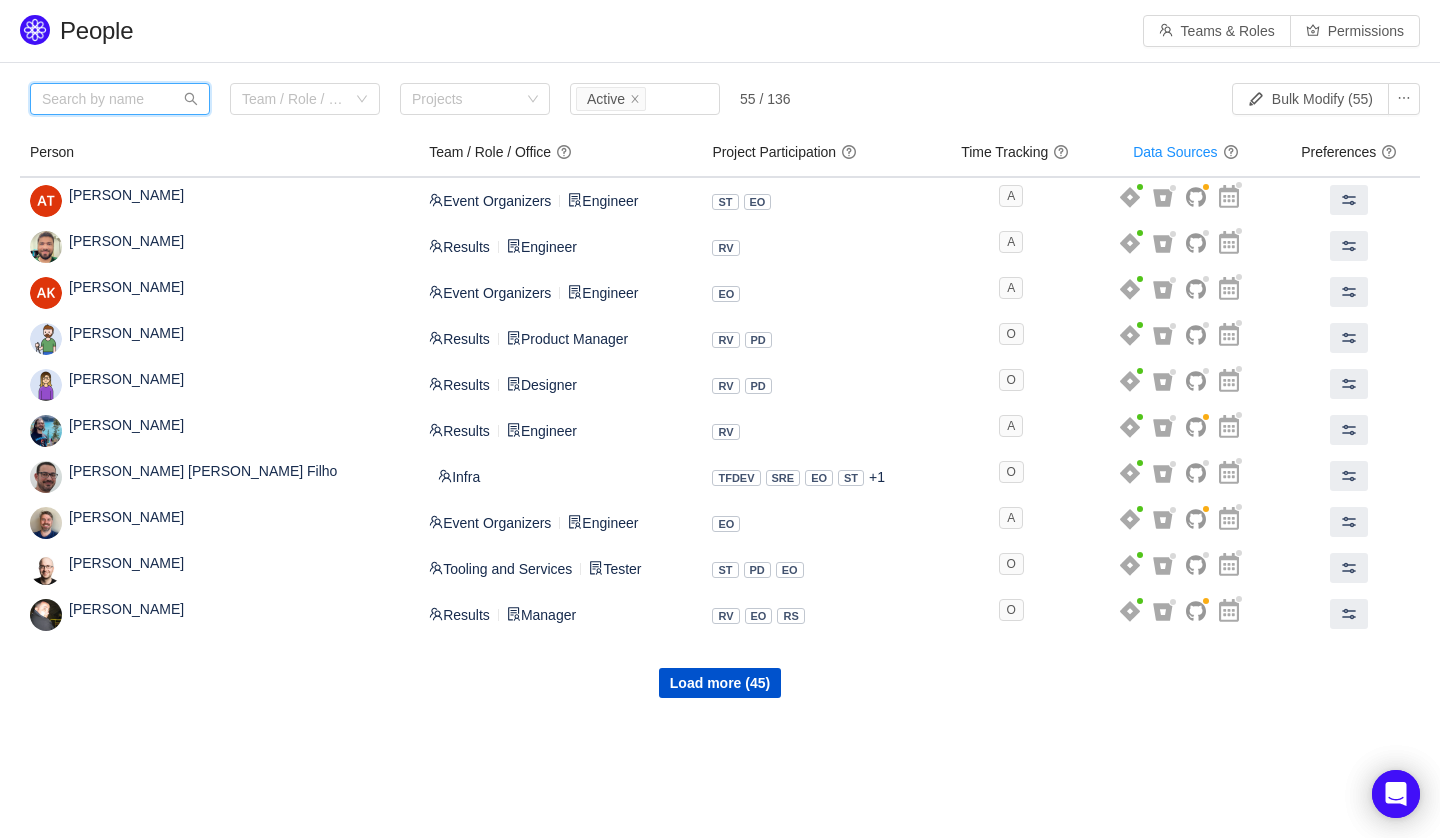 click at bounding box center (120, 99) 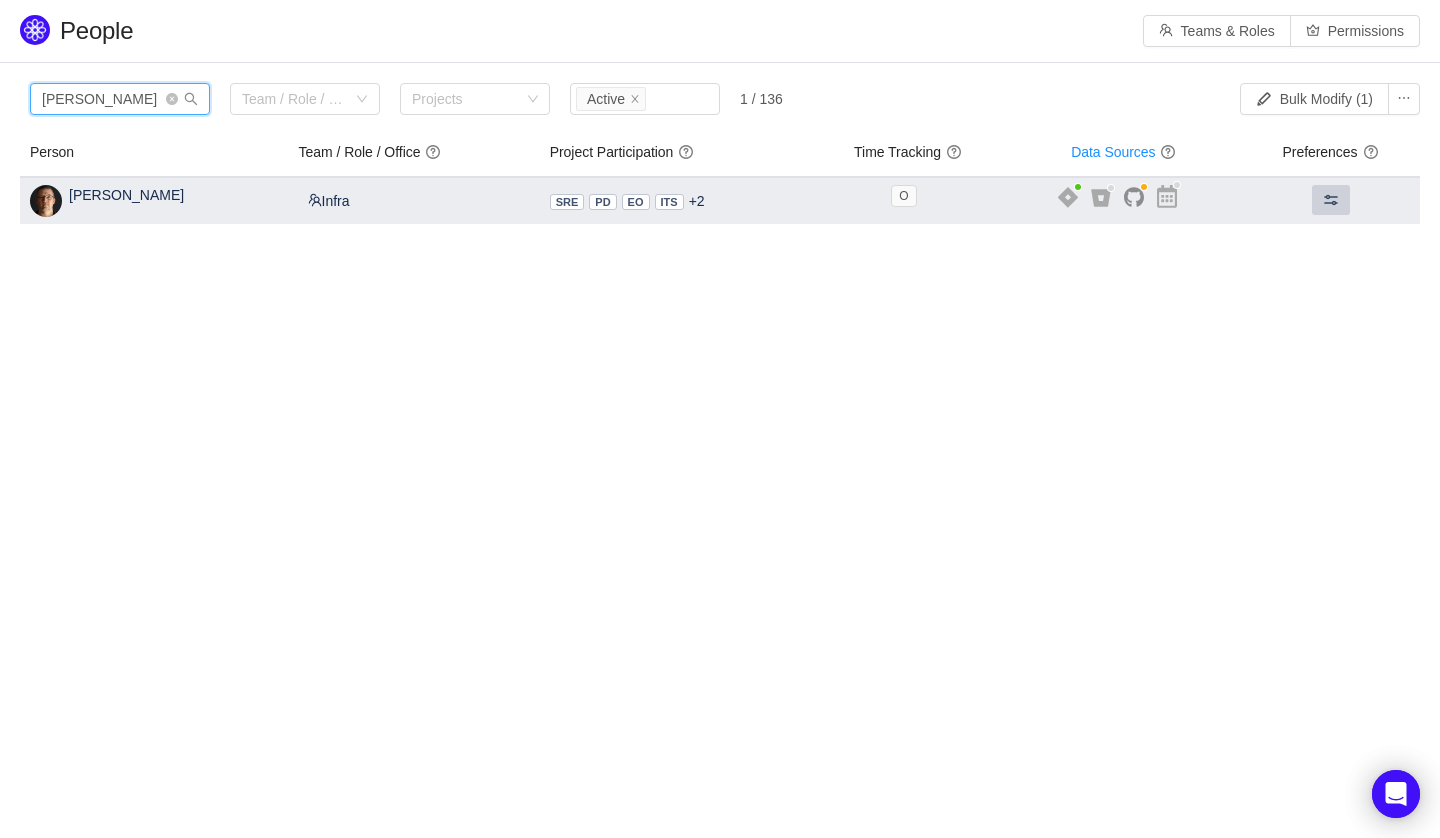 type on "joel" 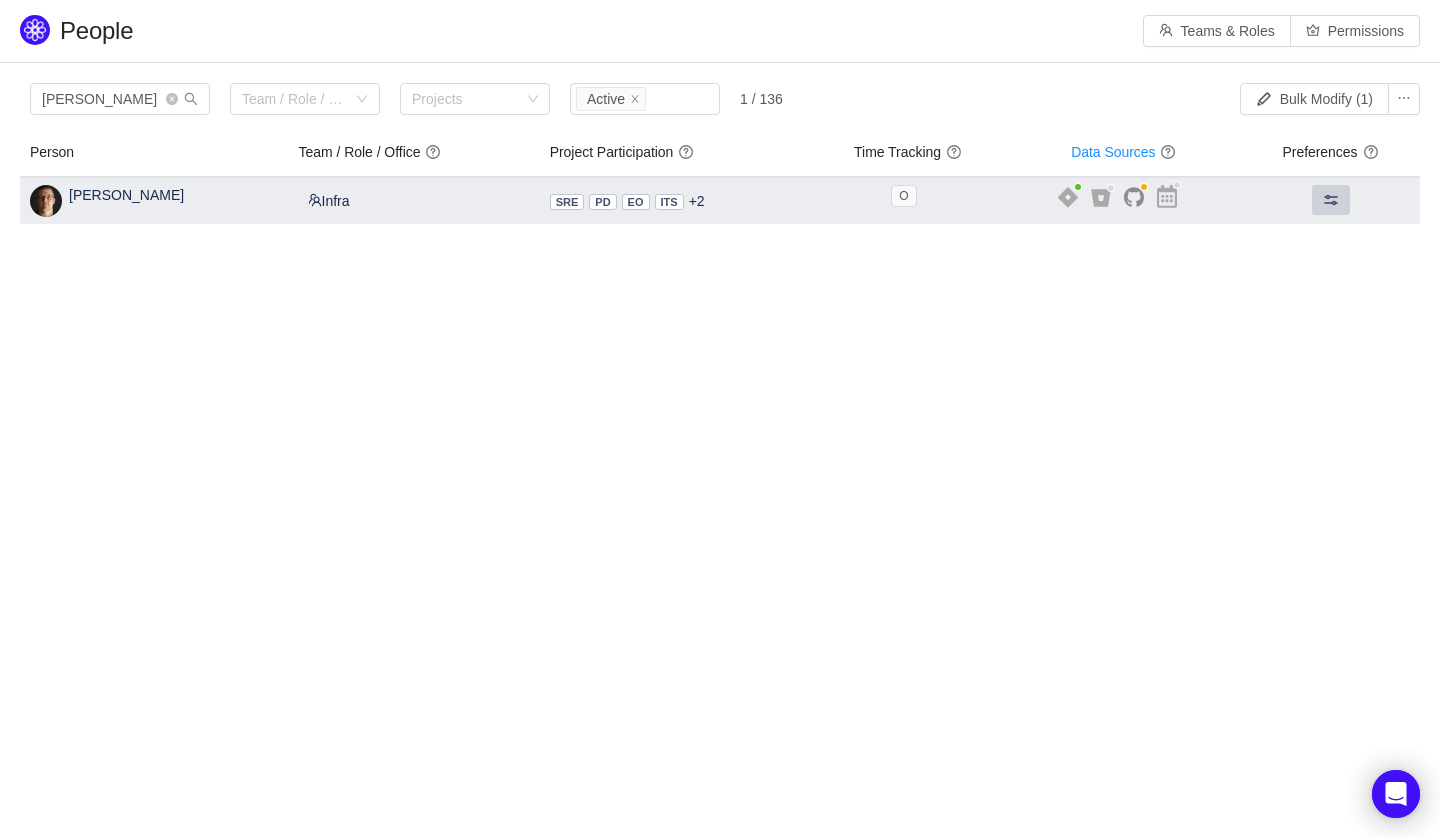 click at bounding box center (1331, 200) 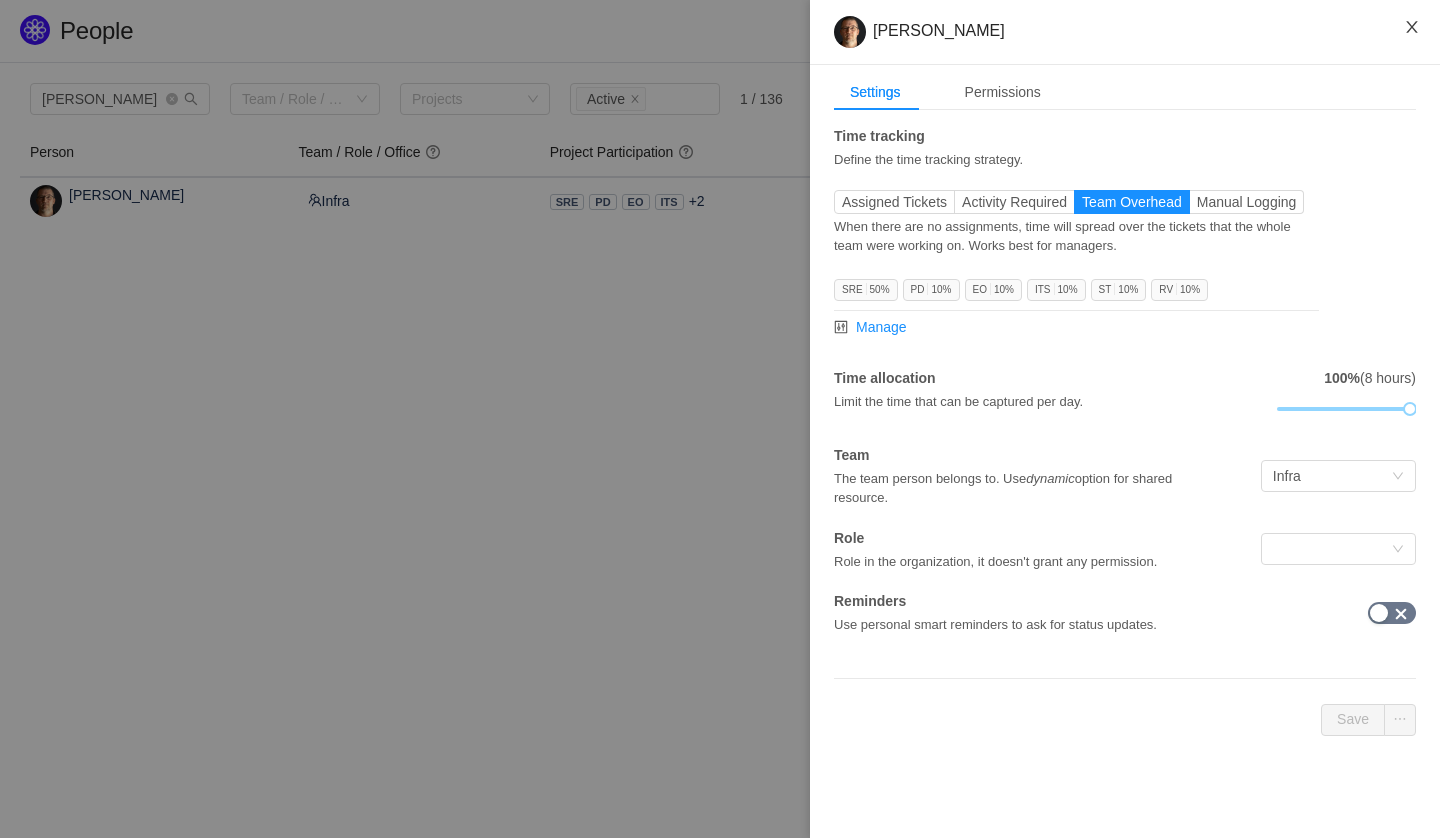 click 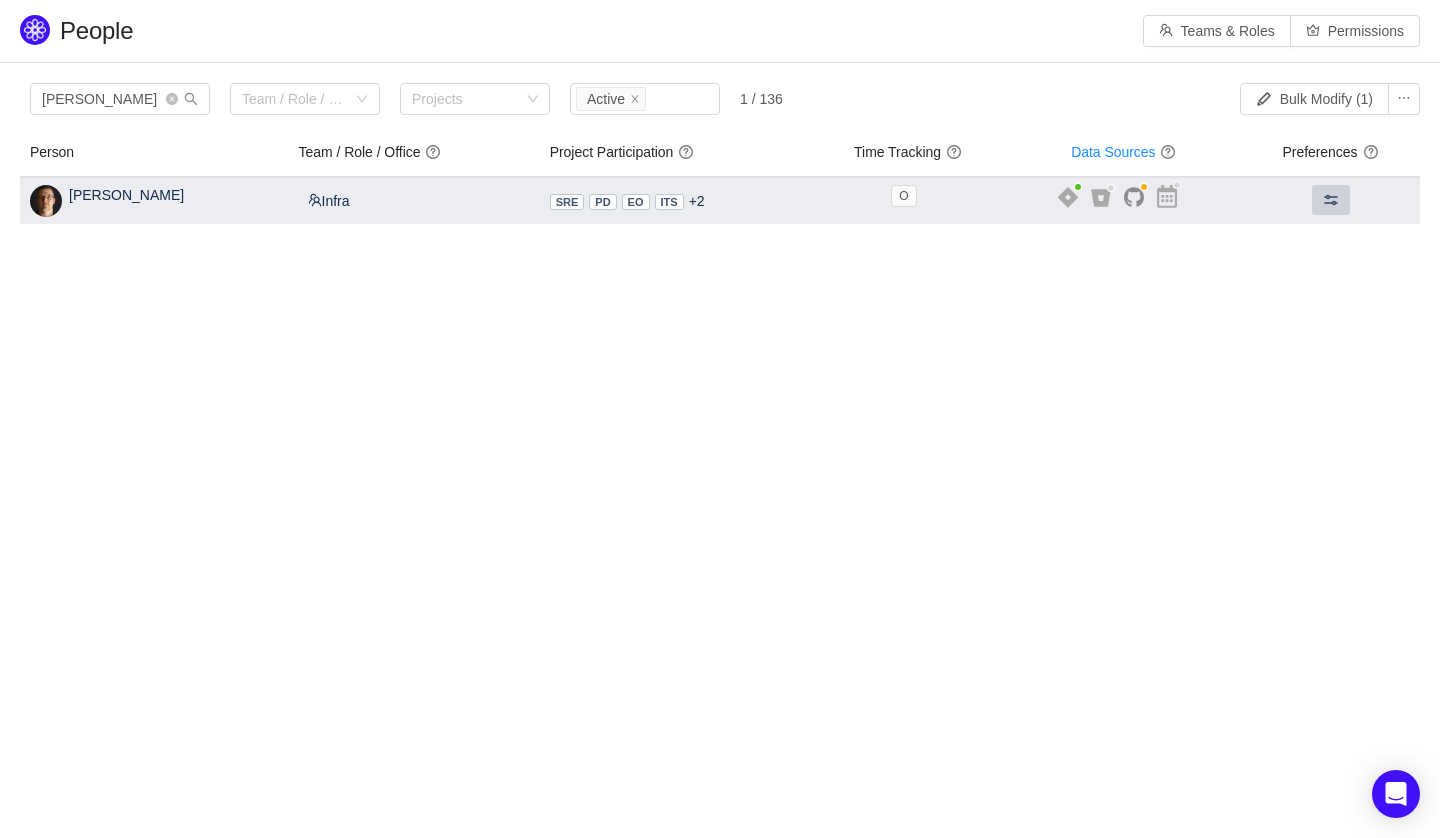 click at bounding box center (1331, 200) 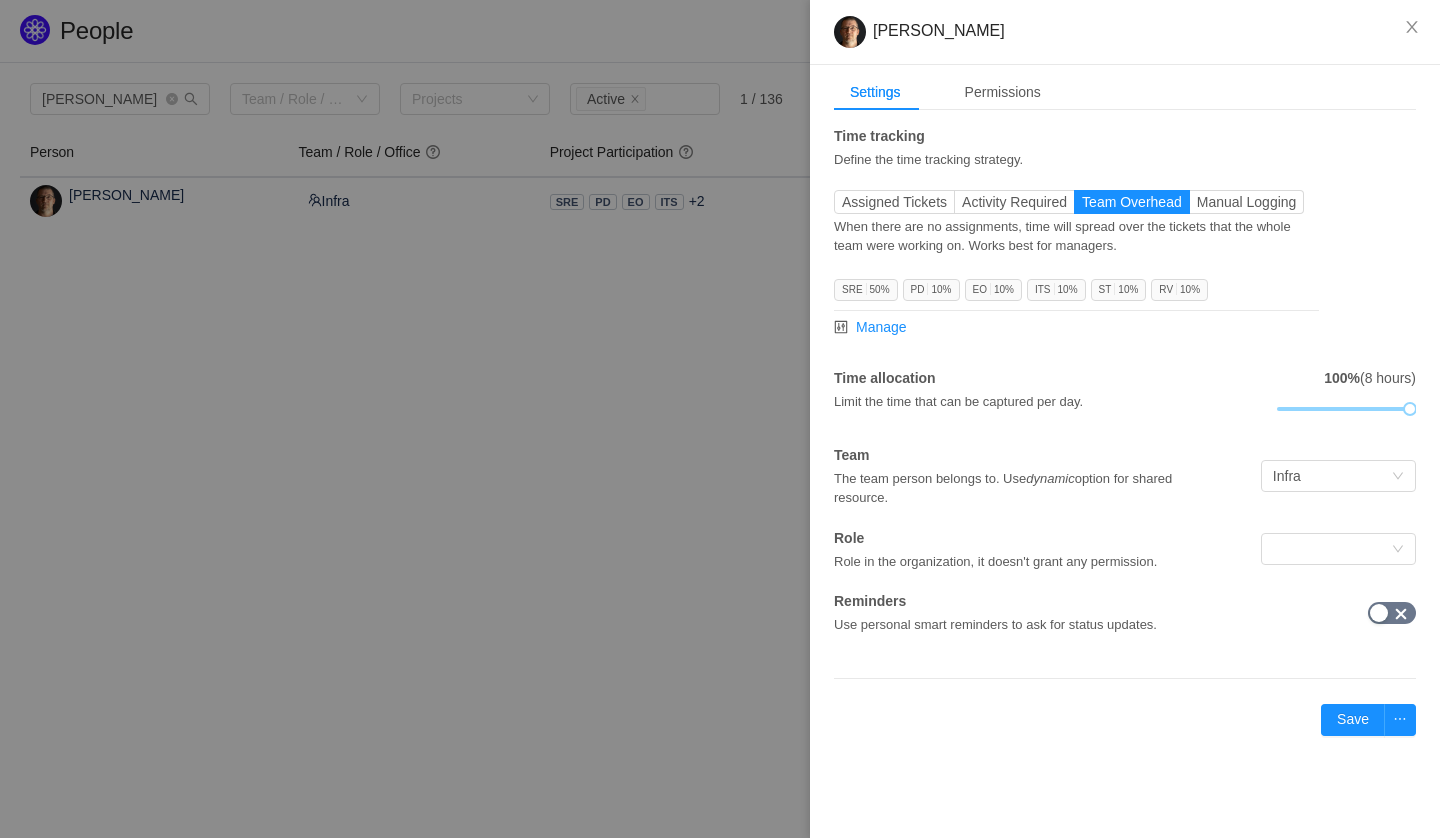 click at bounding box center (720, 419) 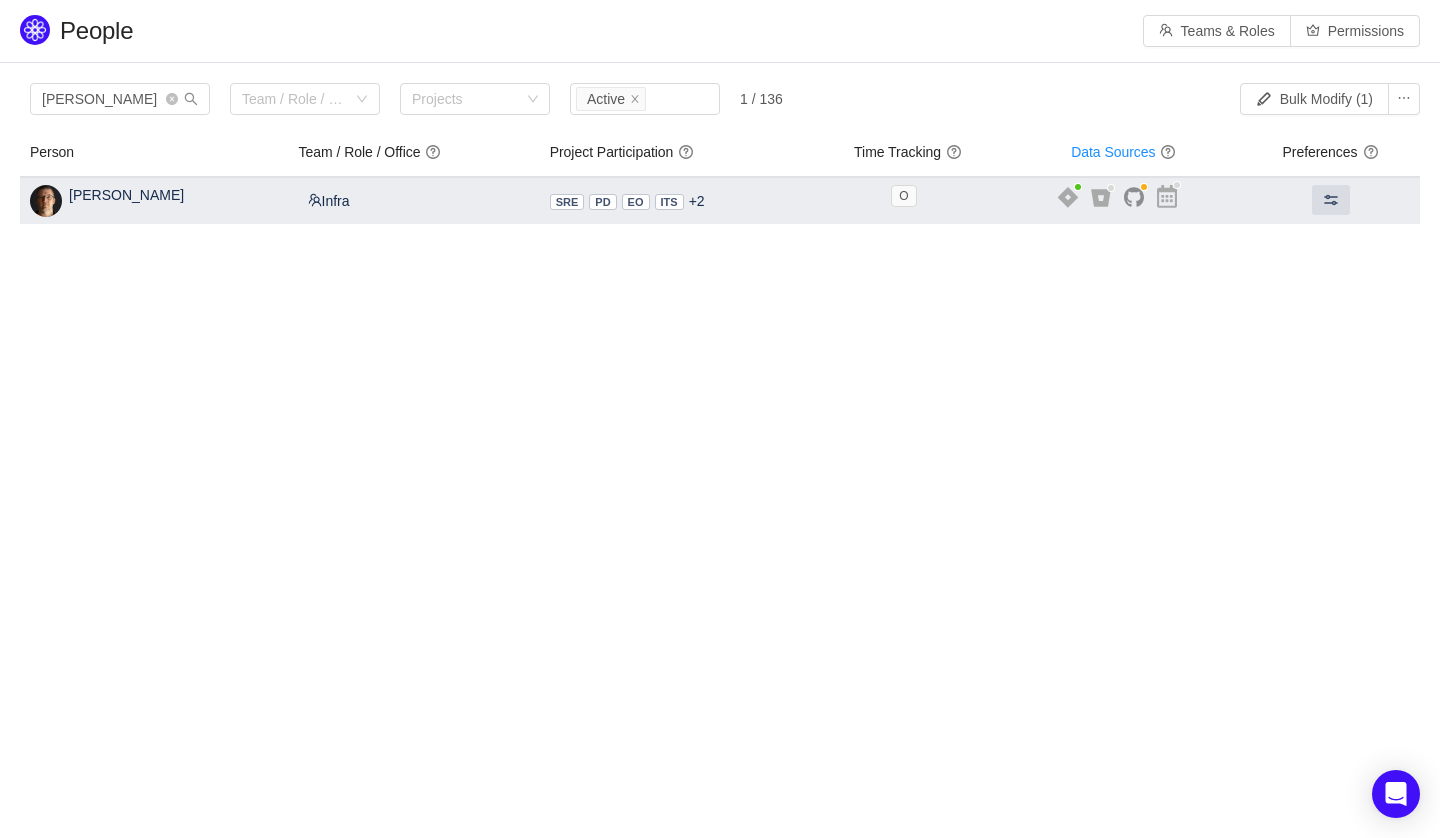click 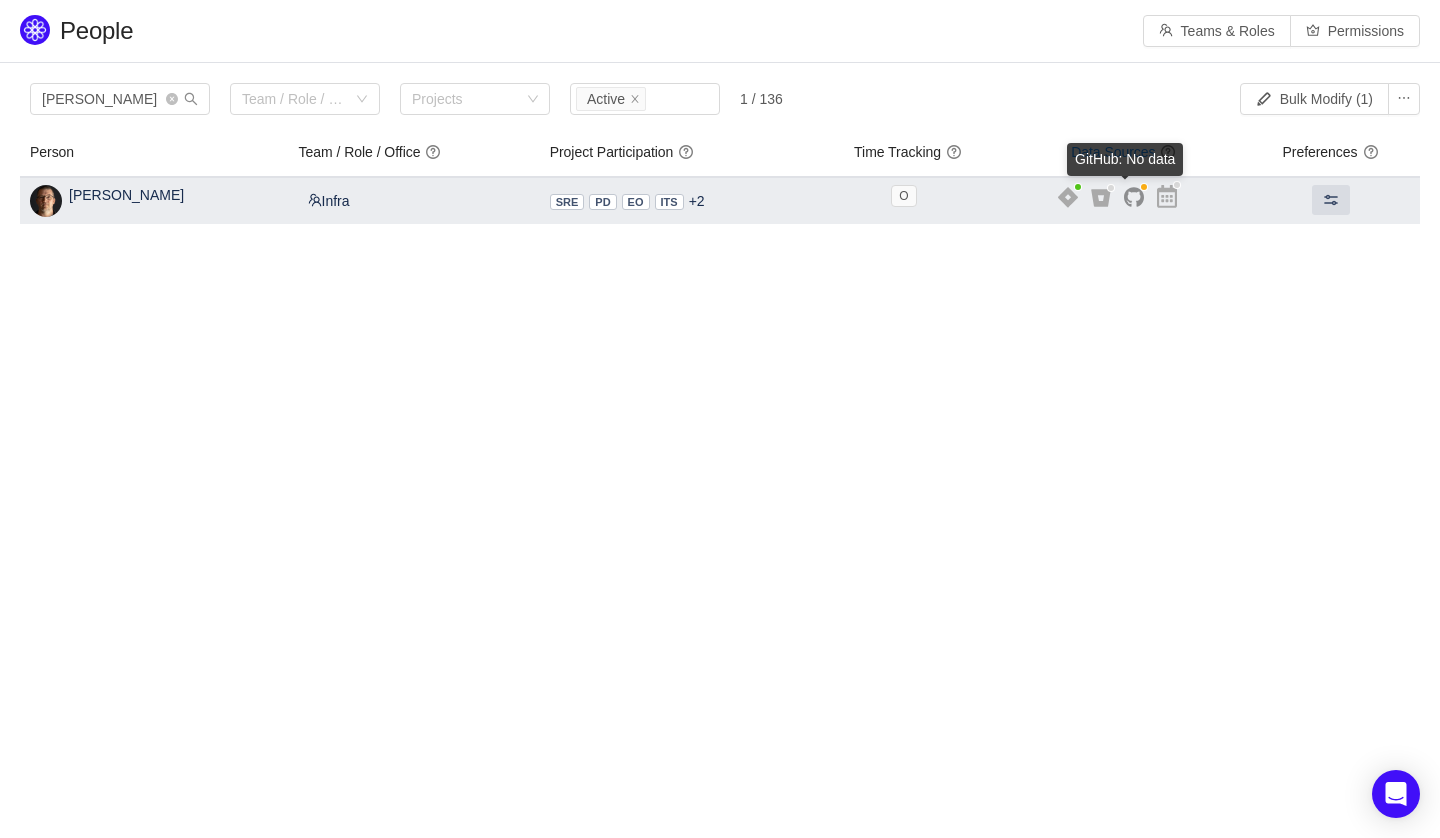 click at bounding box center [1144, 187] 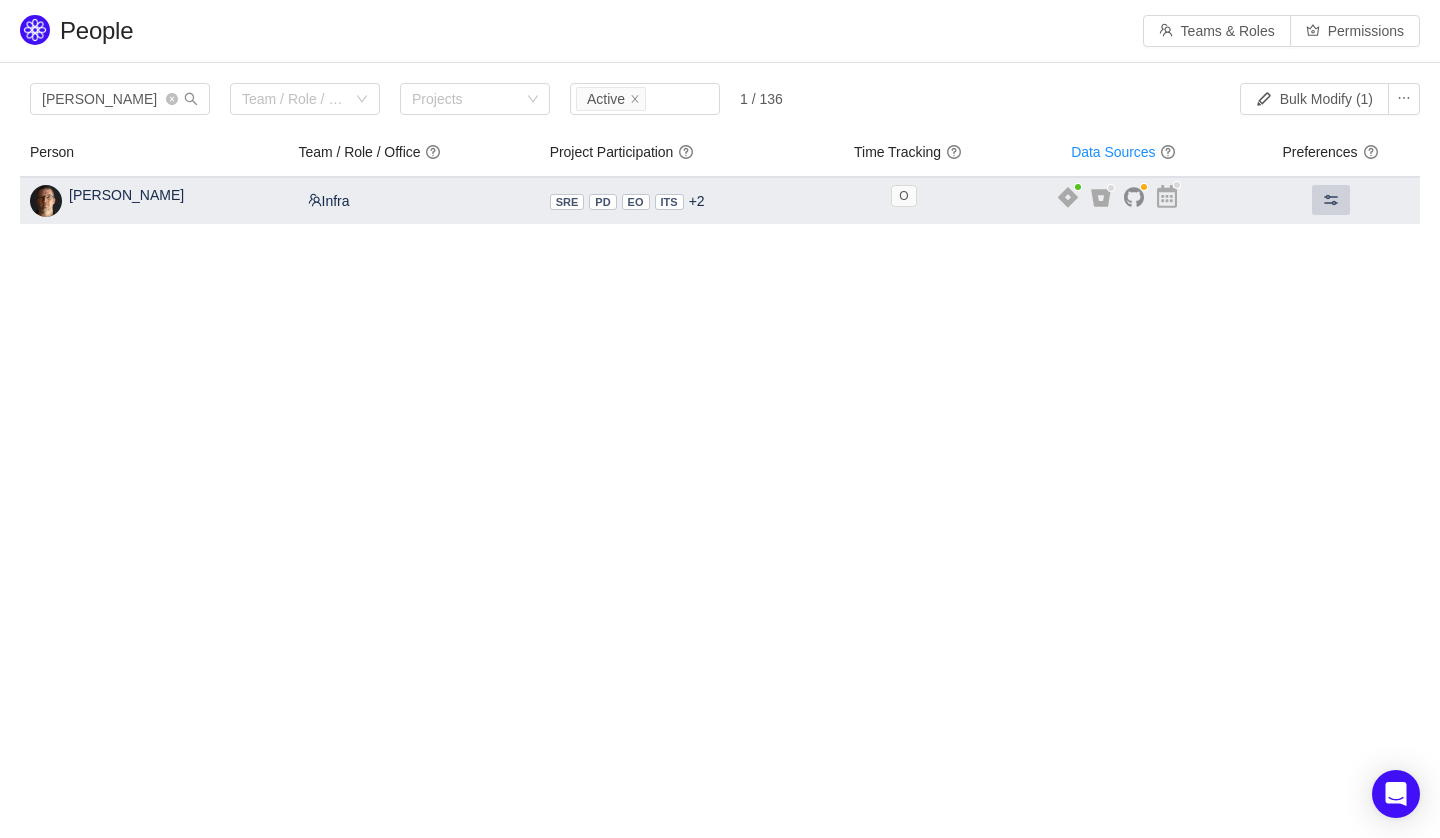 click at bounding box center [1331, 200] 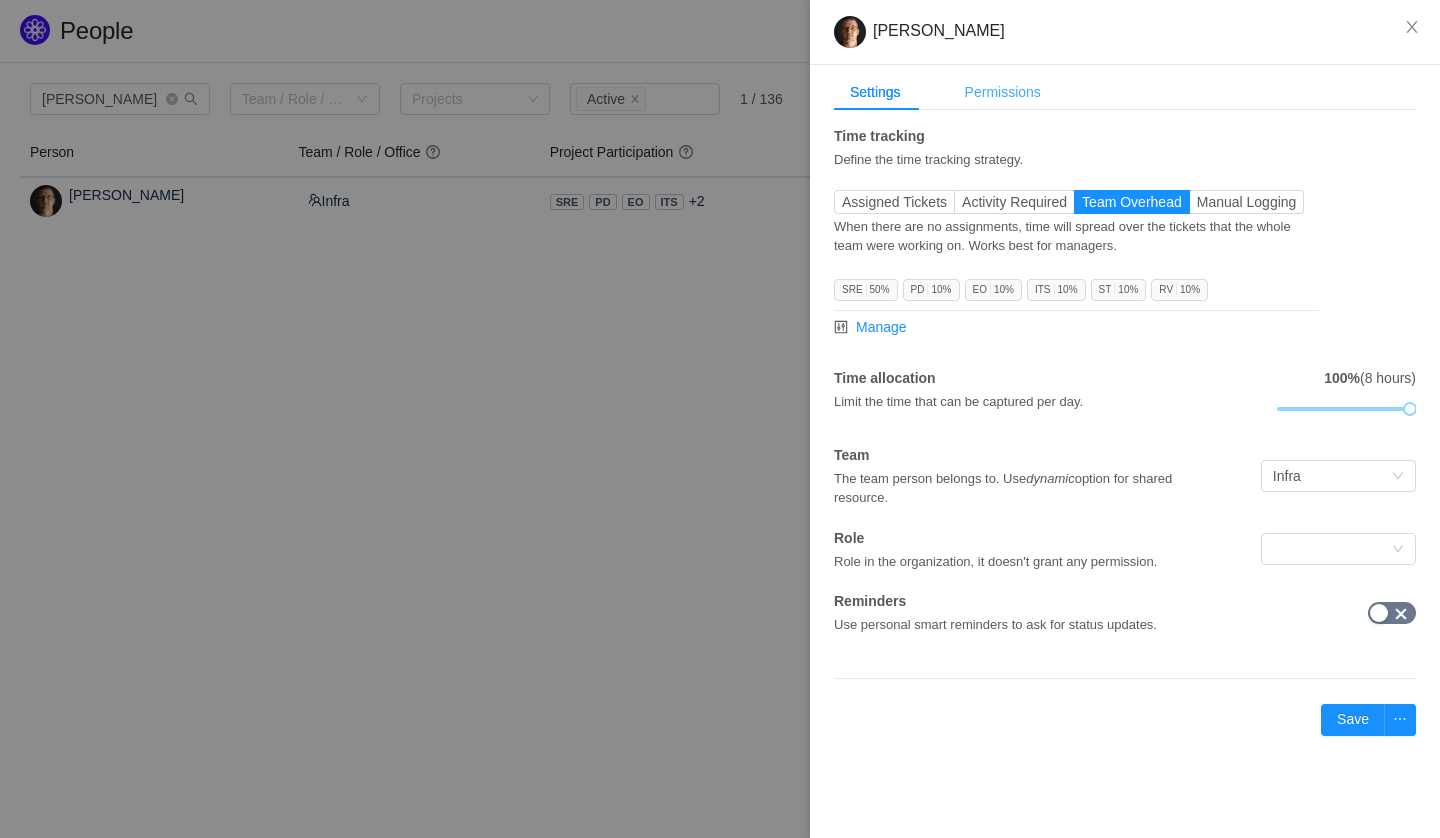 click on "Permissions" at bounding box center (1003, 92) 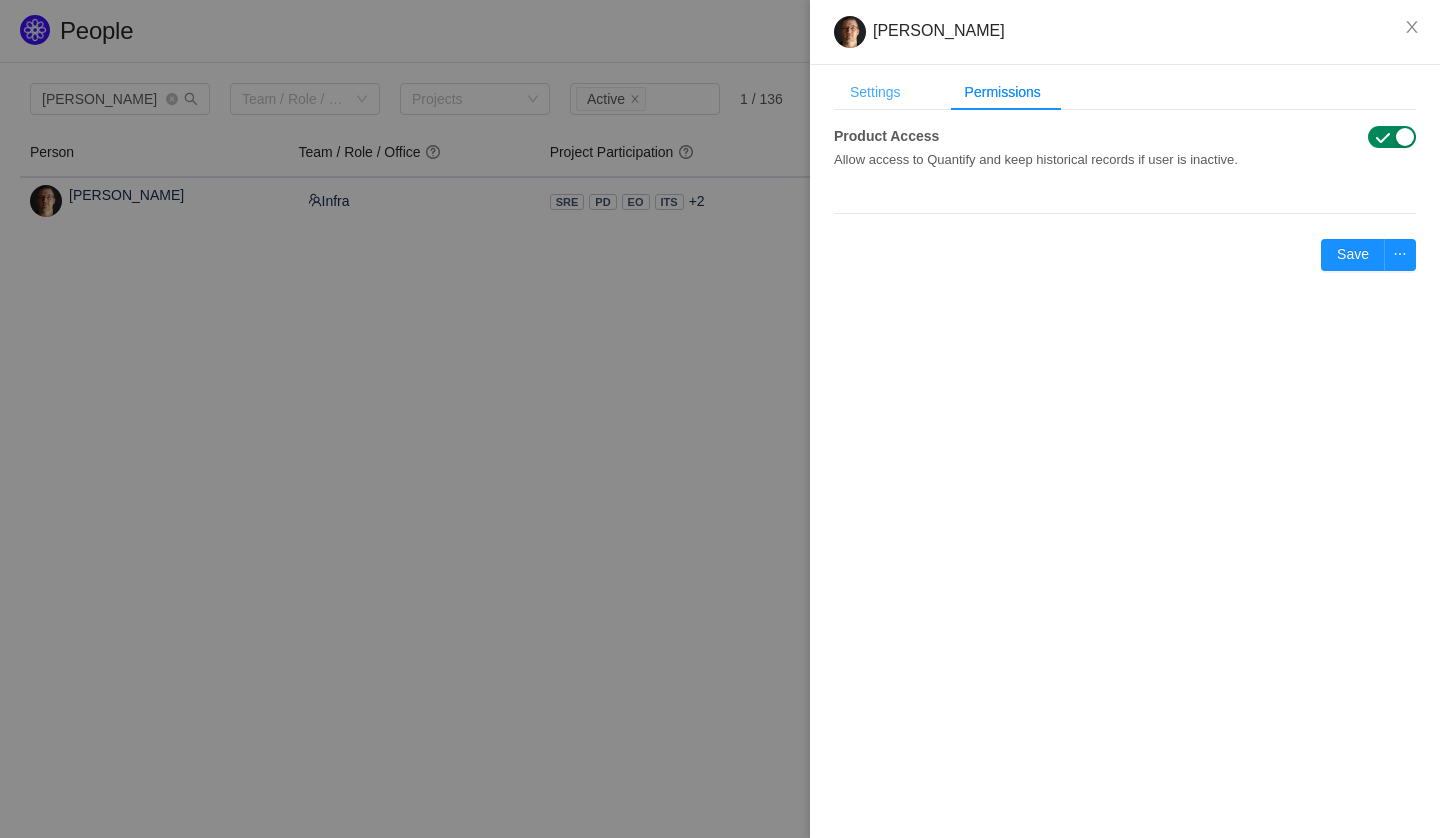 click on "Settings" at bounding box center [875, 92] 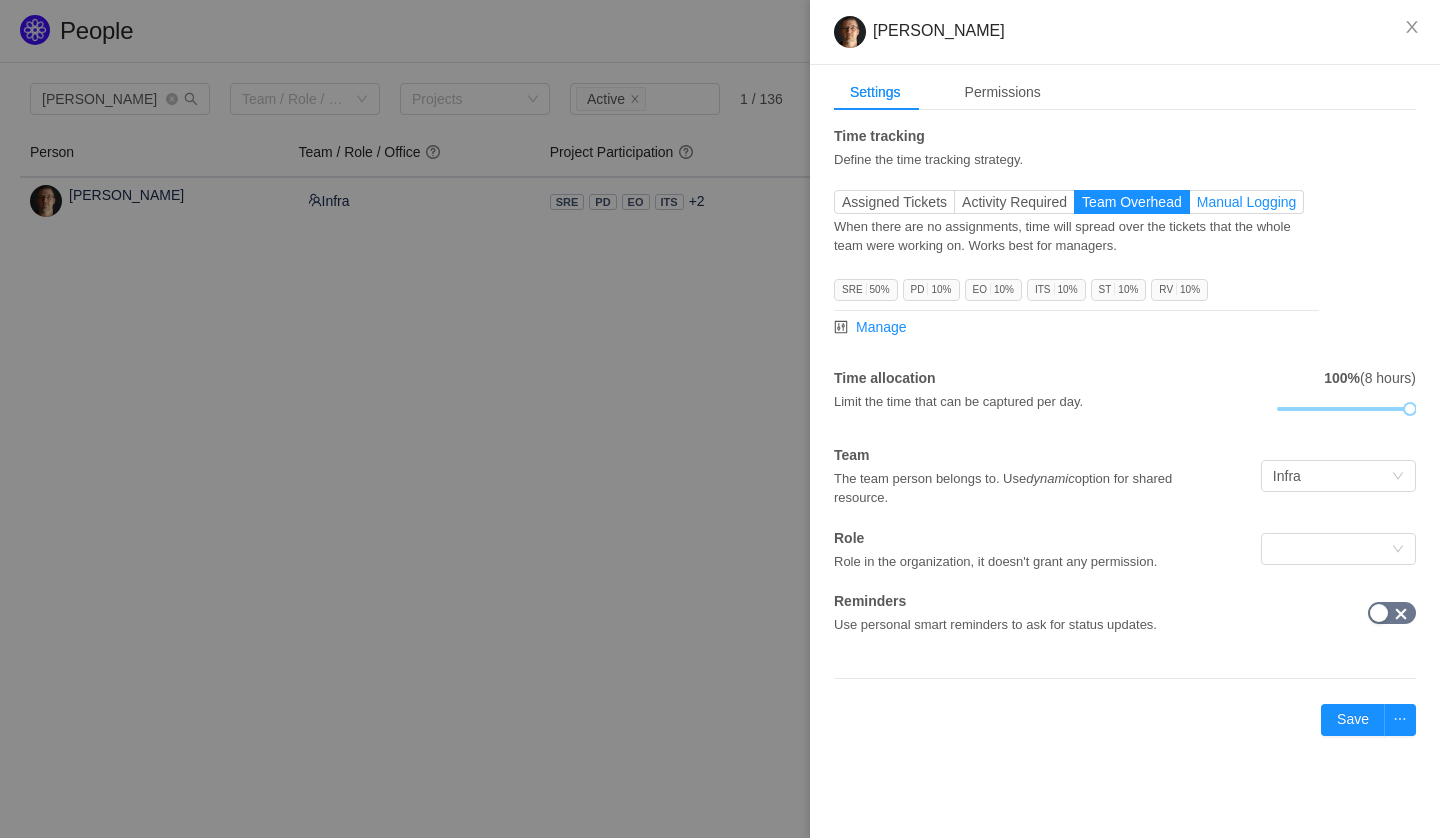 click on "Manual Logging" at bounding box center (1247, 202) 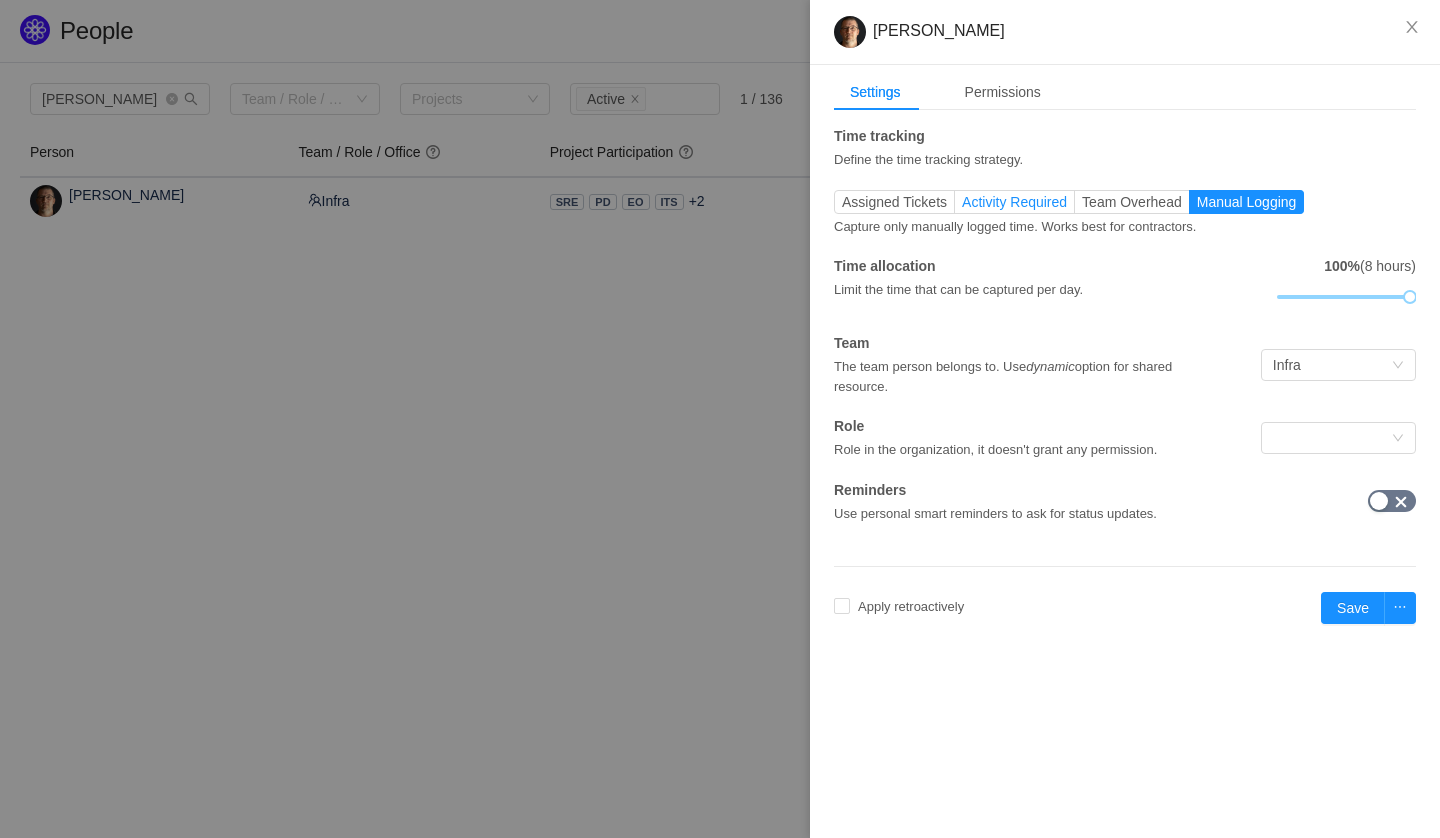 click on "Activity Required" at bounding box center [1014, 202] 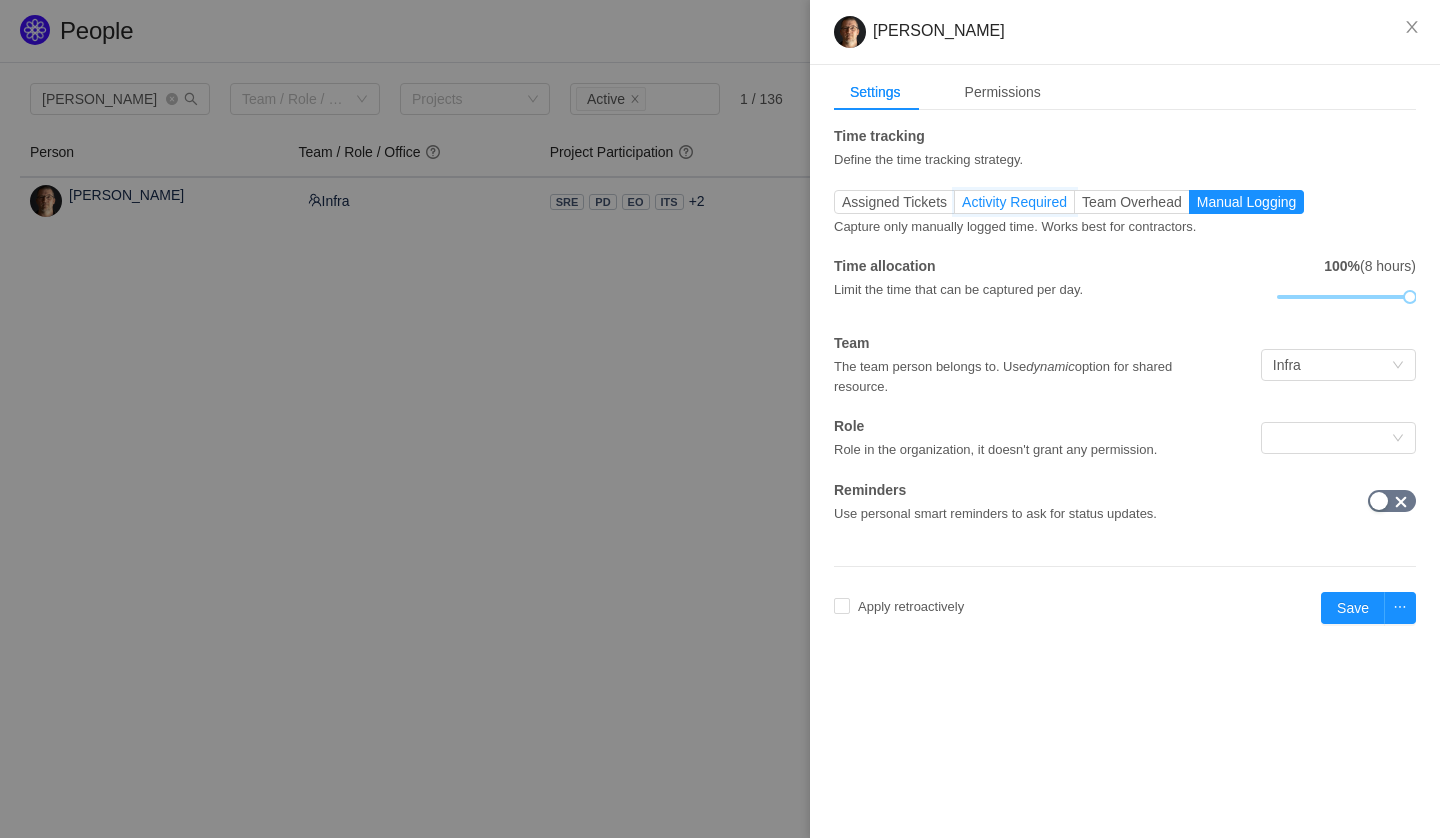 click on "Activity Required" at bounding box center [962, 207] 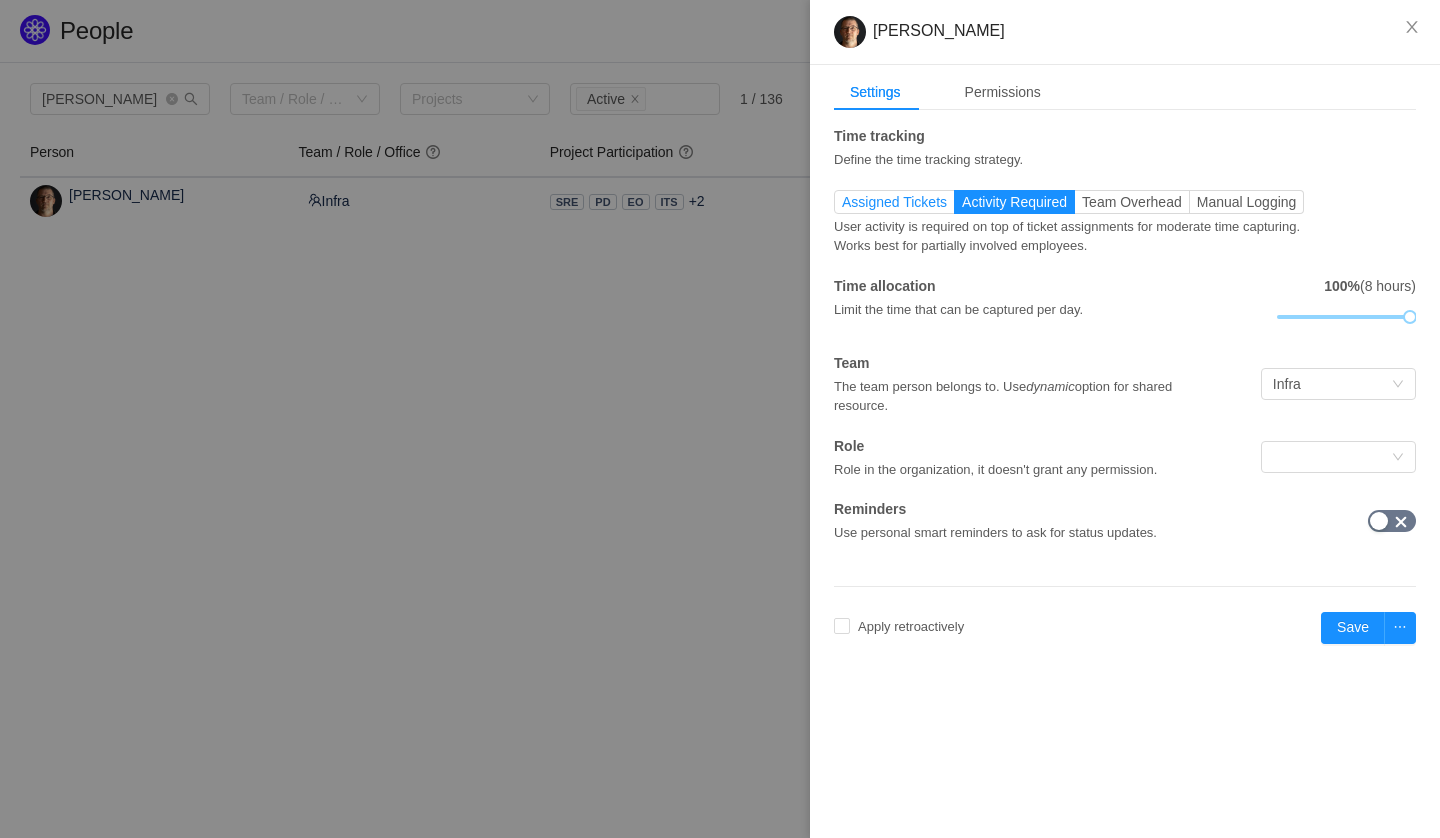 click on "Assigned Tickets" at bounding box center [894, 202] 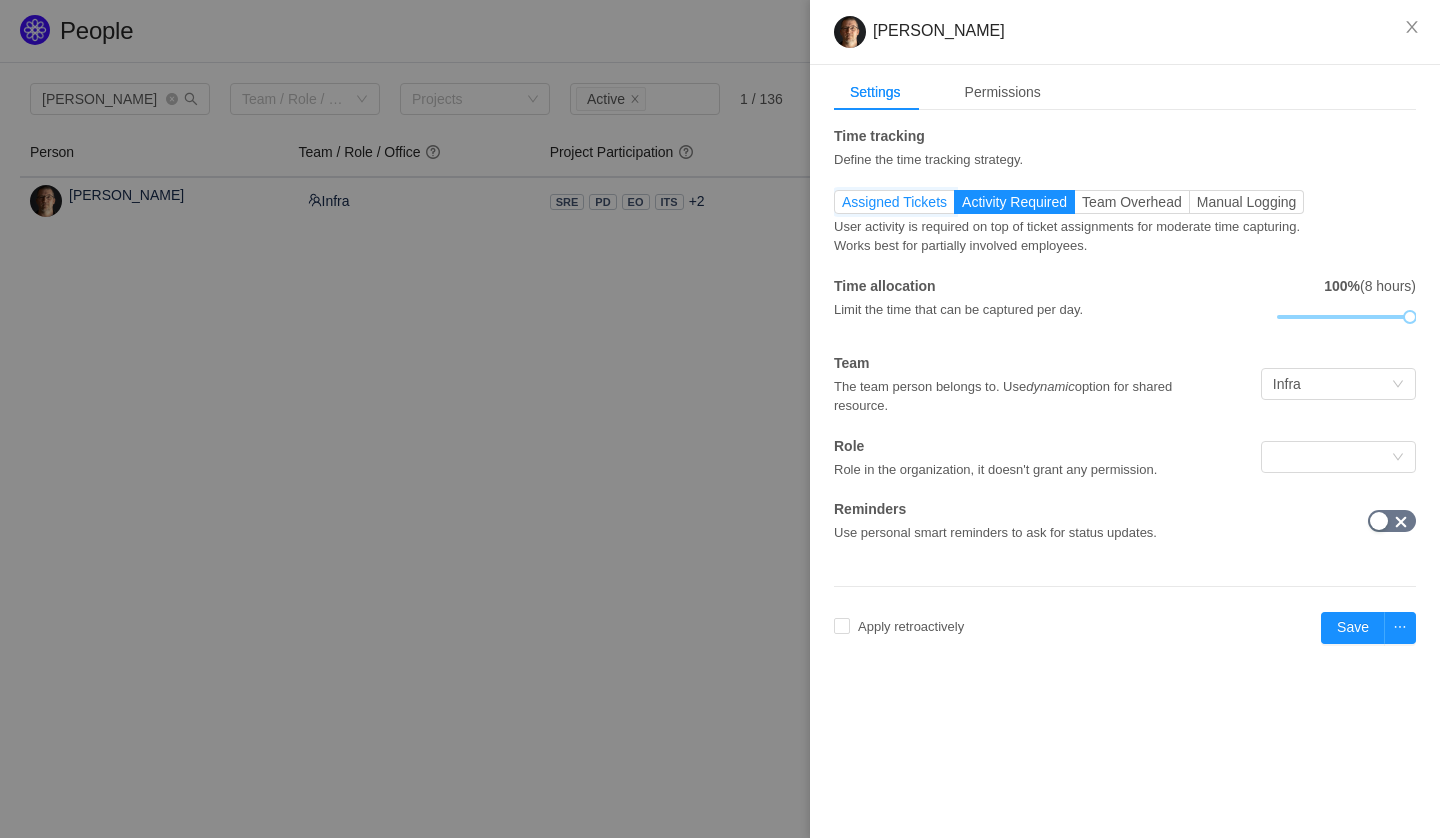 click on "Assigned Tickets" at bounding box center (842, 207) 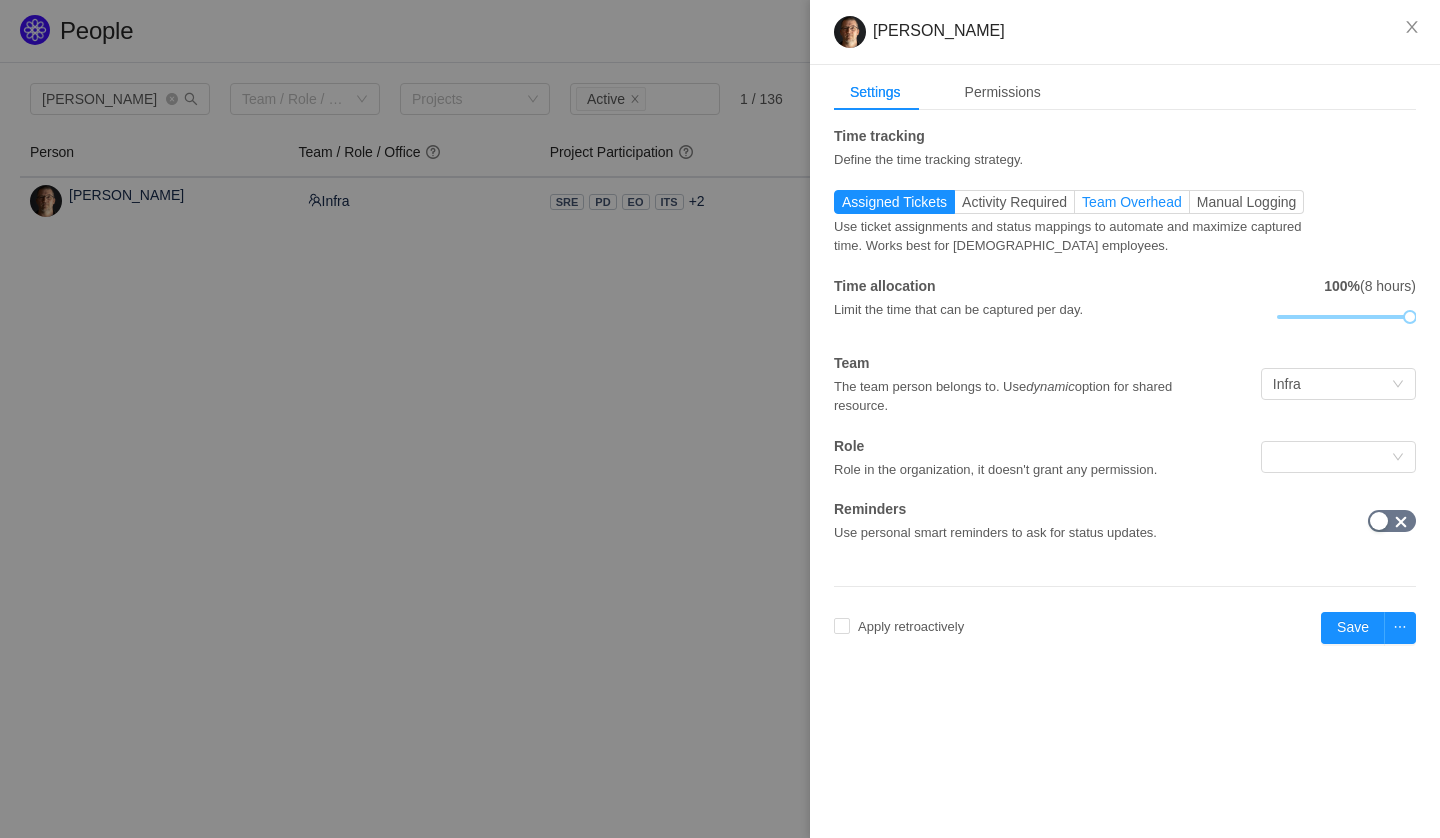 click on "Team Overhead" at bounding box center [1132, 202] 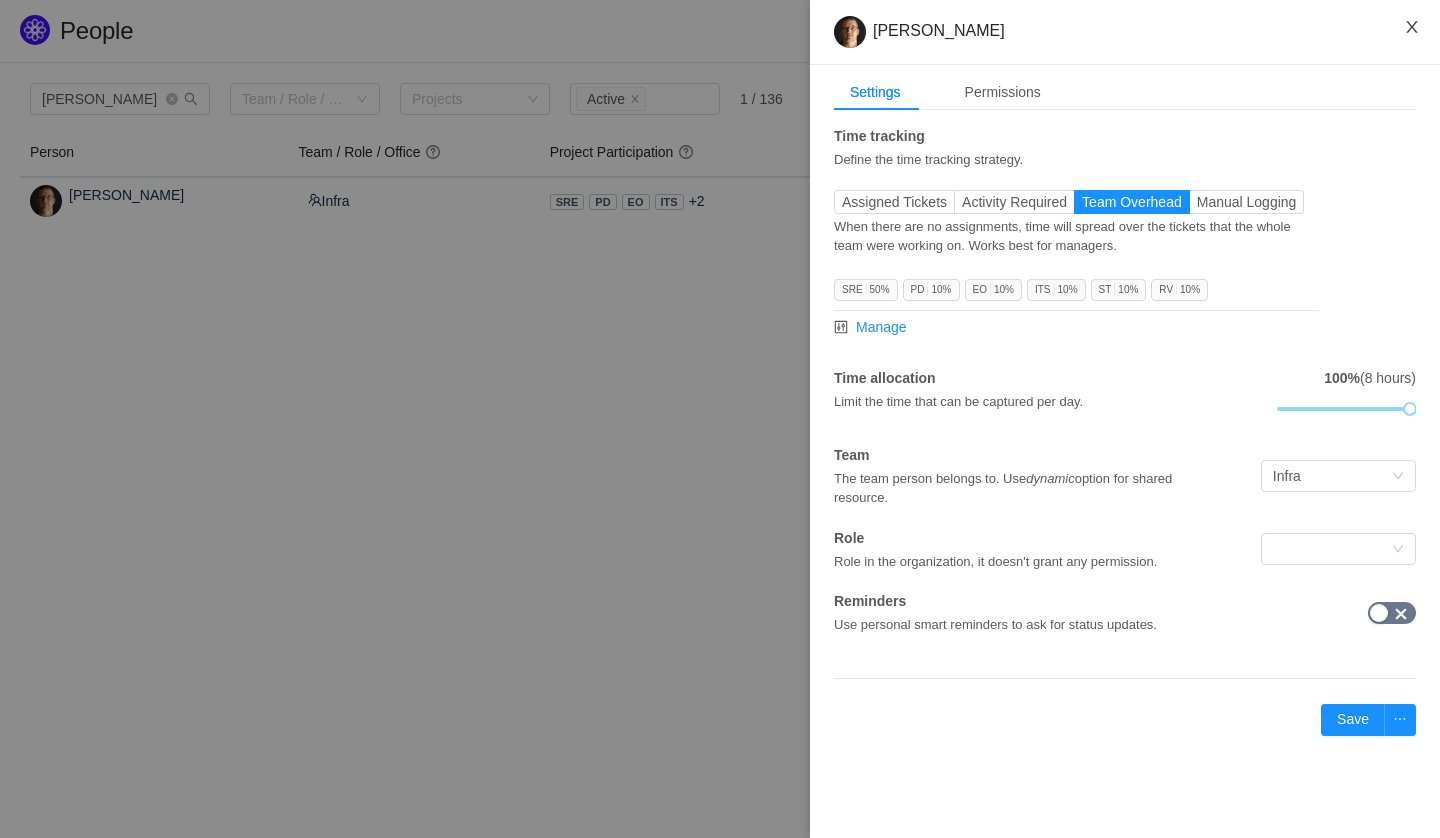click 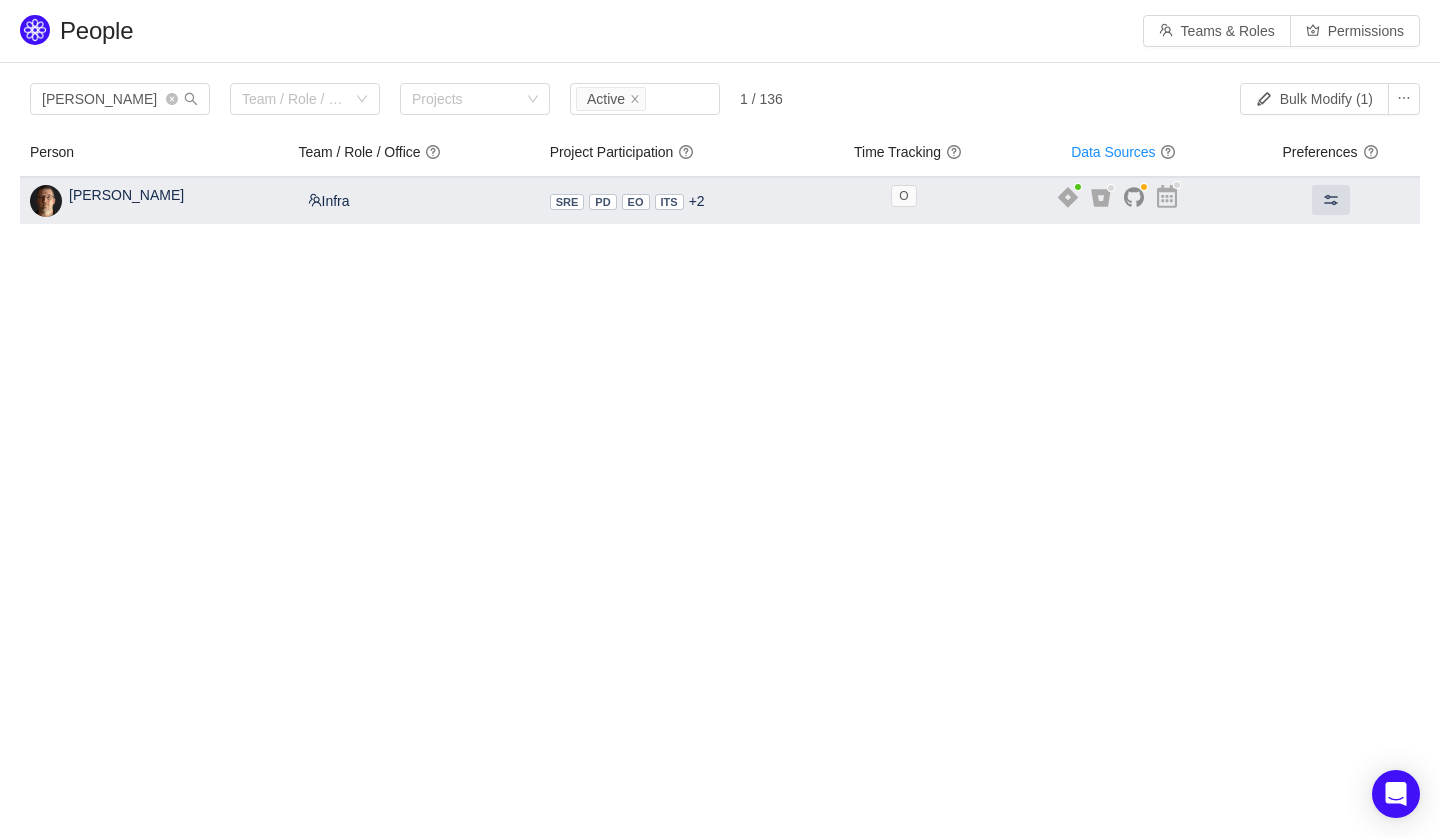 click on "[PERSON_NAME]" at bounding box center (126, 195) 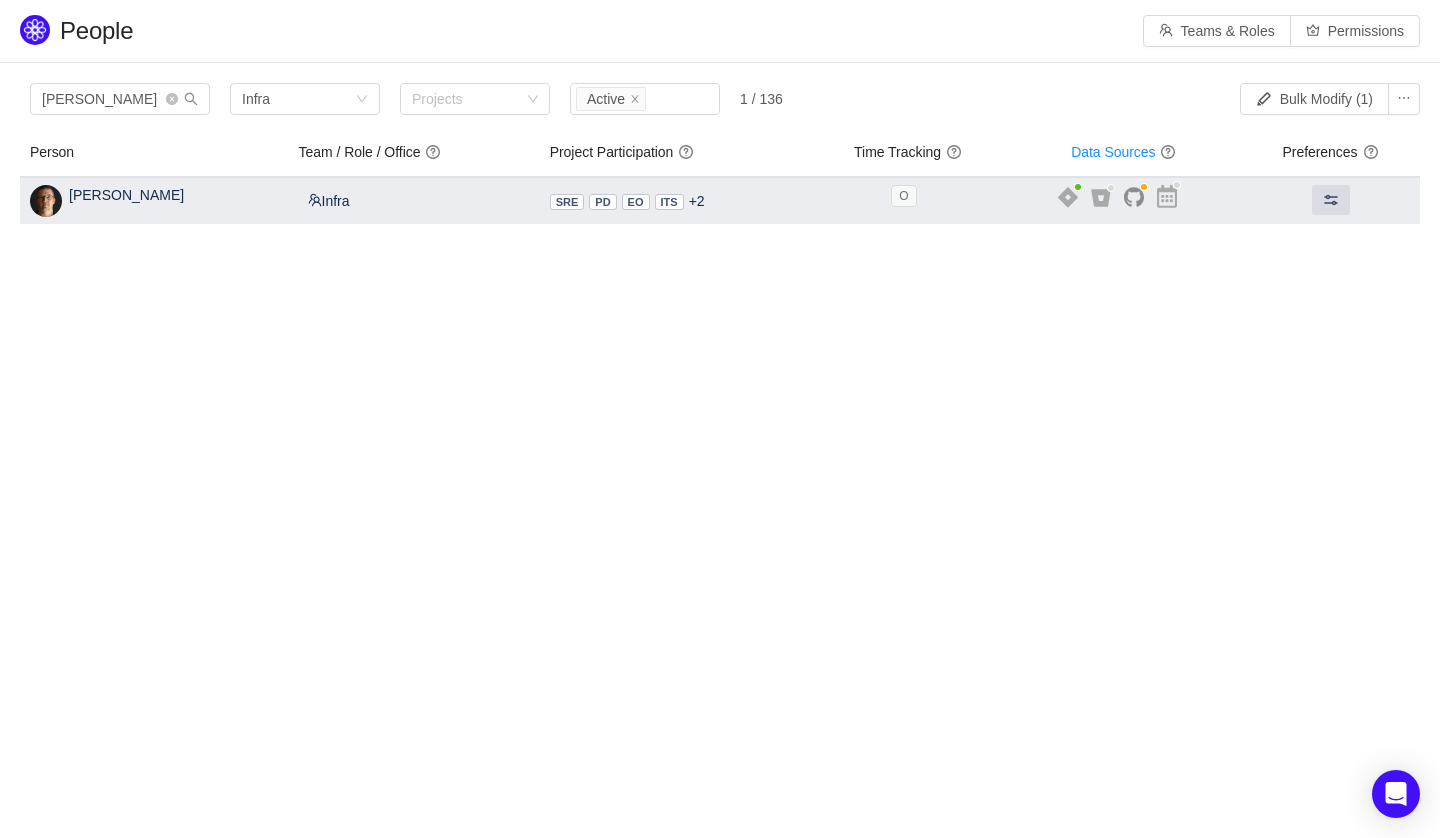 click on "O" at bounding box center (903, 196) 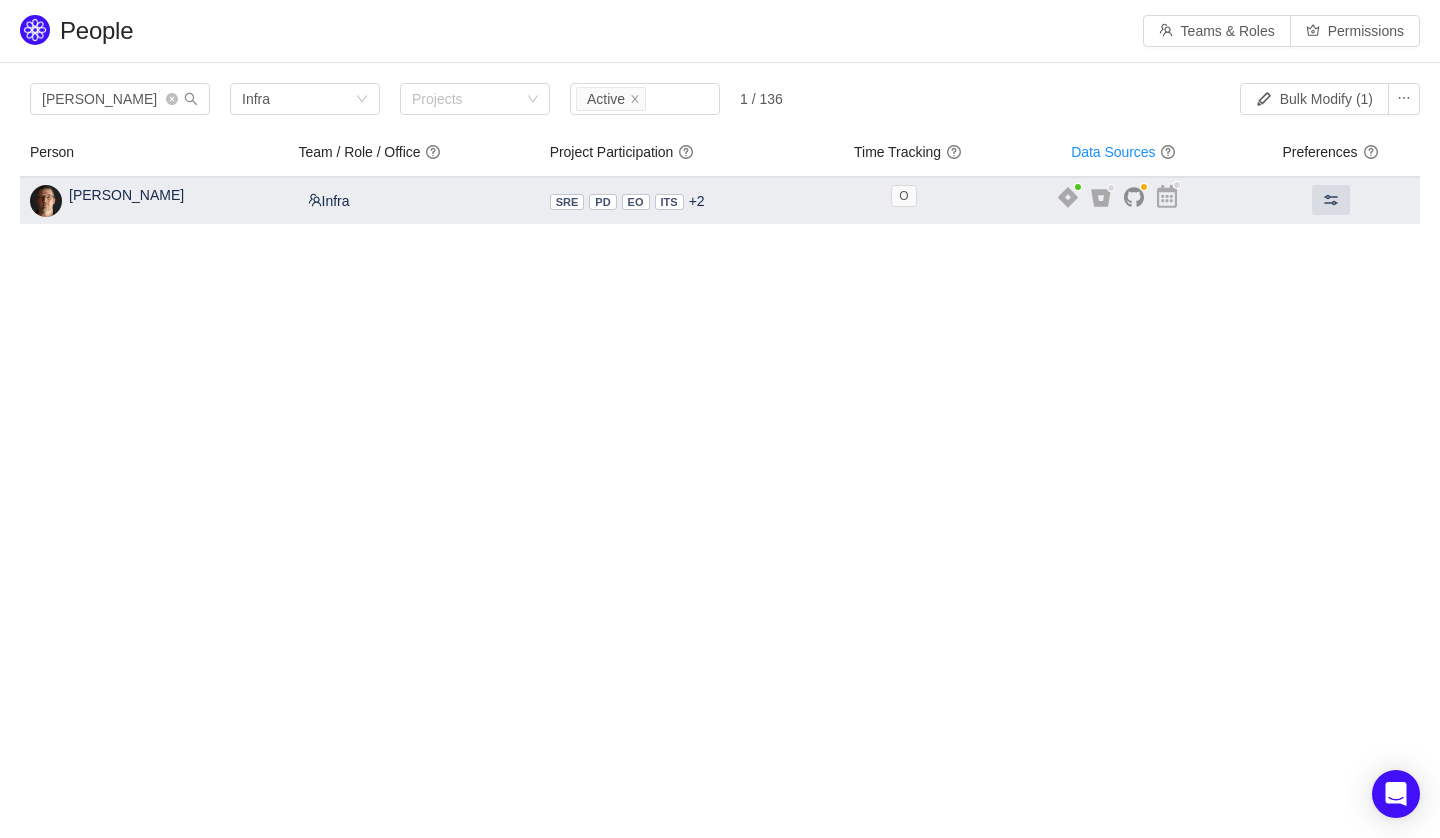 click 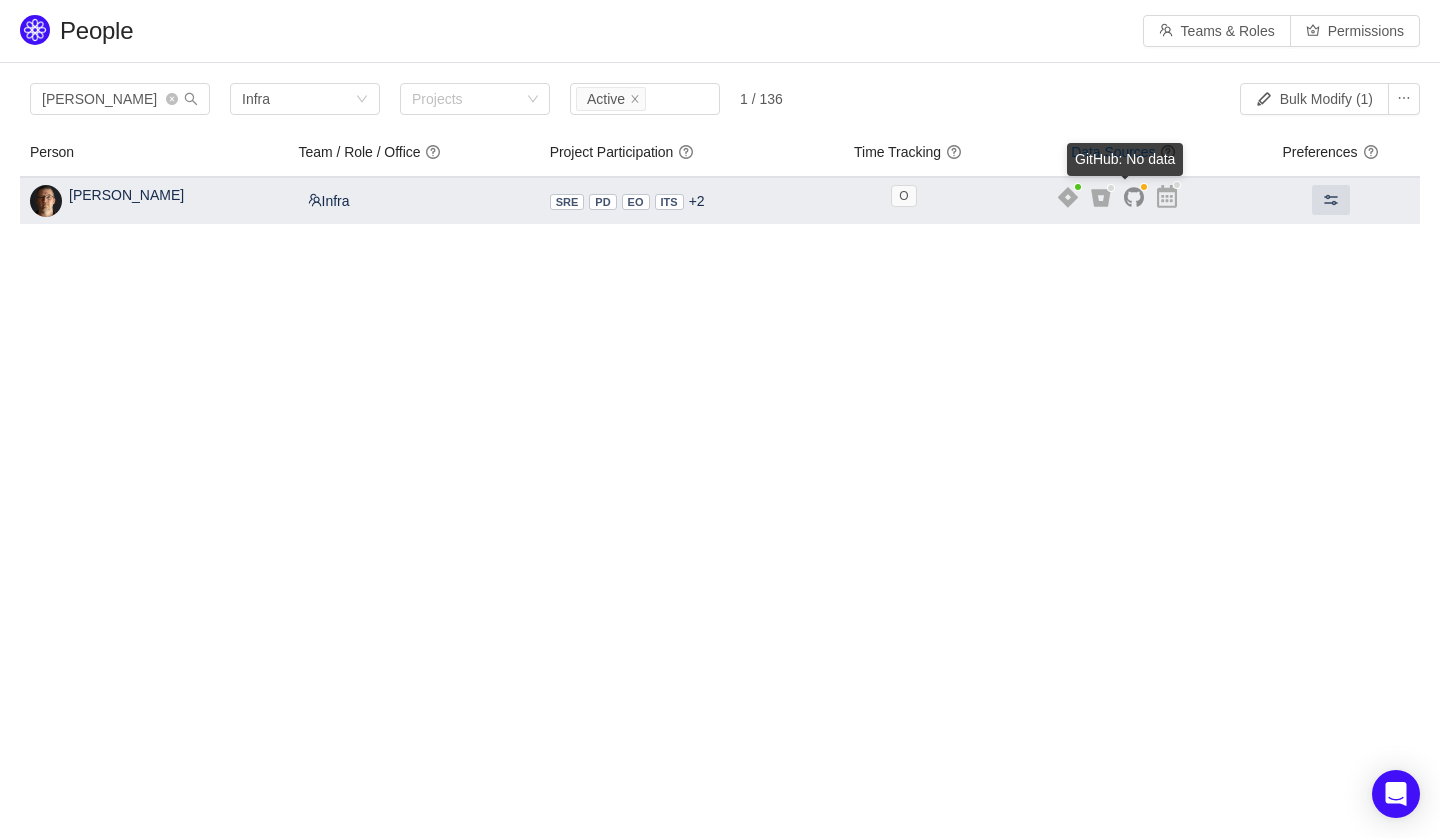 click 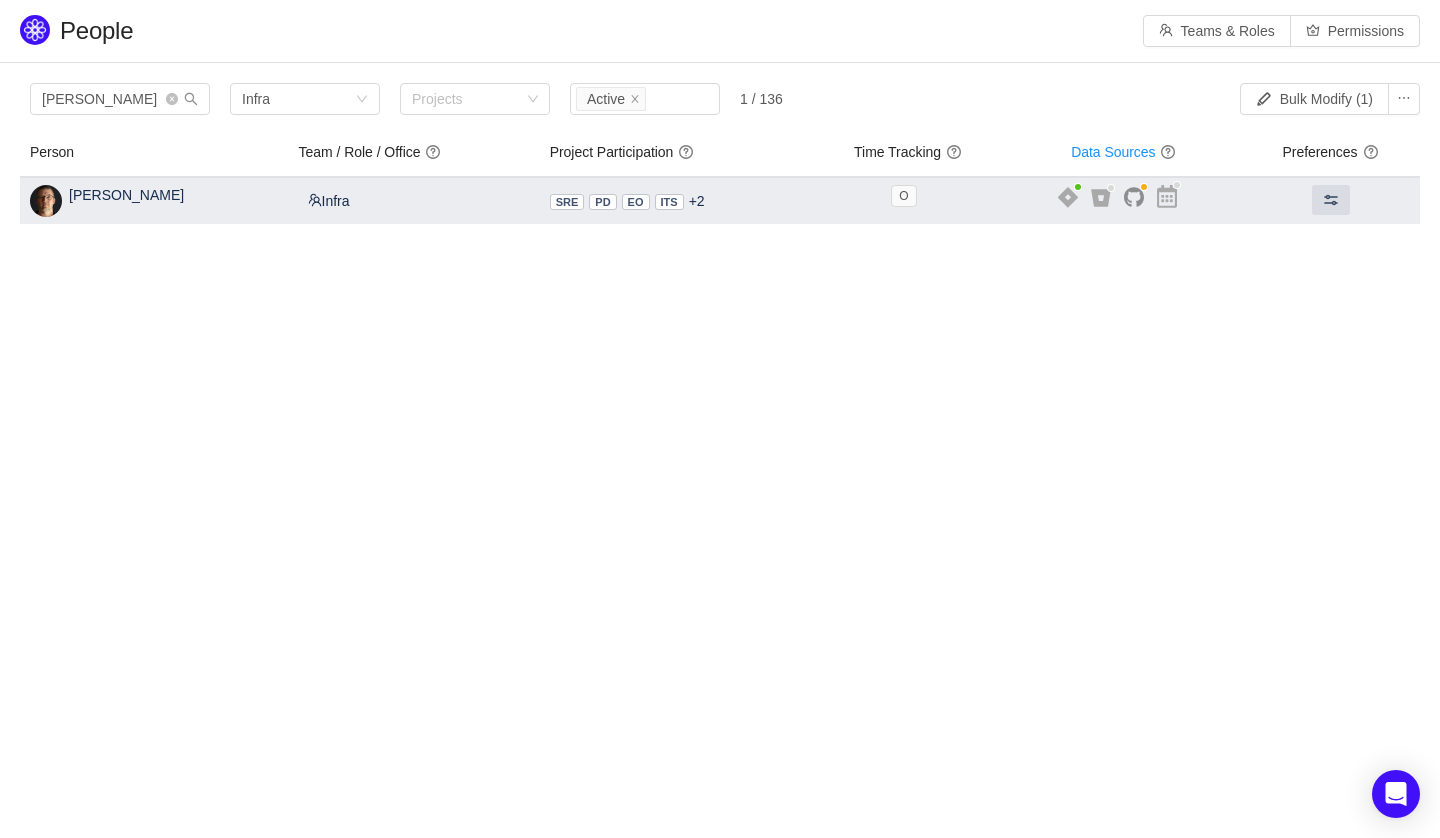 click at bounding box center (1144, 187) 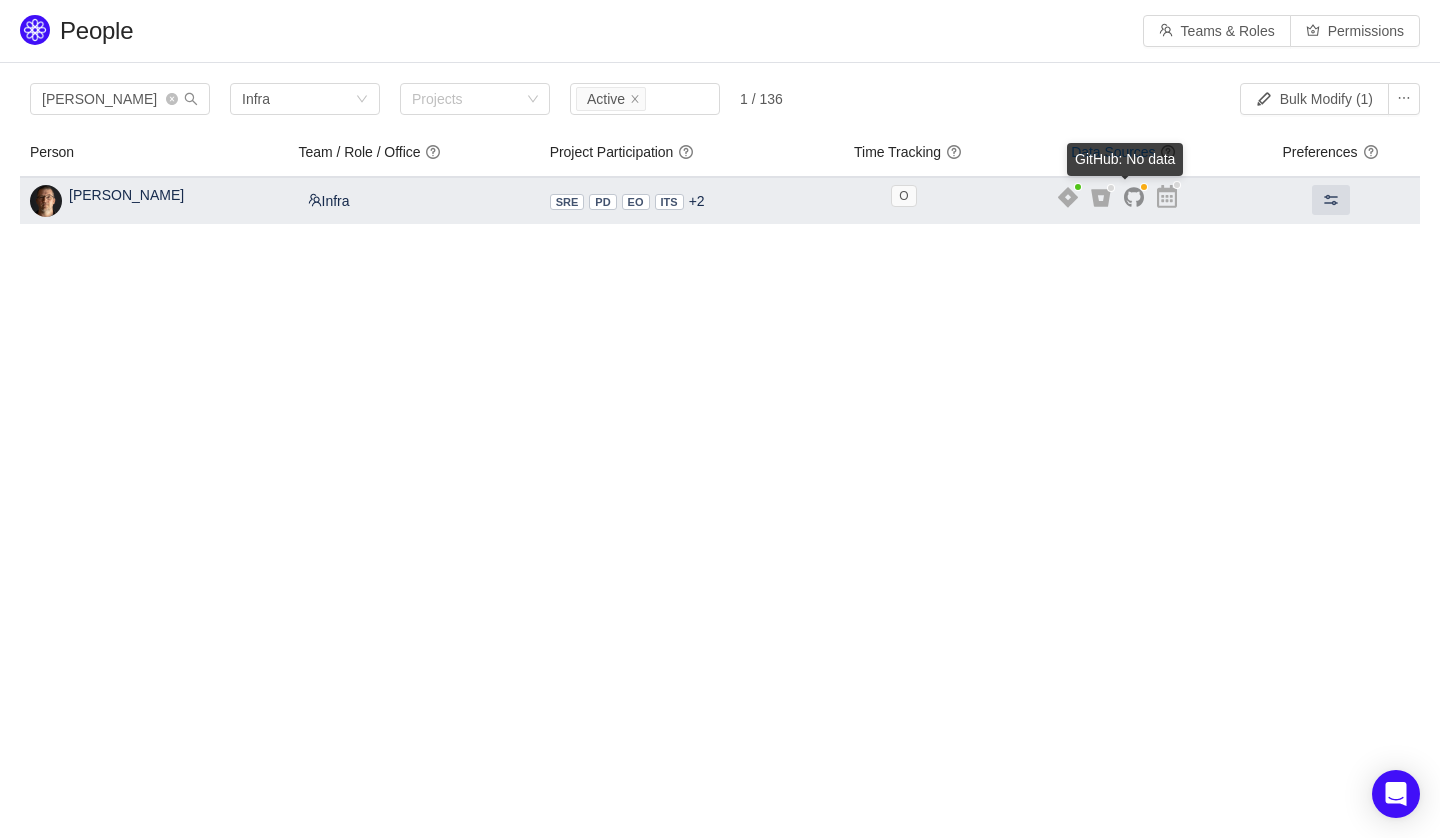 click 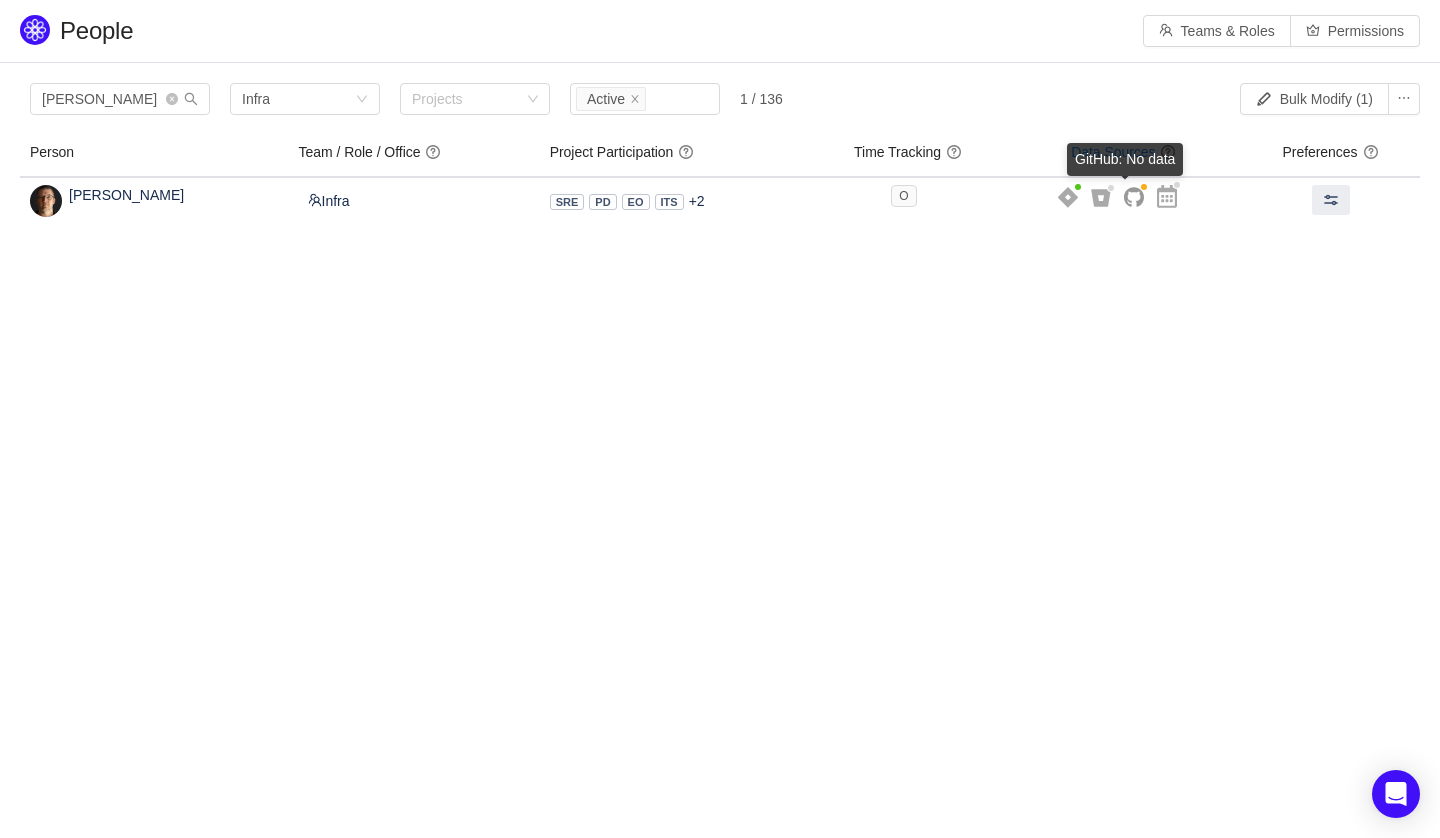 click on "People Teams & Roles Permissions  Please review the list of users with privileged access  Review Looks like you don't have any teams defined in Quantify It is really easy to add one and will be easier to apply settings to the group of people.  Add new team  joel Team / Role / Office  Infra    Projects   Status  Active     1 / 136  Bulk Modify (1) Person  Team / Role / Office  question  Project Participation  question  Time Tracking    Data Sources question  Preferences  question Joel Anderson Inactive Disabled  Infra   Dynamic  ----     HQ  SRE PD EO ITS ST RV  +2  O  Nothing to show   Reset filters   Load more (-9)
Team Overhead GitHub: No data" at bounding box center [720, 419] 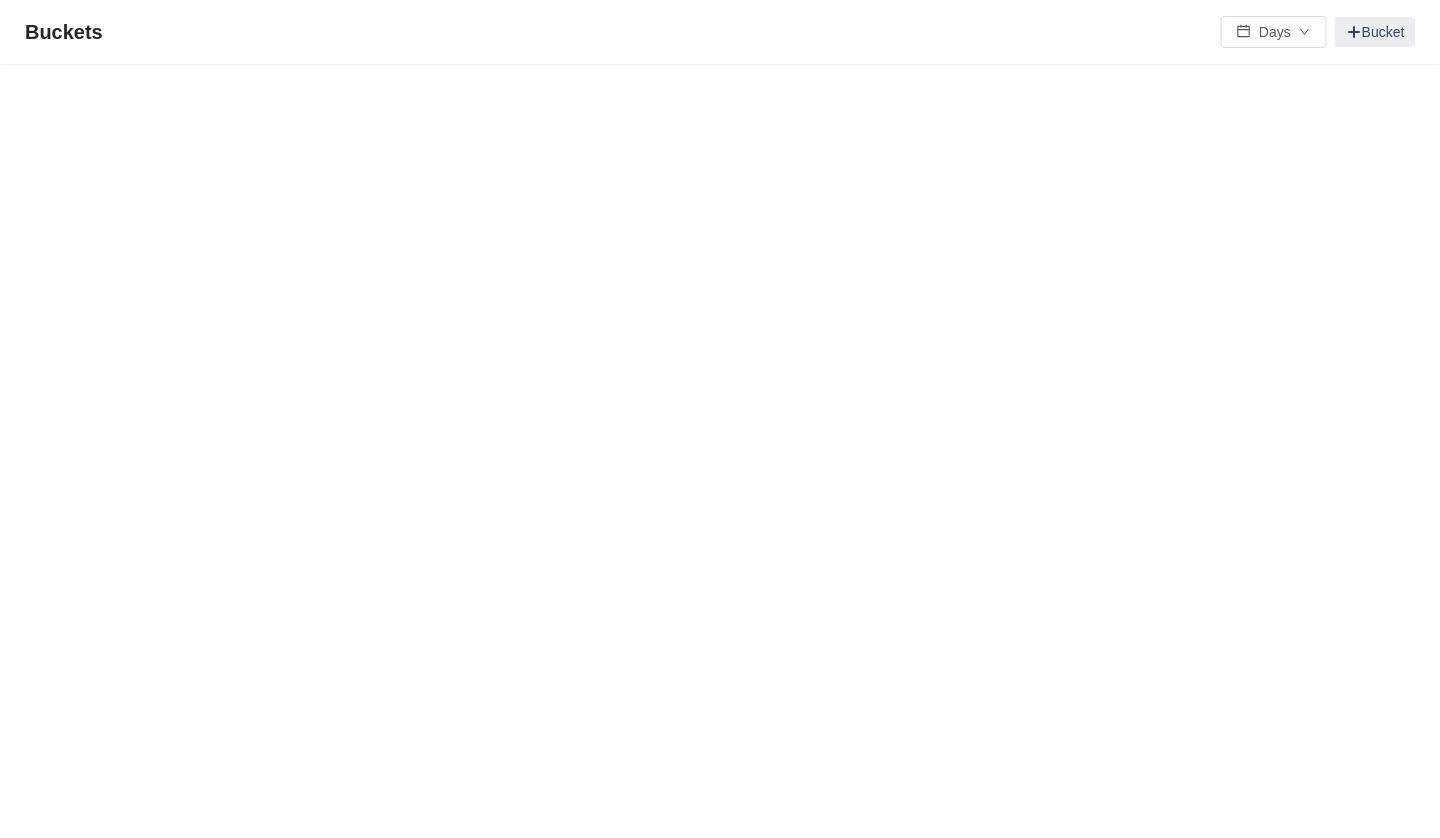 scroll, scrollTop: 0, scrollLeft: 0, axis: both 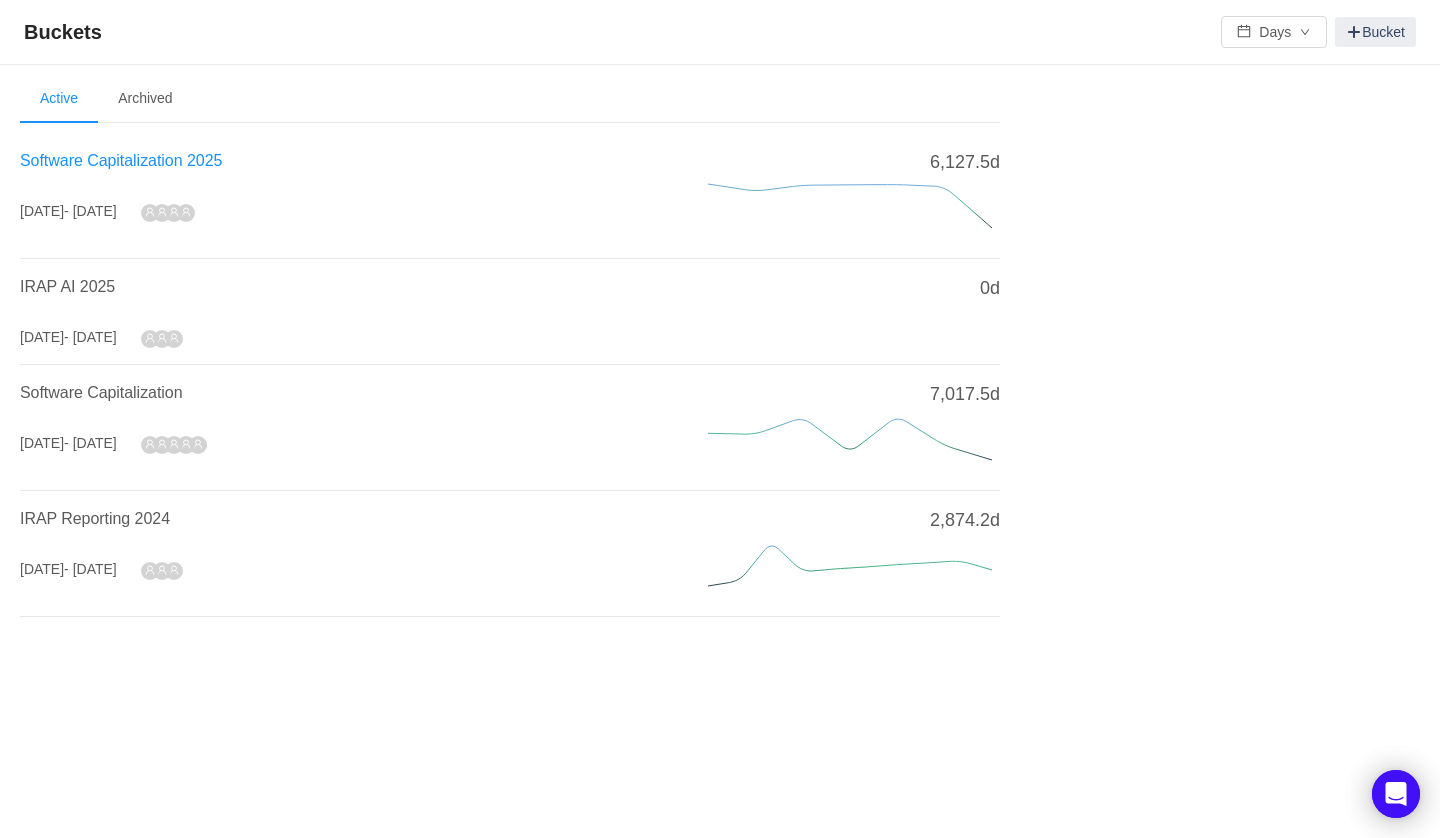 click on "Software Capitalization 2025" at bounding box center (121, 160) 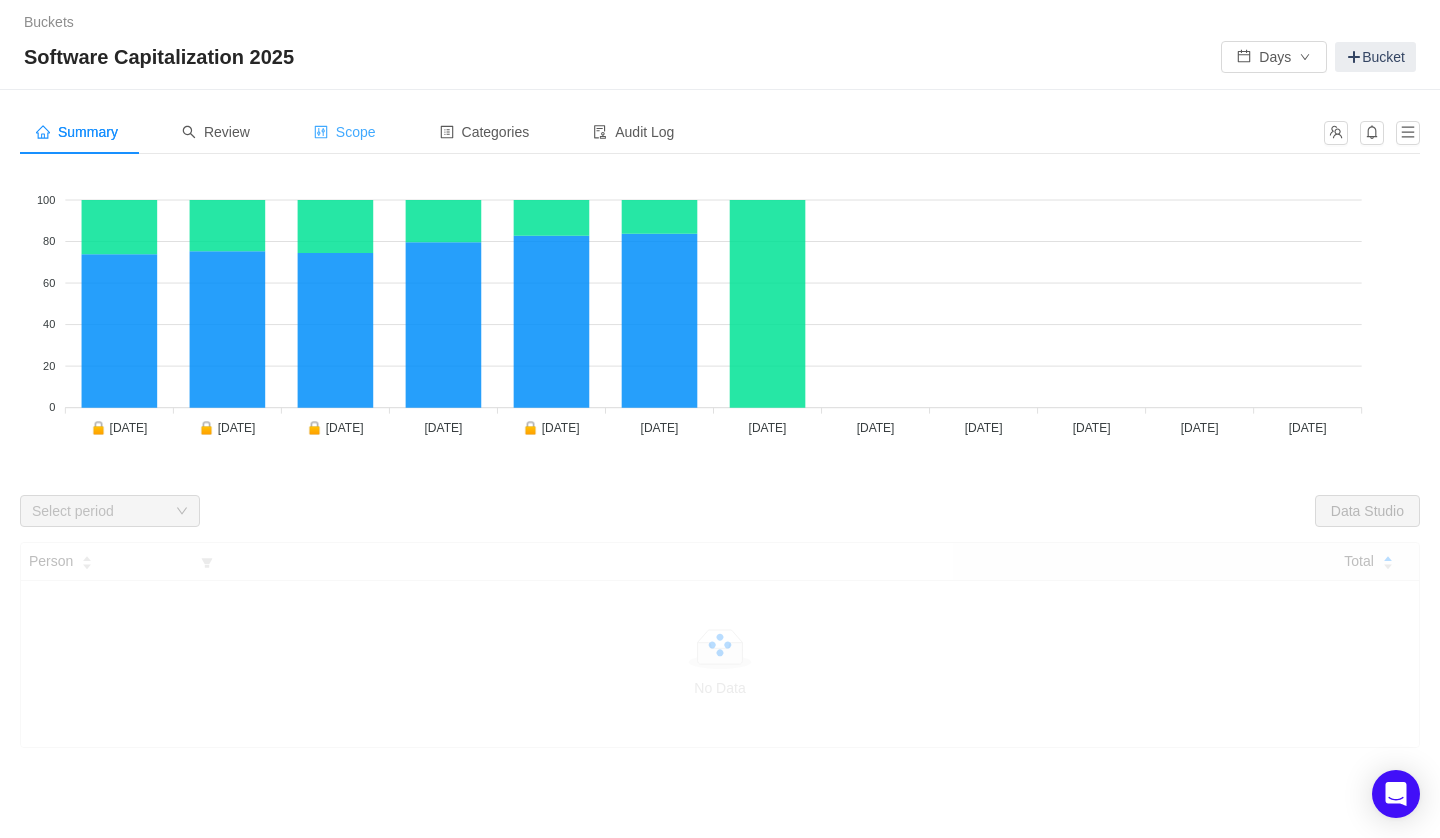 click on "Scope" at bounding box center (345, 132) 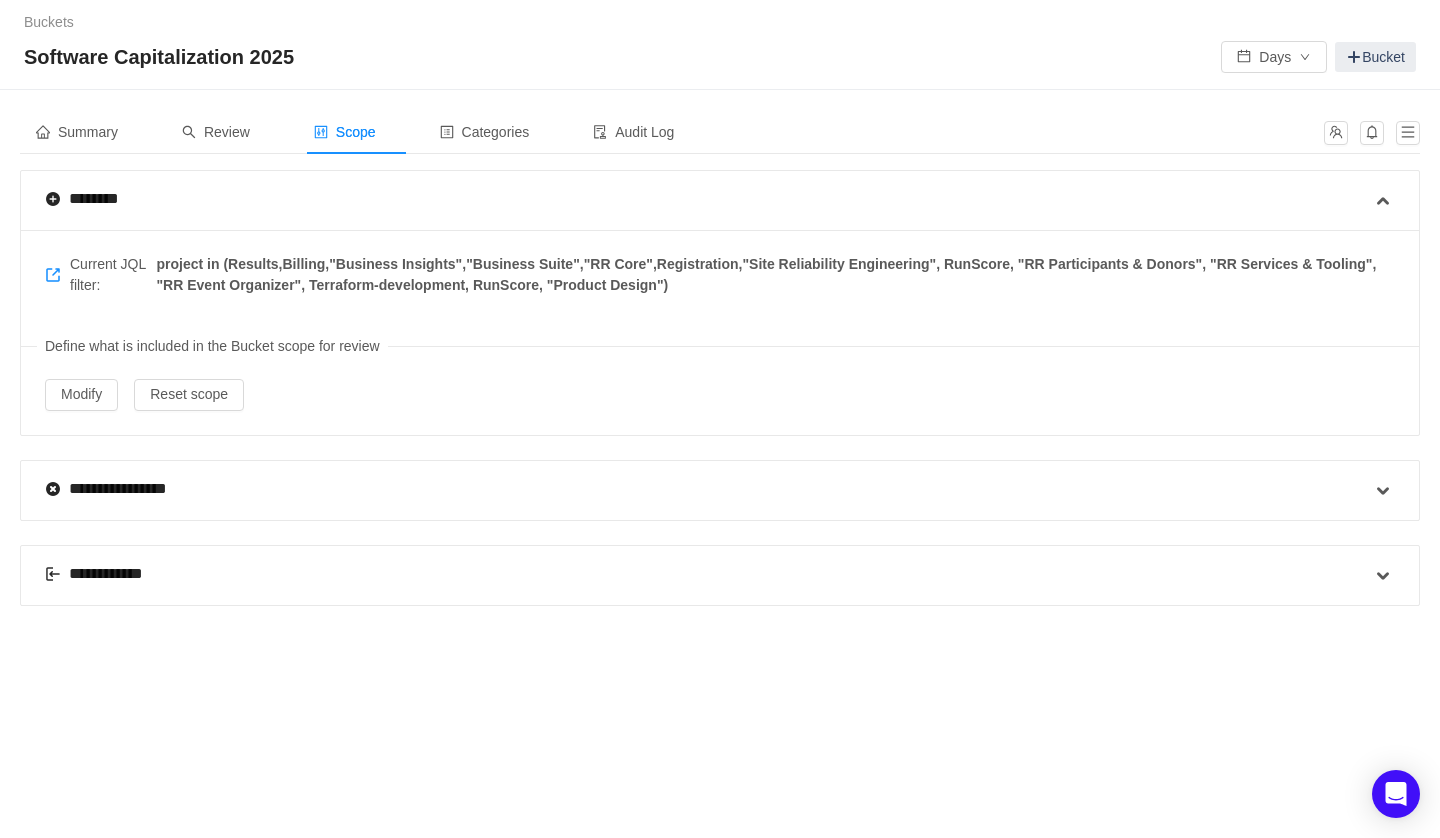 click on "**********" at bounding box center [720, 576] 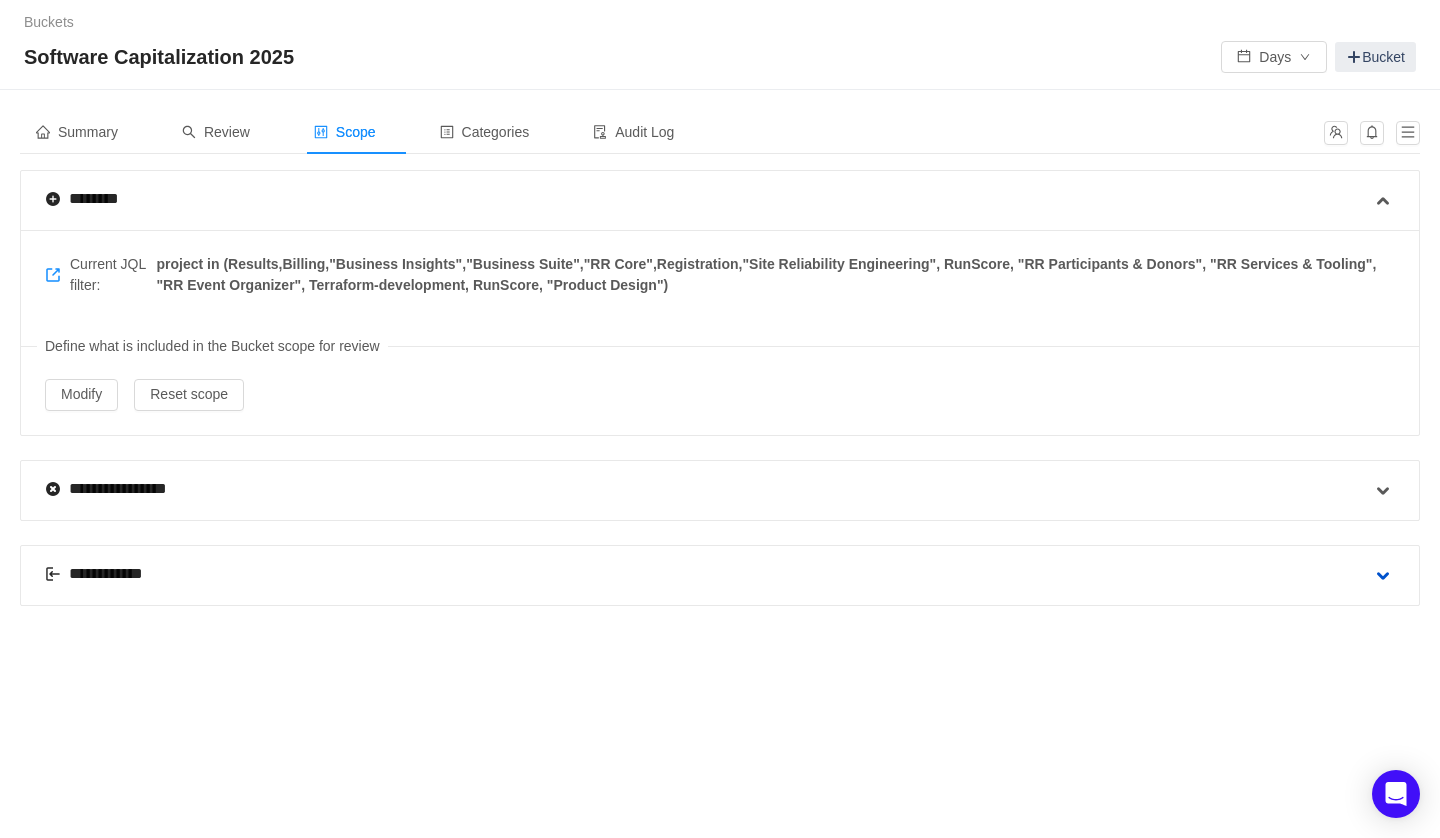 click at bounding box center (1383, 576) 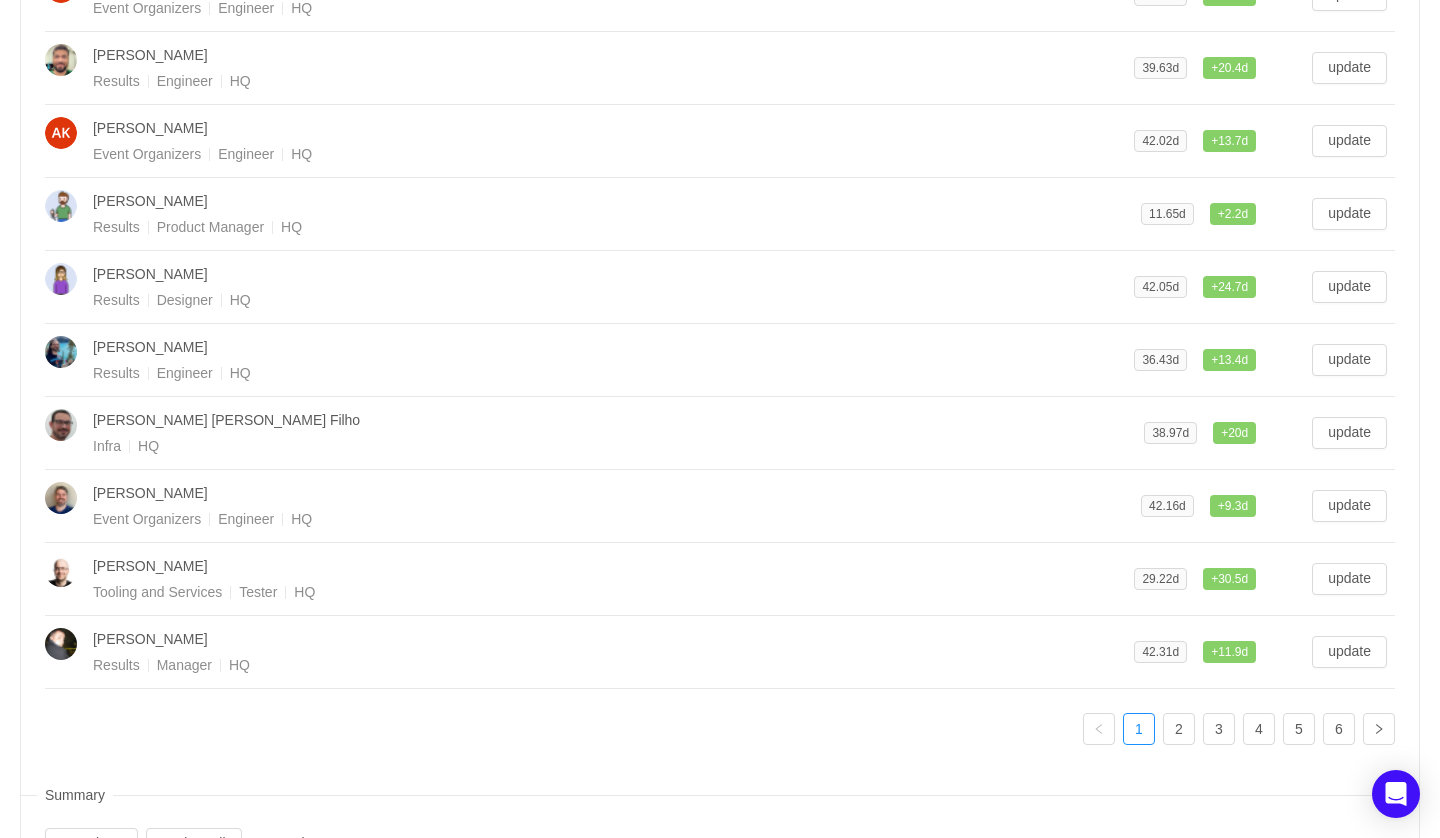 scroll, scrollTop: 730, scrollLeft: 0, axis: vertical 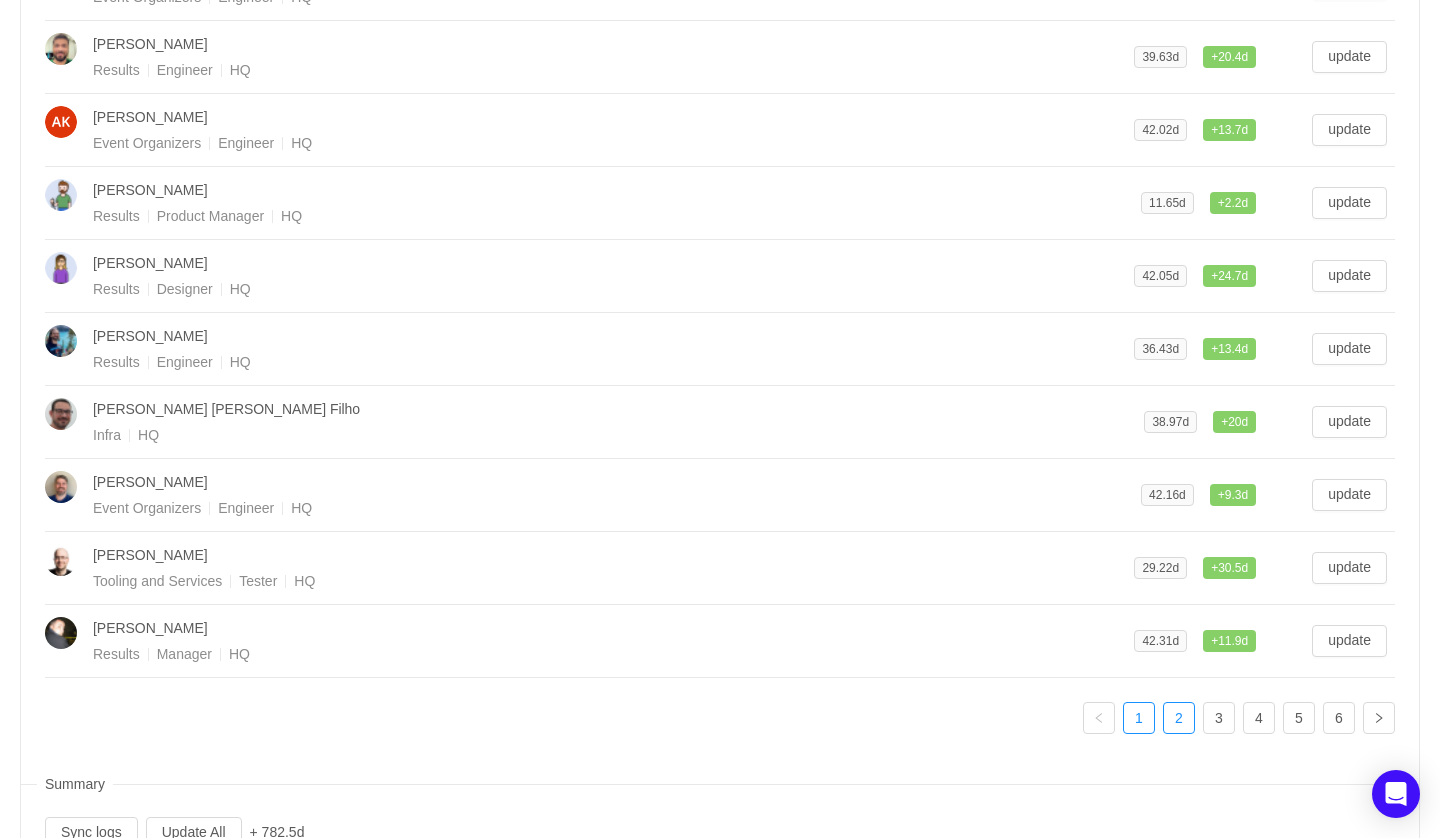 click on "2" at bounding box center [1179, 718] 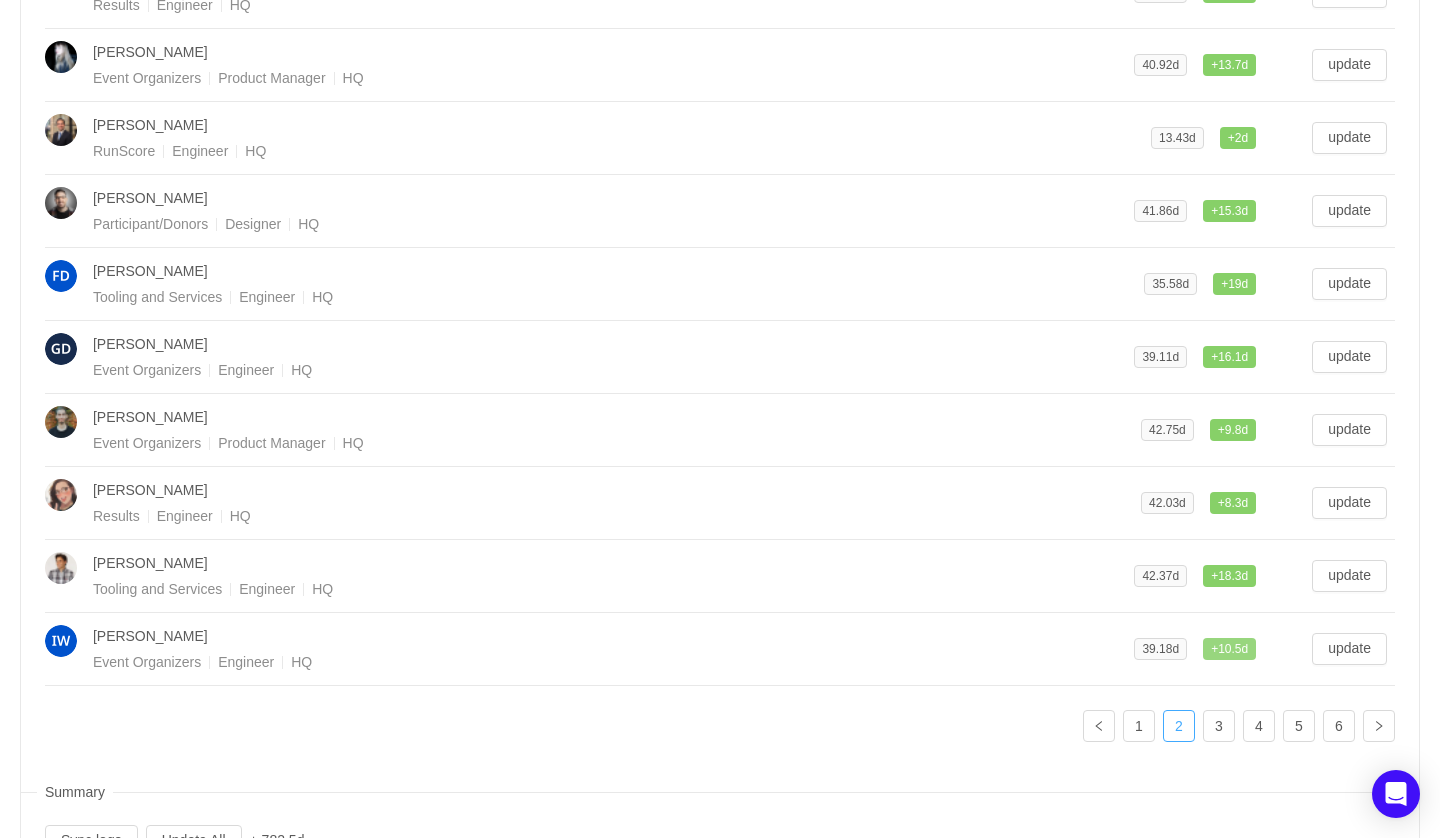 scroll, scrollTop: 797, scrollLeft: 0, axis: vertical 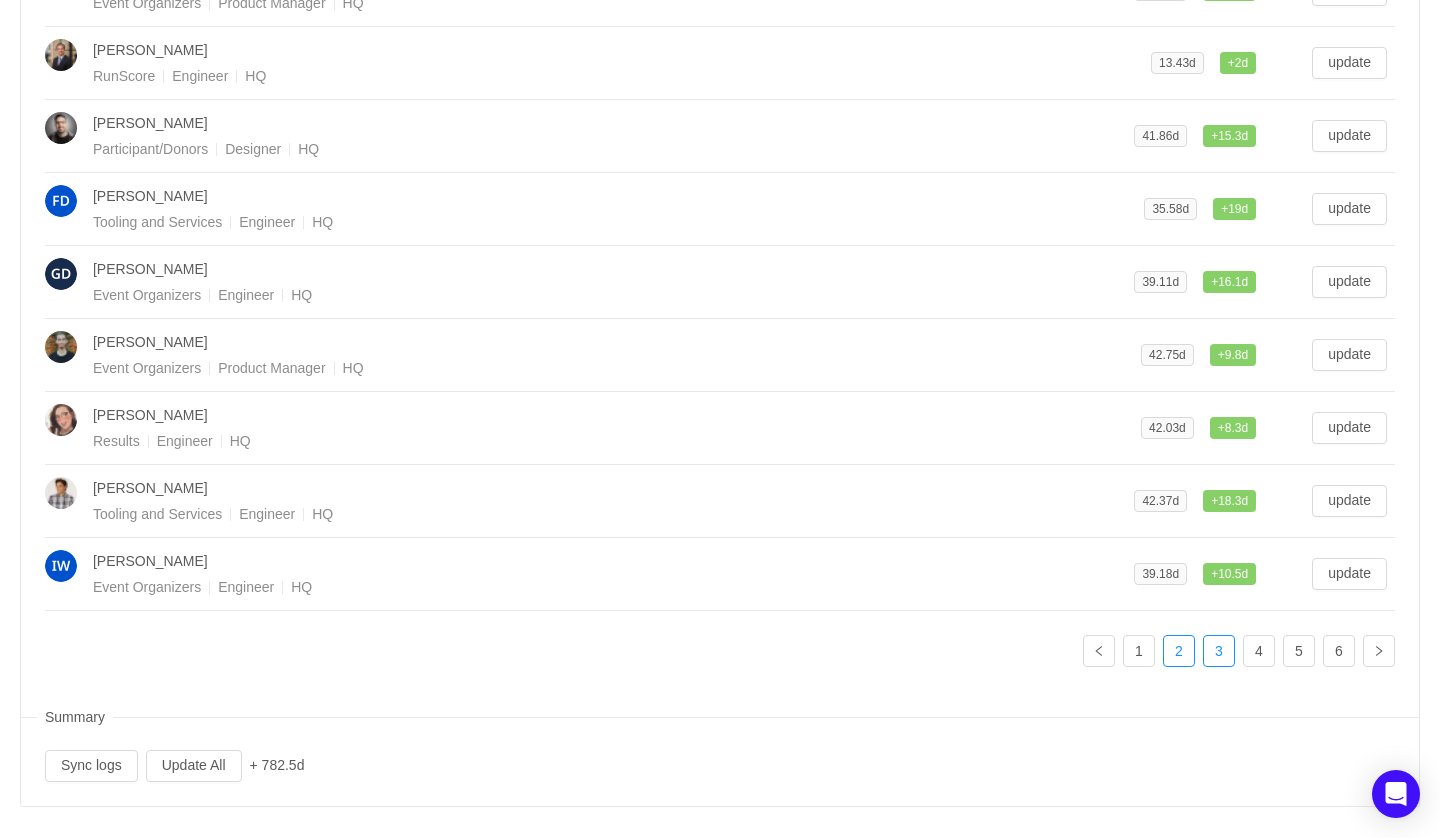 click on "3" at bounding box center (1219, 651) 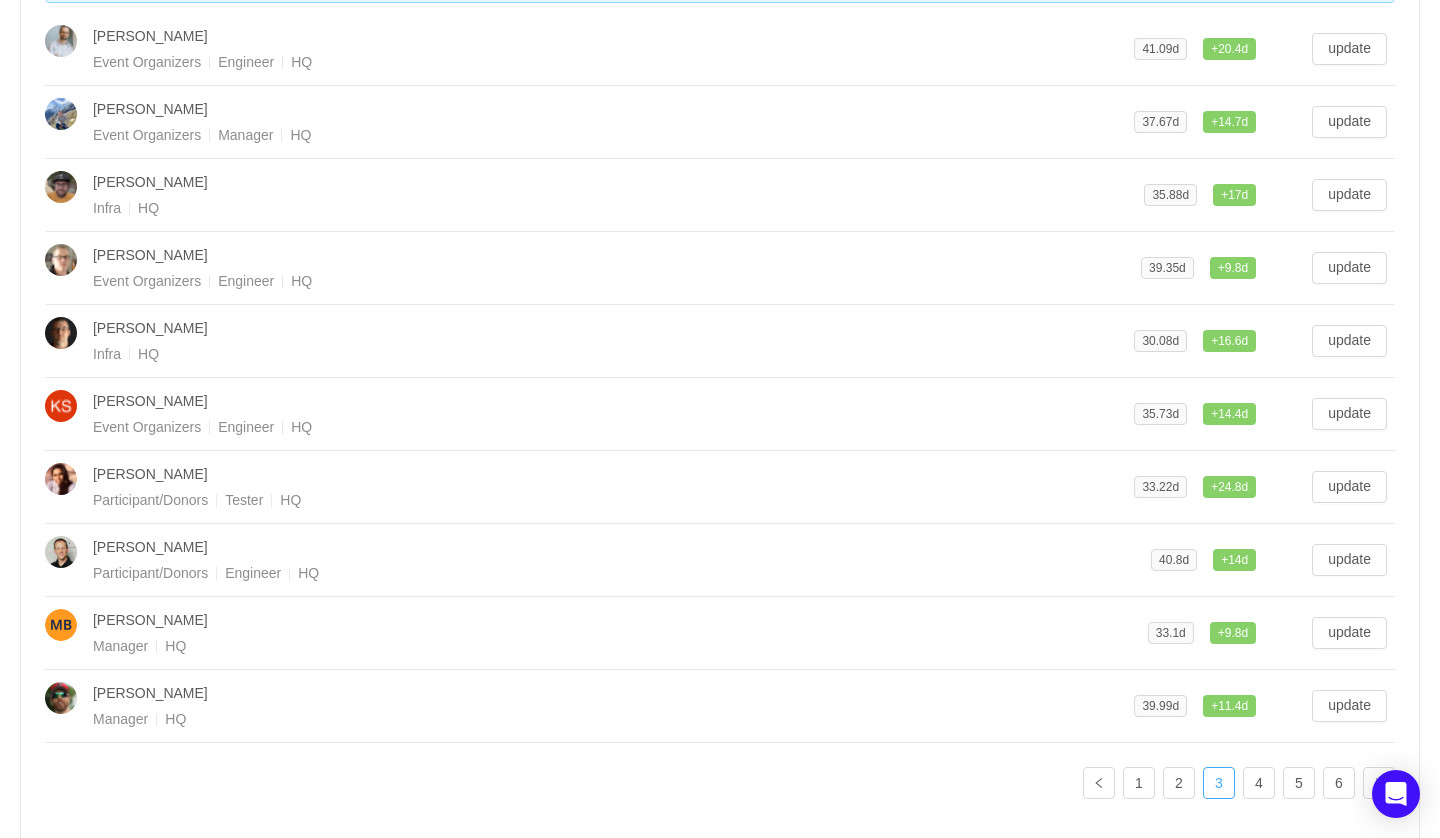 scroll, scrollTop: 698, scrollLeft: 0, axis: vertical 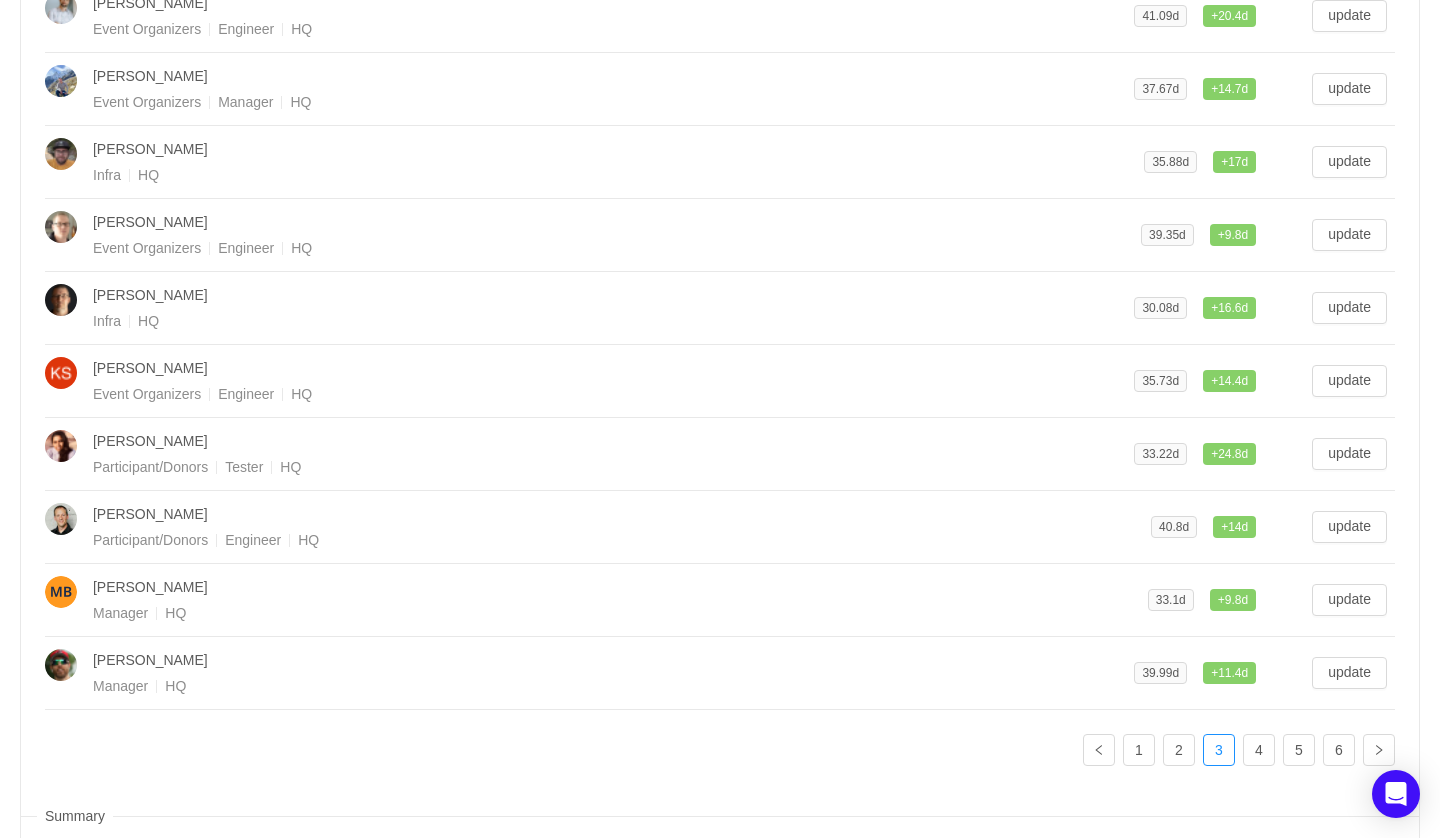 click on "[PERSON_NAME]" at bounding box center [613, 295] 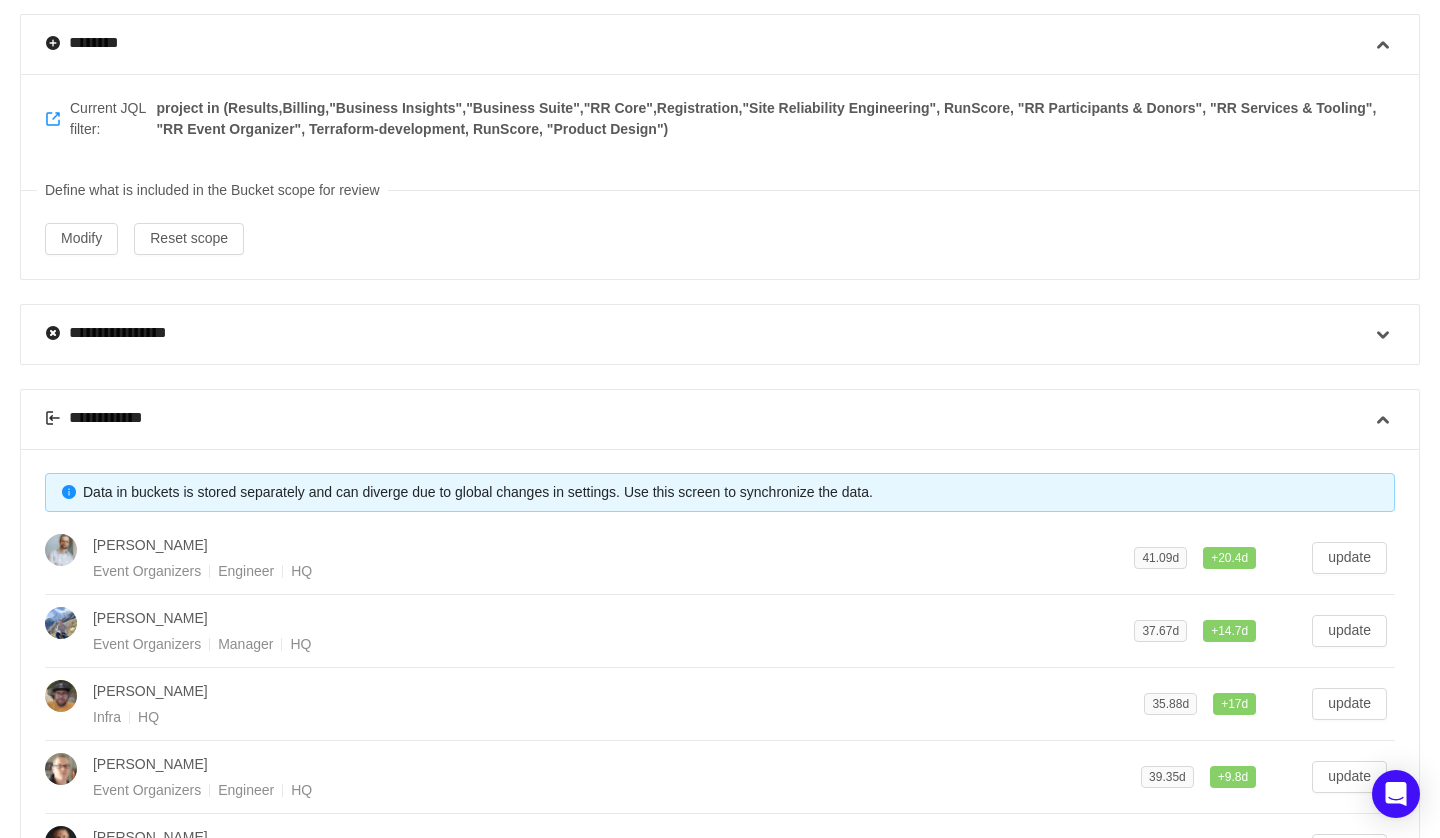 scroll, scrollTop: 0, scrollLeft: 0, axis: both 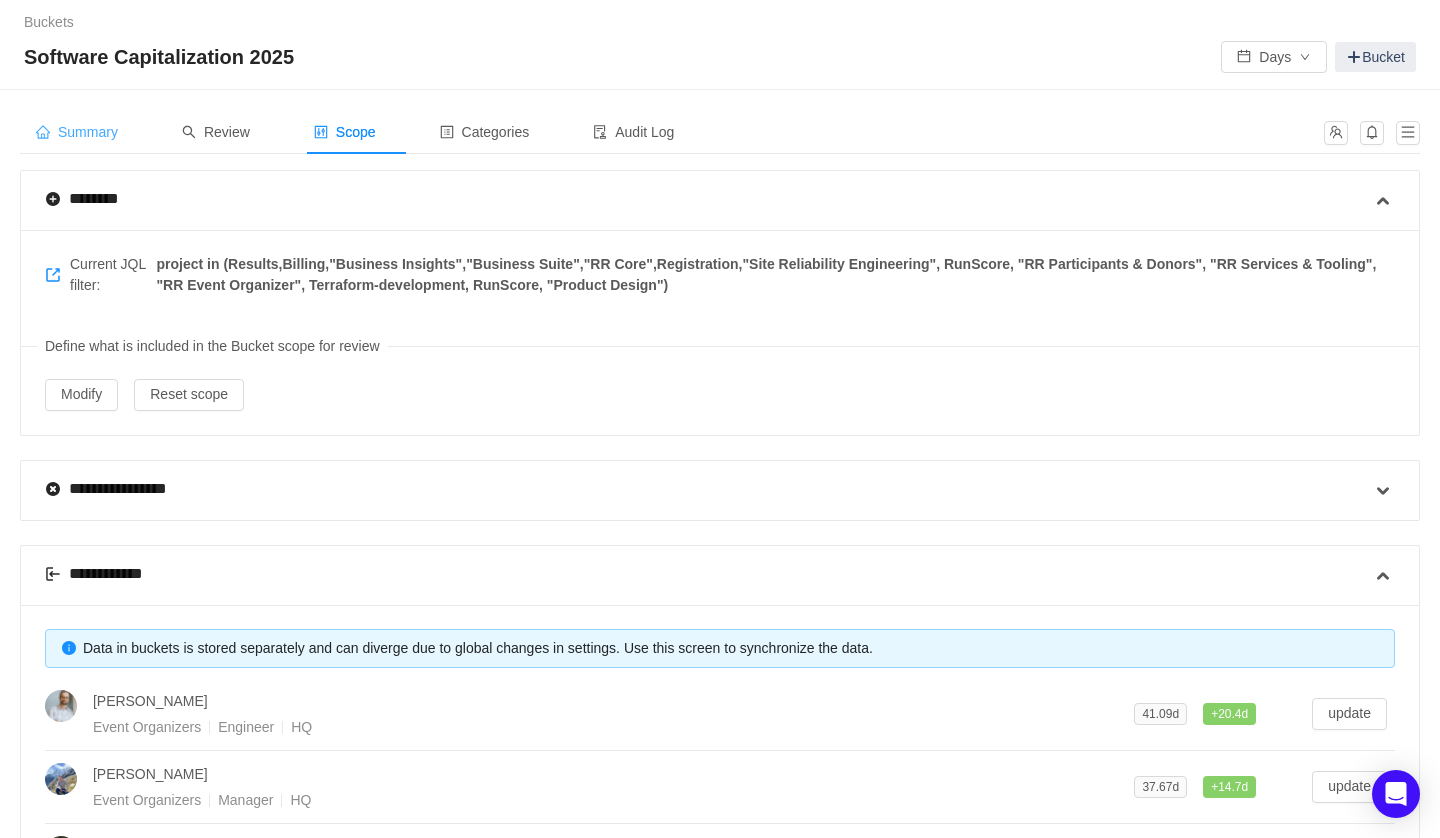 click on "Summary" at bounding box center (77, 132) 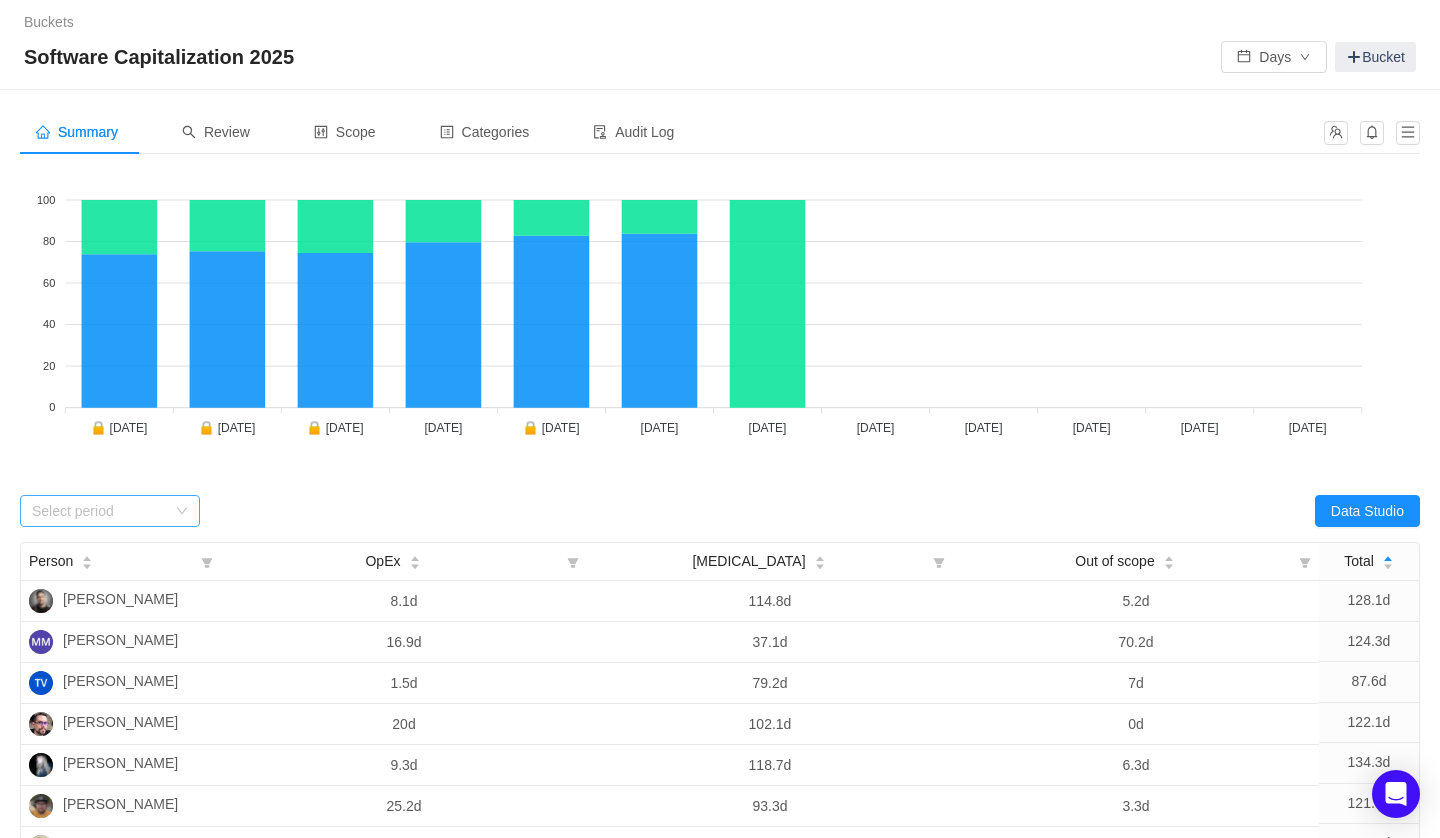 click on "Select period" at bounding box center [99, 511] 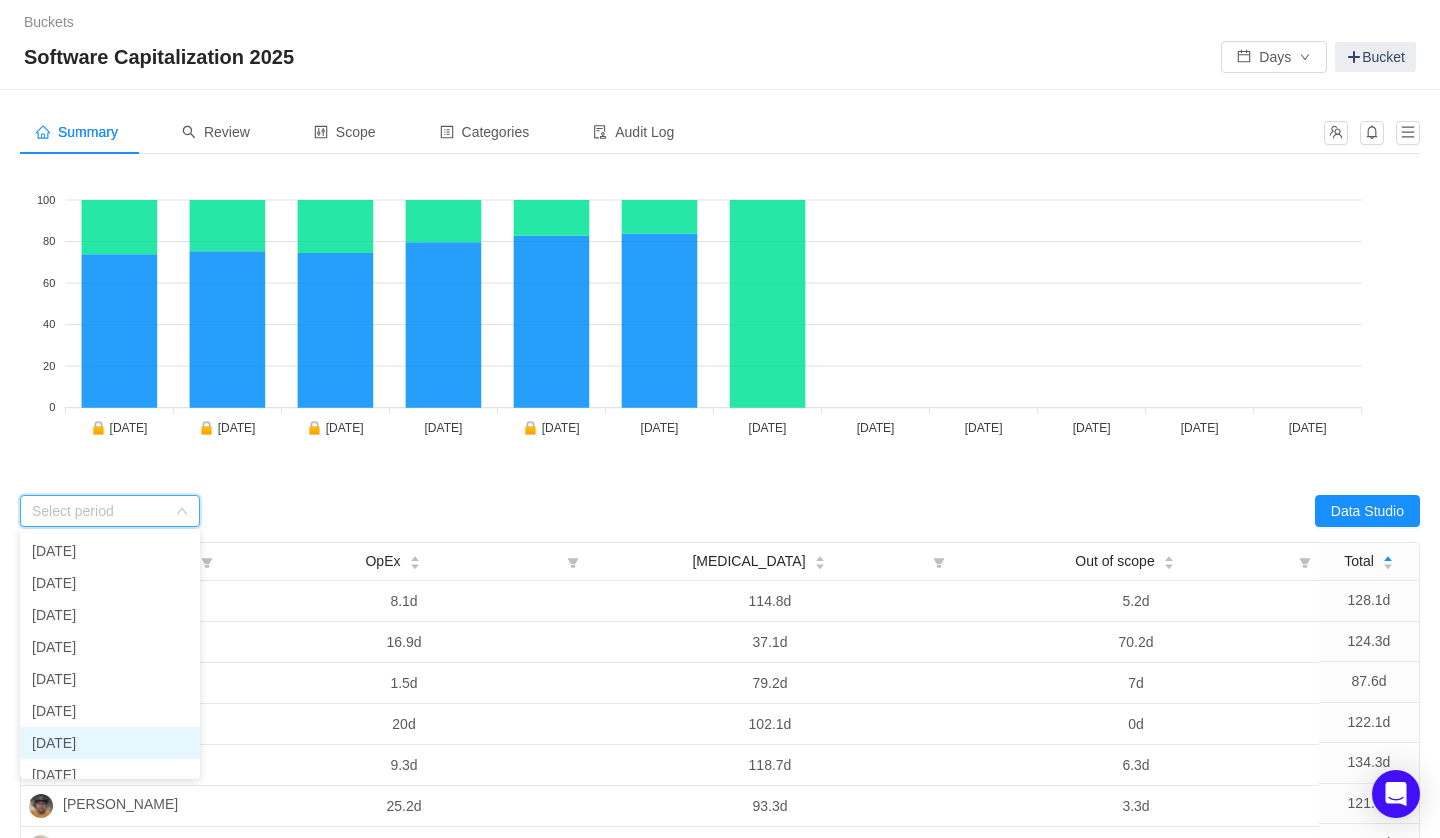 scroll, scrollTop: 41, scrollLeft: 0, axis: vertical 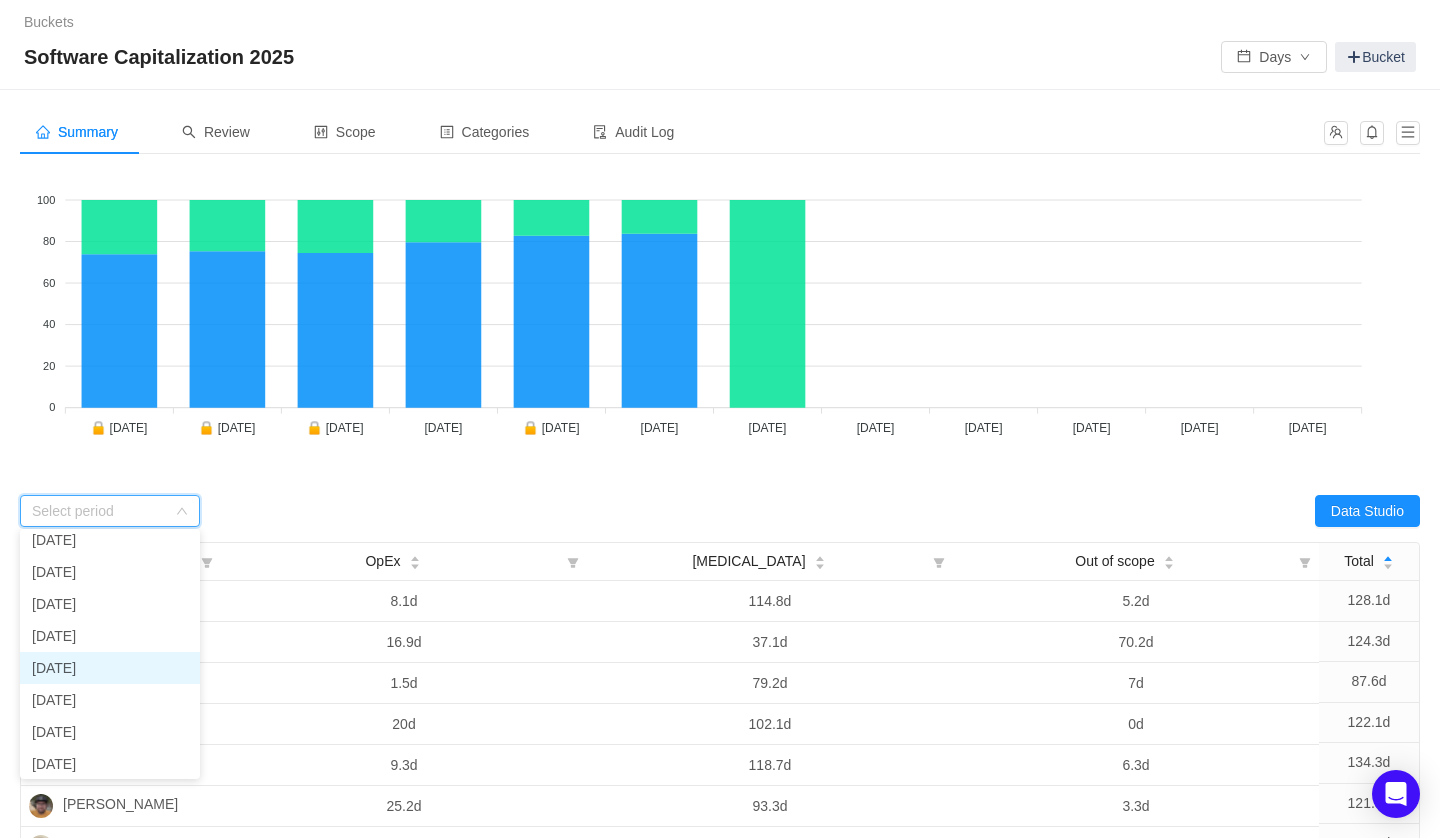 click on "[DATE]" at bounding box center [110, 668] 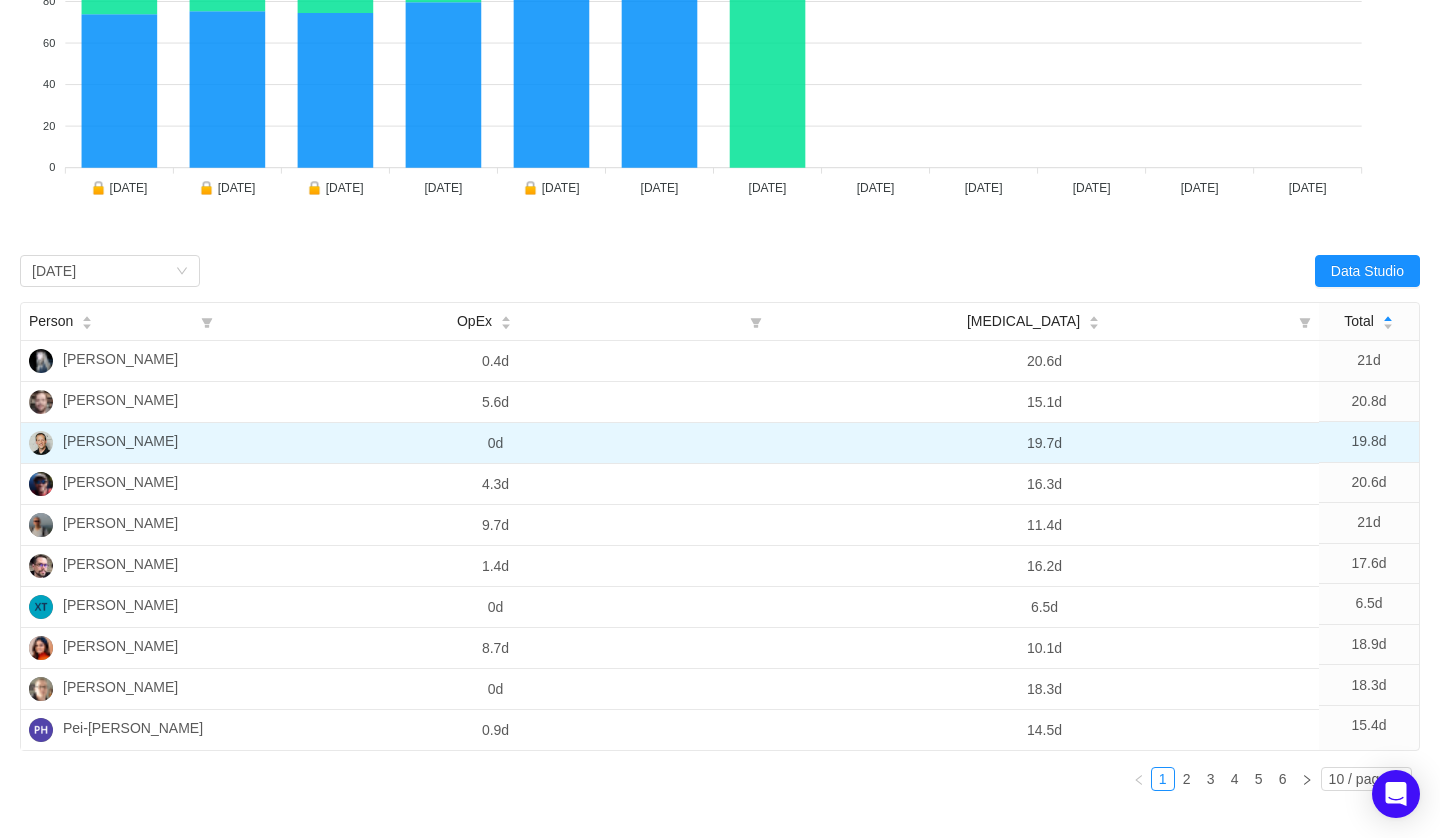 scroll, scrollTop: 280, scrollLeft: 0, axis: vertical 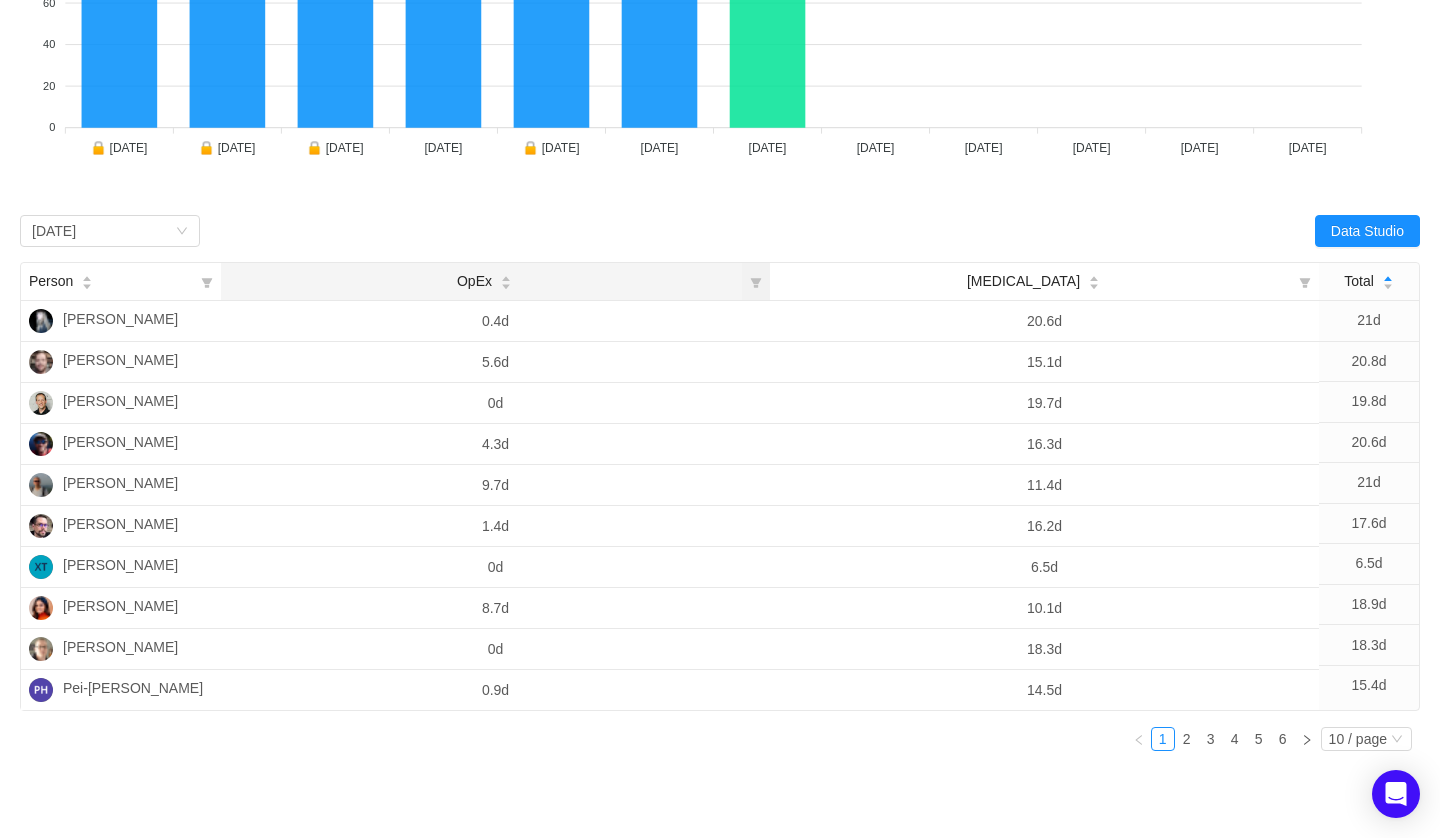 click 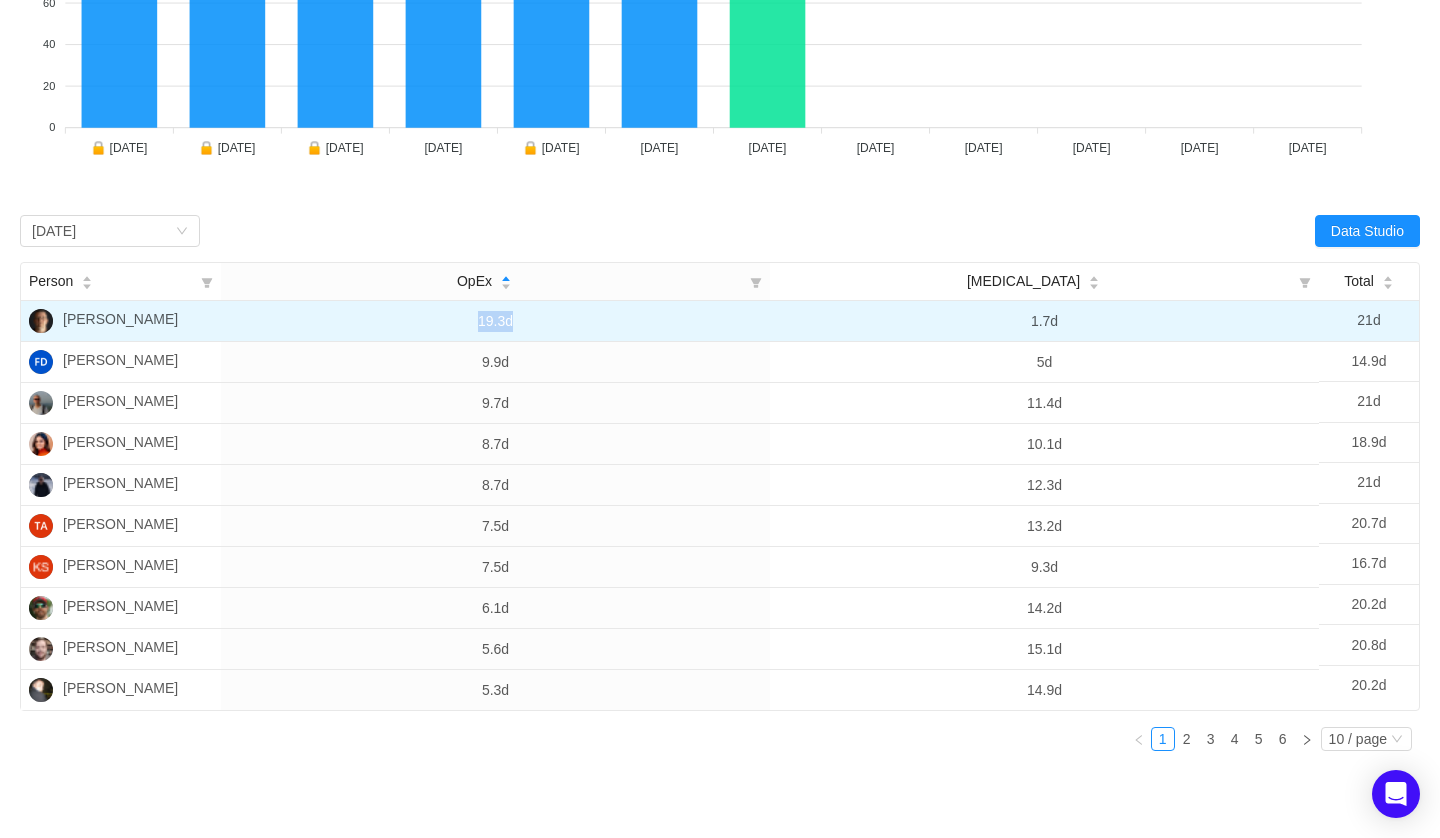 drag, startPoint x: 477, startPoint y: 323, endPoint x: 565, endPoint y: 323, distance: 88 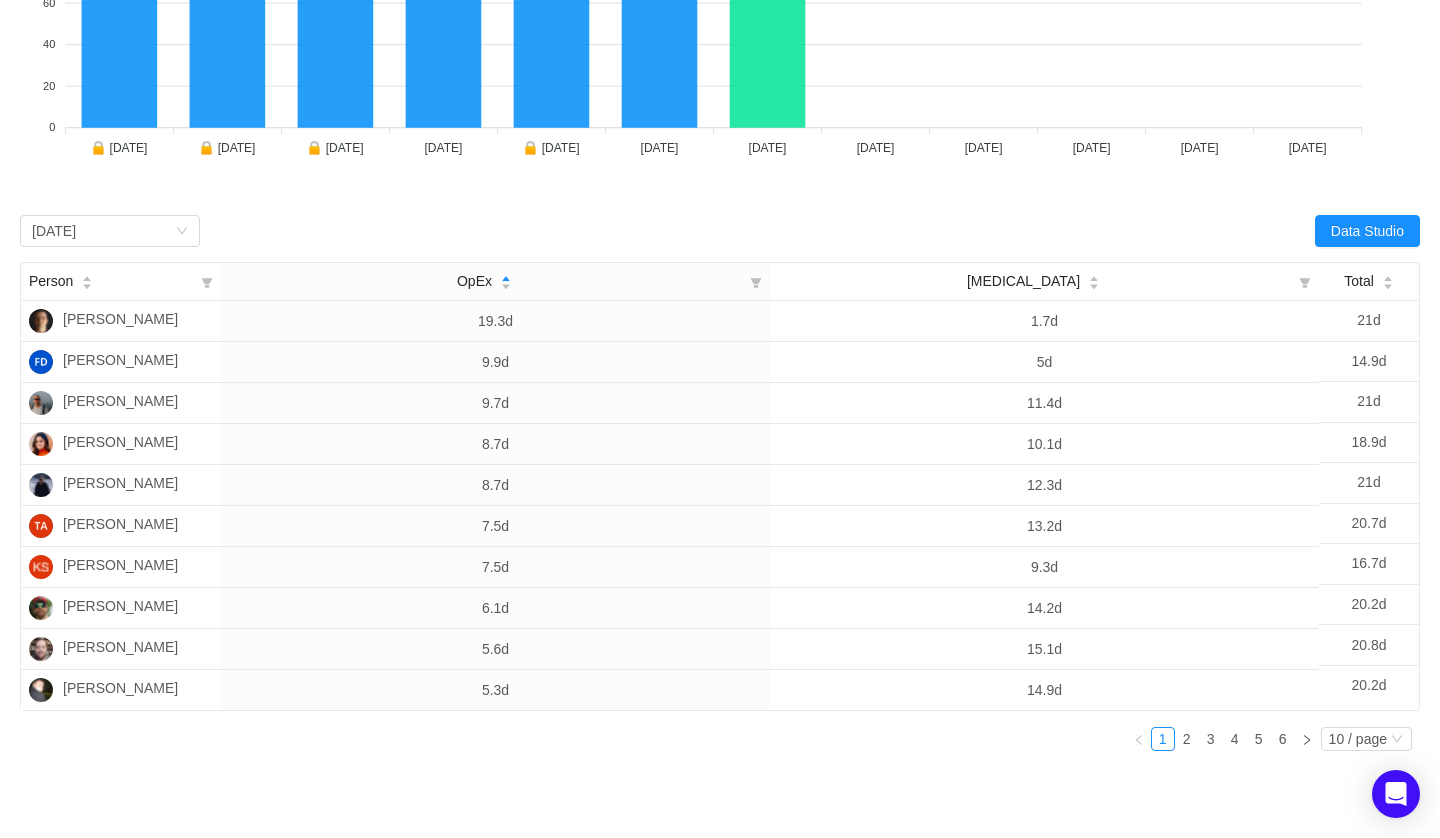 click on "Select period  June 2025" at bounding box center (370, 231) 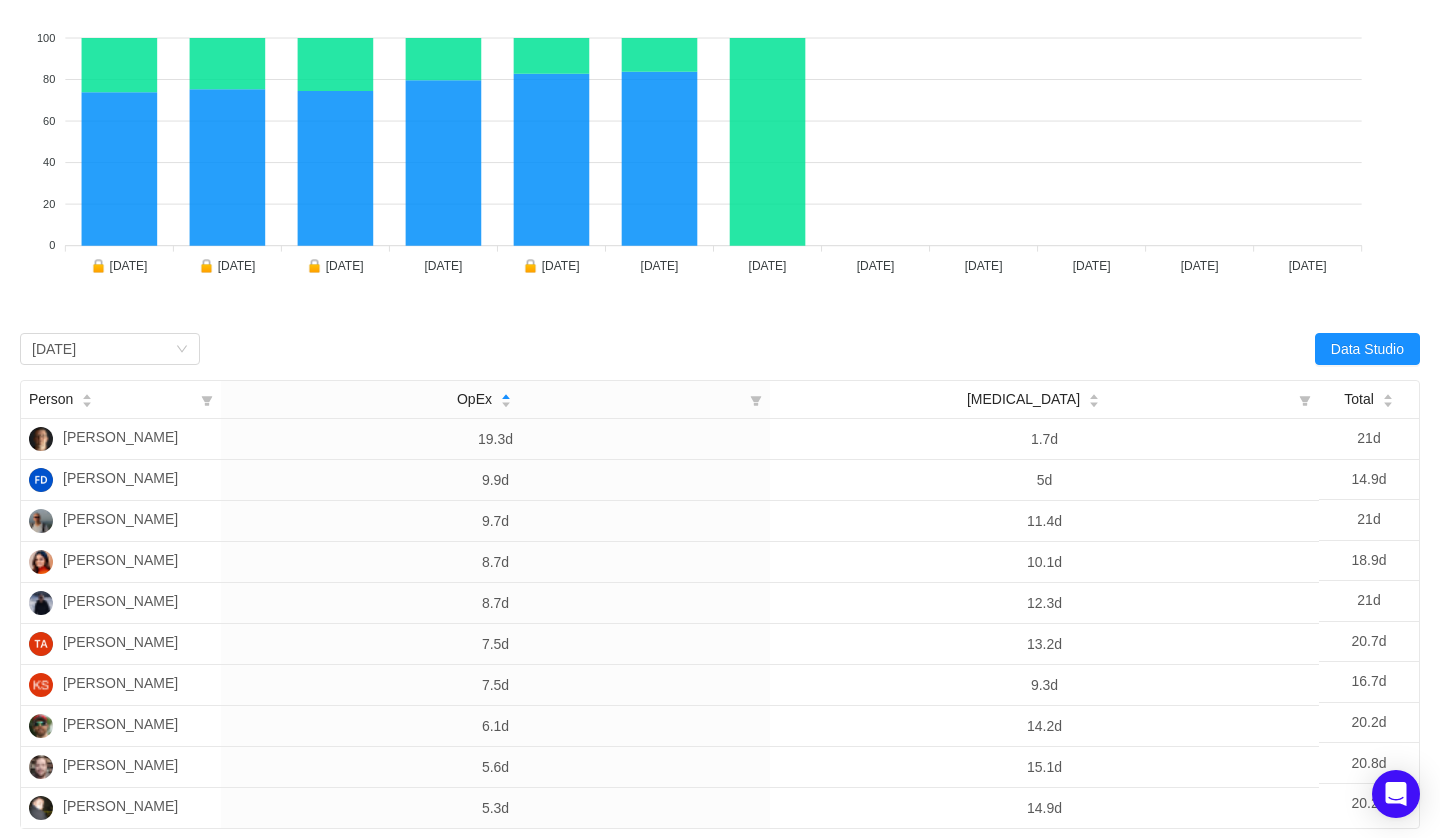 scroll, scrollTop: 273, scrollLeft: 0, axis: vertical 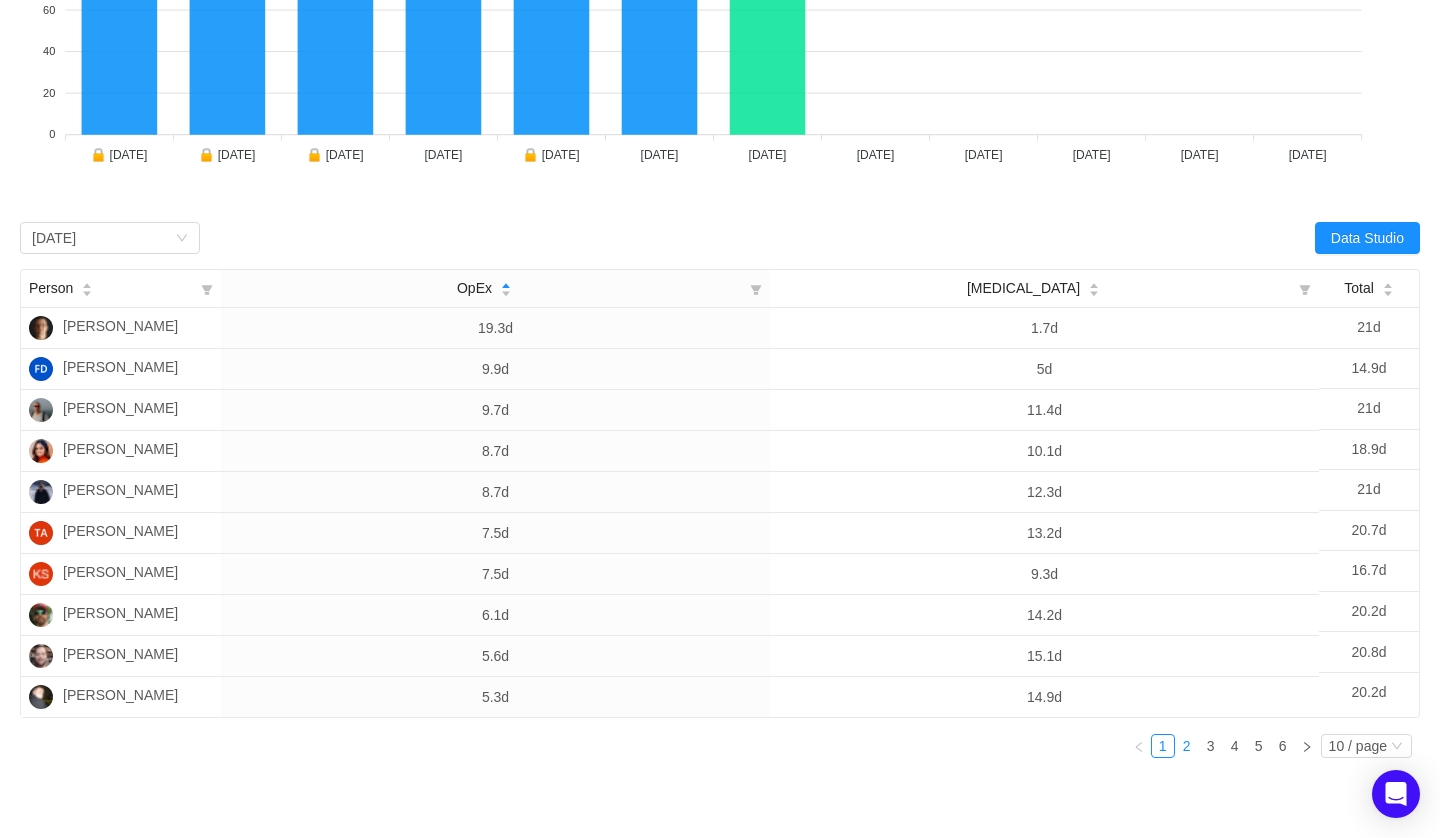 click on "2" at bounding box center [1187, 746] 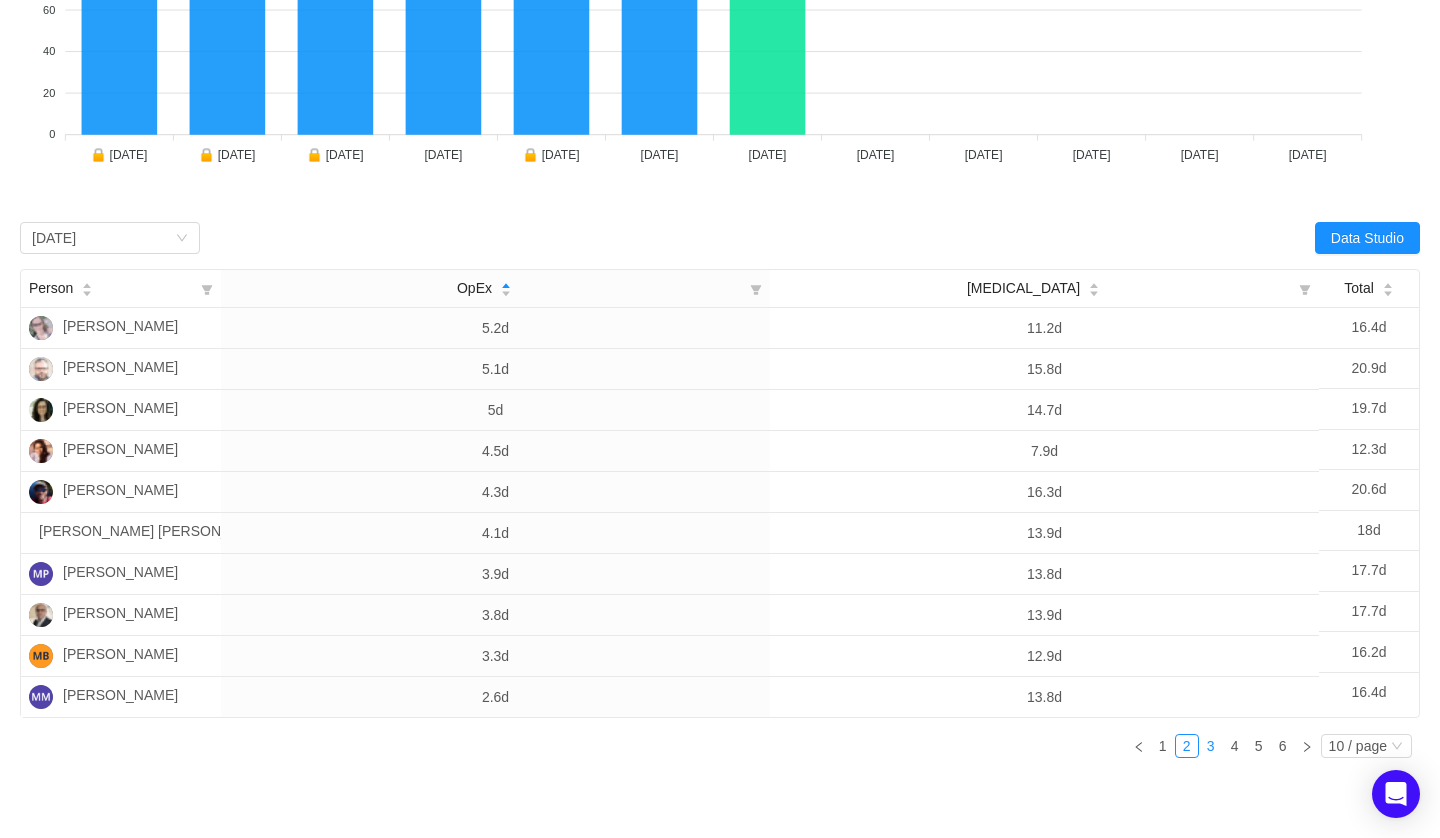 click on "3" at bounding box center [1211, 746] 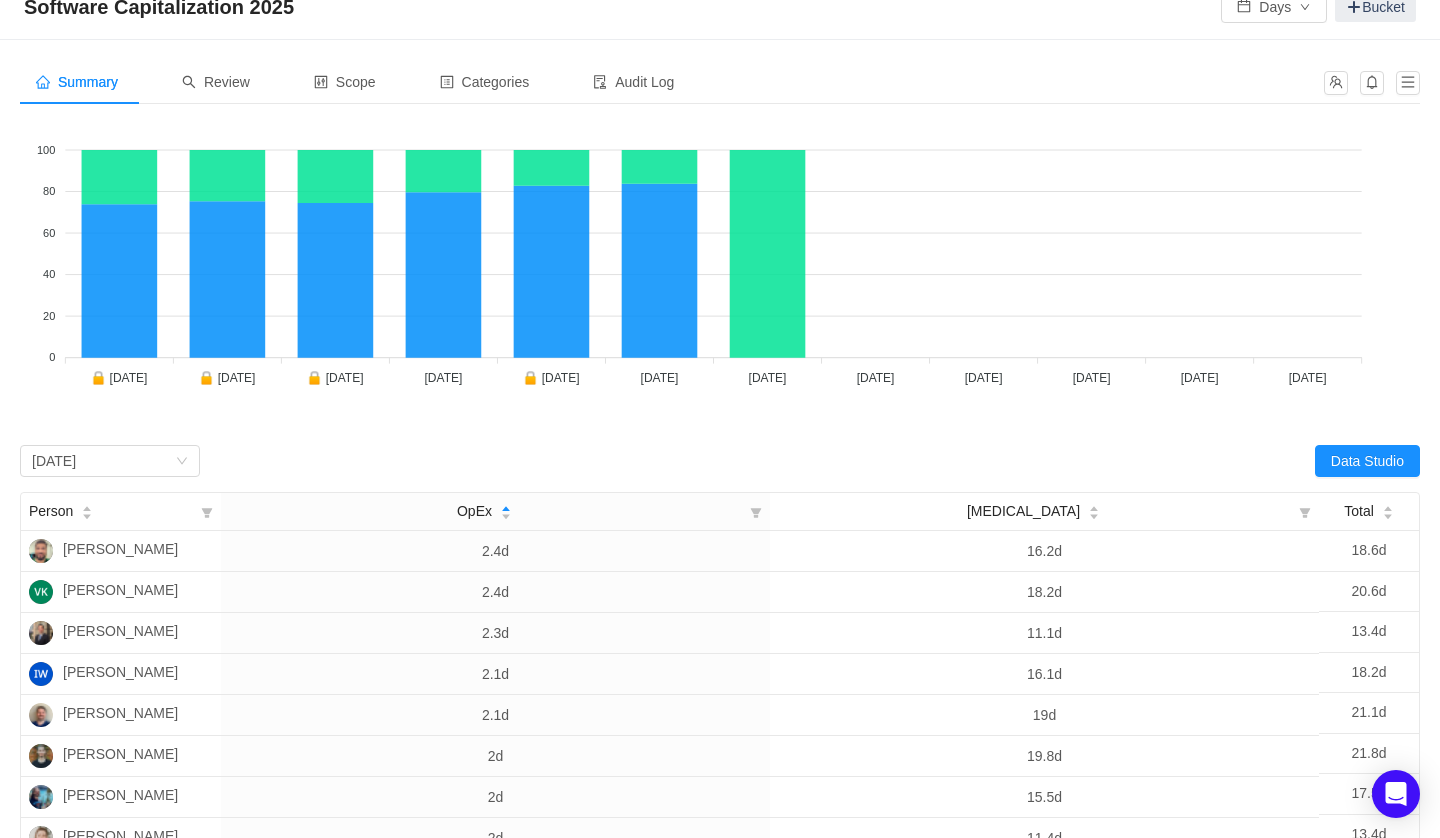 scroll, scrollTop: 7, scrollLeft: 0, axis: vertical 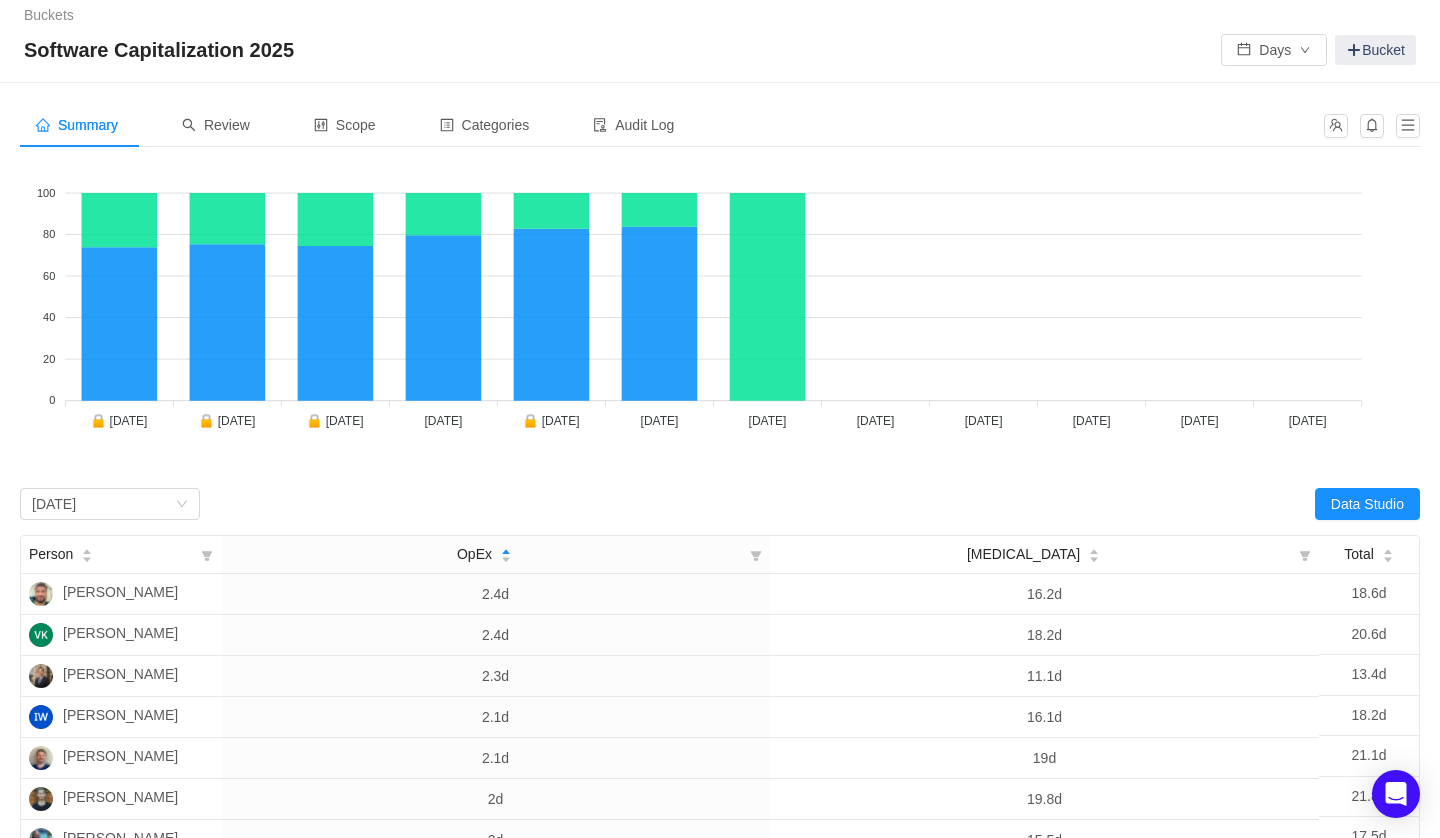 type 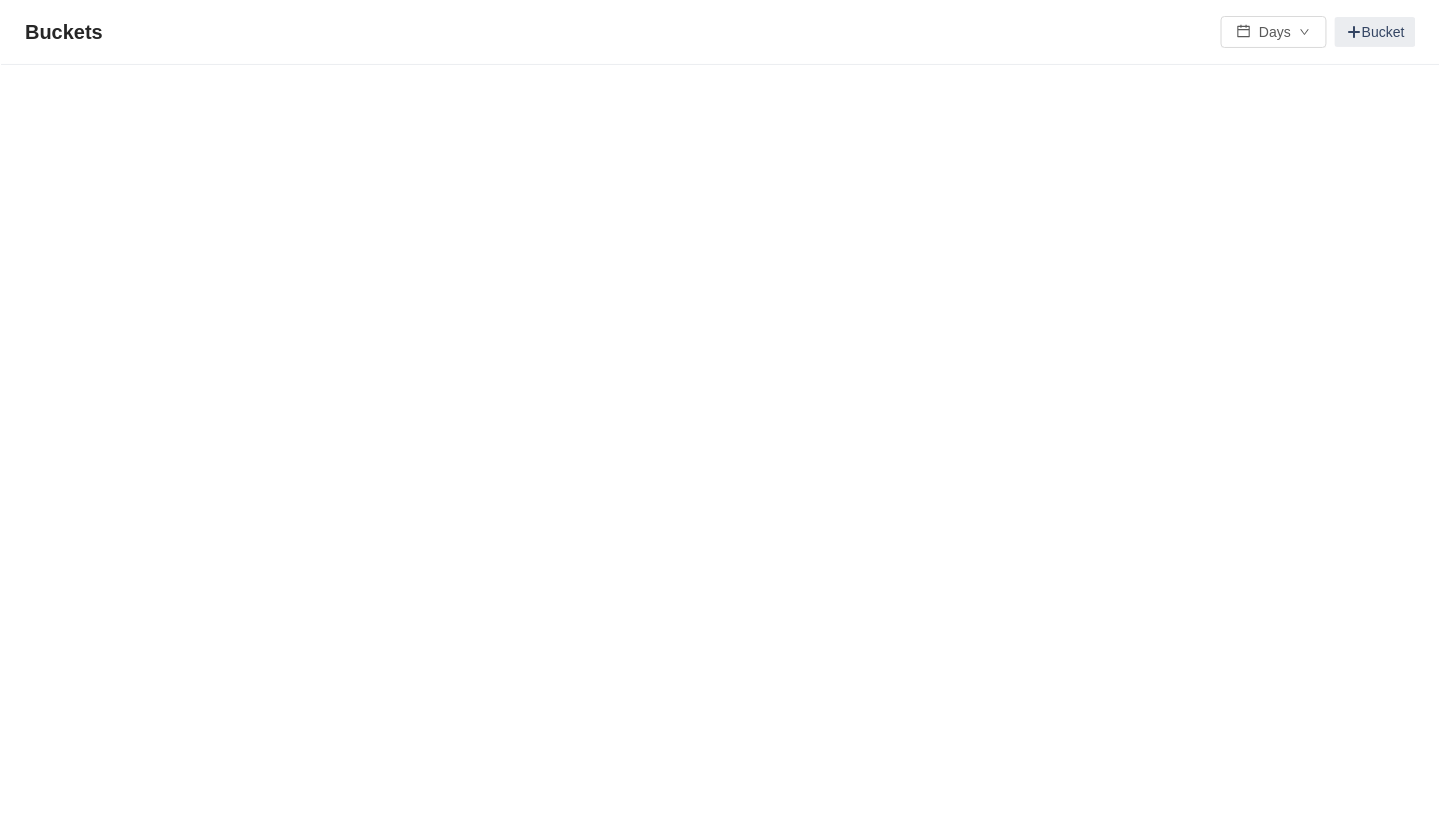 scroll, scrollTop: 0, scrollLeft: 0, axis: both 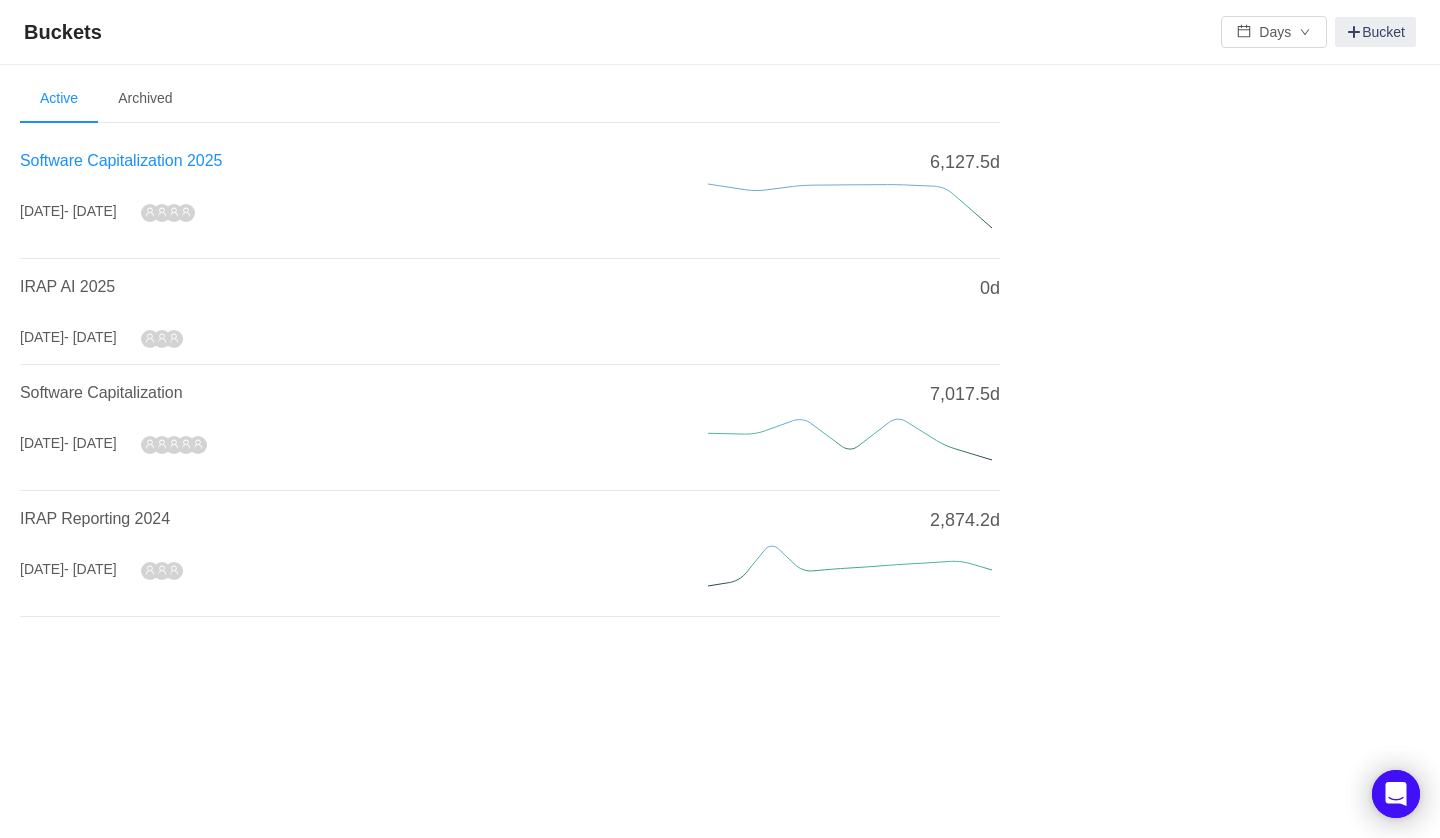 click on "Software Capitalization 2025" at bounding box center (121, 160) 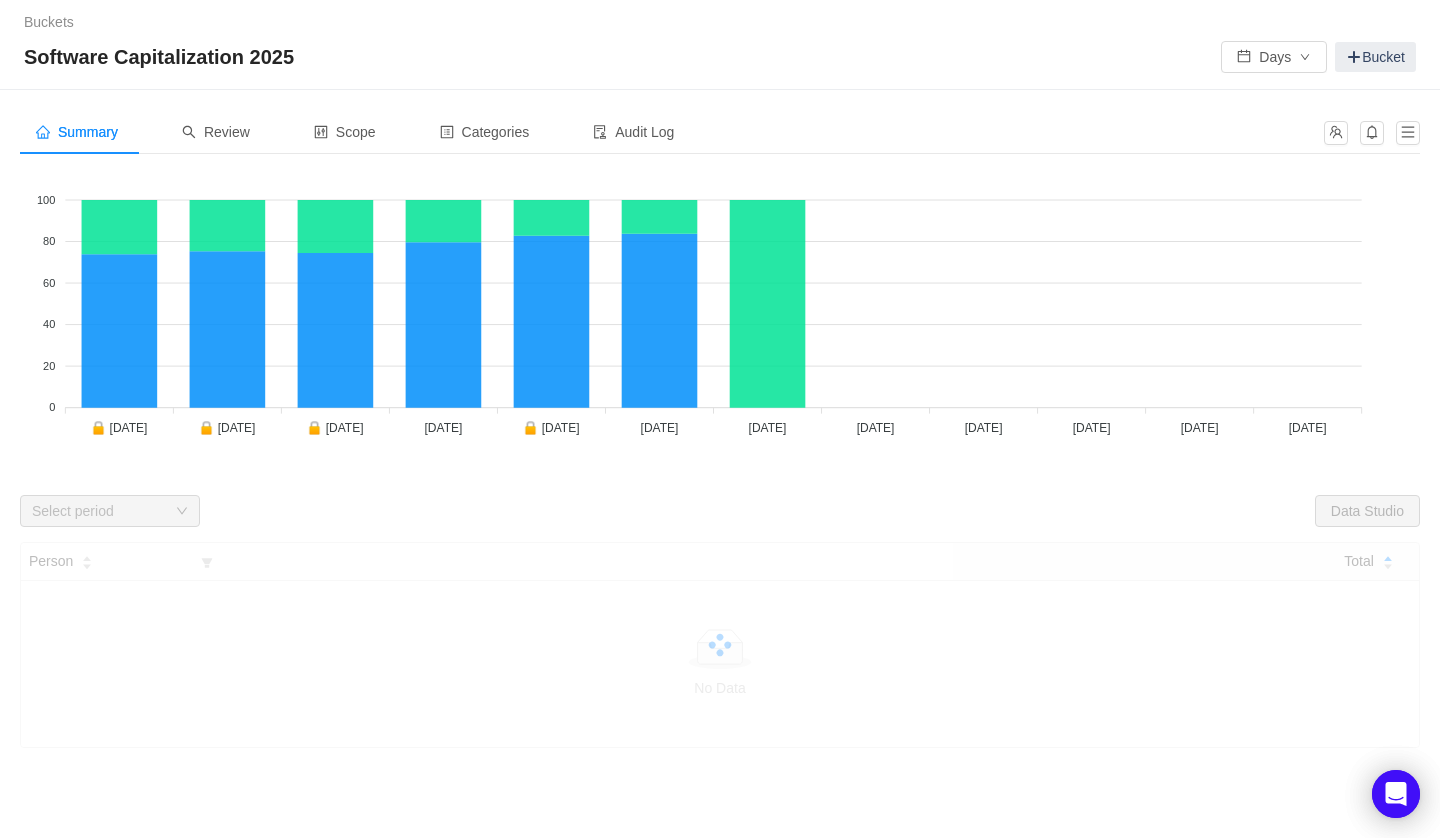 click on "Buckets / /" at bounding box center (720, 22) 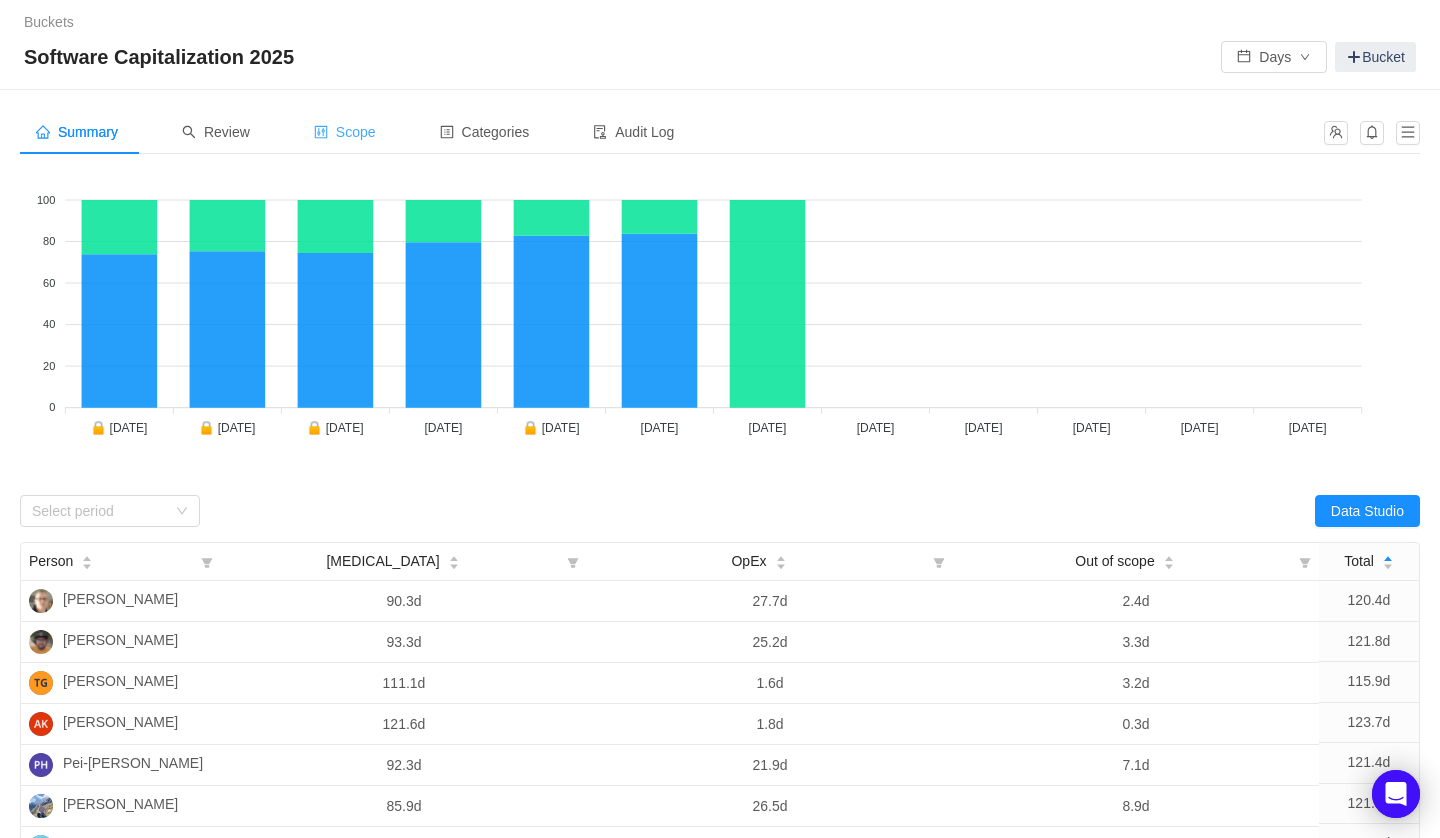 click on "Scope" at bounding box center (345, 132) 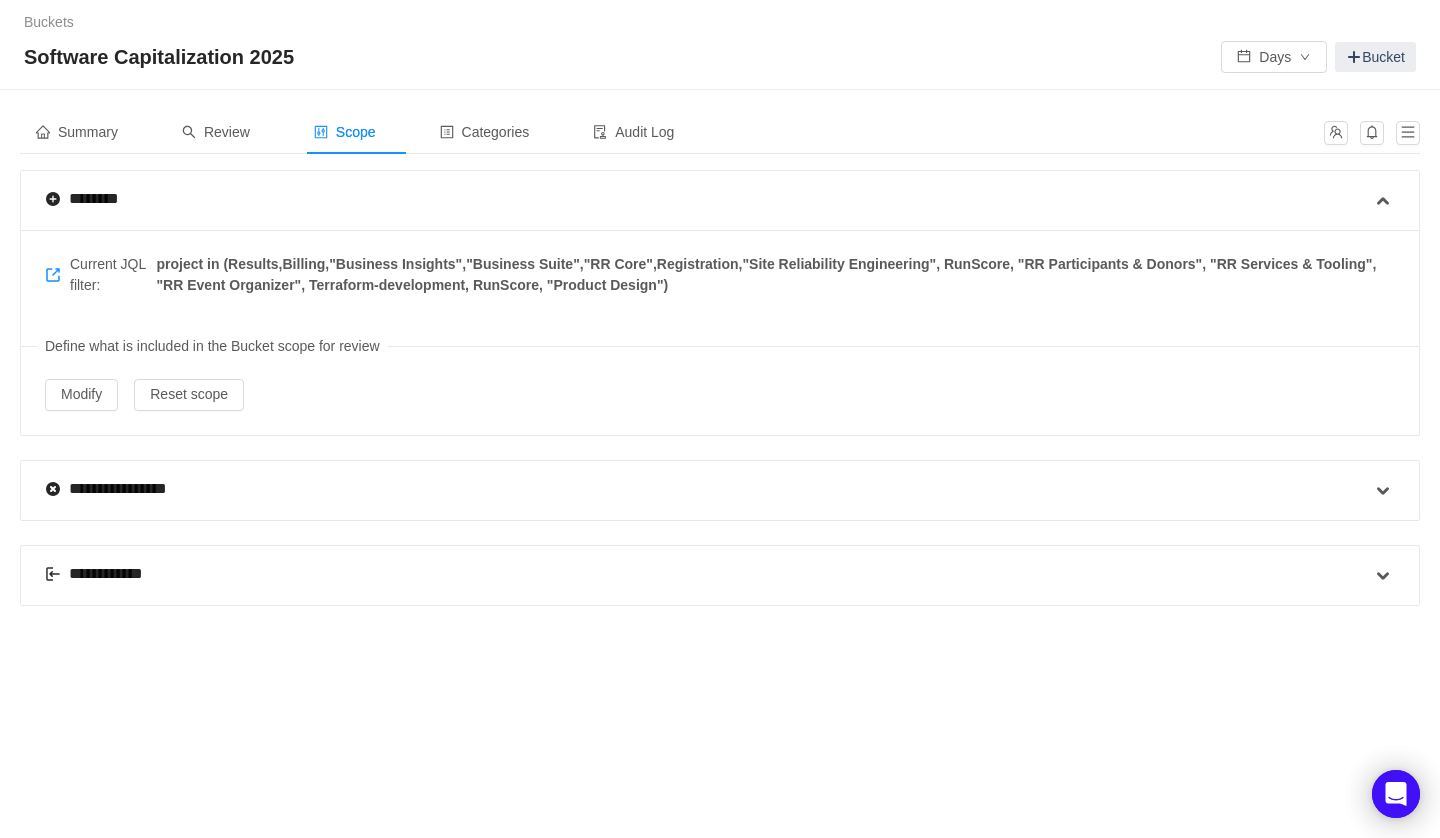 click on "**********" at bounding box center (708, 575) 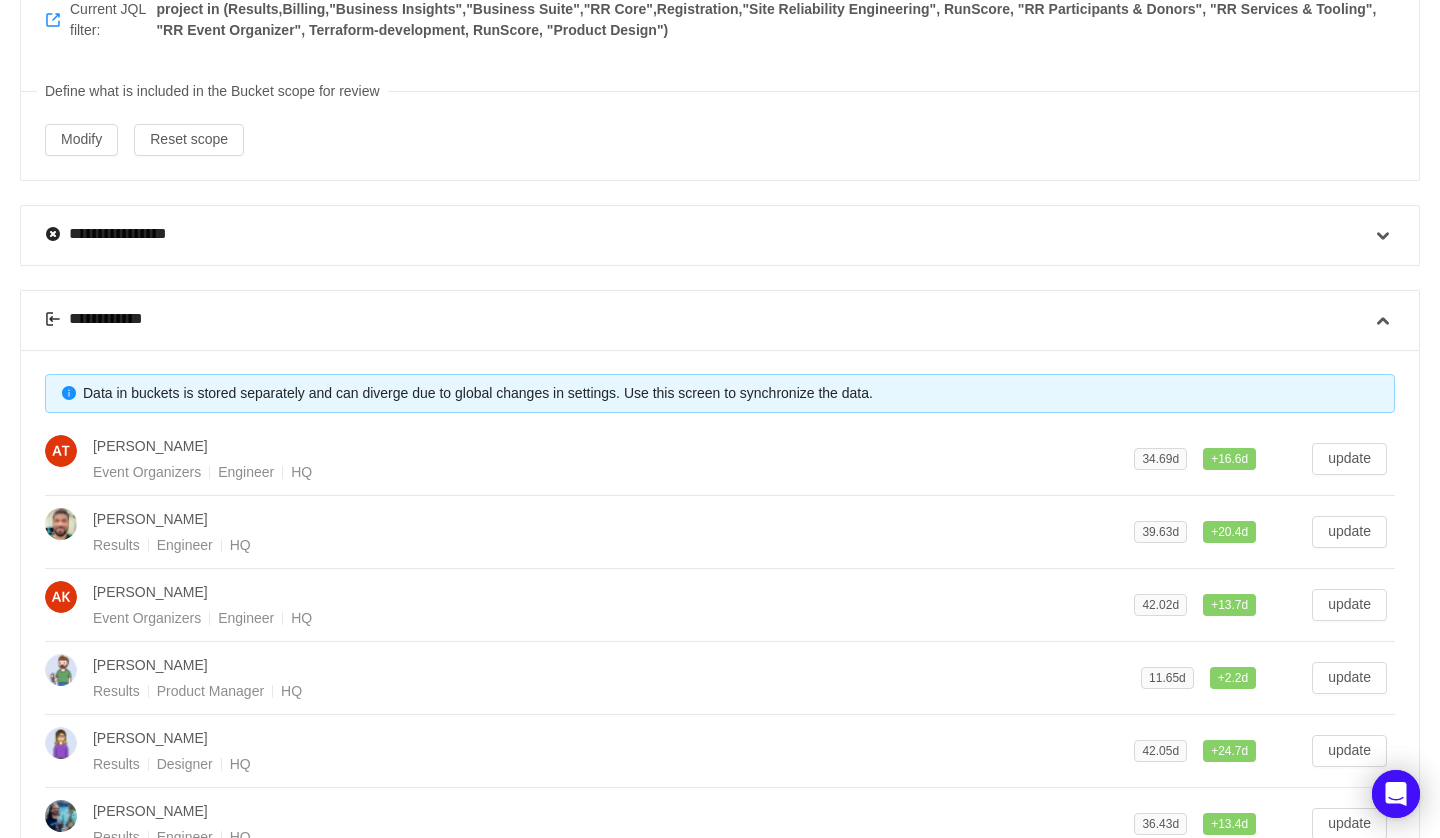 scroll, scrollTop: 797, scrollLeft: 0, axis: vertical 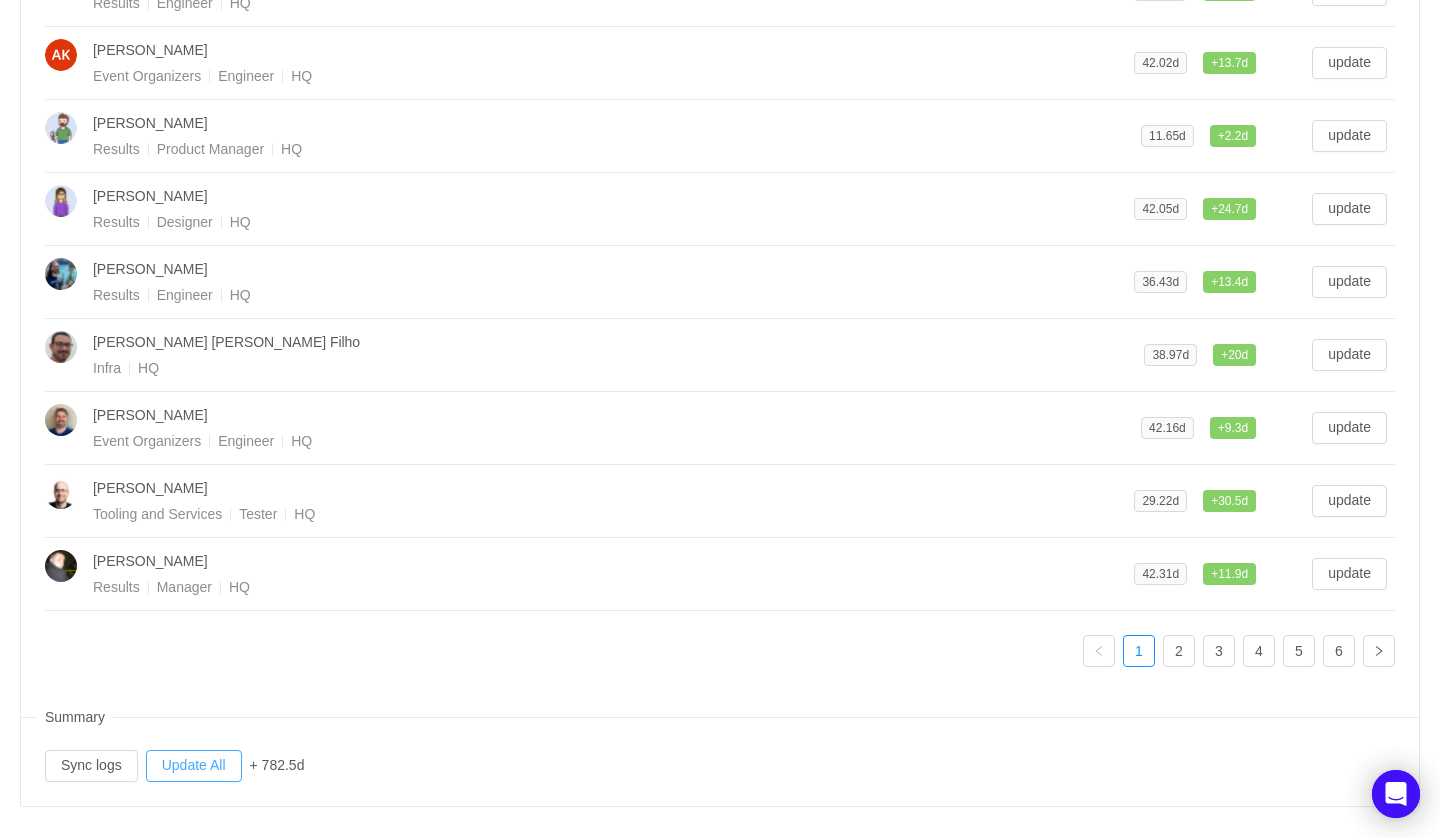 click on "Update All" at bounding box center (194, 766) 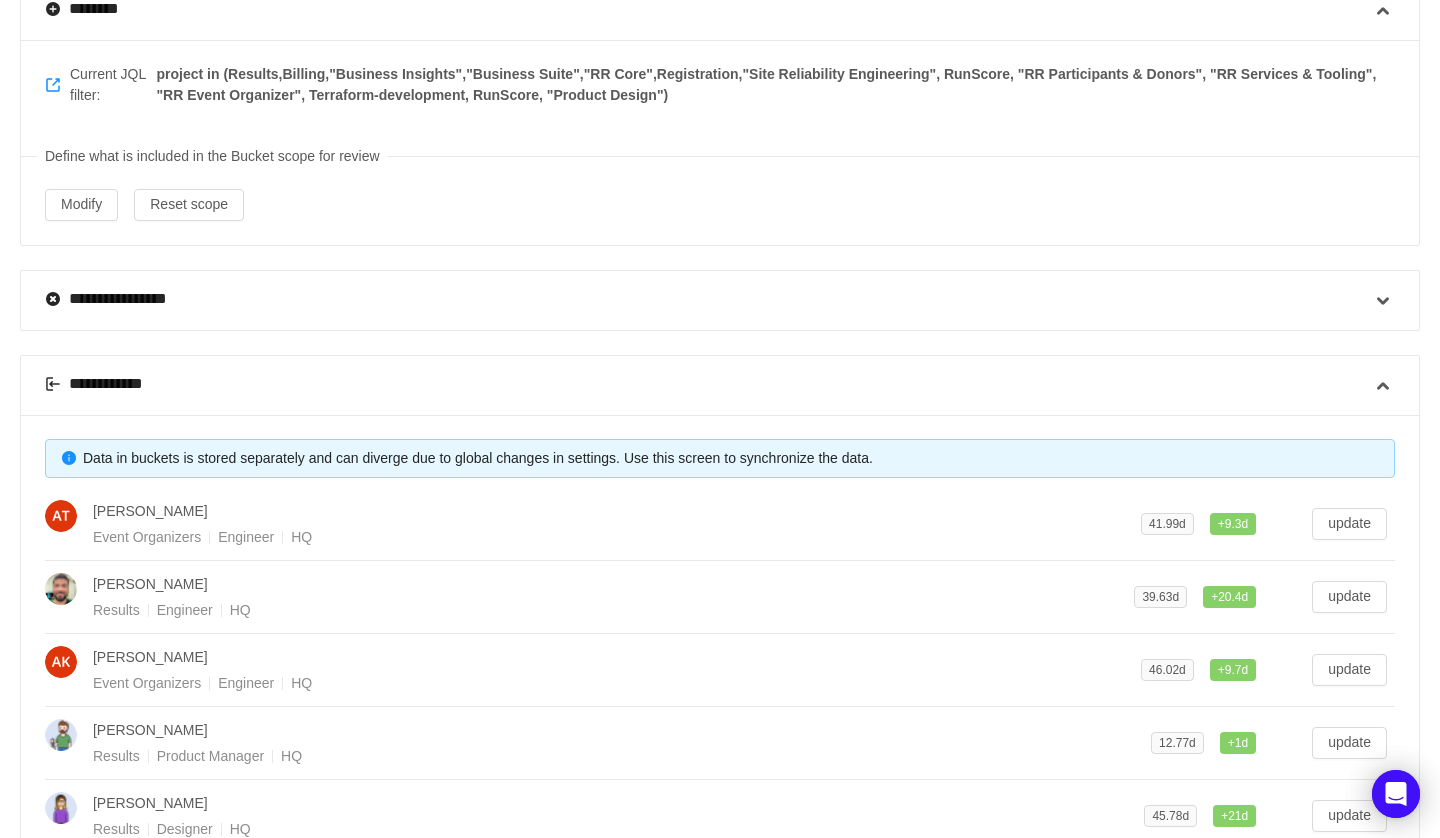 scroll, scrollTop: 95, scrollLeft: 0, axis: vertical 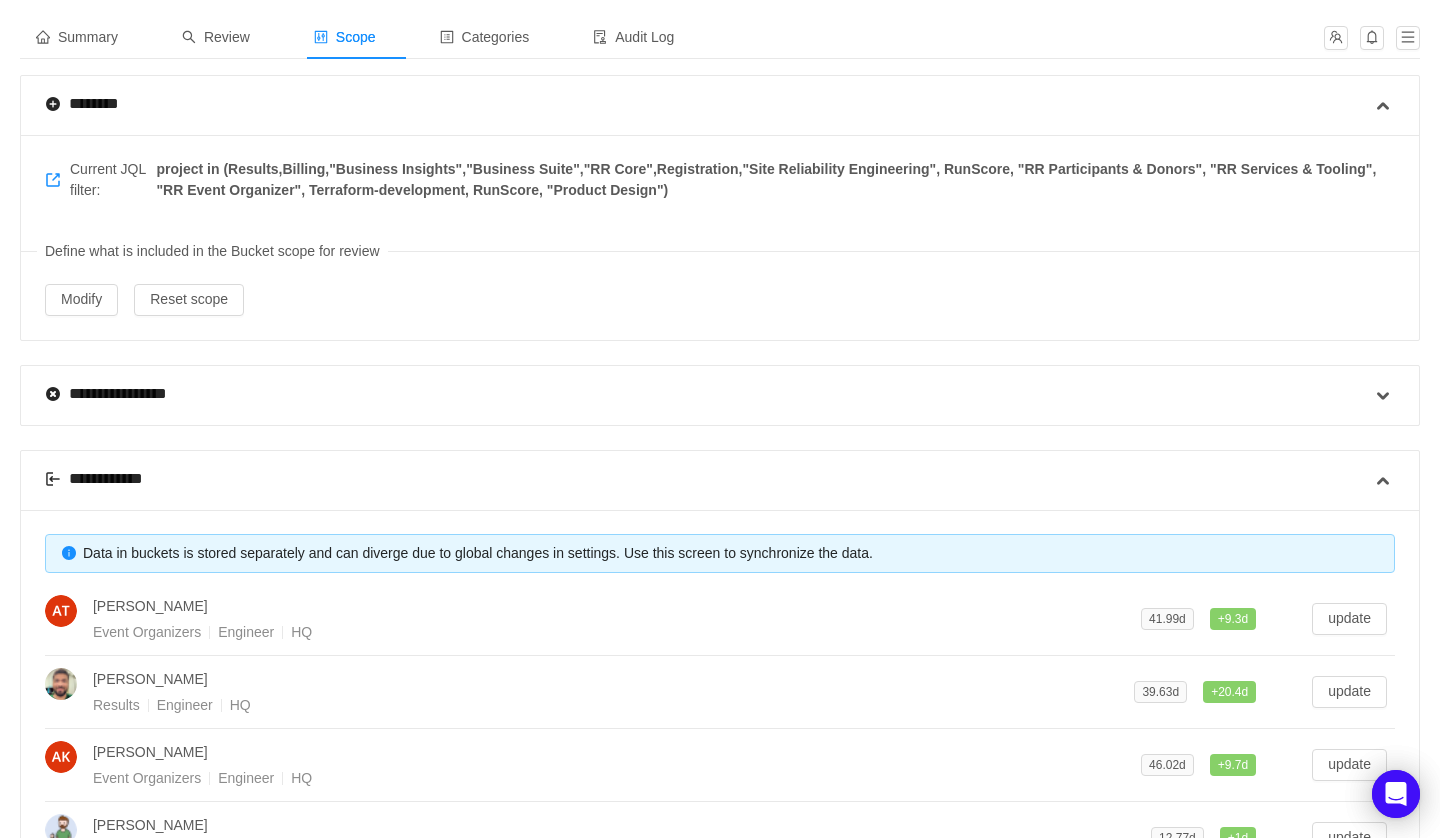 type 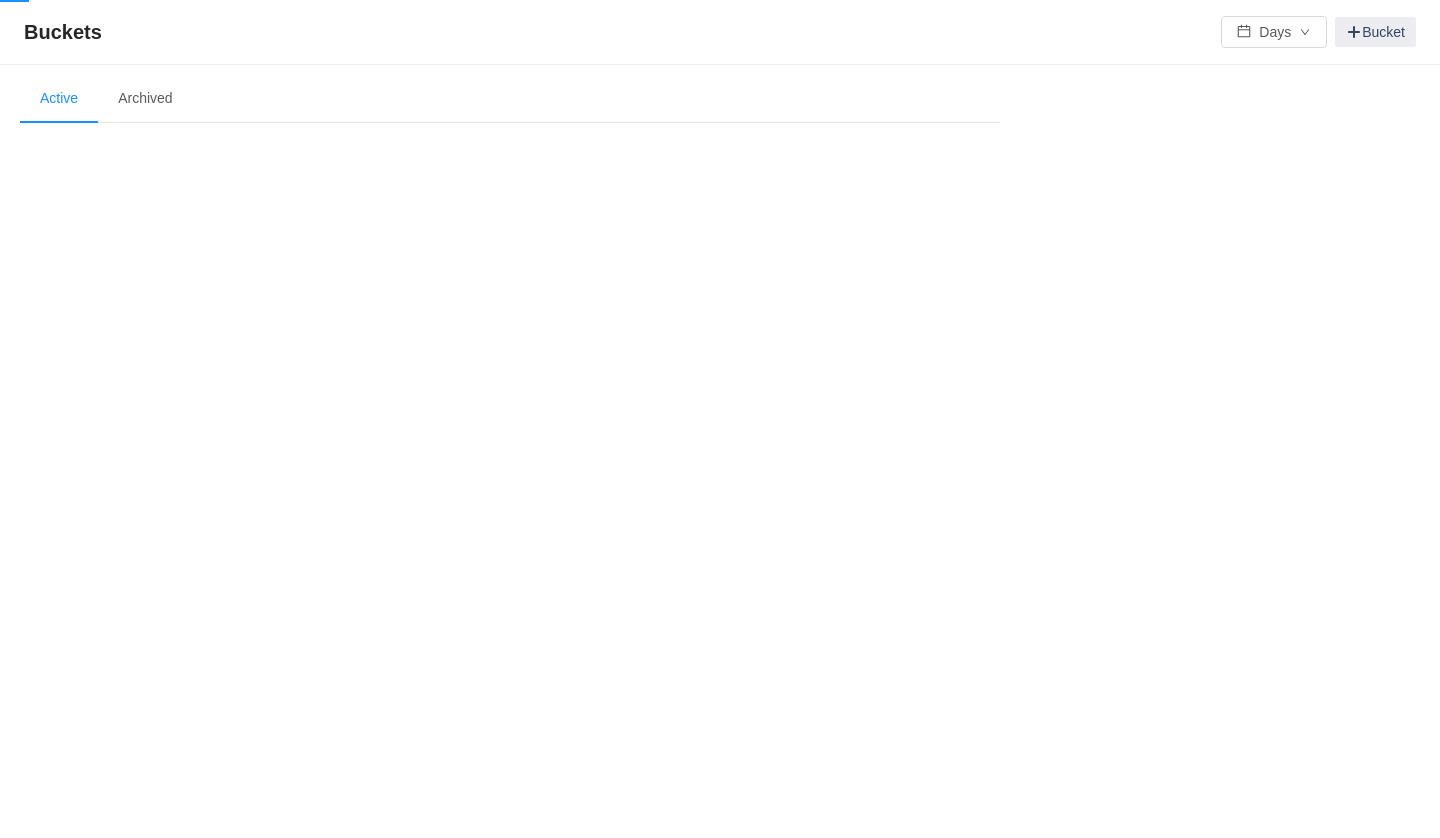 scroll, scrollTop: 0, scrollLeft: 0, axis: both 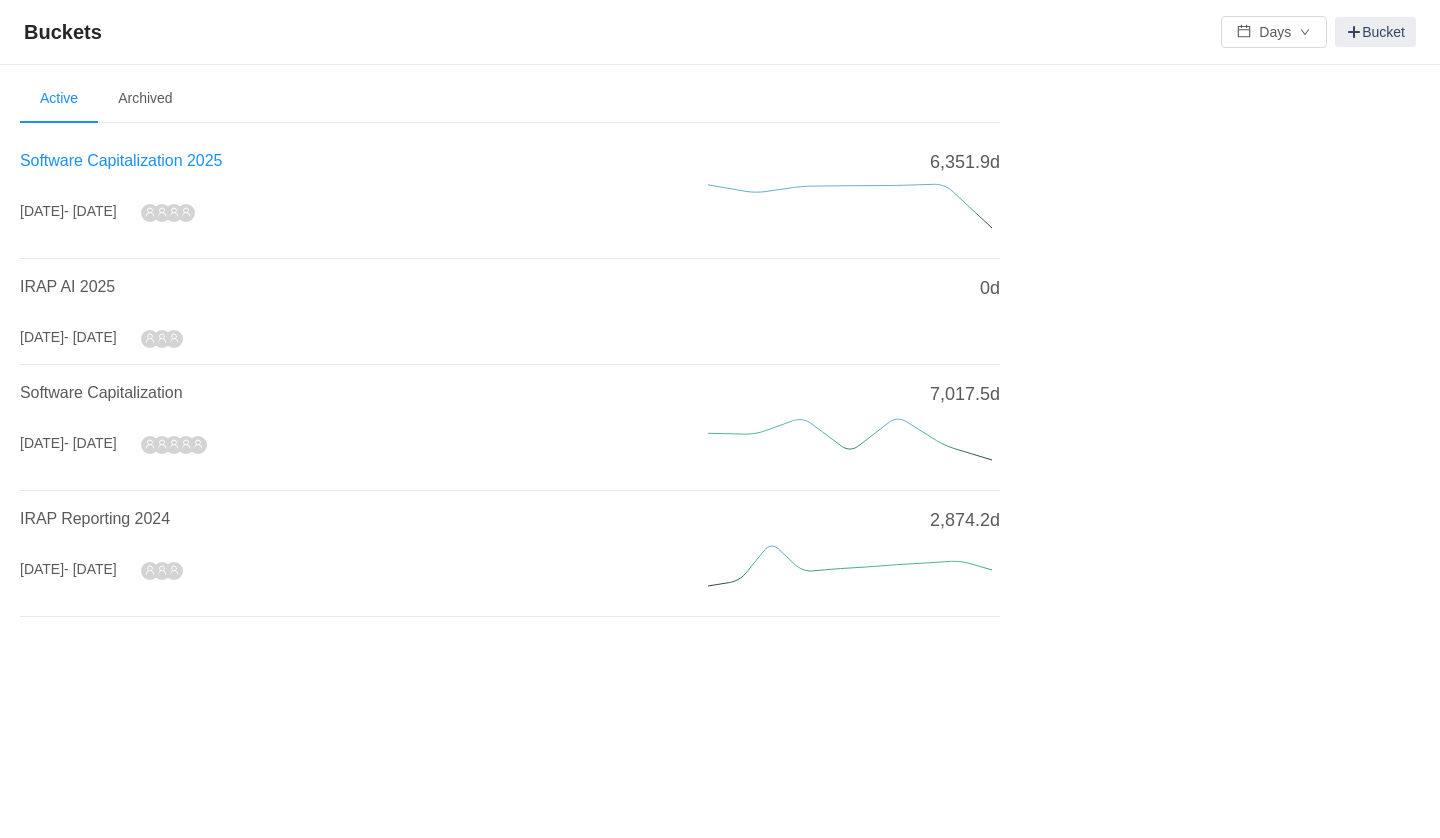 click on "Software Capitalization 2025" at bounding box center [121, 160] 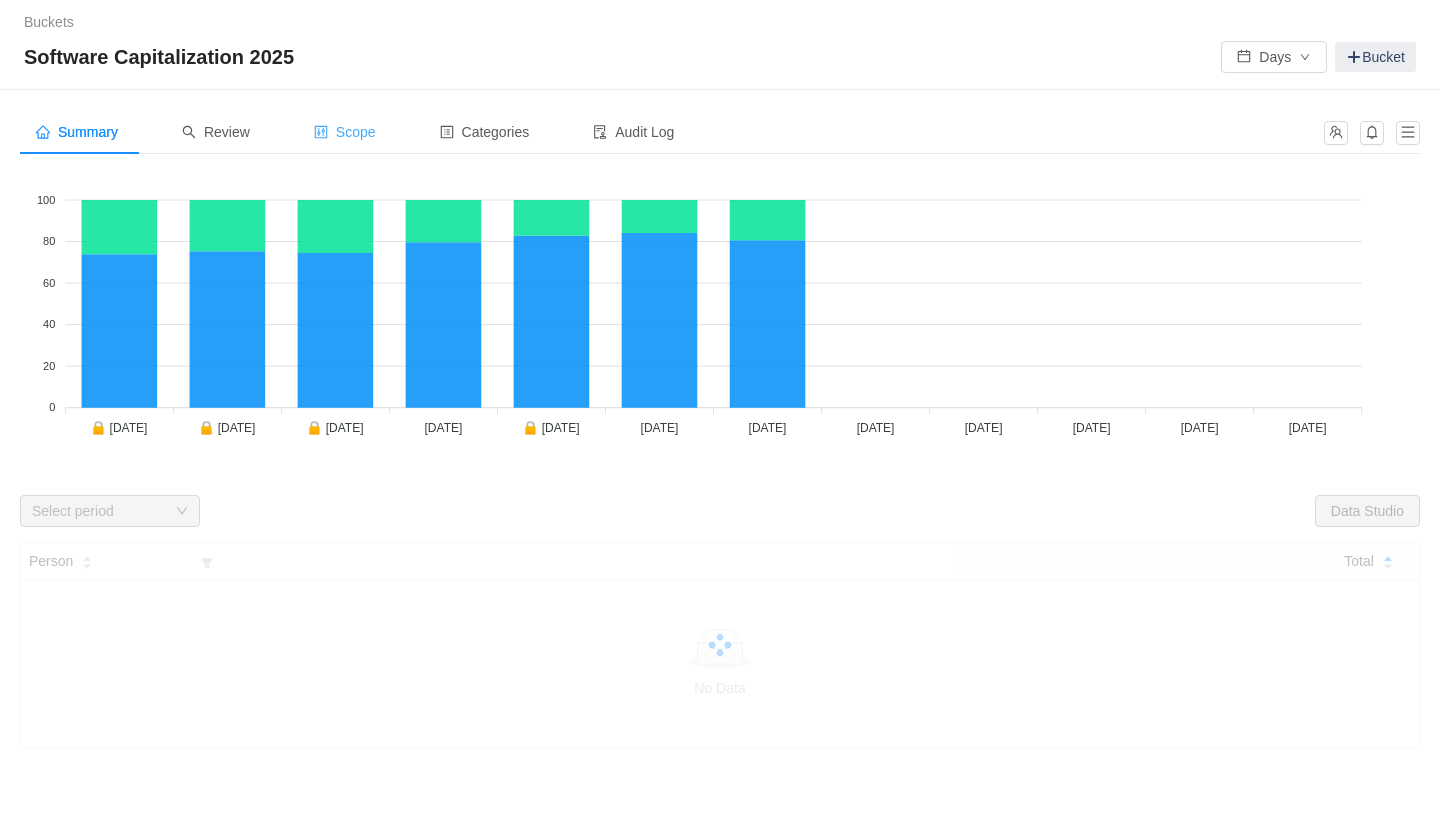 click on "Scope" at bounding box center (345, 132) 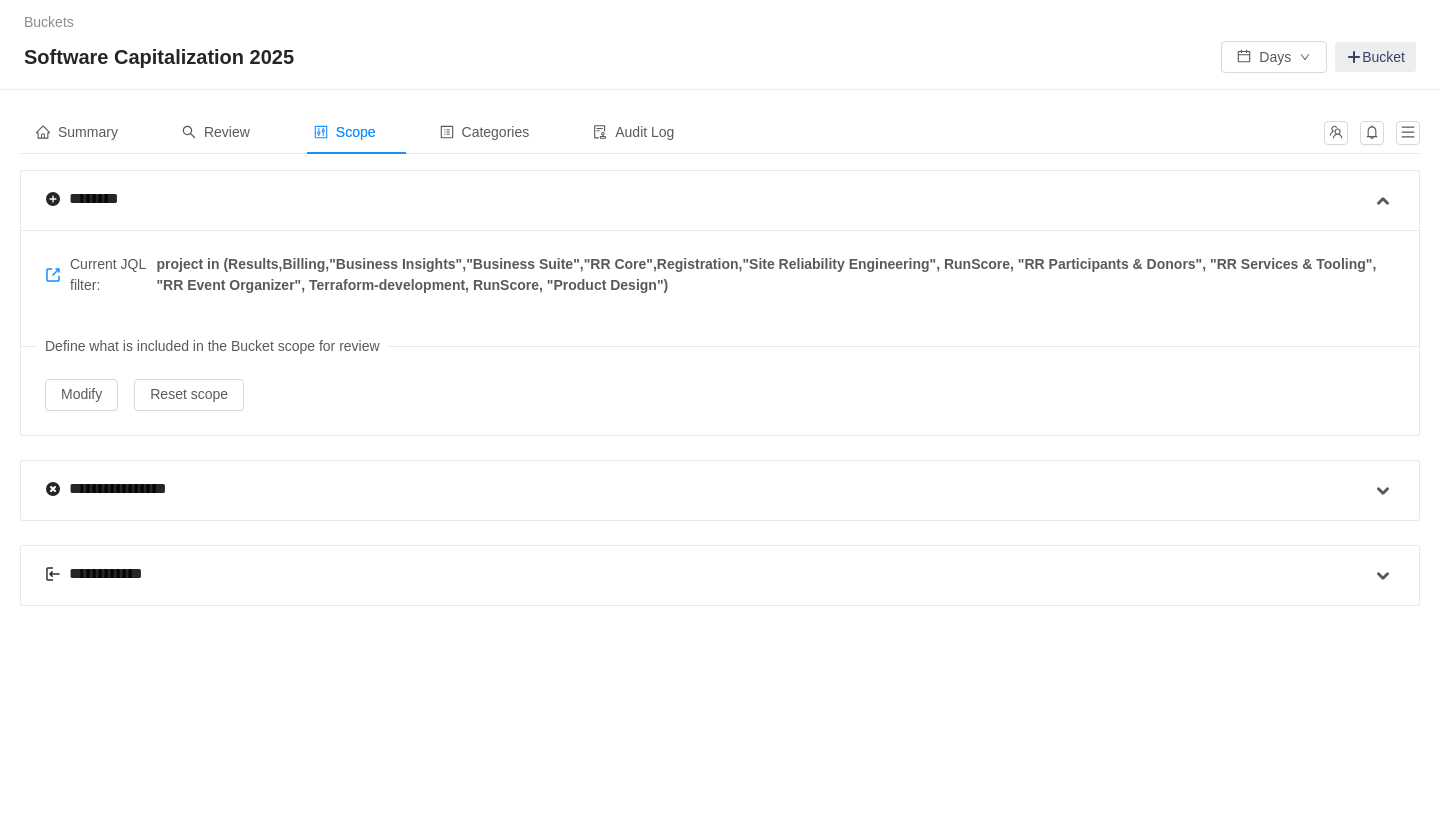 click at bounding box center [1383, 575] 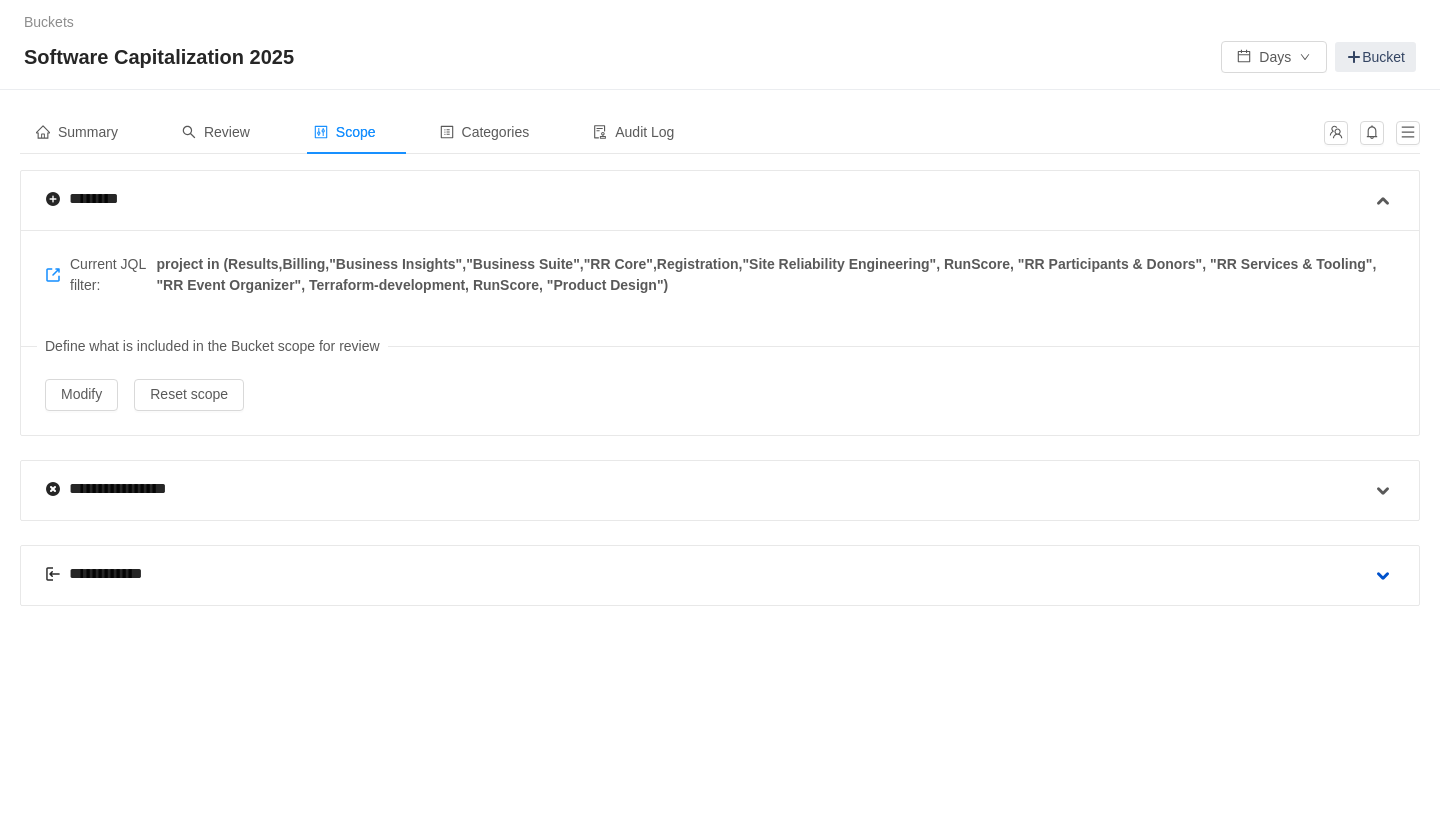 click at bounding box center [1383, 576] 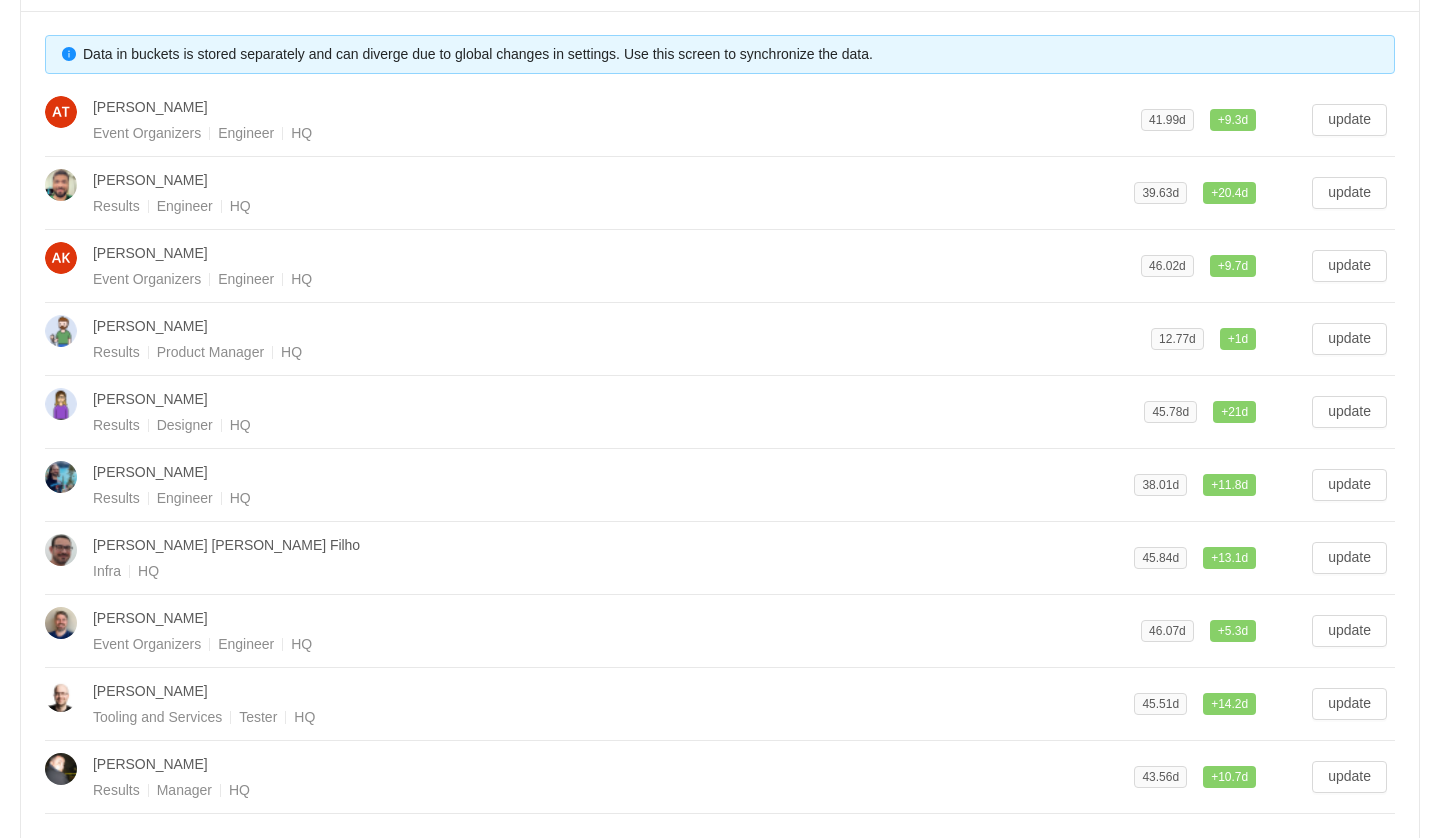 scroll, scrollTop: 582, scrollLeft: 0, axis: vertical 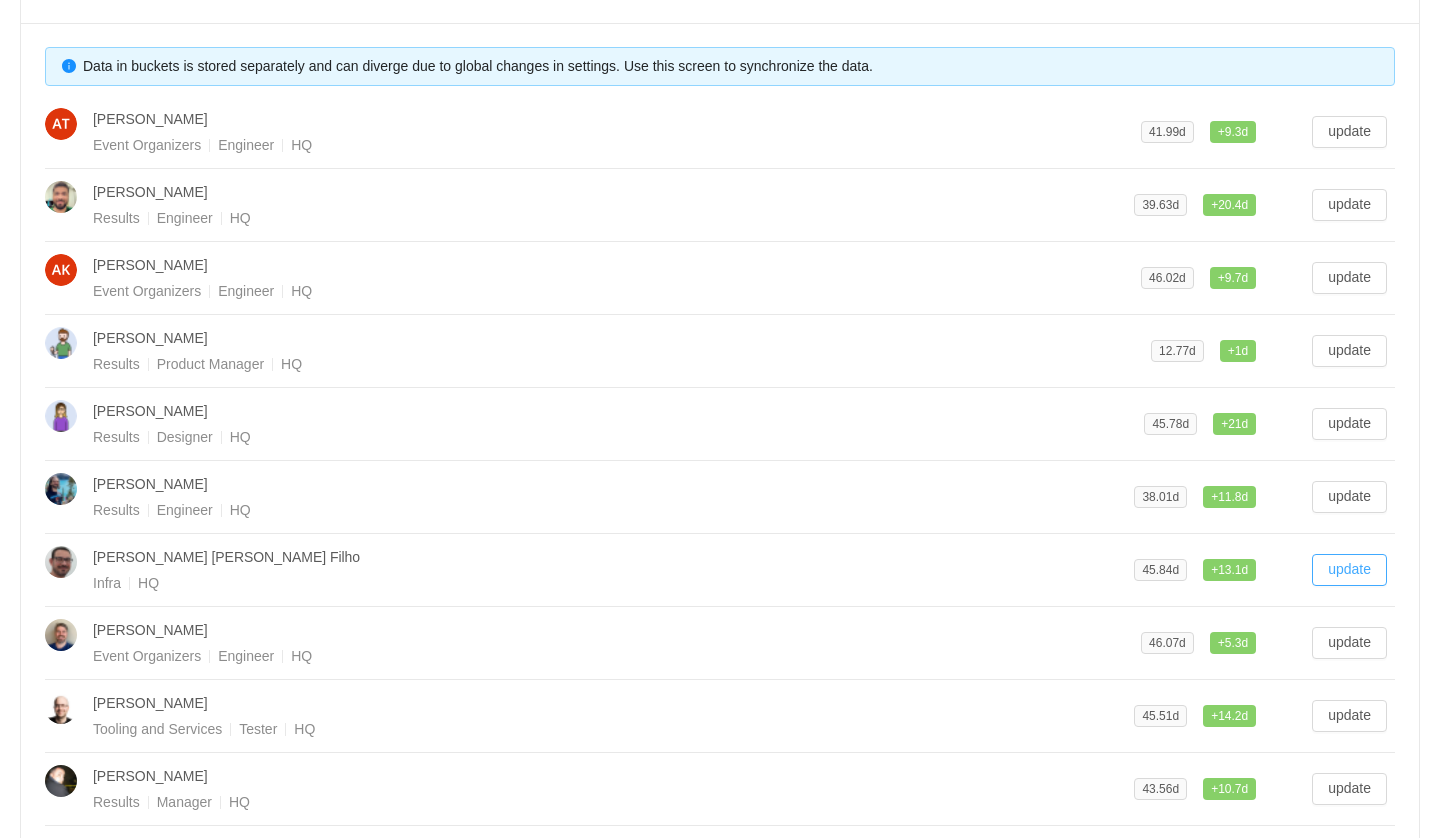click on "update" at bounding box center [1349, 570] 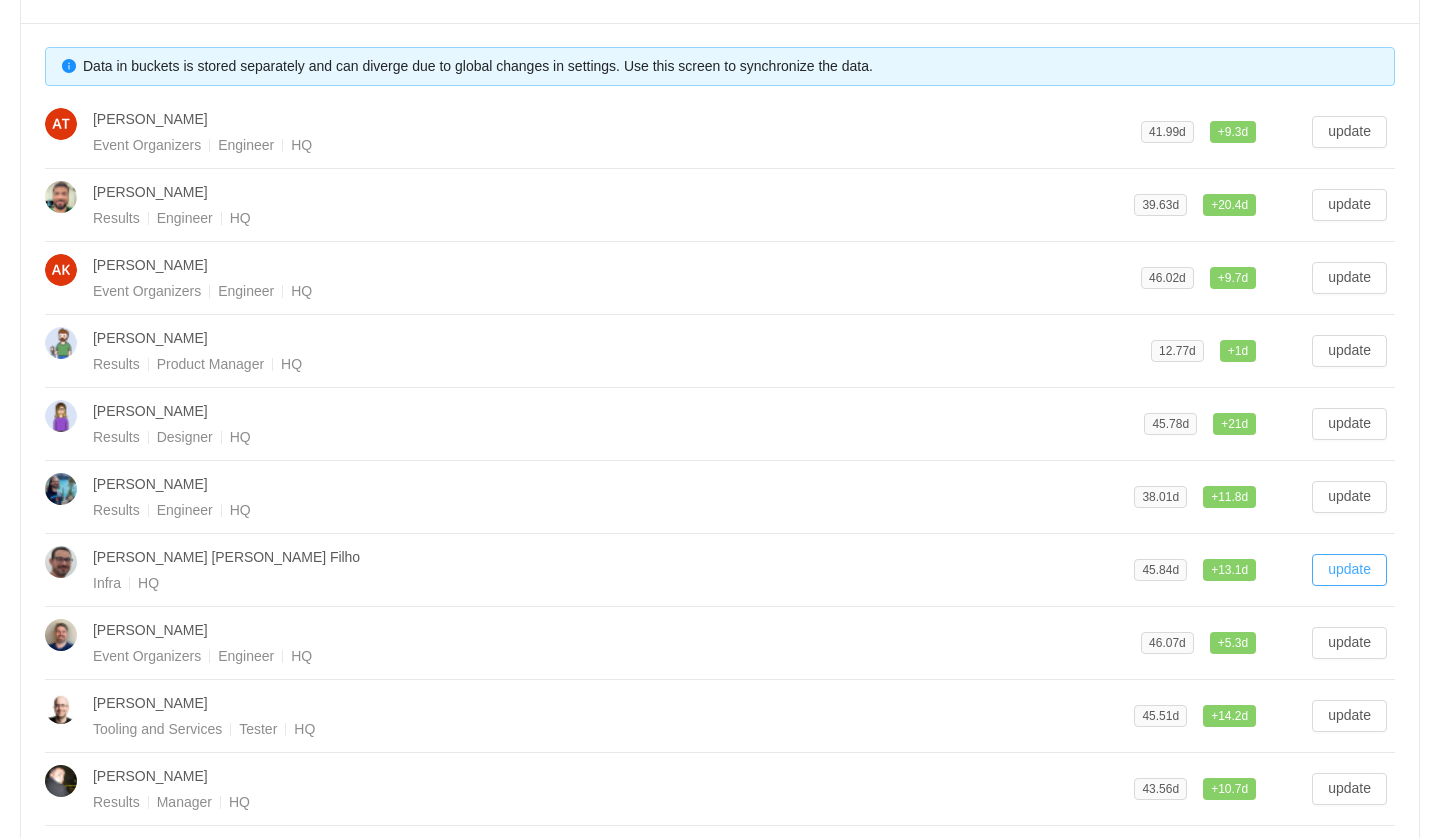scroll, scrollTop: 797, scrollLeft: 0, axis: vertical 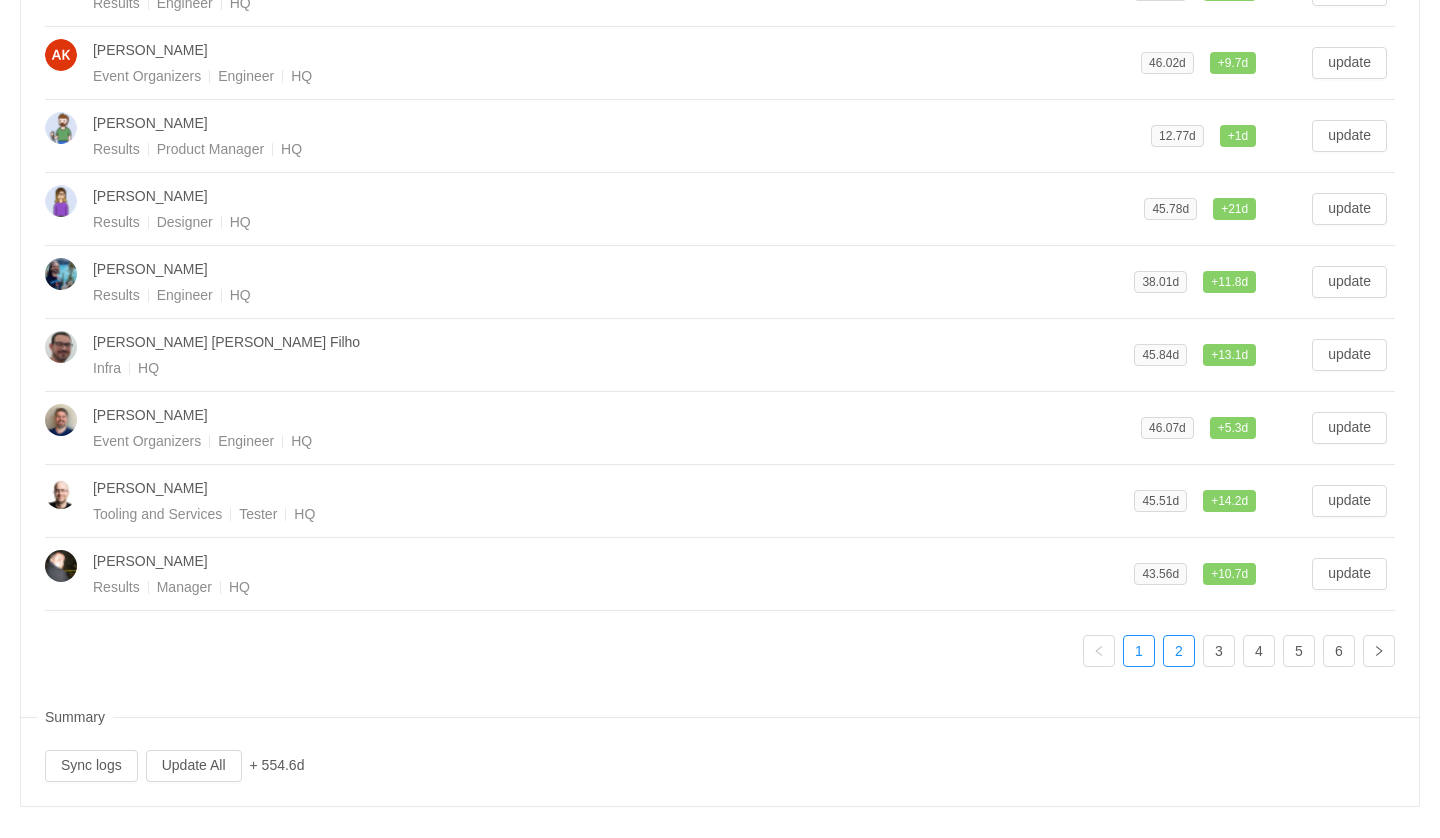 click on "2" at bounding box center [1179, 651] 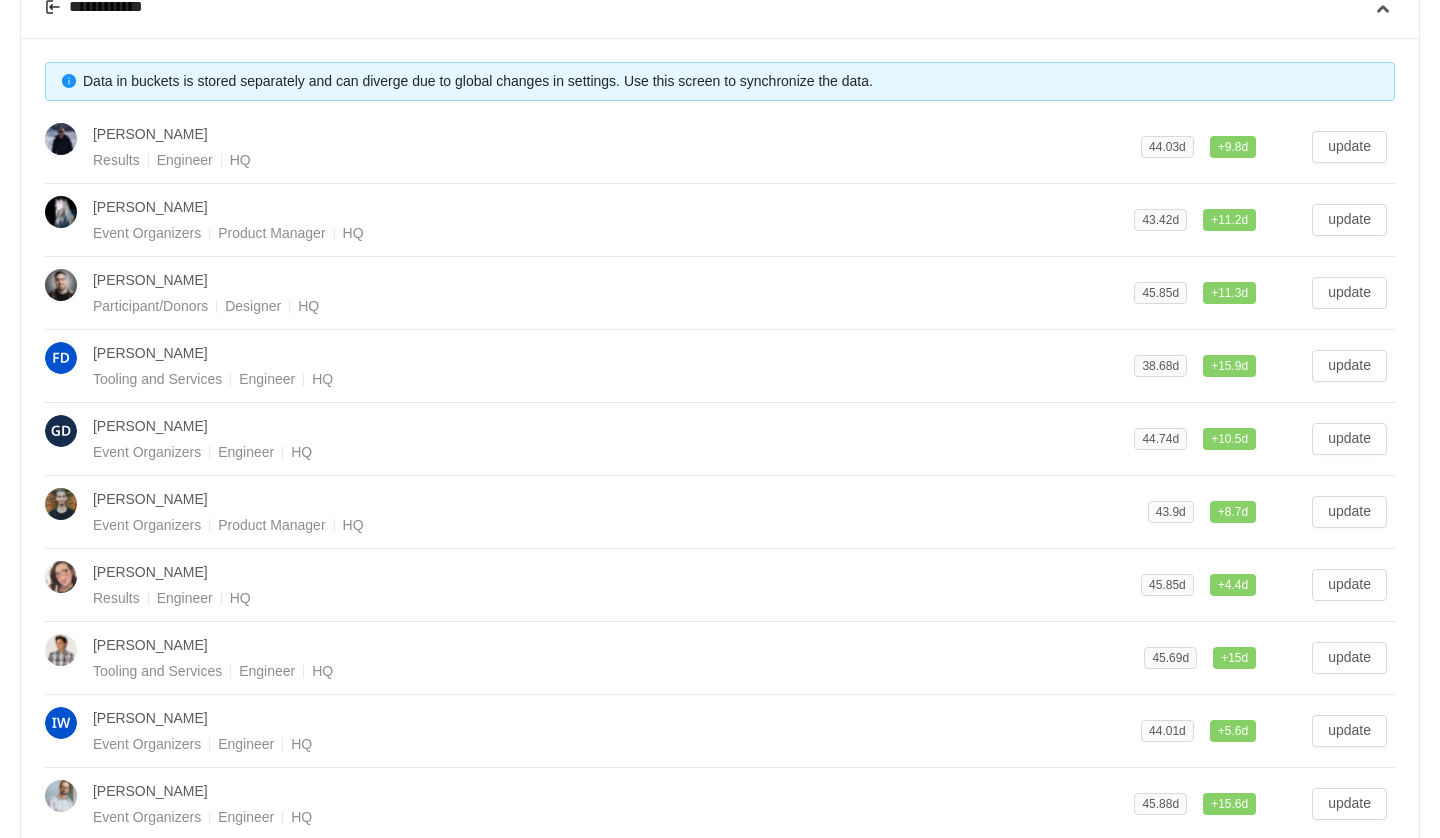 scroll, scrollTop: 667, scrollLeft: 0, axis: vertical 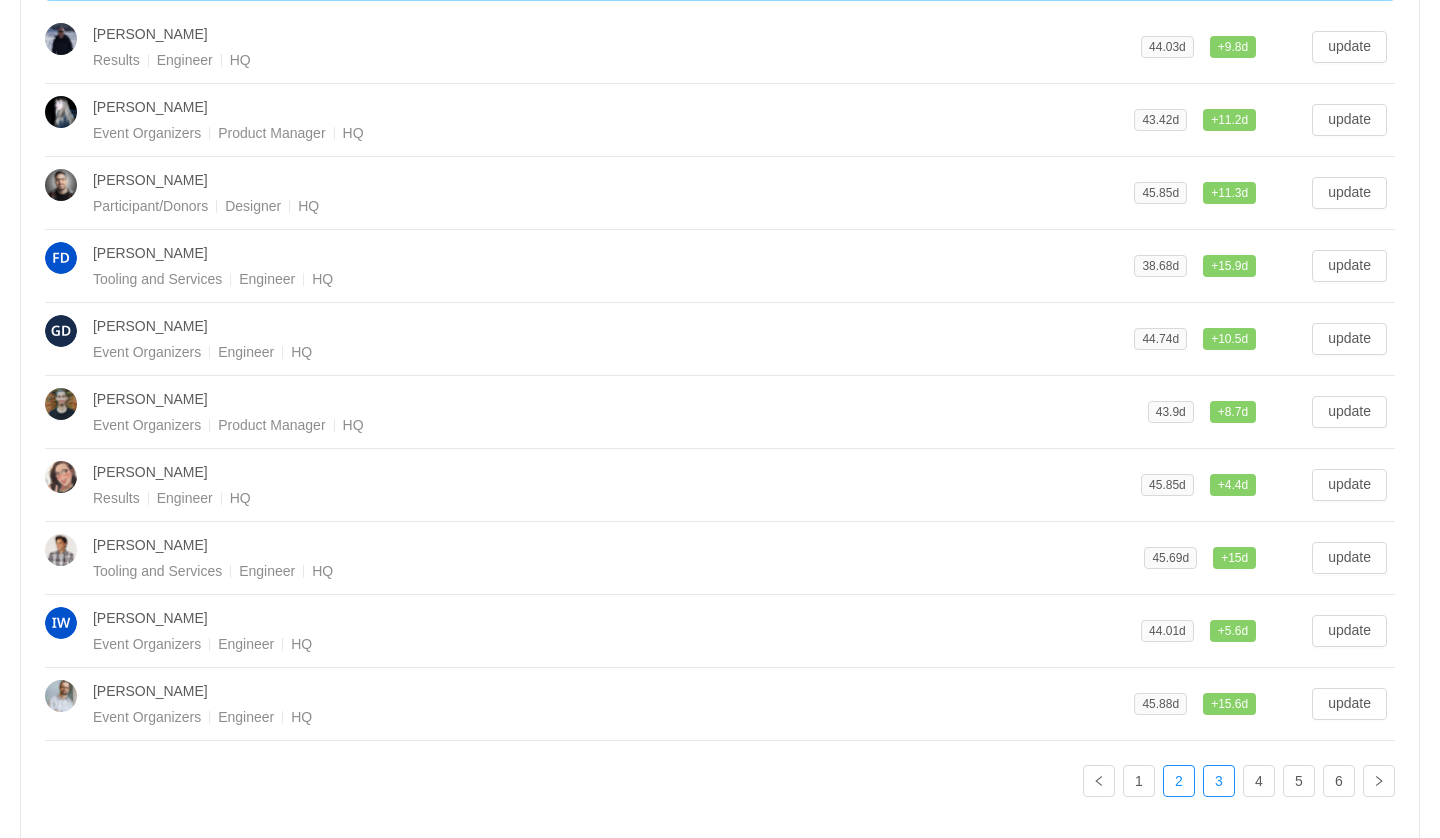 click on "3" at bounding box center [1219, 781] 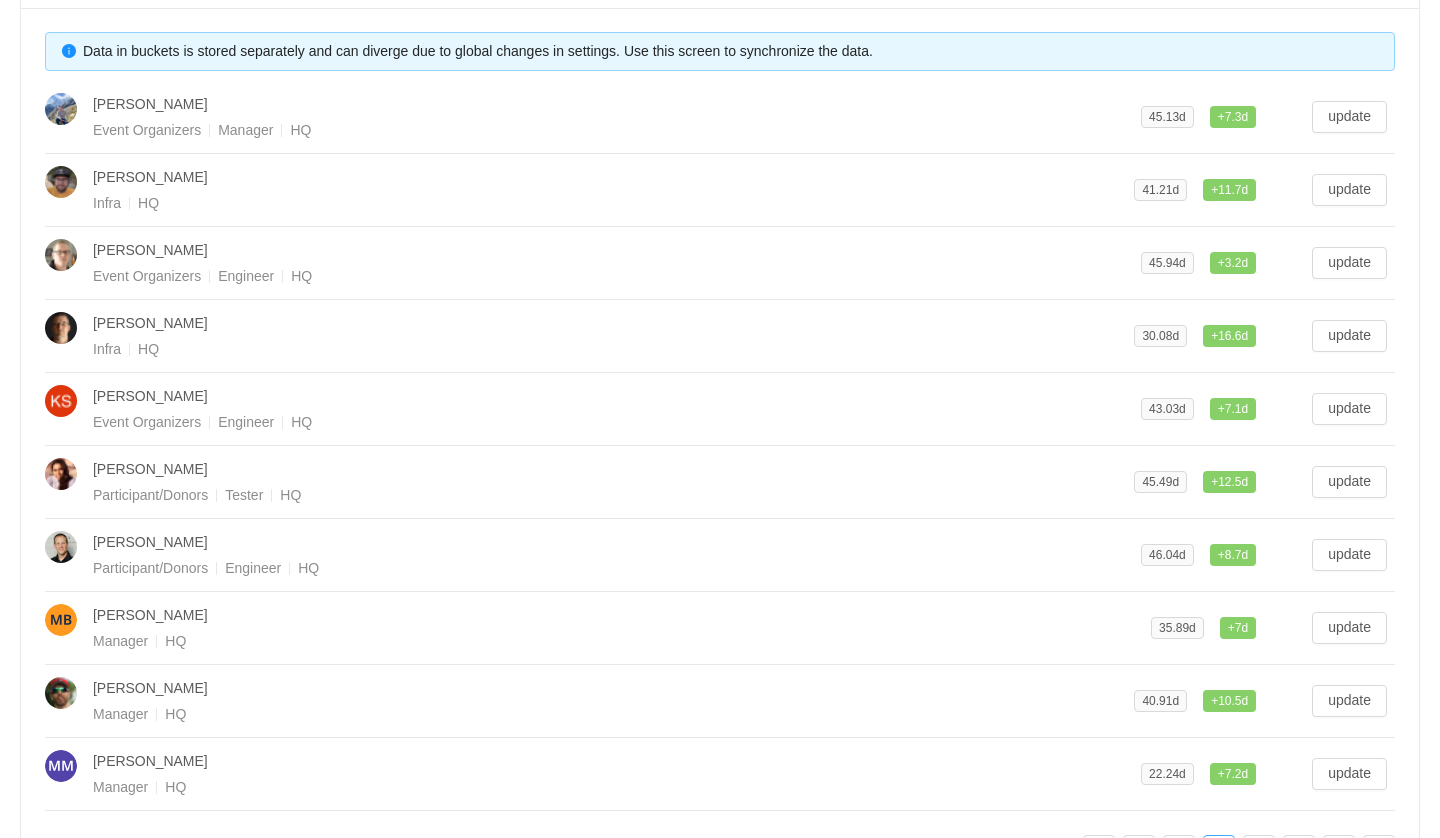 scroll, scrollTop: 593, scrollLeft: 0, axis: vertical 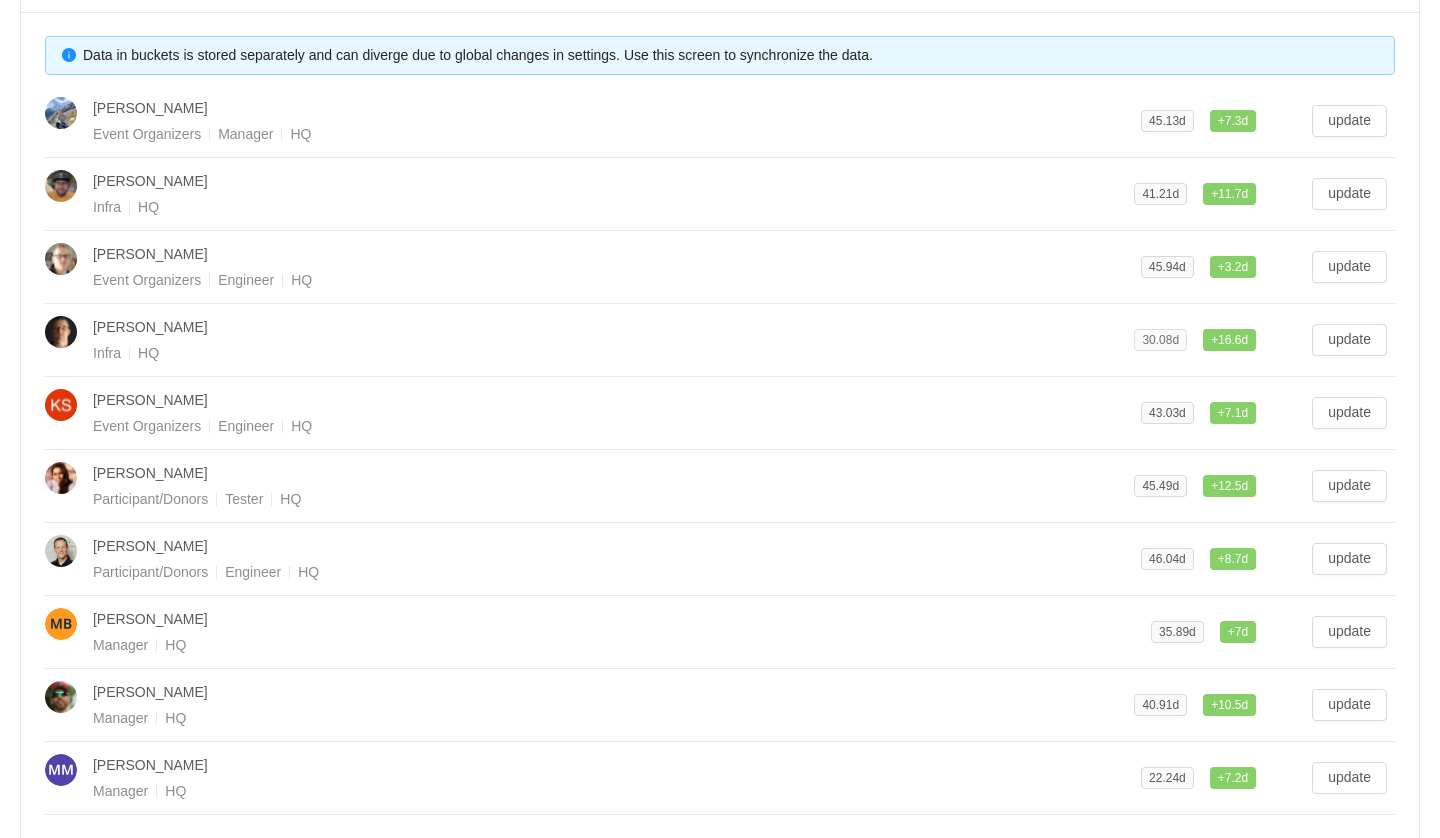 click on "30.08d" at bounding box center (1160, 340) 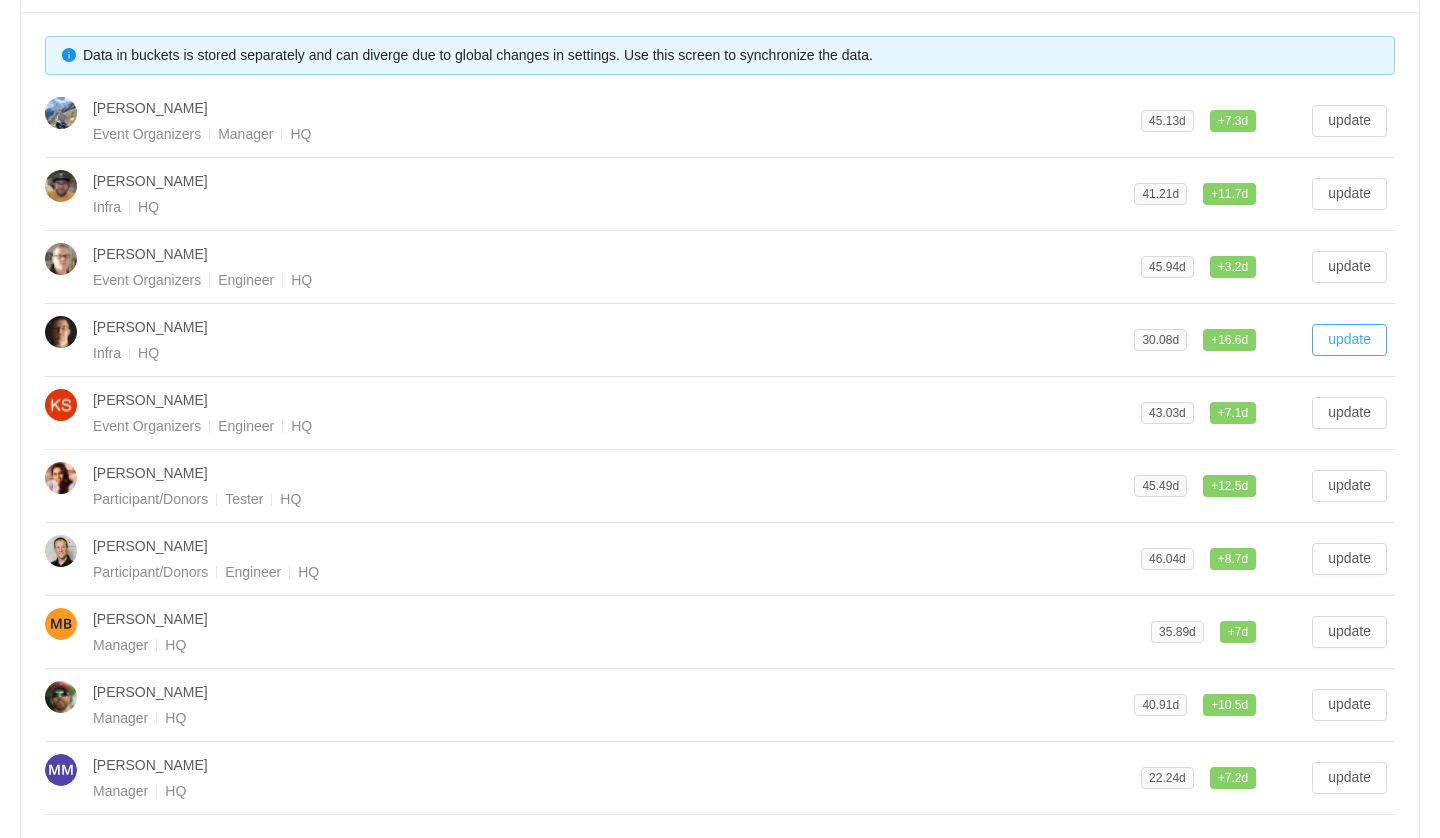 click on "update" at bounding box center (1349, 340) 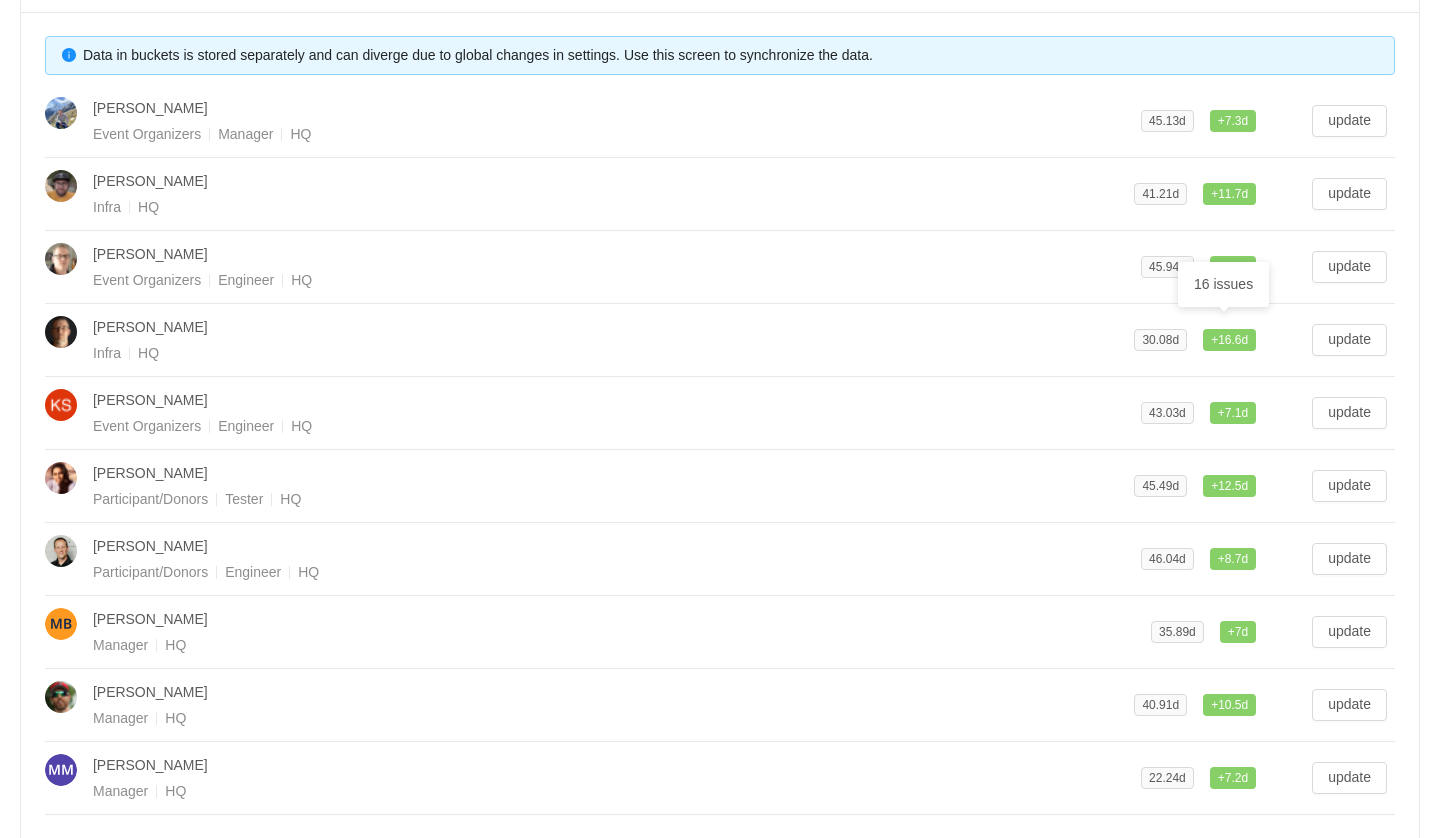 click on "+ - <  16.6d" at bounding box center (1229, 340) 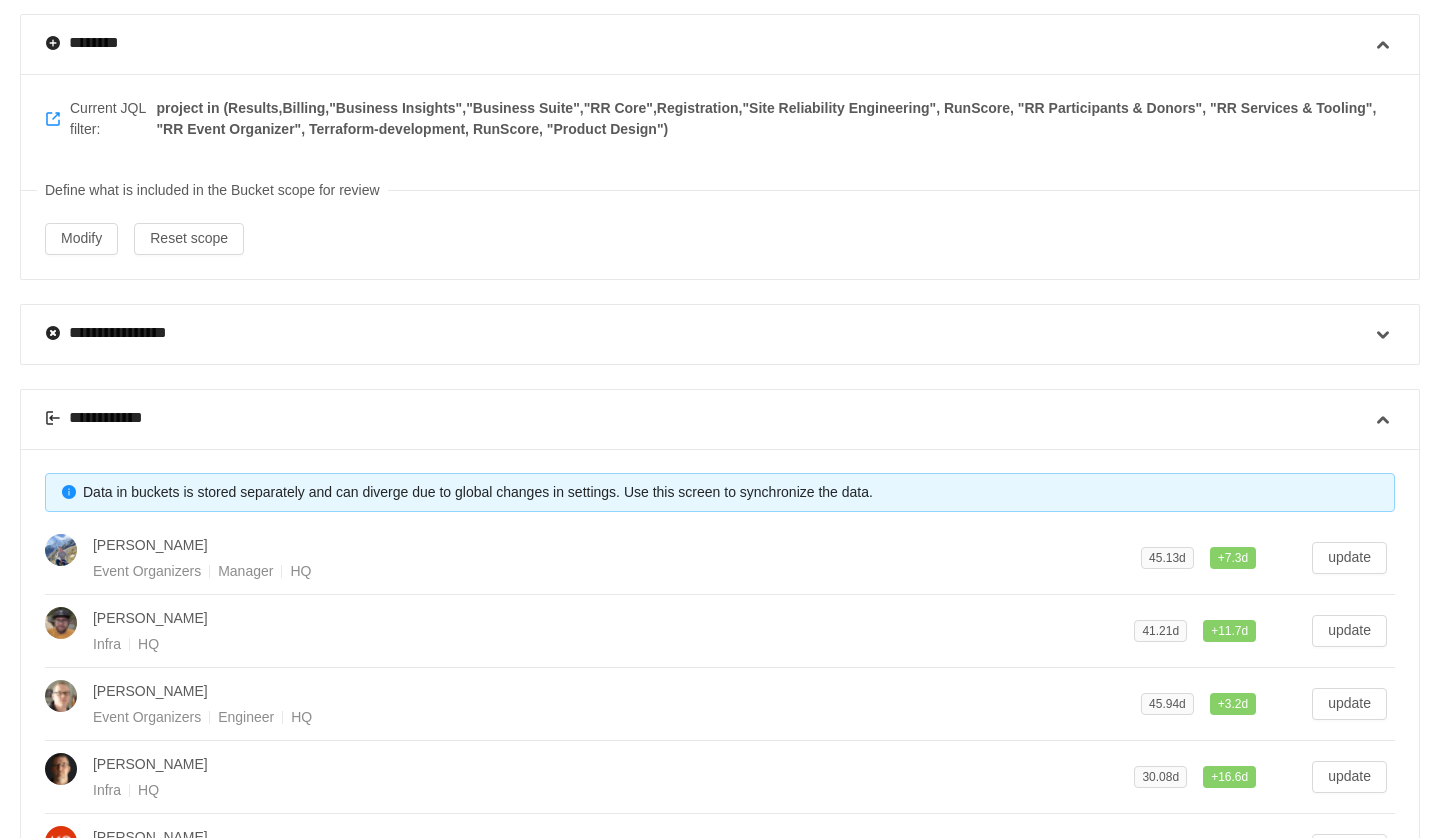 scroll, scrollTop: 0, scrollLeft: 0, axis: both 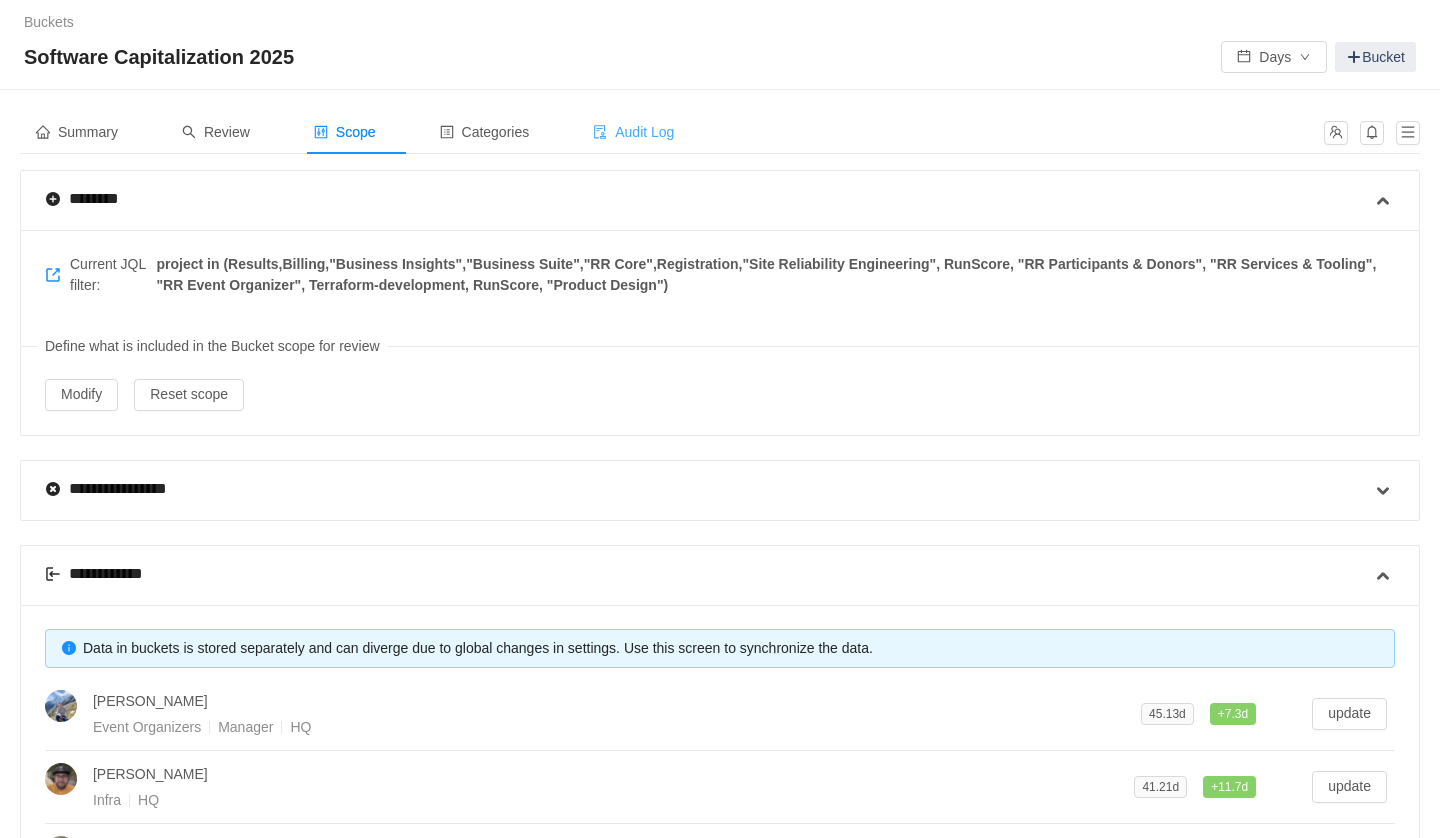 click on "Audit Log" at bounding box center (633, 132) 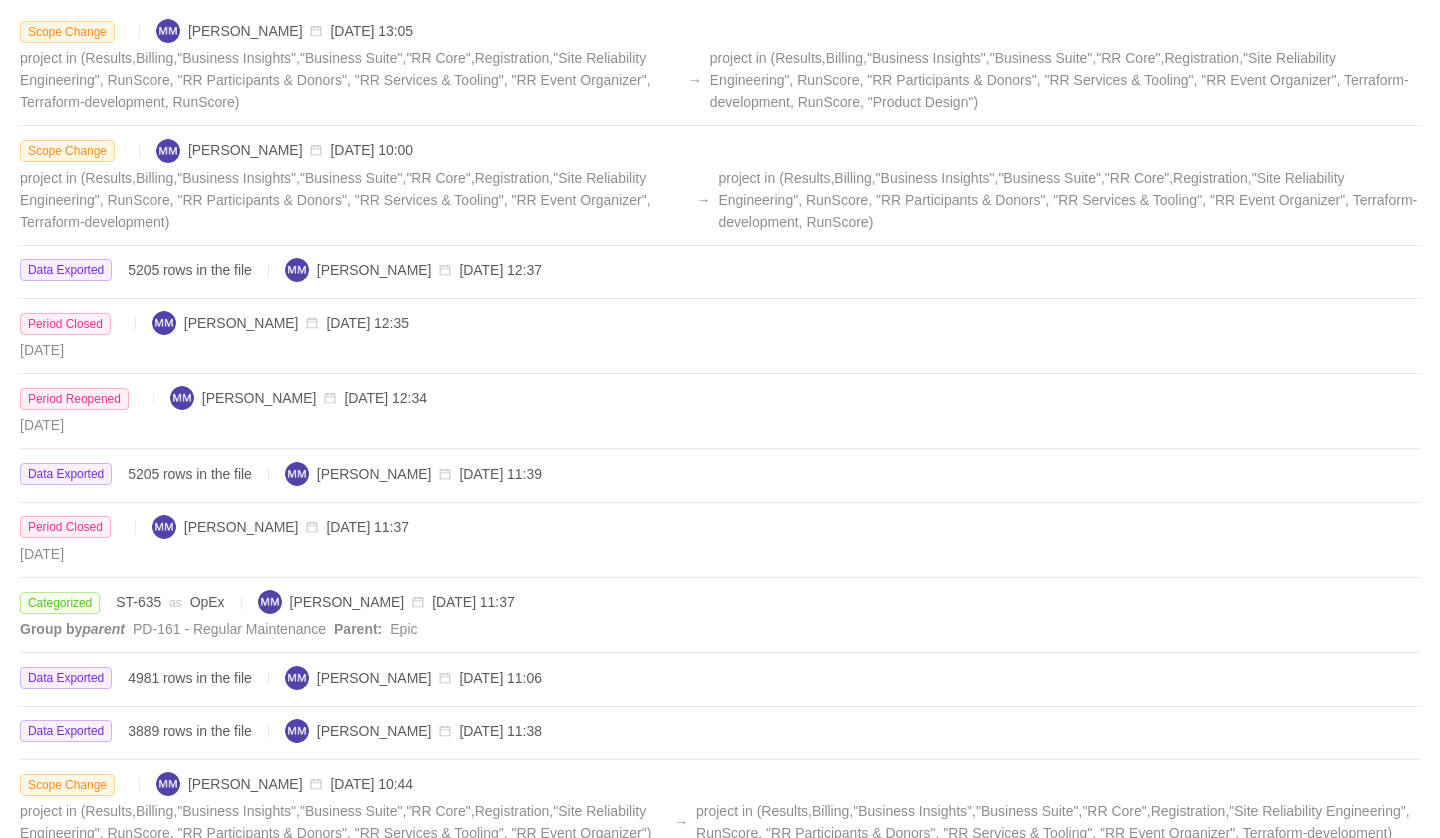 scroll, scrollTop: 0, scrollLeft: 0, axis: both 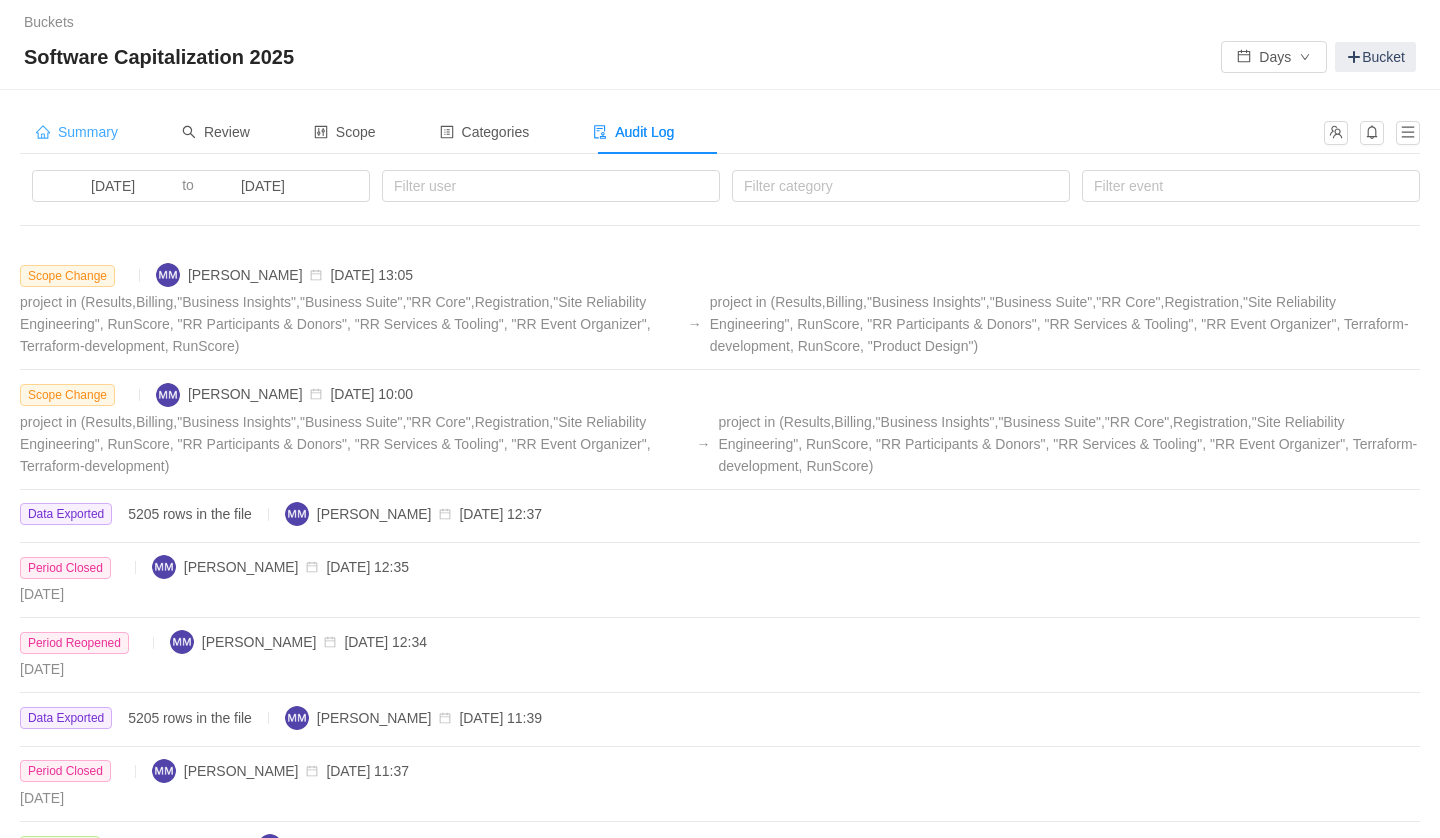 click on "Summary" at bounding box center (77, 132) 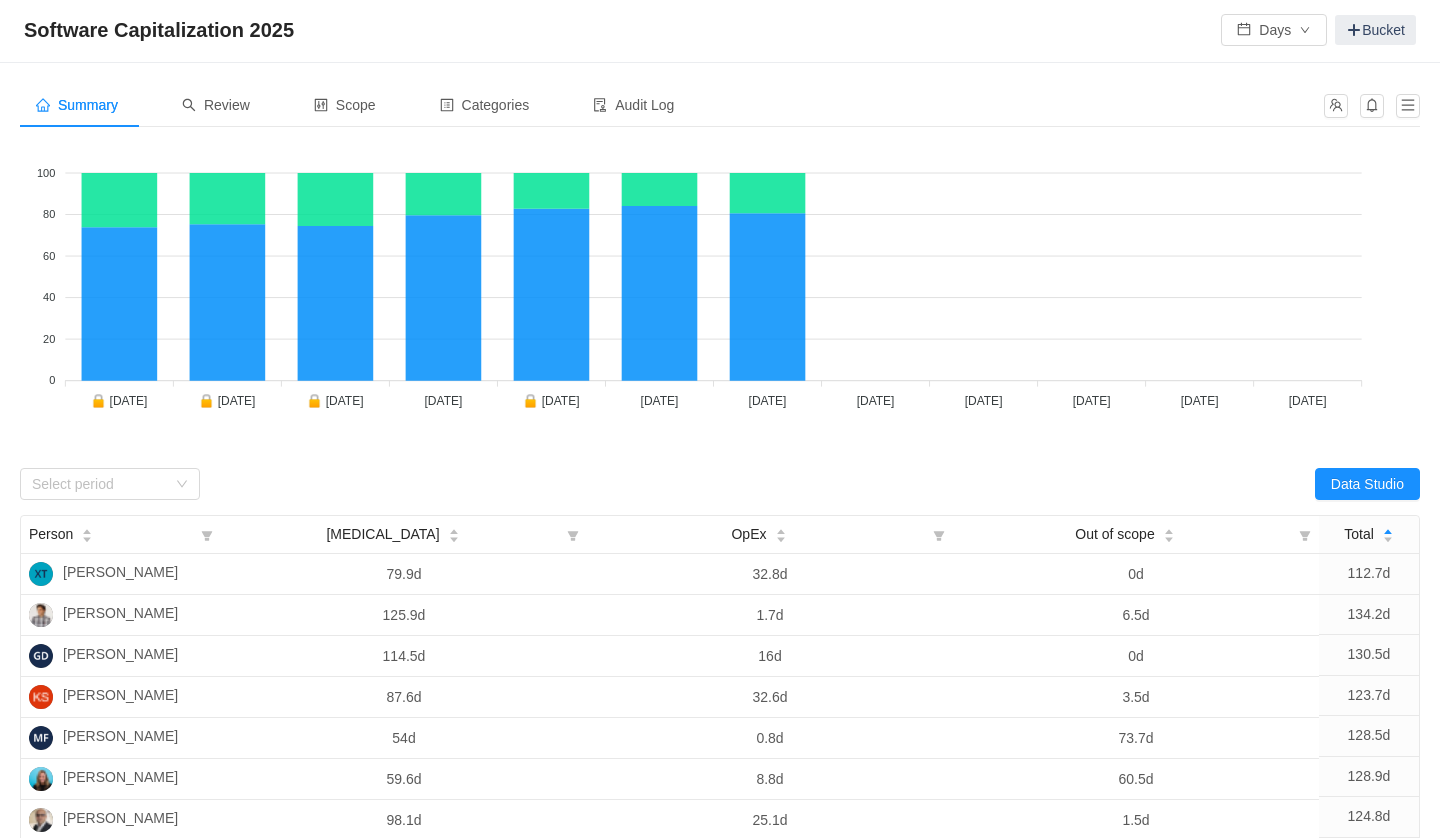 scroll, scrollTop: 11, scrollLeft: 0, axis: vertical 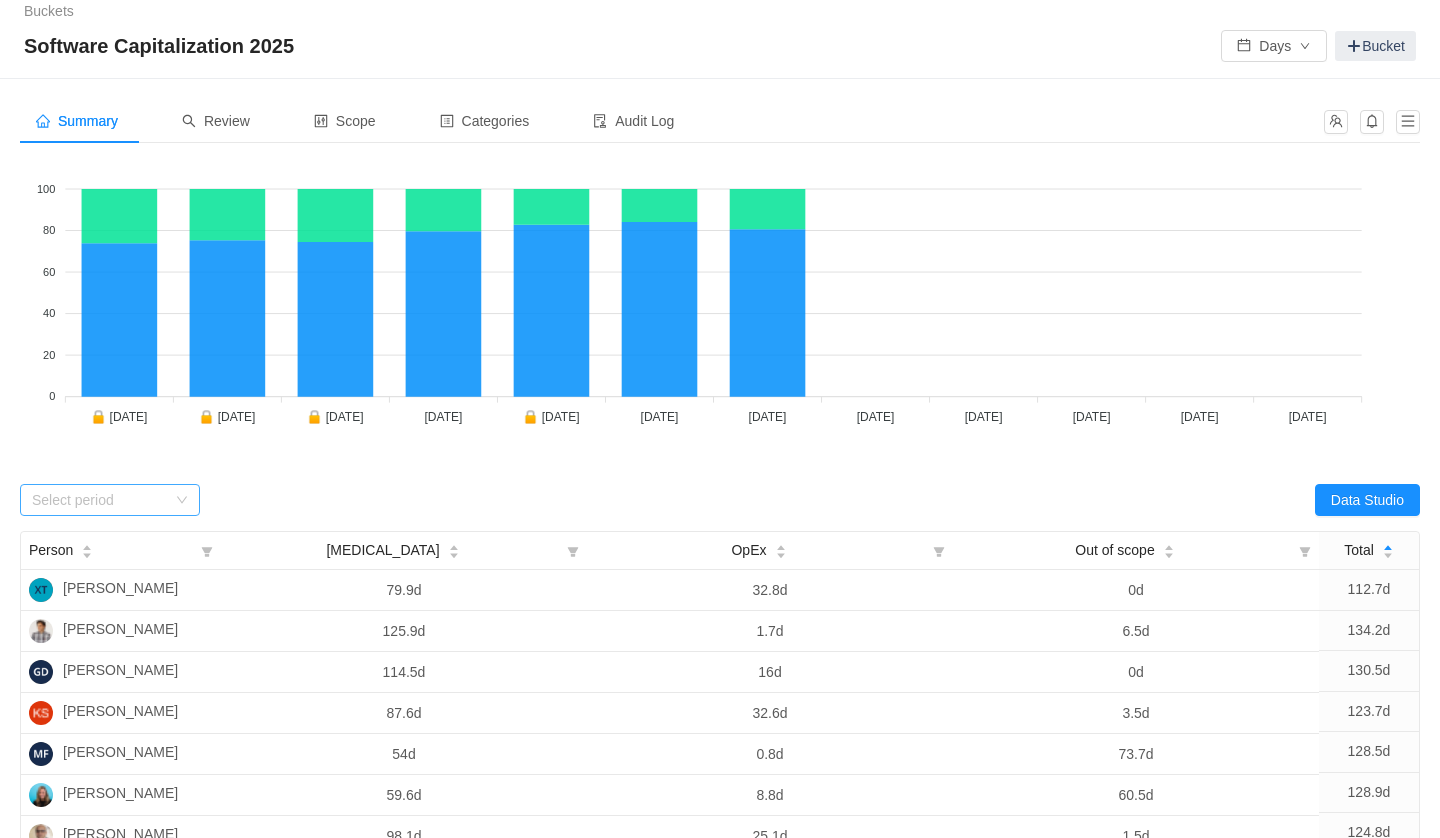 click on "Select period" at bounding box center [99, 500] 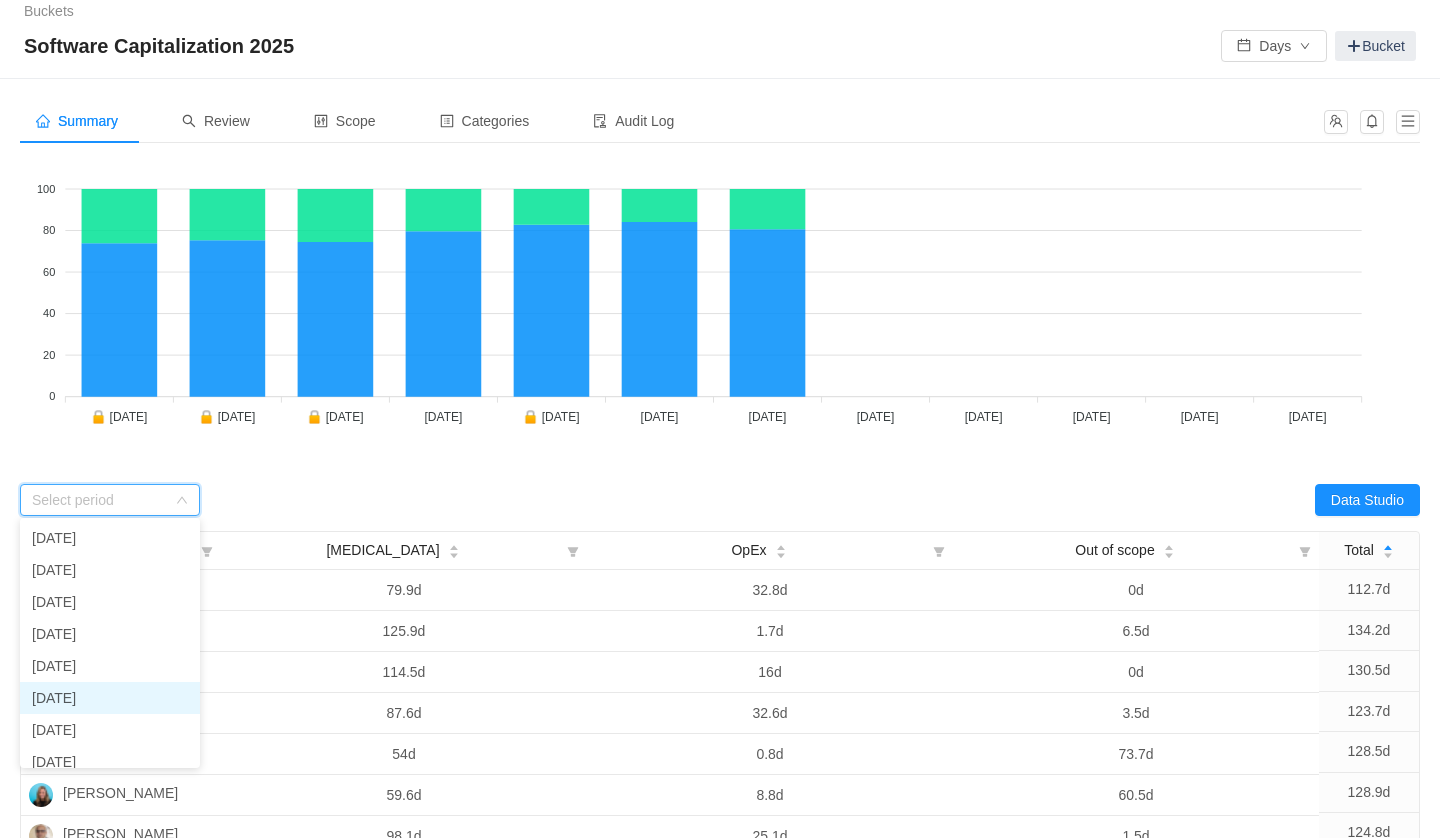 click on "[DATE]" at bounding box center [110, 698] 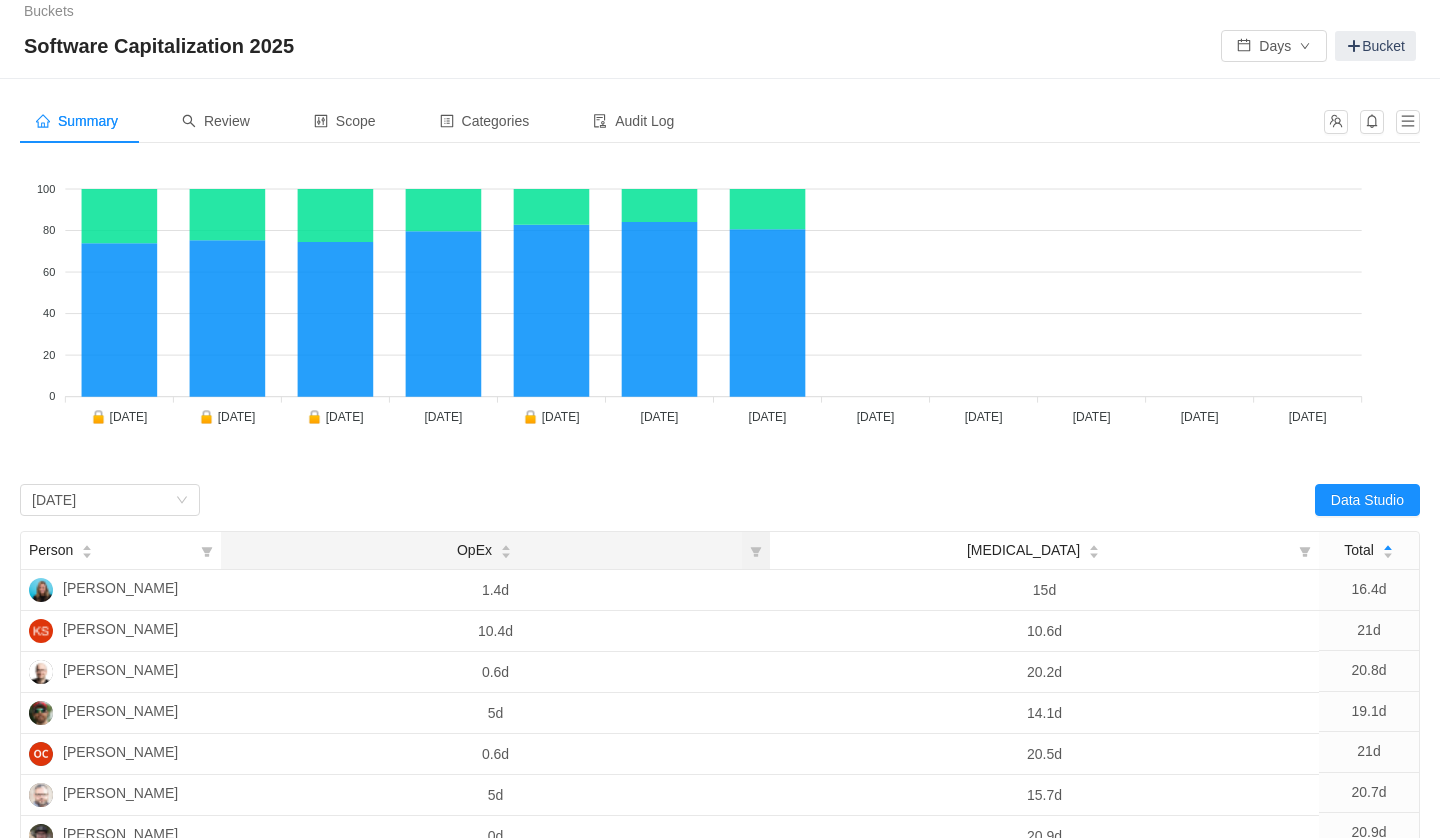 click 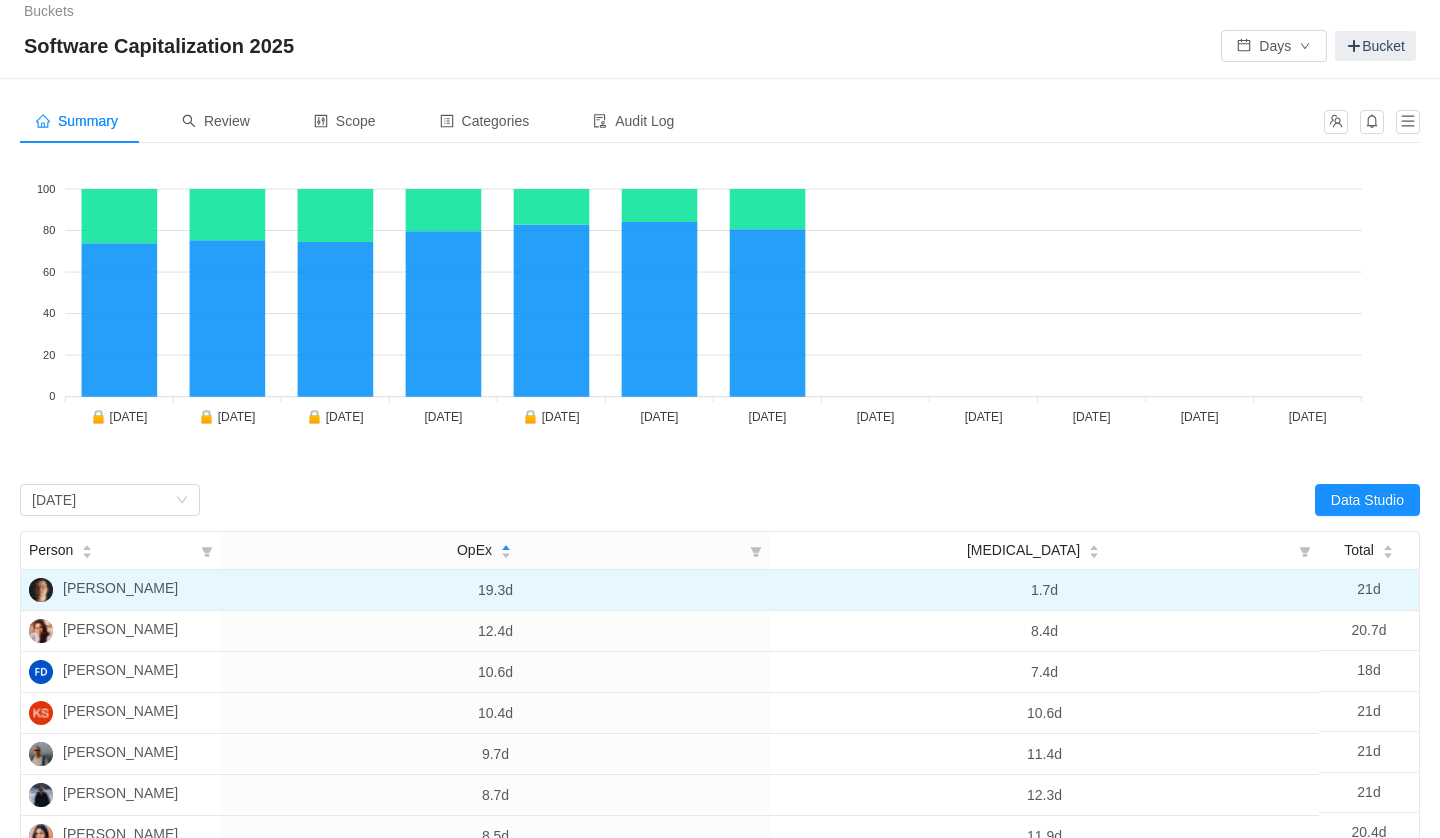 scroll, scrollTop: 17, scrollLeft: 0, axis: vertical 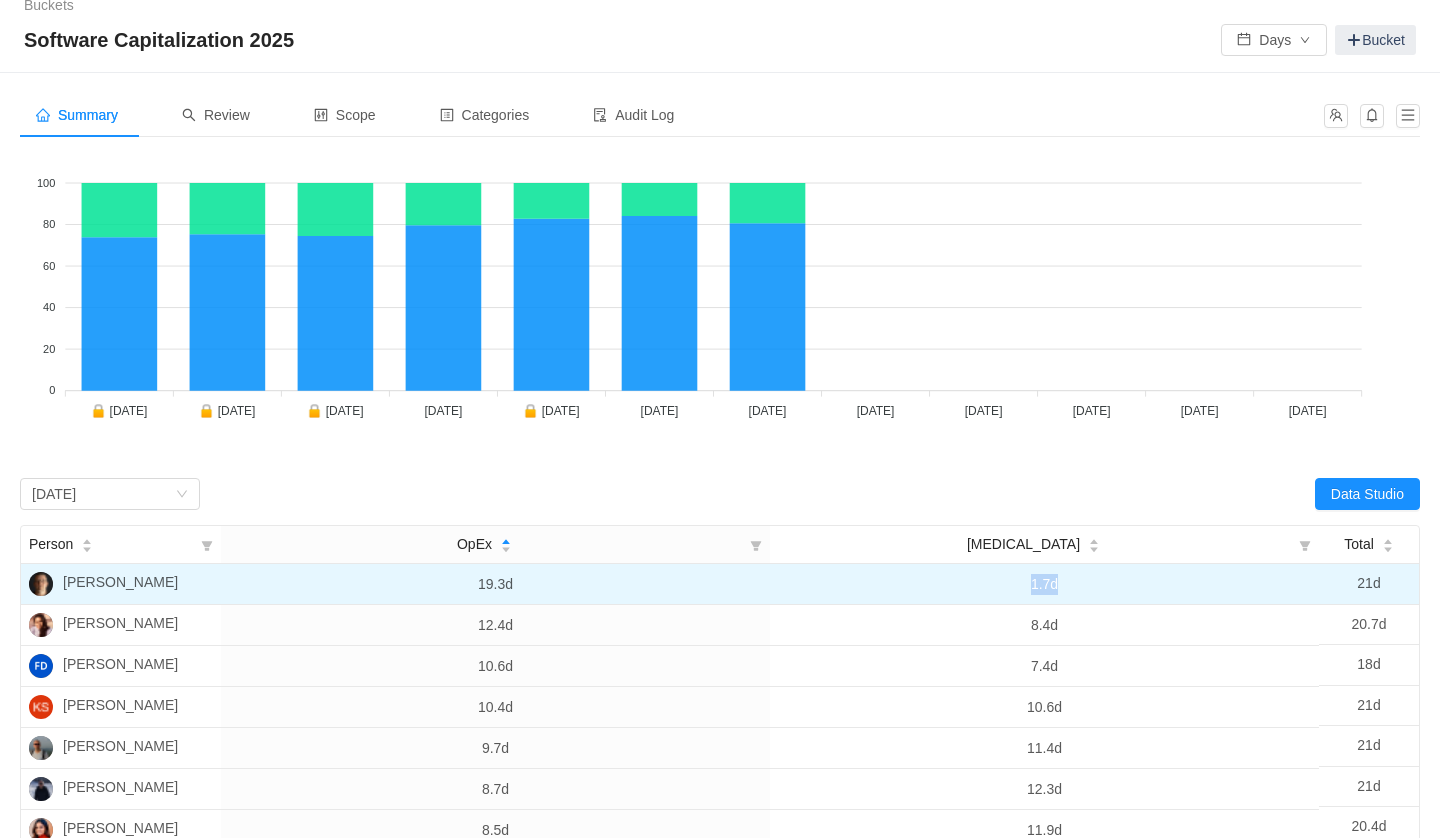 drag, startPoint x: 1014, startPoint y: 580, endPoint x: 1149, endPoint y: 580, distance: 135 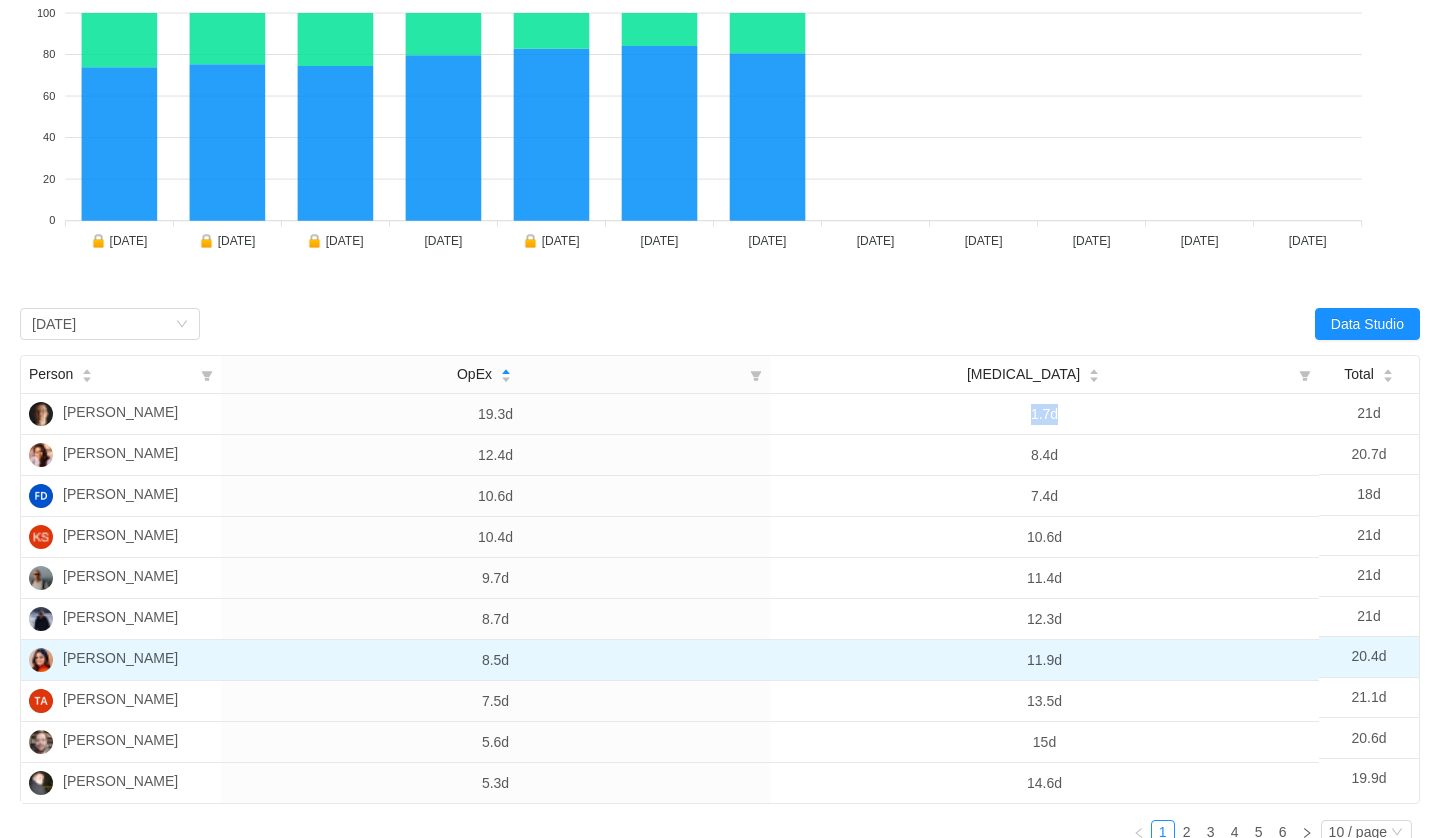 scroll, scrollTop: 189, scrollLeft: 0, axis: vertical 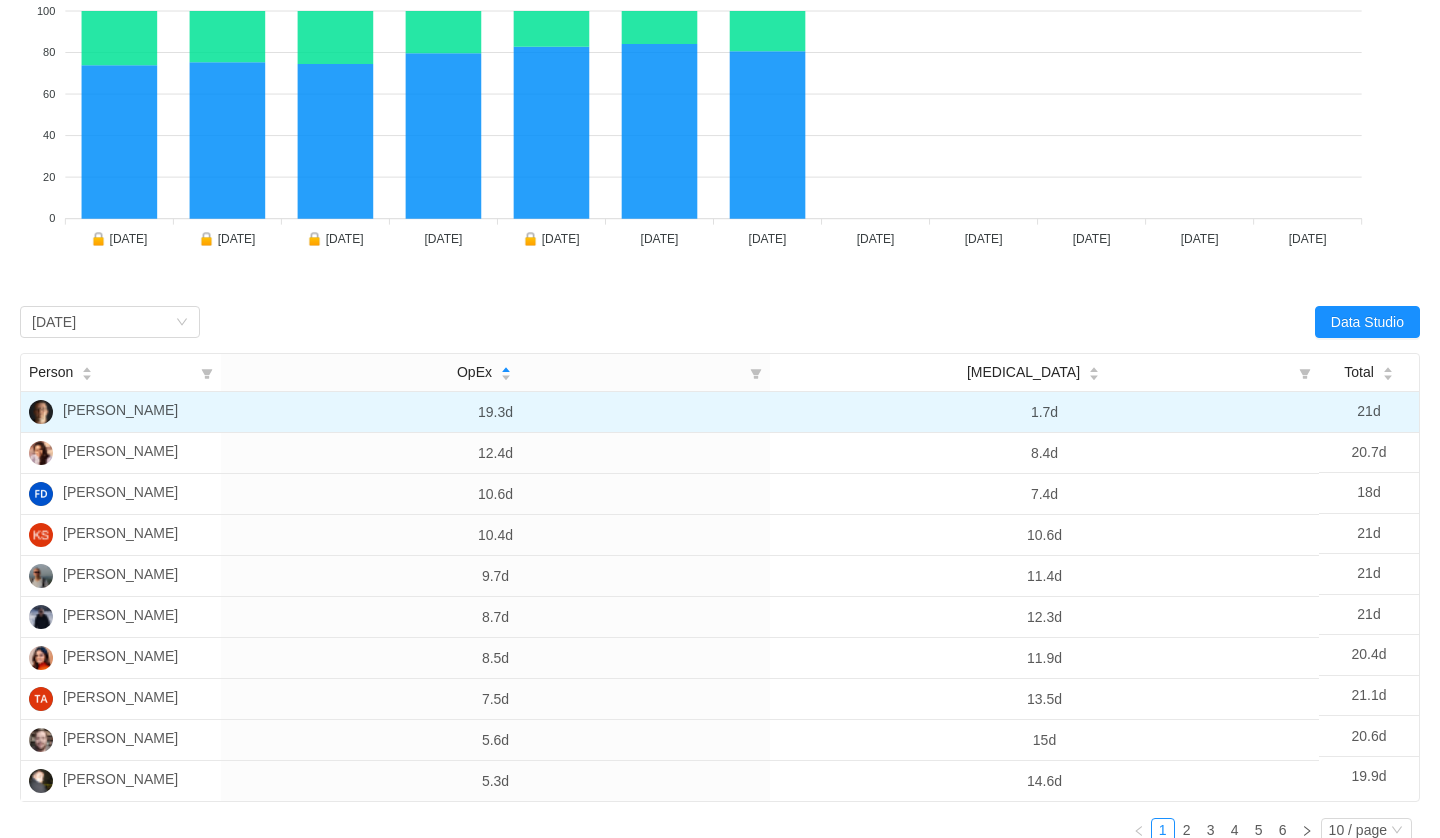 click on "[PERSON_NAME]" at bounding box center (120, 412) 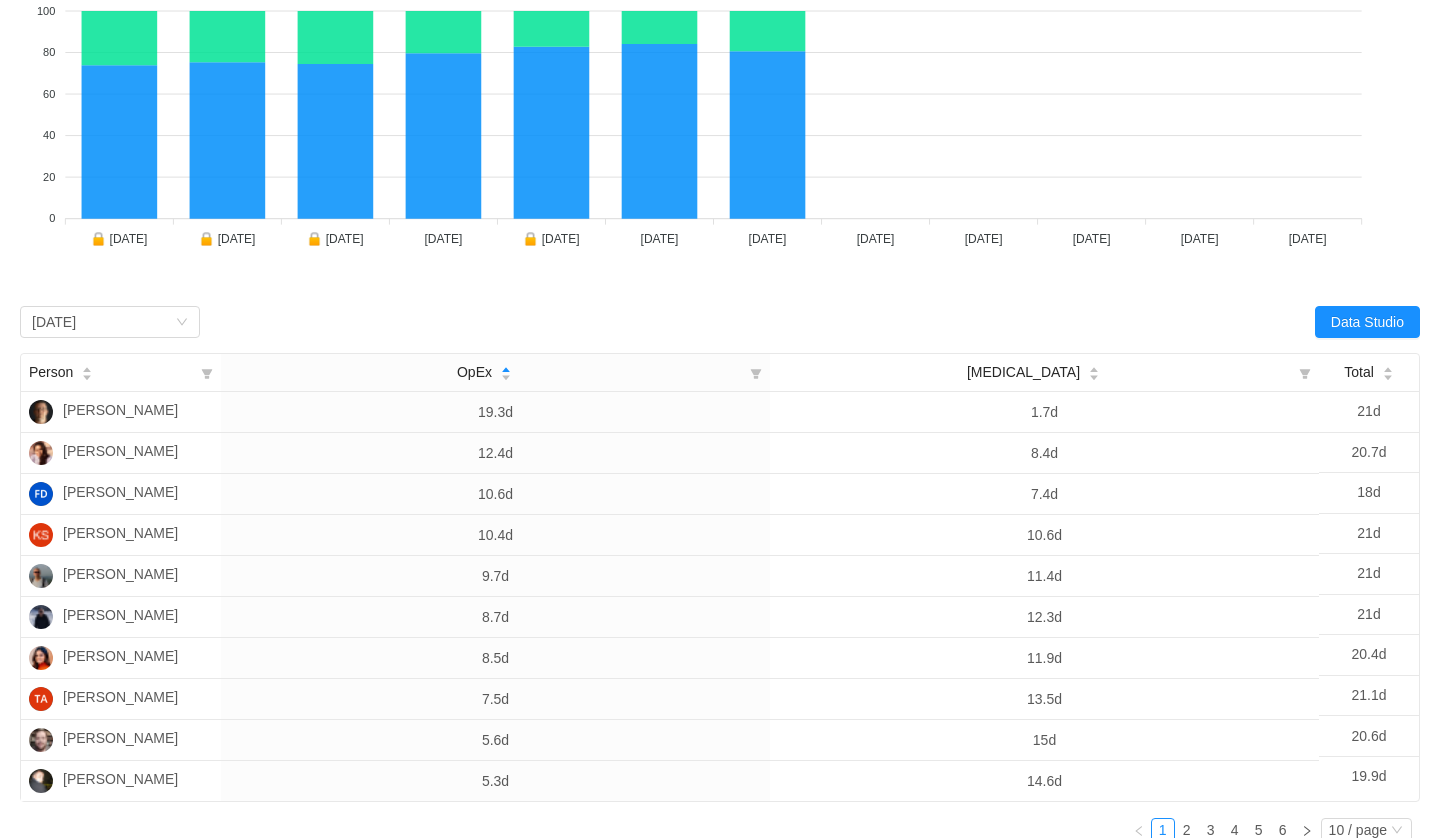scroll, scrollTop: 0, scrollLeft: 0, axis: both 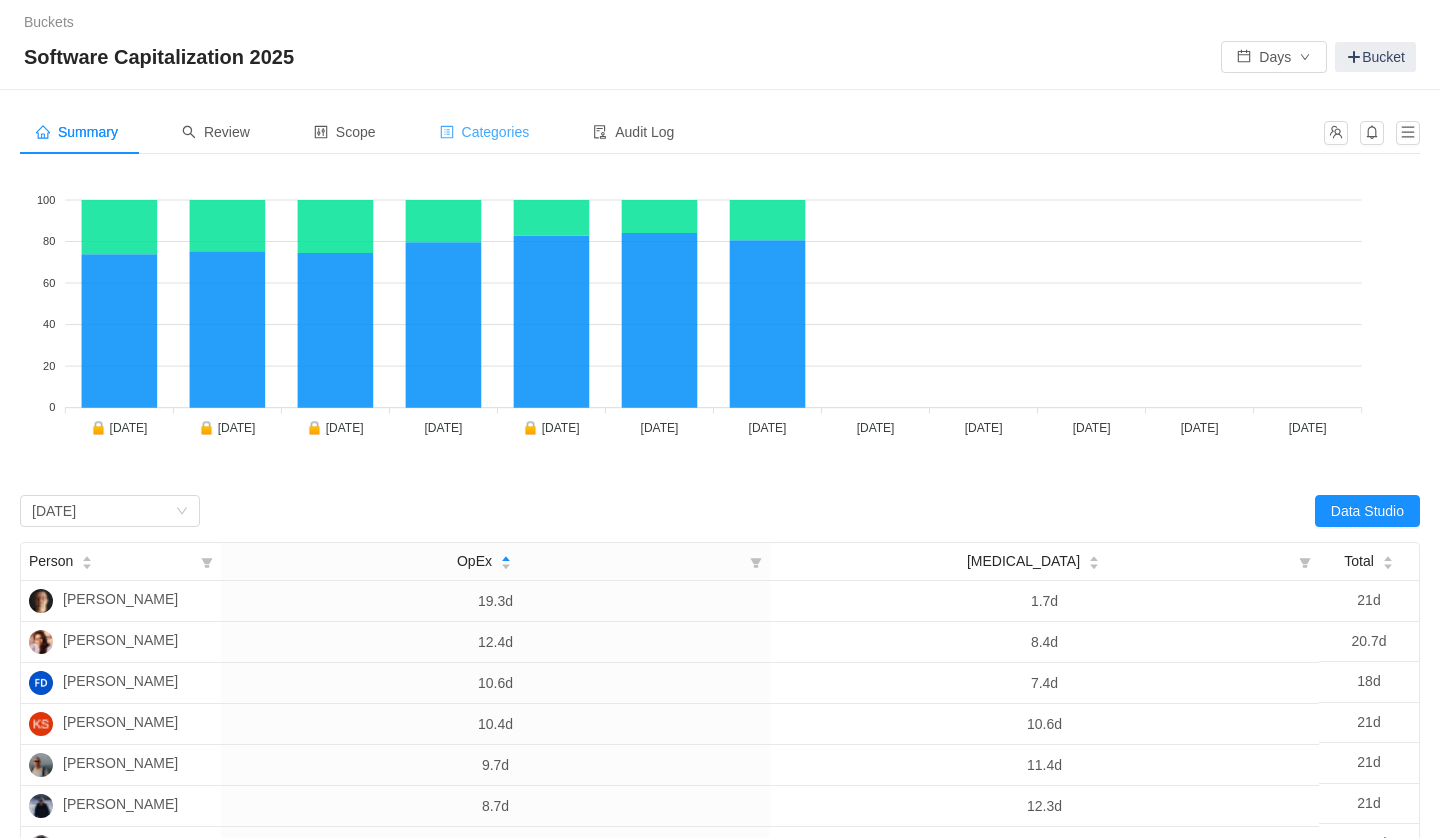 click on "Categories" at bounding box center (485, 132) 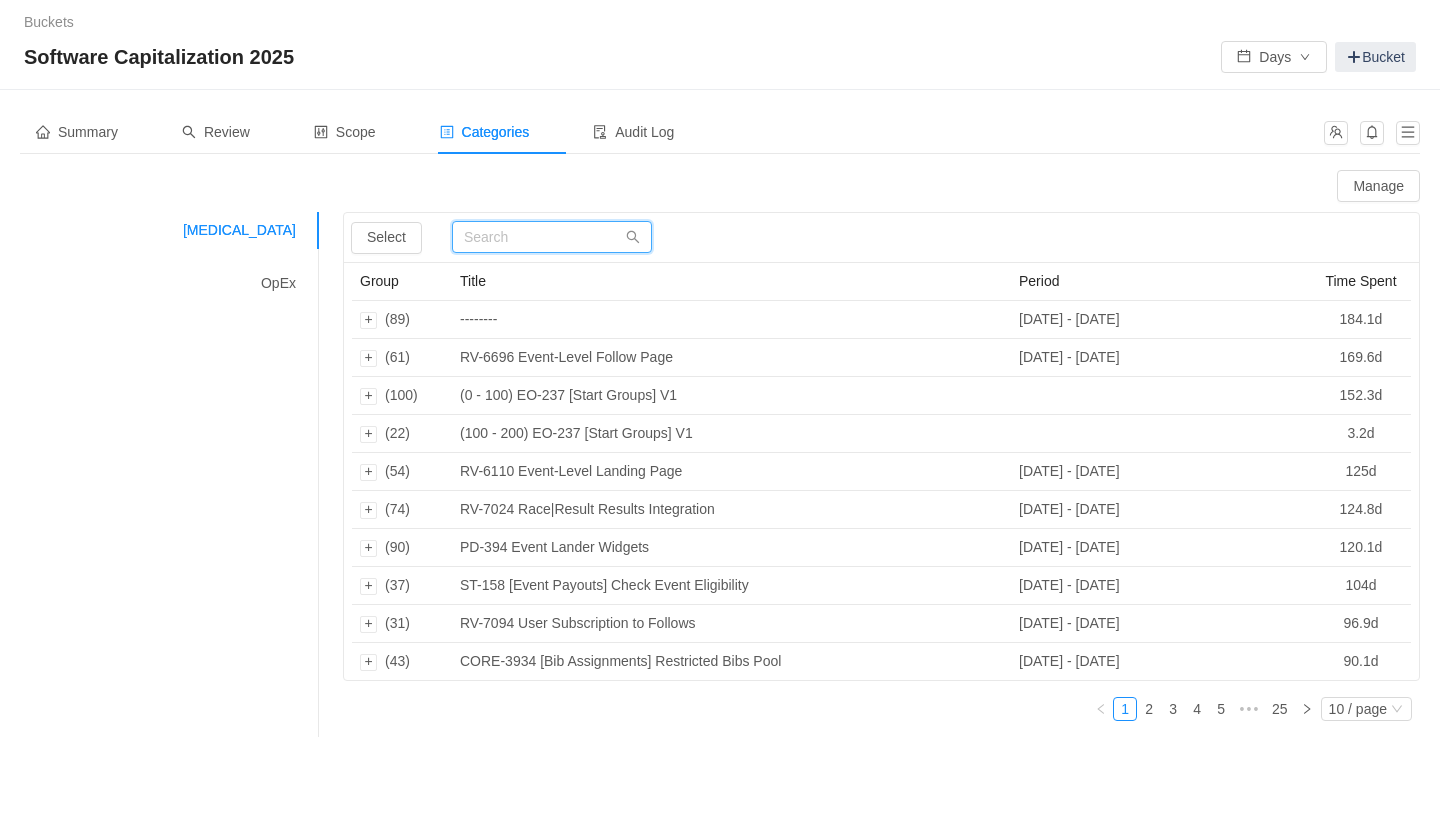 click at bounding box center [552, 237] 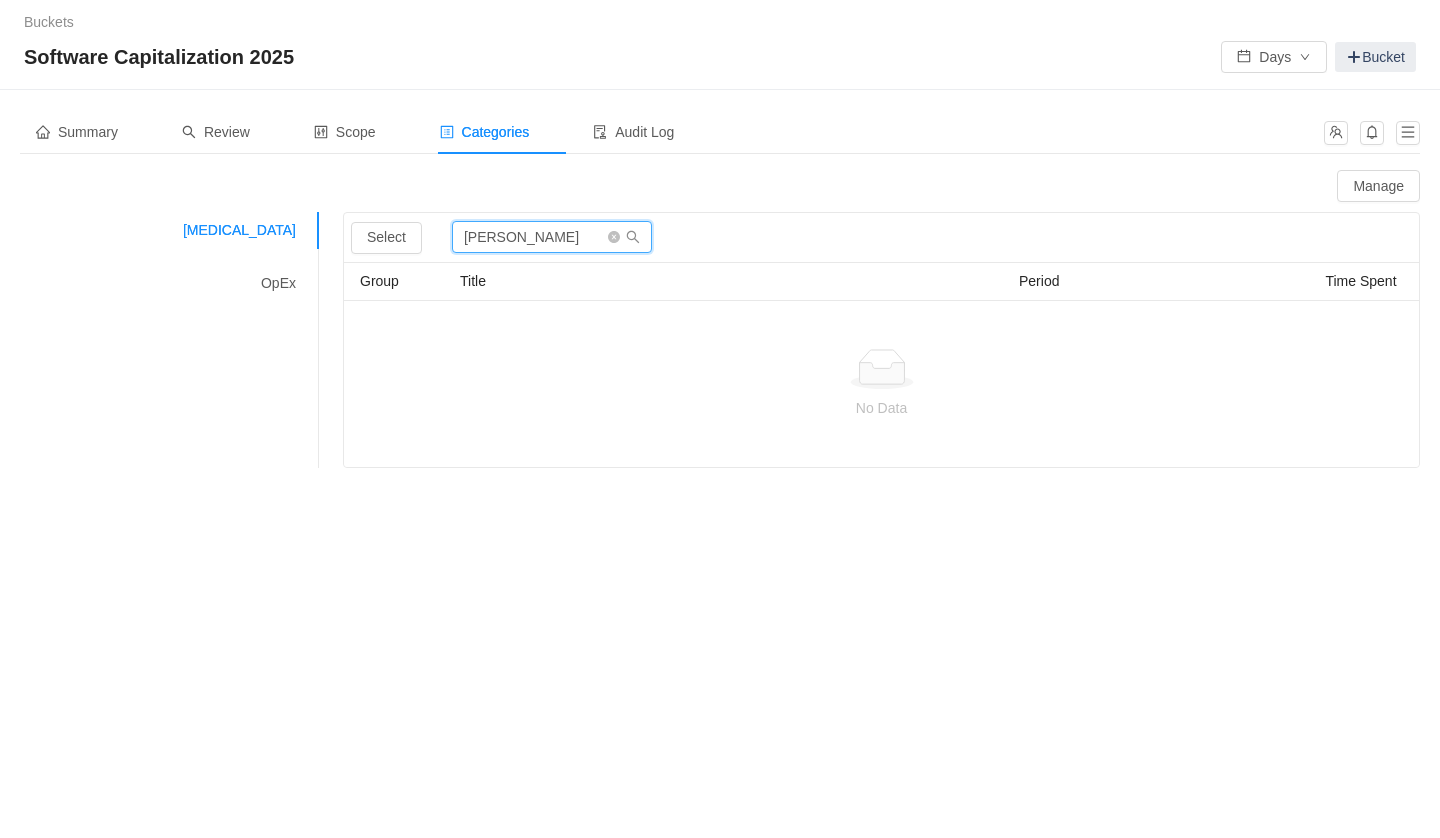 type on "joel" 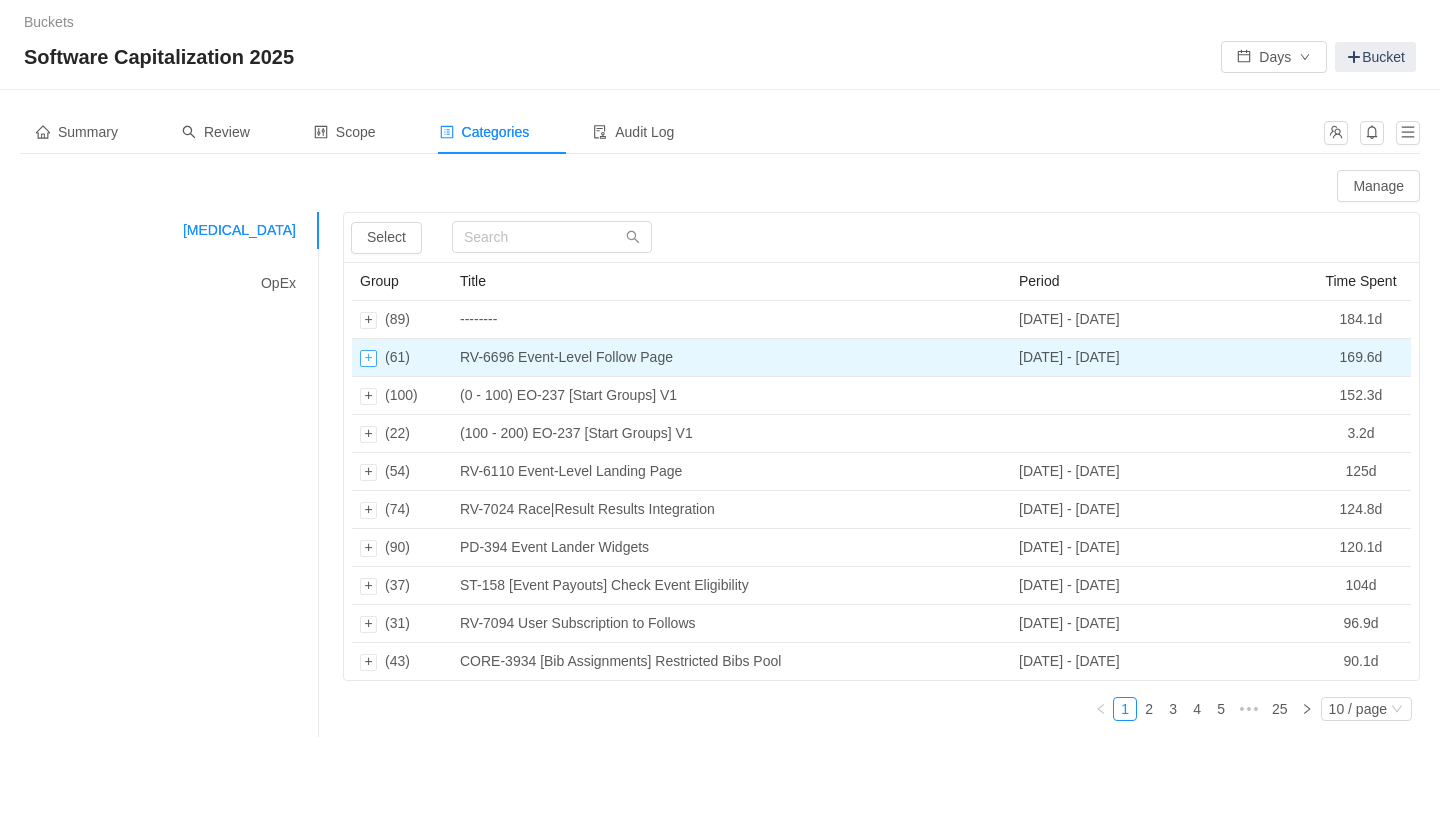 click at bounding box center (368, 358) 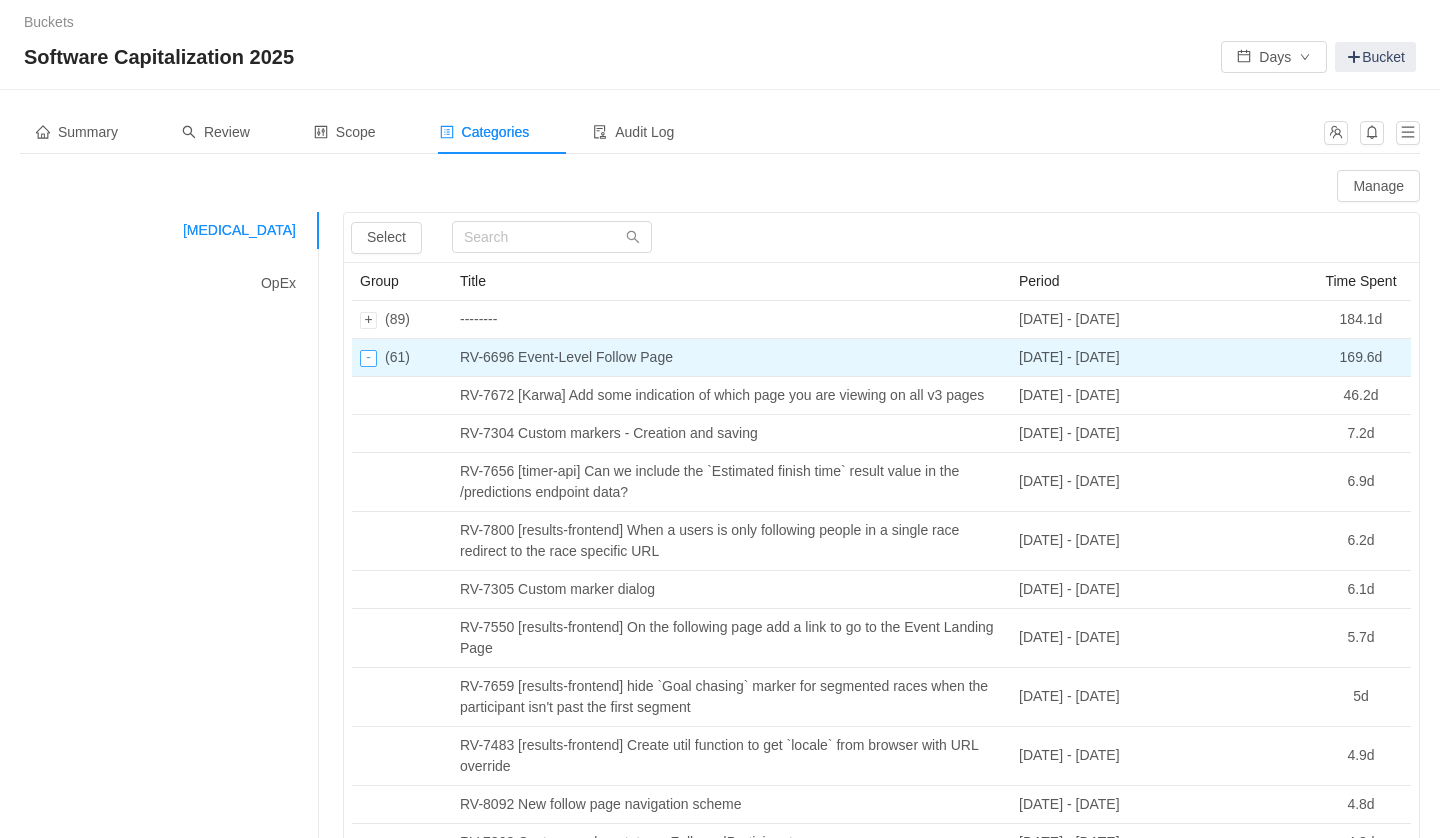 click at bounding box center (368, 358) 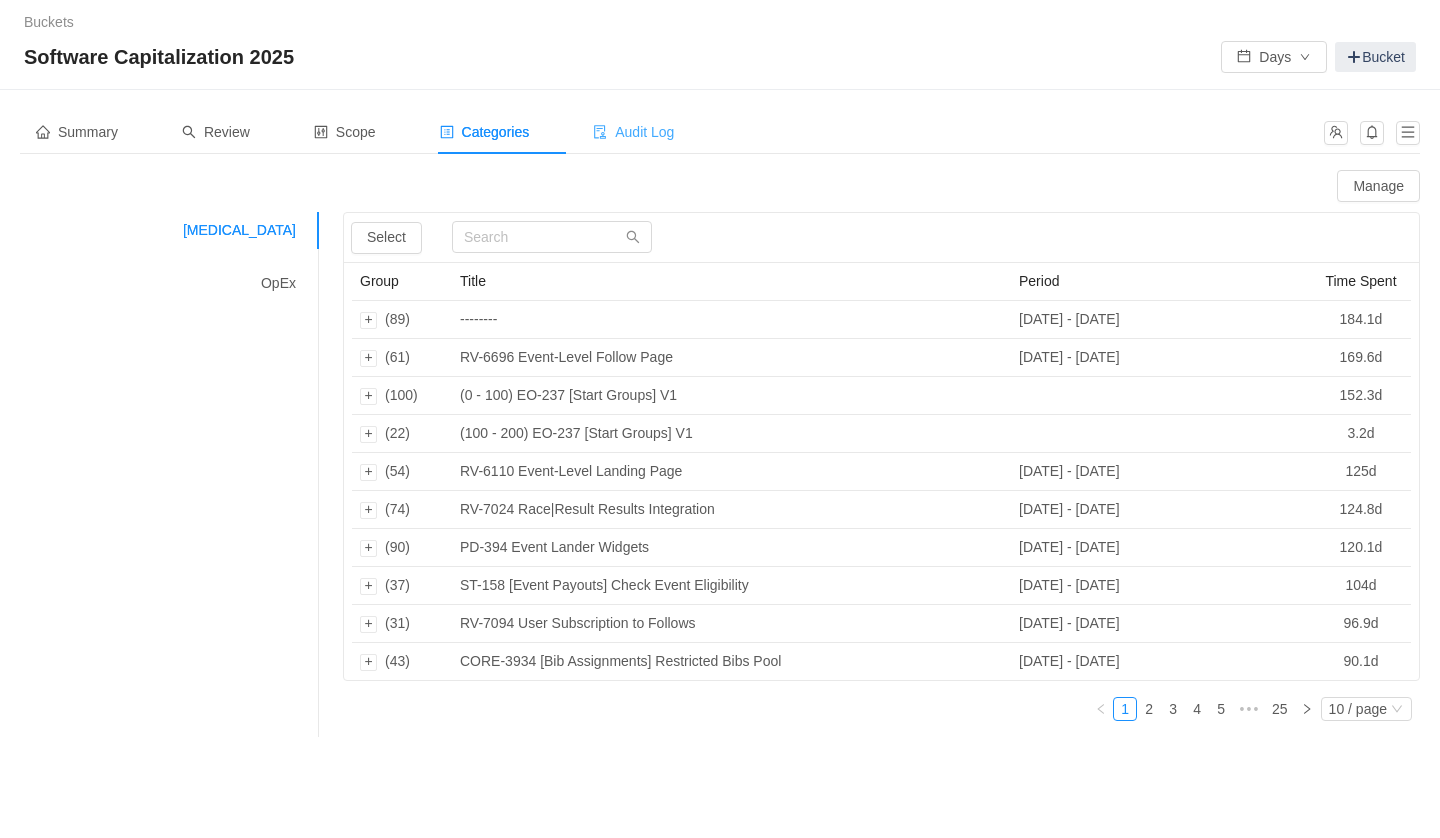 click on "Audit Log" at bounding box center [633, 132] 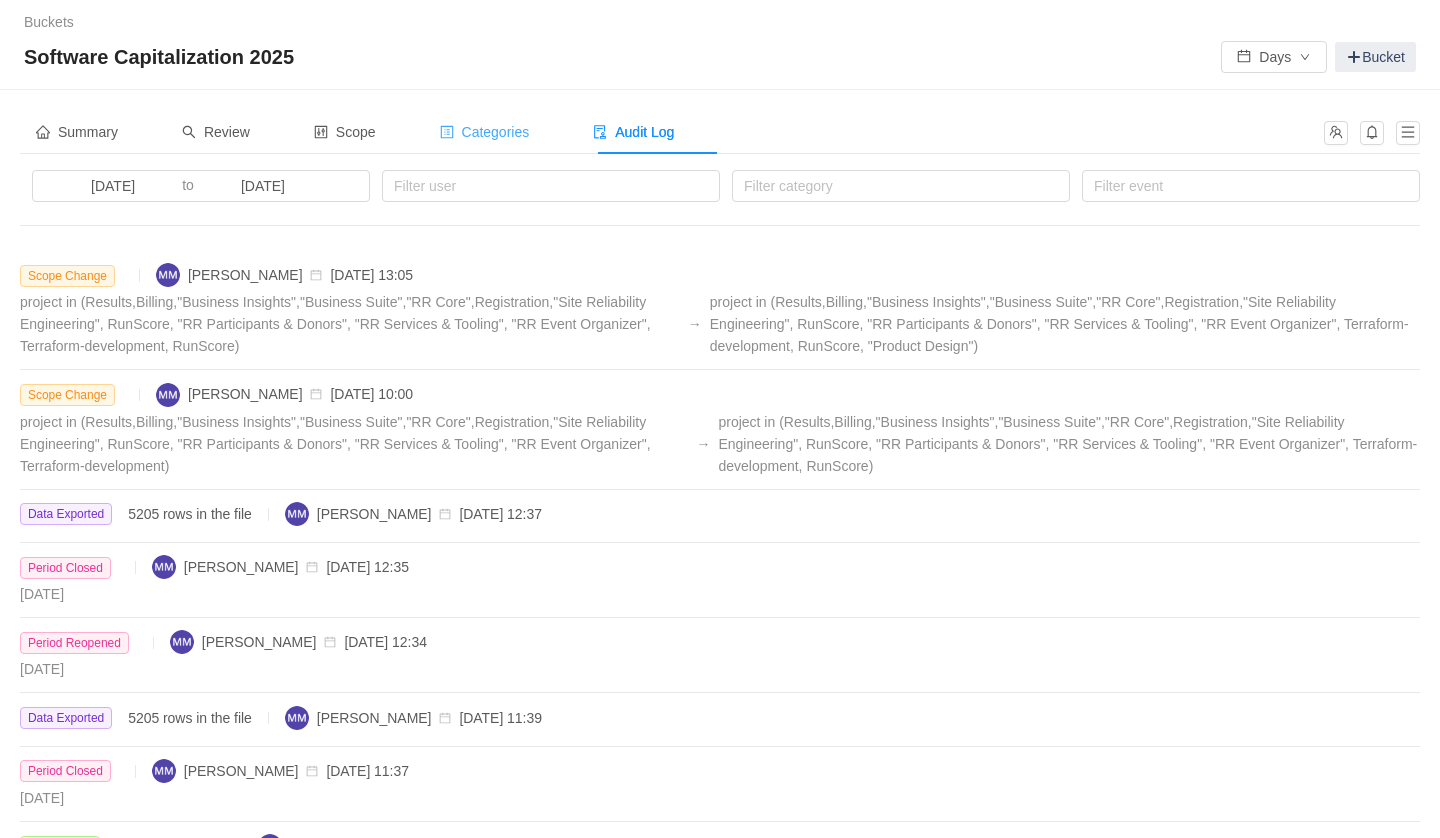click on "Categories" at bounding box center [485, 132] 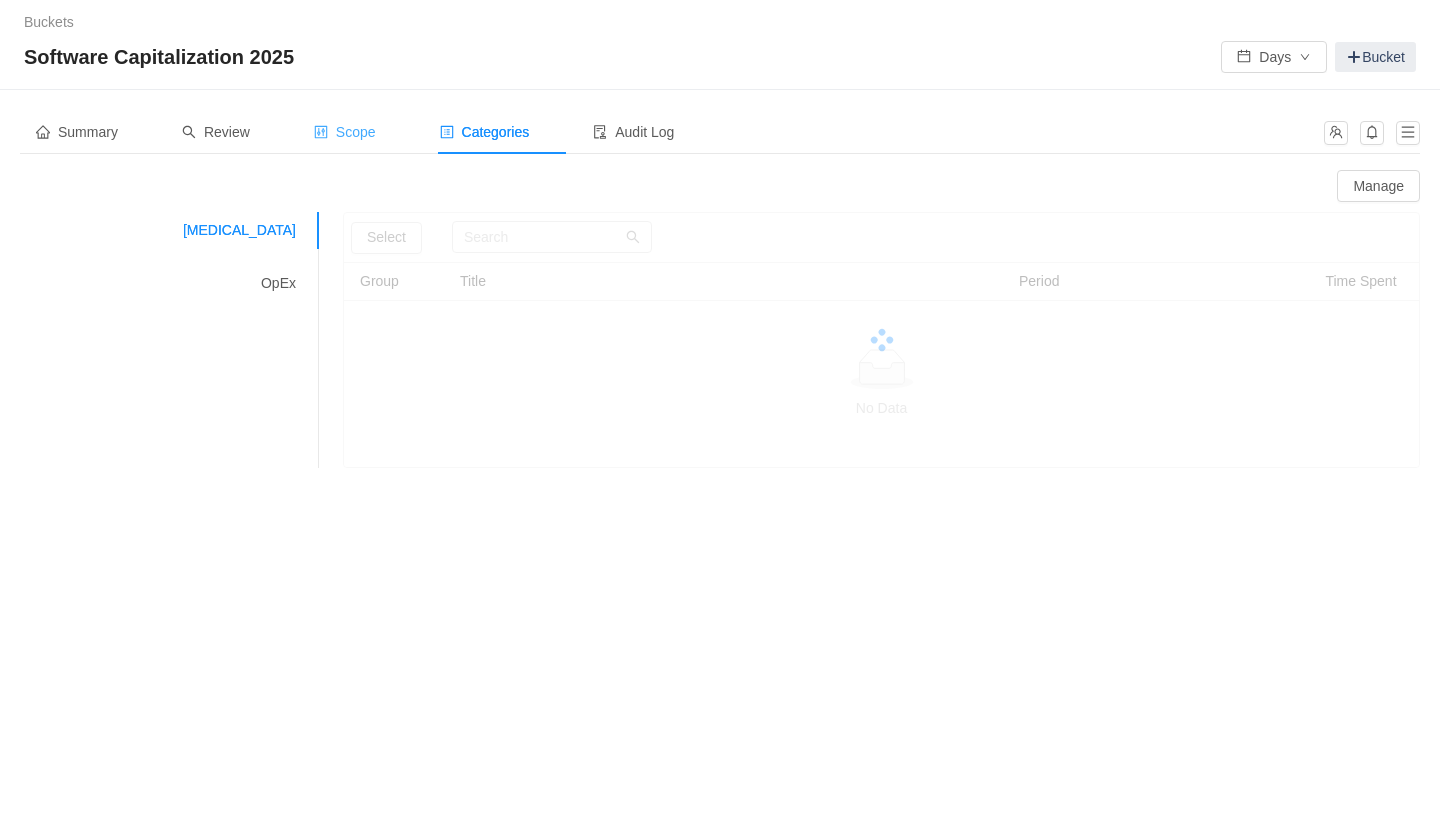 click on "Scope" at bounding box center (345, 132) 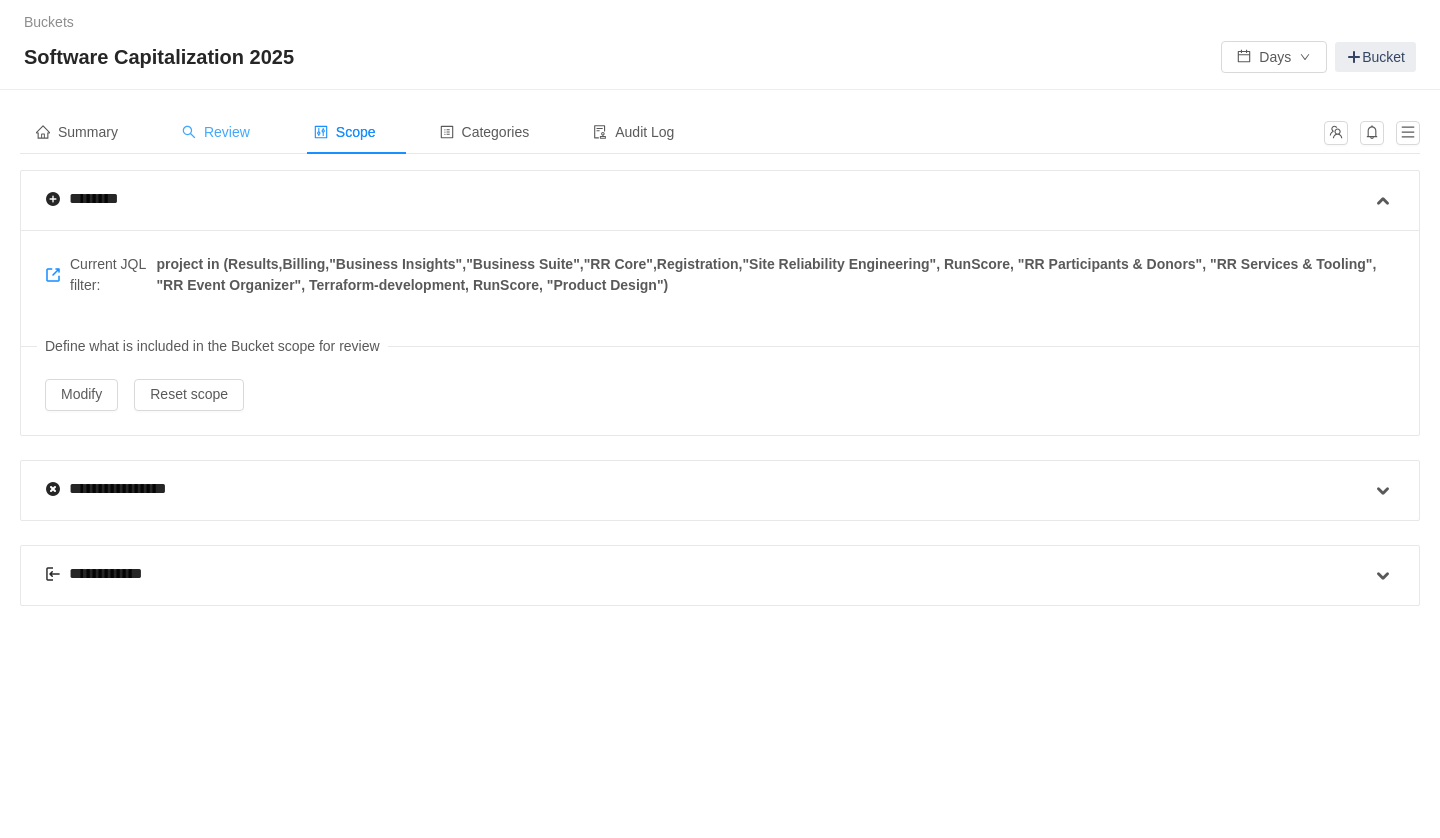 click on "Review" at bounding box center [216, 132] 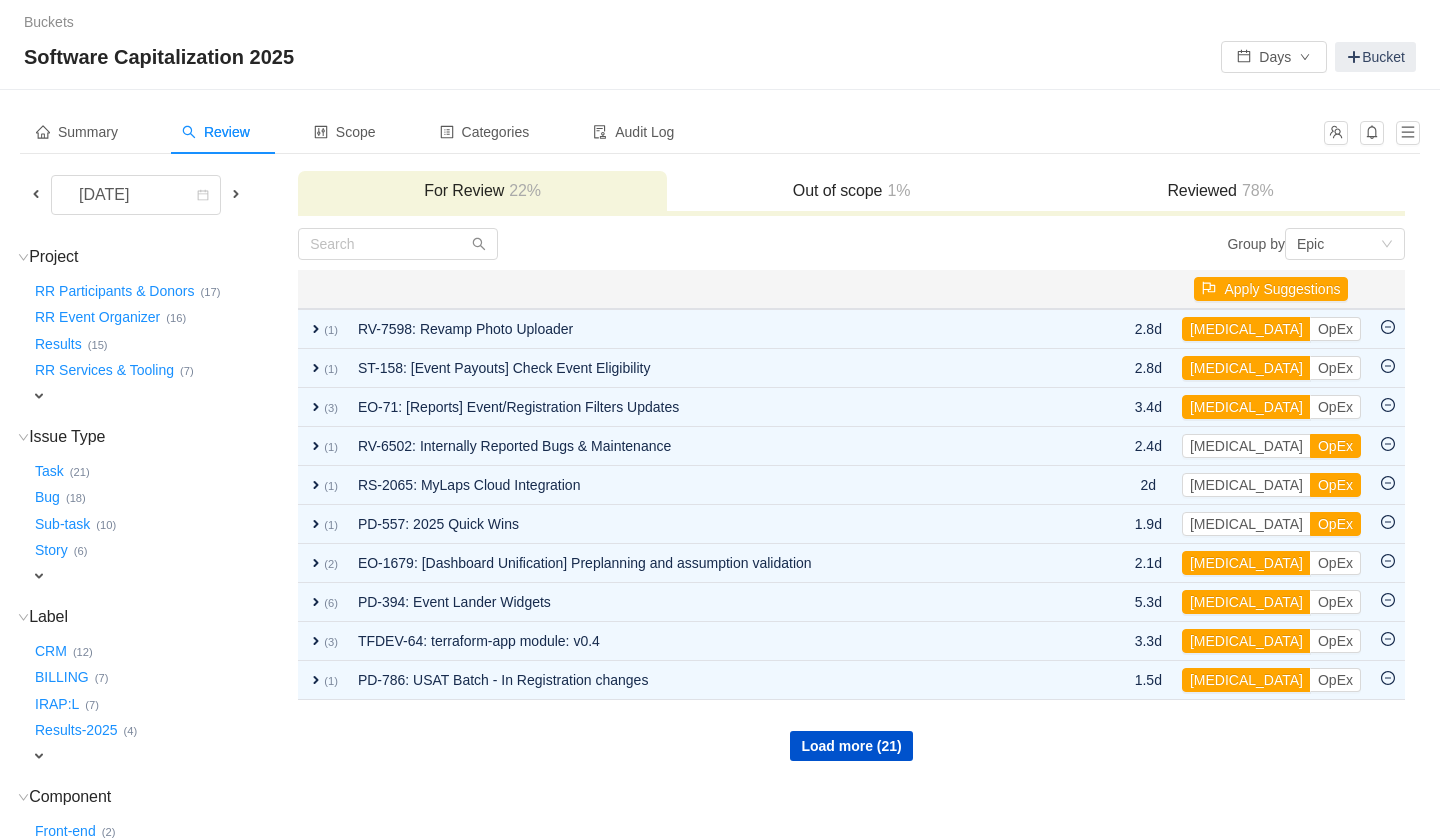 click at bounding box center [36, 194] 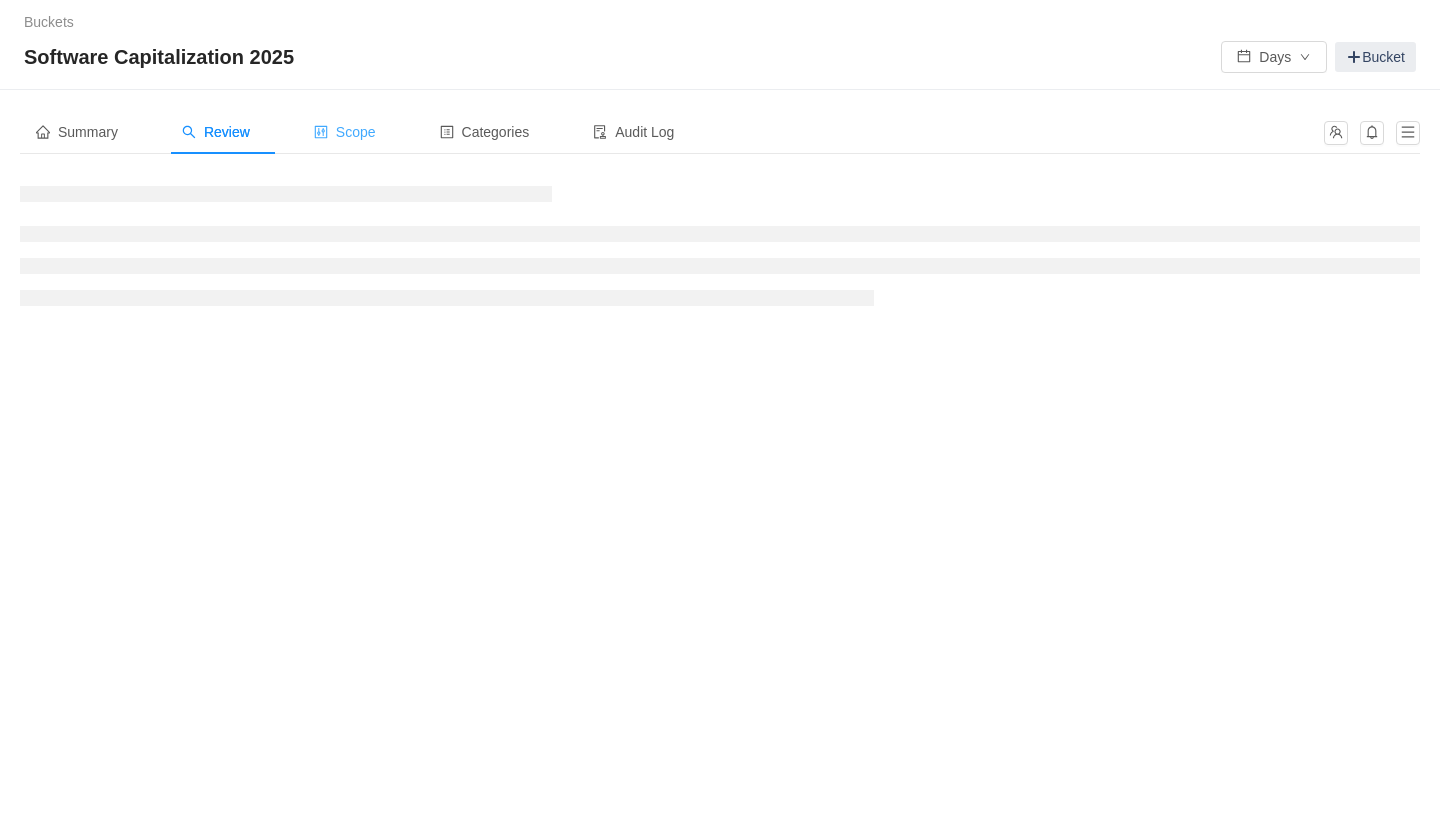 click on "Scope" at bounding box center (345, 132) 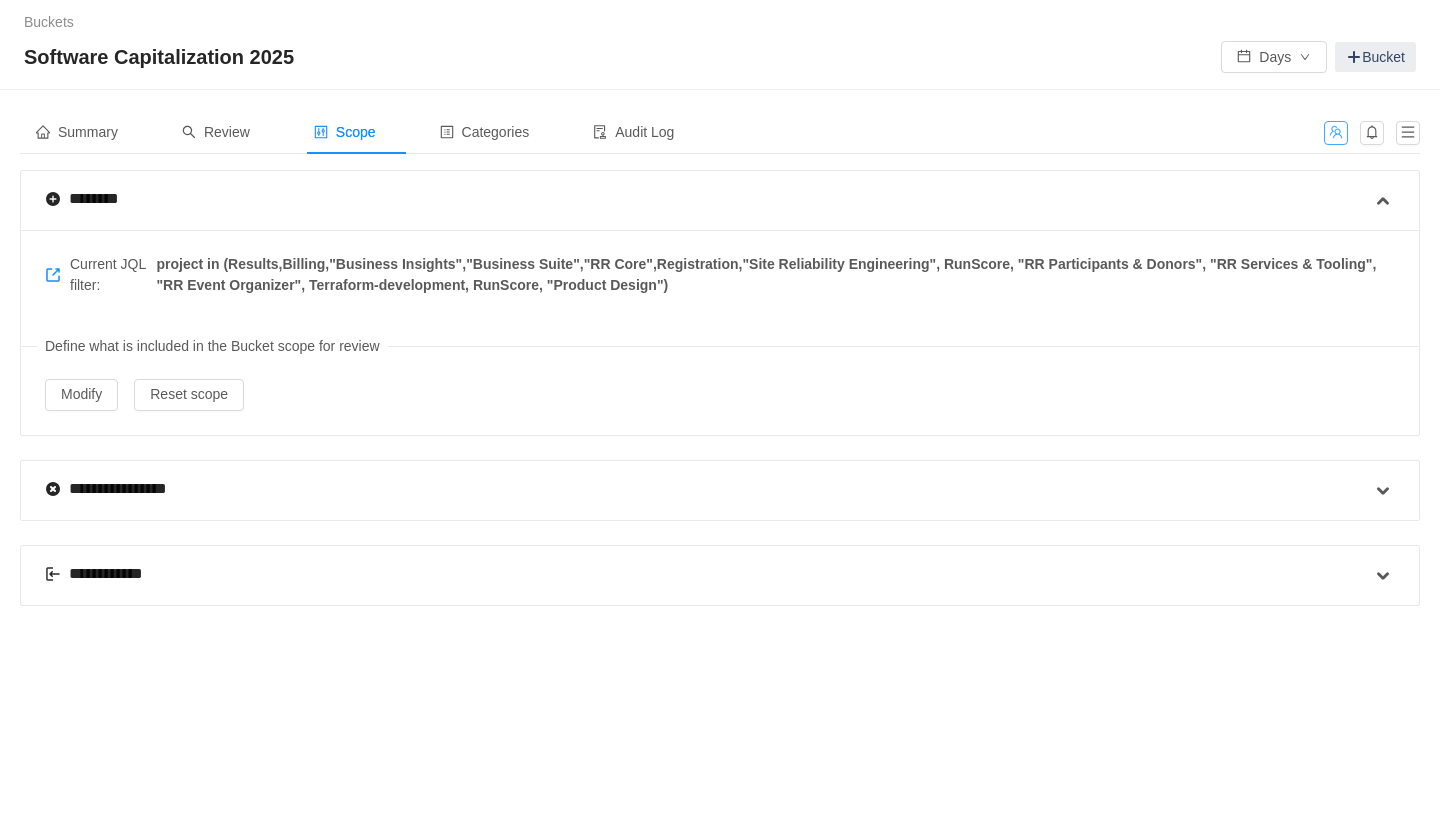 click at bounding box center (1336, 133) 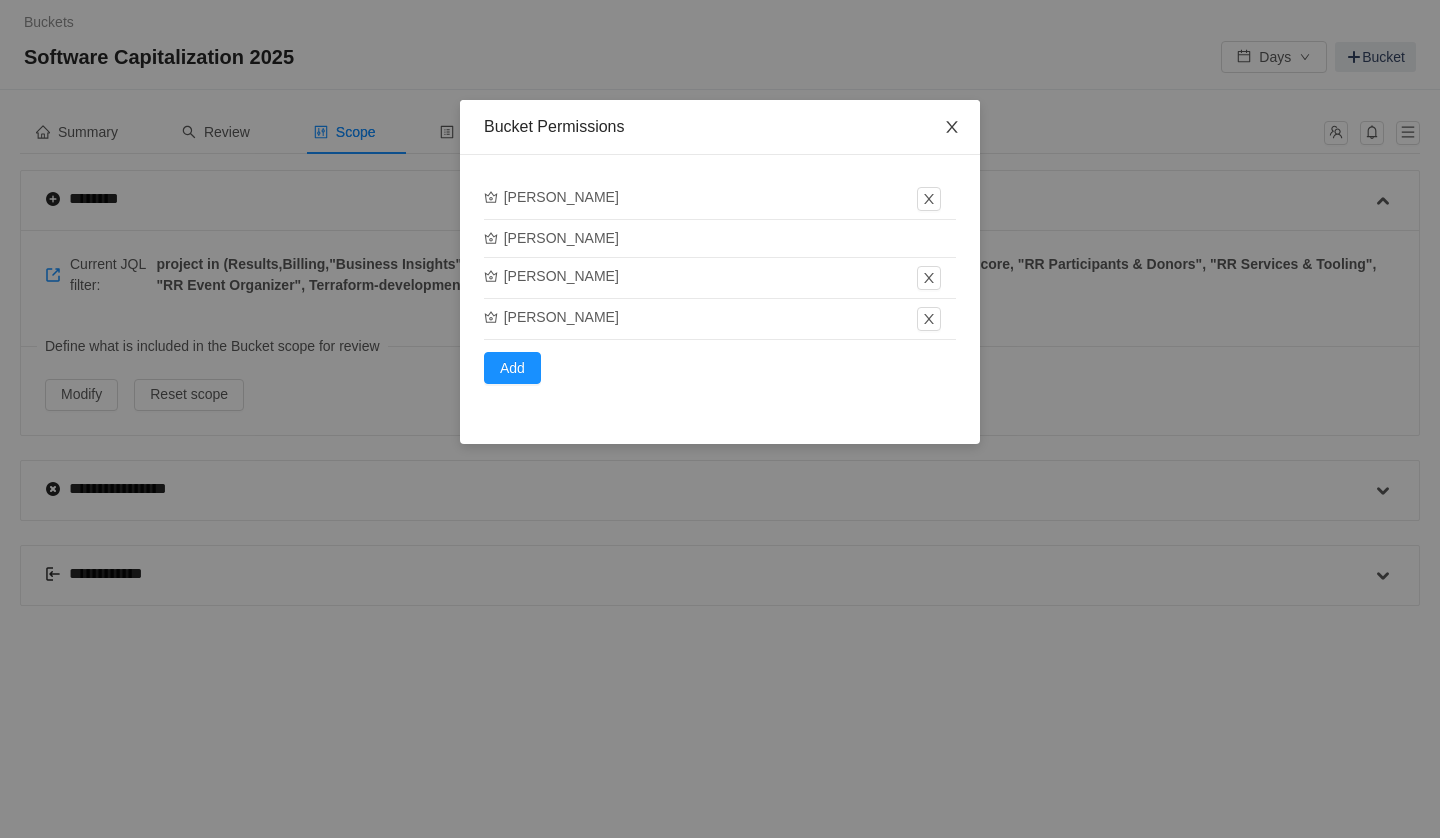 click 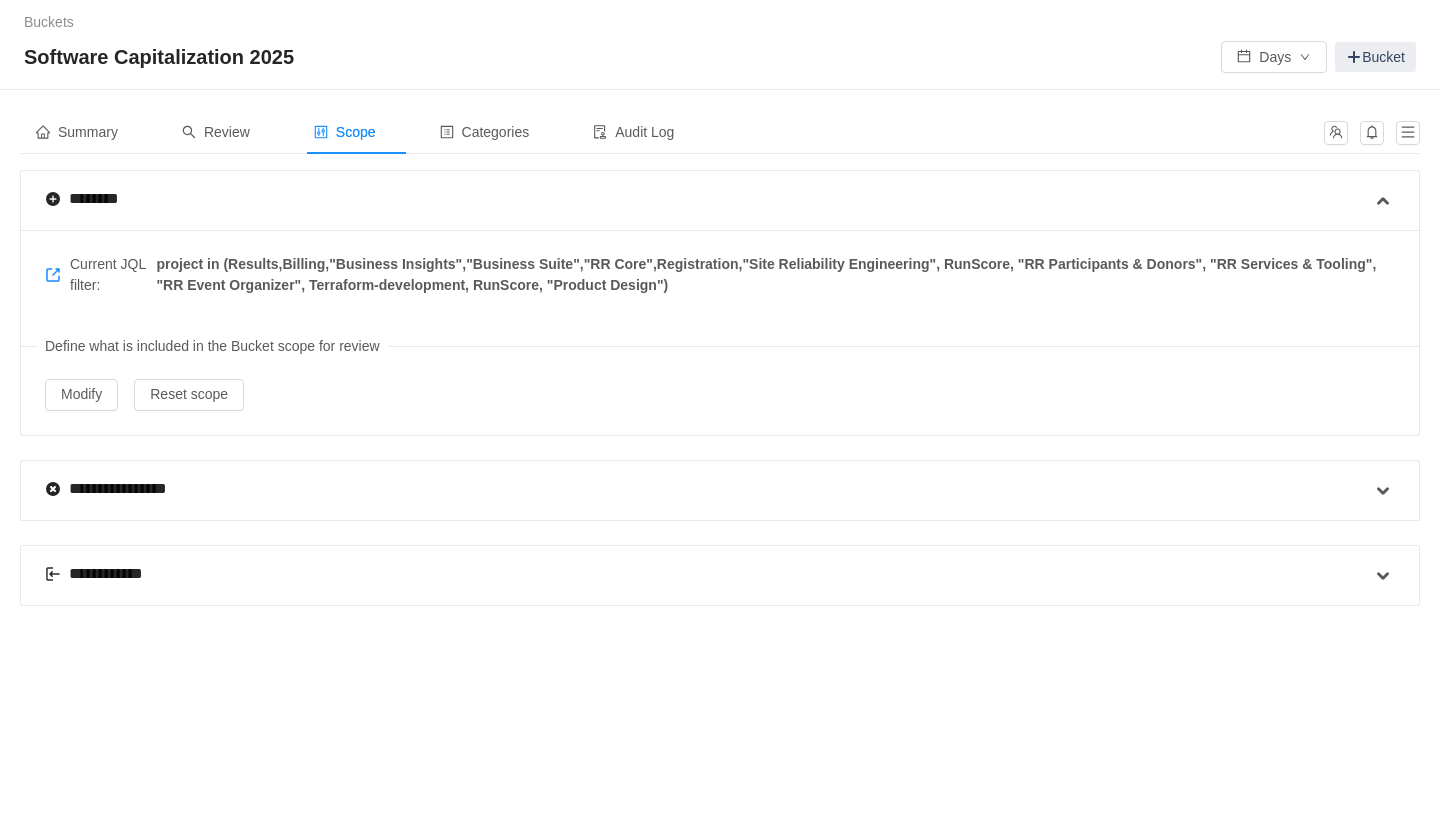 click on "**********" at bounding box center [106, 574] 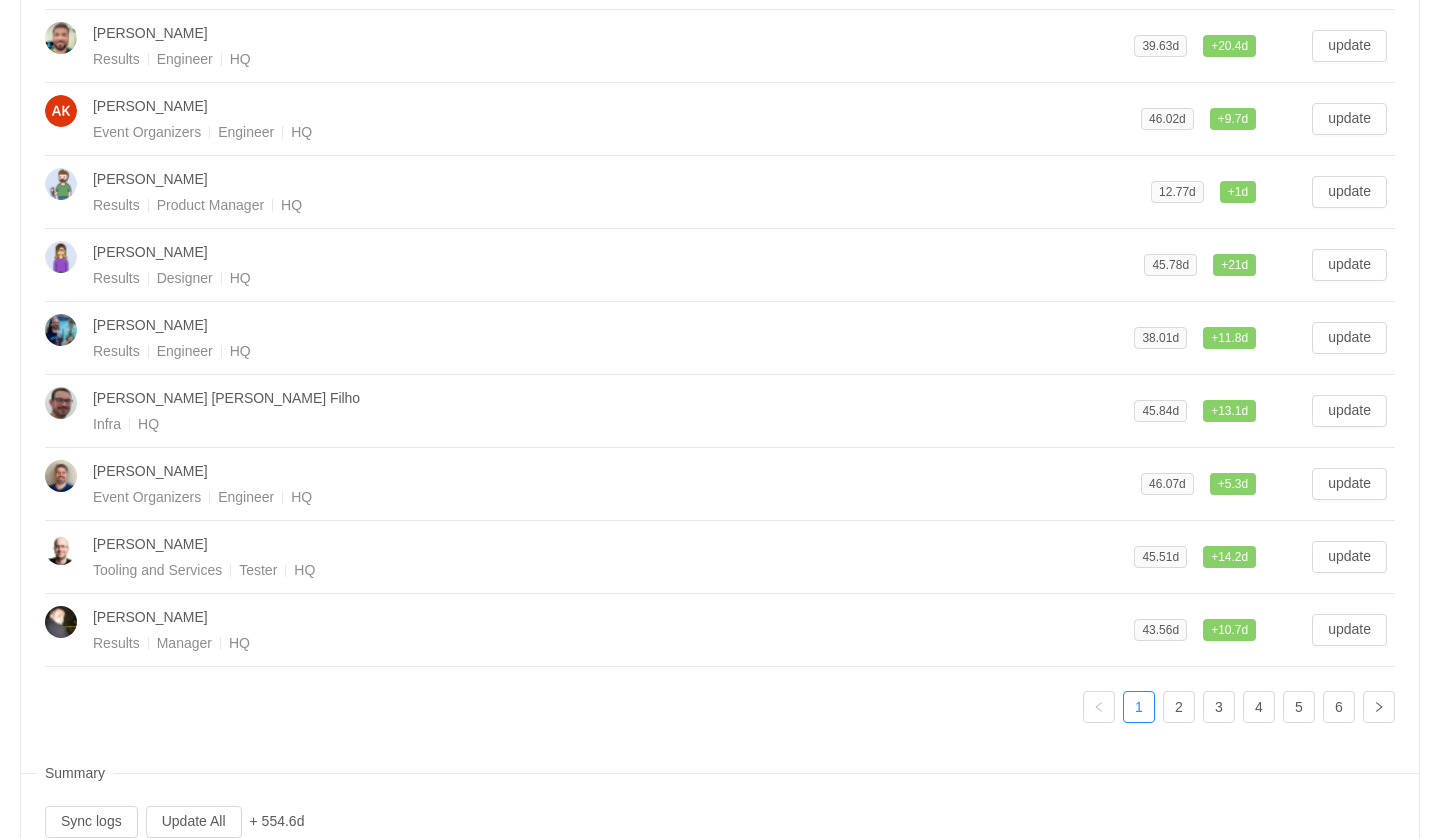 scroll, scrollTop: 797, scrollLeft: 0, axis: vertical 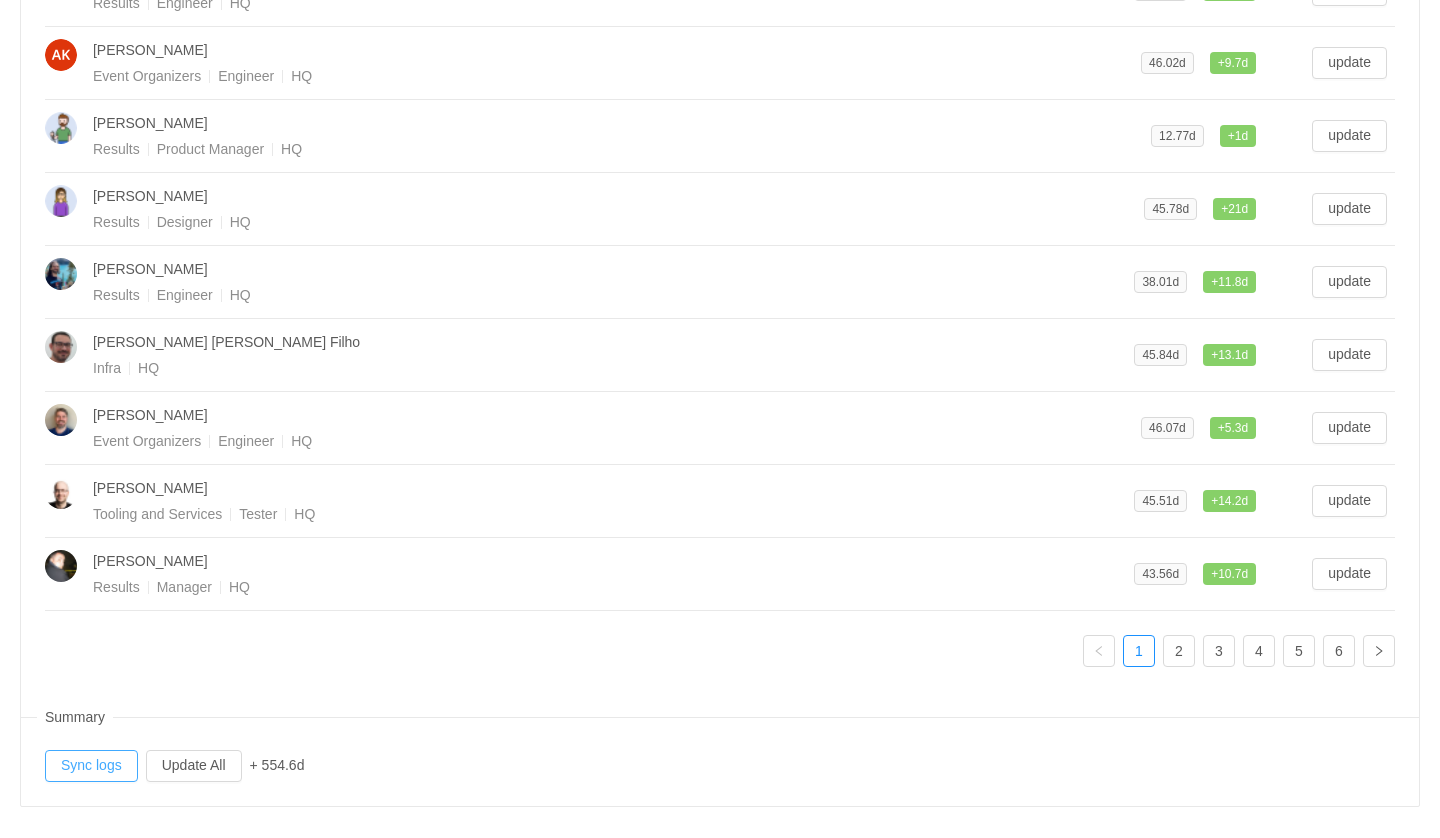 click on "Sync logs" at bounding box center (91, 766) 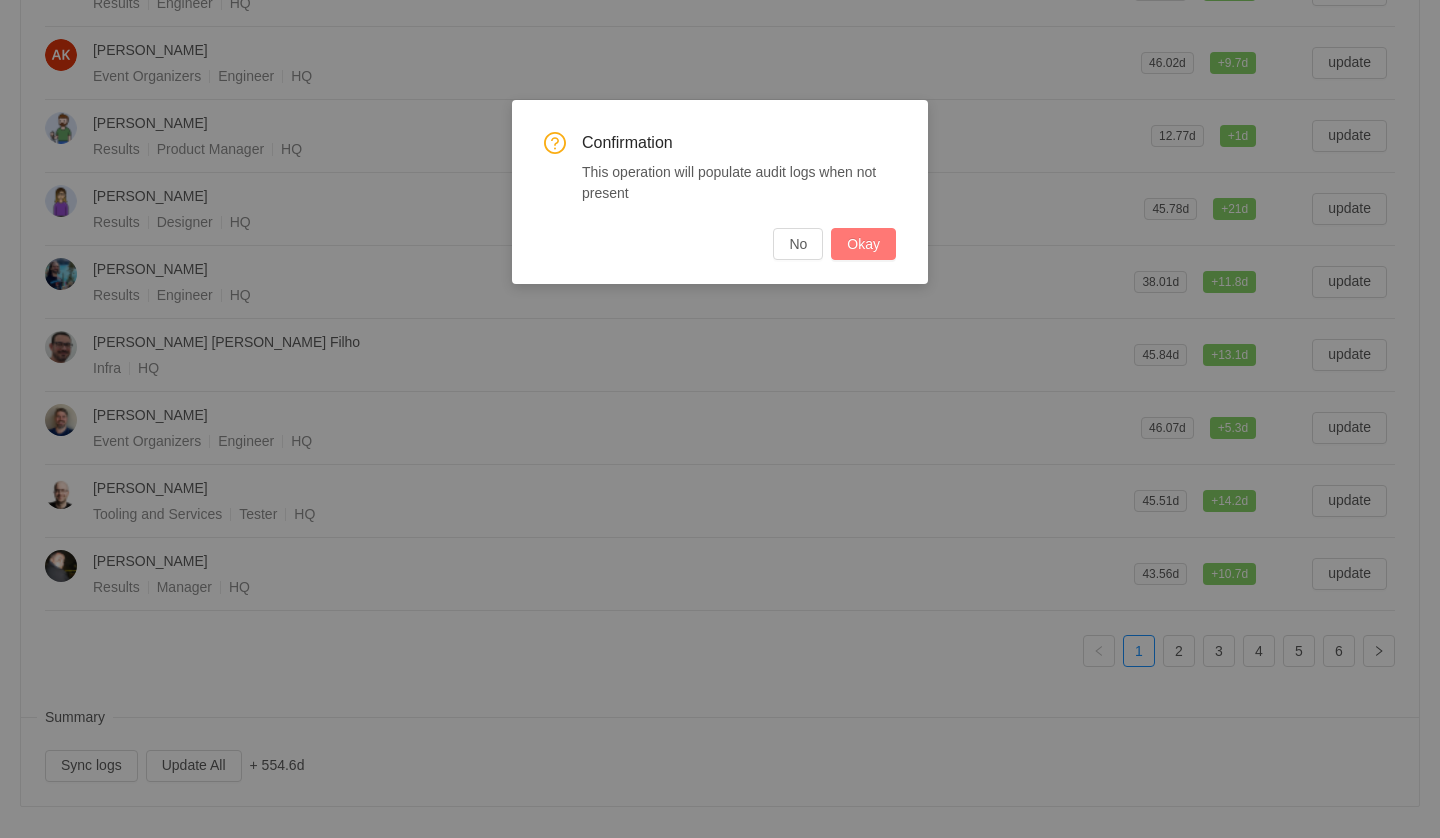 click on "Okay" at bounding box center (863, 244) 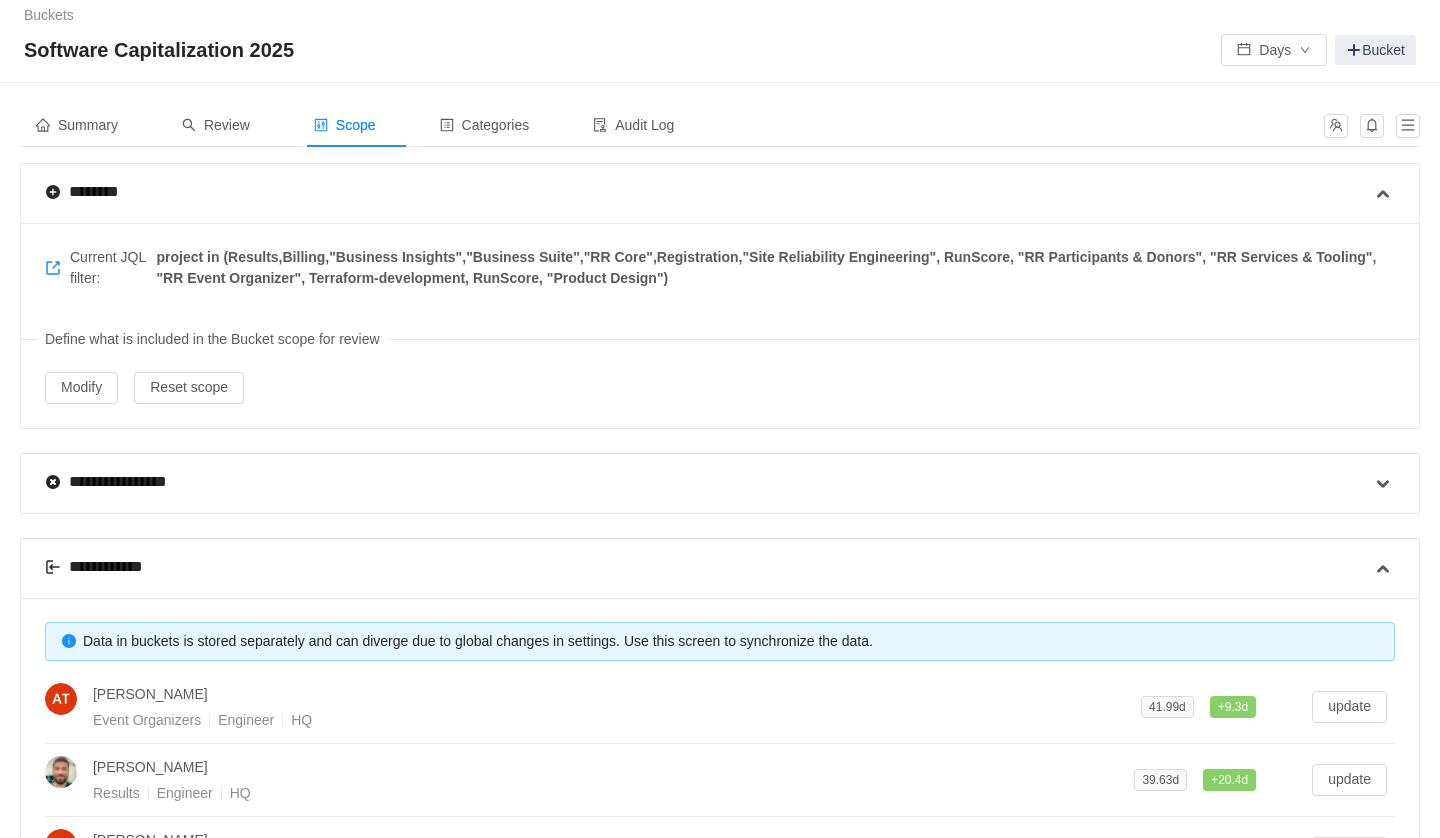 scroll, scrollTop: 0, scrollLeft: 0, axis: both 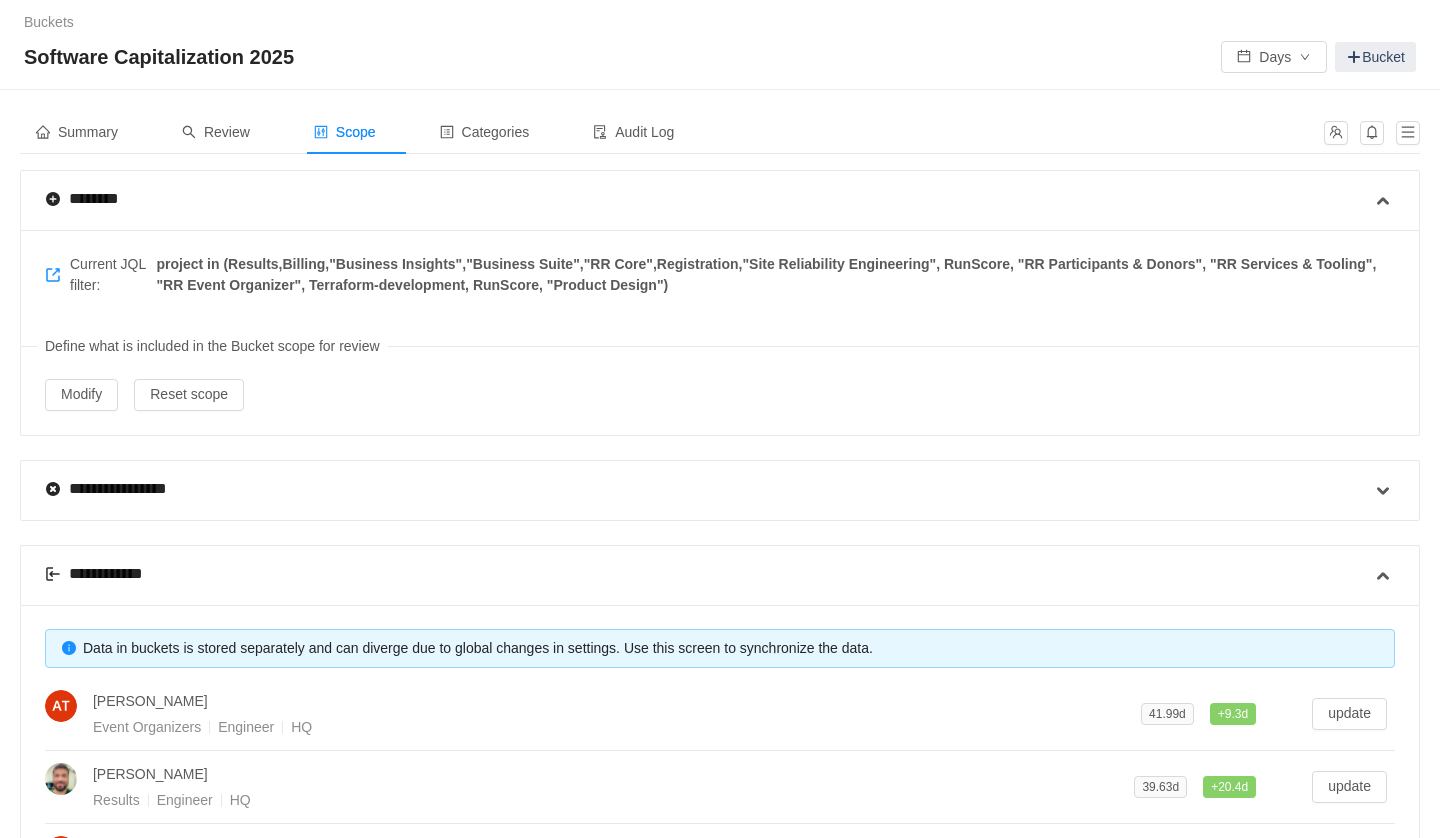 click on "**********" at bounding box center [720, 869] 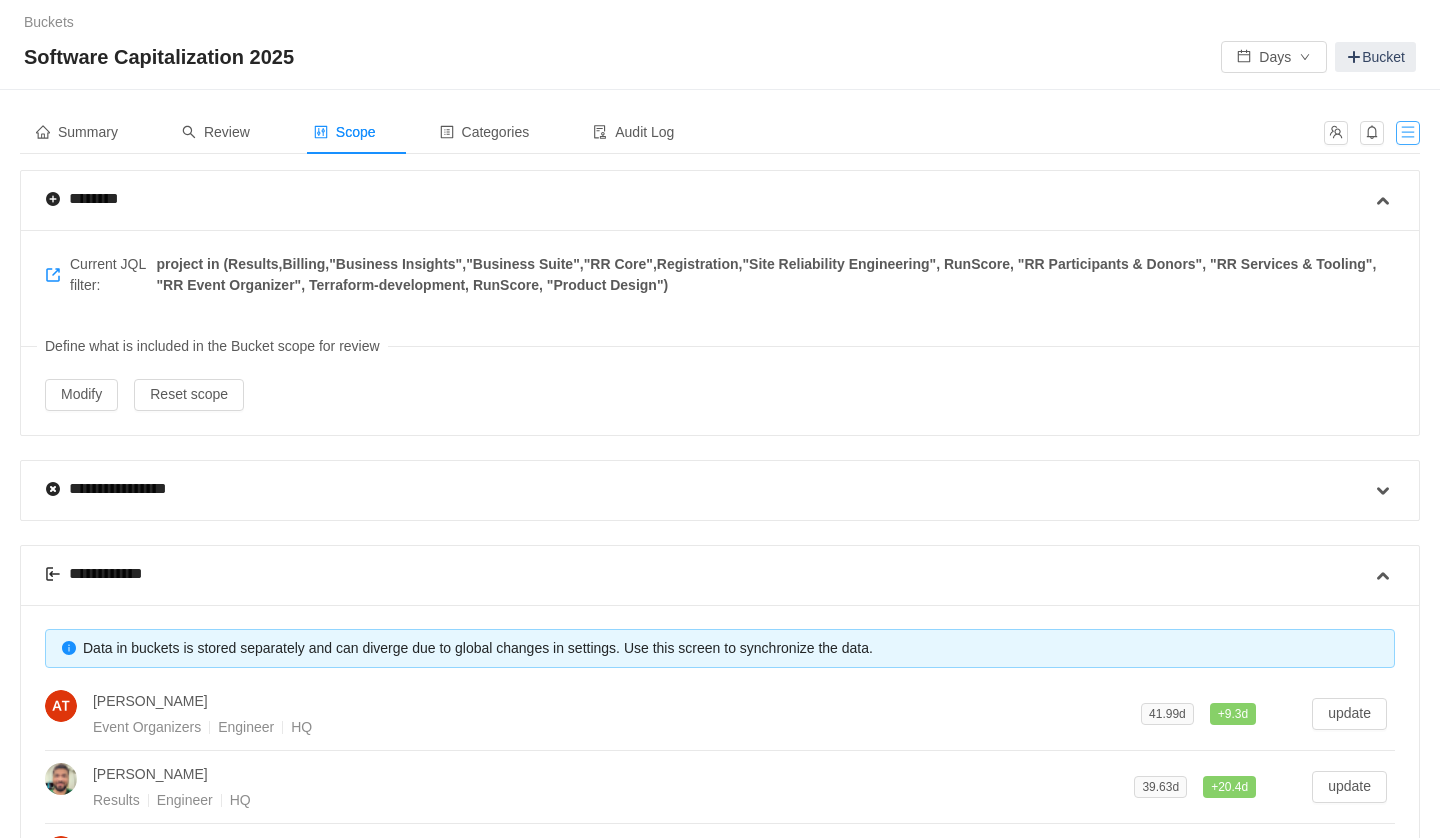click at bounding box center (1408, 133) 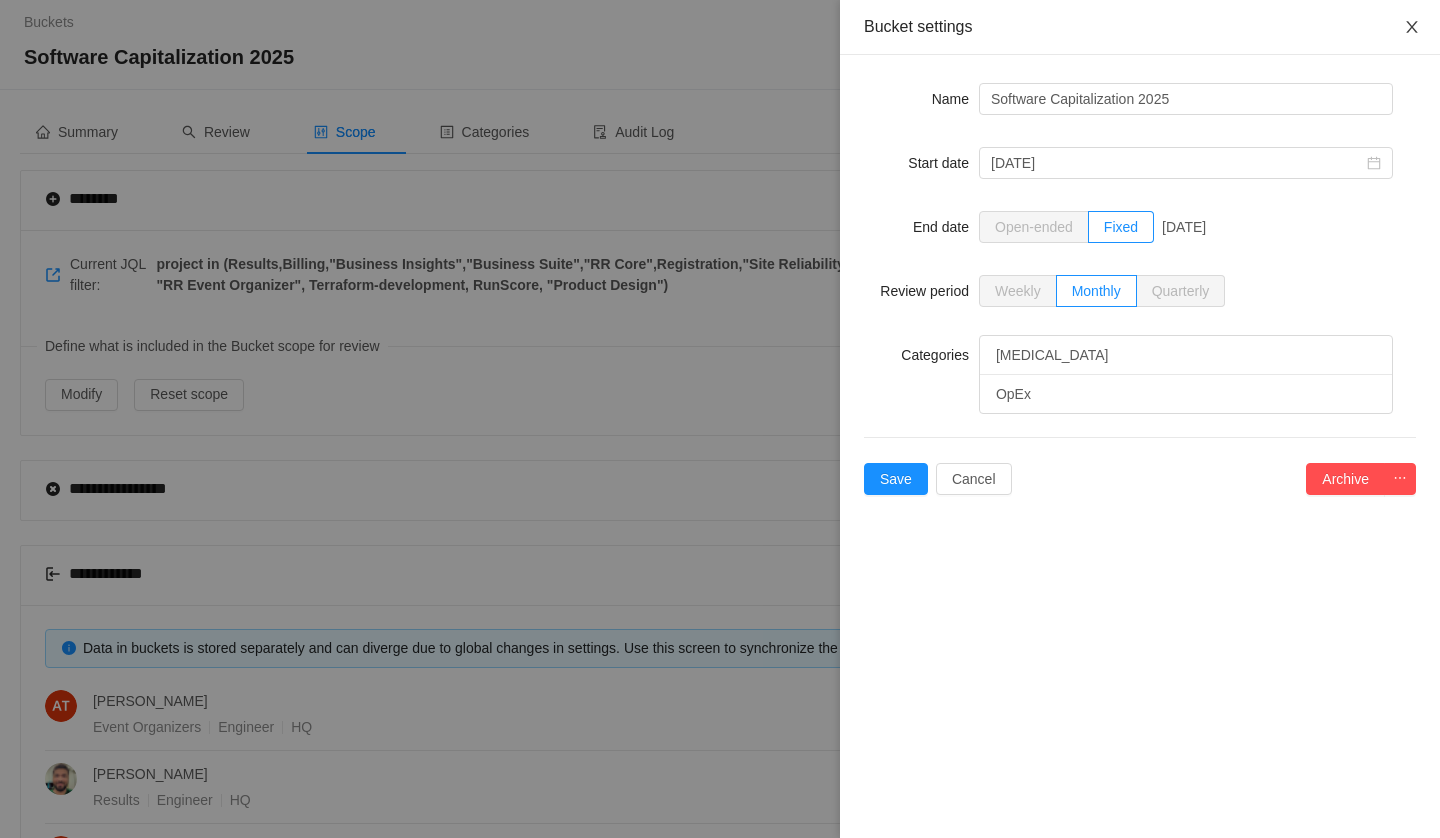 click 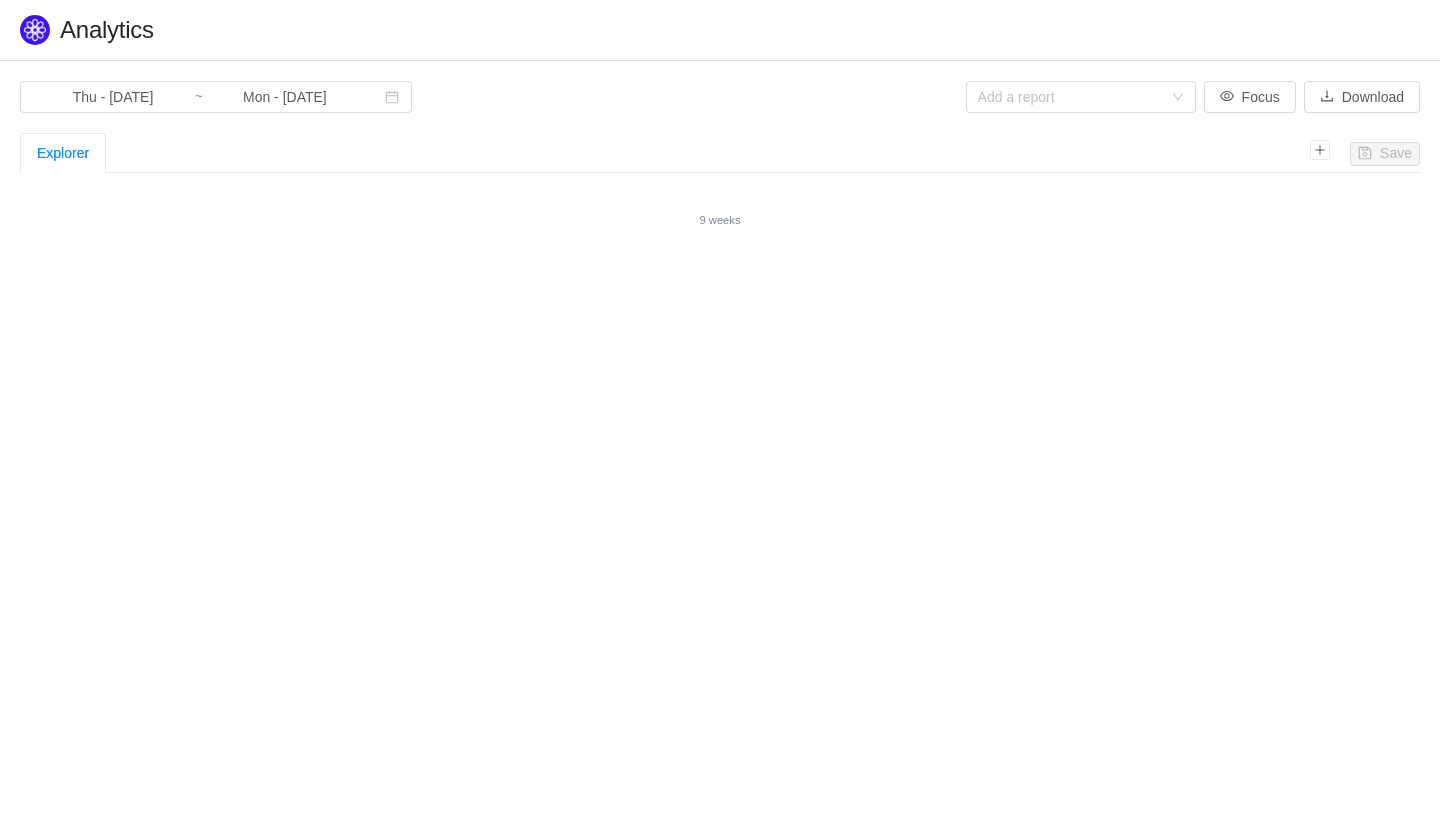 scroll, scrollTop: 0, scrollLeft: 0, axis: both 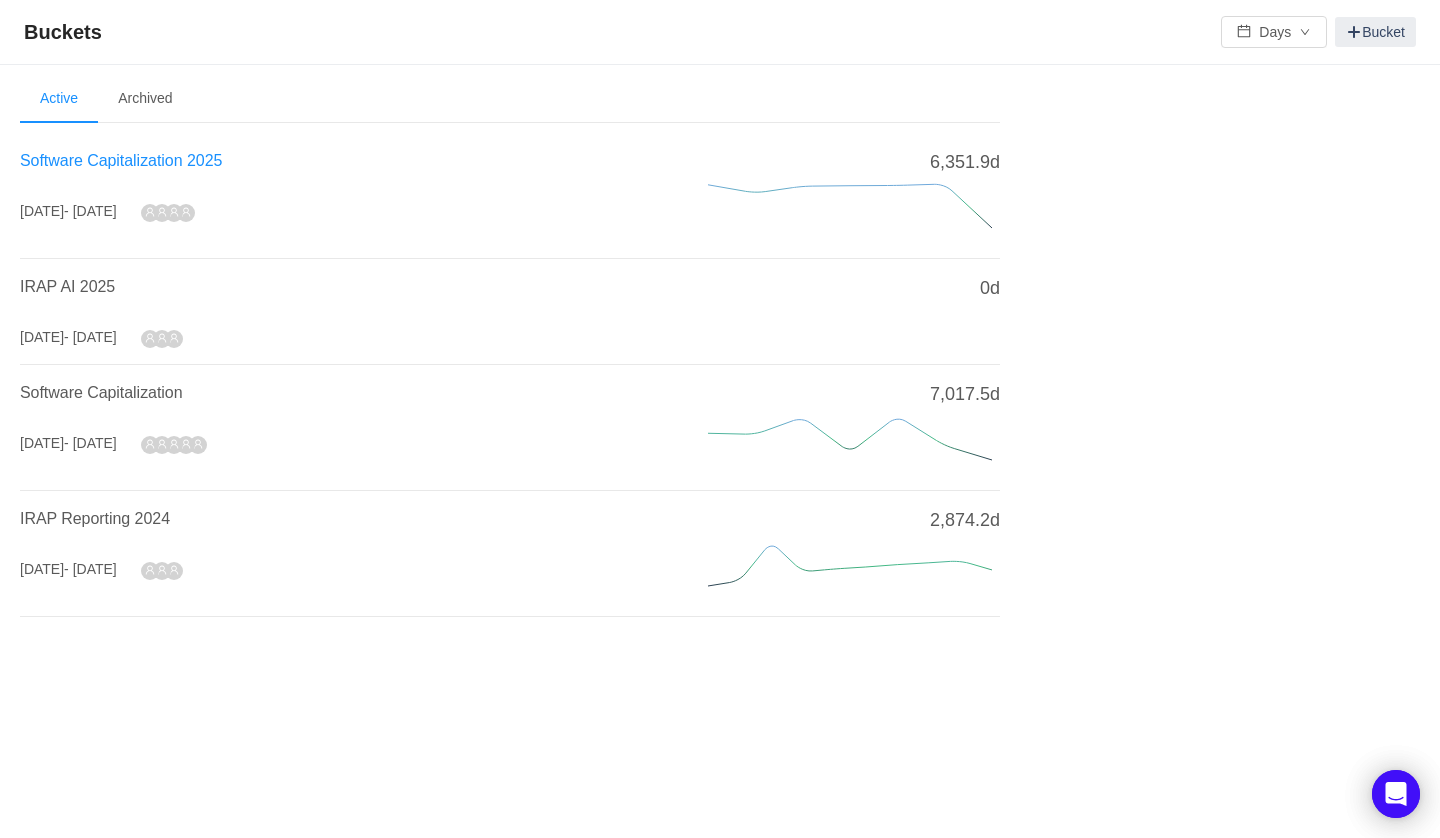 click on "Software Capitalization 2025" at bounding box center (121, 160) 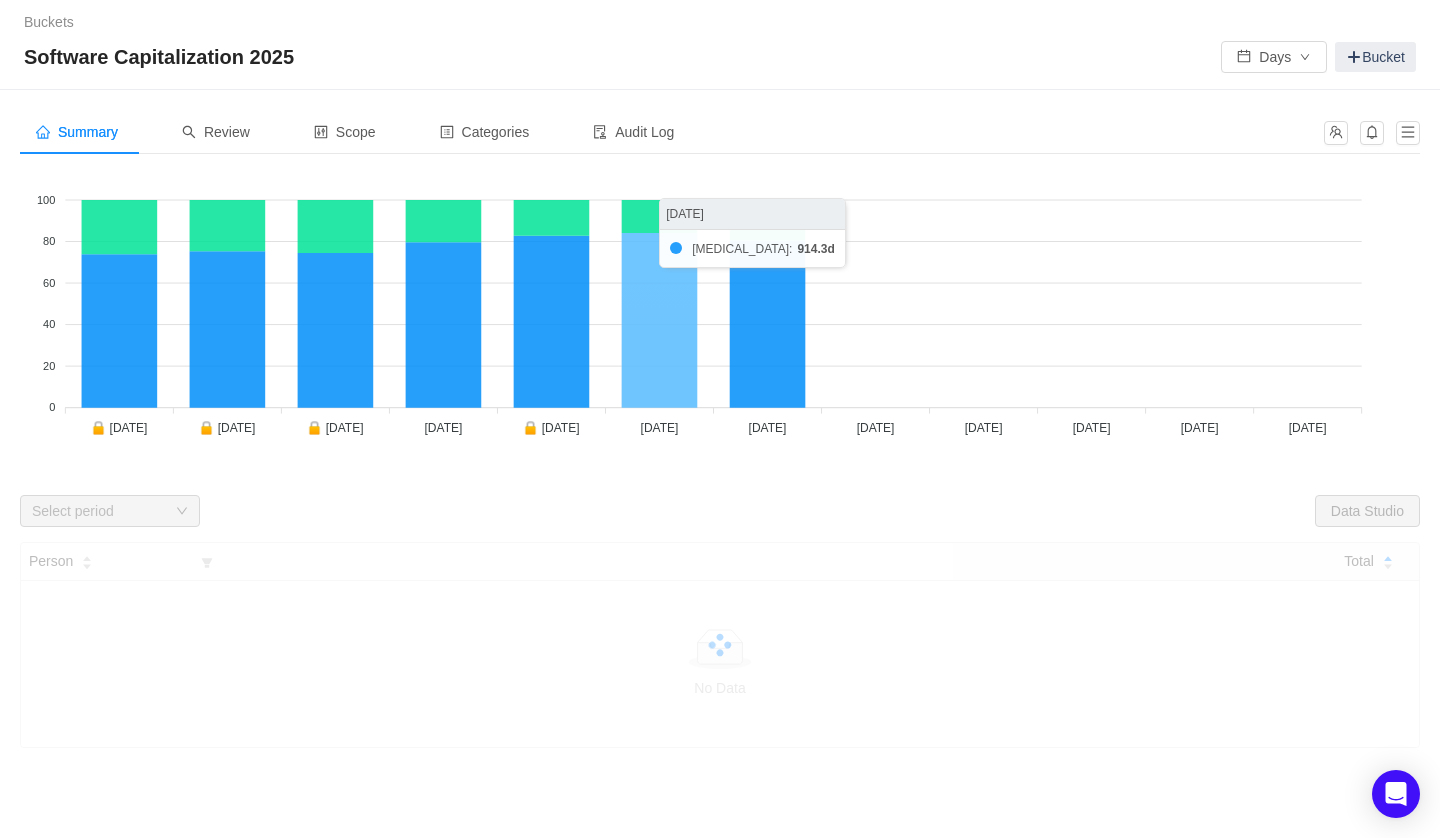 click 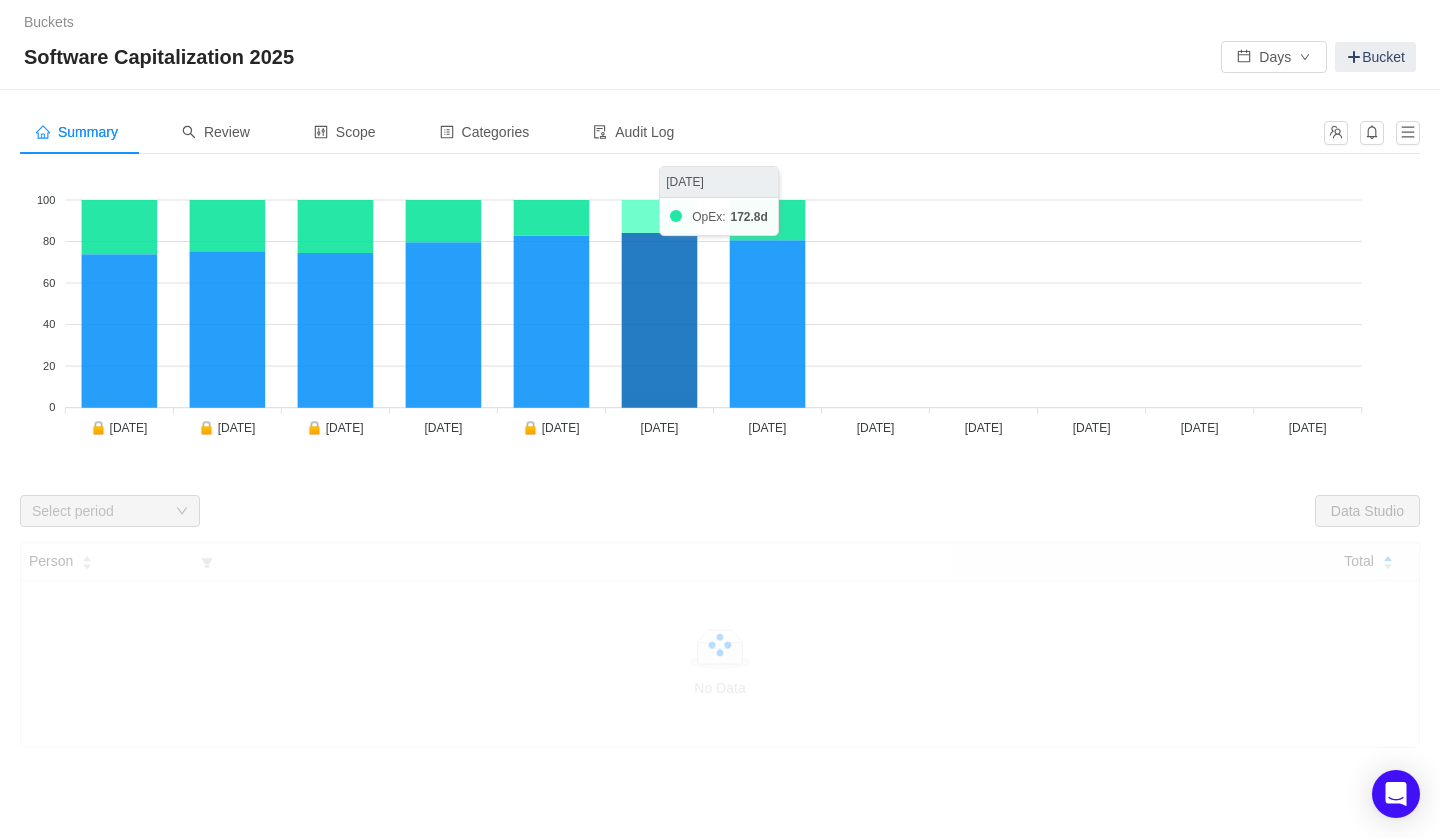 click 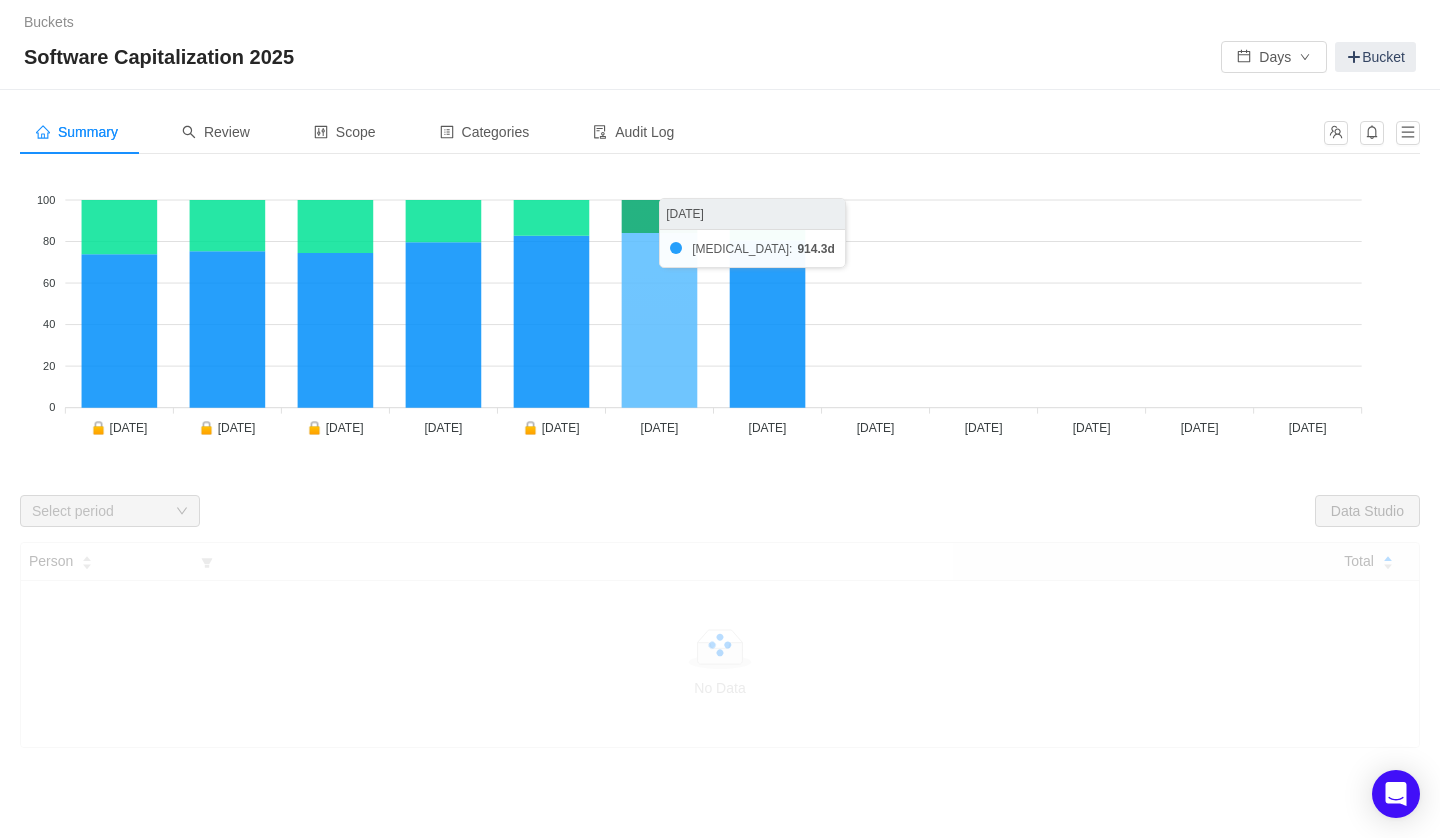 click 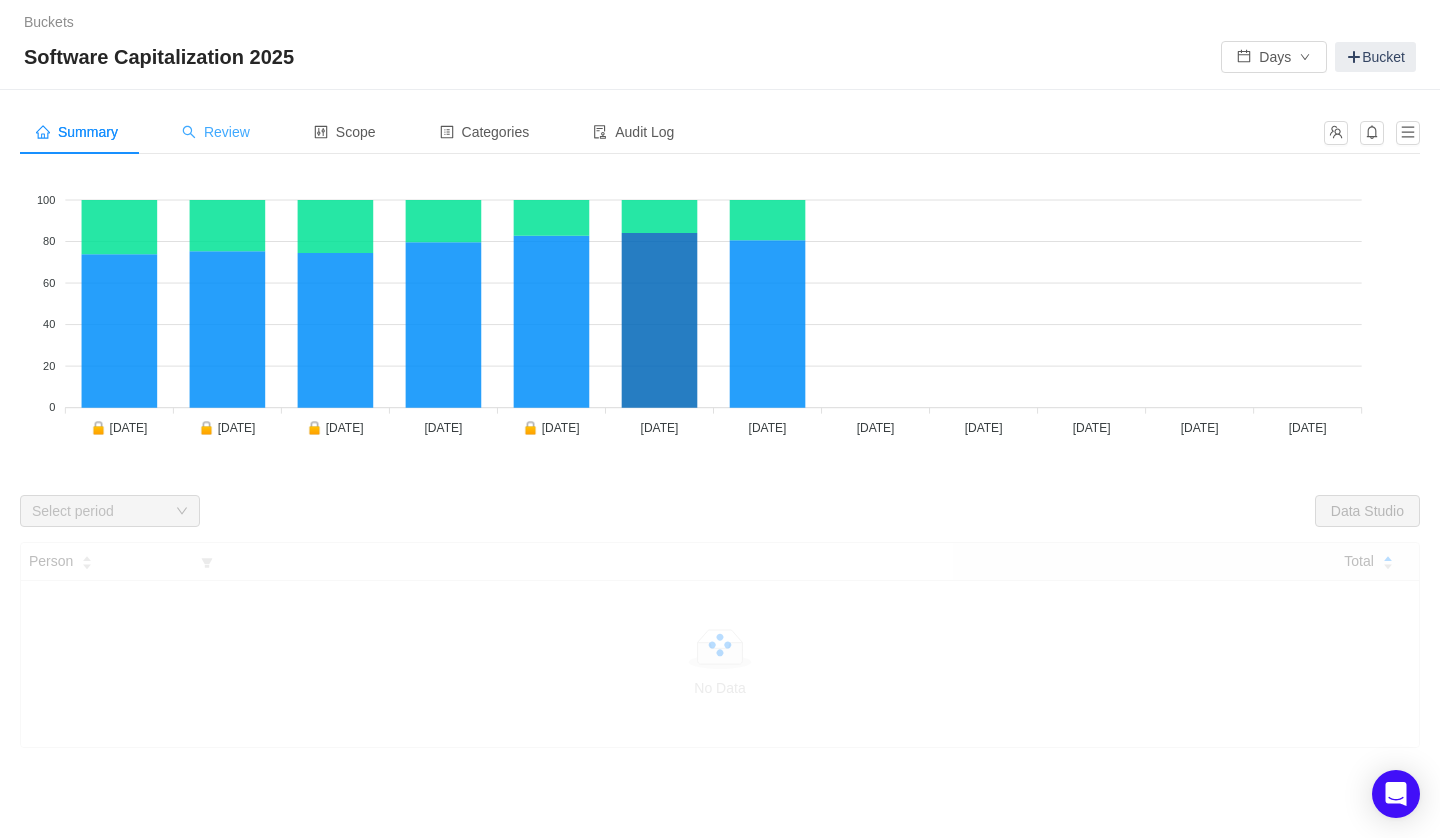 click on "Review" at bounding box center (216, 132) 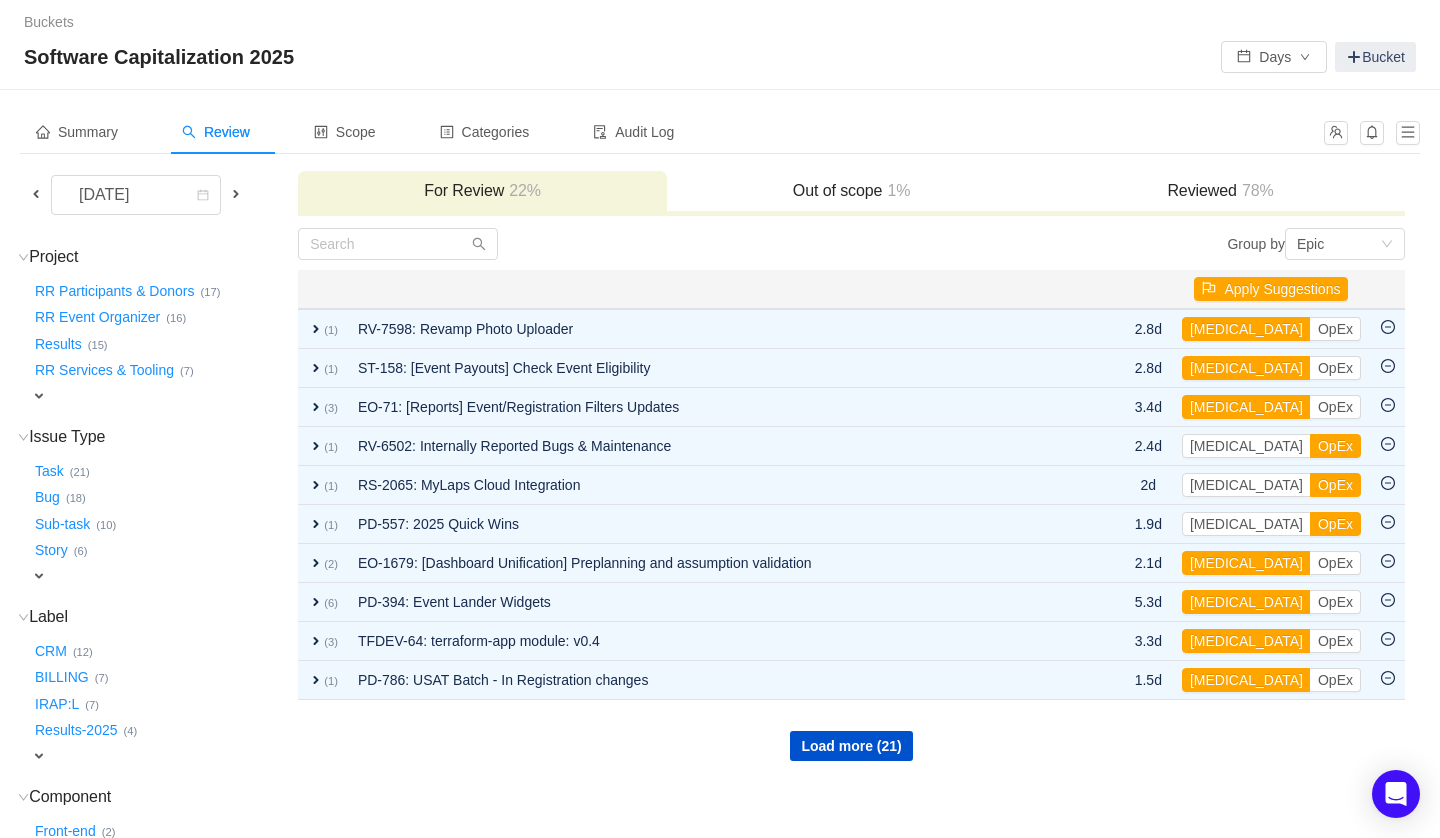 click on "Reviewed  78%" at bounding box center (1220, 191) 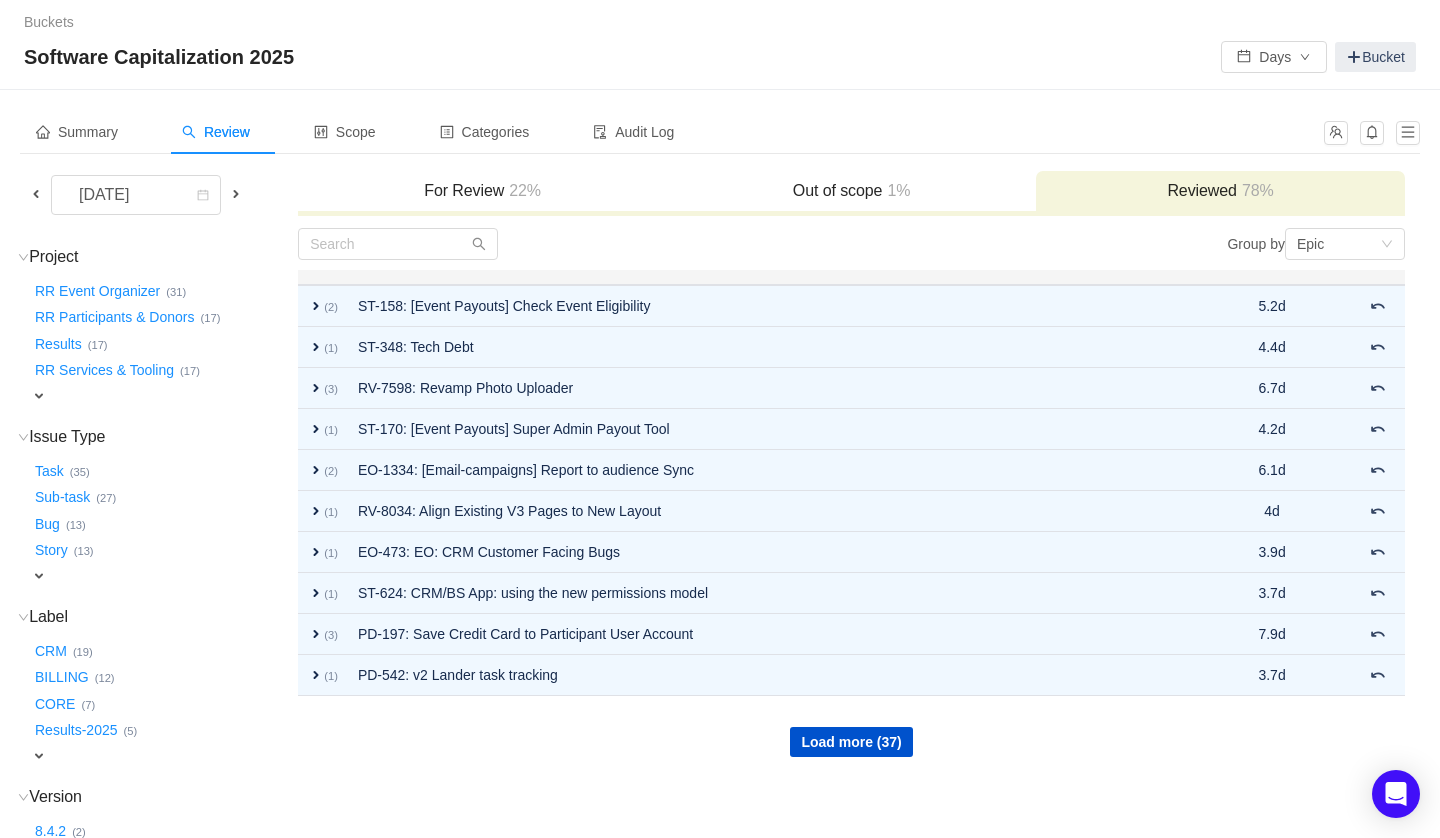 click on "For Review  22%" at bounding box center (482, 191) 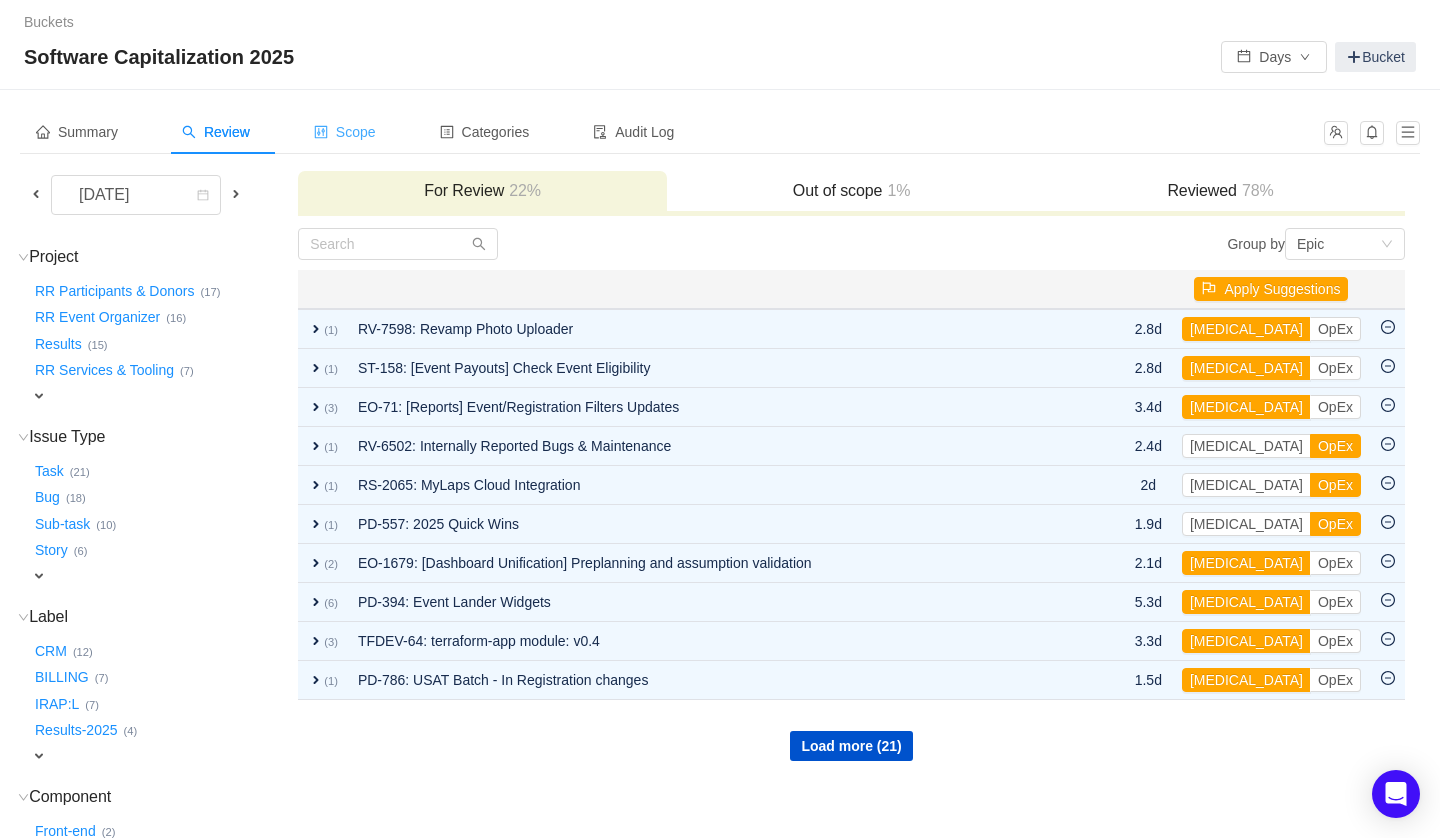 click on "Scope" at bounding box center [345, 132] 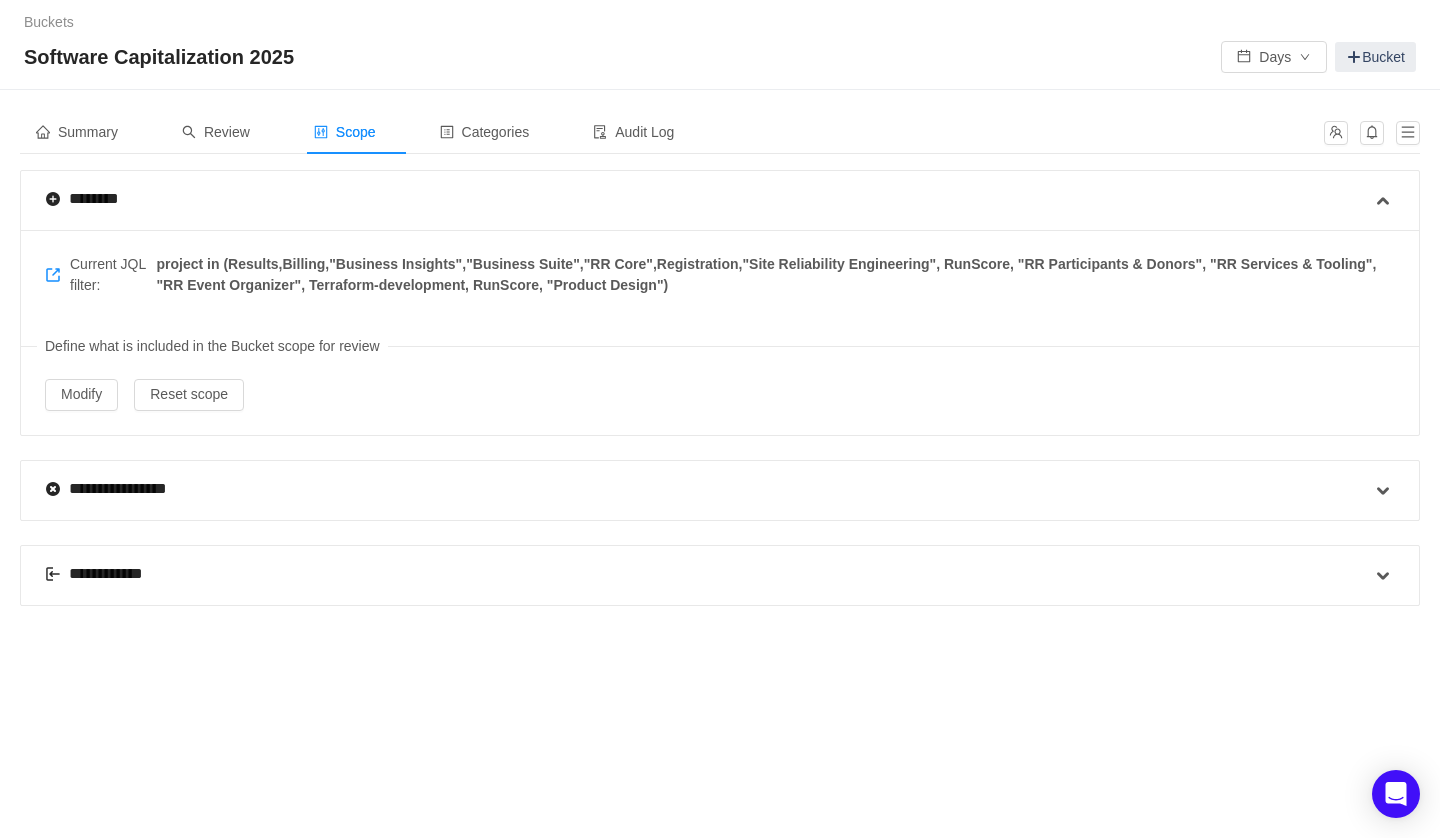 click on "**********" at bounding box center [708, 575] 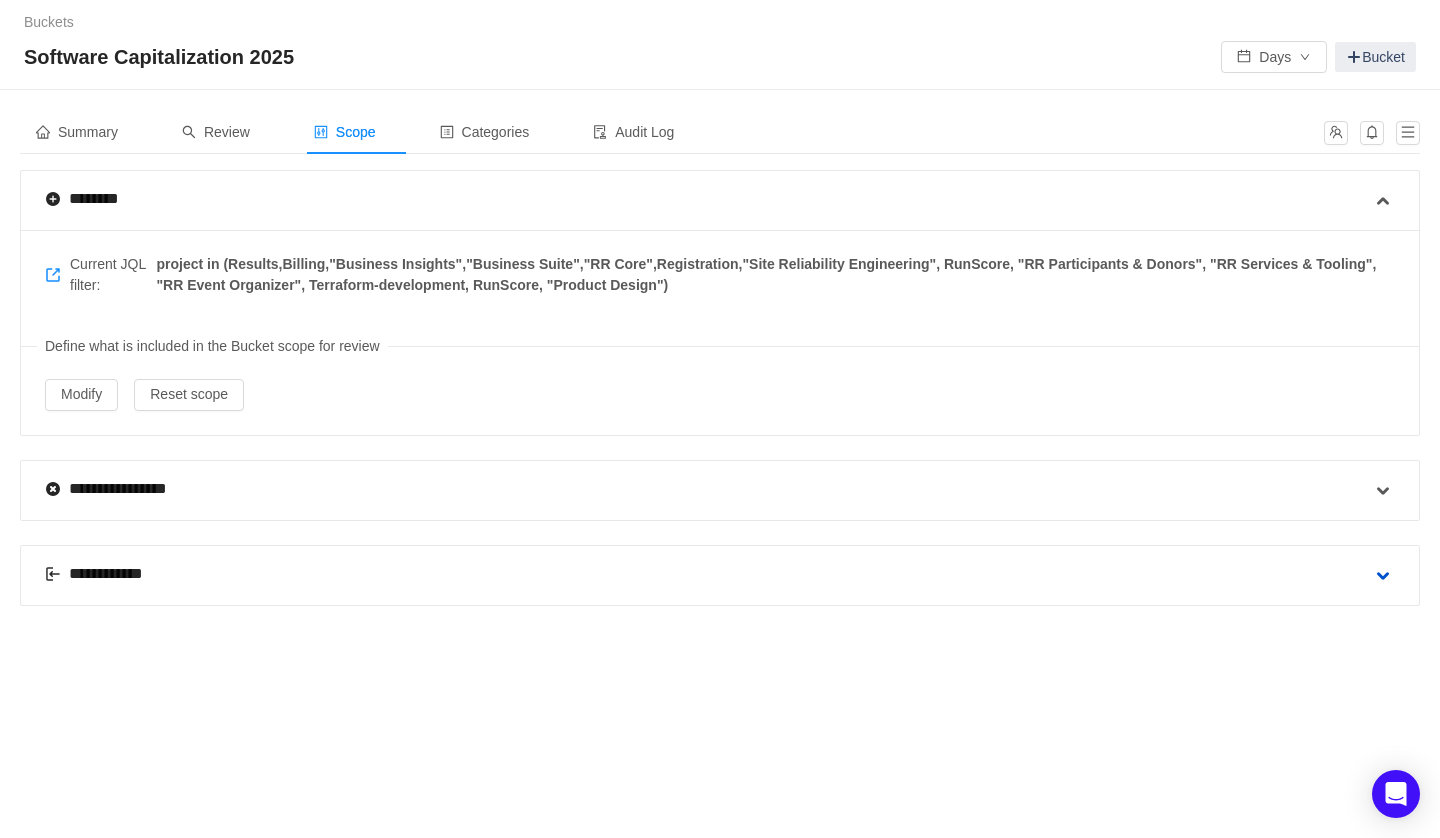 click at bounding box center [1383, 576] 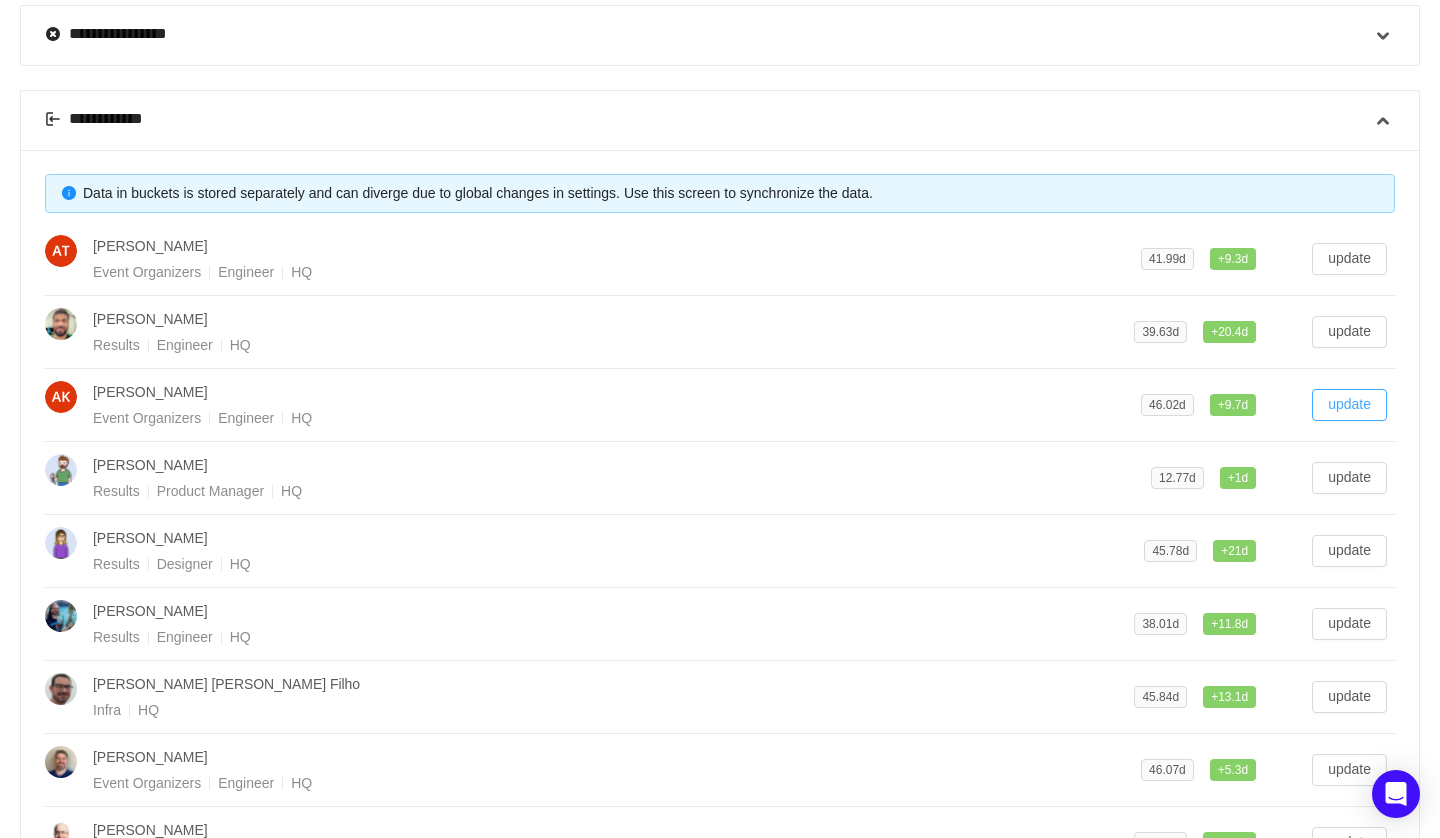 scroll, scrollTop: 477, scrollLeft: 0, axis: vertical 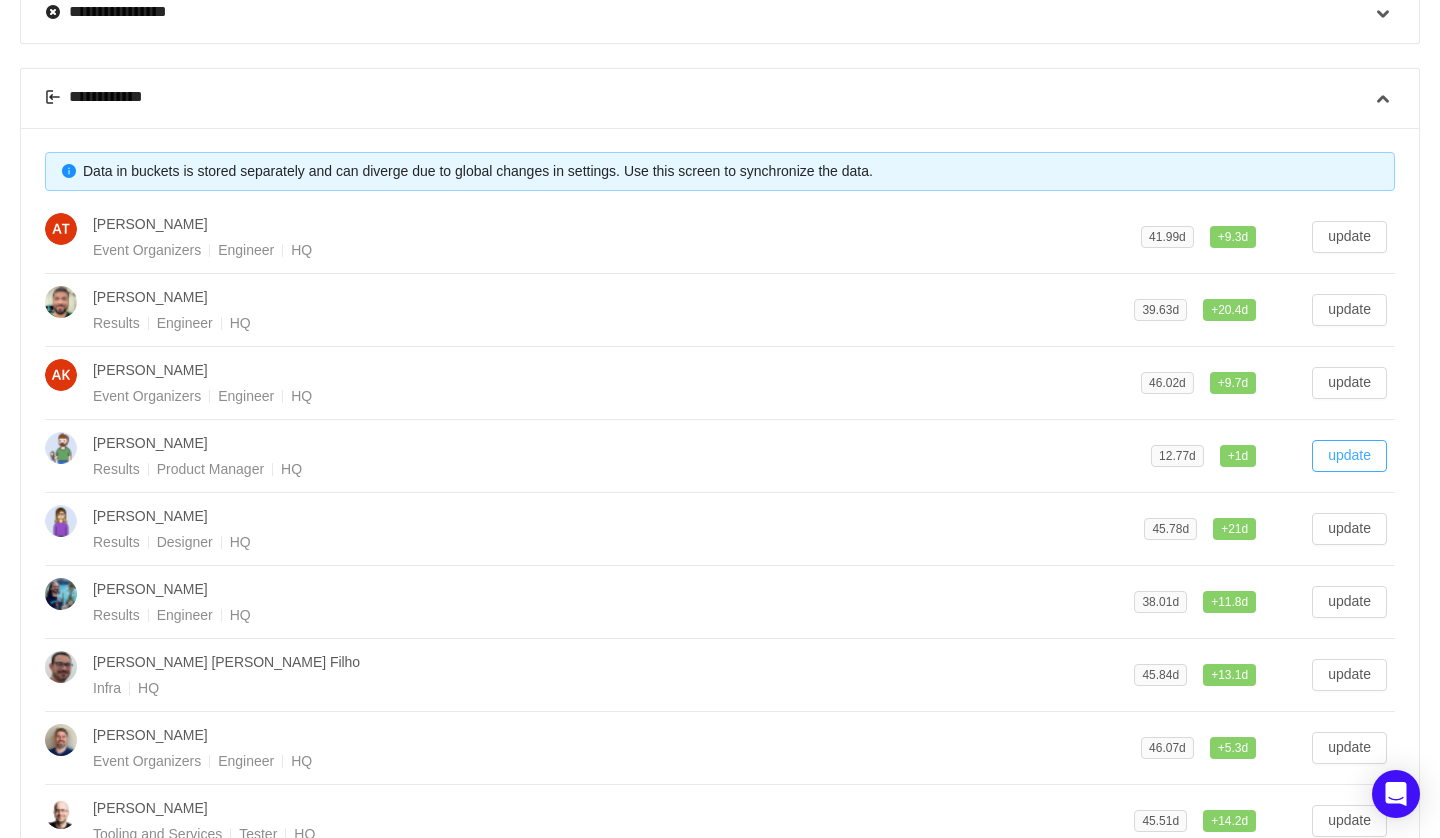 click on "update" at bounding box center (1349, 456) 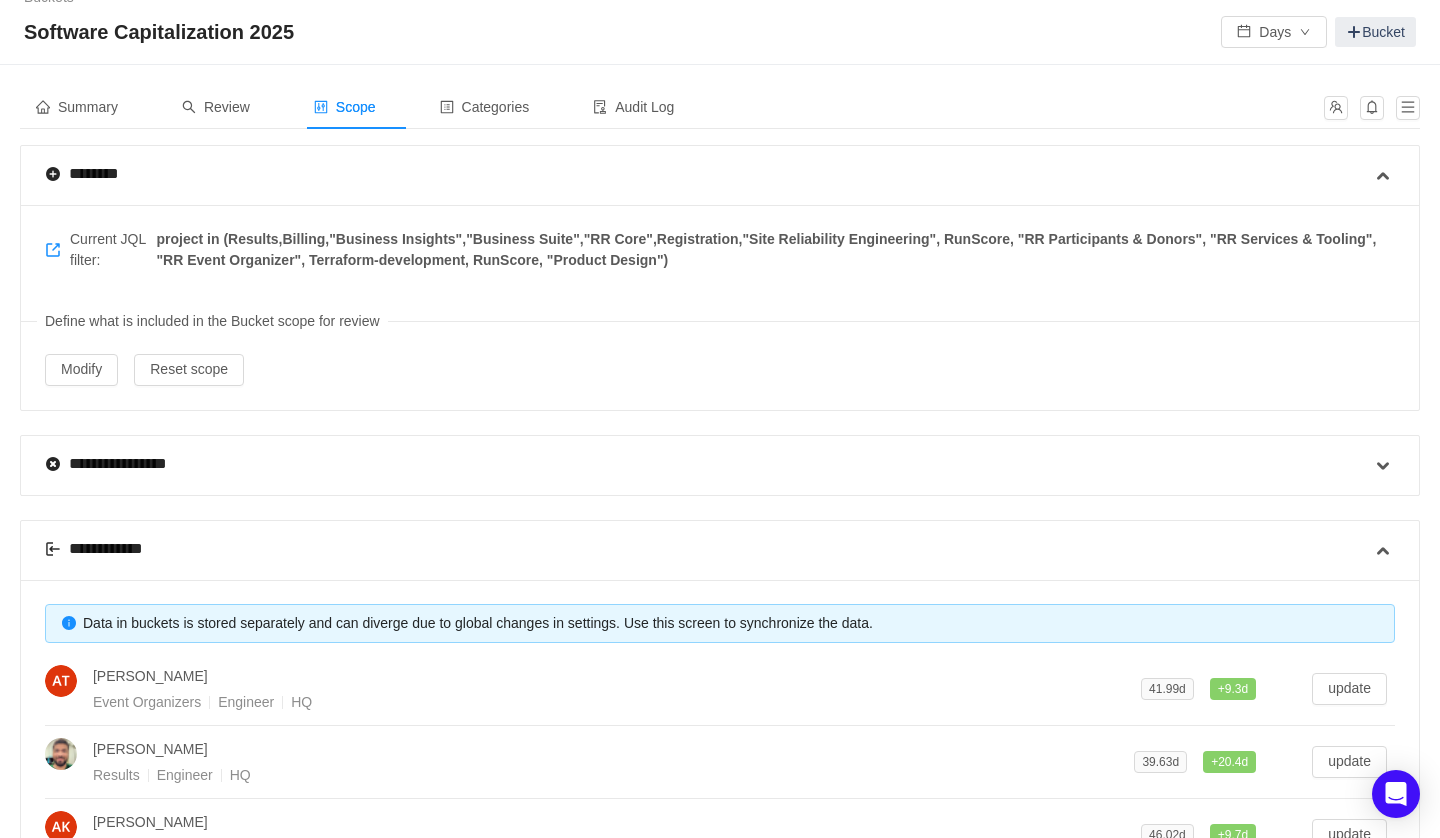 scroll, scrollTop: 0, scrollLeft: 0, axis: both 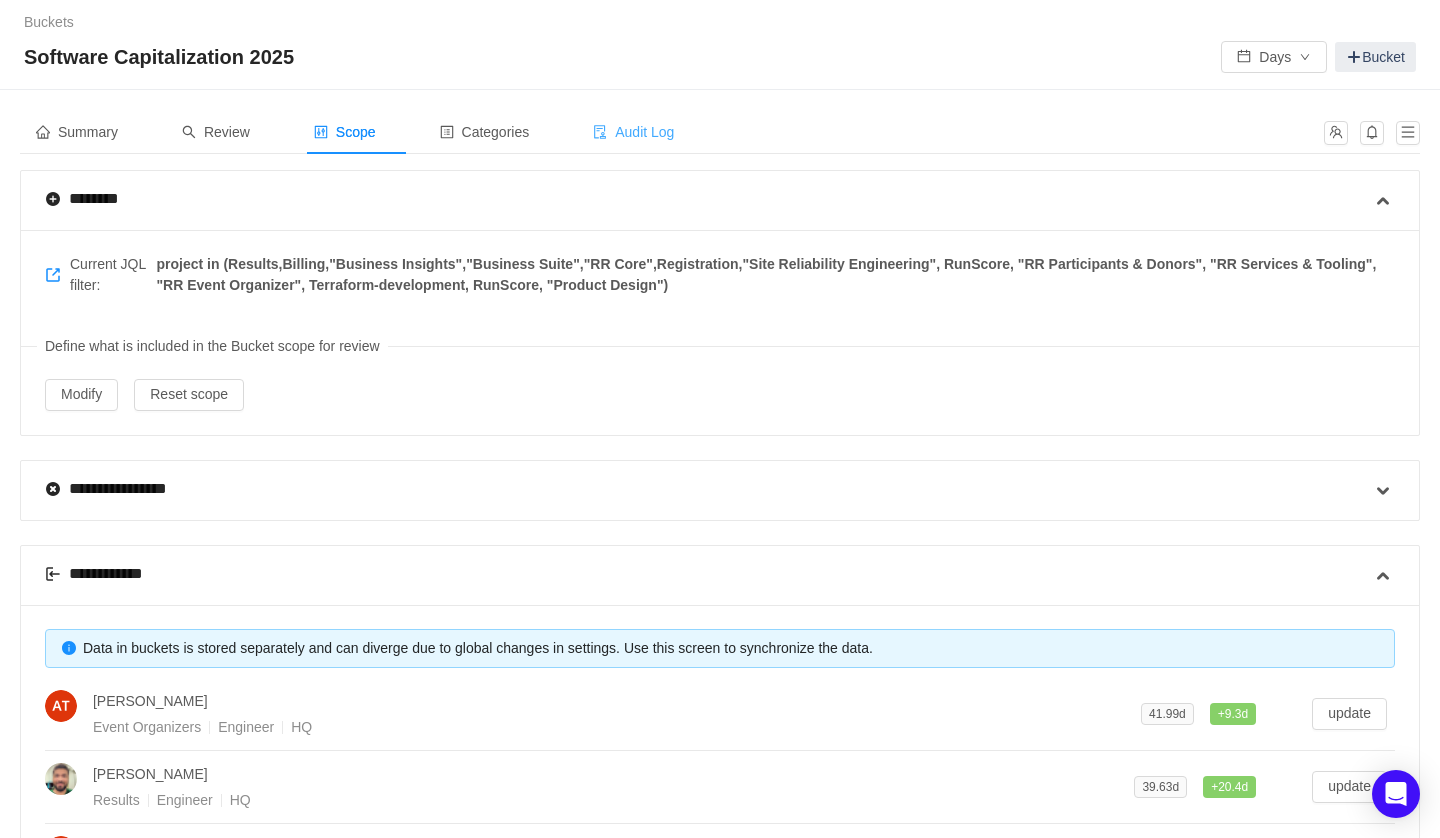 click on "Audit Log" at bounding box center [633, 132] 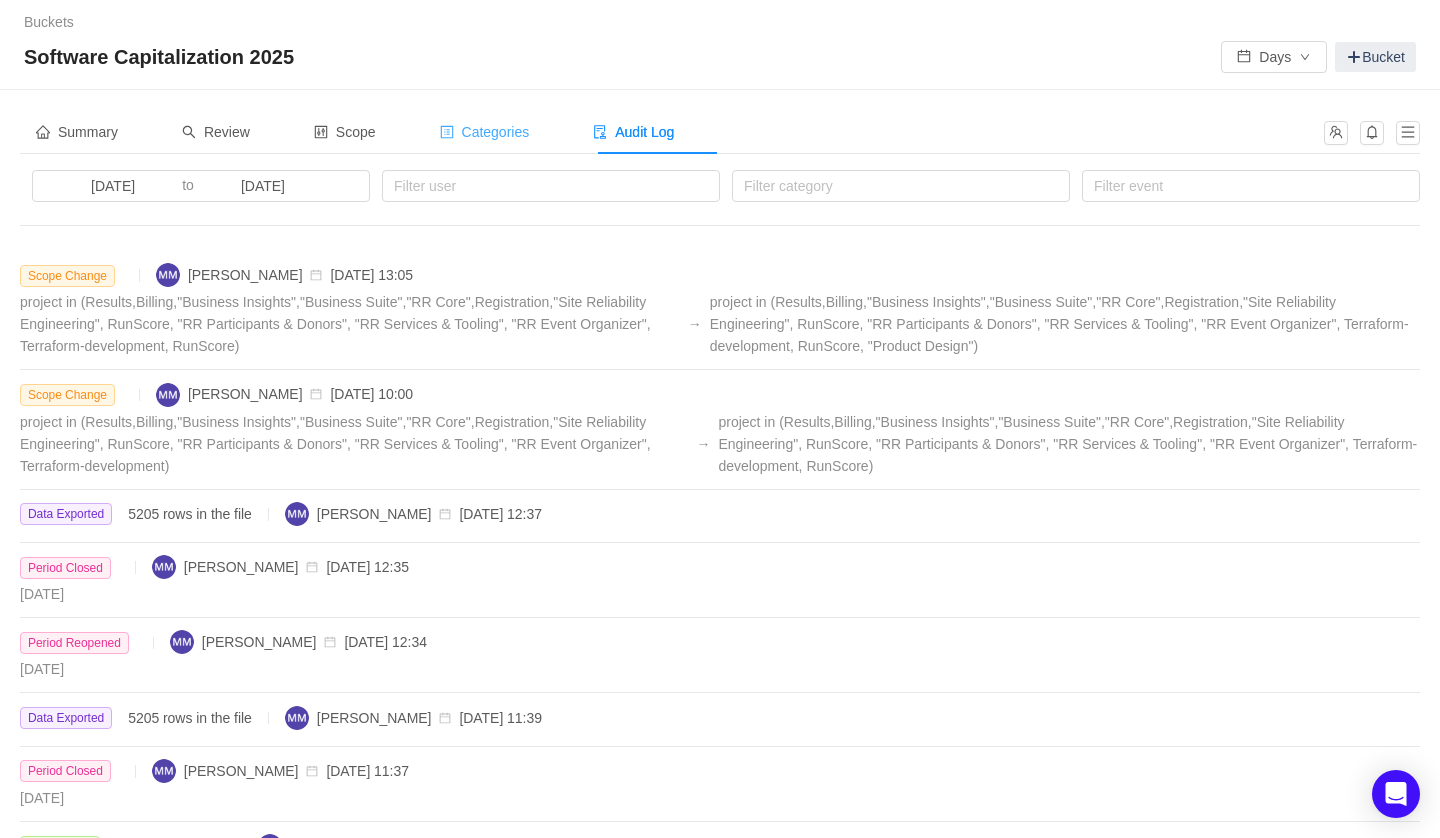 click on "Categories" at bounding box center [485, 132] 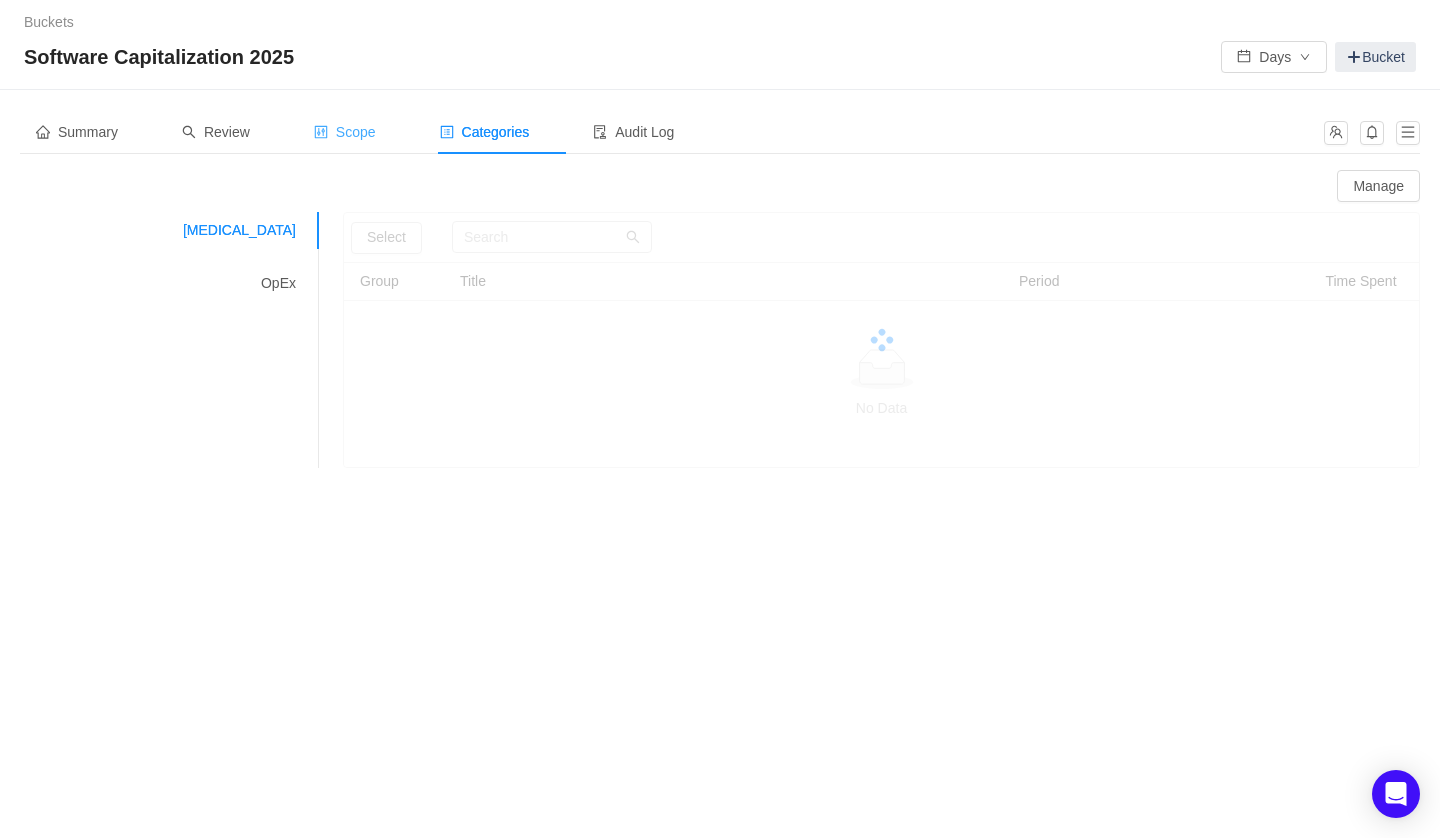 click on "Scope" at bounding box center [345, 132] 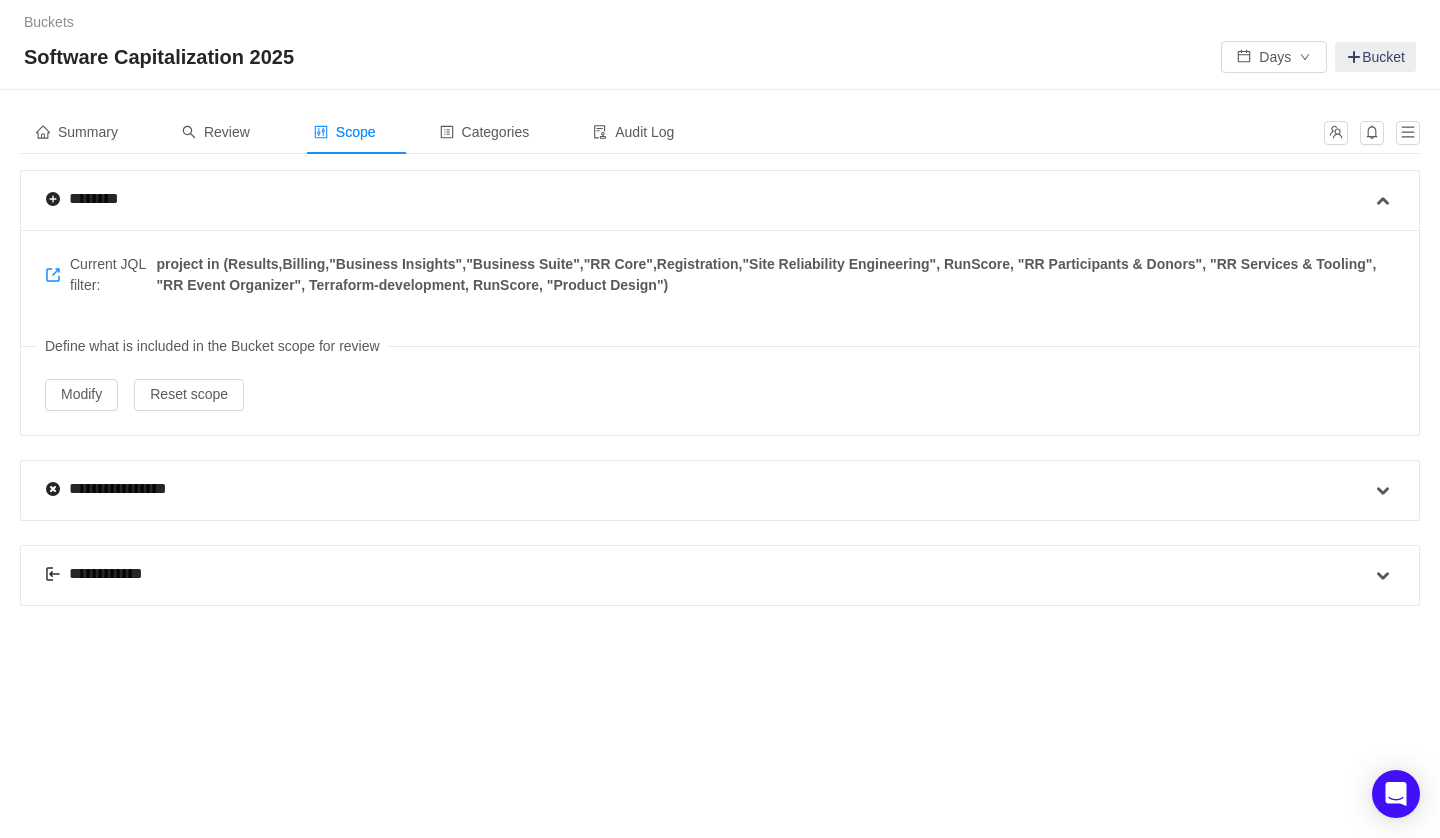 click on "**********" at bounding box center (708, 575) 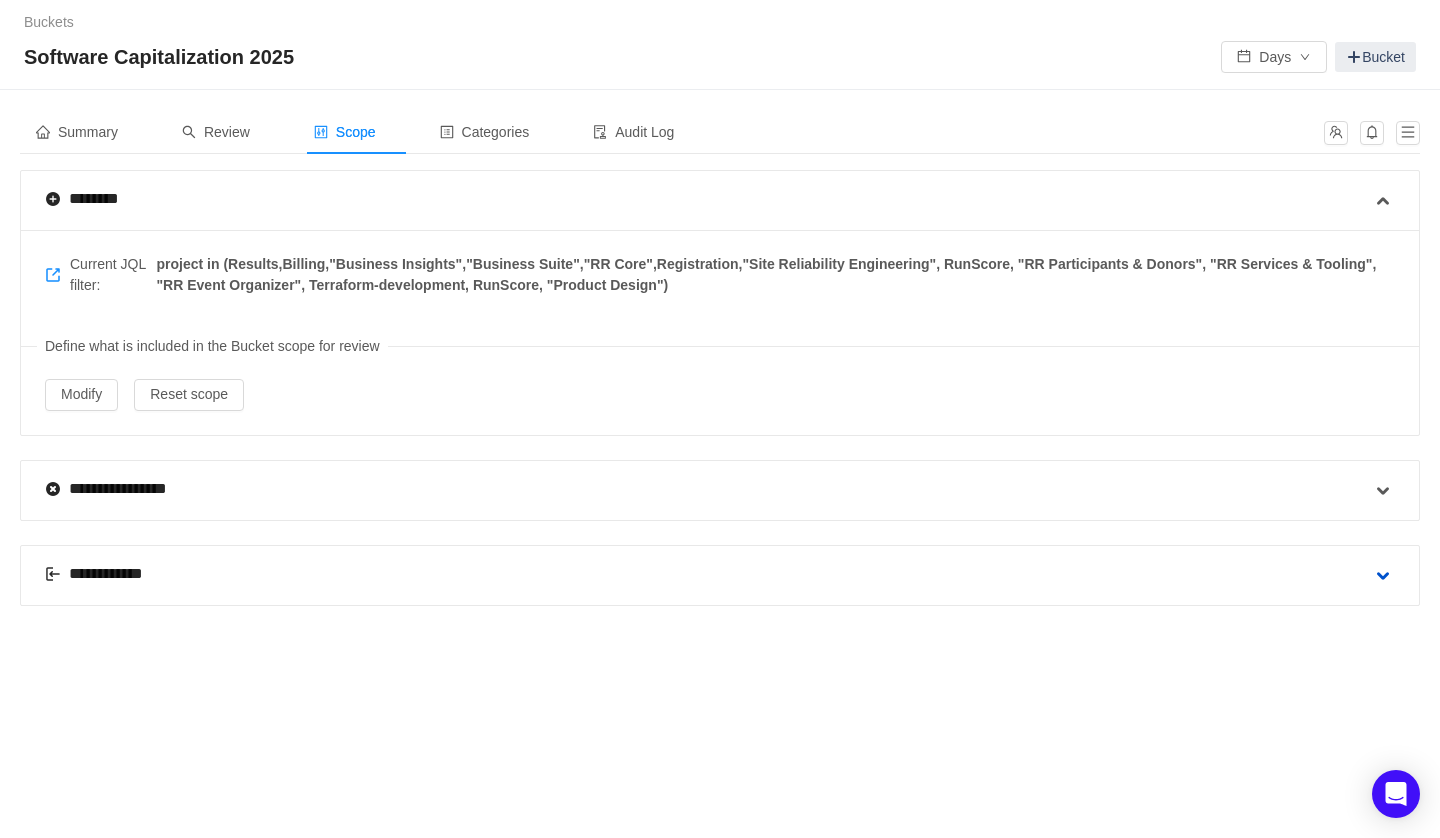 click at bounding box center (1383, 576) 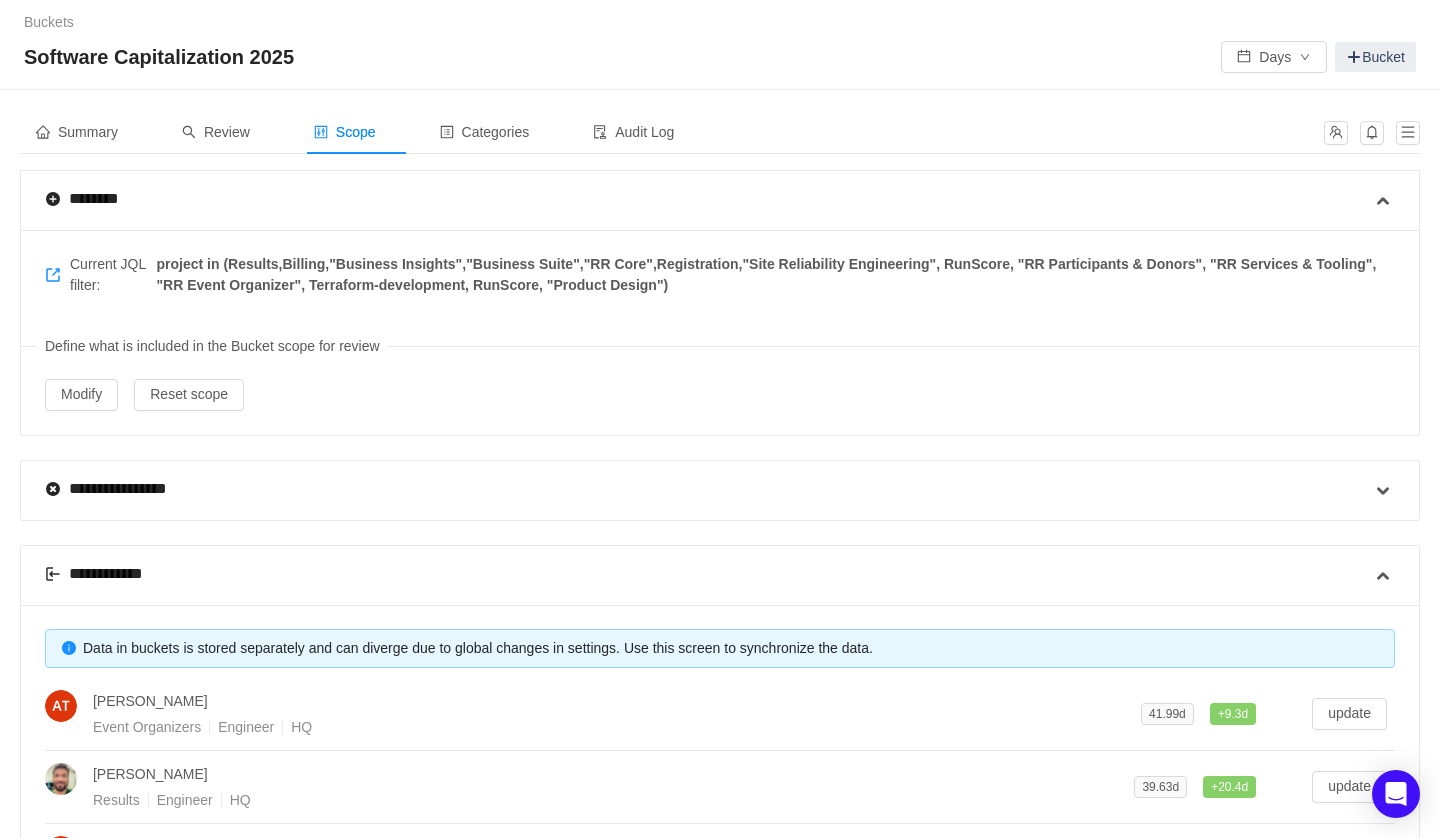 scroll, scrollTop: 797, scrollLeft: 0, axis: vertical 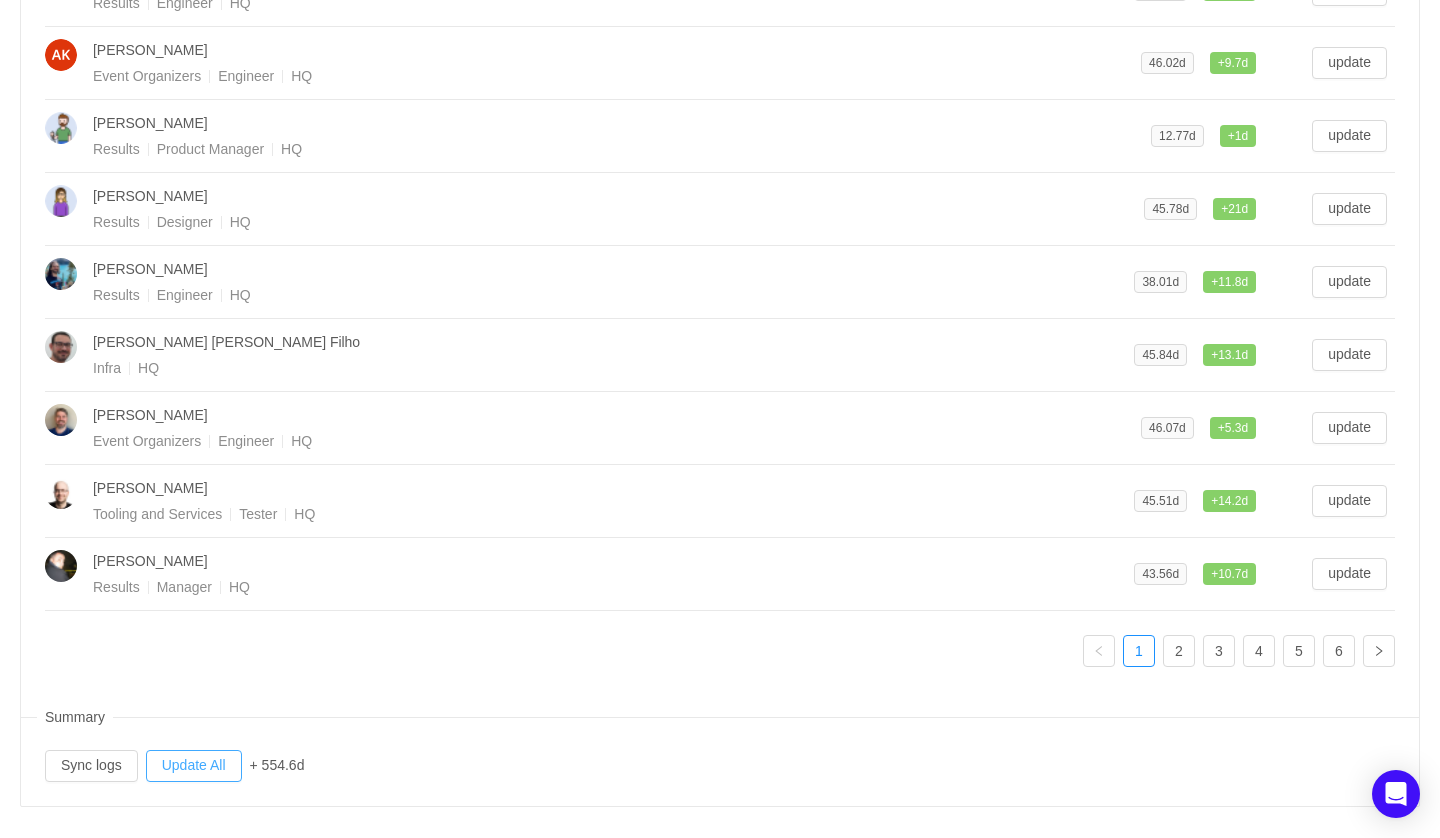 click on "Update All" at bounding box center (194, 766) 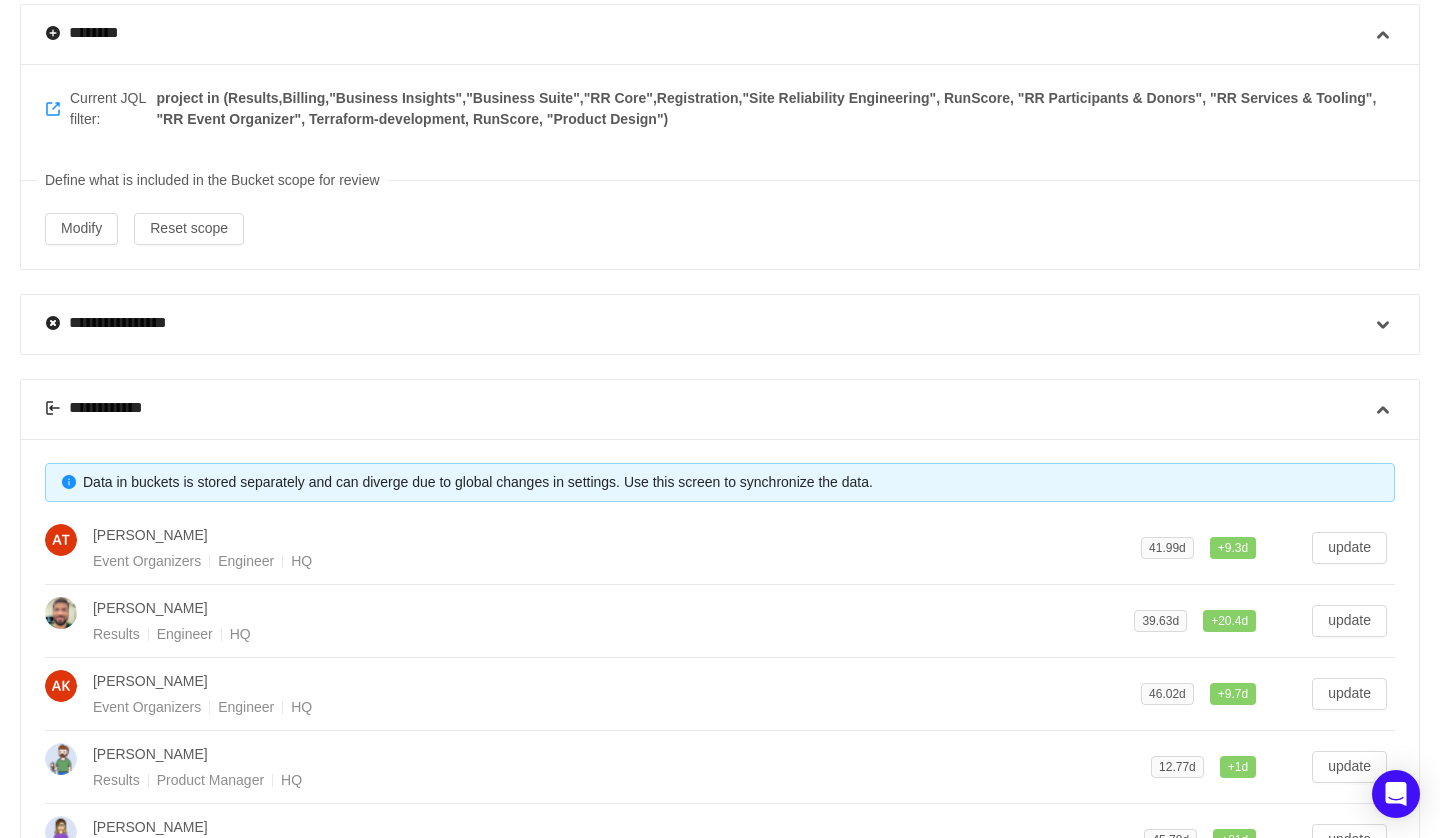 scroll, scrollTop: 0, scrollLeft: 0, axis: both 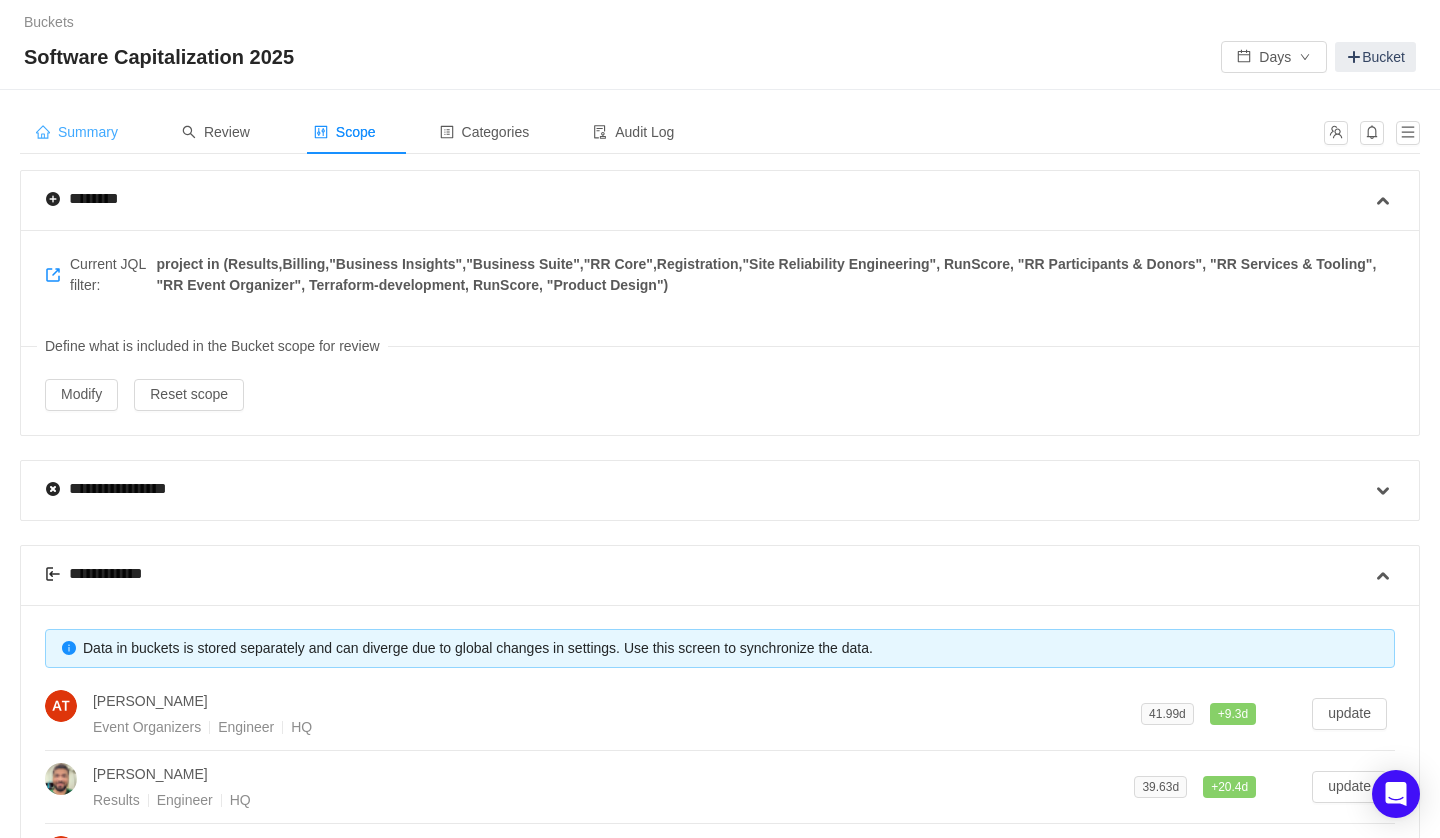 click on "Summary" at bounding box center [77, 132] 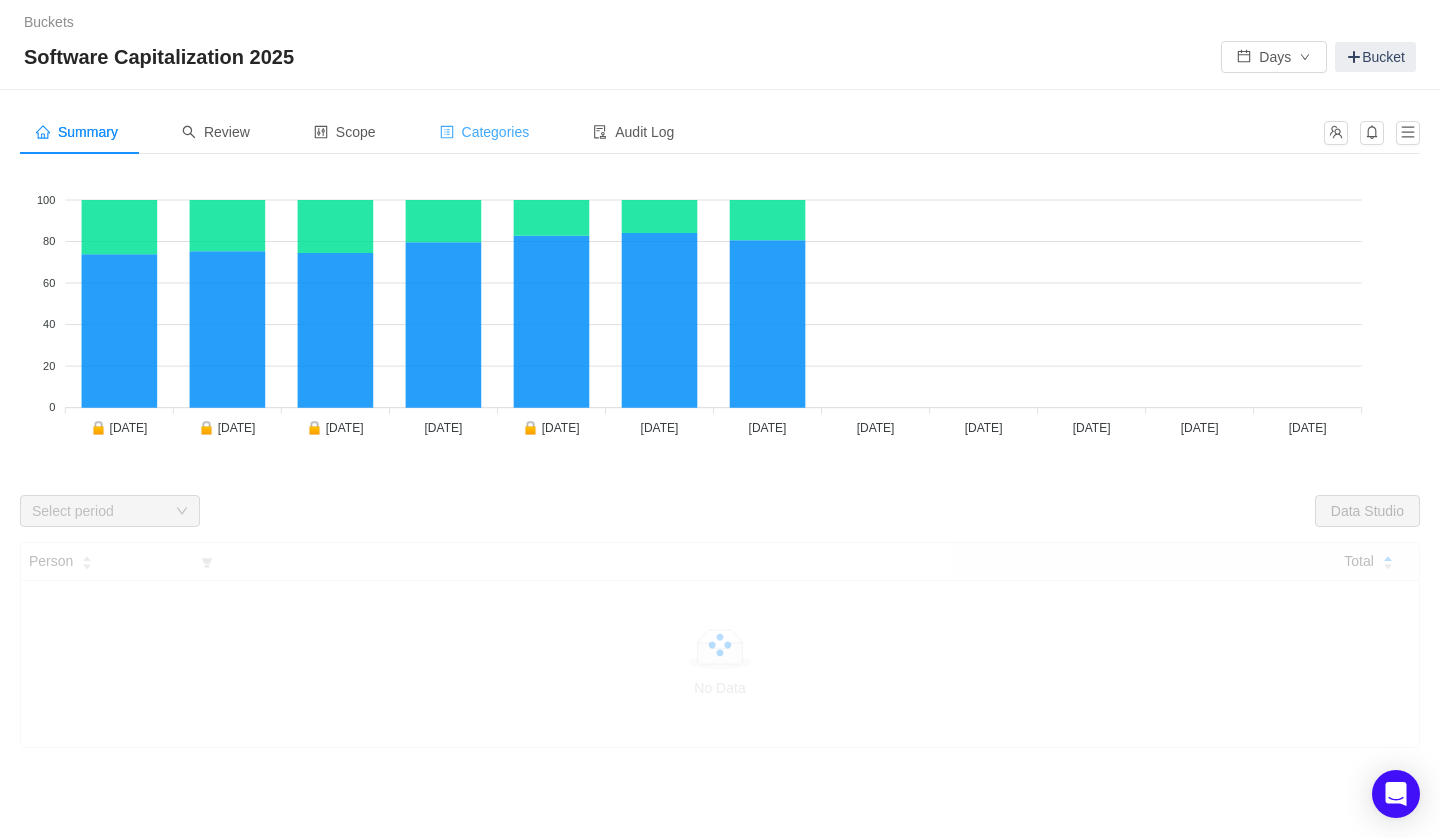 click on "Categories" at bounding box center (485, 132) 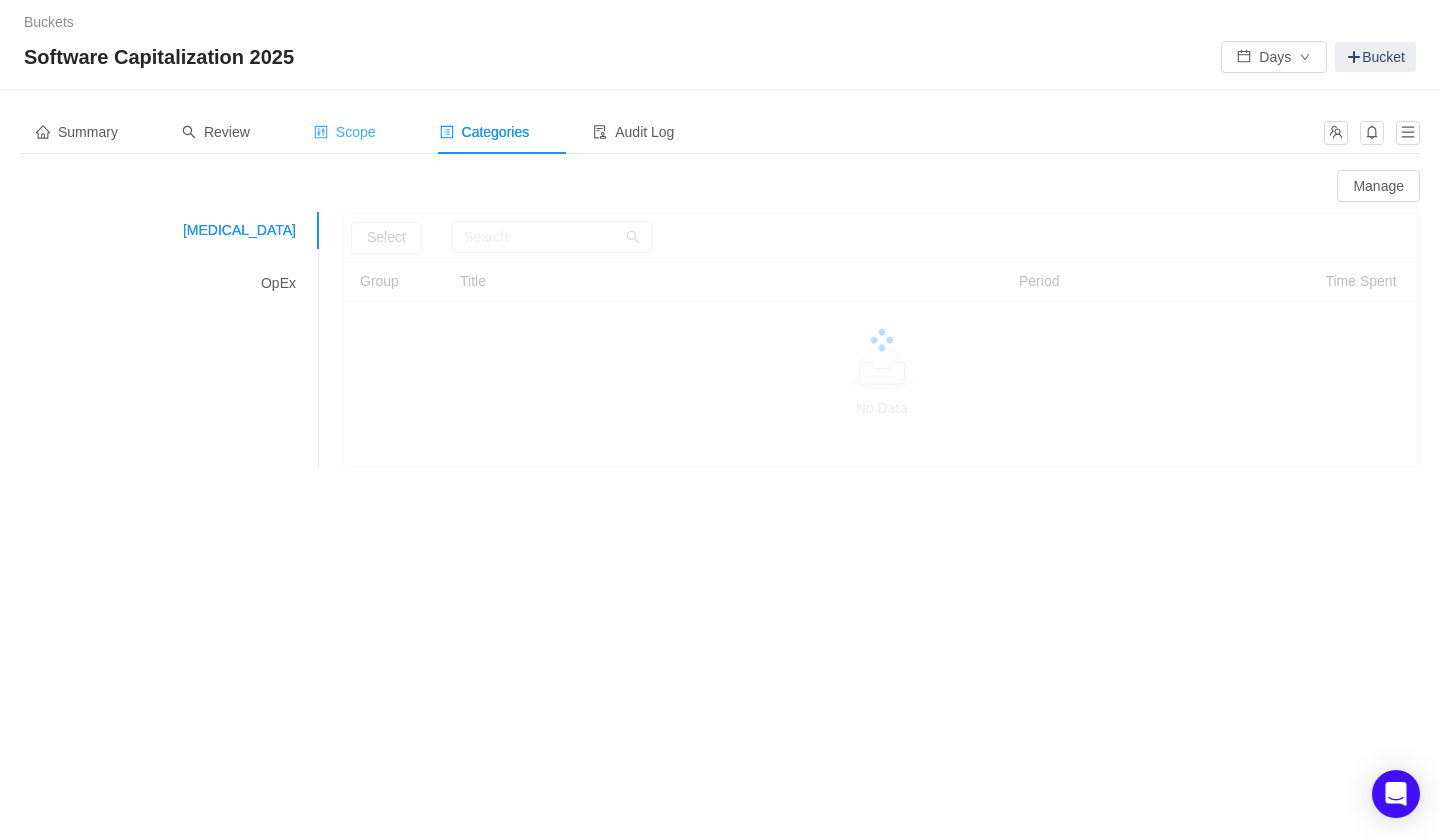 click on "Scope" at bounding box center (345, 132) 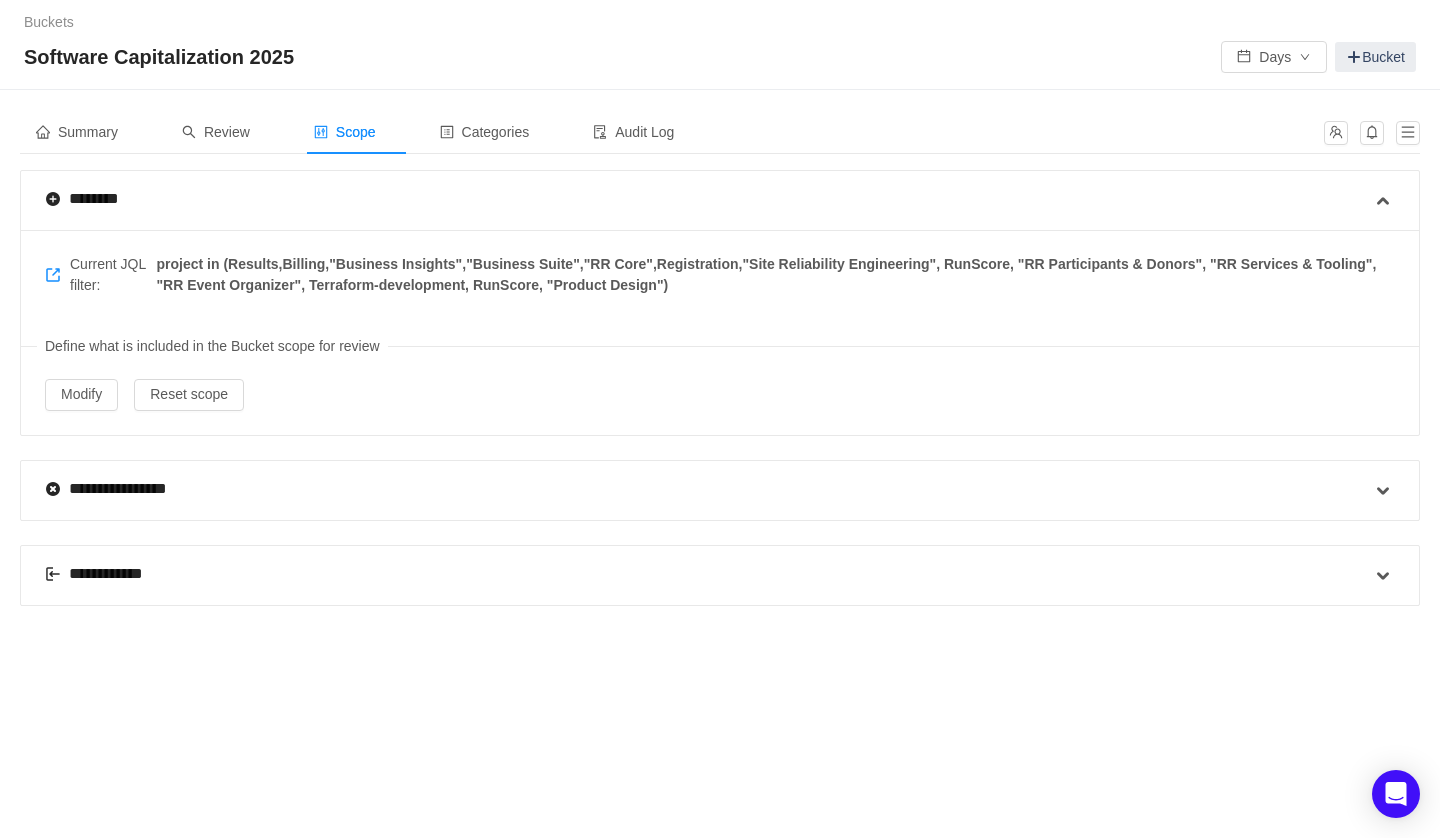 click on "**********" at bounding box center [708, 575] 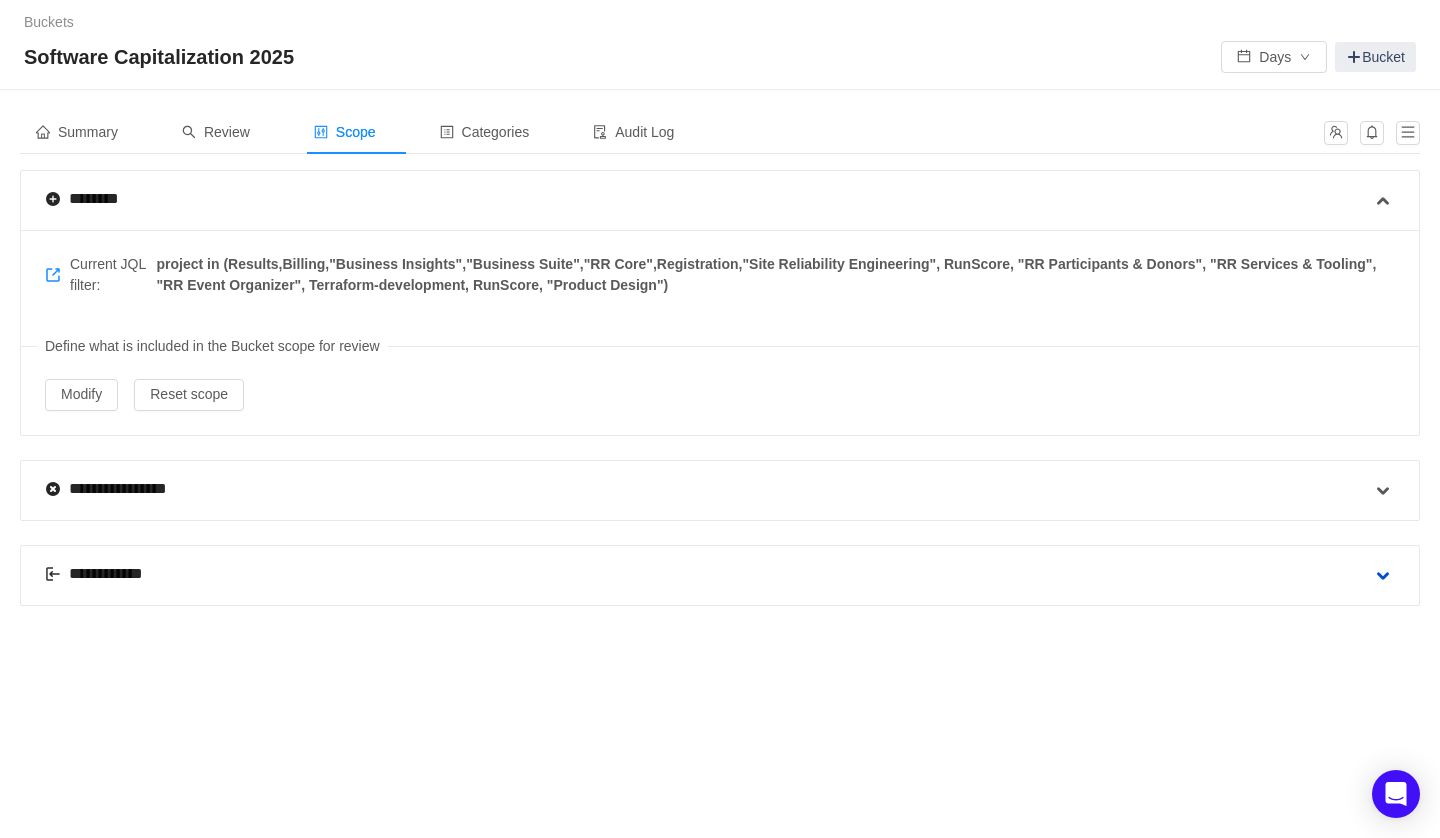 click at bounding box center (1383, 576) 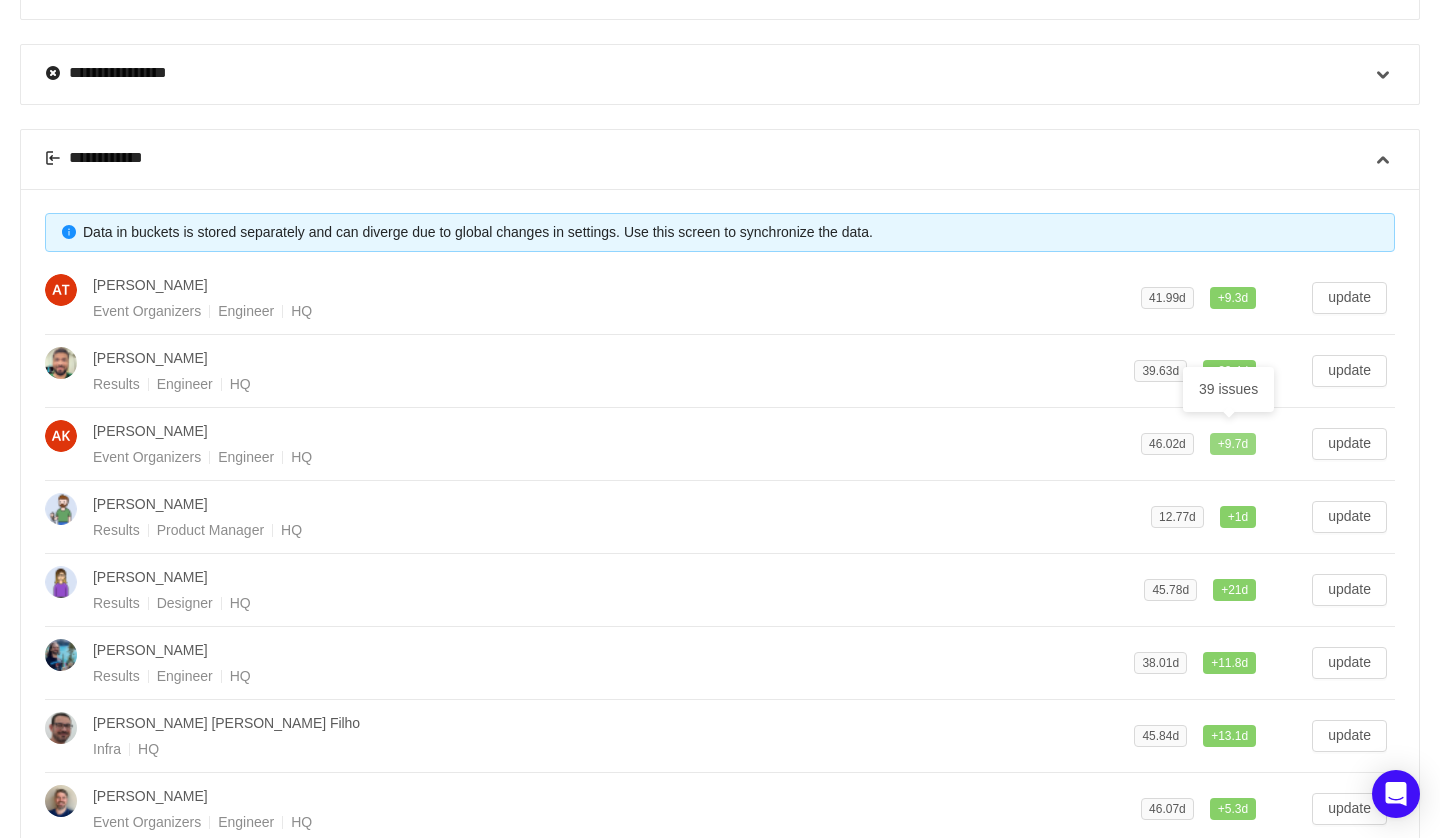 scroll, scrollTop: 797, scrollLeft: 0, axis: vertical 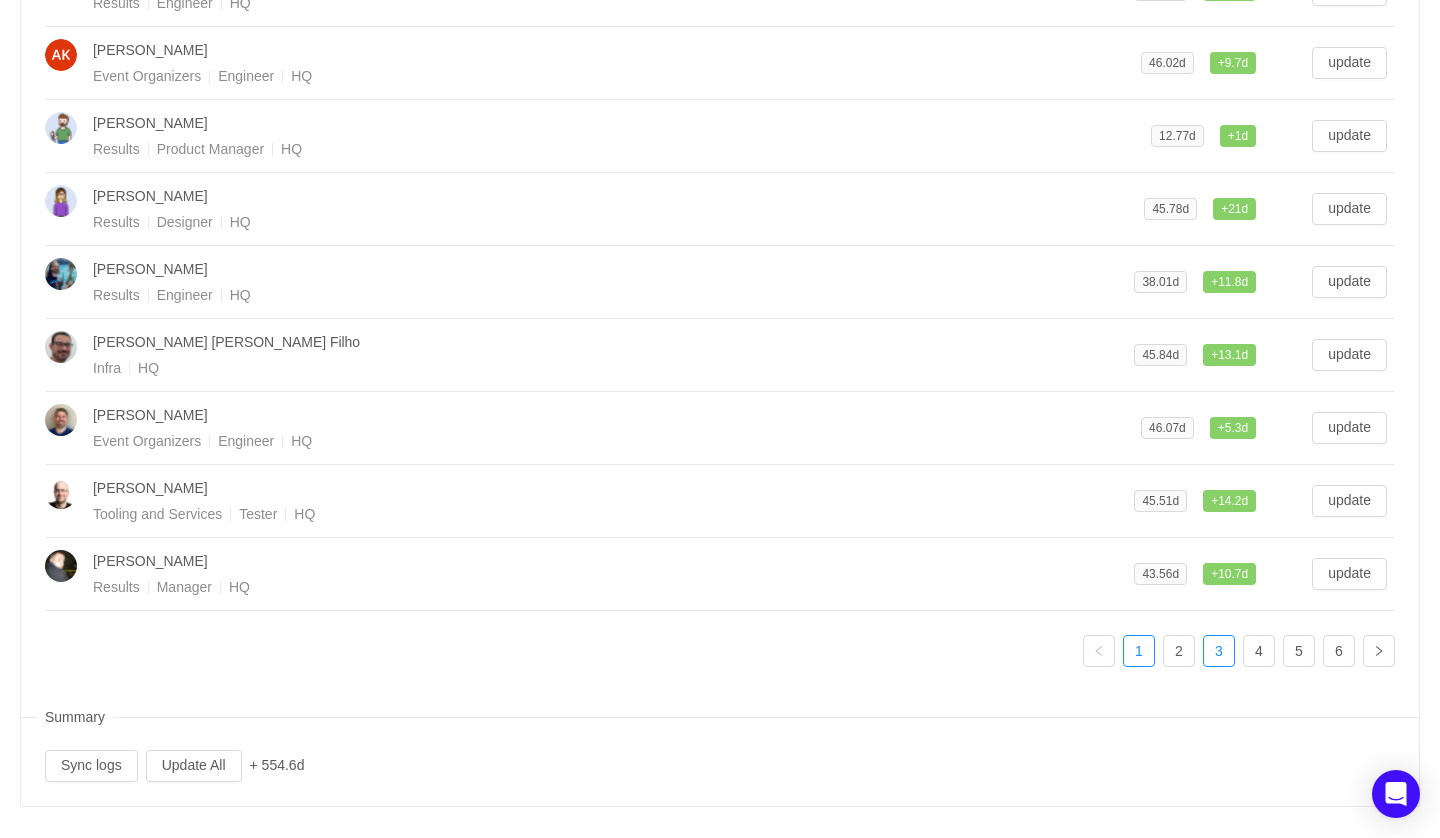 click on "3" at bounding box center [1219, 651] 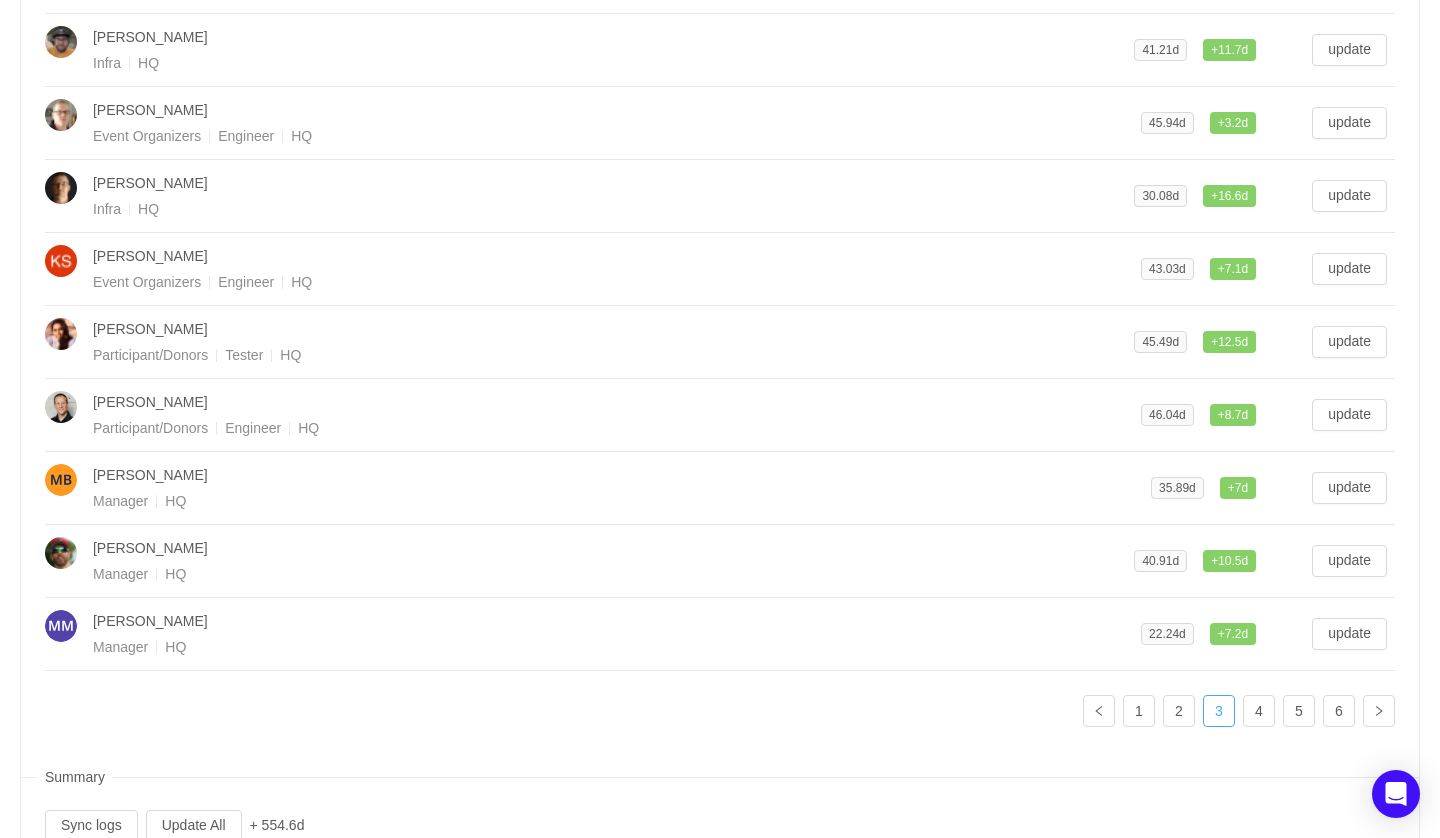 scroll, scrollTop: 629, scrollLeft: 0, axis: vertical 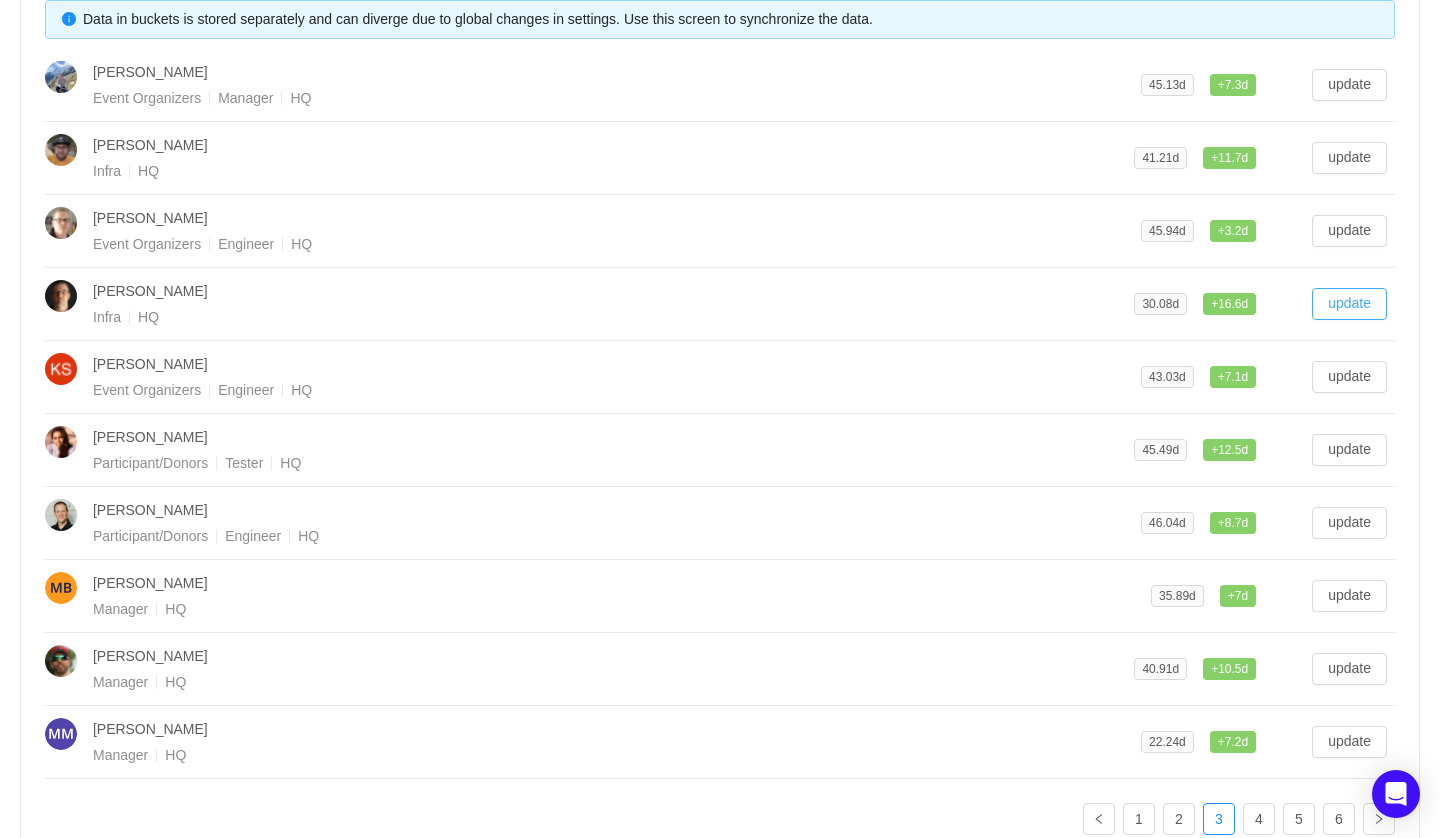 click on "update" at bounding box center [1349, 304] 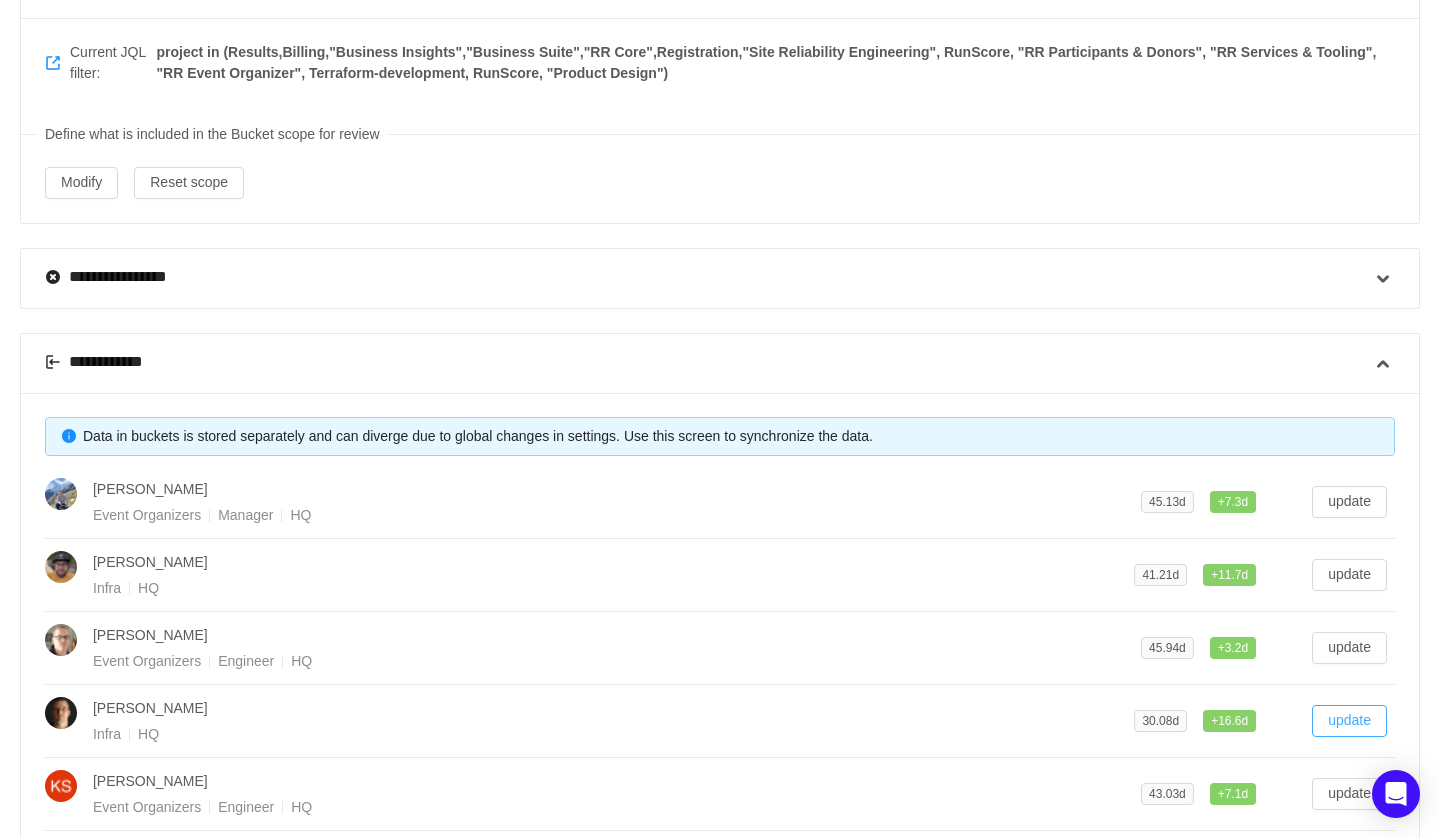 scroll, scrollTop: 0, scrollLeft: 0, axis: both 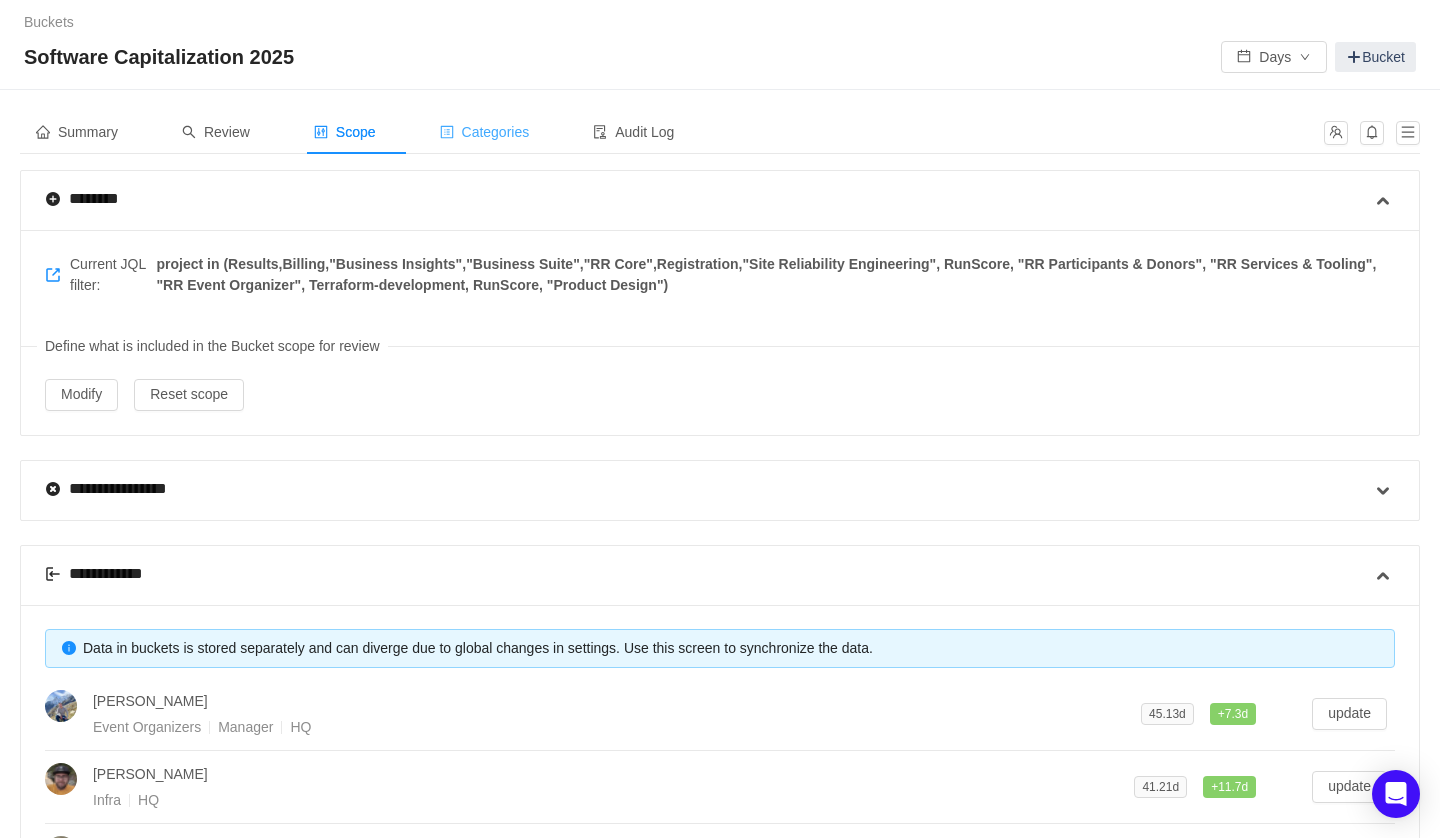 click on "Categories" at bounding box center (485, 132) 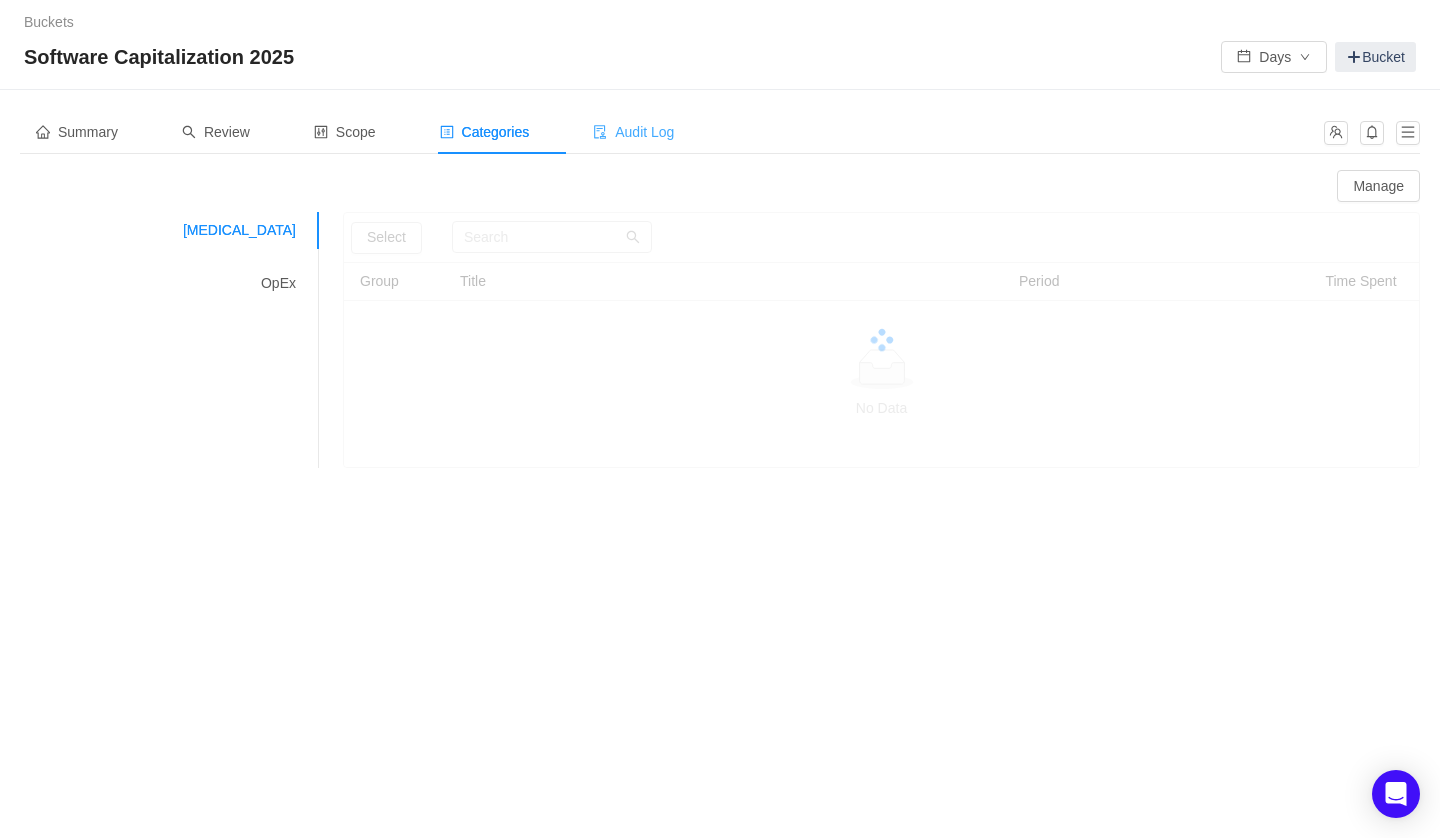 click on "Audit Log" at bounding box center (633, 132) 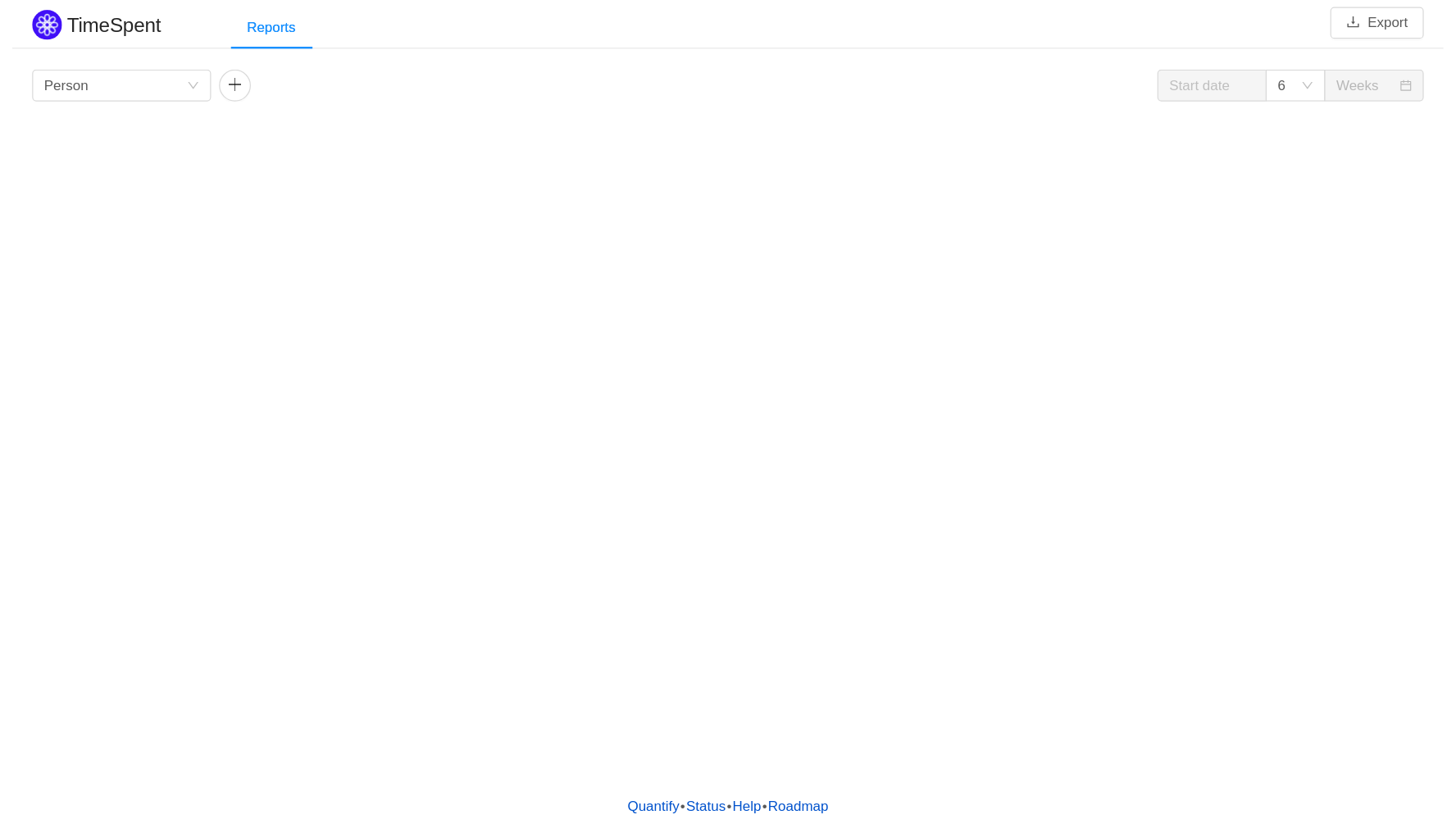 scroll, scrollTop: 0, scrollLeft: 0, axis: both 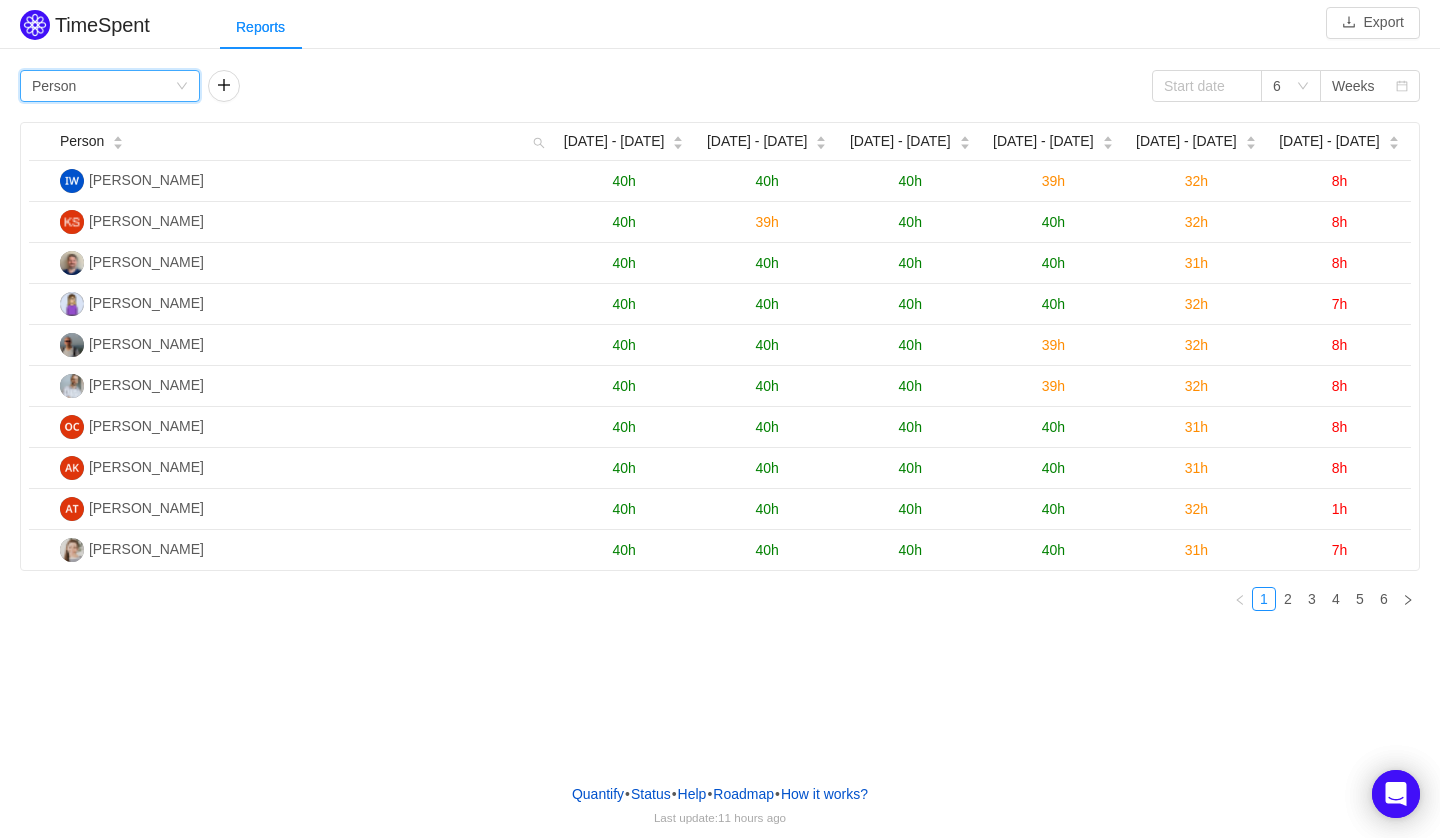 click on "Group by  Person" at bounding box center [103, 86] 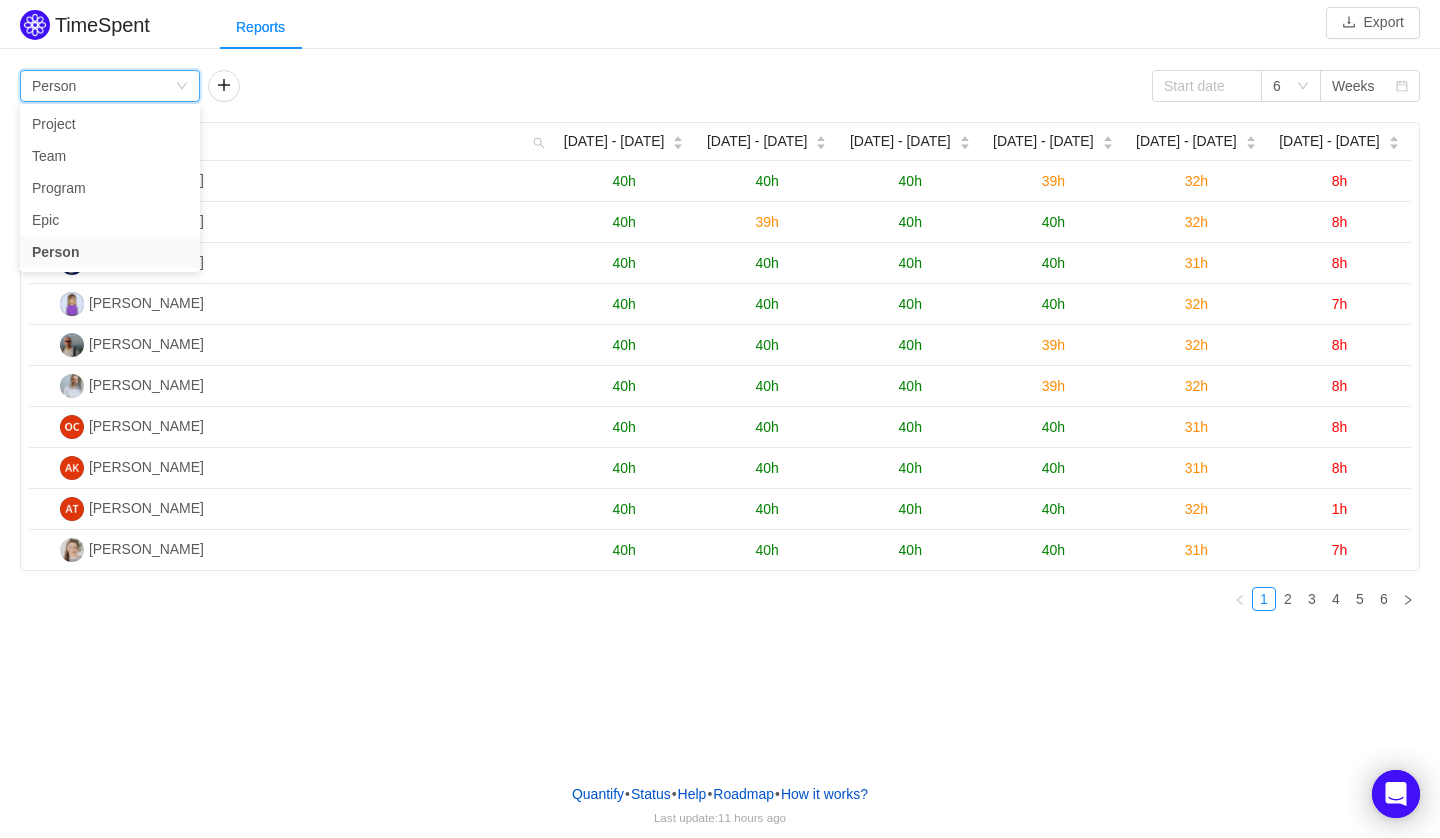 click on "TimeSpent  Export Reports Group by  Person   6   Weeks  Person [DATE] - [DATE] Jun [DATE] - [DATE] - [DATE] - [DATE] - [DATE] 6 [DATE] - [DATE]  [PERSON_NAME]   40h   40h   40h   39h   32h   8h   [PERSON_NAME]   40h   39h   40h   40h   32h   8h   [PERSON_NAME]   40h   40h   40h   40h   31h   8h   [PERSON_NAME]   40h   40h   40h   40h   32h   7h   [PERSON_NAME]   40h   40h   40h   39h   32h   8h   [PERSON_NAME]   40h   40h   40h   39h   32h   8h   [PERSON_NAME]   40h   40h   40h   40h   31h   8h   [PERSON_NAME]   40h   40h   40h   40h   31h   8h   [PERSON_NAME]   40h   40h   40h   40h   32h   1h   [PERSON_NAME]   40h   40h   40h   40h   31h   7h  1 2 3 4 5 6" at bounding box center [720, 316] 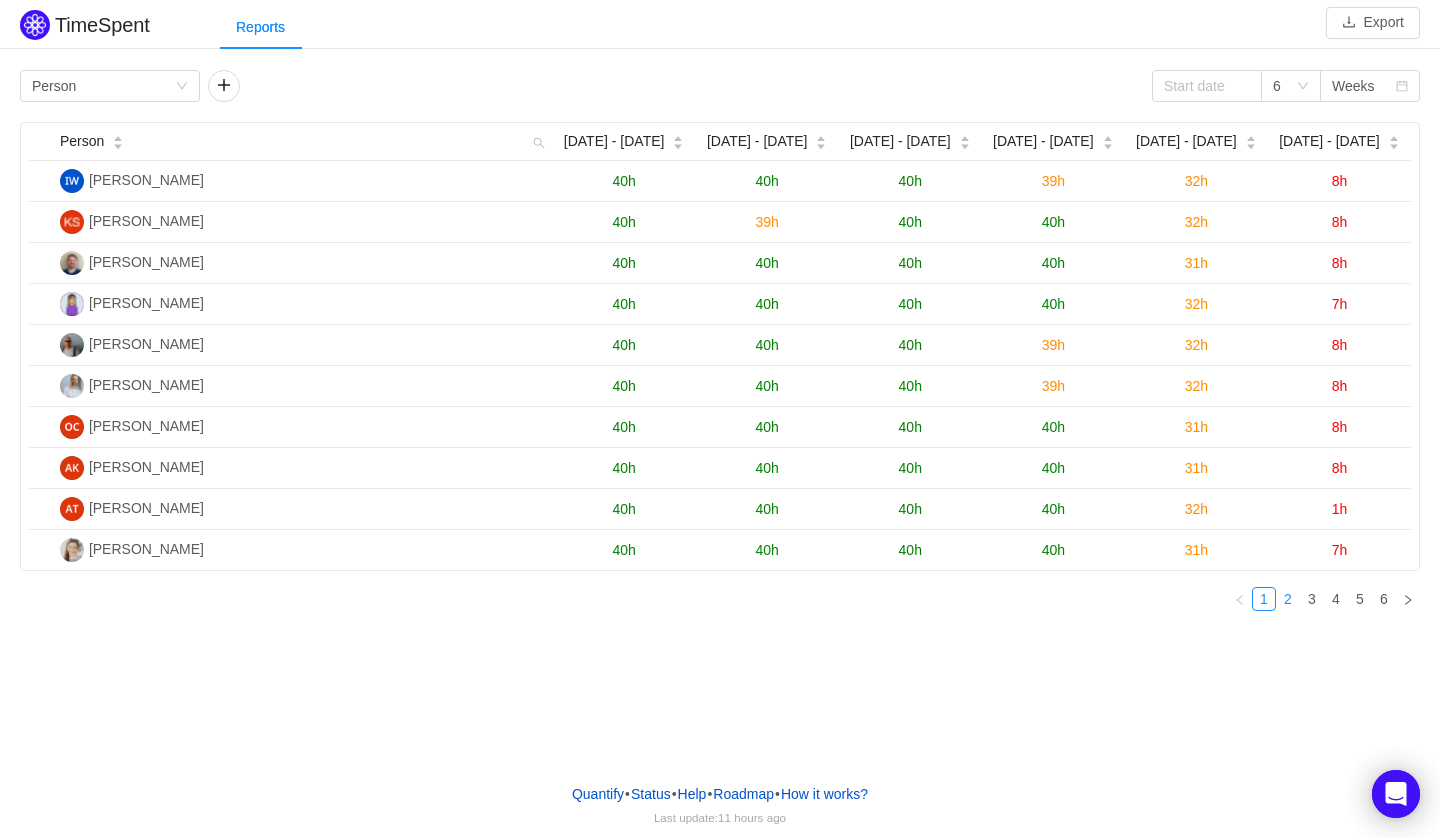 click on "2" at bounding box center (1288, 599) 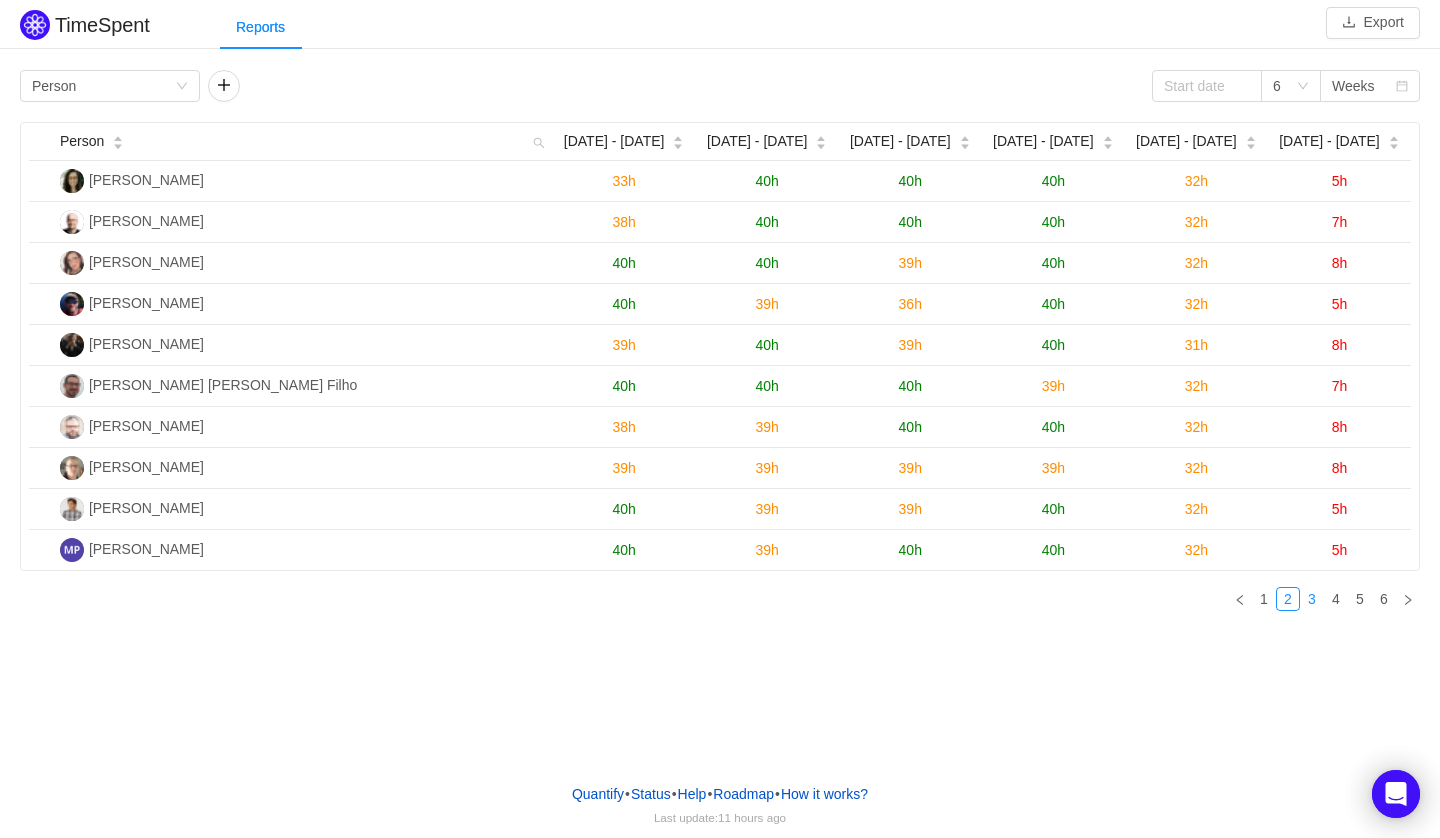 click on "3" at bounding box center [1312, 599] 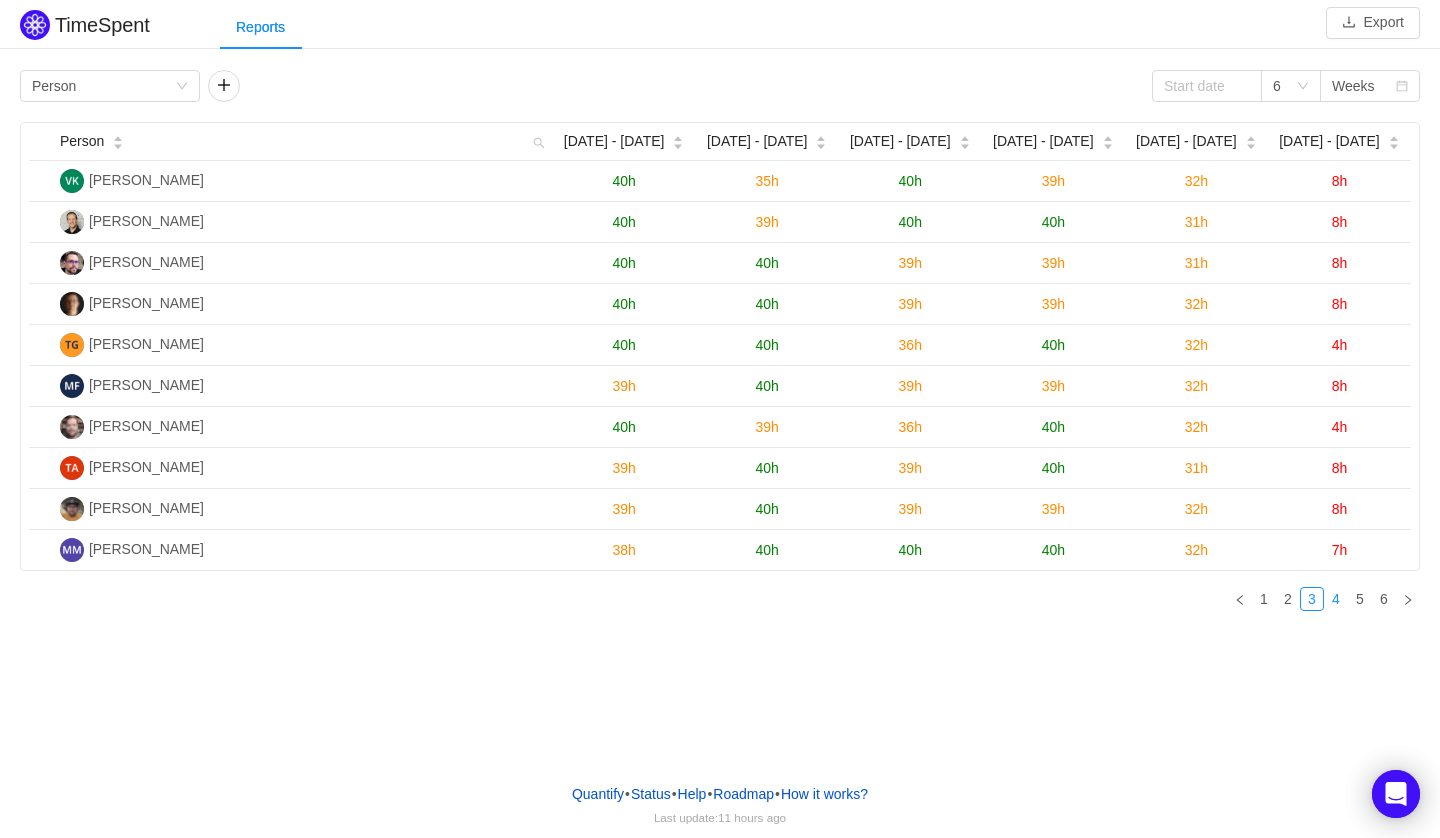 click on "4" at bounding box center [1336, 599] 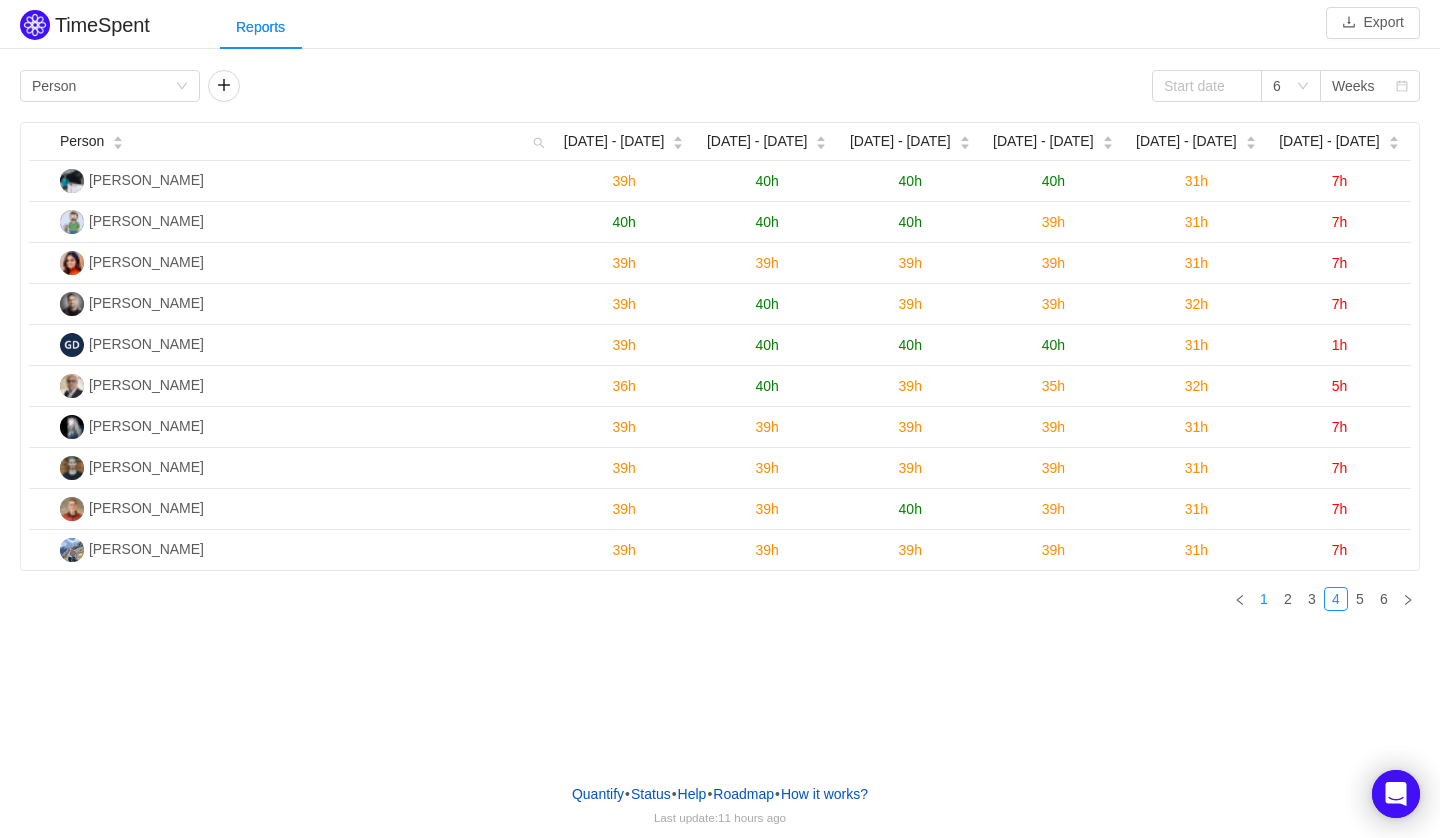 click on "1" at bounding box center [1264, 599] 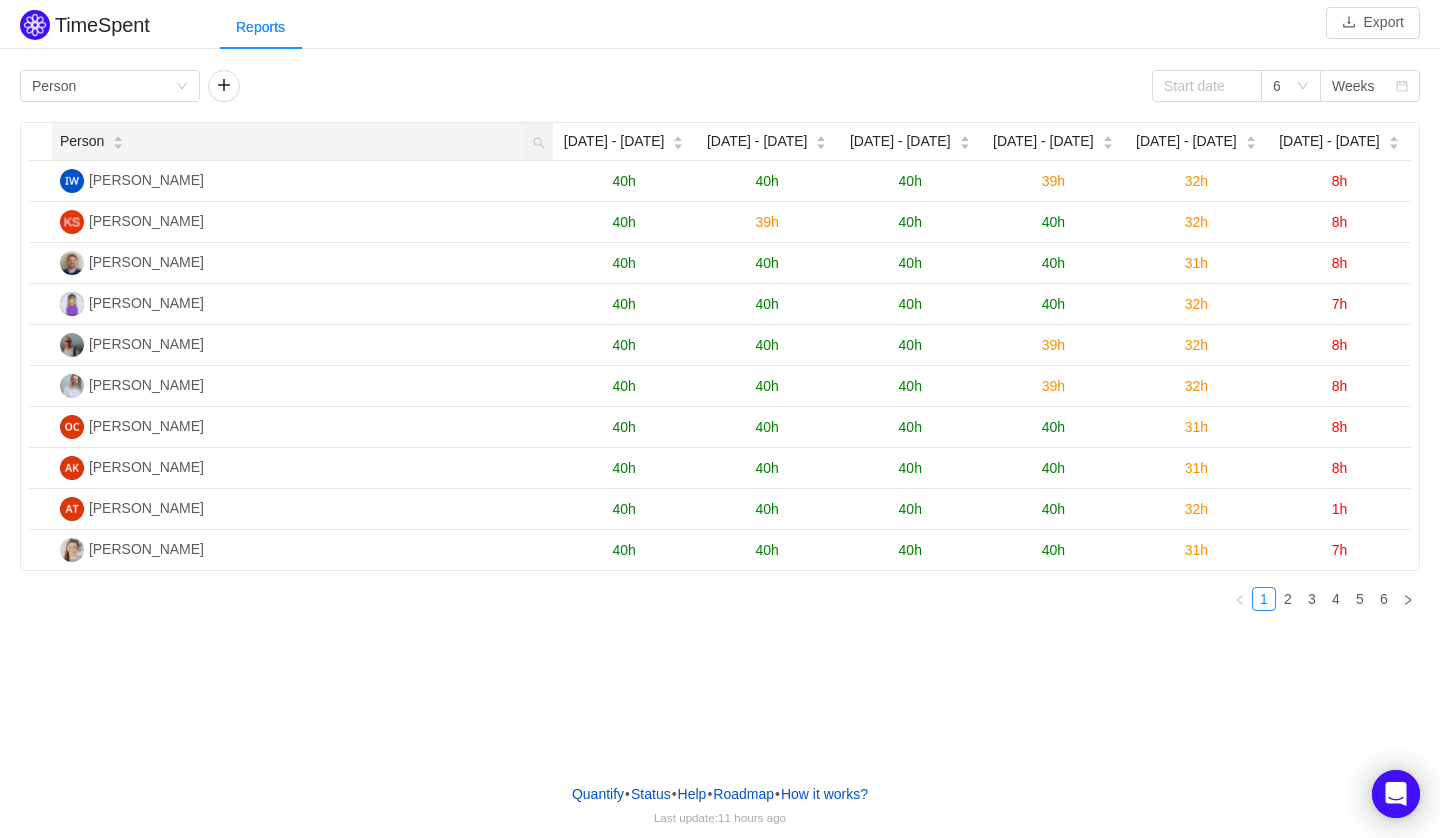 click on "Person" at bounding box center [82, 141] 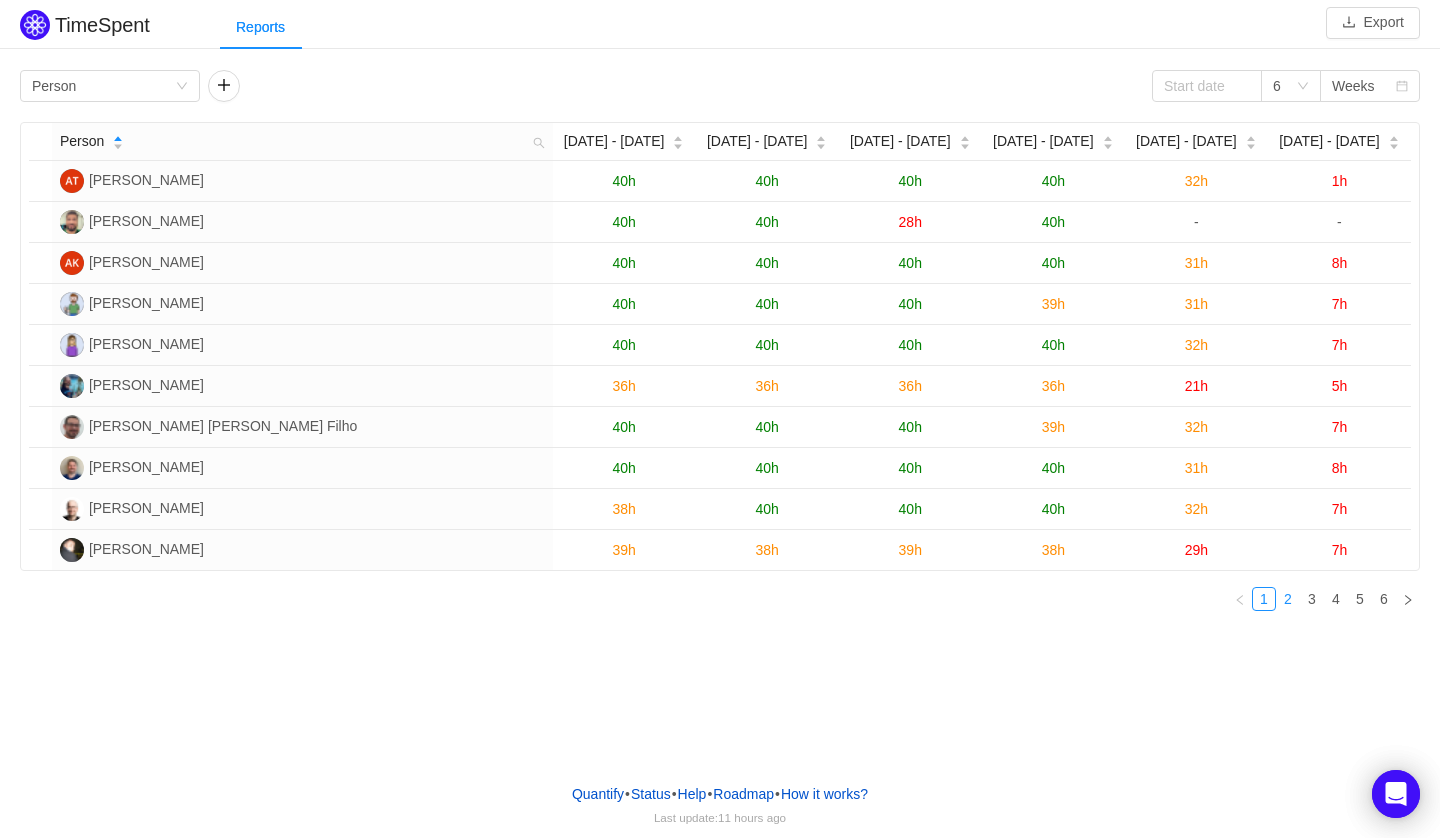click on "2" at bounding box center (1288, 599) 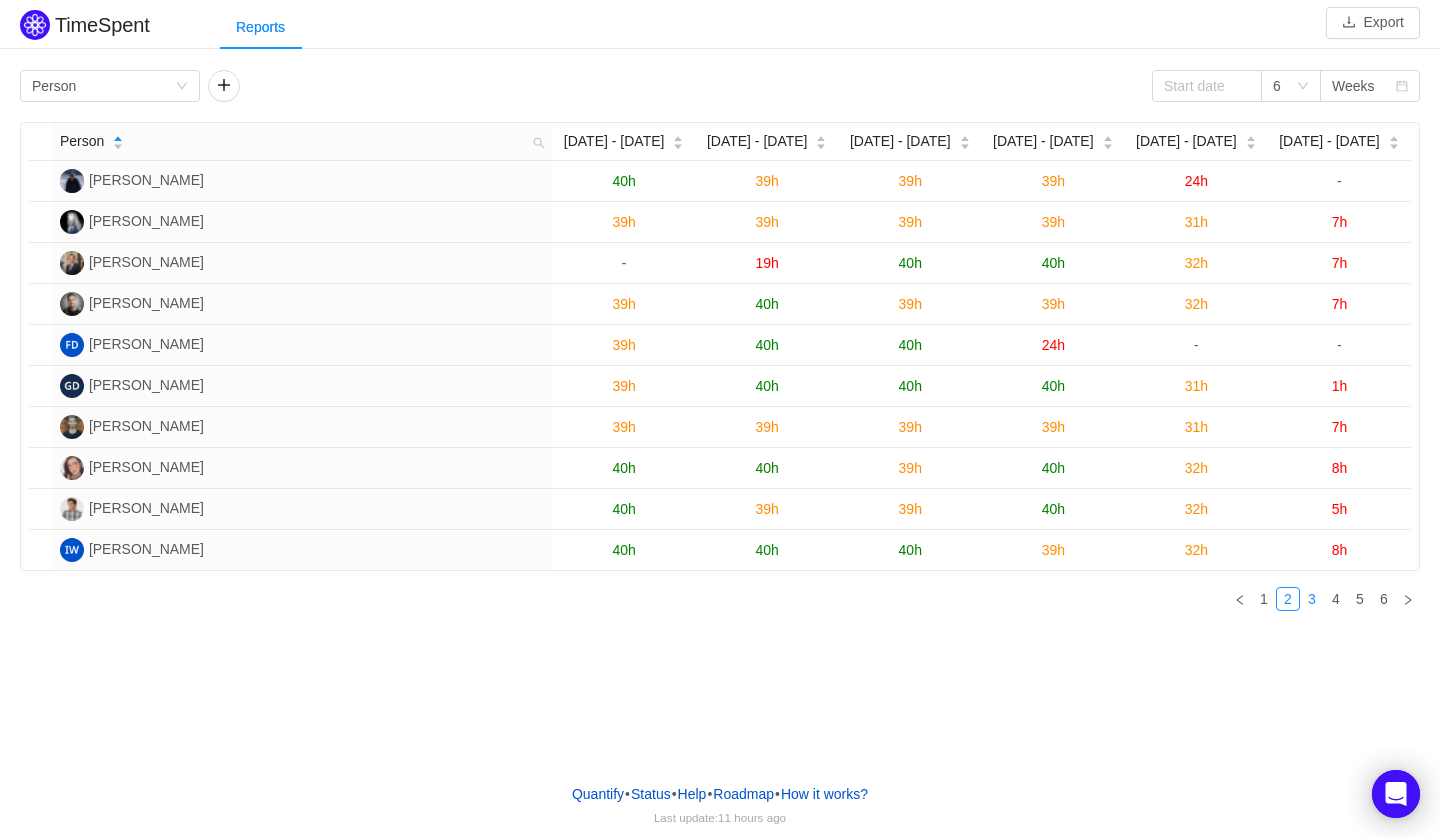 click on "3" at bounding box center (1312, 599) 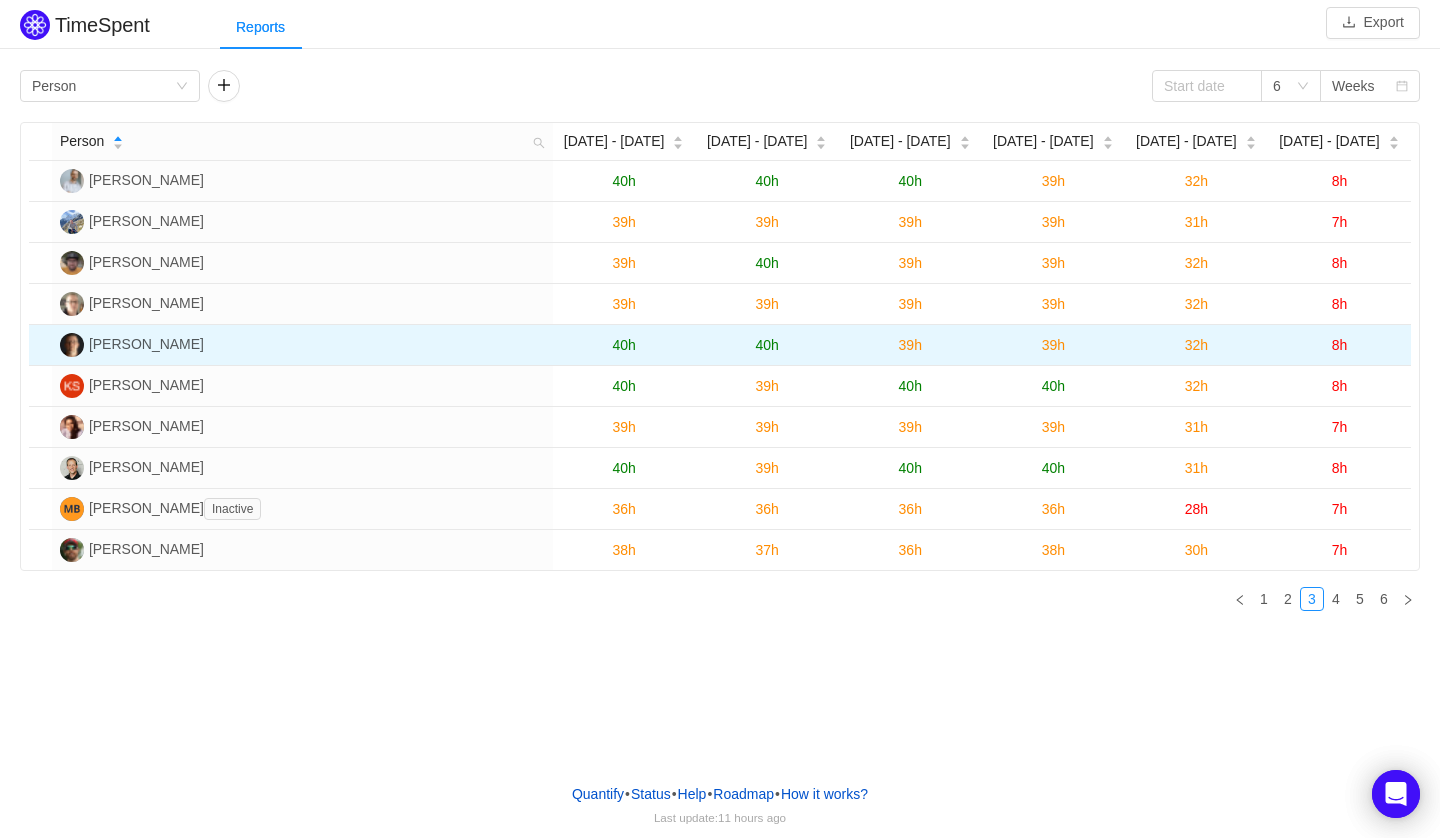 click on "40h" at bounding box center (623, 345) 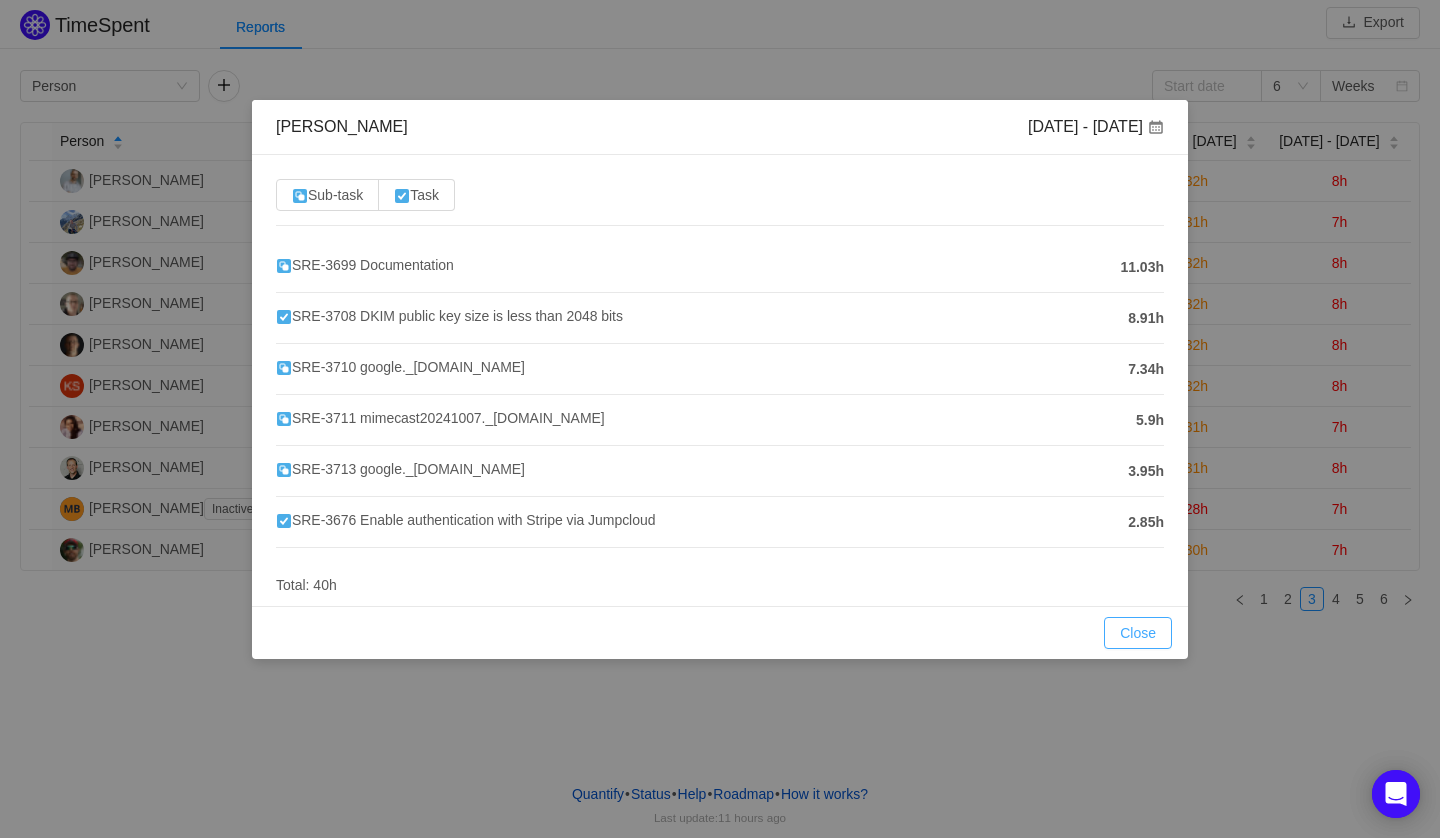 click on "Close" at bounding box center (1138, 633) 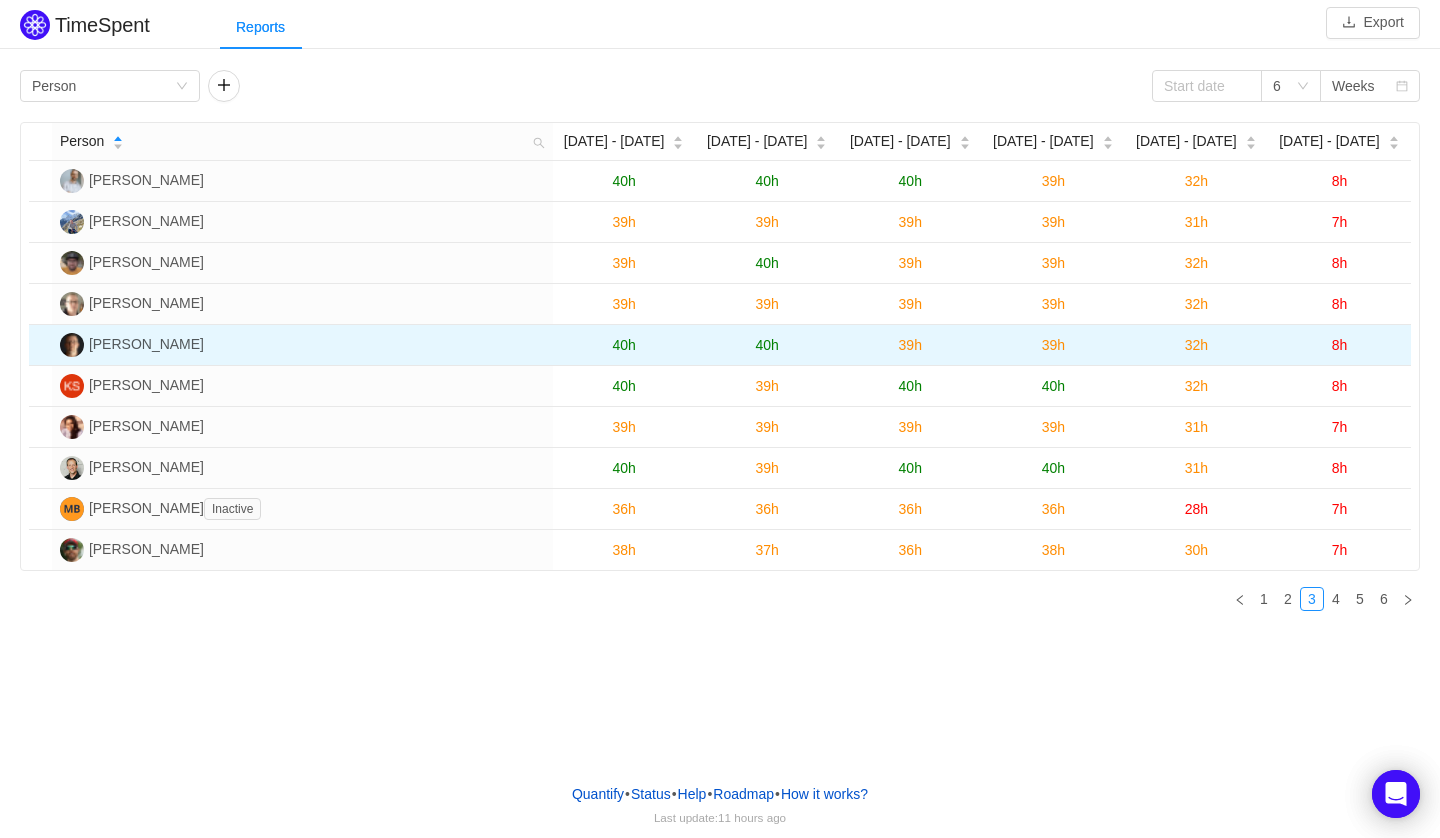 click on "40h" at bounding box center [767, 345] 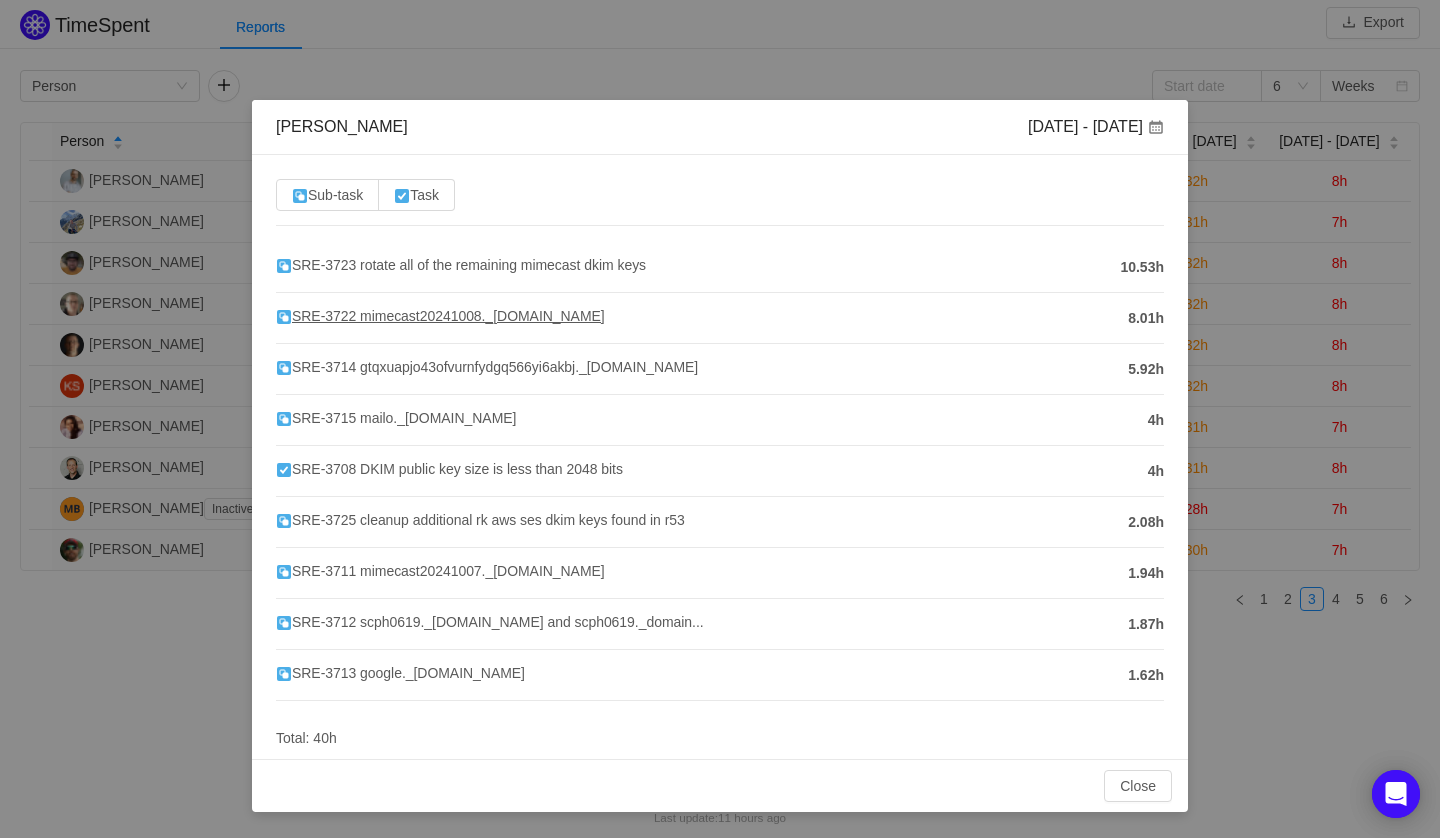 click on "SRE-3722 mimecast20241008._domainkey.runkeeper.com" at bounding box center [440, 316] 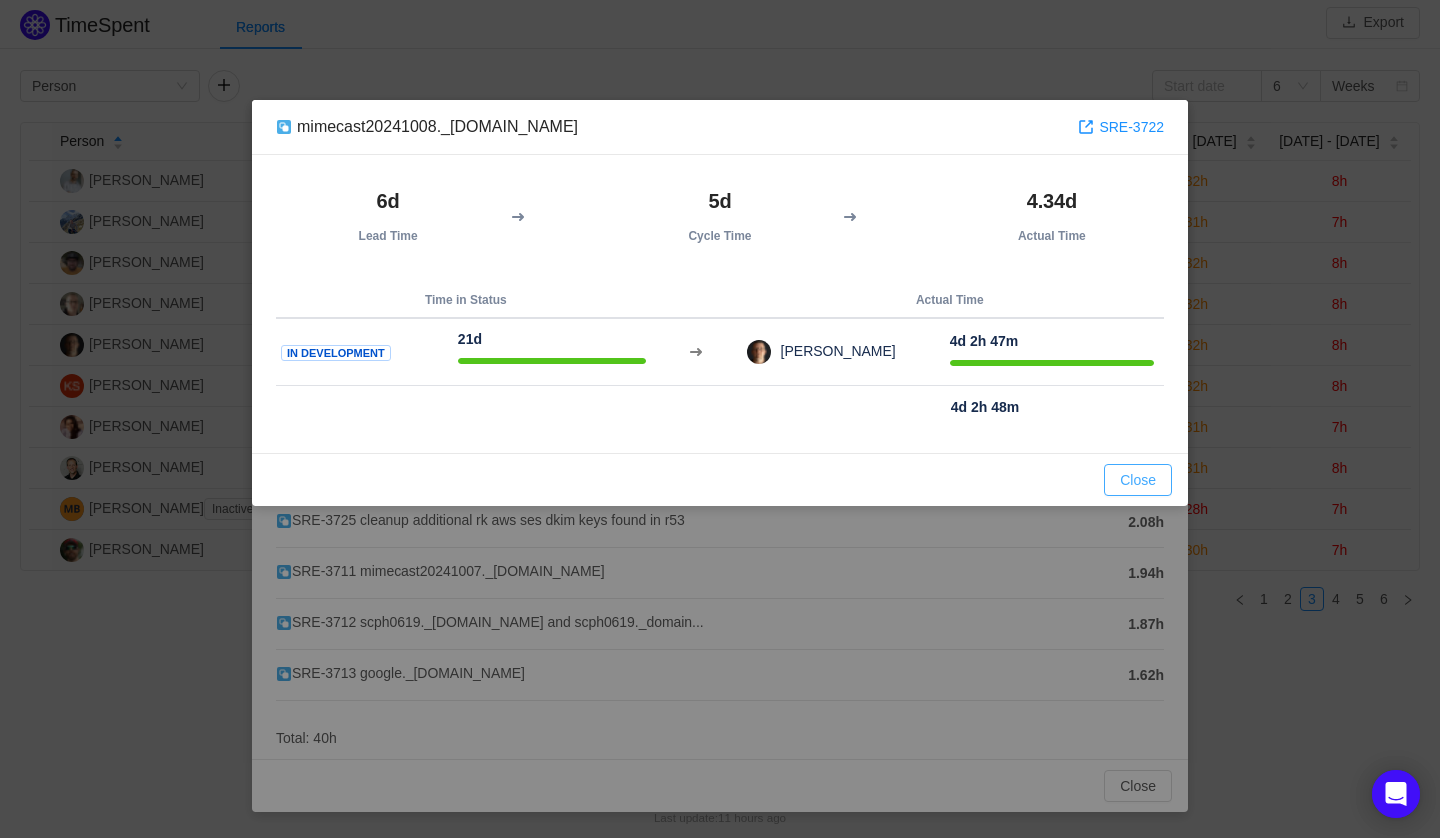 click on "Close" at bounding box center (1138, 480) 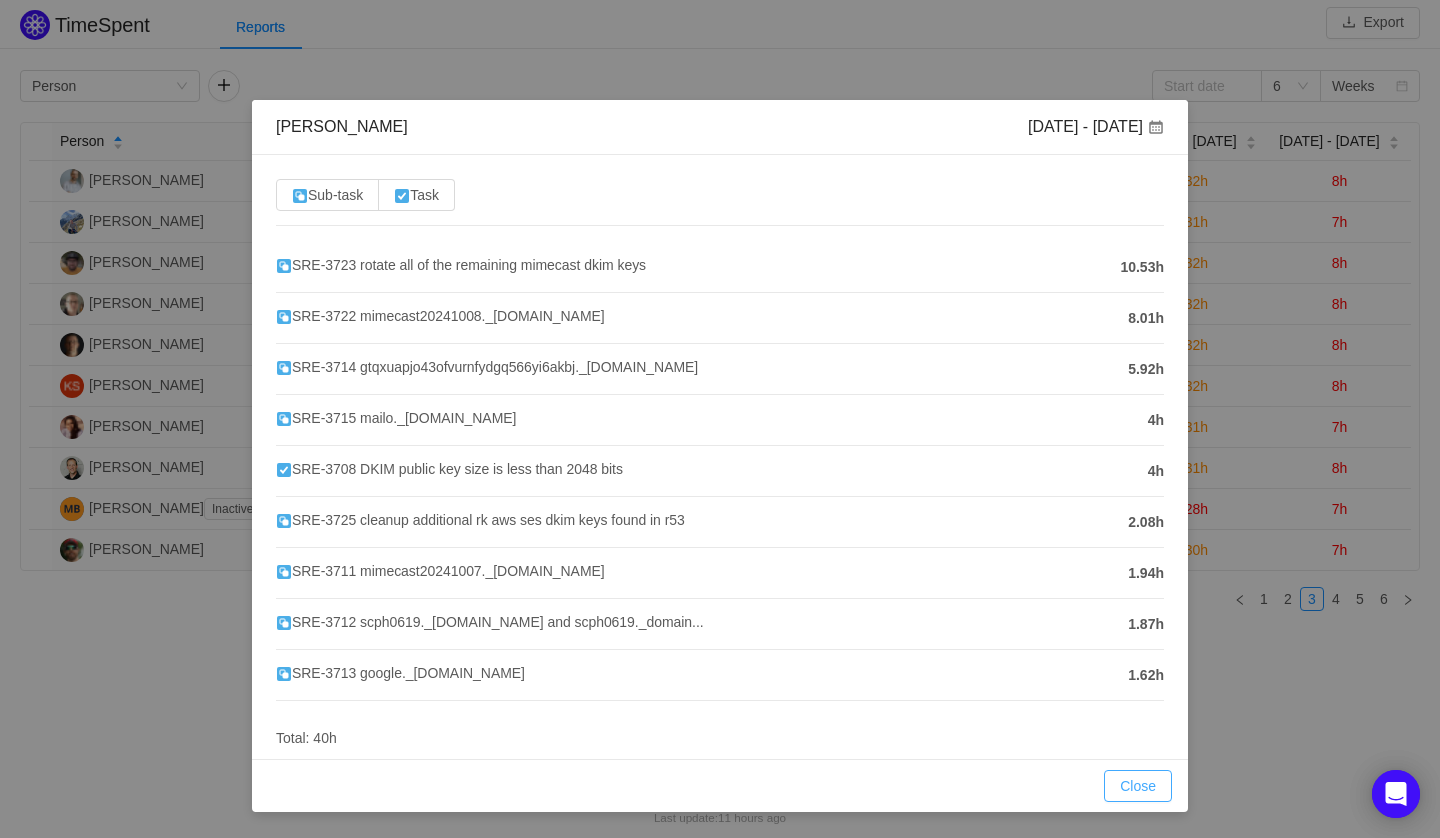 click on "Close" at bounding box center (1138, 786) 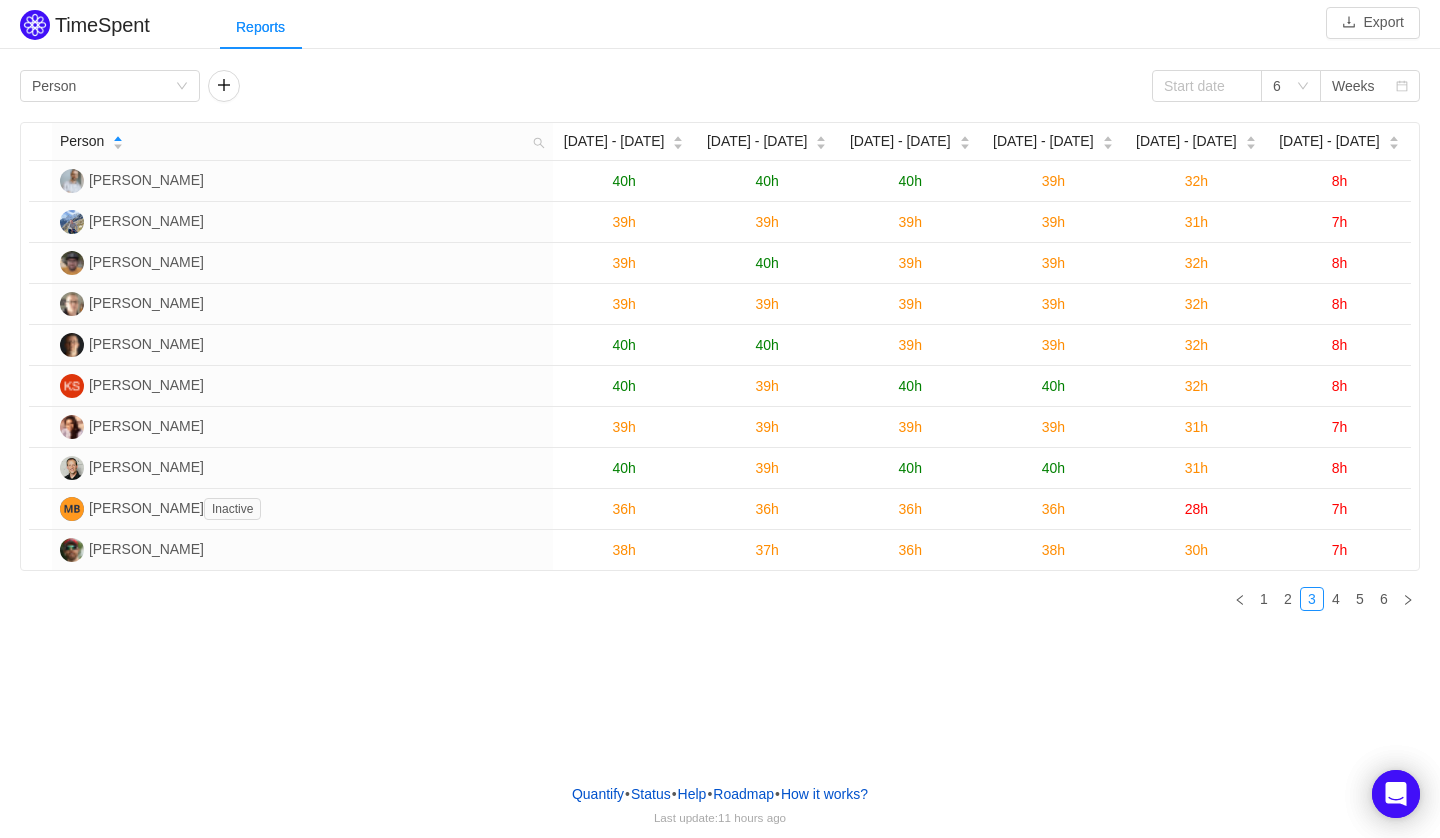 click on "TimeSpent  Export Reports Group by  Person   6   Weeks  Person Jun 2 - 8 Jun 9 - 15 Jun 16 - 22 Jun 23 - 29 Jun 30 - Jul 6 Jul 7 - 13  James Vansteenkiste   40h   40h   40h   39h   32h   8h   James Wheeler   39h   39h   39h   39h   31h   7h   Jamie Edwards   39h   40h   39h   39h   32h   8h   Jason Saelhof   39h   39h   39h   39h   32h   8h   Joel Anderson   40h   40h   39h   39h   32h   8h   Kyle Smith   40h   39h   40h   40h   32h   8h   Lilly Jayaraj   39h   39h   39h   39h   31h   7h   Marty Penner   40h   39h   40h   40h   31h   8h   Matt Bisset  Inactive  36h   36h   36h   36h   28h   7h   Matt Bremner   38h   37h   36h   38h   30h   7h  1 2 3 4 5 6" at bounding box center (720, 383) 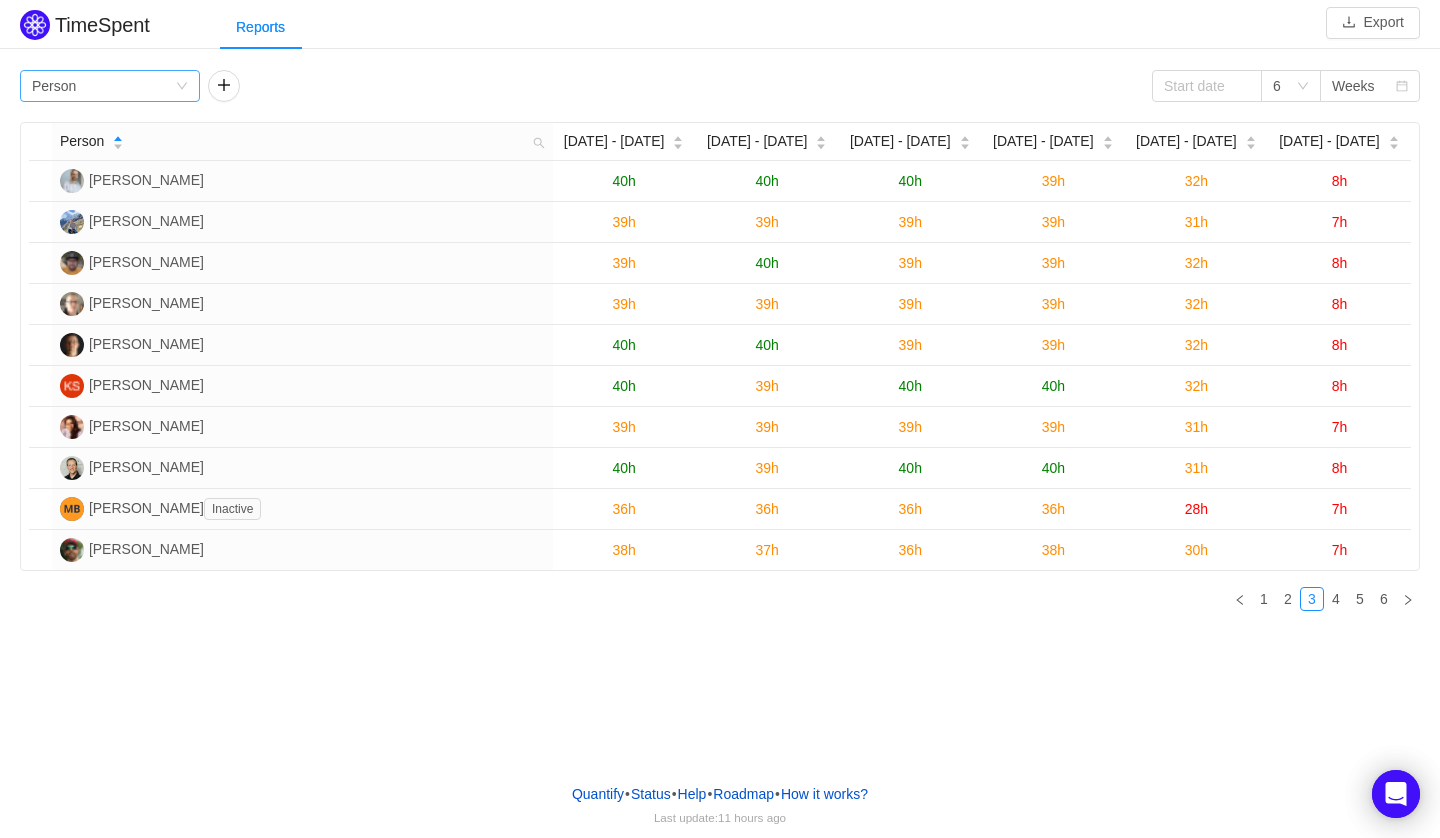 click on "Group by  Person" at bounding box center (103, 86) 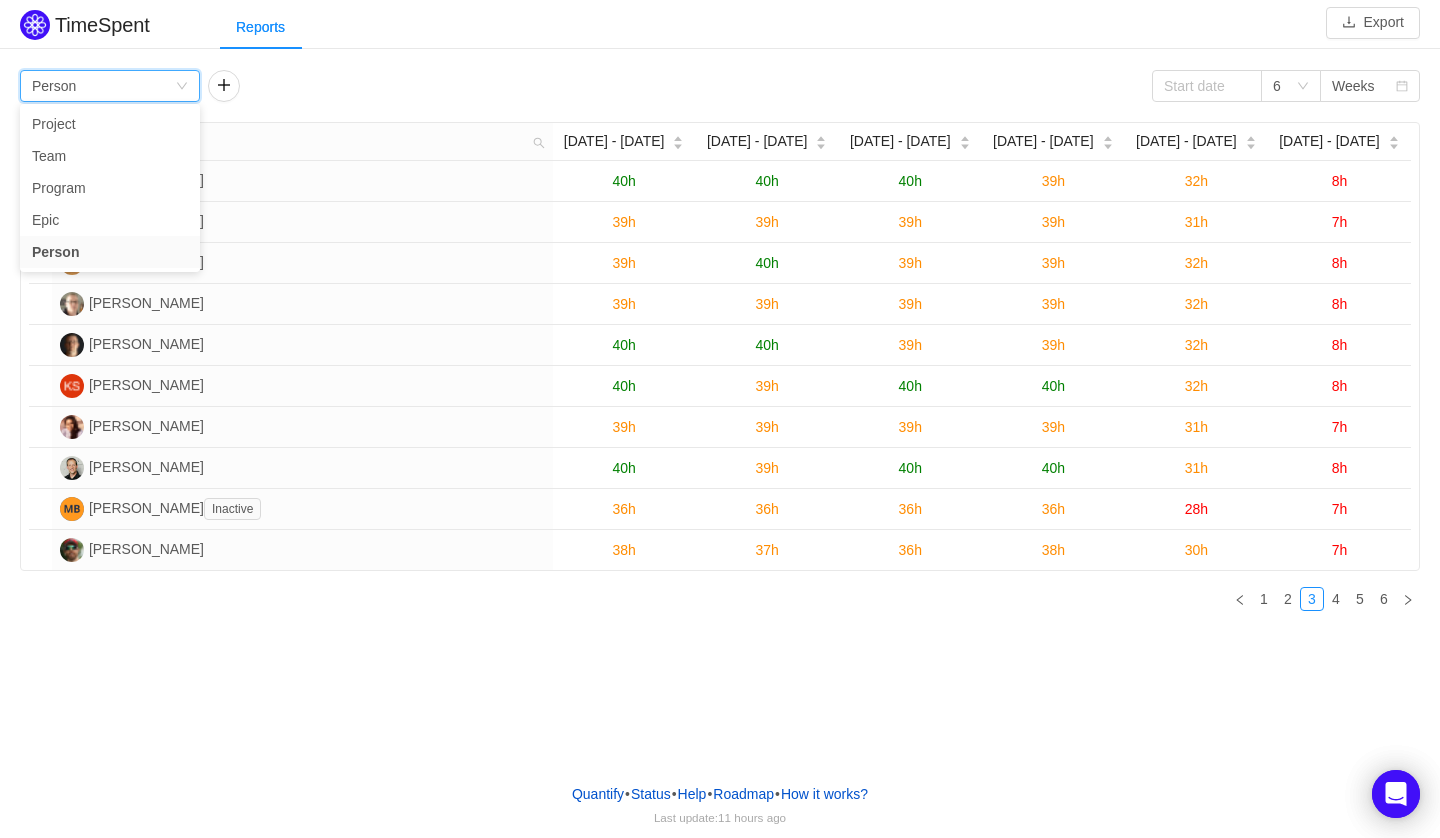 click on "Group by  Person   6   Weeks" at bounding box center [720, 86] 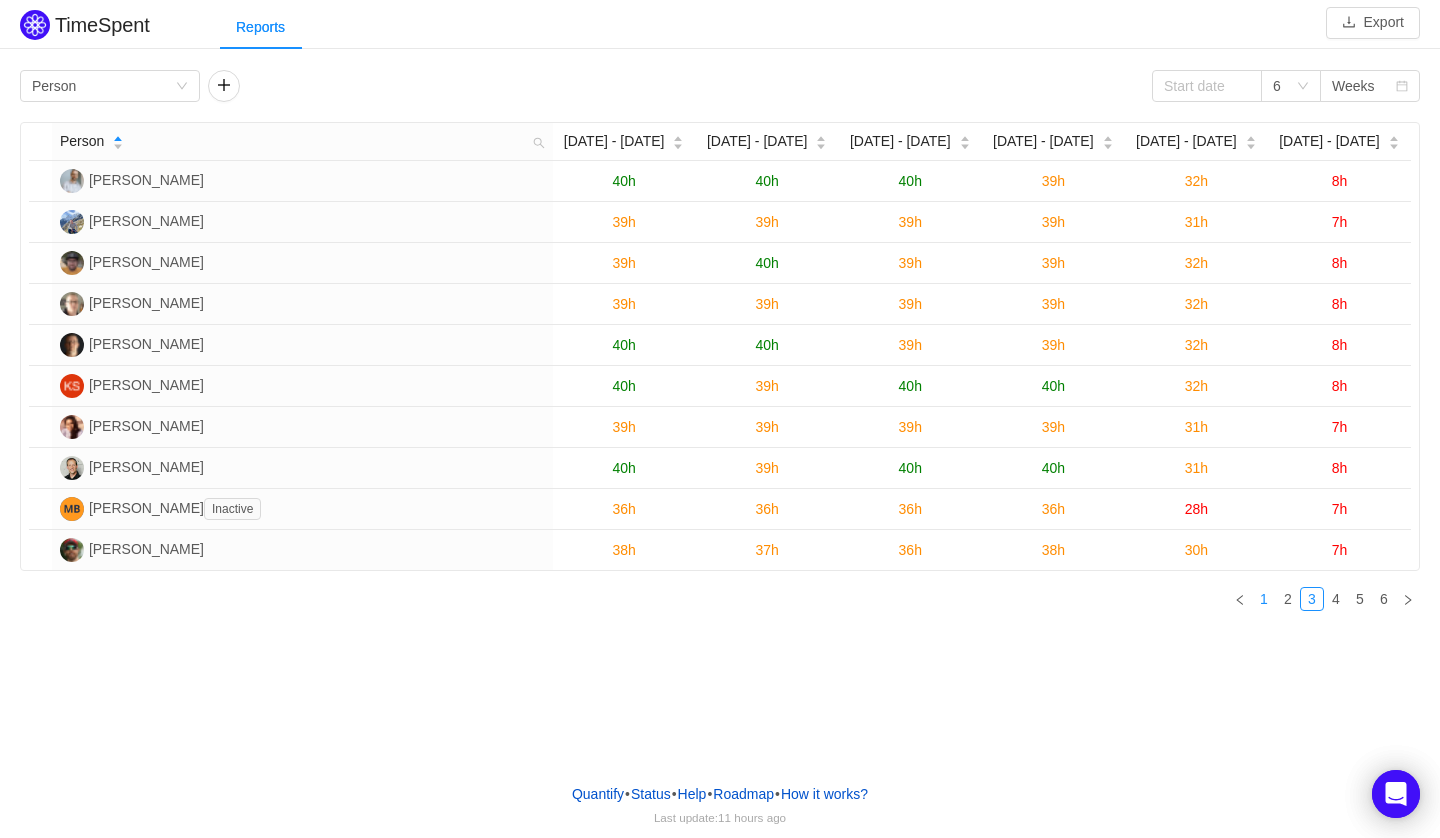 click on "1" at bounding box center [1264, 599] 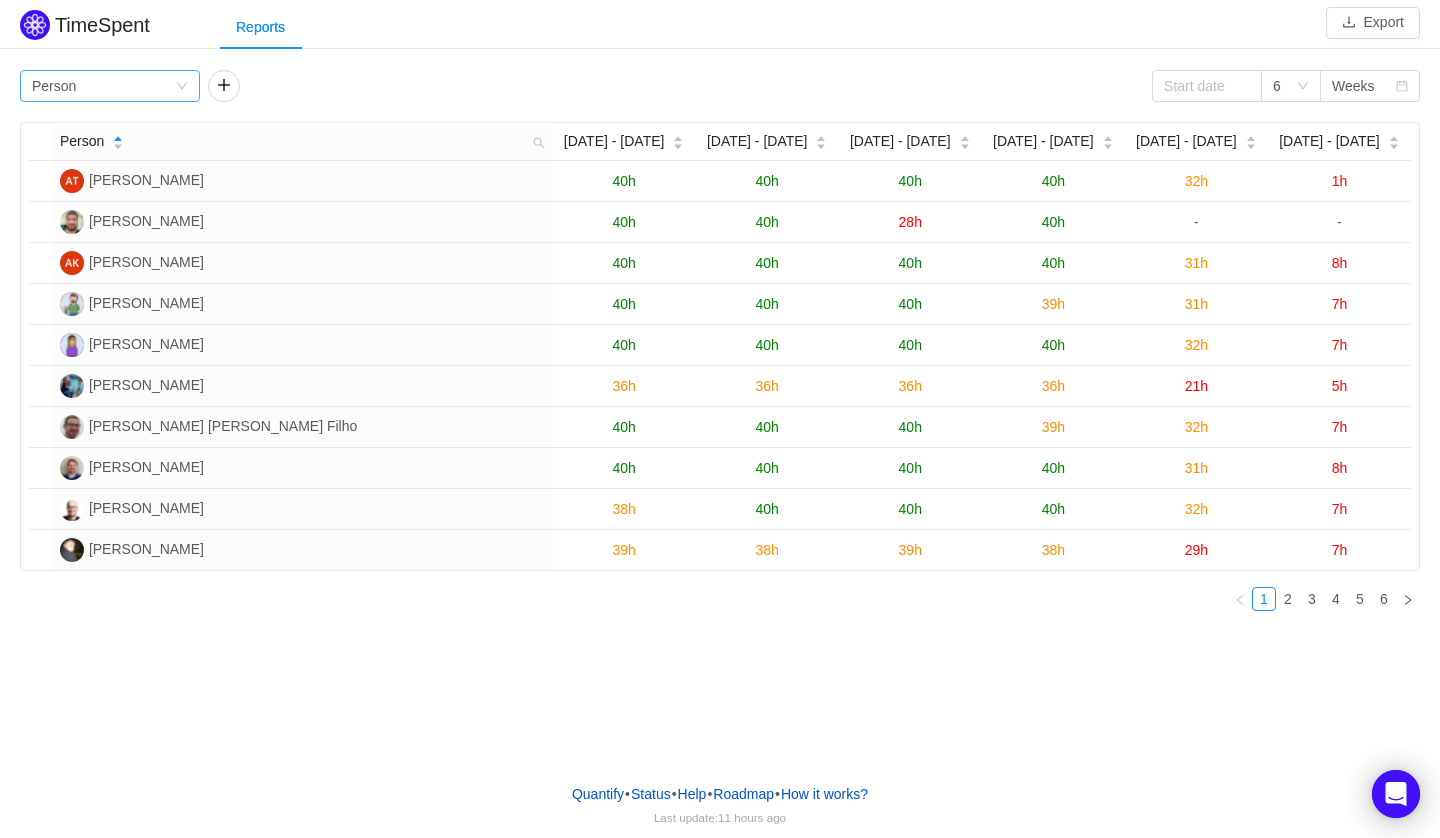 click on "Group by  Person" at bounding box center (103, 86) 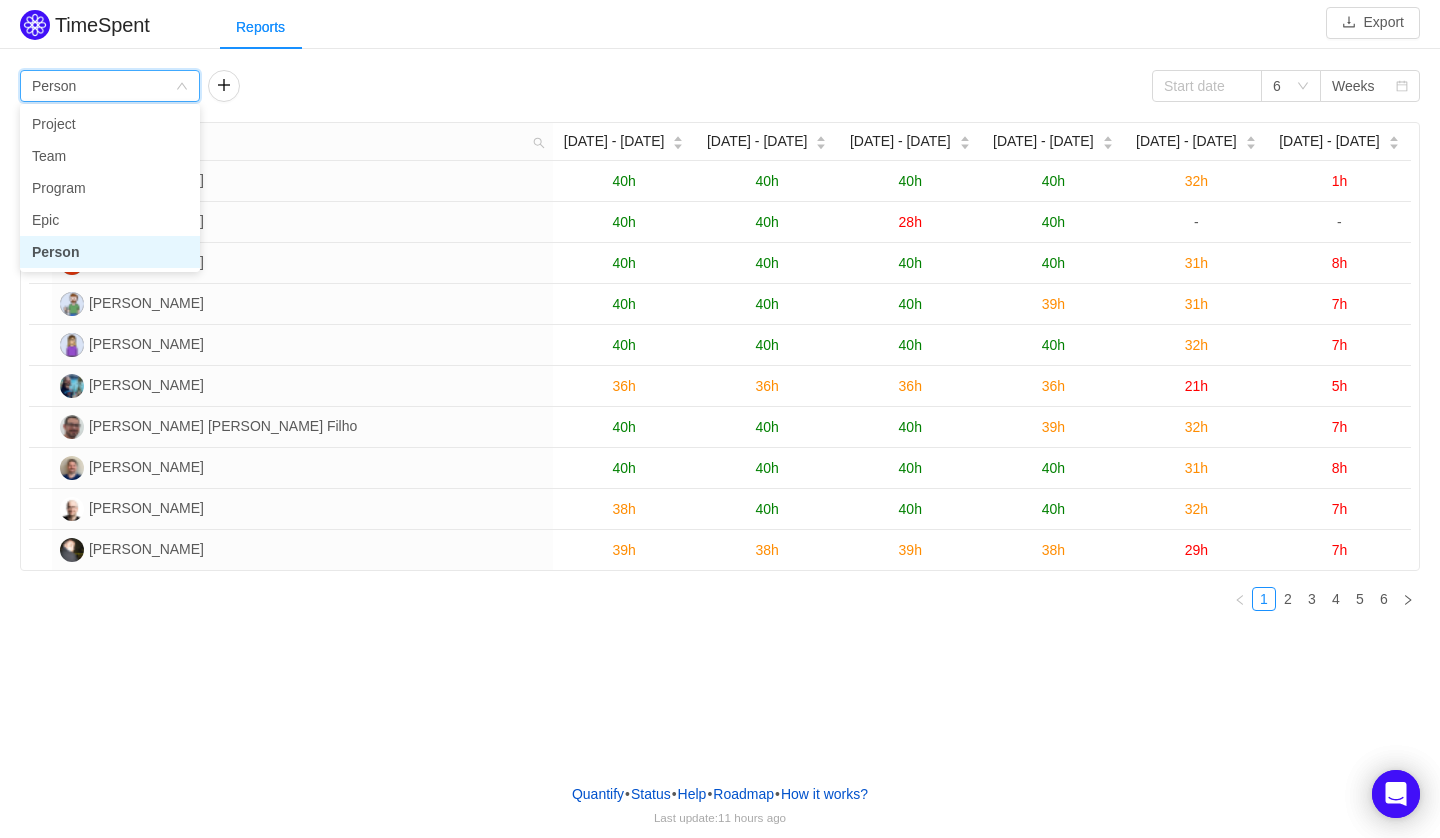 click on "Group by  Person   6   Weeks" at bounding box center [720, 86] 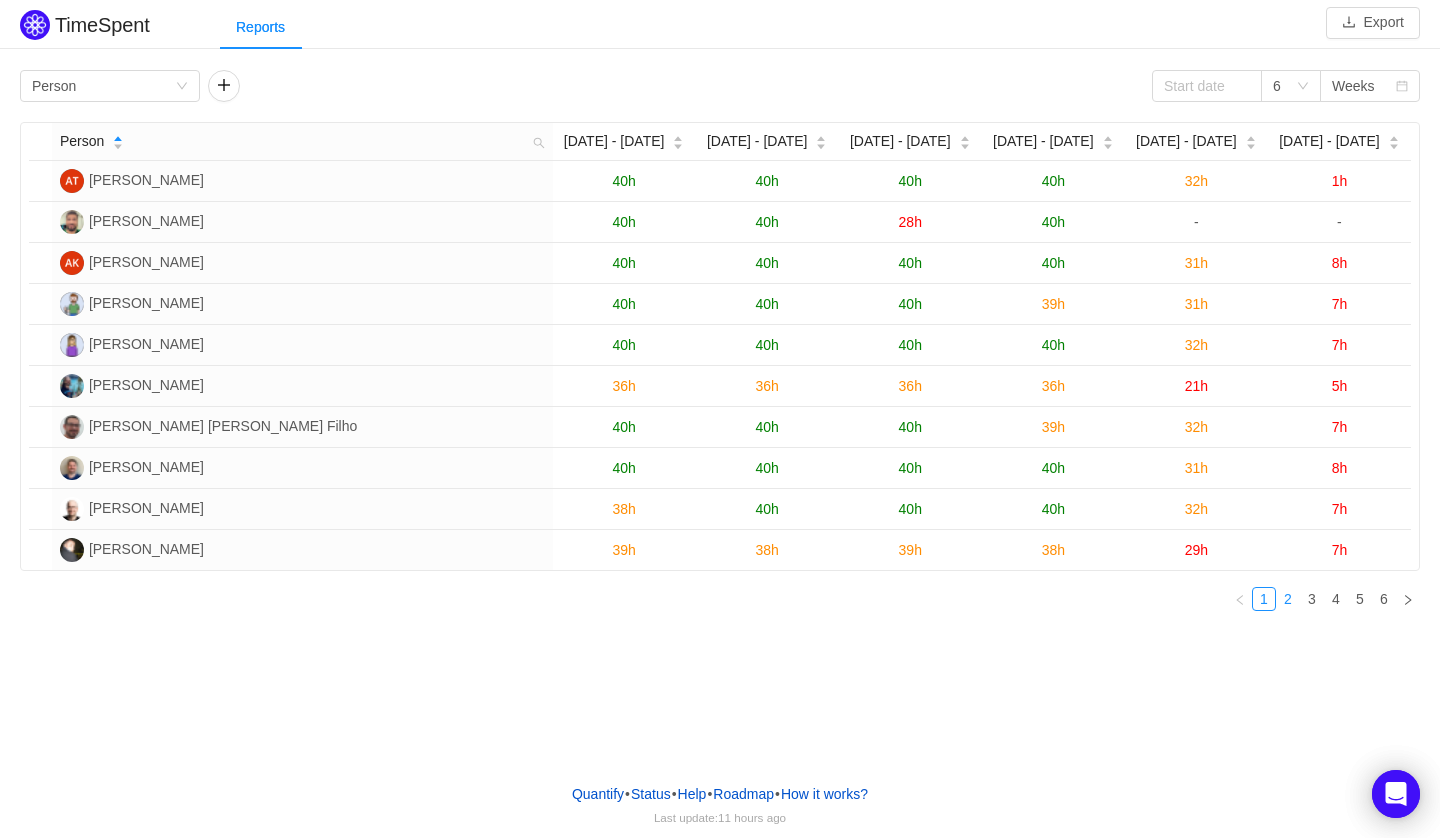 click on "2" at bounding box center [1288, 599] 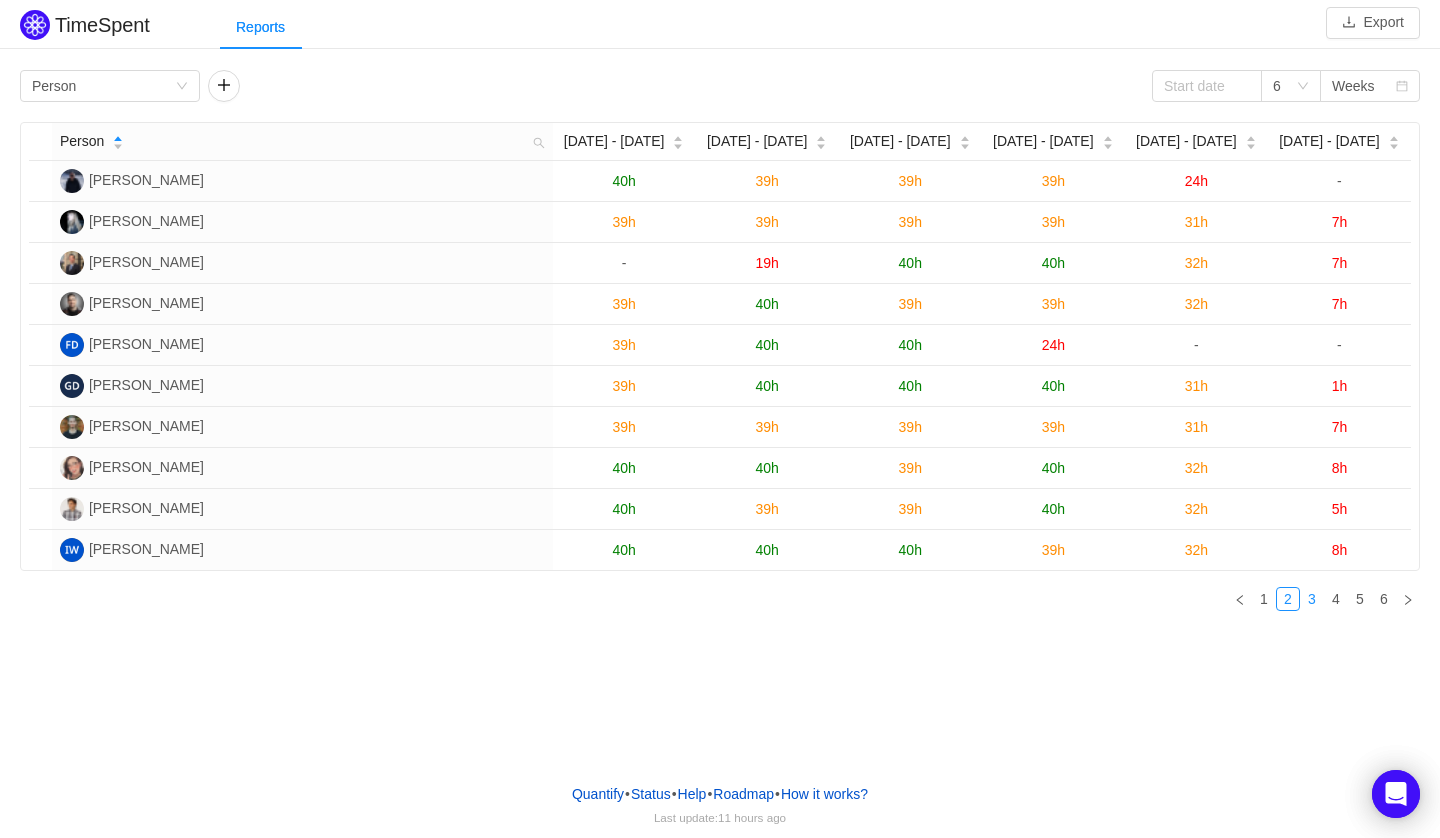 click on "3" at bounding box center [1312, 599] 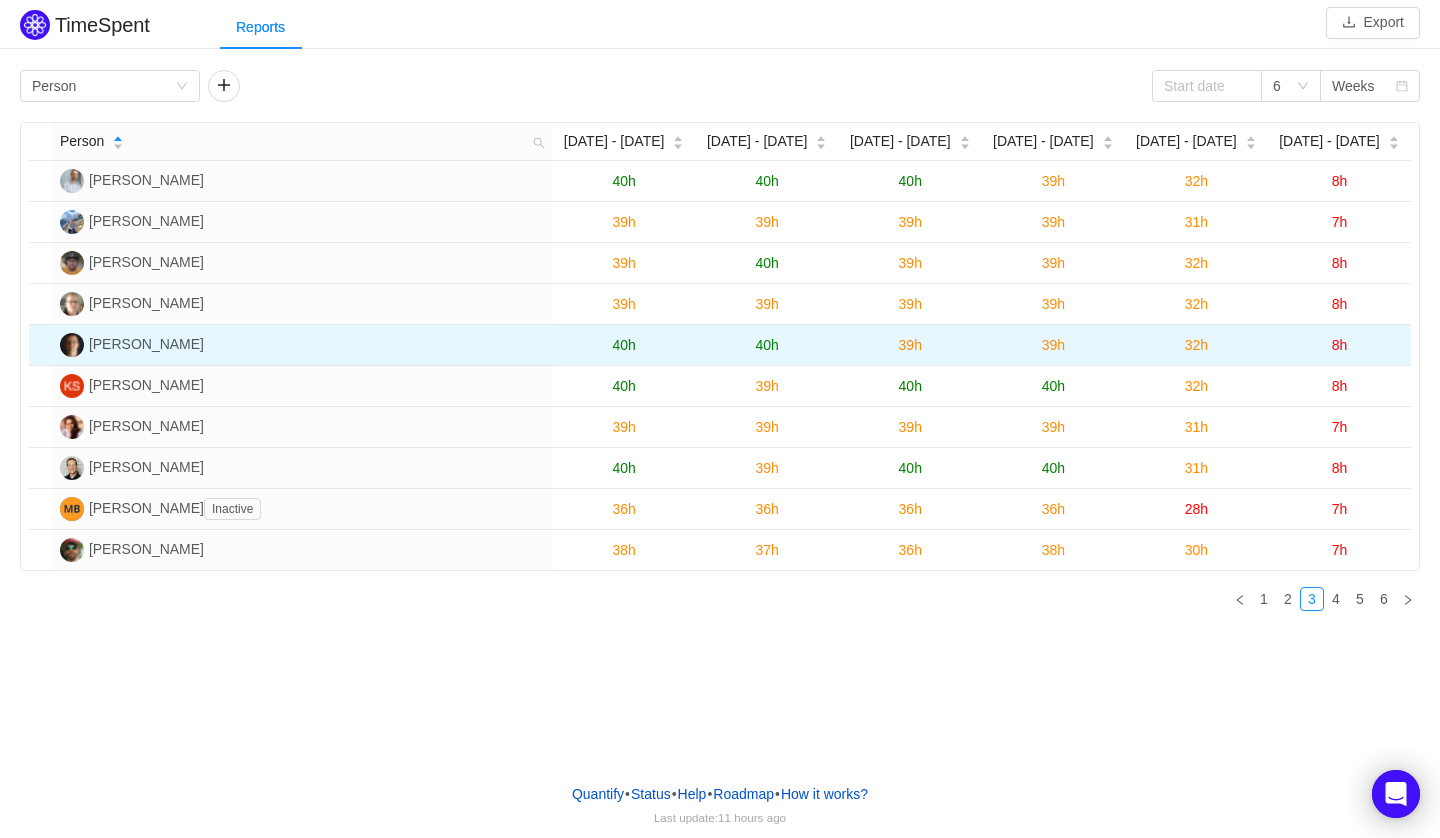 click on "8h" at bounding box center (1340, 345) 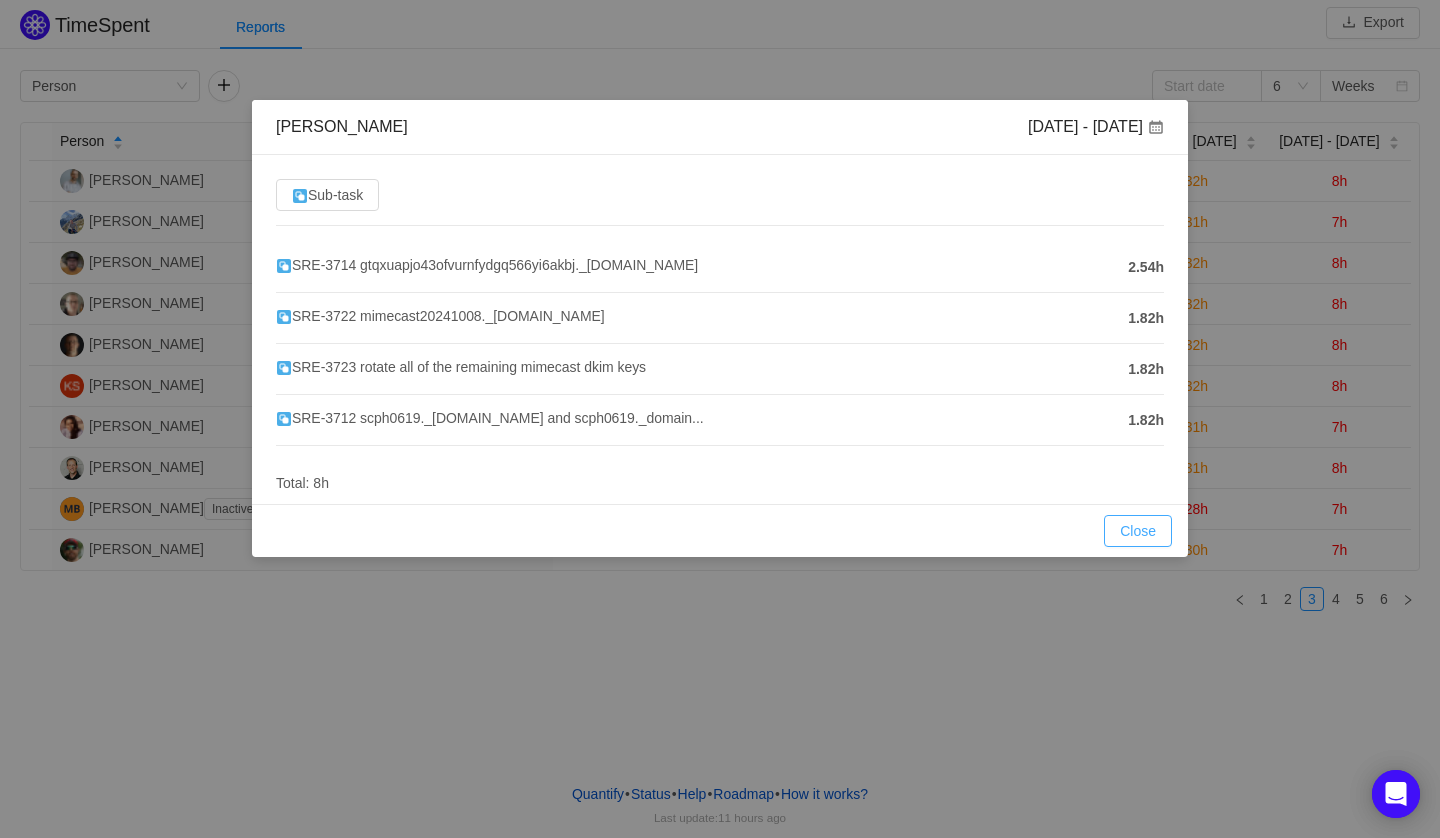 click on "Close" at bounding box center [1138, 531] 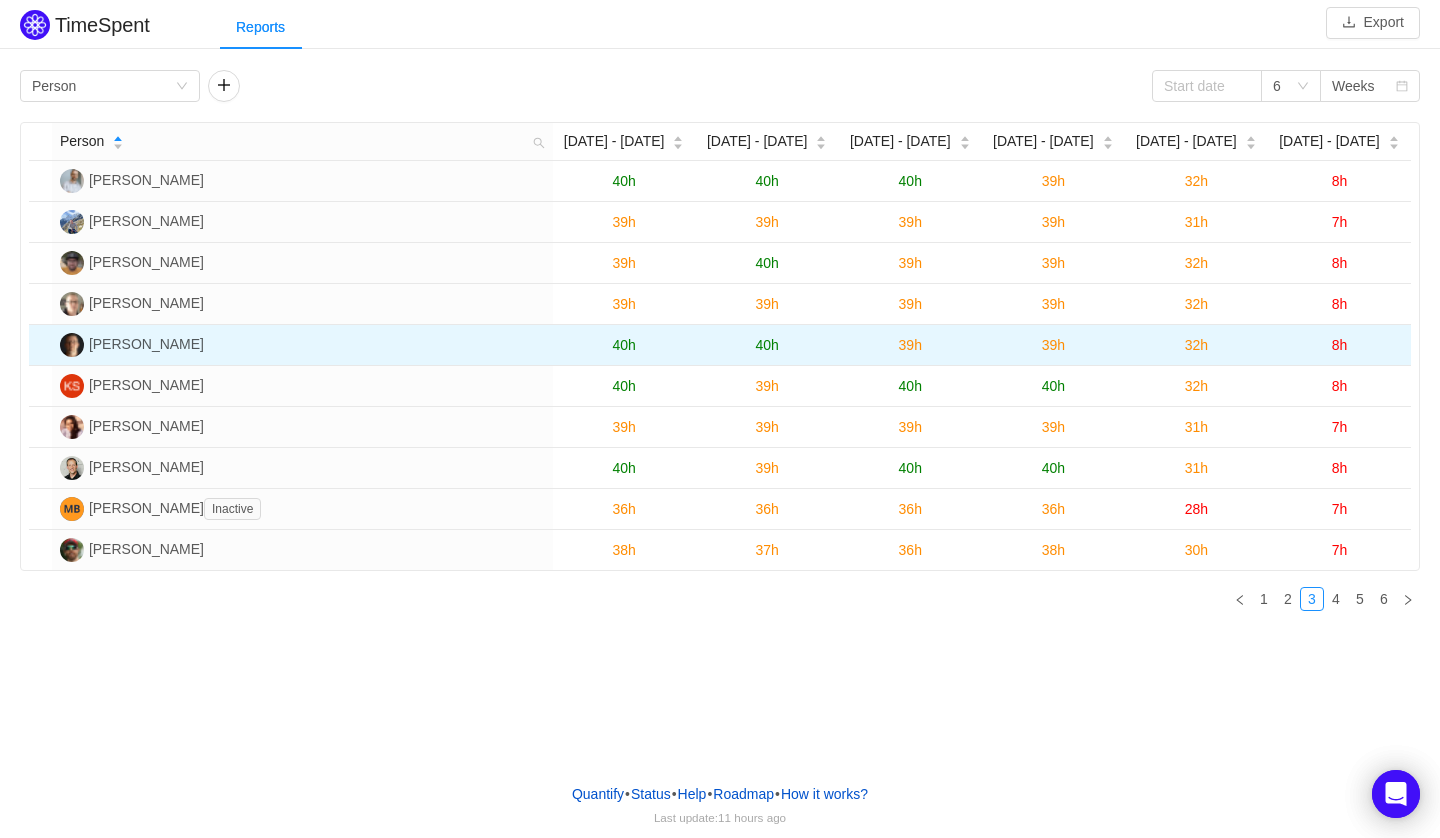 click on "[PERSON_NAME]" at bounding box center [302, 345] 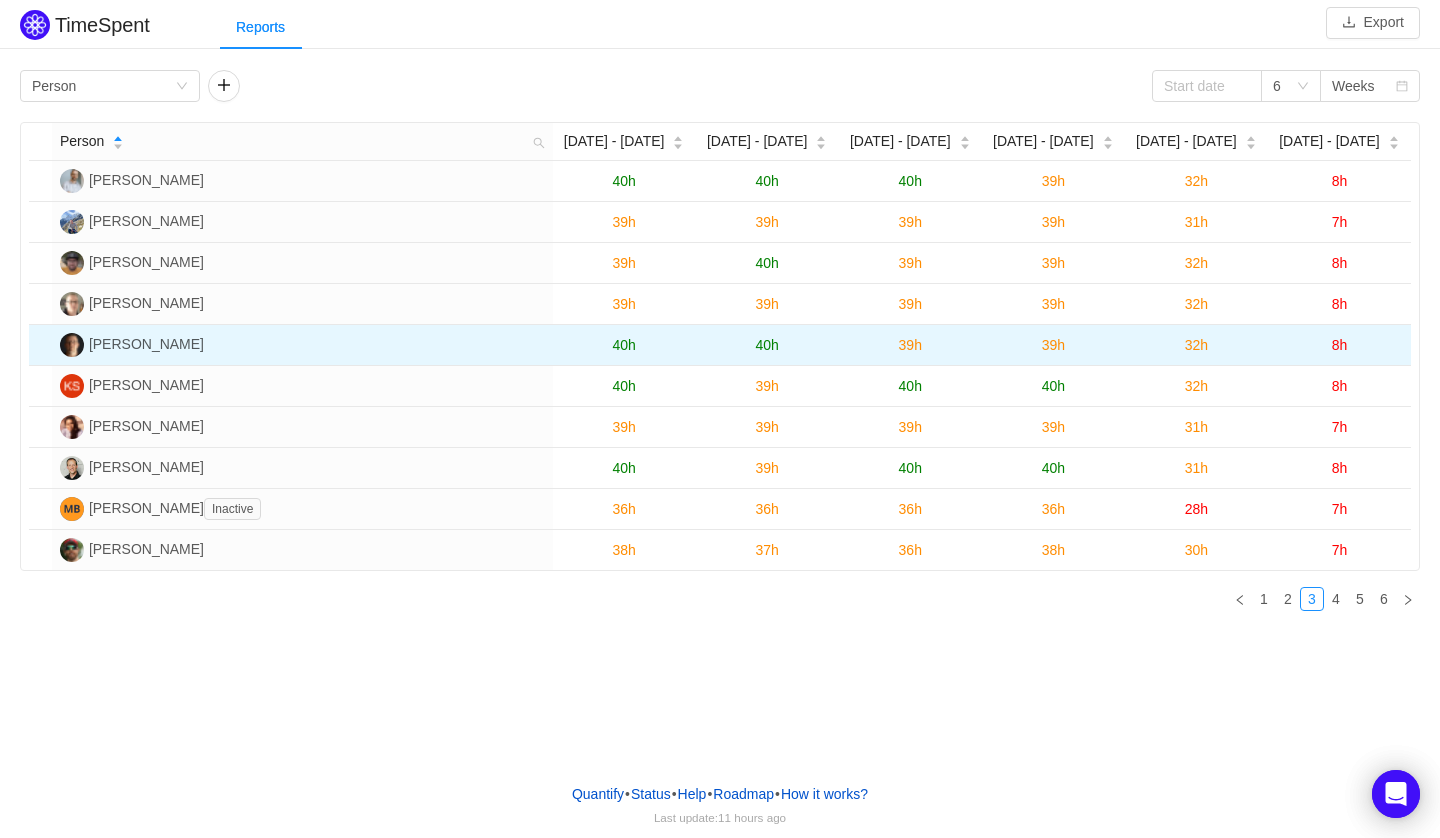 click on "40h" at bounding box center [623, 345] 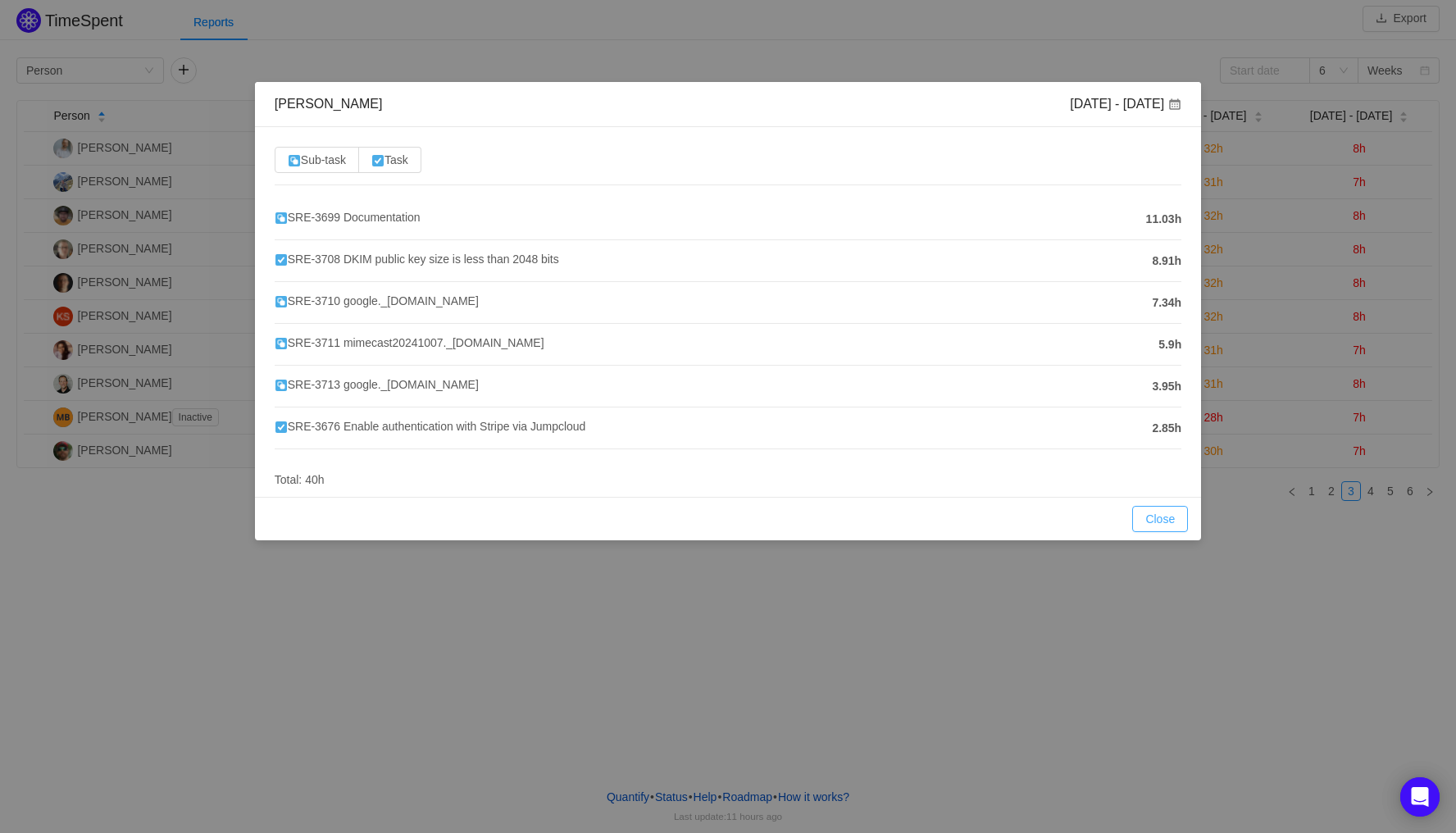 click on "Close" at bounding box center (1160, 519) 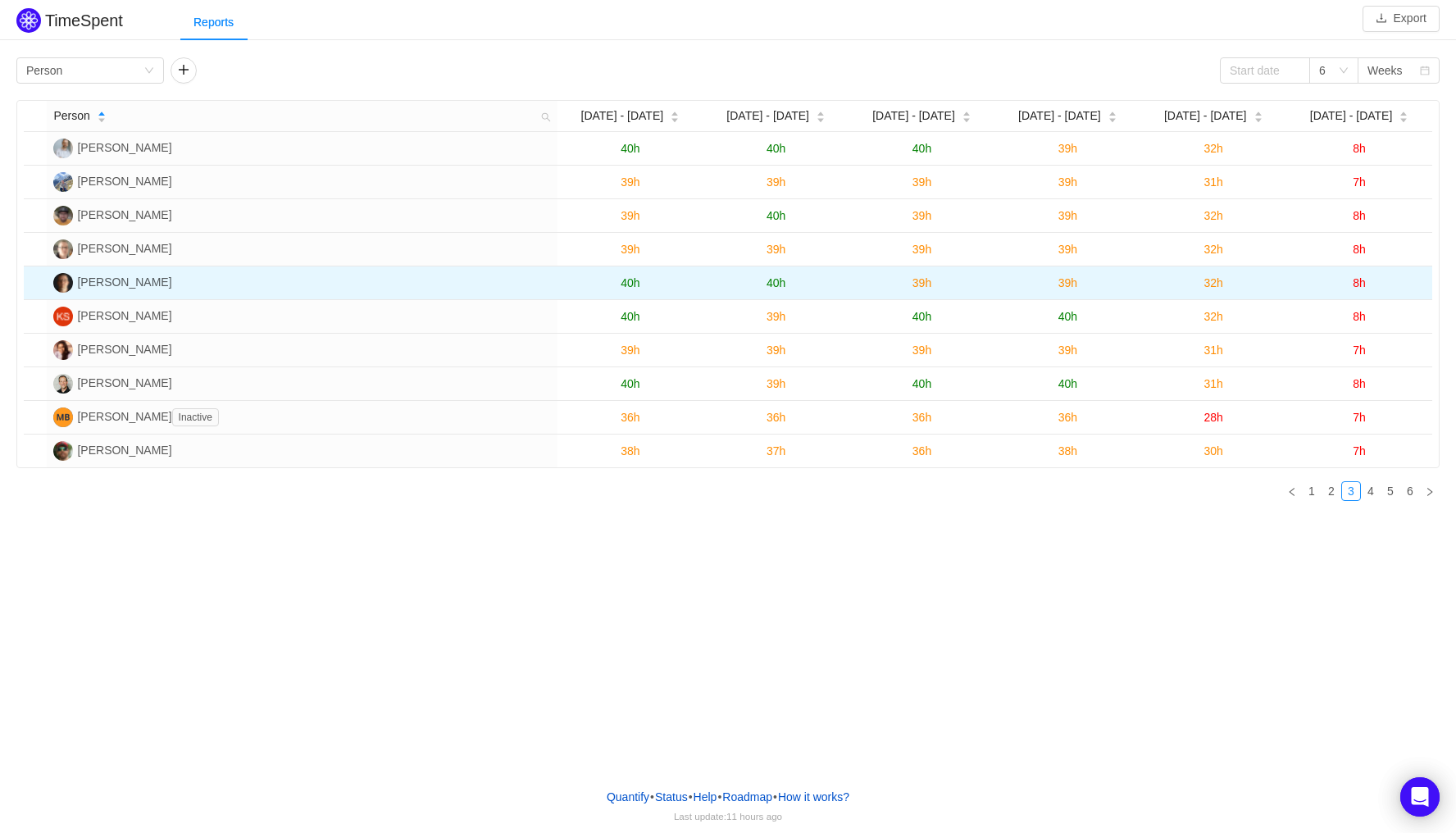 click on "40h" at bounding box center (630, 283) 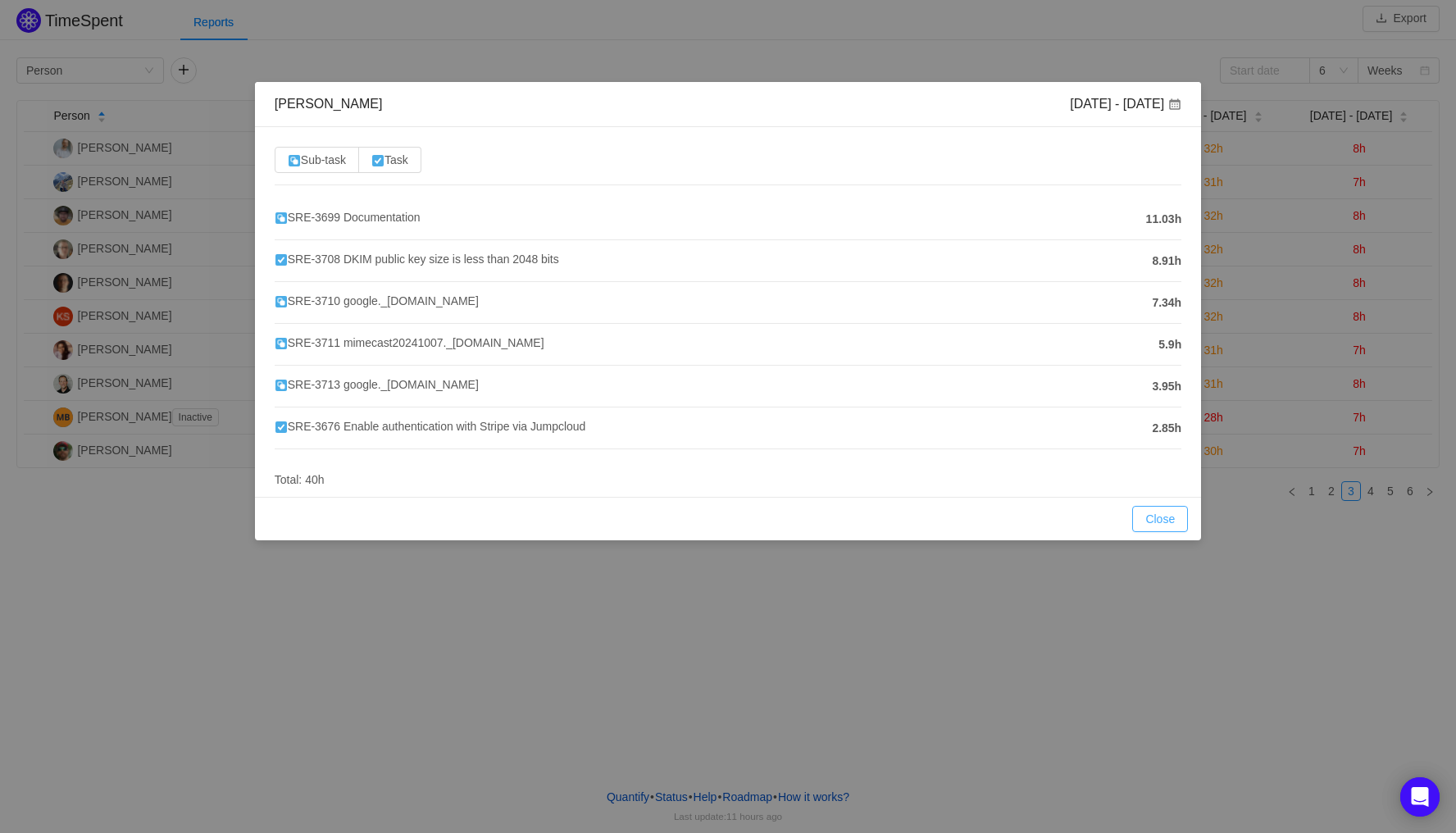 click on "Close" at bounding box center [1160, 519] 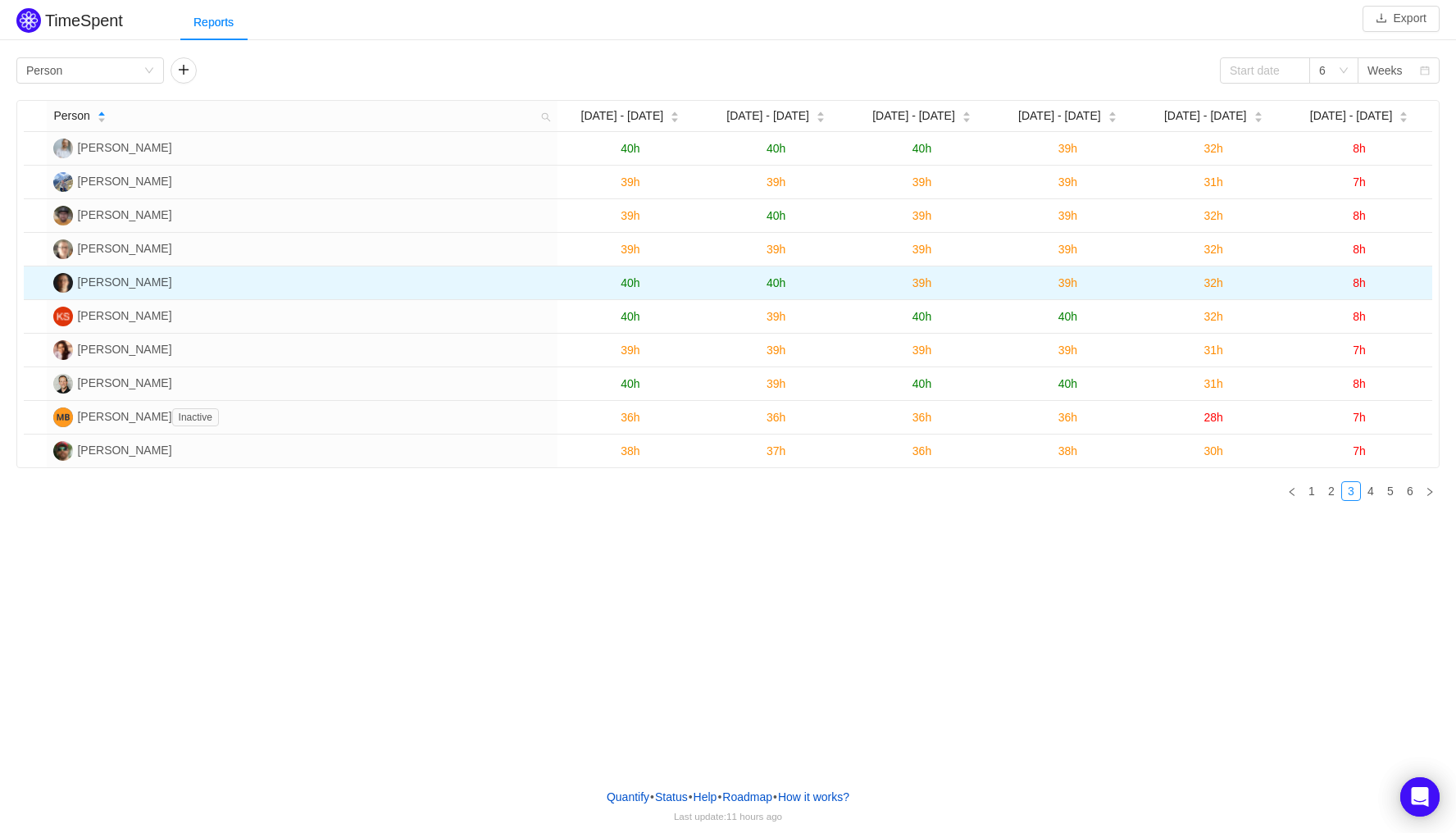 click on "40h" at bounding box center [776, 283] 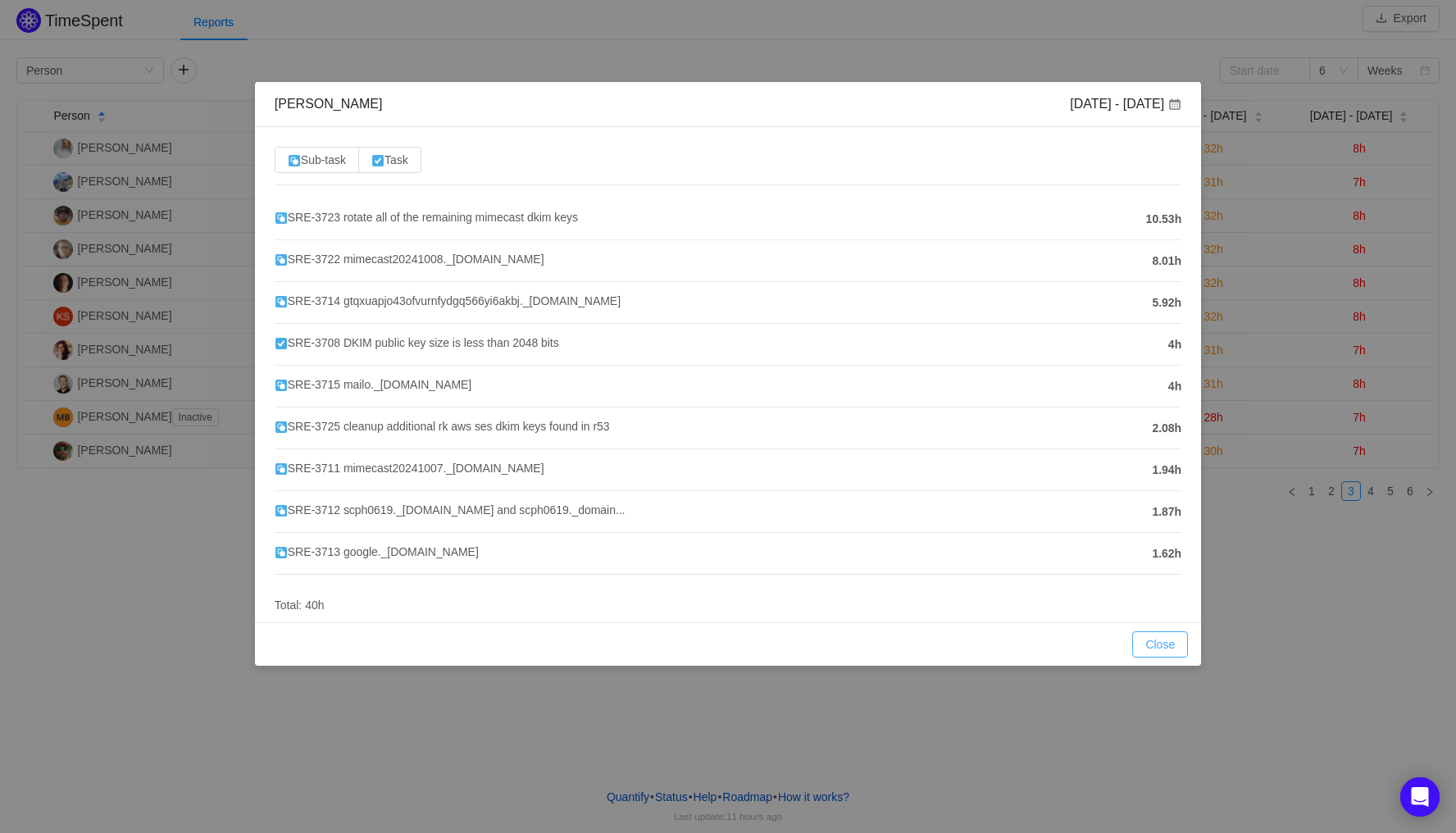 click on "Close" at bounding box center (1160, 644) 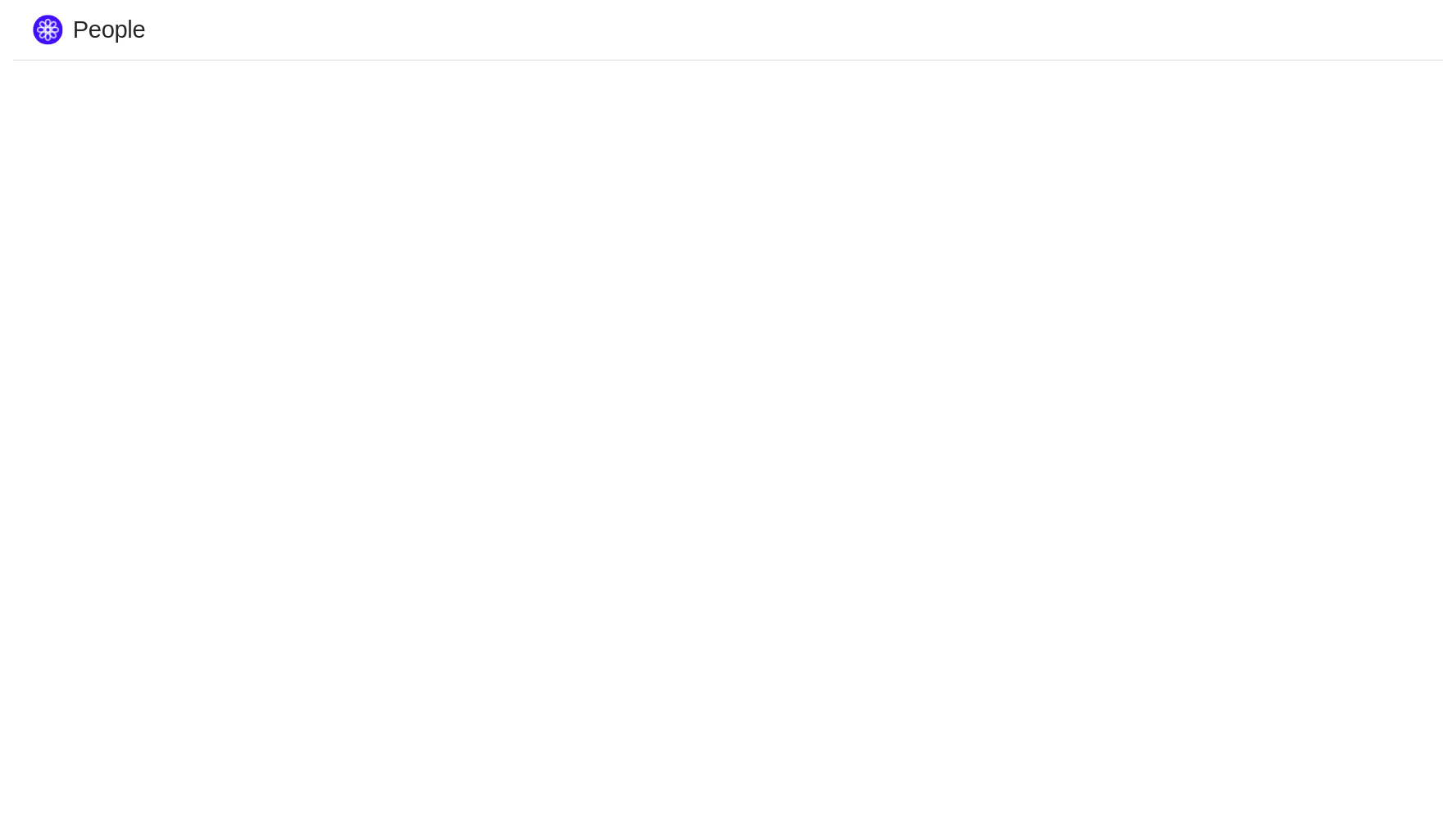 scroll, scrollTop: 0, scrollLeft: 0, axis: both 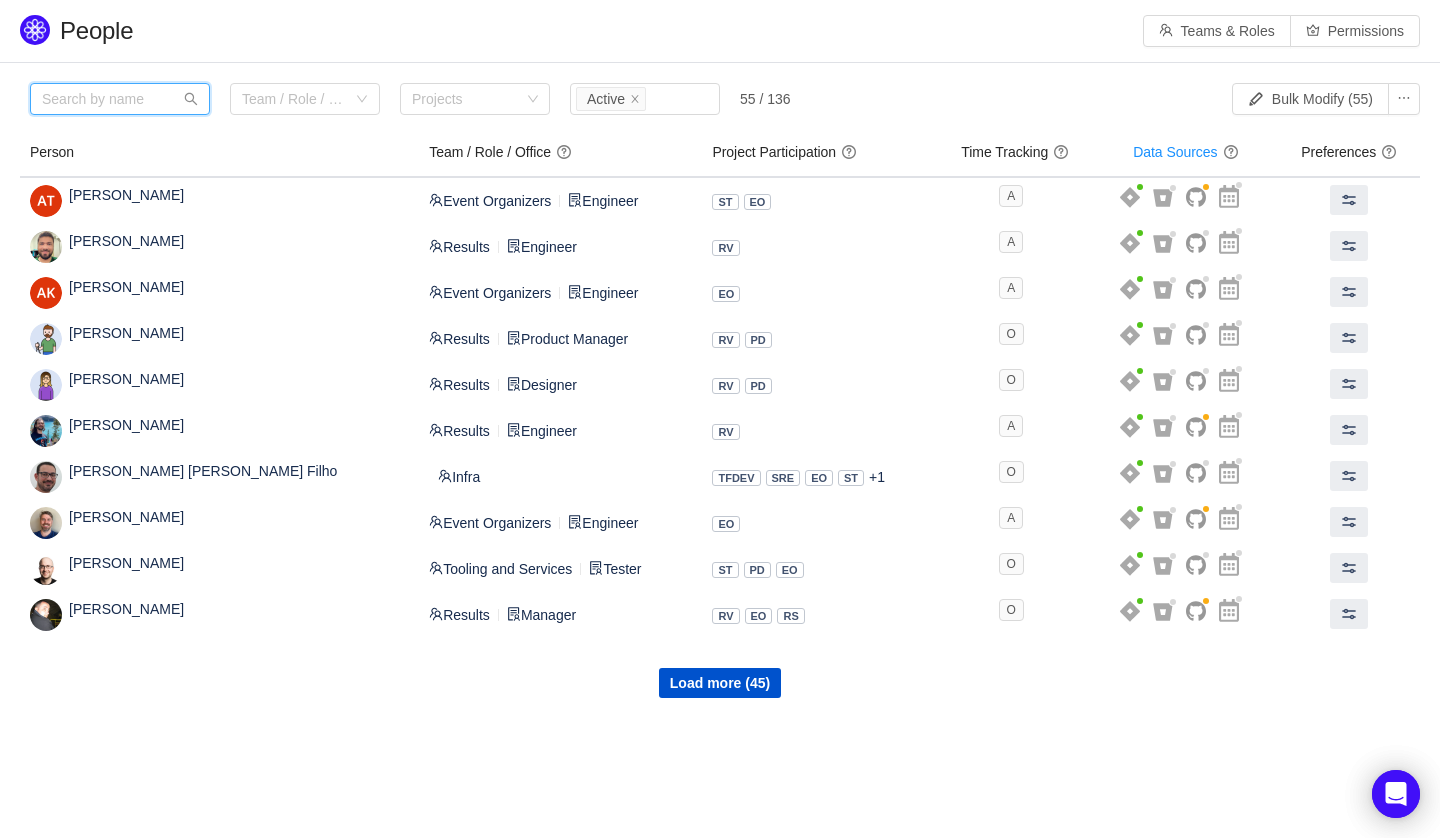 click at bounding box center (120, 99) 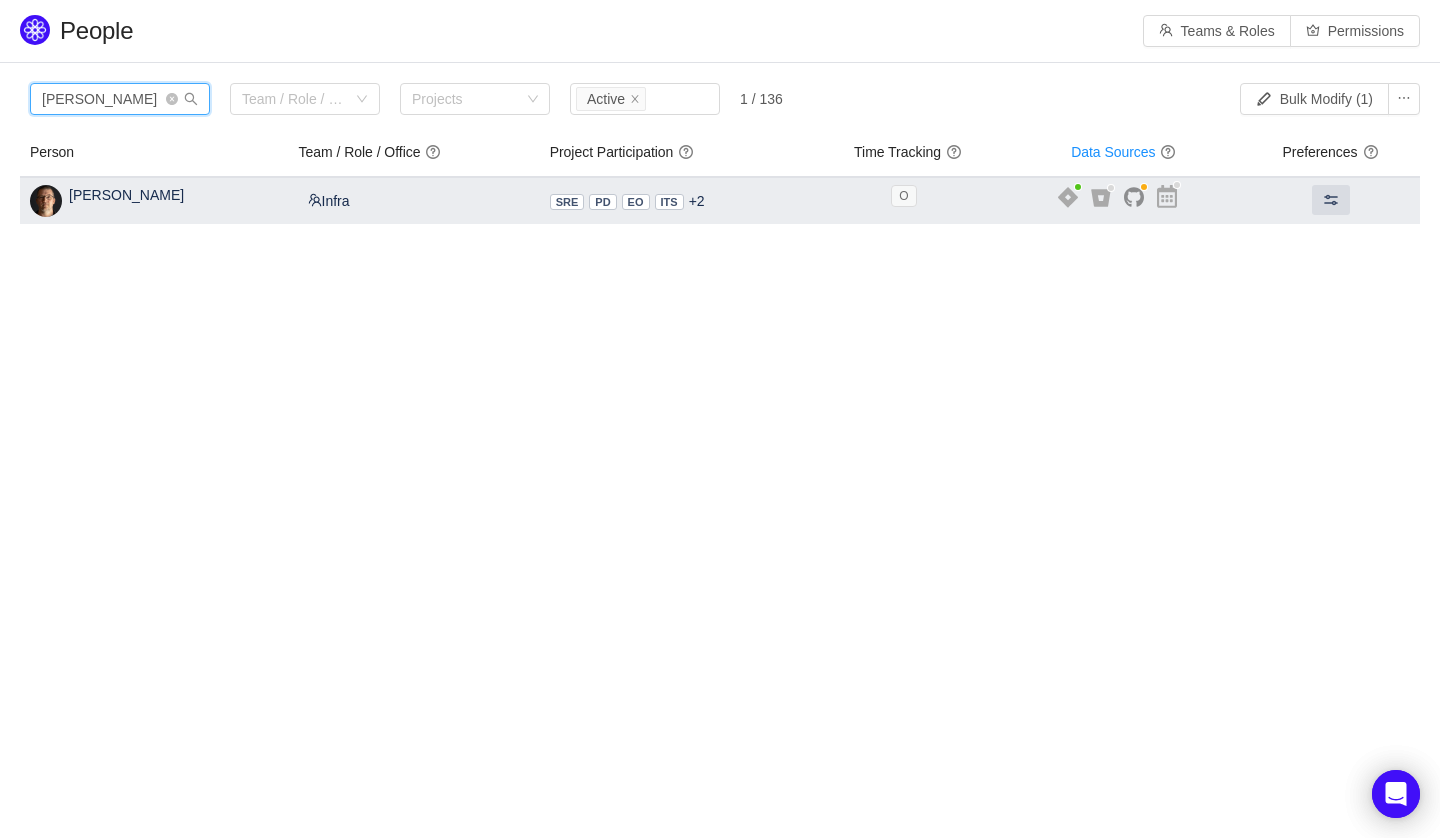 type on "[PERSON_NAME]" 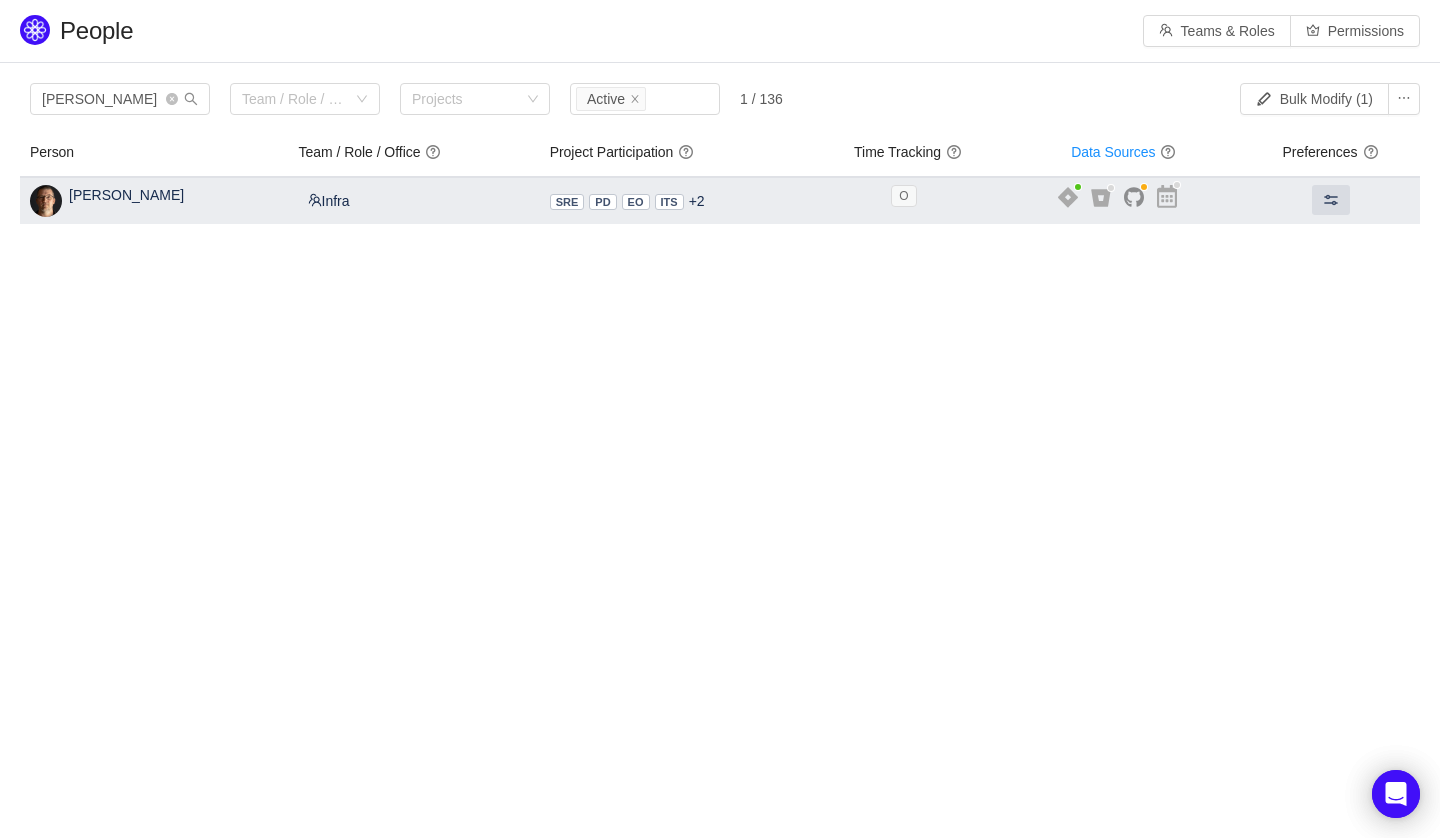 click on "O" at bounding box center [903, 196] 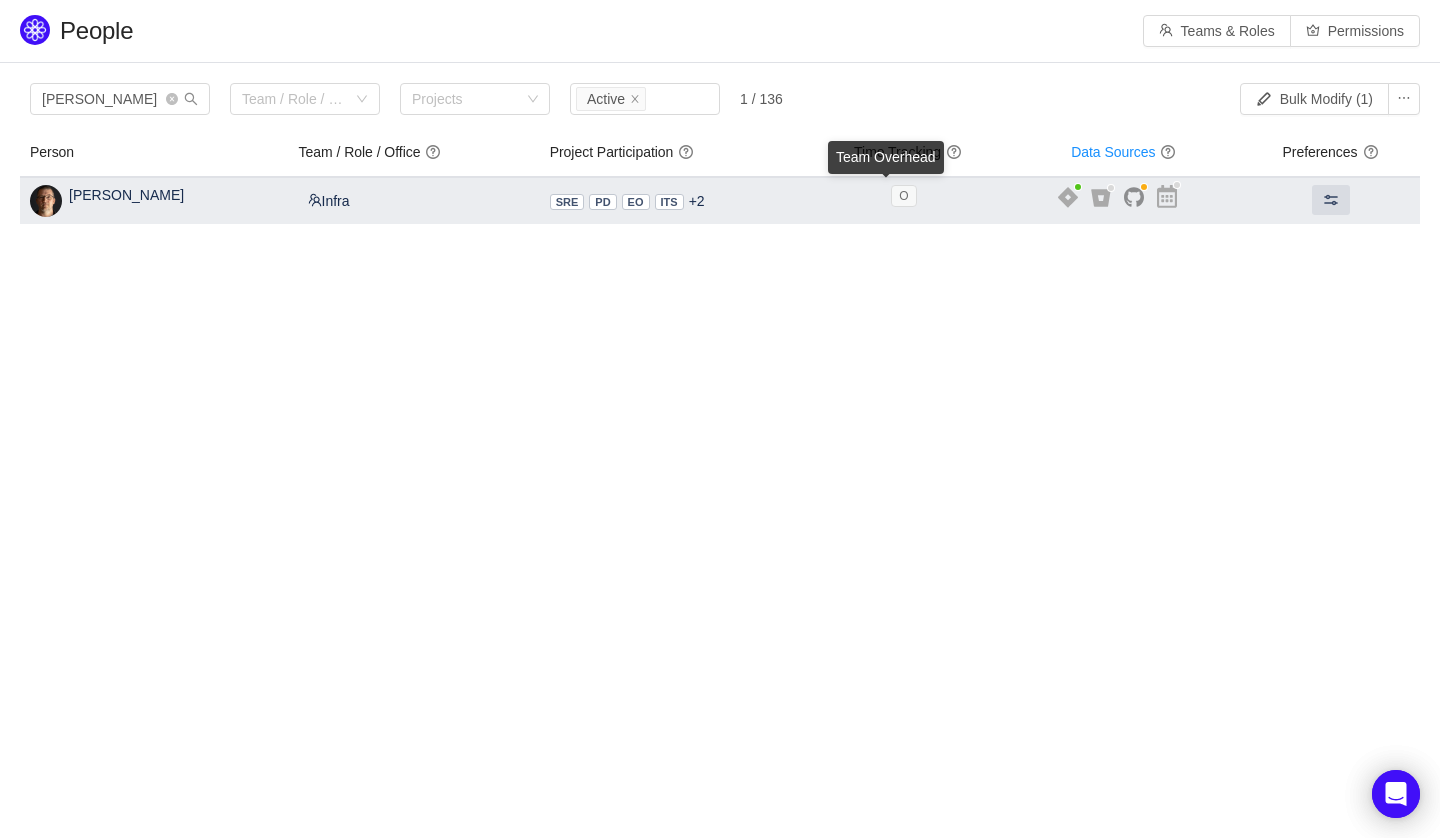 click on "O" at bounding box center [903, 196] 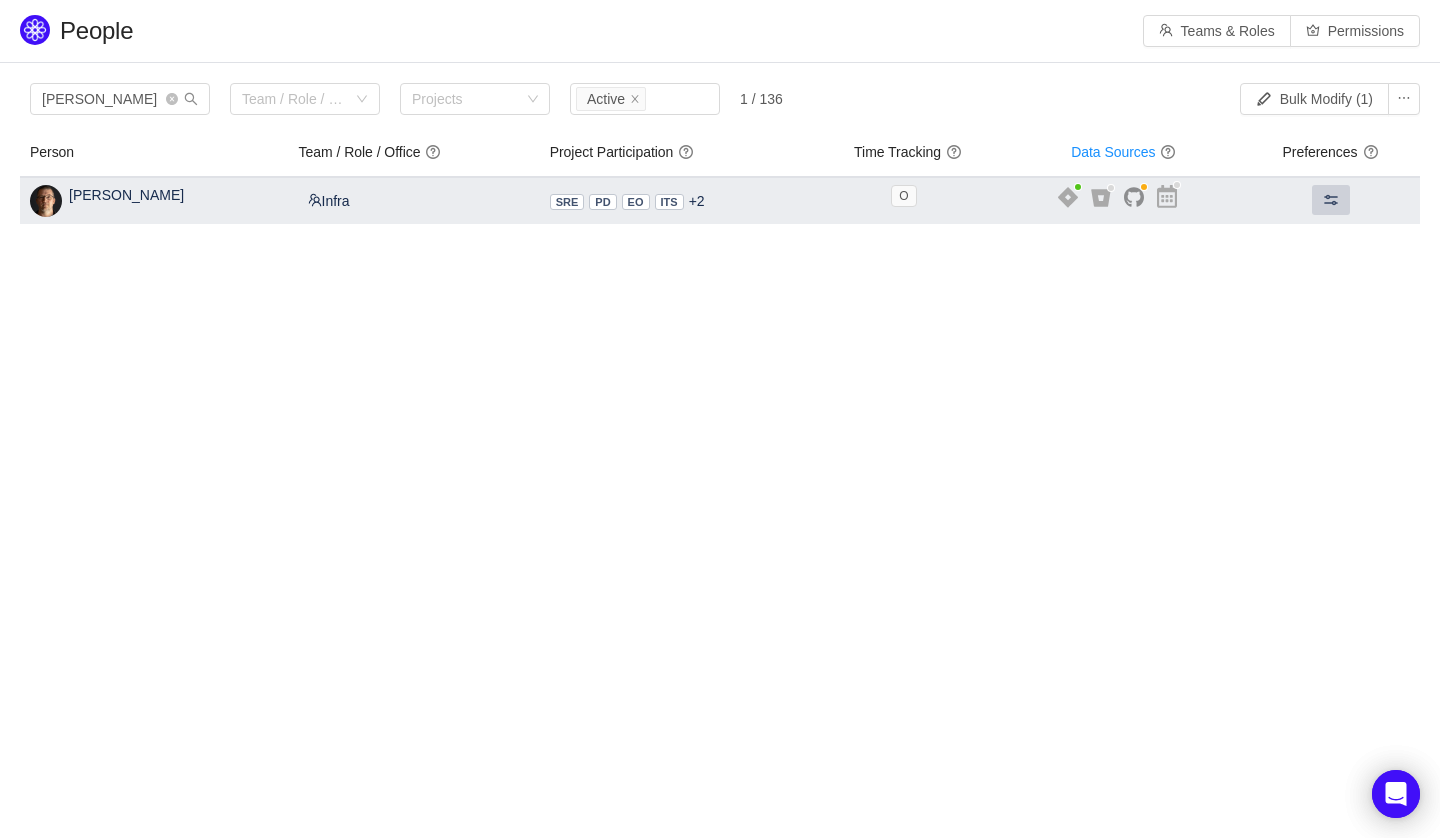 click at bounding box center (1331, 200) 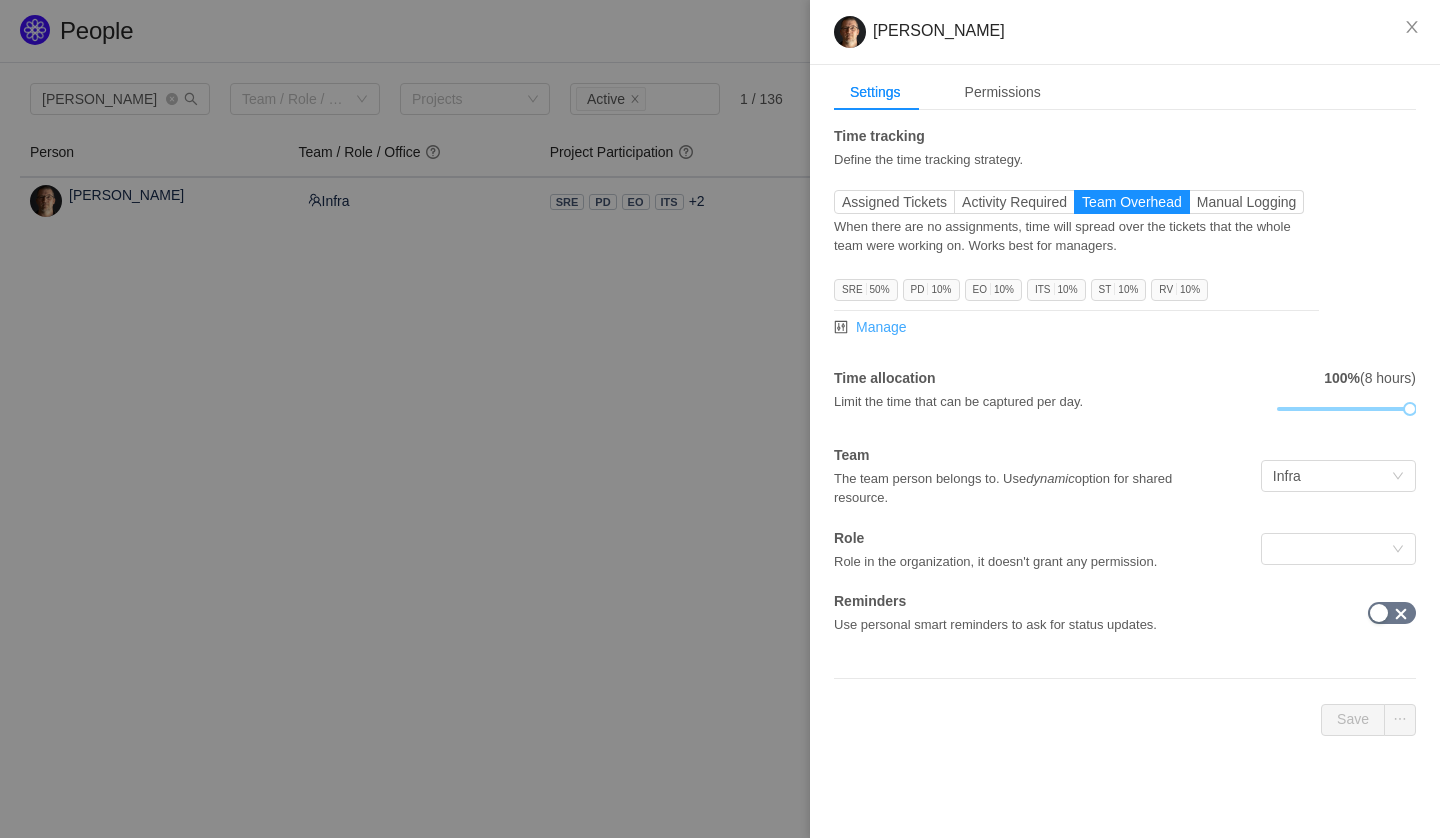 click on "Manage" at bounding box center (881, 327) 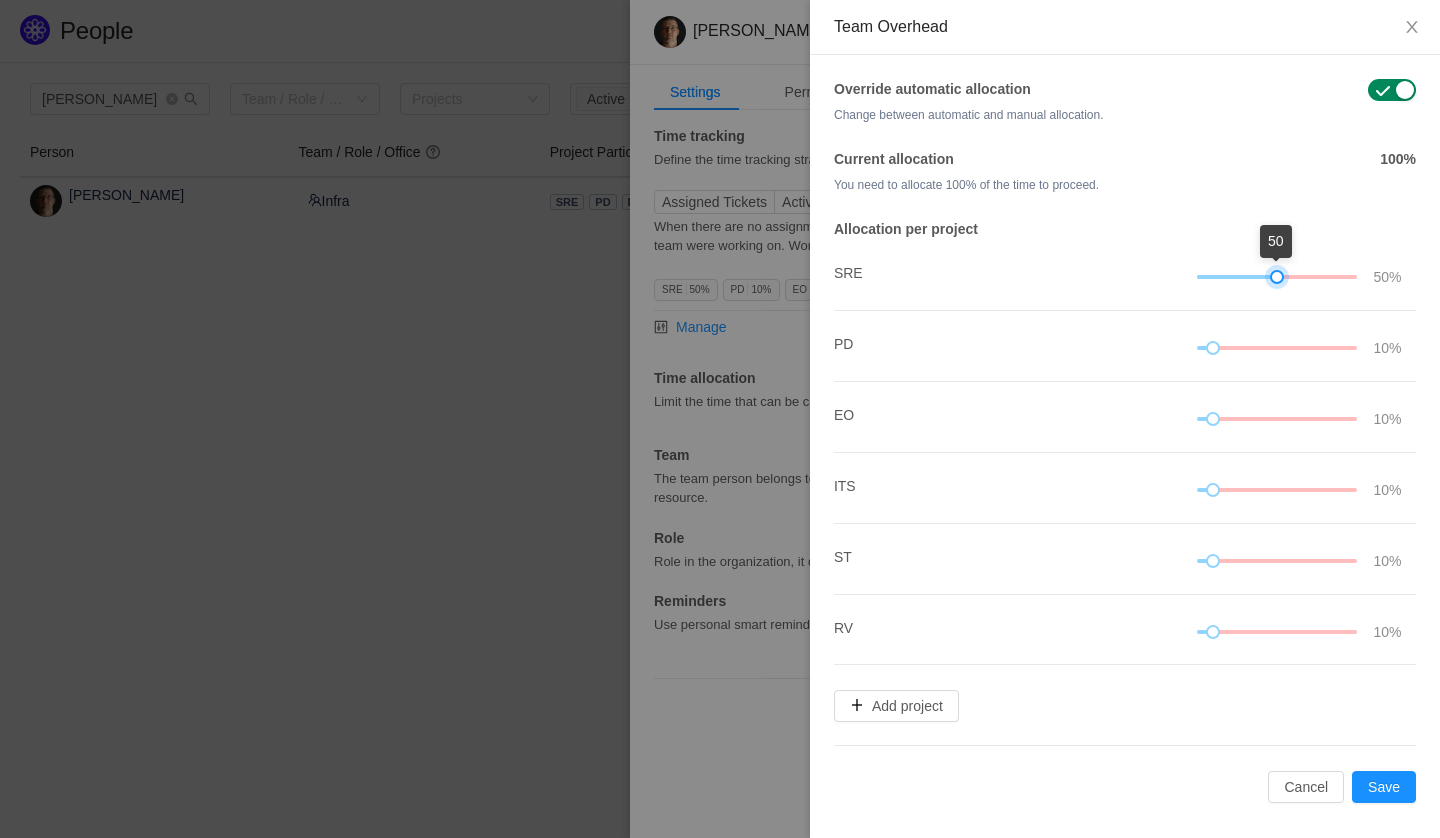 click at bounding box center [1277, 277] 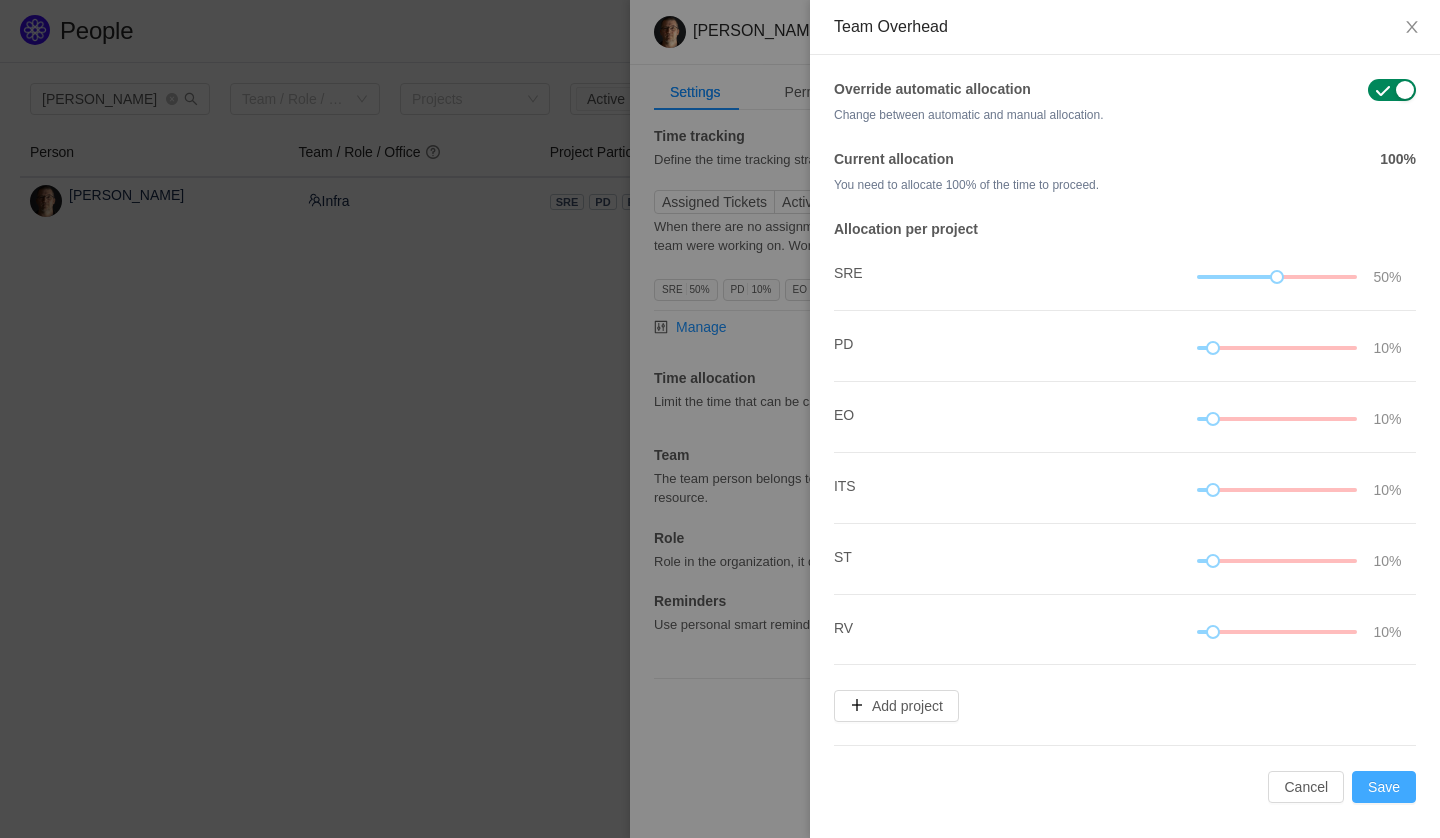 click on "Save" at bounding box center (1384, 787) 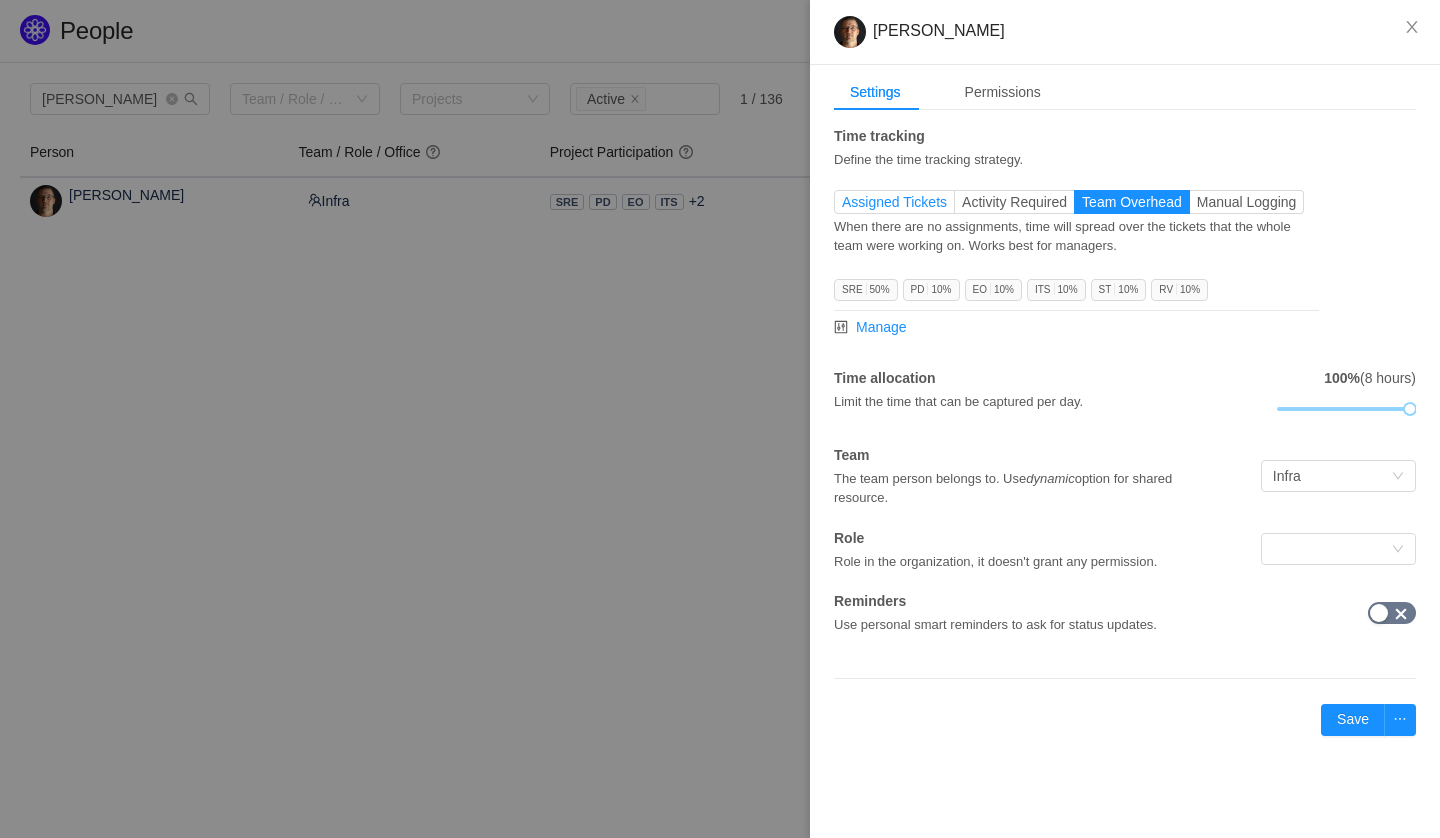 click on "Assigned Tickets" at bounding box center (894, 202) 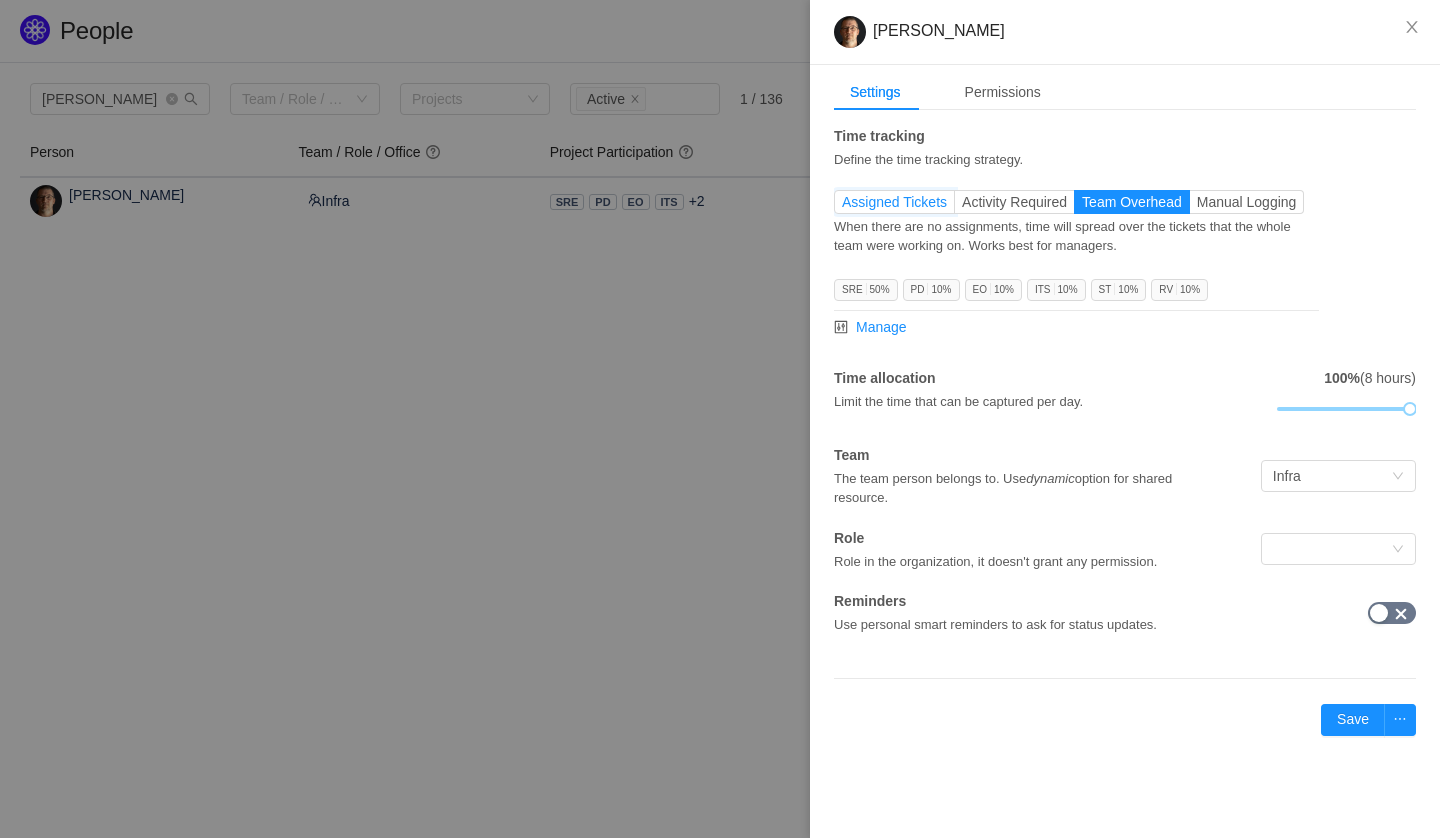 click on "Assigned Tickets" at bounding box center (842, 207) 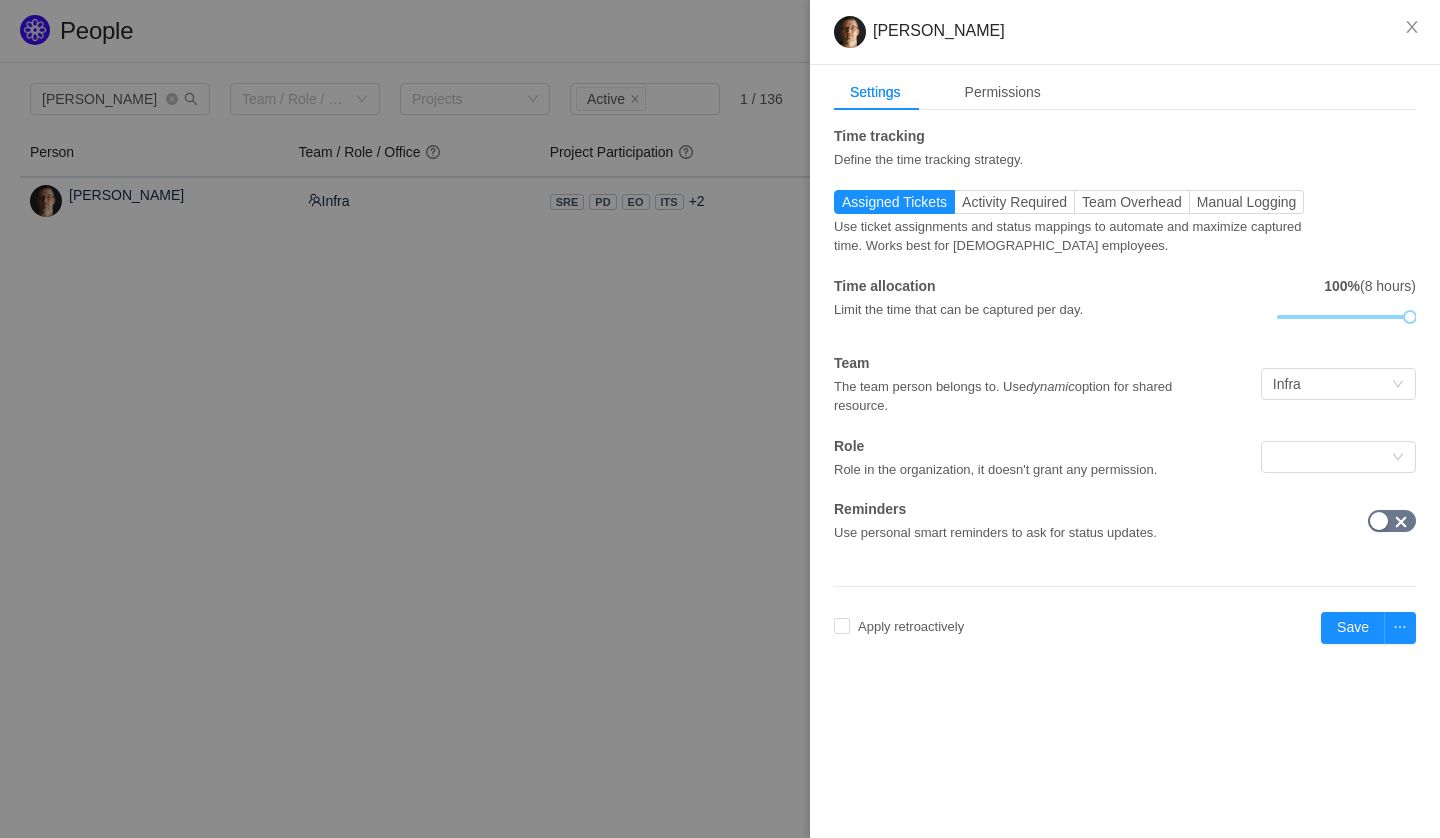 click on "Time tracking  Define the time tracking strategy.   Assigned Tickets   Activity Required   Team Overhead   Manual Logging   Use ticket assignments and status mappings to automate and maximize captured time. Works best for [DEMOGRAPHIC_DATA] employees.   User activity is required on top of ticket assignments for moderate time capturing. Works best for partially involved employees.   When there are no assignments, time will spread over the tickets that the whole team were working on. Works best for managers.   Capture only manually logged time. Works best for contractors.   SRE   50%   PD   10%   EO   10%   ITS   10%   ST   10%   RV   10%   Manage  Time allocation  Limit the time that can be captured per day.  100%  (8 hours)  Team  The team person belongs to. Use  dynamic  option for shared resource.   Infra    Role  Role in the organization, it doesn't grant any permission.    Reminders  Use personal smart reminders to ask for status updates." at bounding box center [1125, 334] 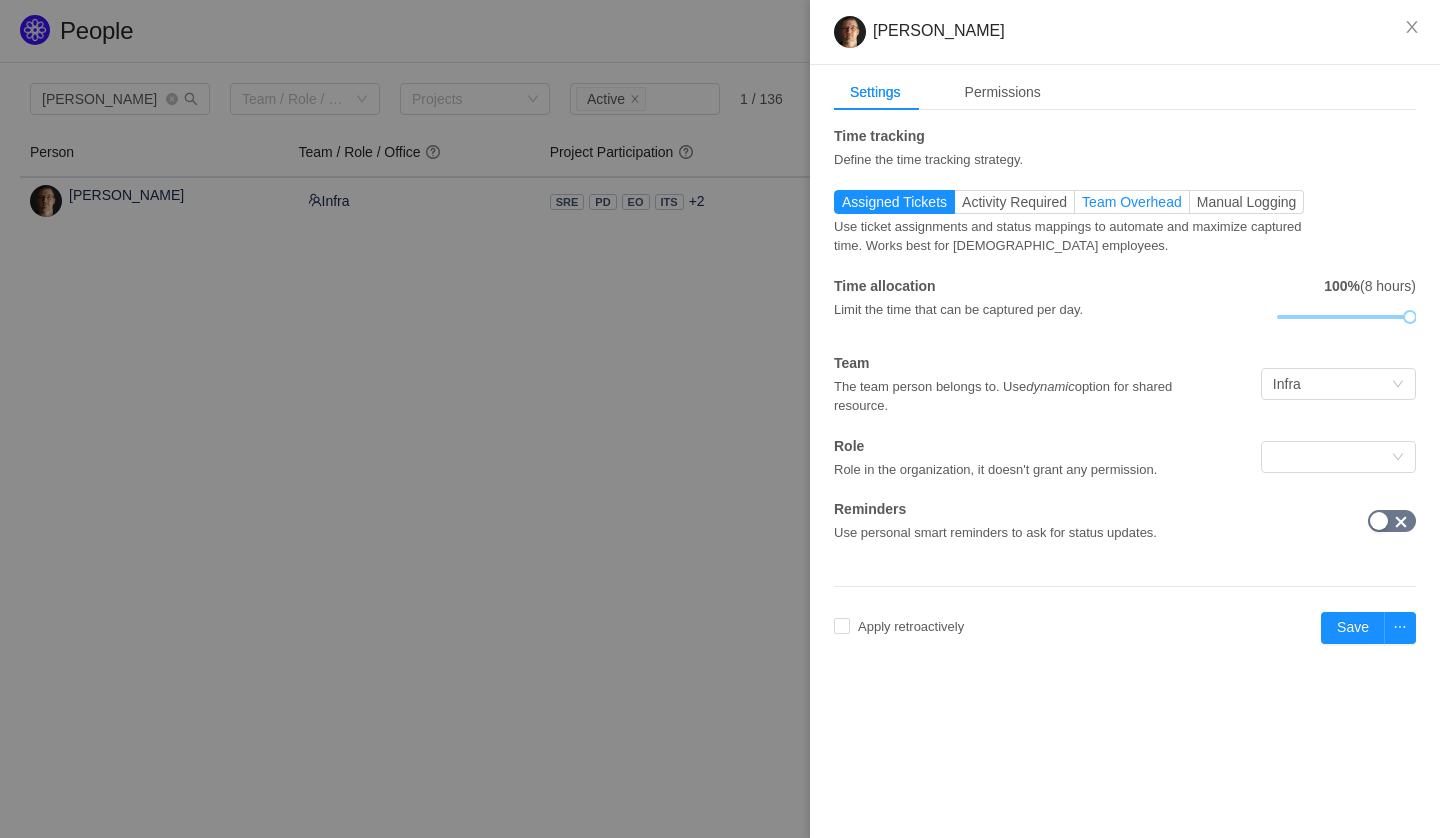 click on "Team Overhead" at bounding box center [1132, 202] 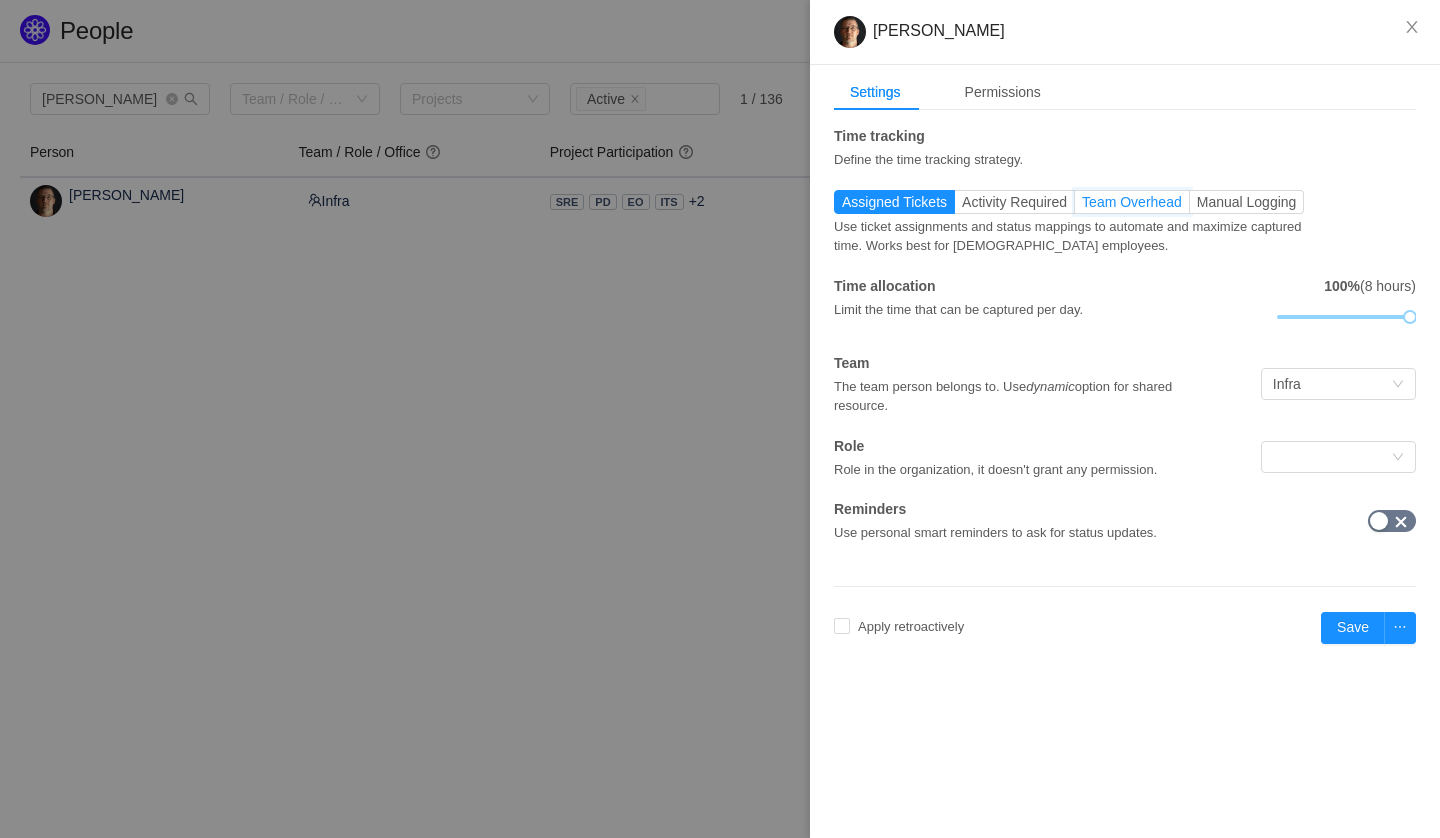 click on "Team Overhead" at bounding box center (1082, 207) 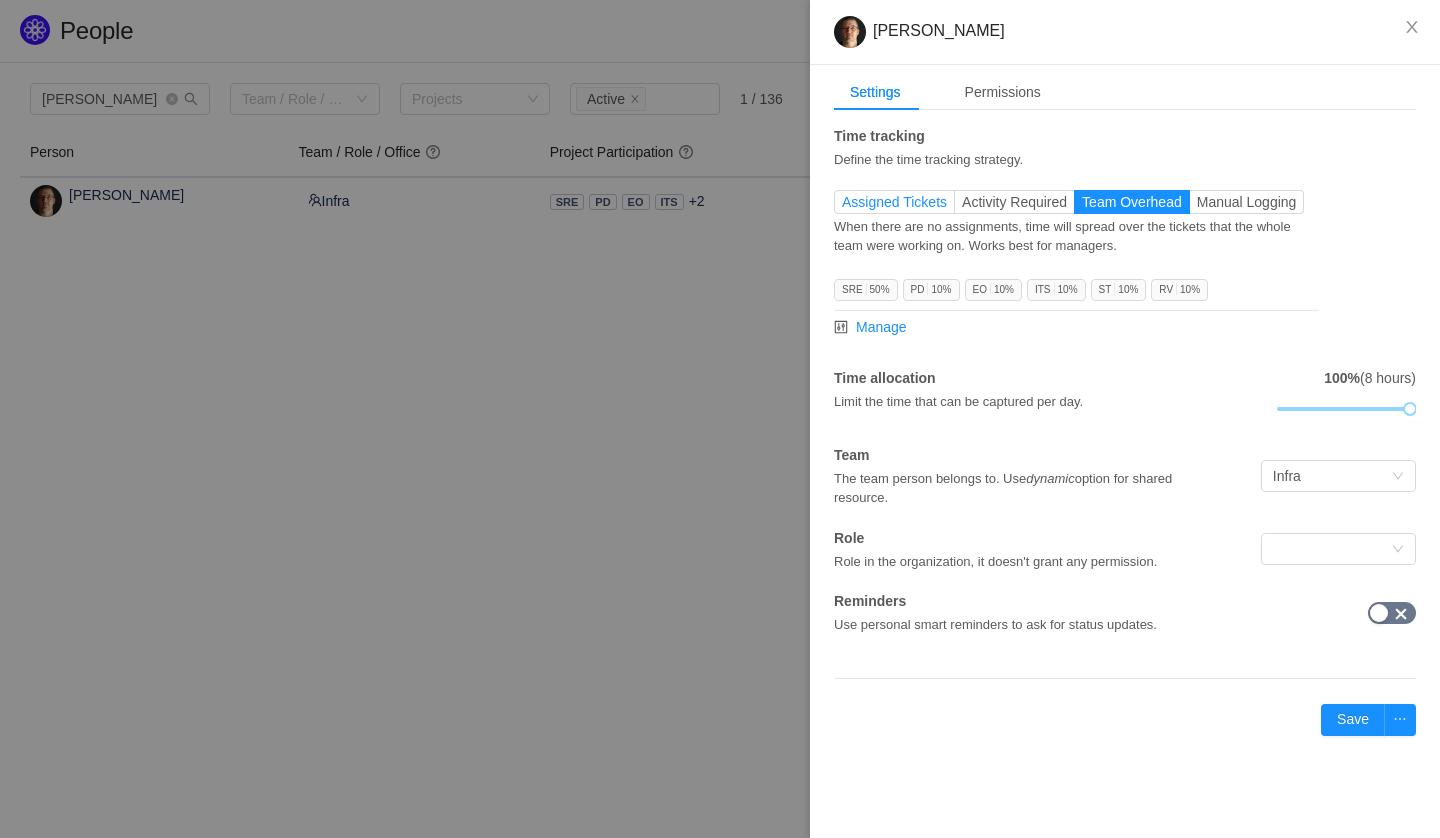 click on "Assigned Tickets" at bounding box center [894, 202] 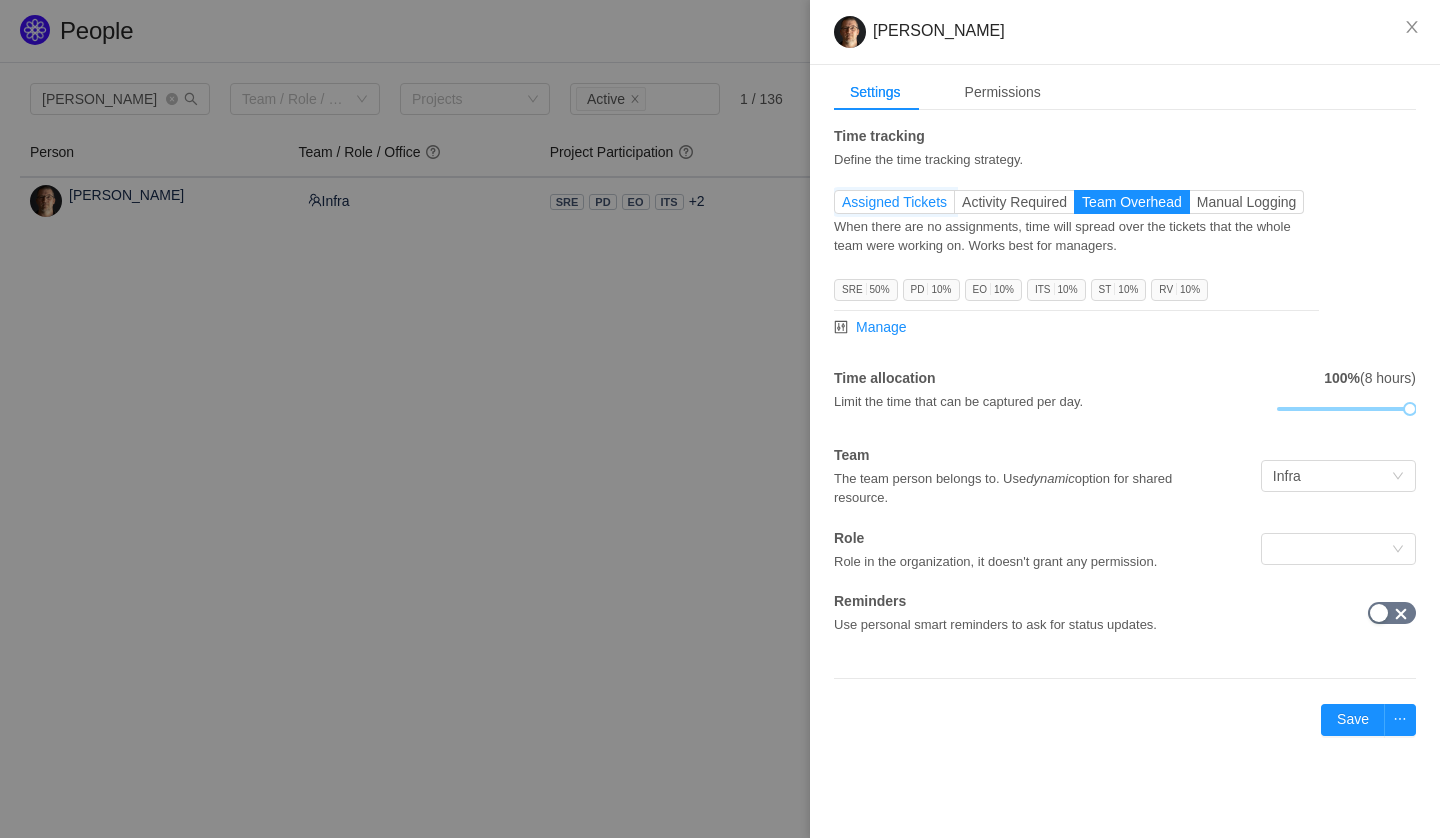 click on "Assigned Tickets" at bounding box center [842, 207] 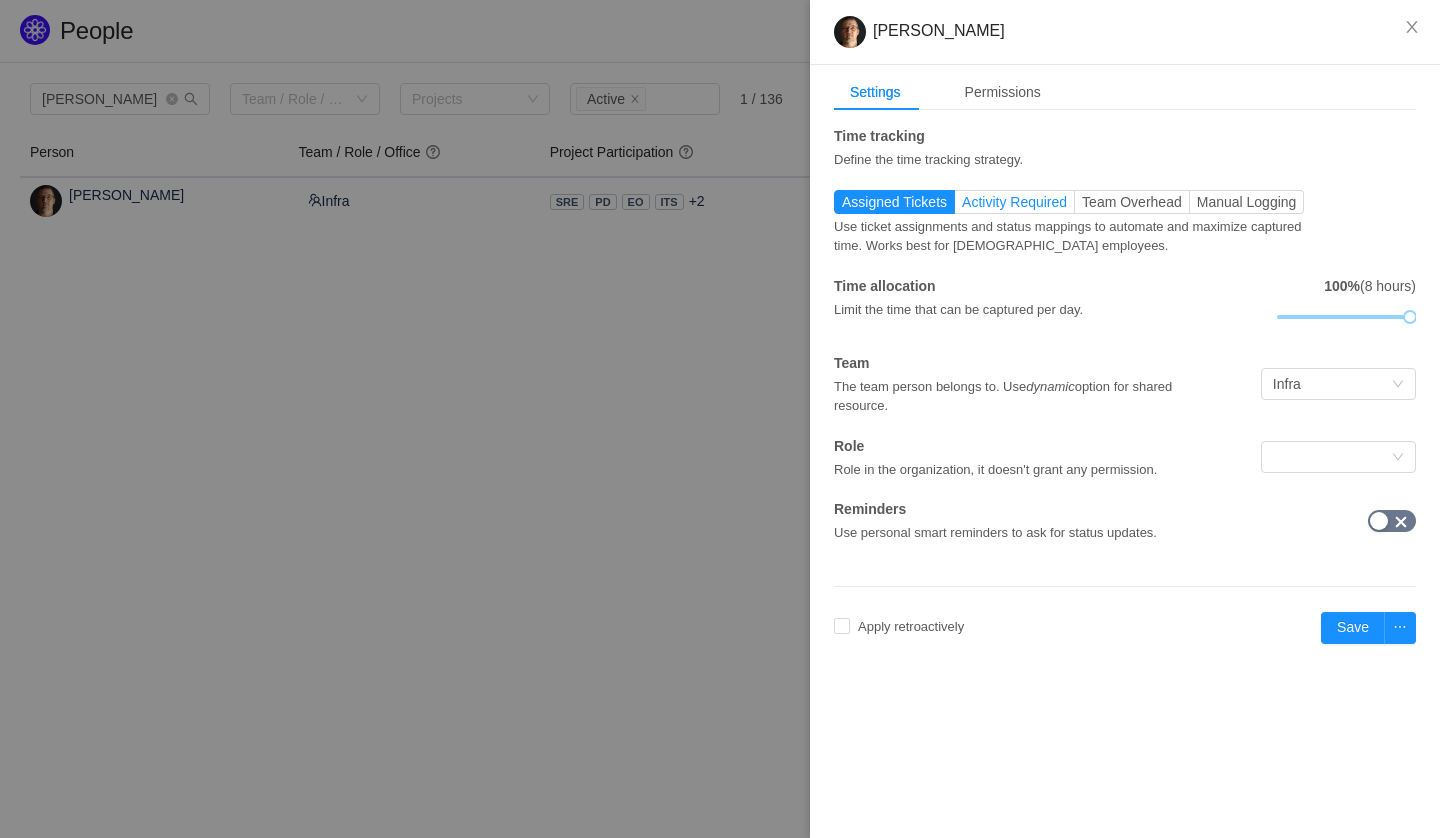 click on "Activity Required" at bounding box center [1014, 202] 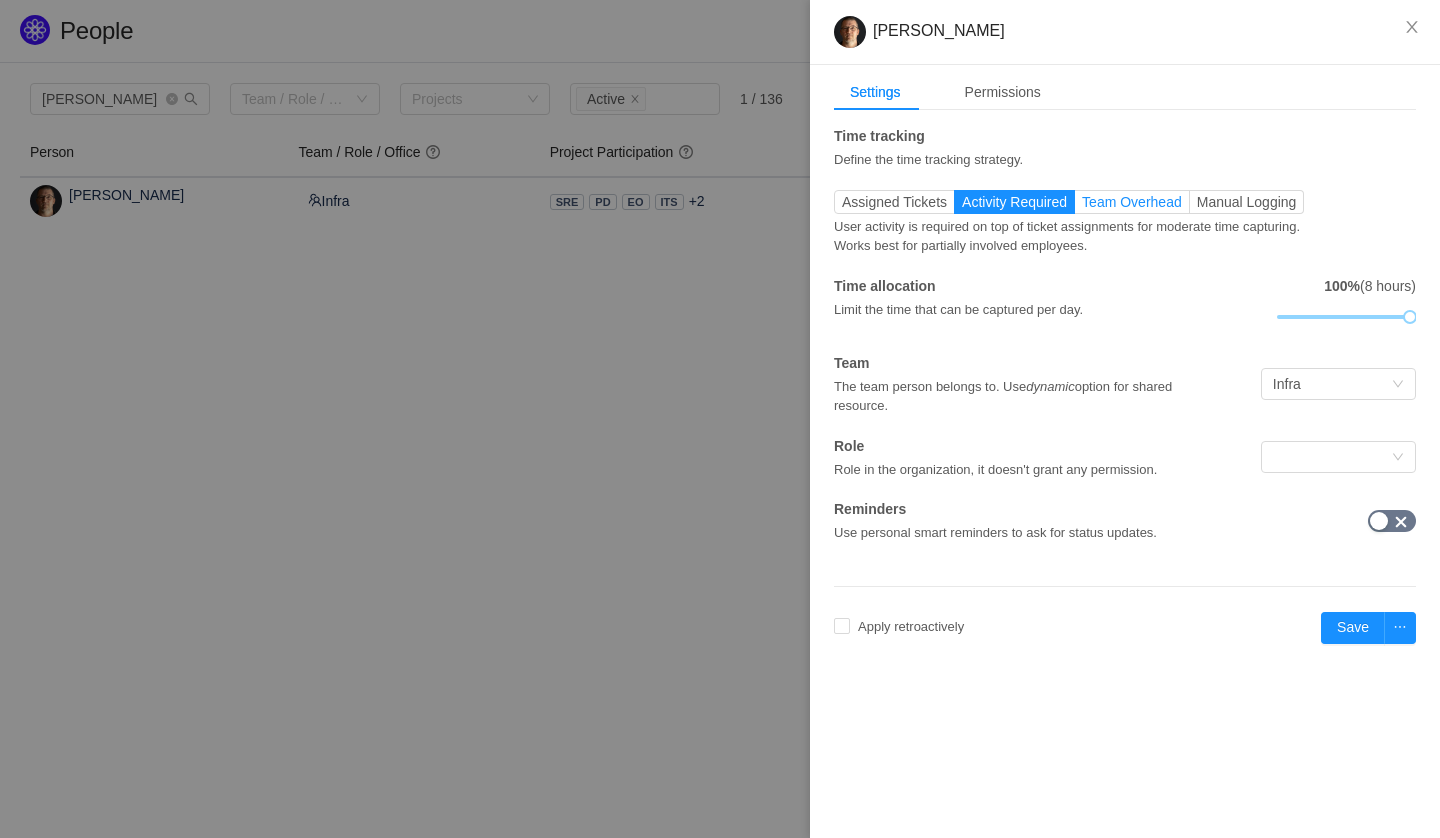 click on "Team Overhead" at bounding box center (1132, 202) 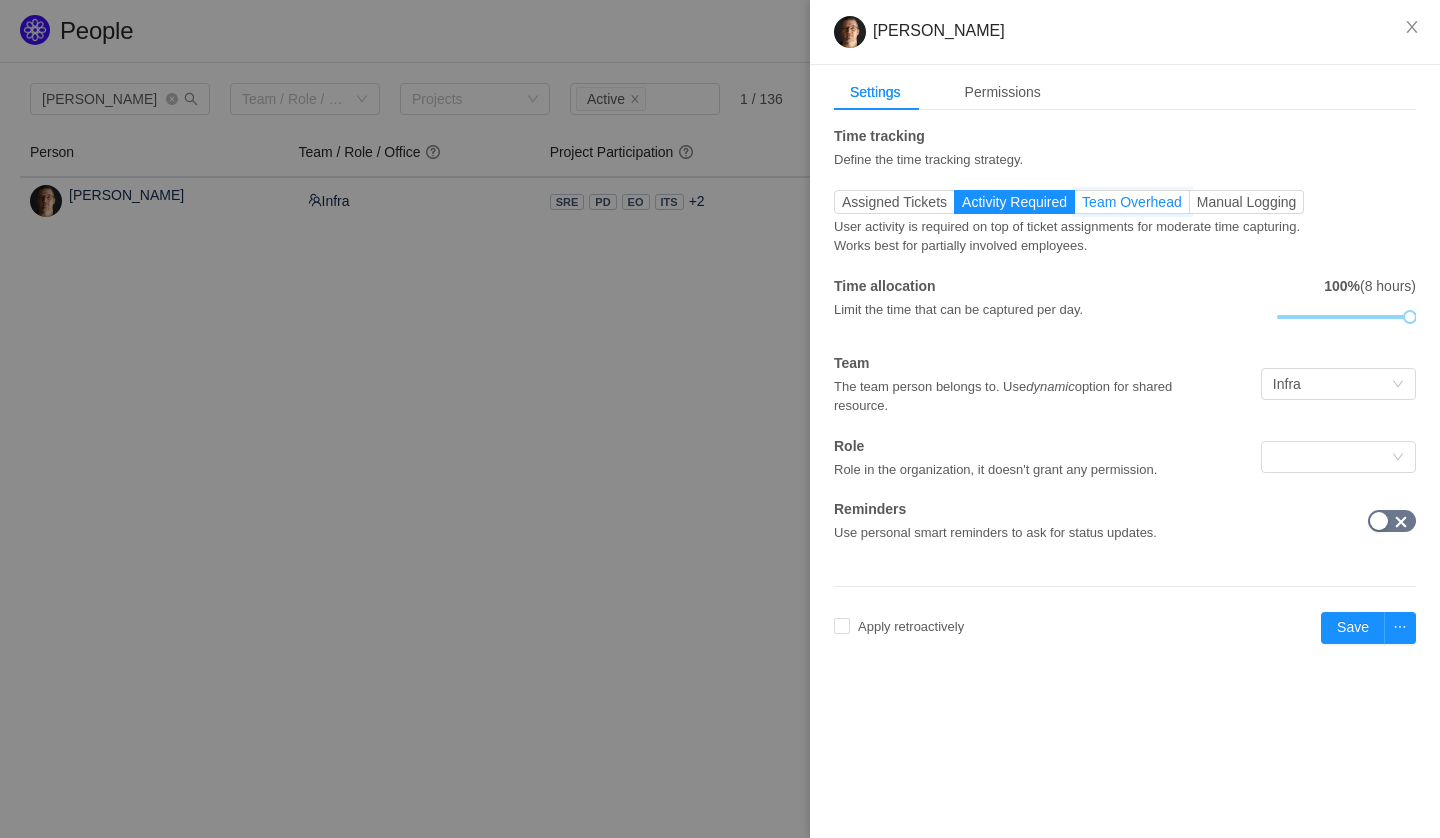 click on "Team Overhead" at bounding box center (1082, 207) 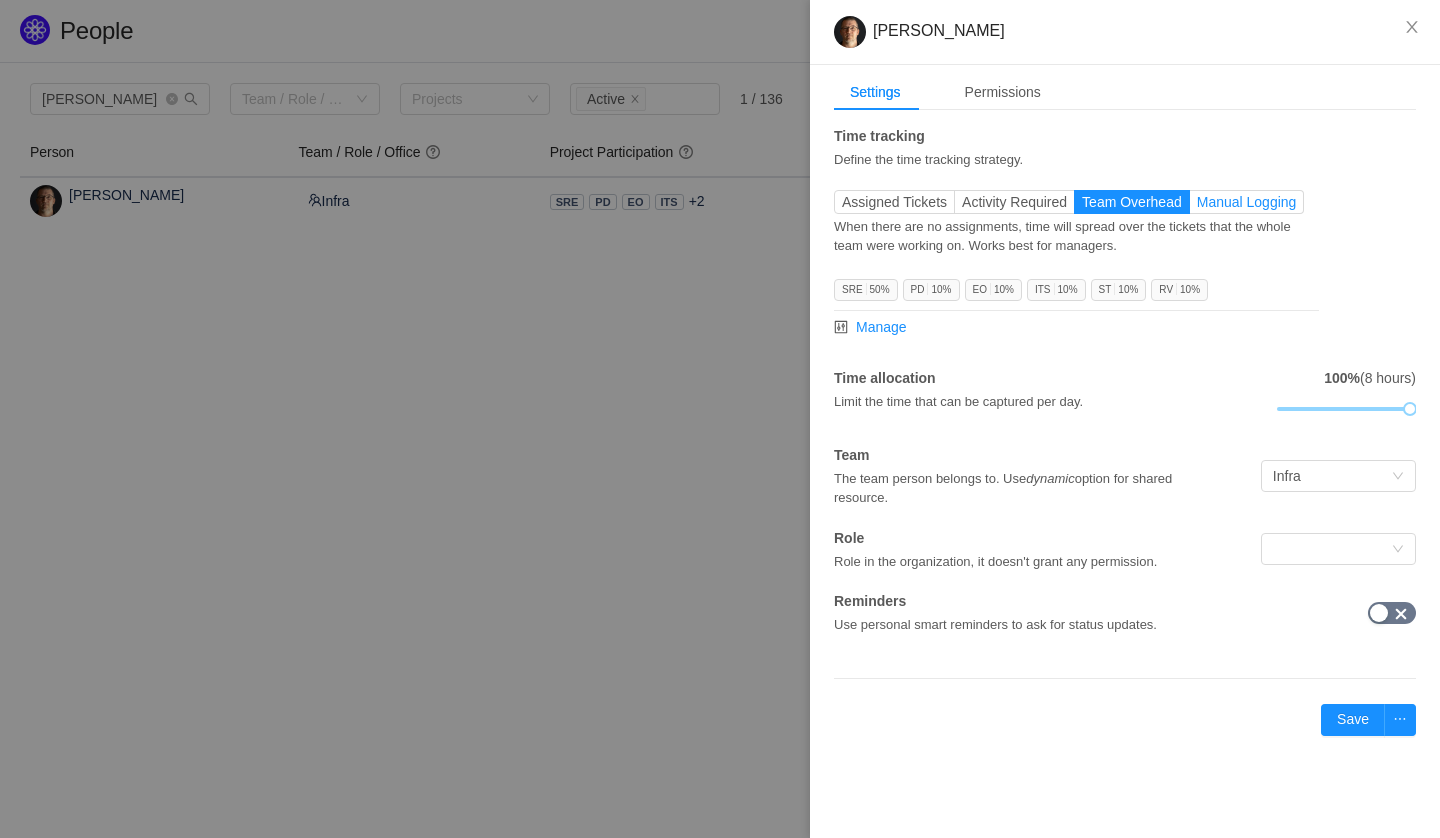 click on "Manual Logging" at bounding box center [1247, 202] 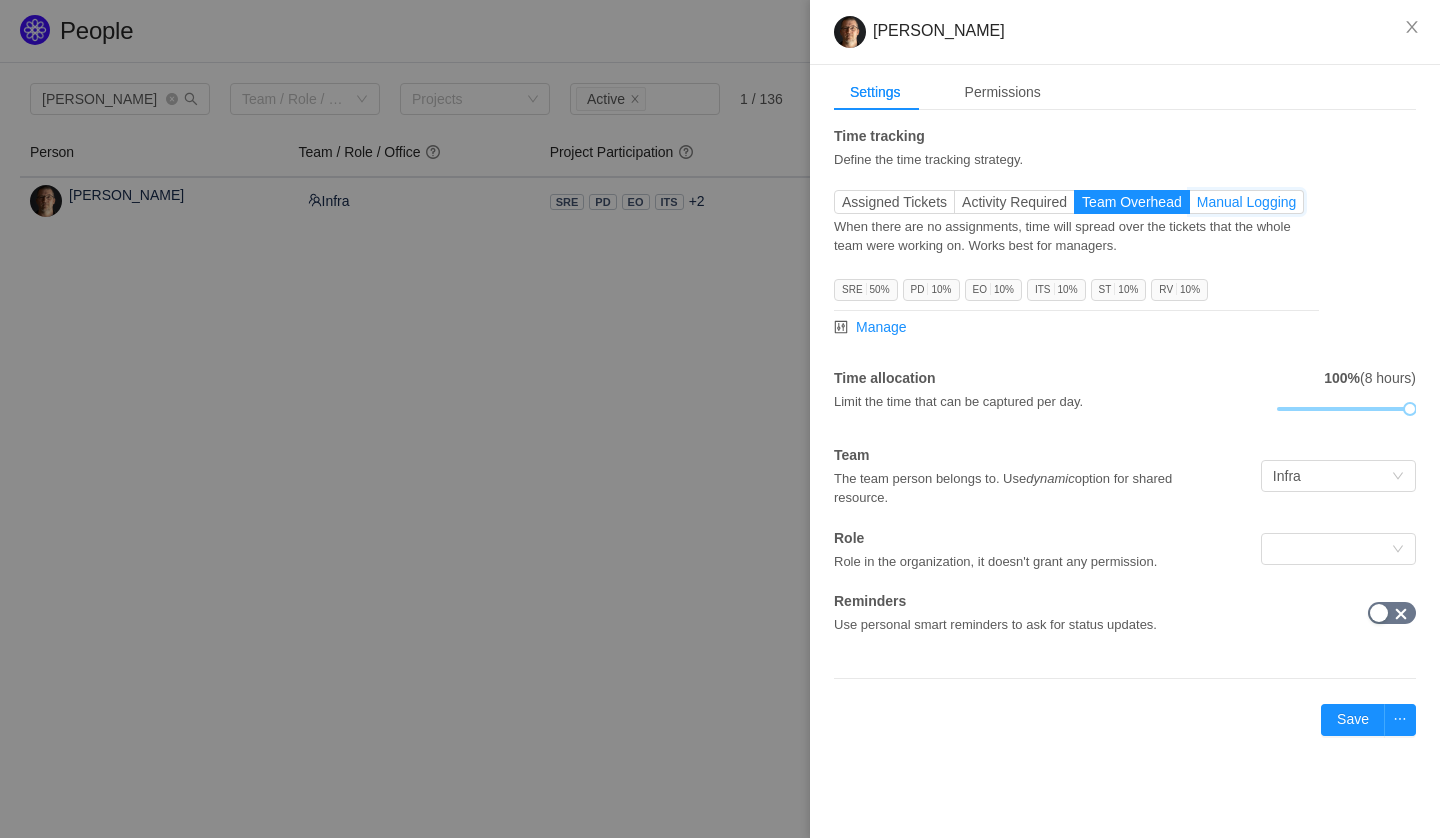 click on "Manual Logging" at bounding box center [1197, 207] 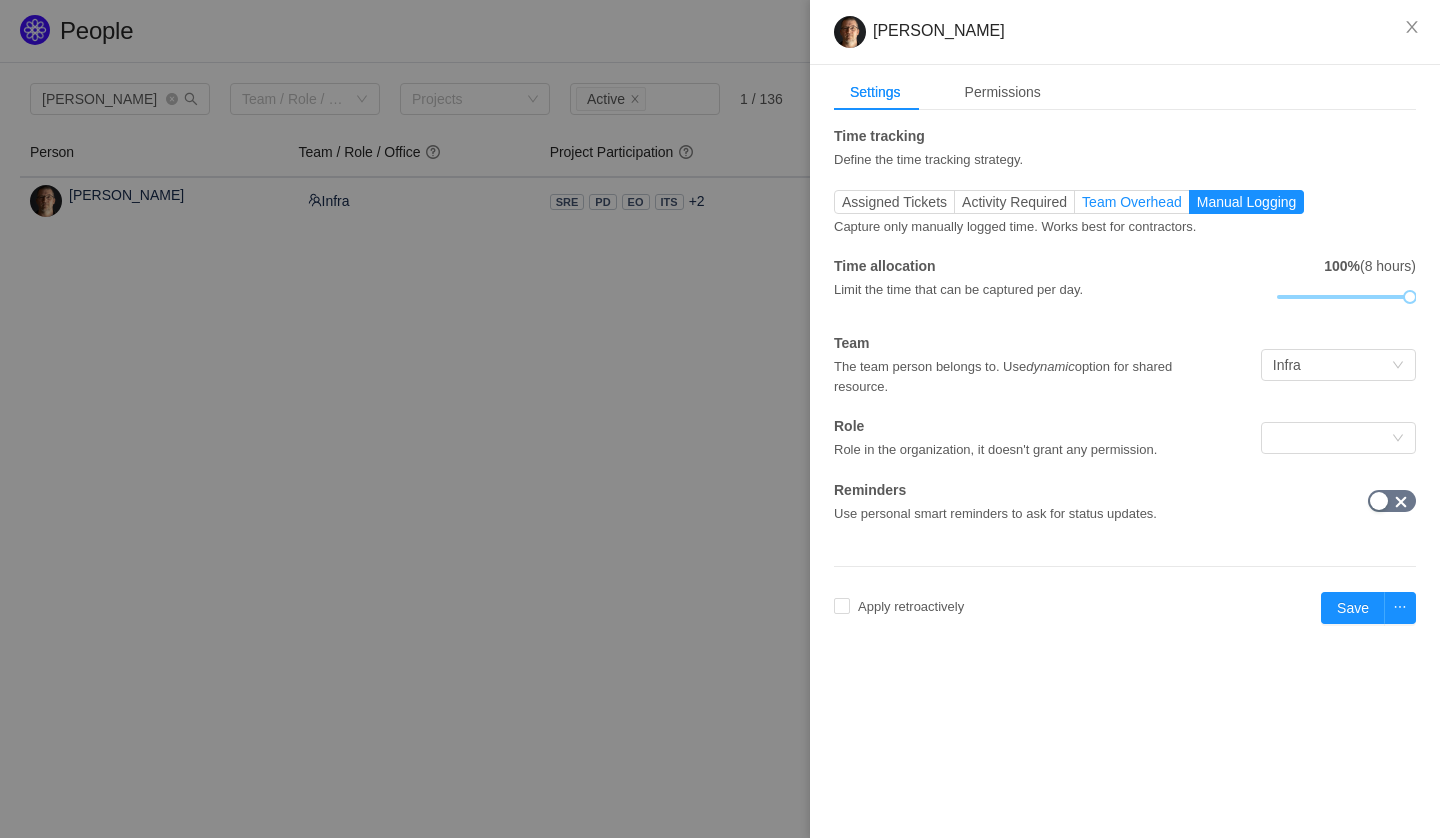 click on "Team Overhead" at bounding box center [1132, 202] 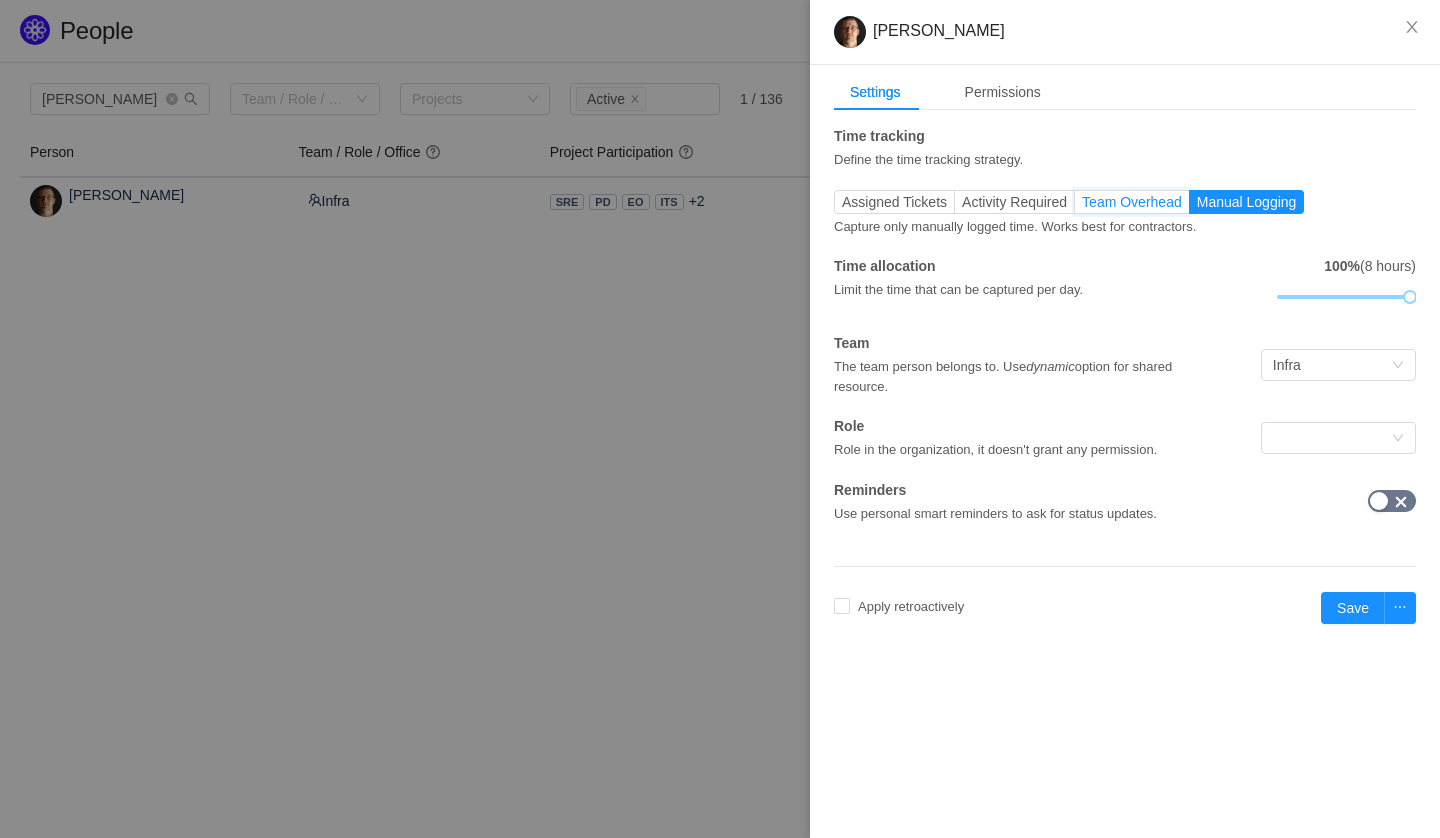 click on "Team Overhead" at bounding box center [1082, 207] 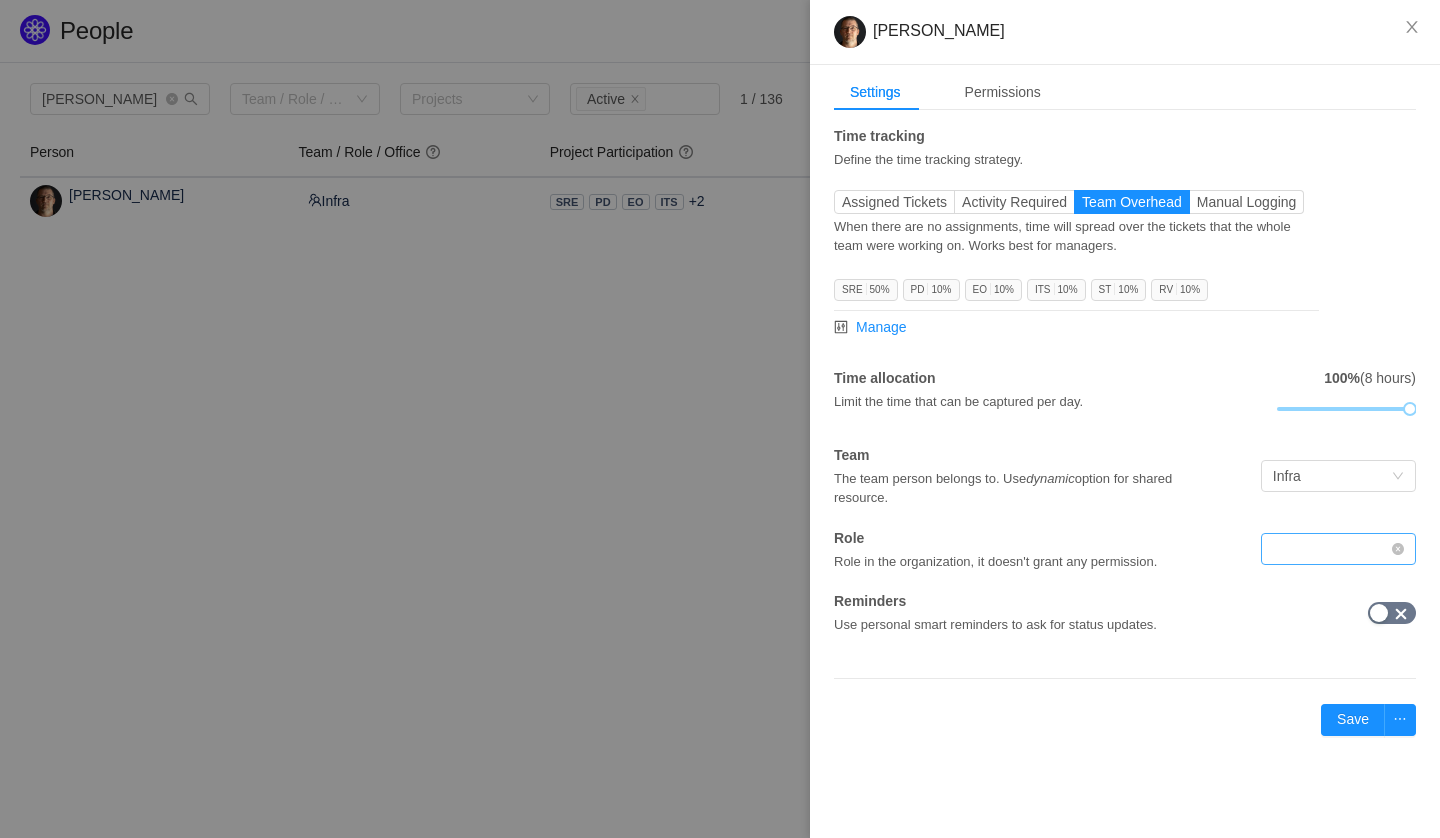 click at bounding box center [1332, 549] 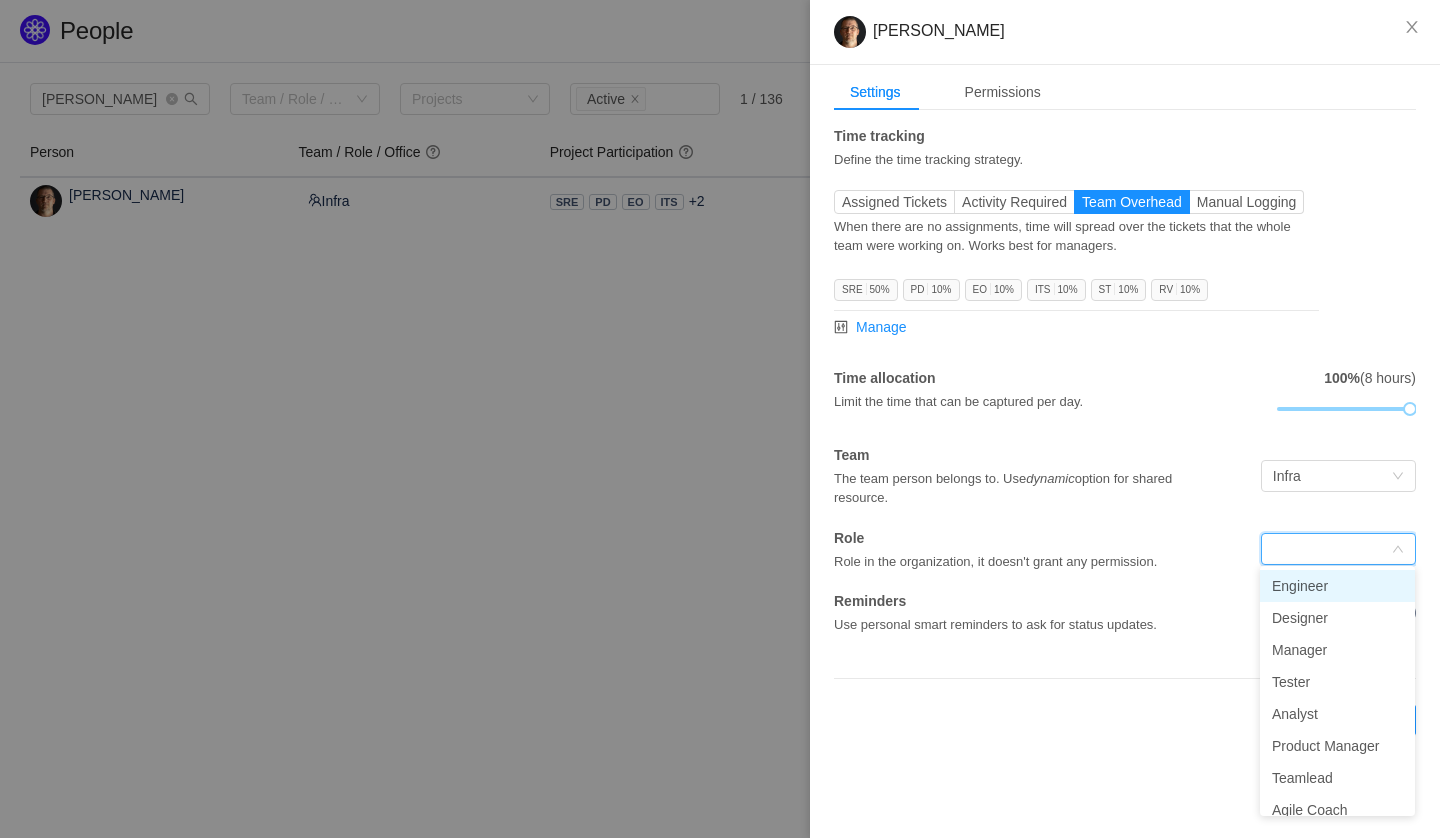 click on "Engineer" at bounding box center [1337, 586] 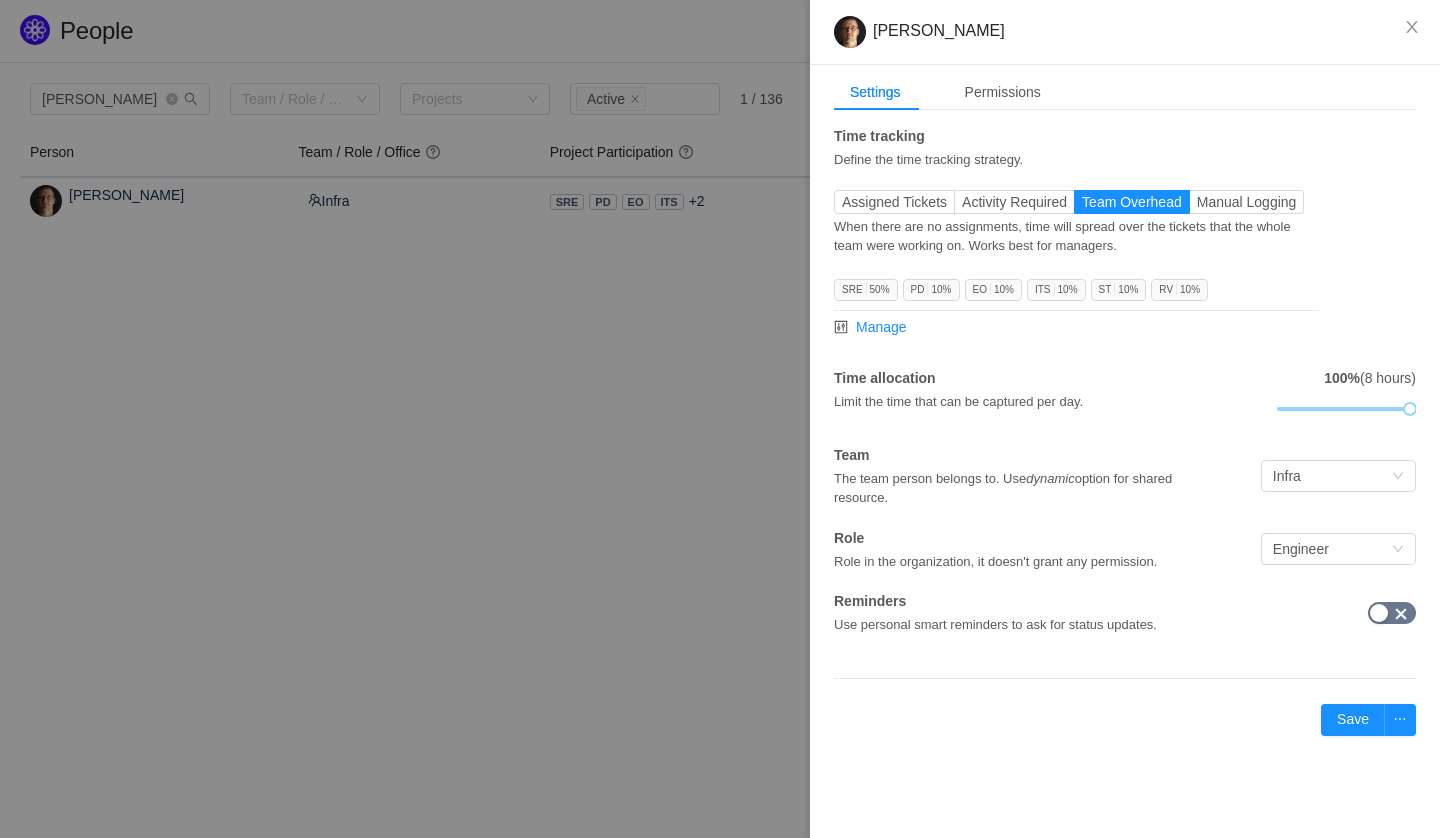 click on "Settings Permissions Time tracking  Define the time tracking strategy.   Assigned Tickets   Activity Required   Team Overhead   Manual Logging   Use ticket assignments and status mappings to automate and maximize captured time. Works best for full-time employees.   User activity is required on top of ticket assignments for moderate time capturing. Works best for partially involved employees.   When there are no assignments, time will spread over the tickets that the whole team were working on. Works best for managers.   Capture only manually logged time. Works best for contractors.   SRE   50%   PD   10%   EO   10%   ITS   10%   ST   10%   RV   10%   Manage  Time allocation  Limit the time that can be captured per day.  100%  (8 hours)  Team  The team person belongs to. Use  dynamic  option for shared resource.   Infra    Role  Role in the organization, it doesn't grant any permission.   Engineer    Reminders  Use personal smart reminders to ask for status updates.  Product Access  Apply retroactively  Save" at bounding box center (1125, 422) 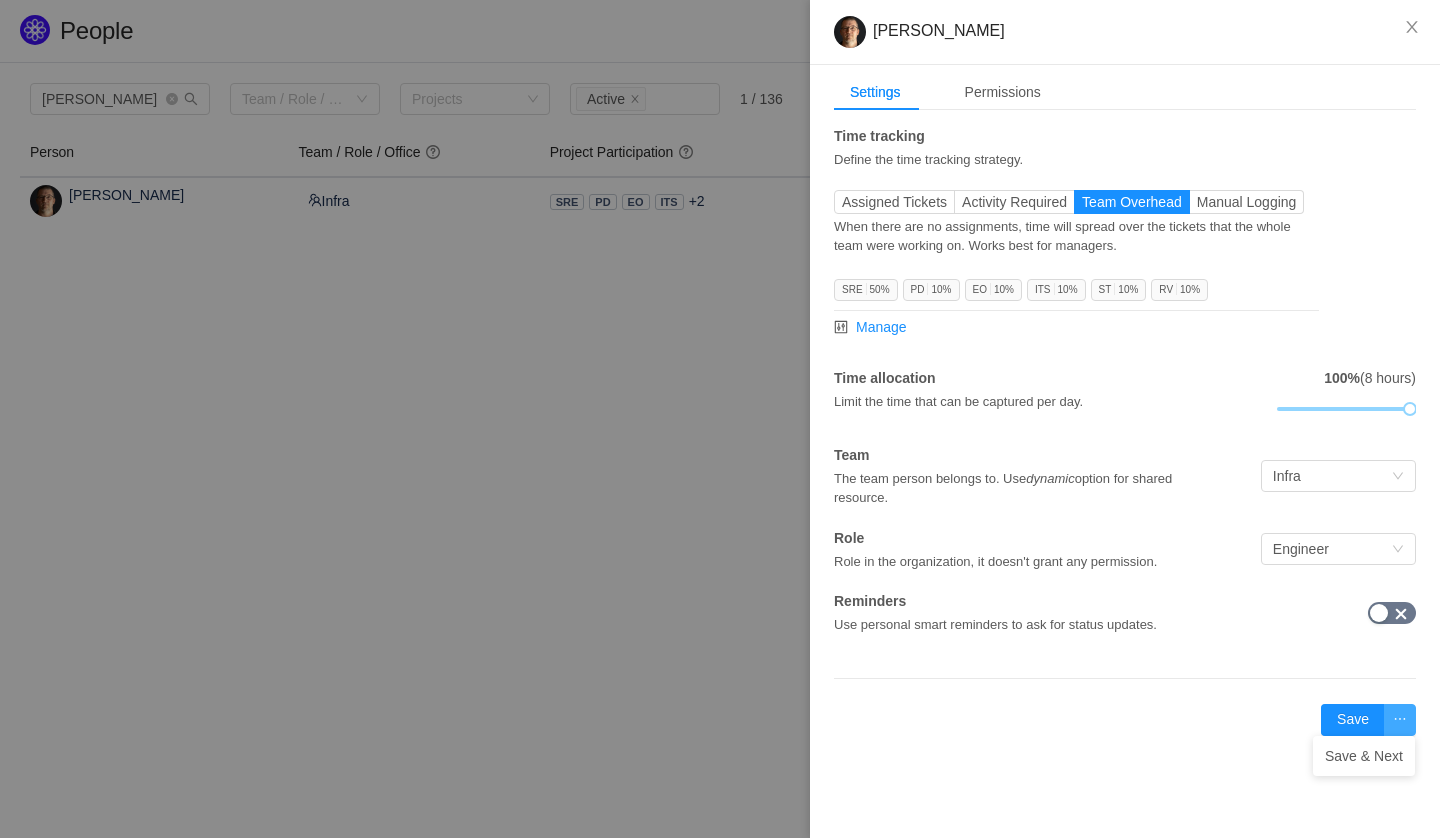 click at bounding box center [1400, 720] 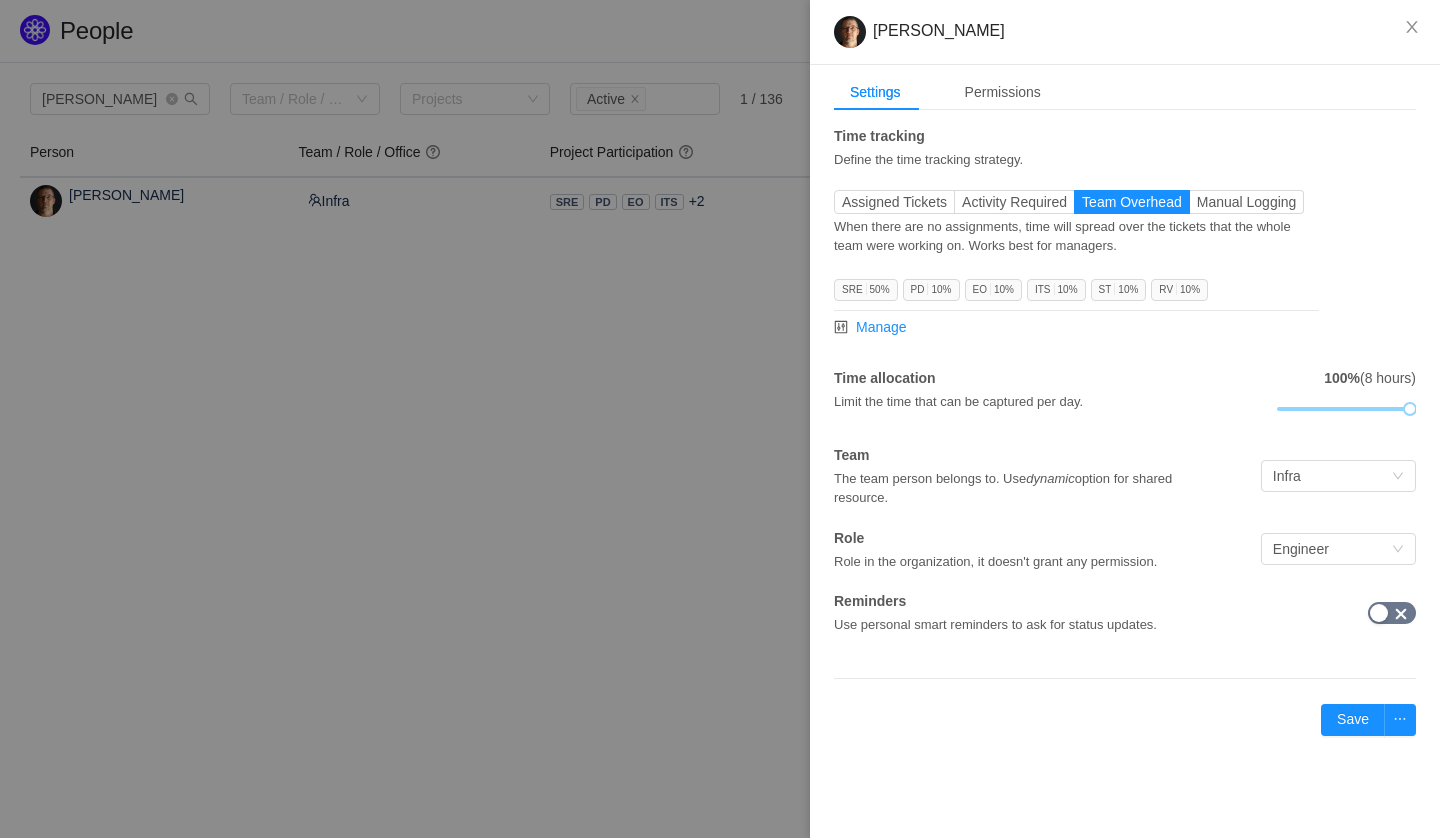 click on "Apply retroactively  Jul 2025 Save" at bounding box center (1125, 720) 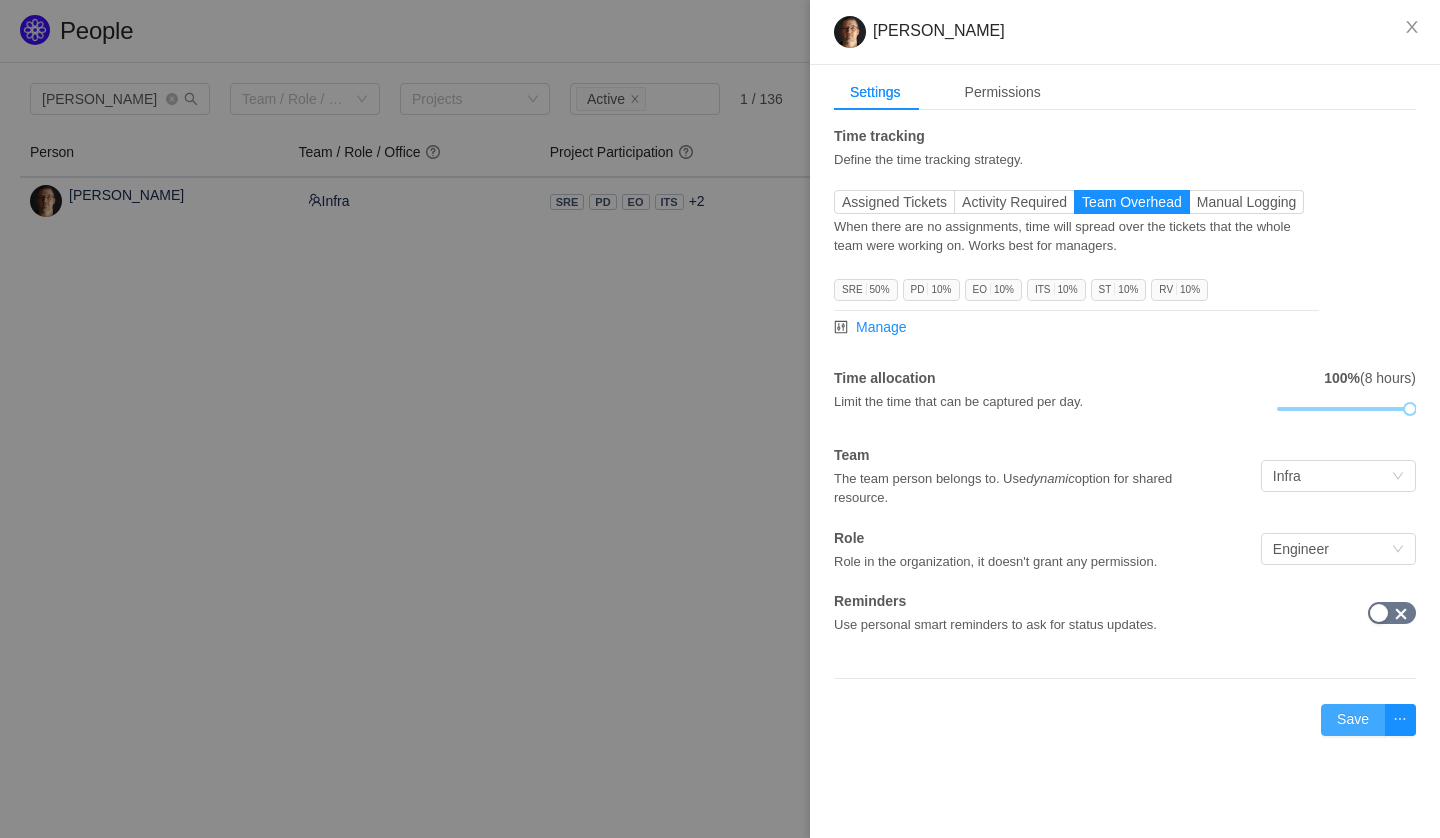 click on "Save" at bounding box center [1353, 720] 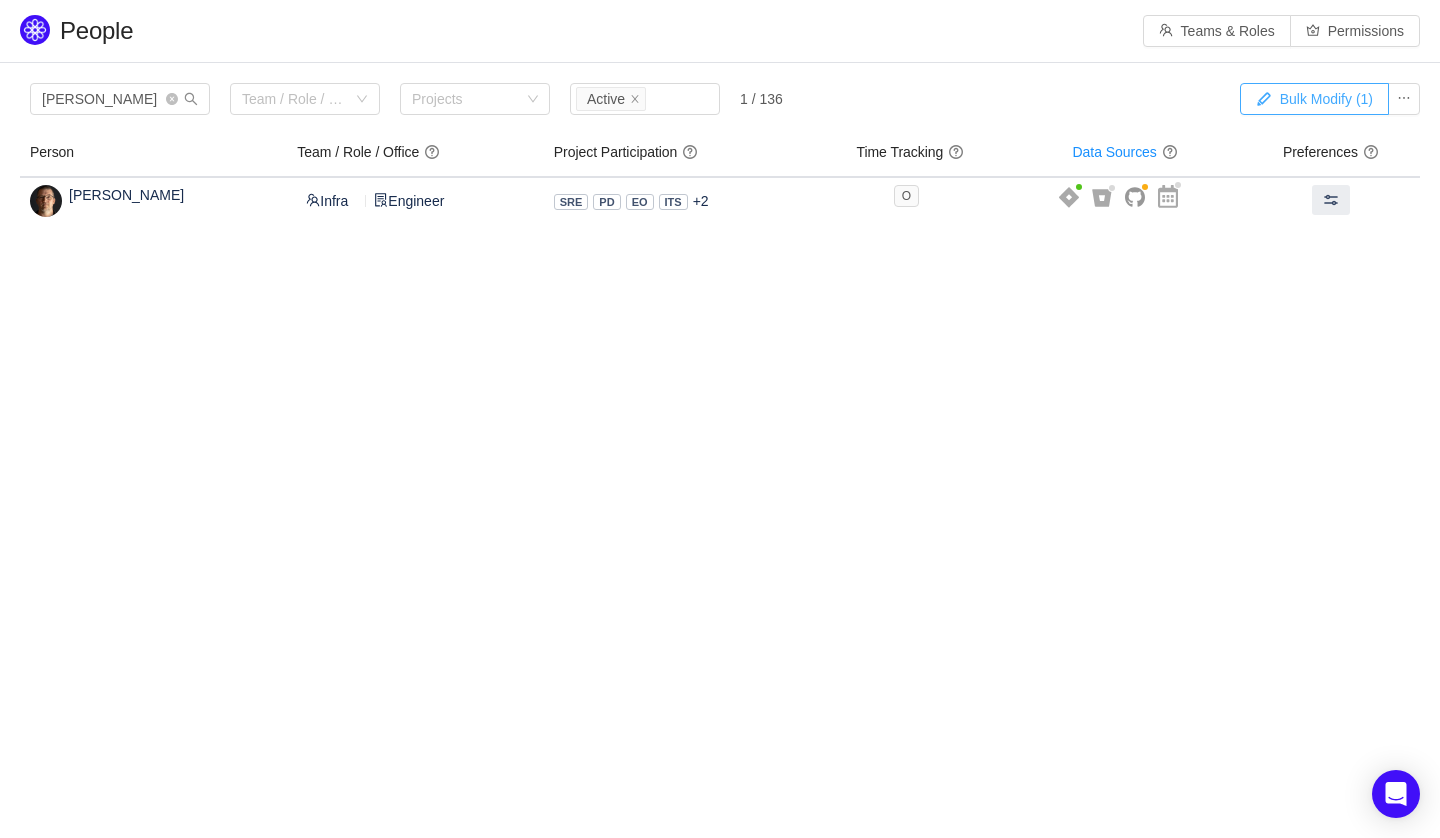 click on "Bulk Modify (1)" at bounding box center [1314, 99] 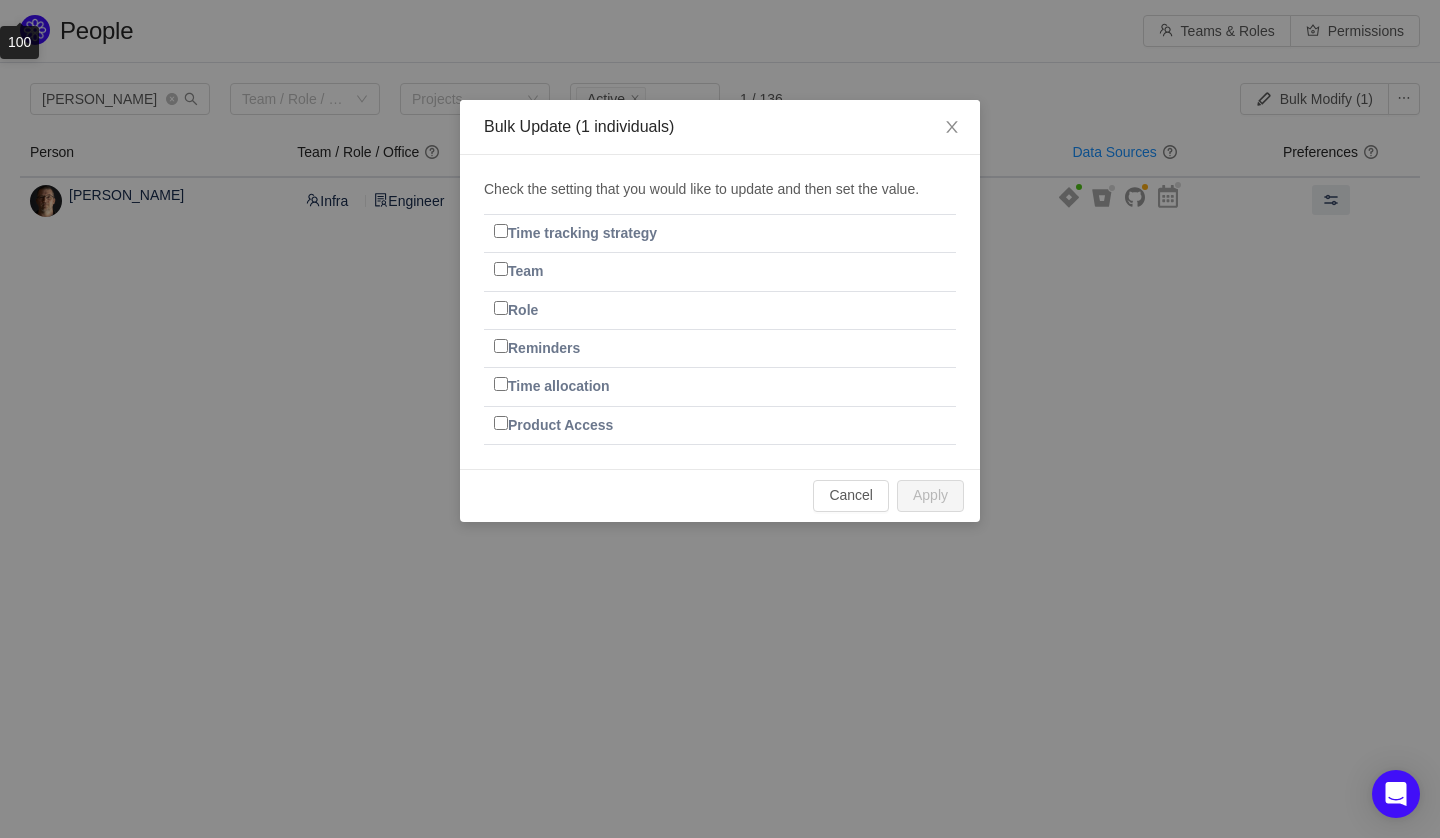 click on "Time tracking strategy" at bounding box center (501, 231) 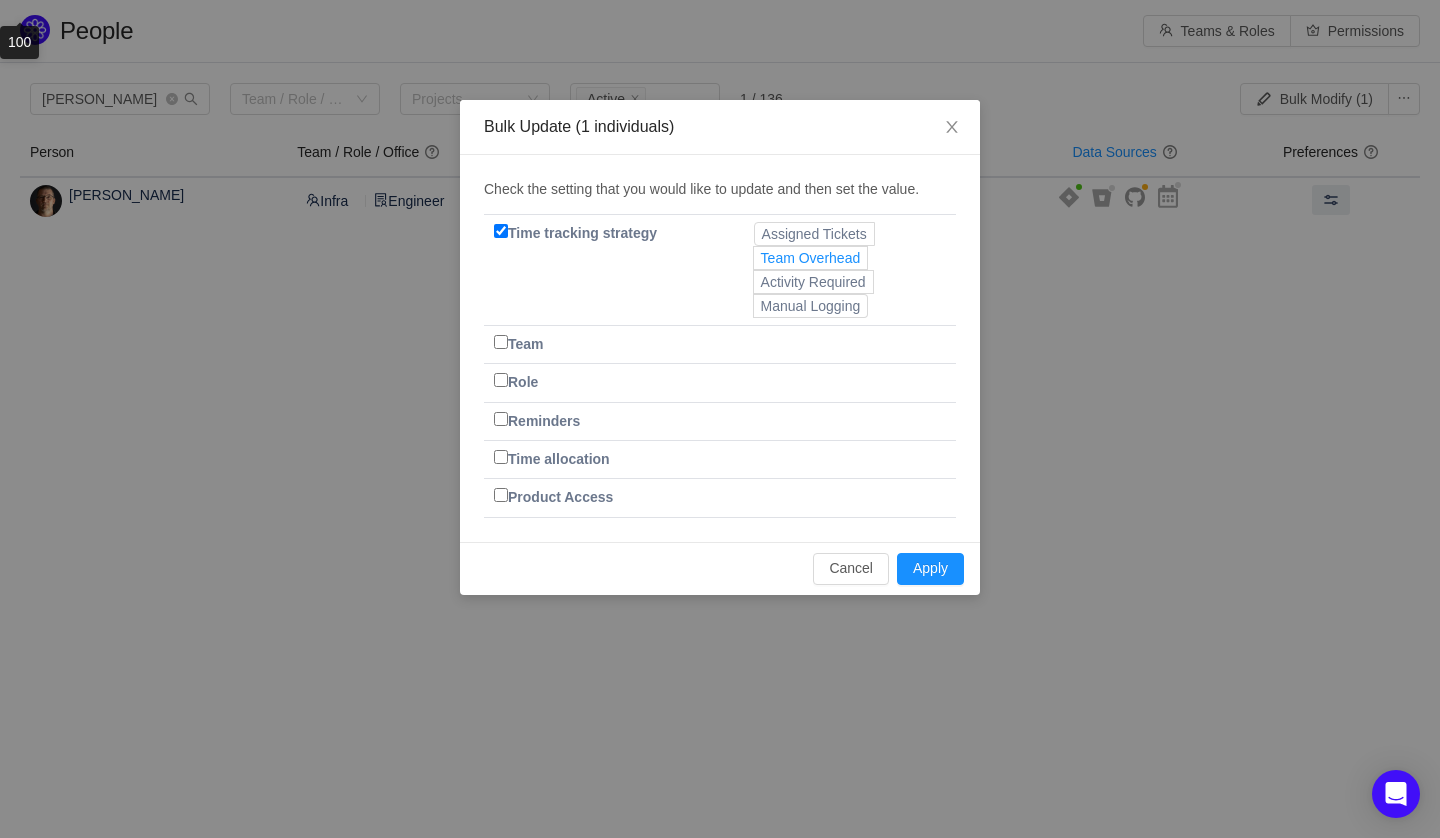 click on "Team Overhead" at bounding box center [811, 258] 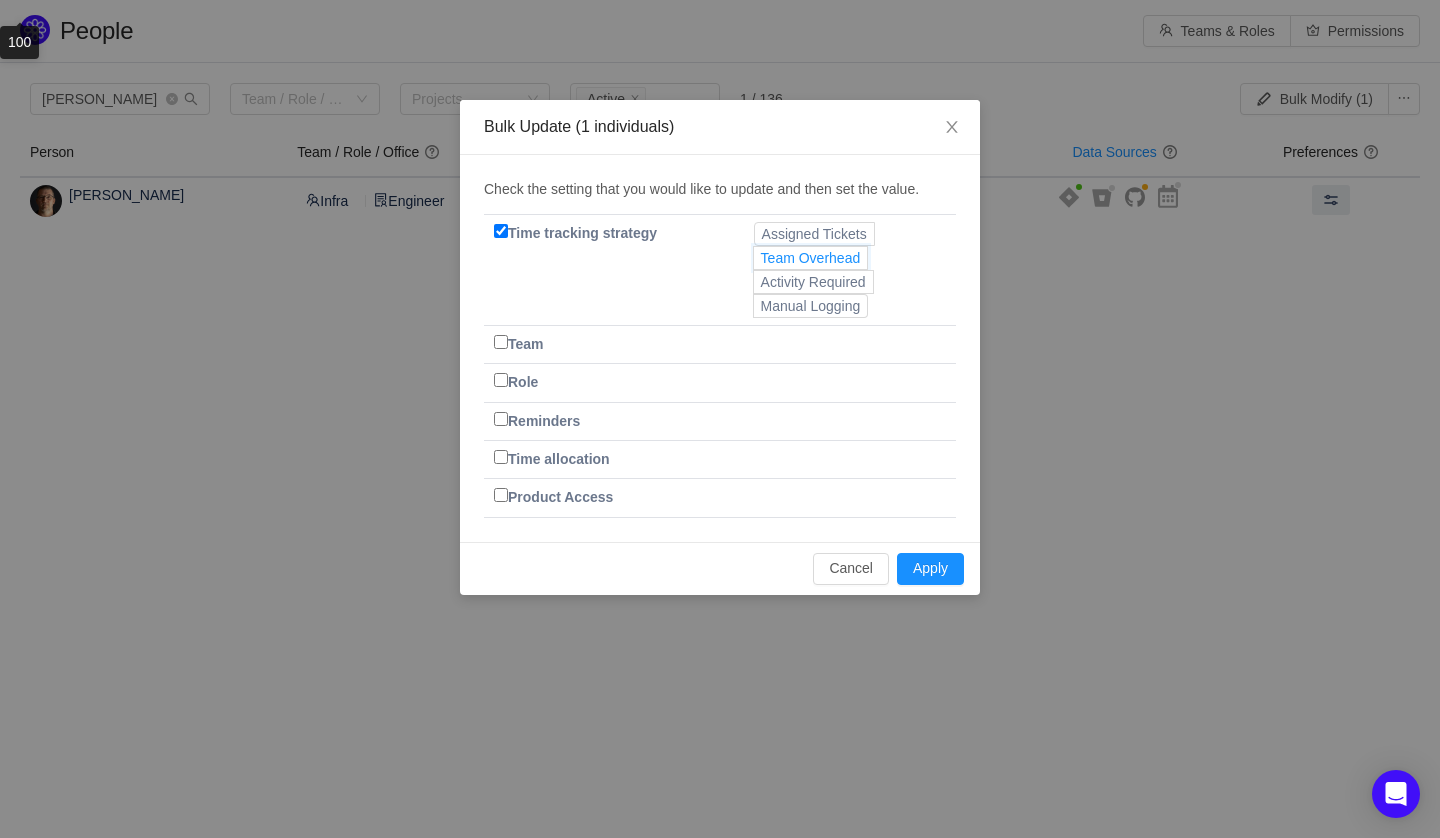 click on "Team Overhead" at bounding box center (761, 263) 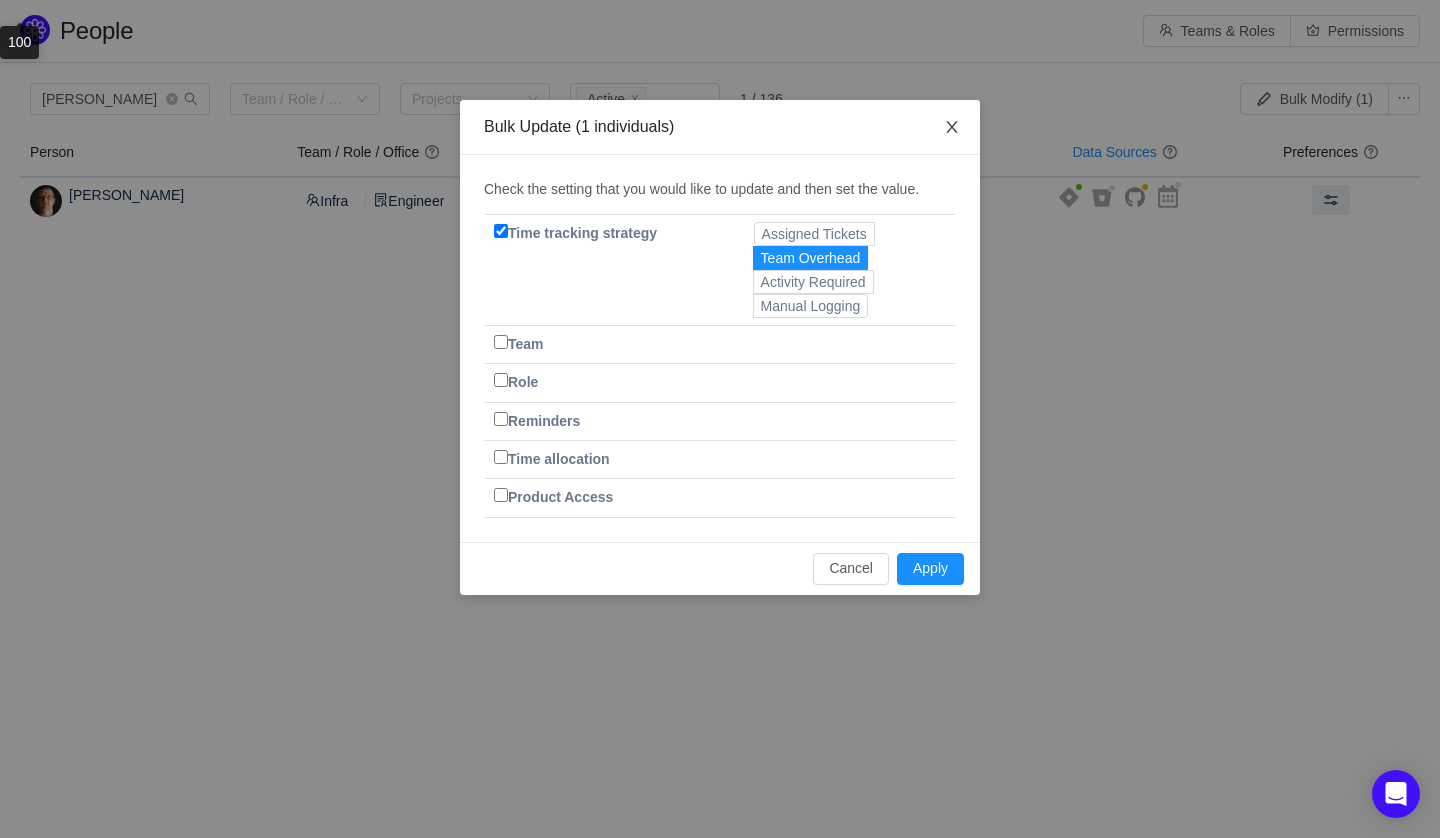 click 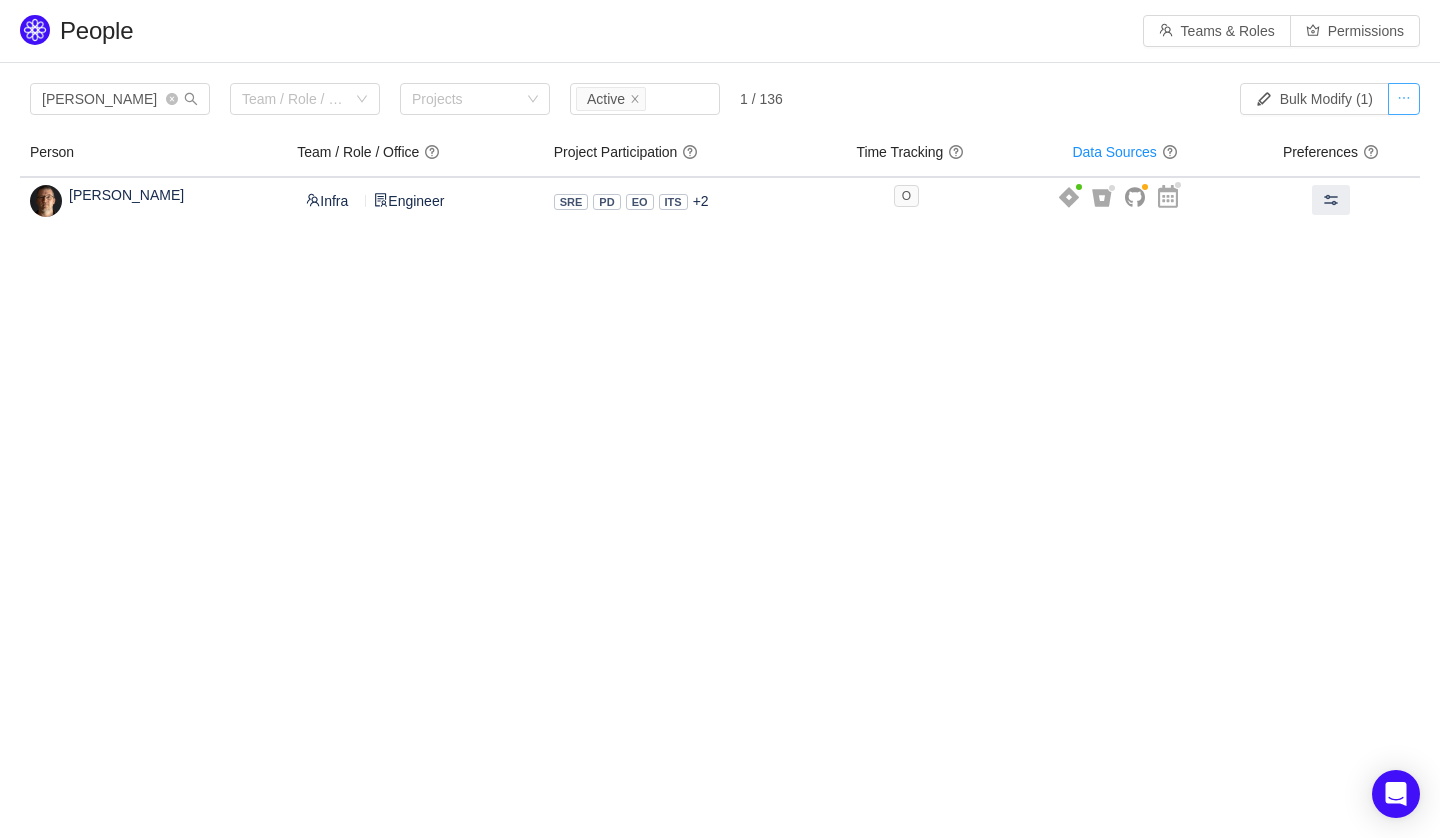 click at bounding box center (1404, 99) 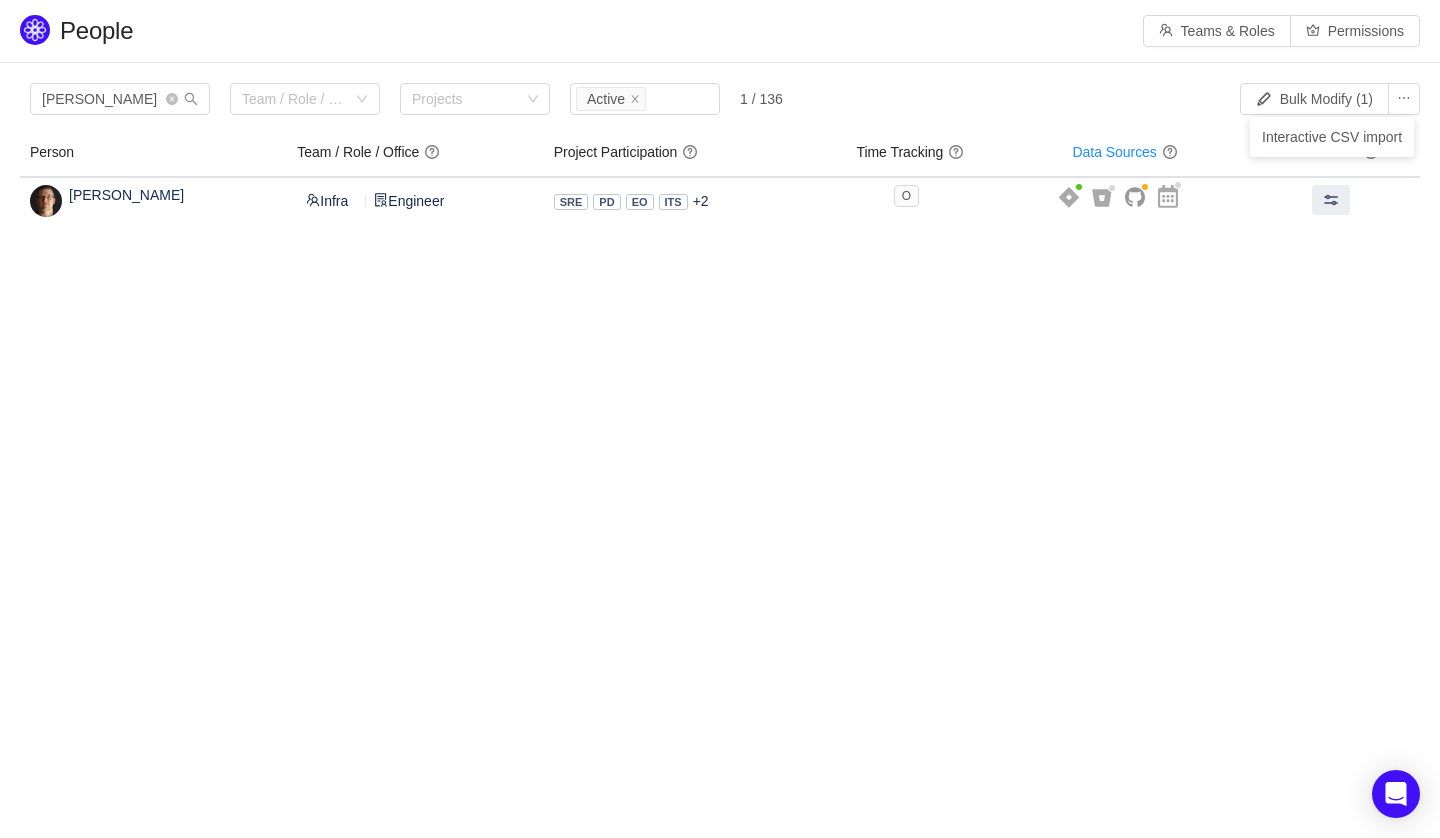 click on "People Teams & Roles Permissions  Please review the list of users with privileged access  Review Looks like you don't have any teams defined in Quantify It is really easy to add one and will be easier to apply settings to the group of people.  Add new team  joel Team / Role / Office   Projects   Status  Active     1 / 136  Bulk Modify (1) Person  Team / Role / Office  question  Project Participation  question  Time Tracking    Data Sources question  Preferences  question Joel Anderson Inactive Disabled  Infra   Dynamic  ----  Engineer   HQ  SRE PD EO ITS ST RV  +2  O  Nothing to show   Reset filters   Load more (-9)
Team Overhead GitHub: No data 10% Projects where person was an assignee or reporter or just updated a ticket  Interactive CSV import" at bounding box center (720, 419) 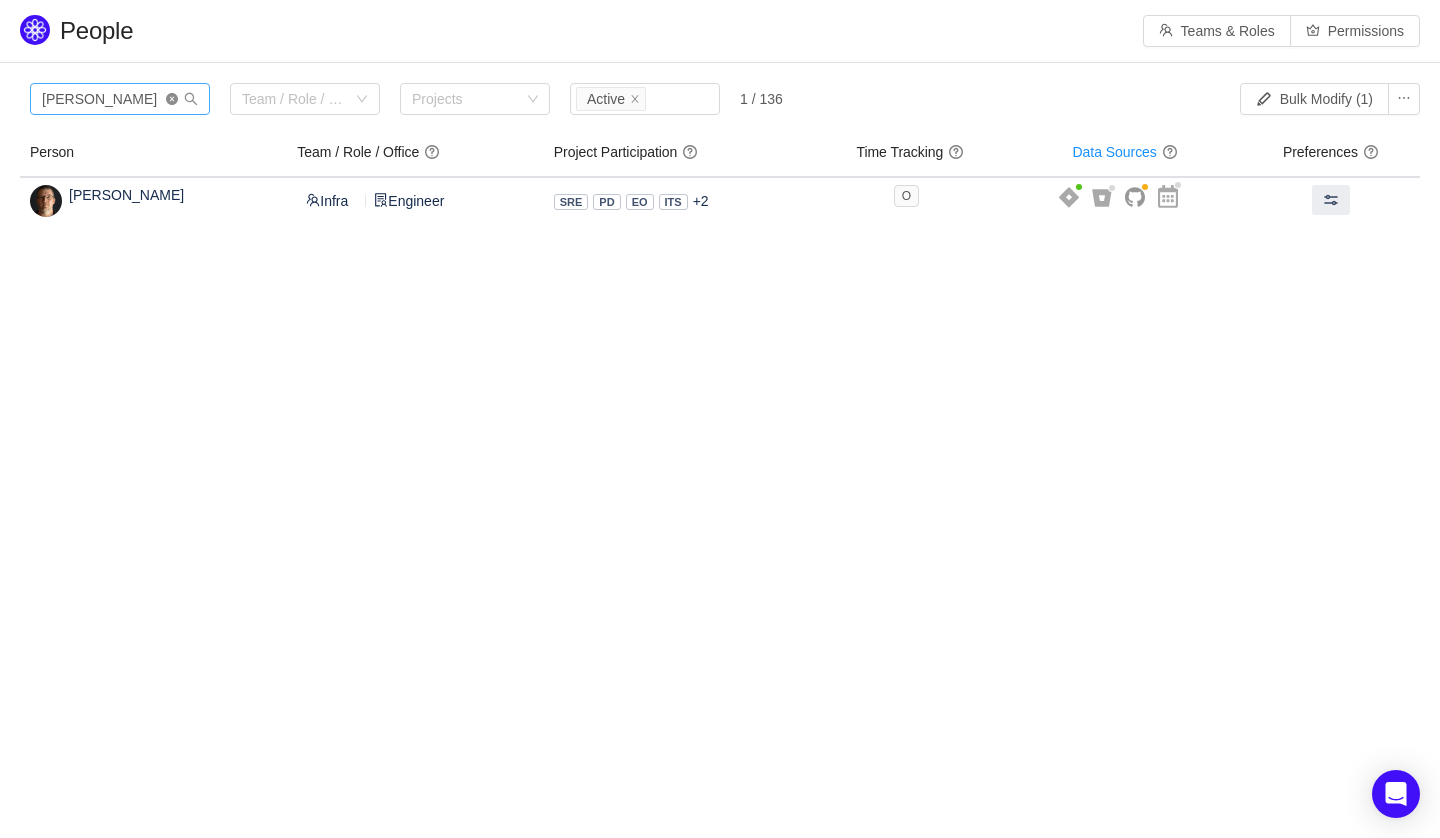click 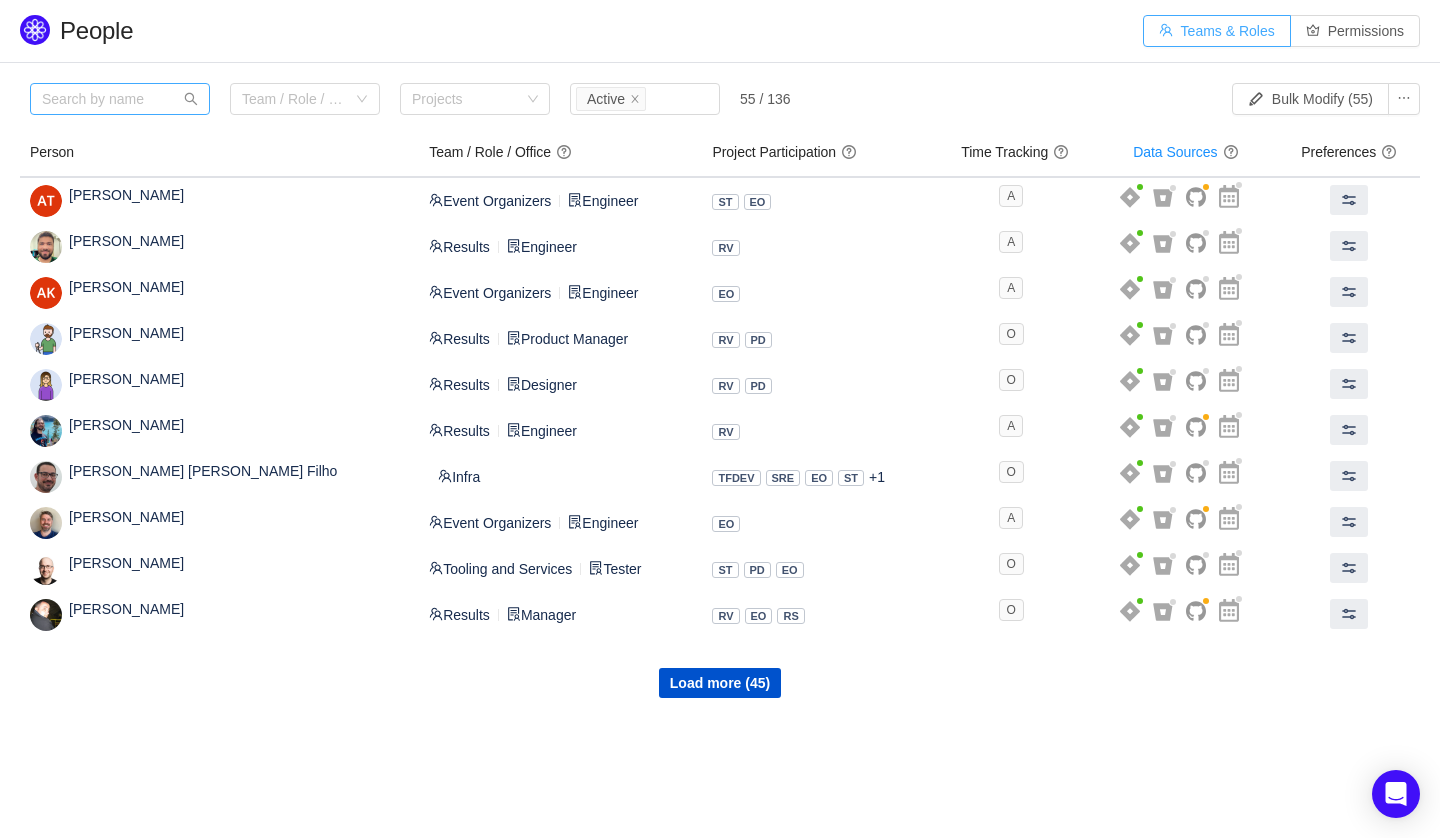 click on "Teams & Roles" at bounding box center [1217, 31] 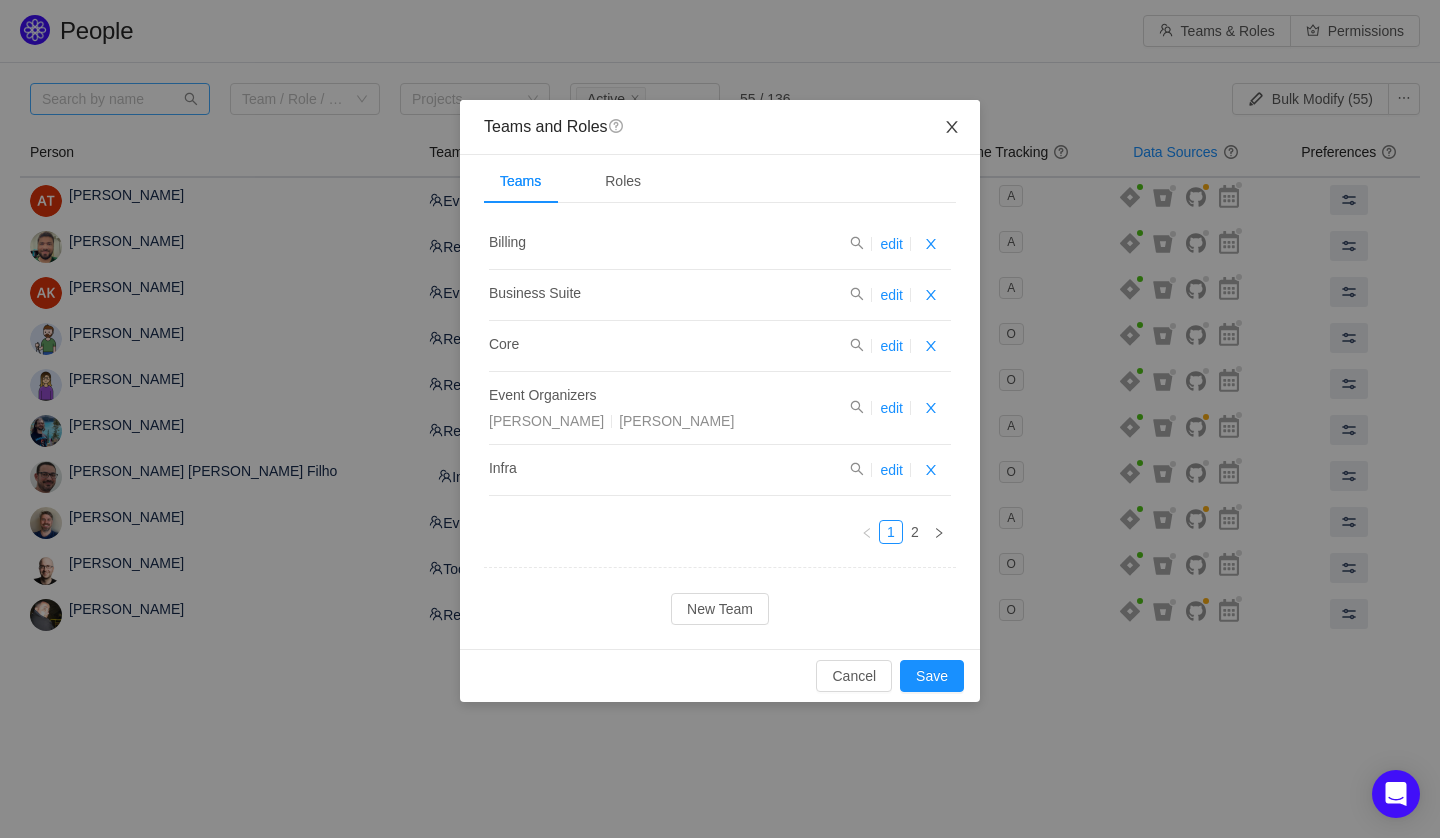 click 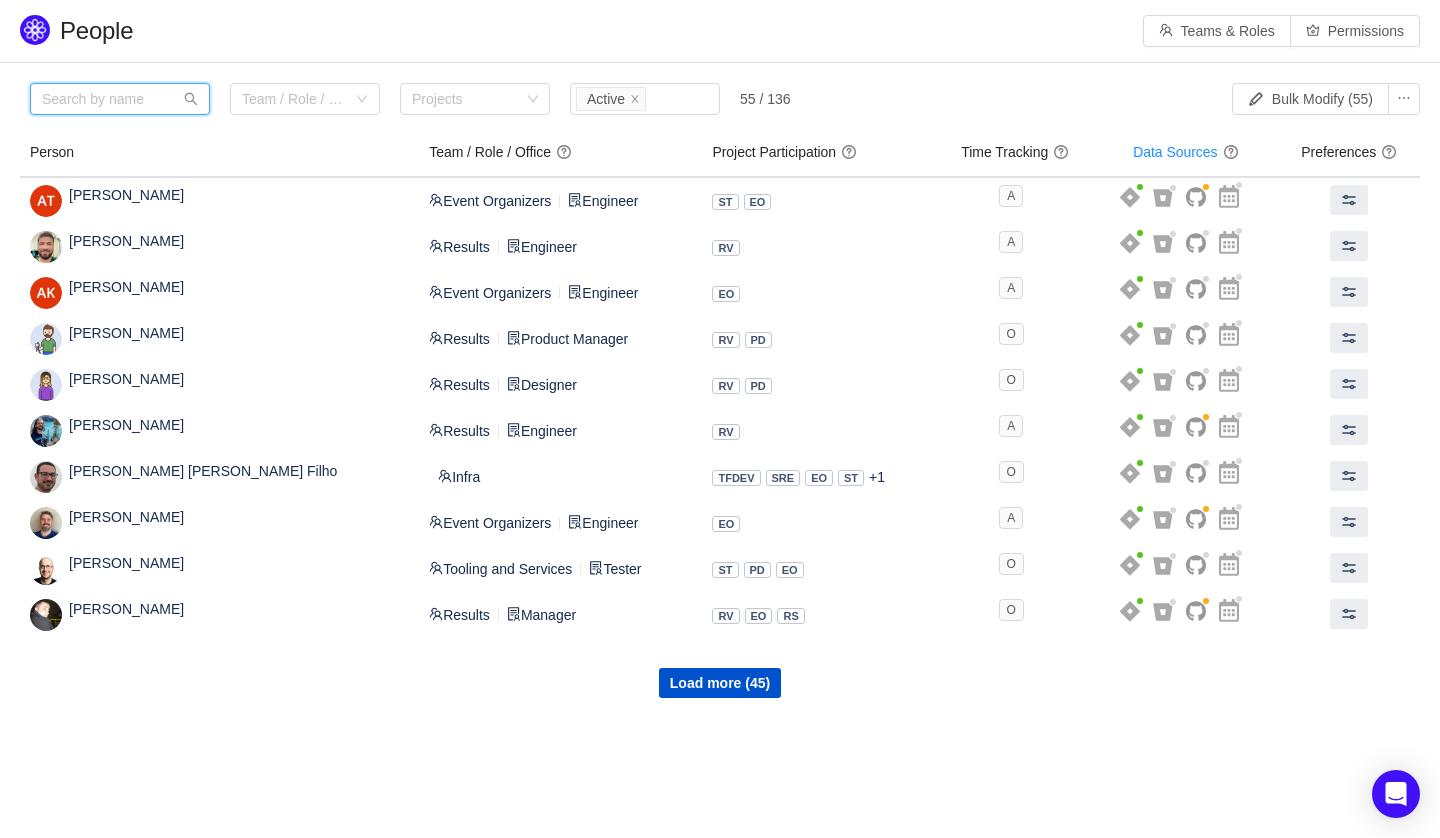 click at bounding box center (120, 99) 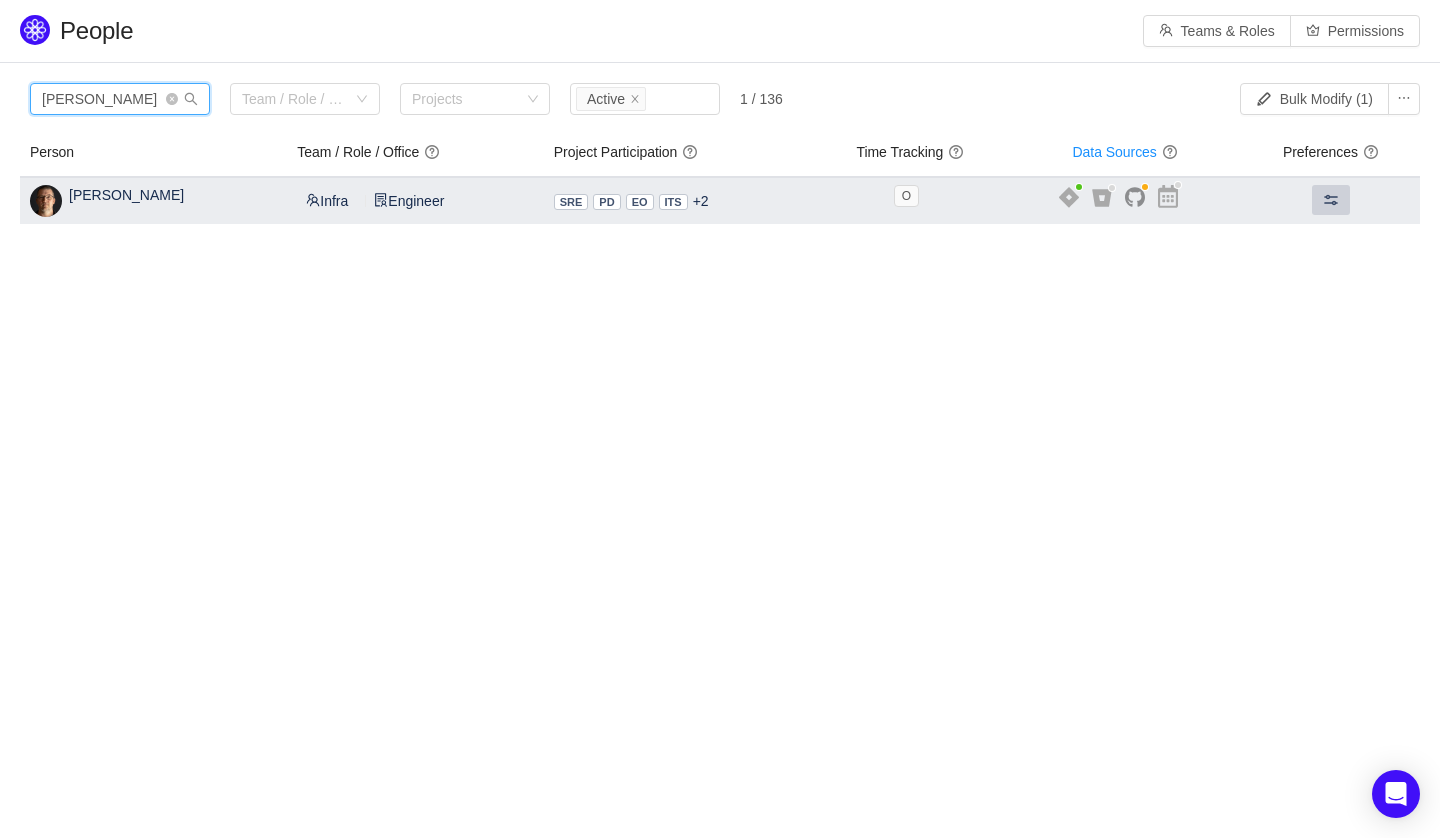 type on "joel" 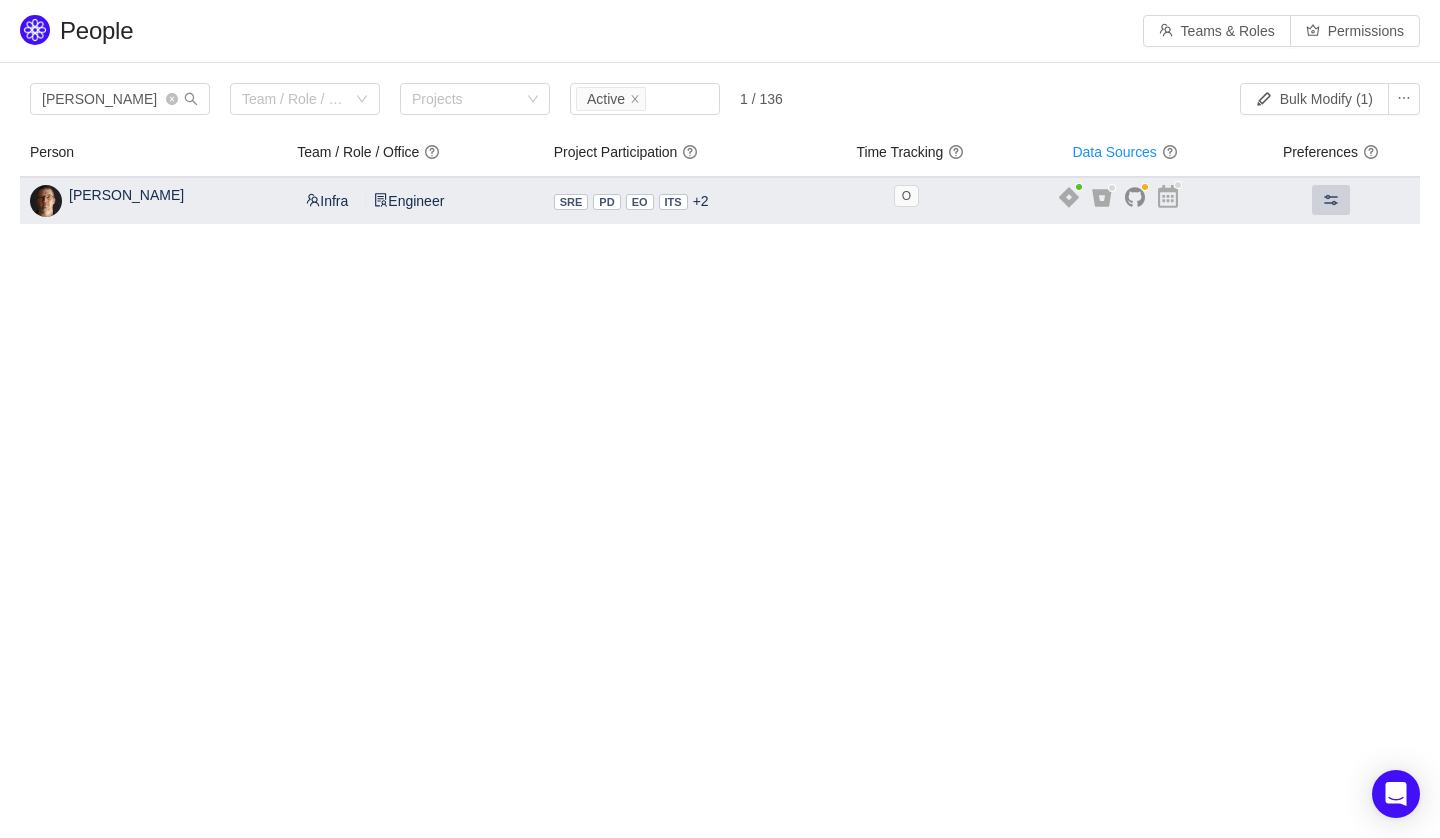 click at bounding box center (1331, 200) 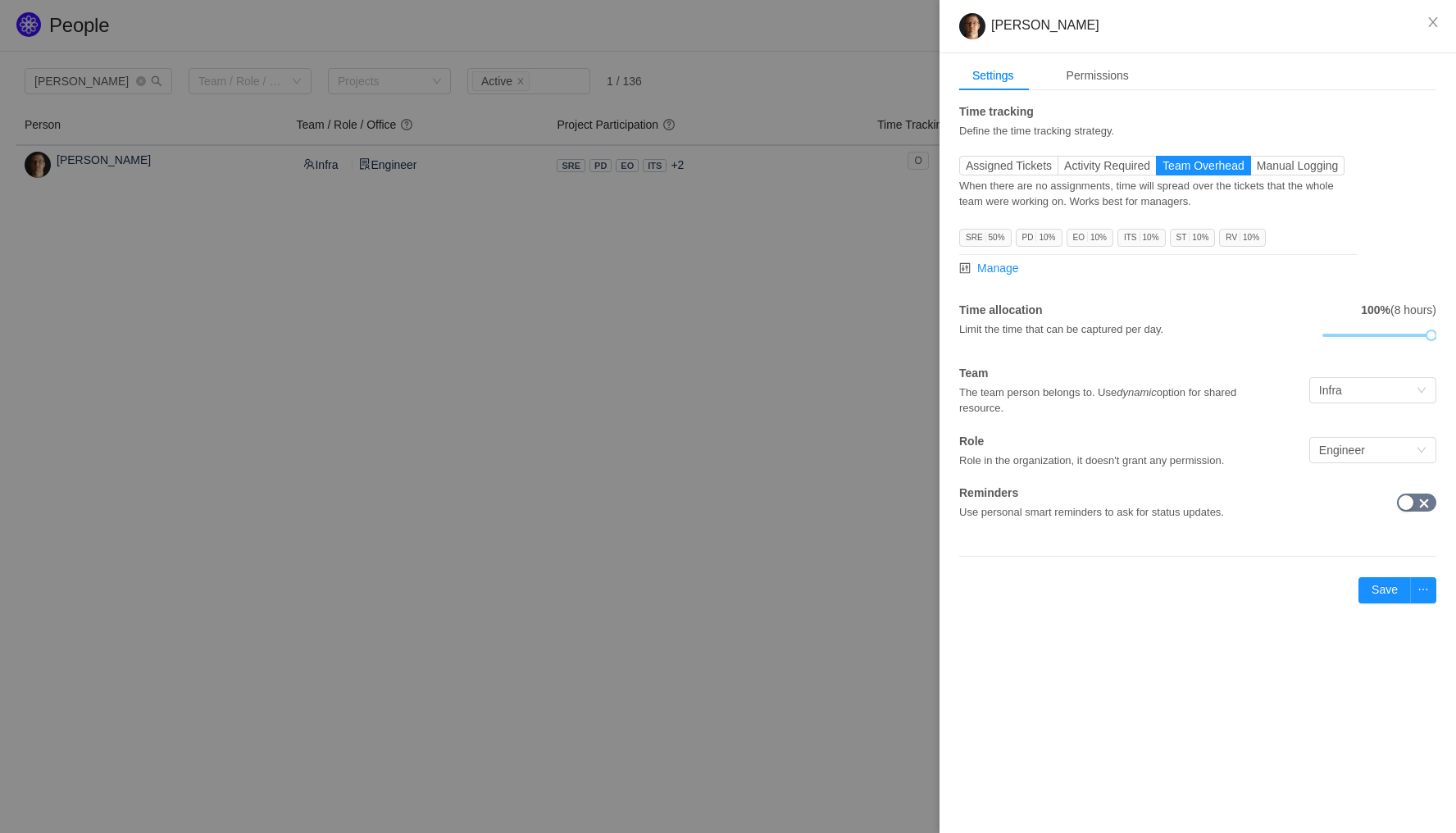 click on "Apply retroactively  Jul 2025 Save" at bounding box center [1198, 590] 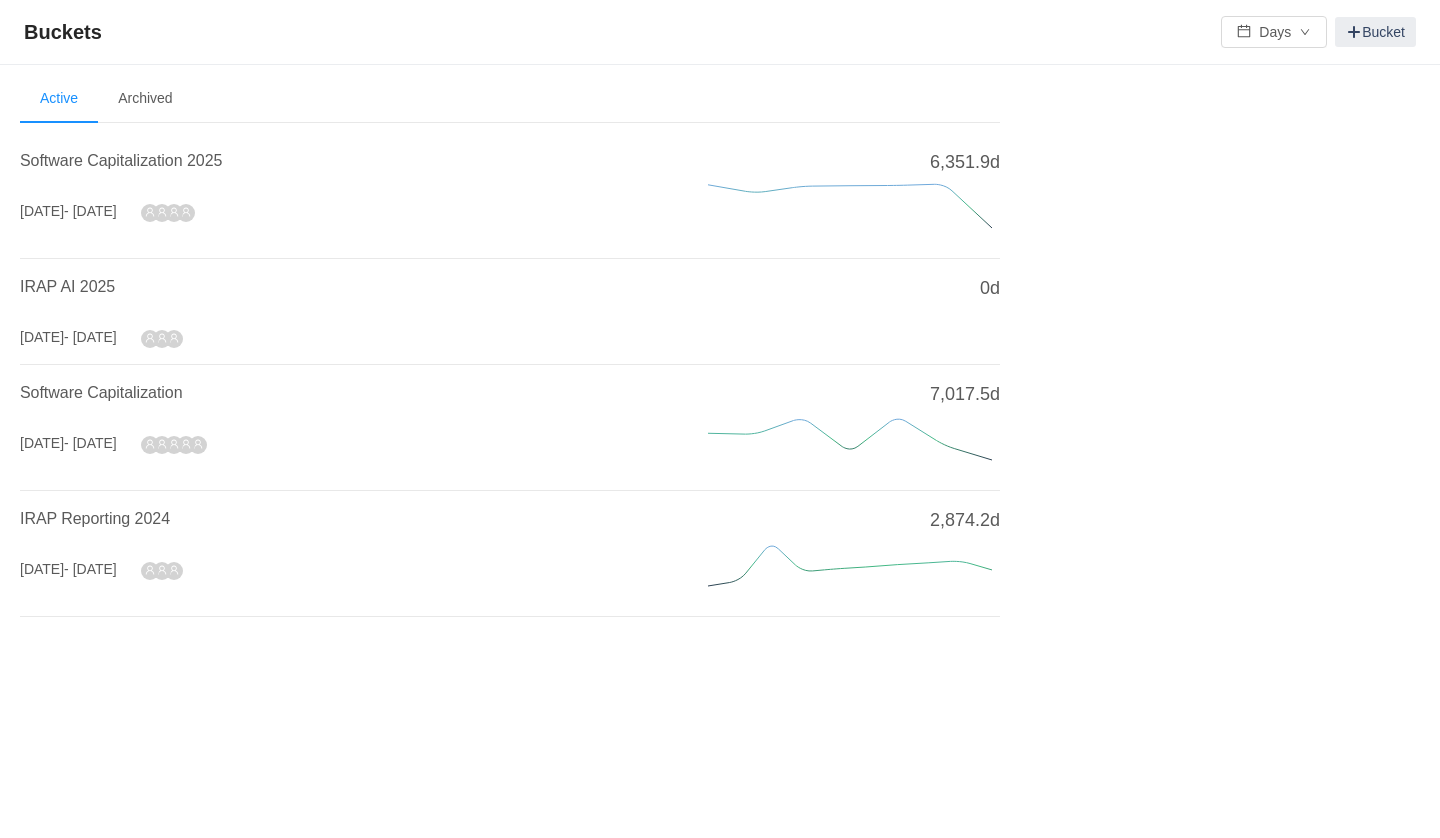 scroll, scrollTop: 0, scrollLeft: 0, axis: both 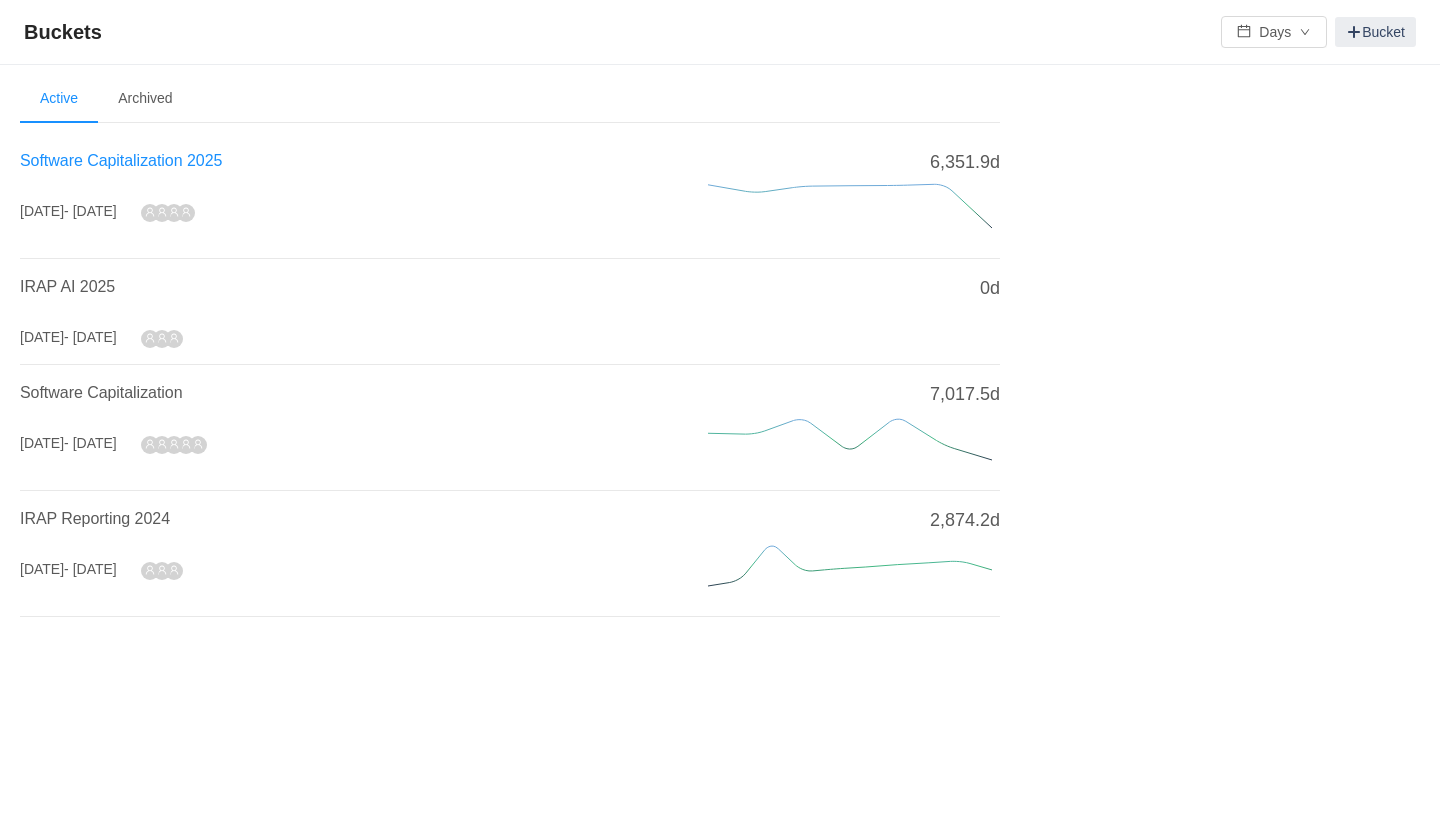 click on "Software Capitalization 2025" at bounding box center (121, 160) 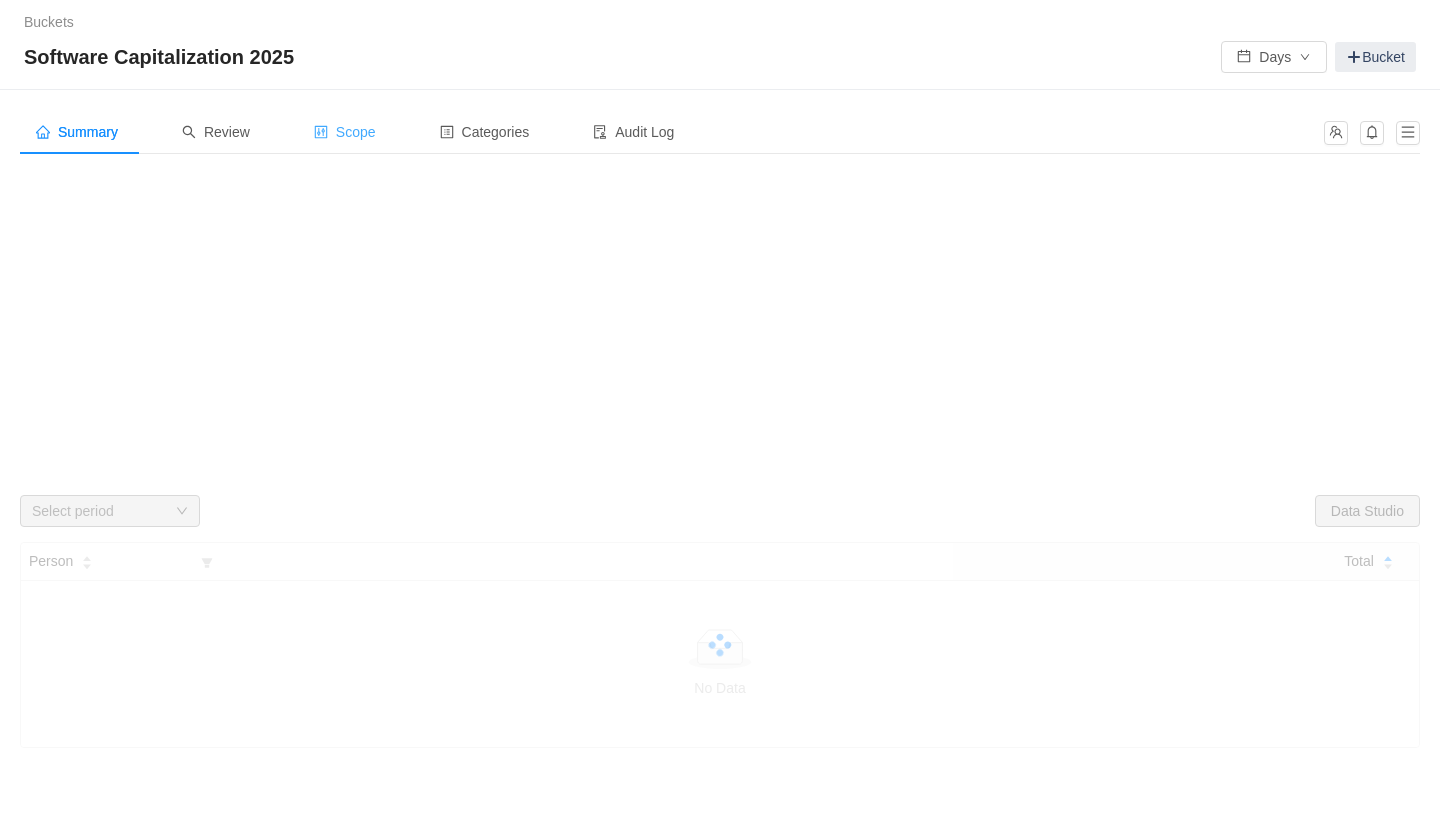 click on "Scope" at bounding box center [345, 132] 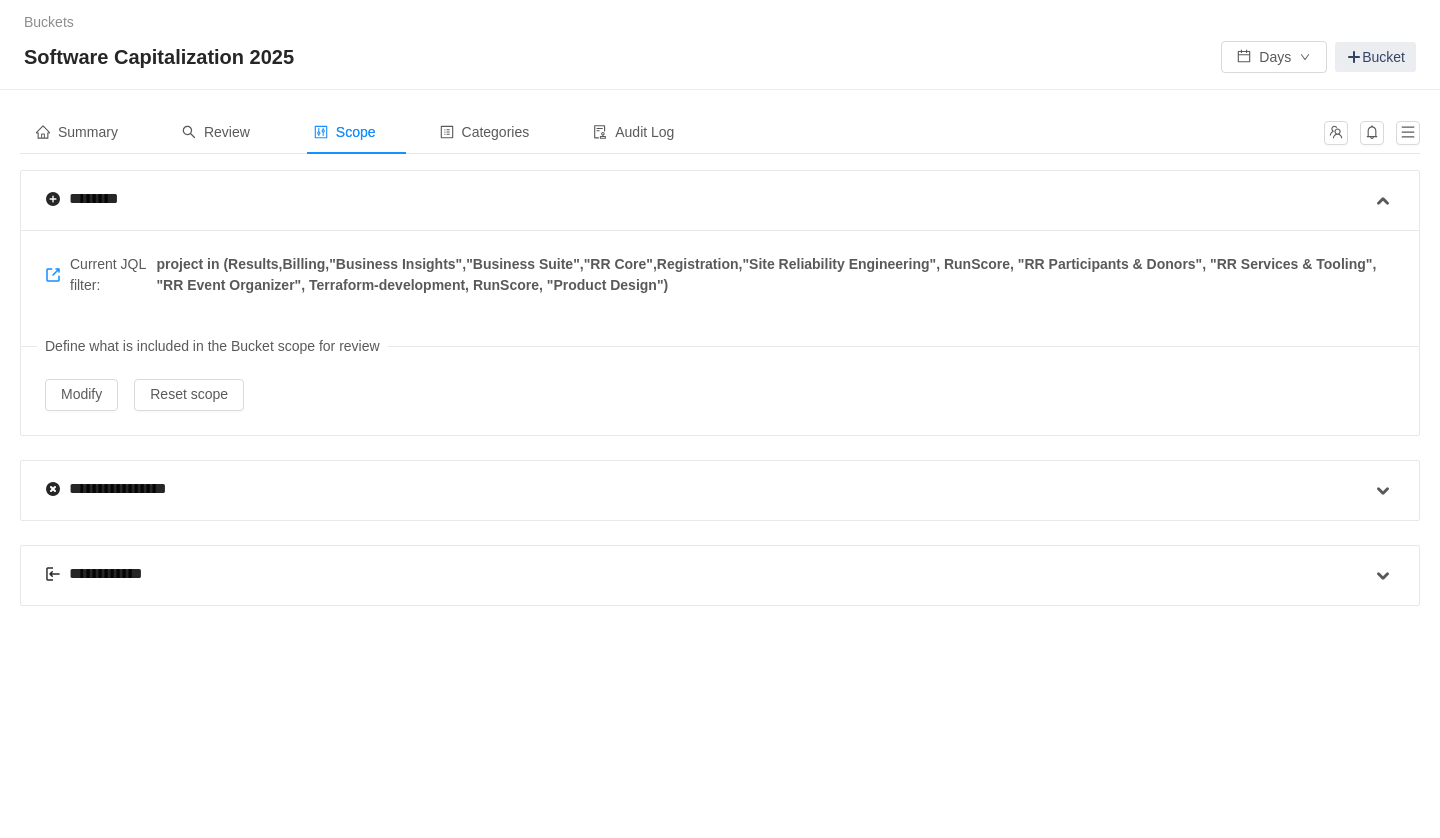 click on "**********" at bounding box center (708, 575) 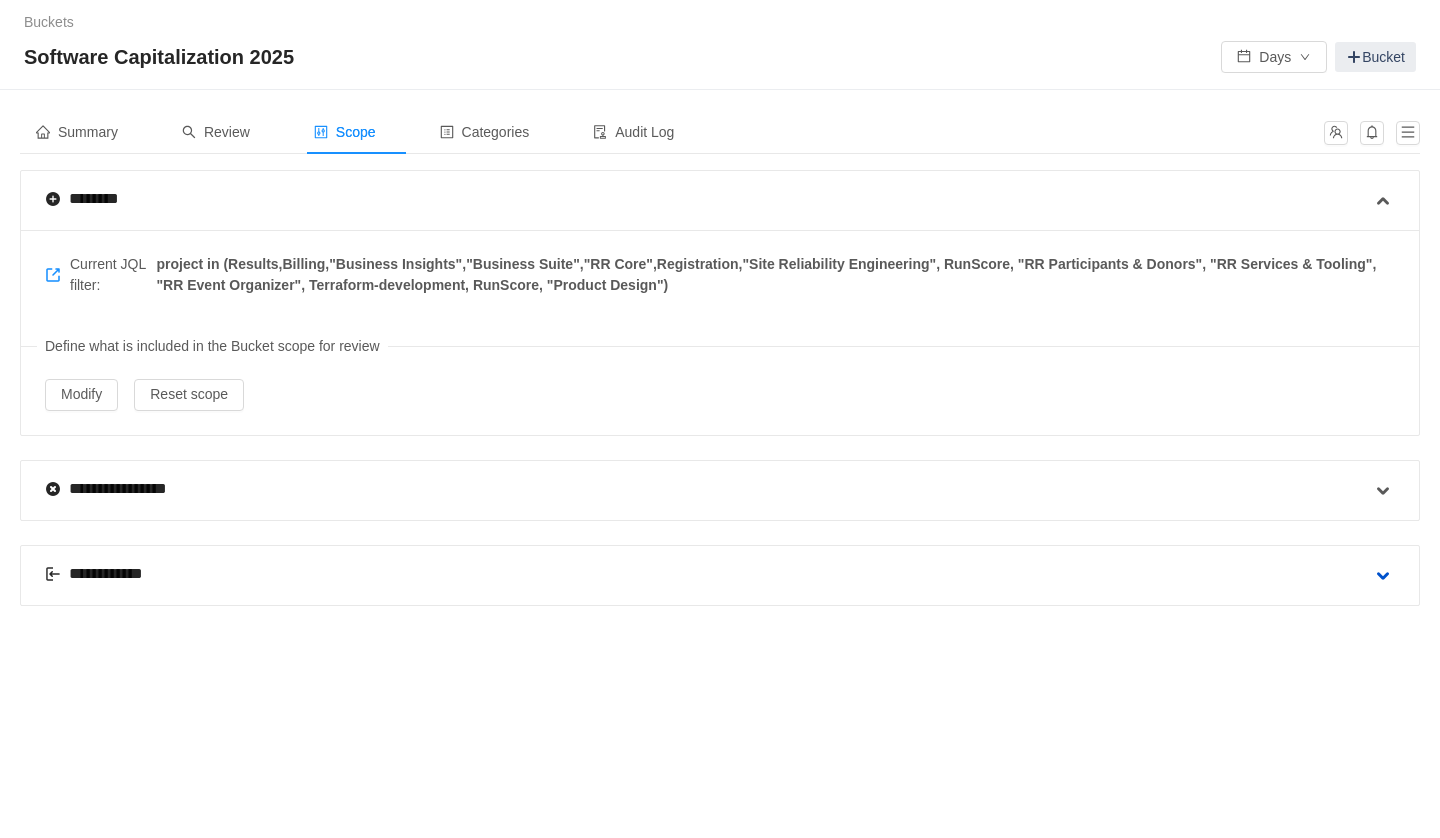 click at bounding box center [1383, 576] 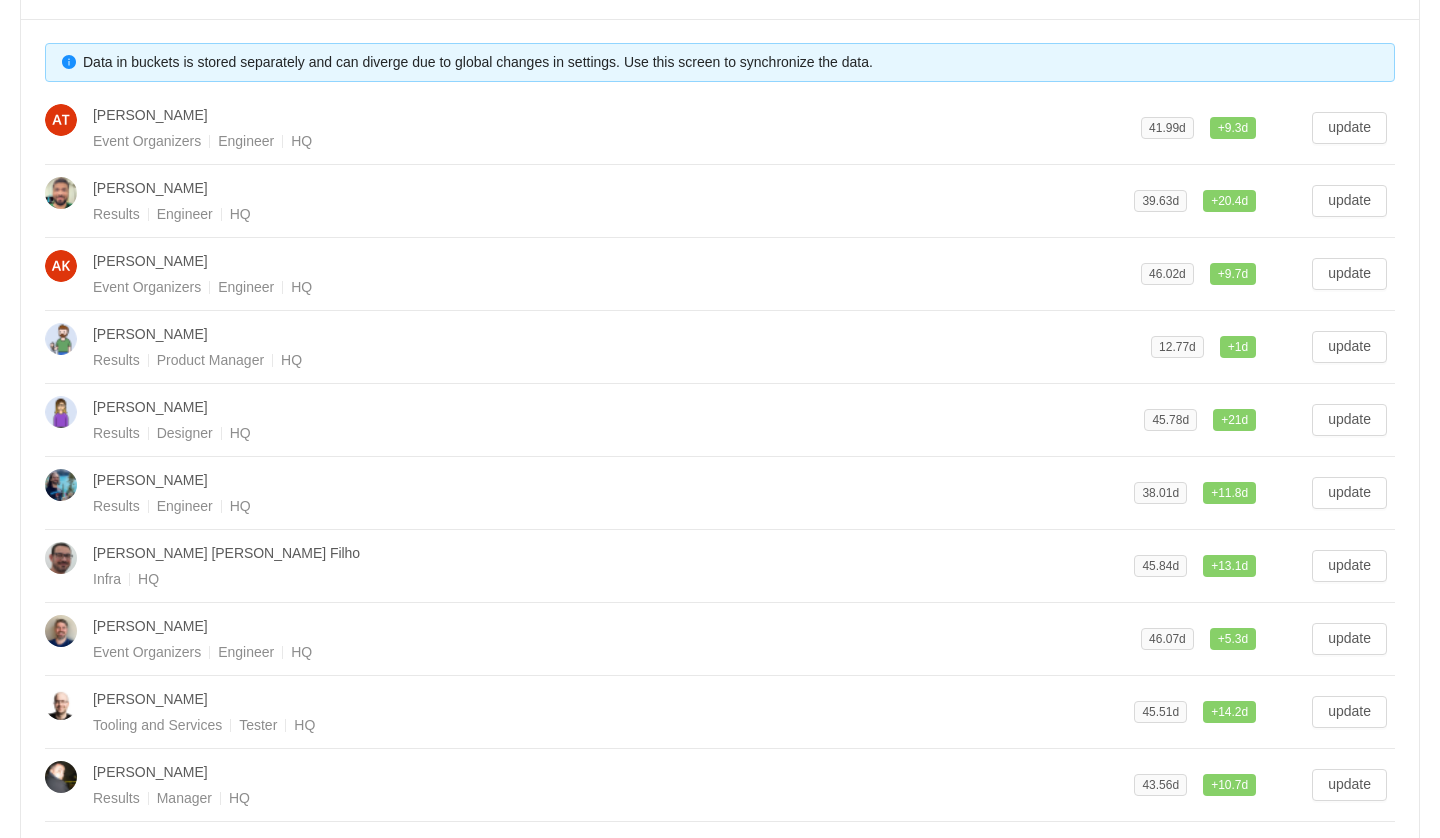 scroll, scrollTop: 797, scrollLeft: 0, axis: vertical 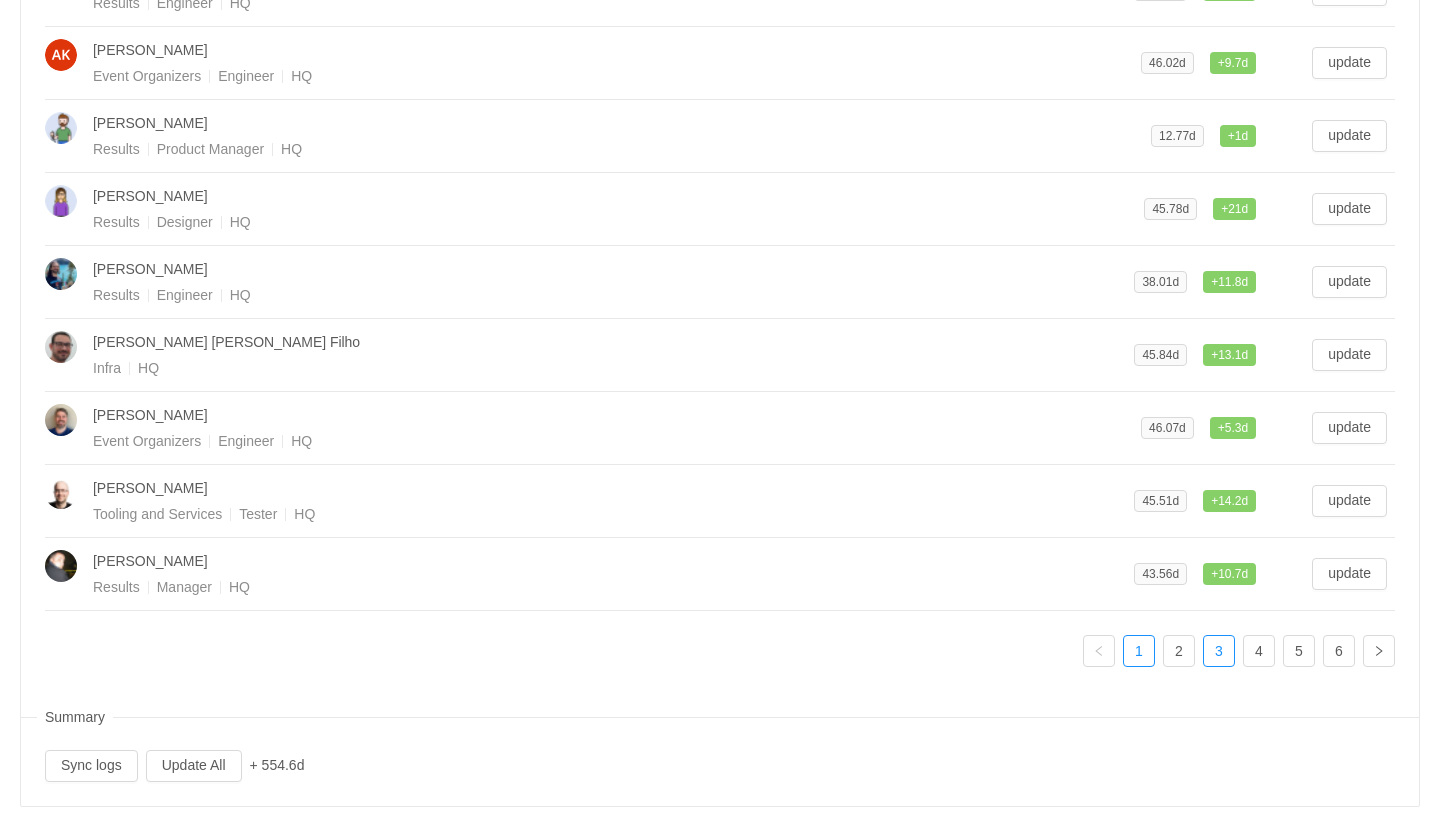 click on "3" at bounding box center (1219, 651) 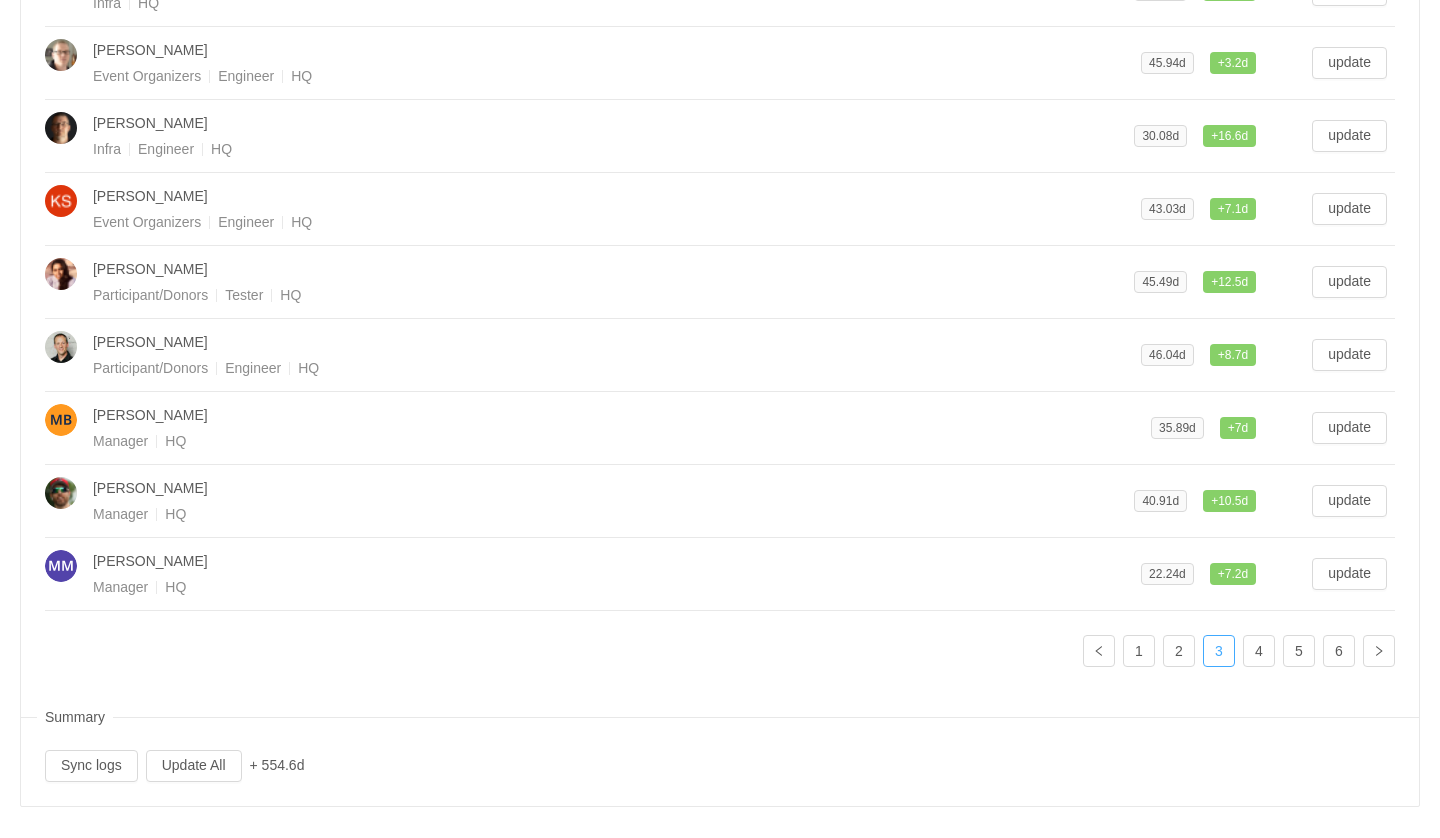 scroll, scrollTop: 752, scrollLeft: 0, axis: vertical 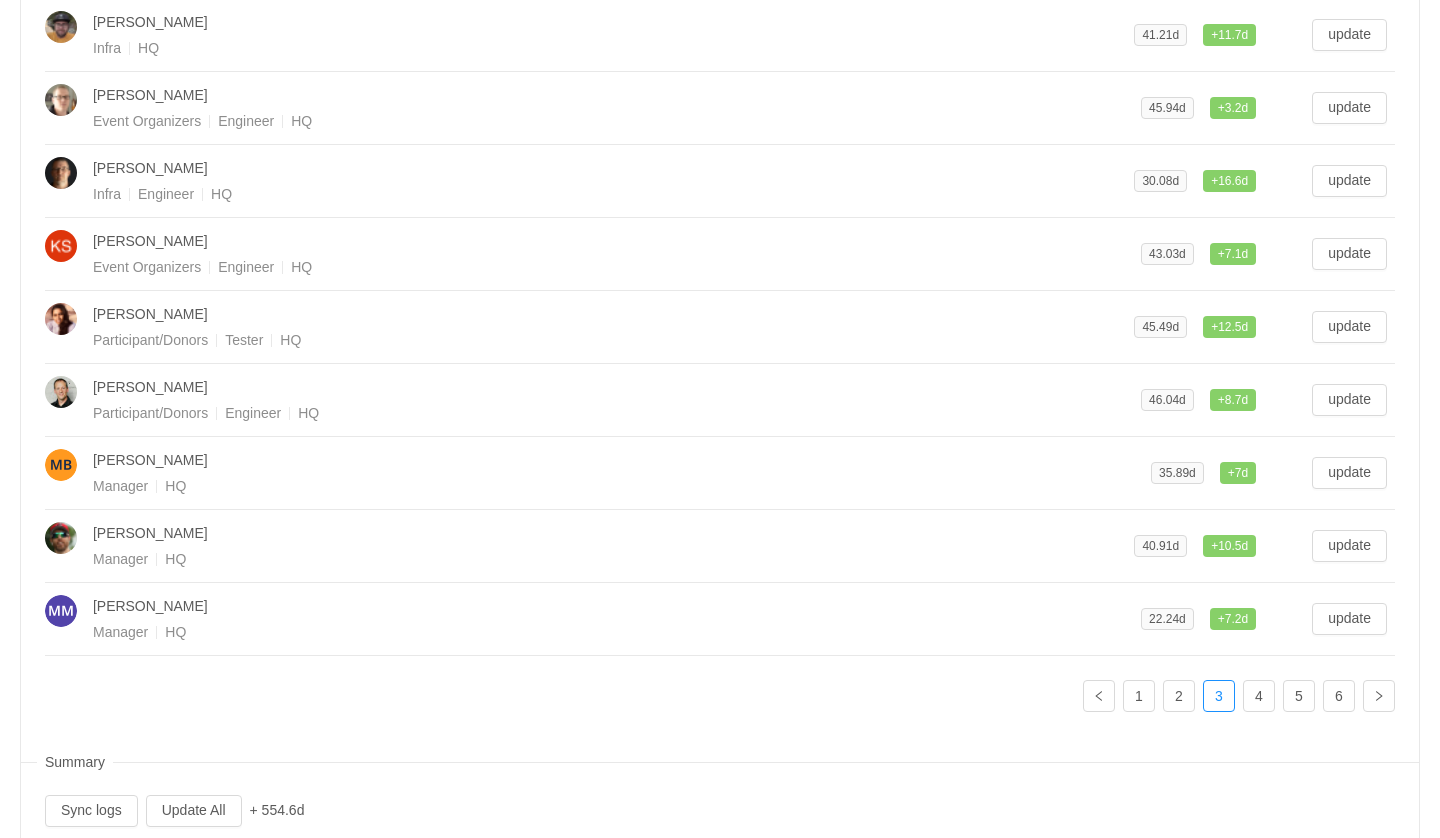click on "1 2 3 4 5 6" at bounding box center (720, 696) 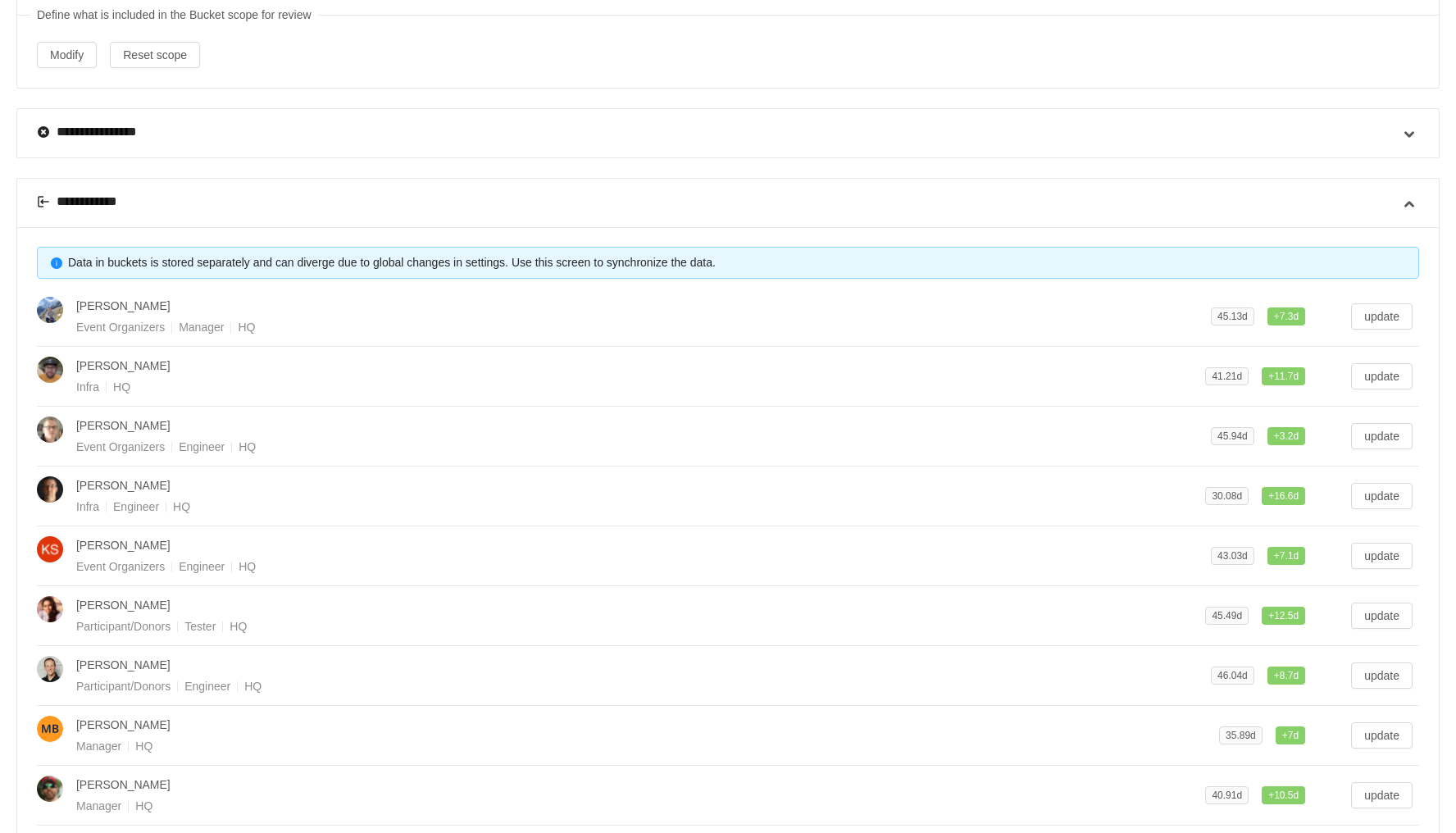 scroll, scrollTop: 404, scrollLeft: 0, axis: vertical 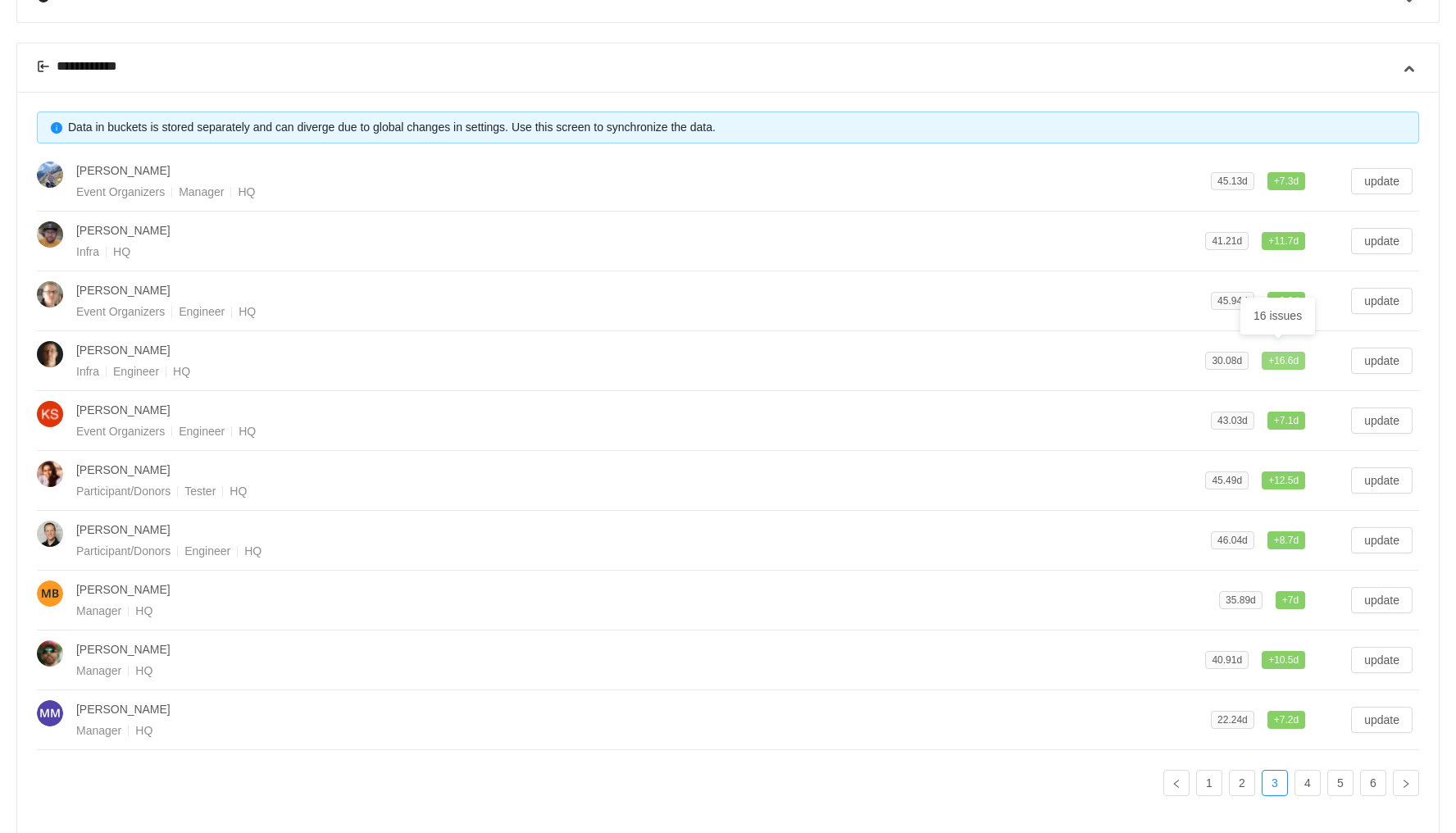 drag, startPoint x: 1257, startPoint y: 353, endPoint x: 1304, endPoint y: 353, distance: 47 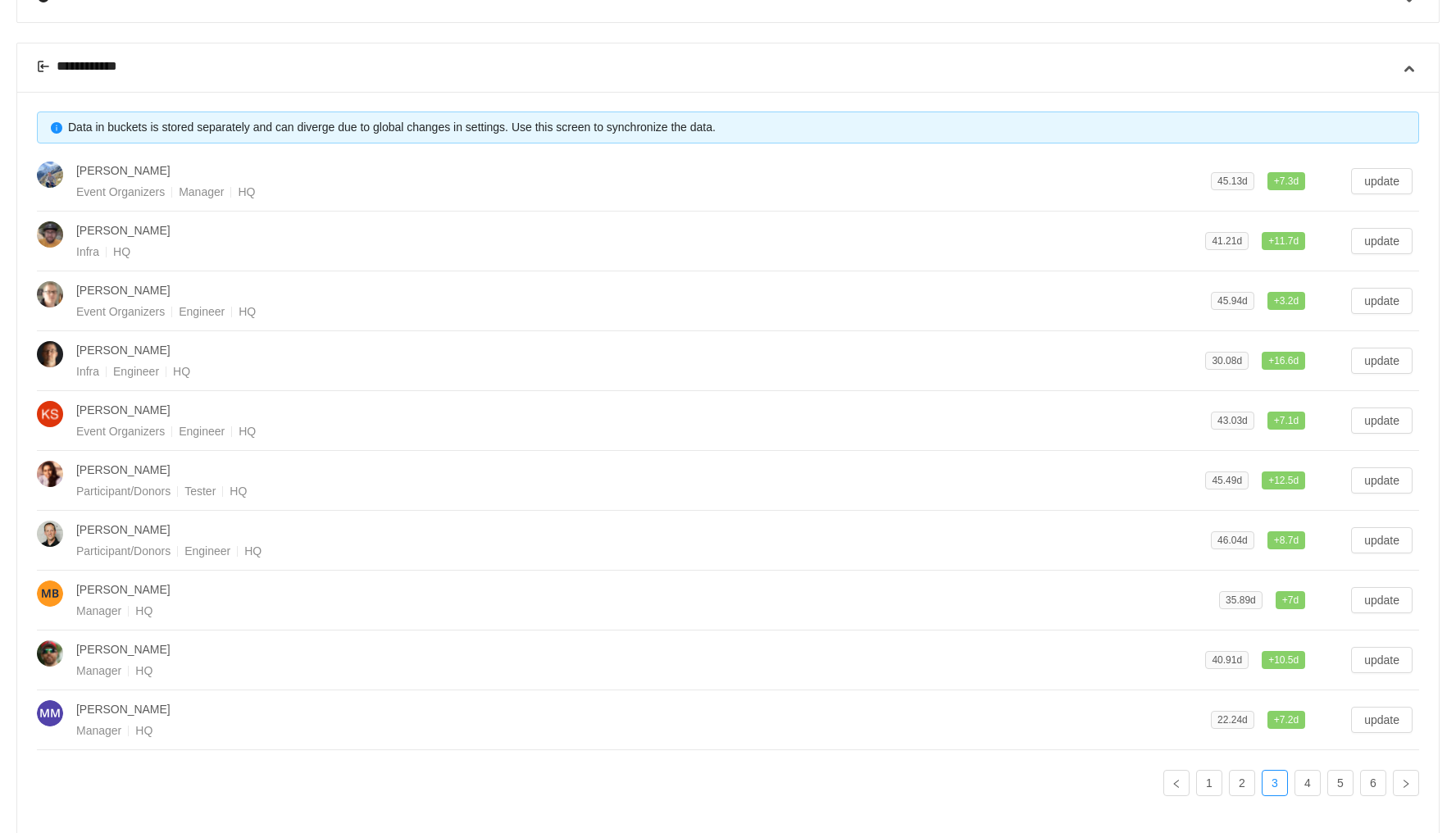 click on "[PERSON_NAME]   Infra   Engineer   HQ" at bounding box center (640, 361) 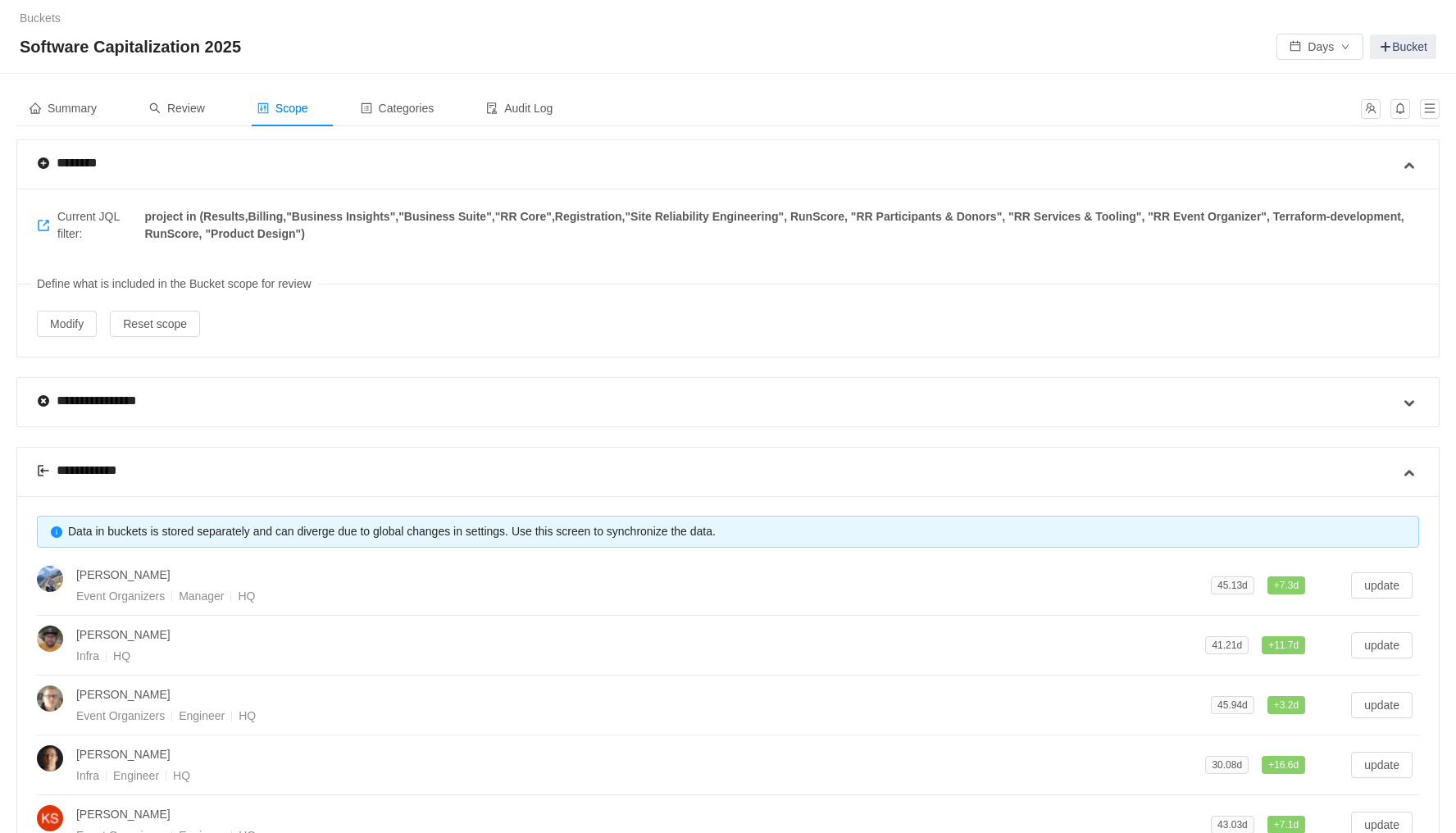 scroll, scrollTop: 509, scrollLeft: 0, axis: vertical 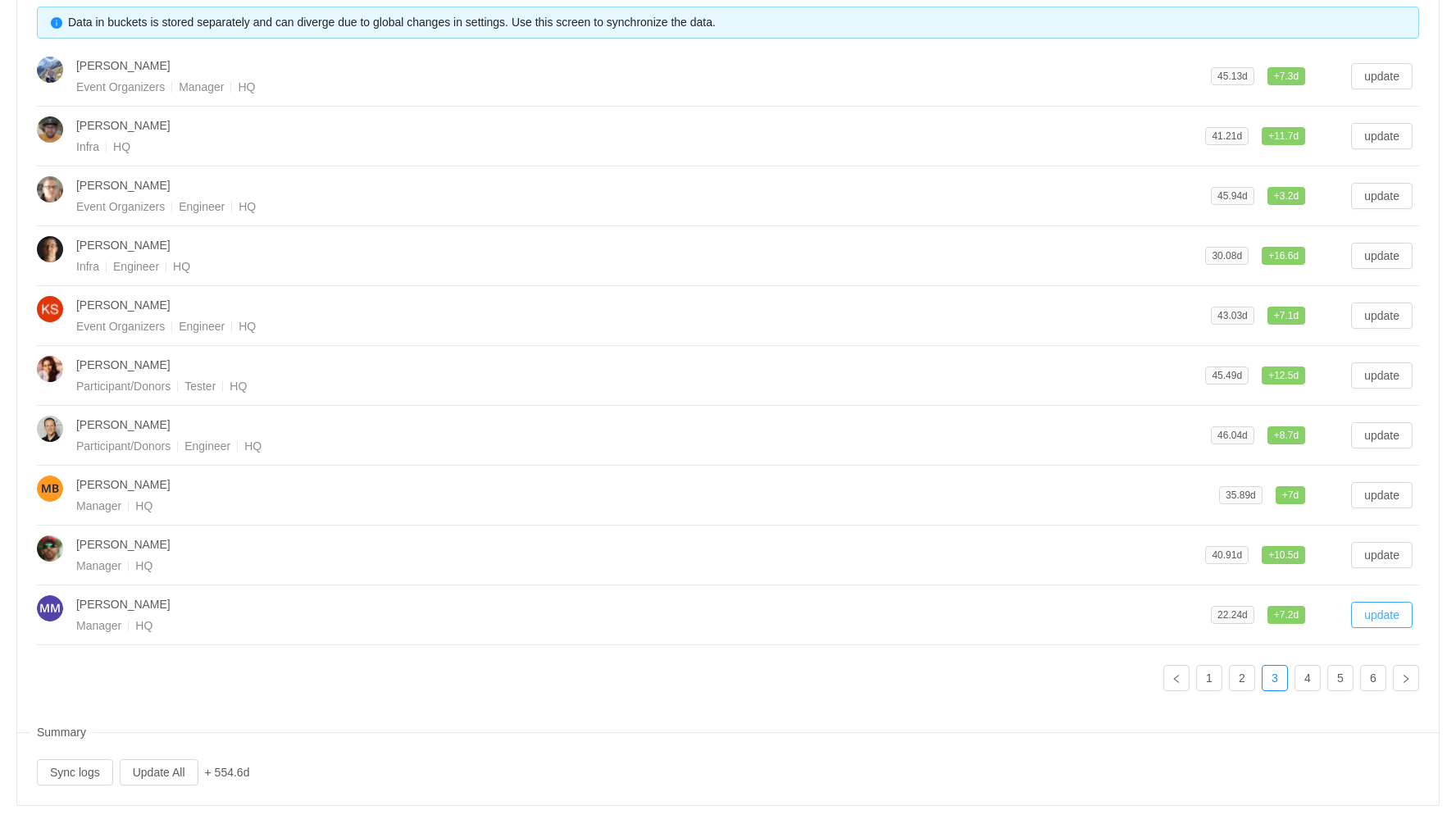 click on "update" at bounding box center (1381, 615) 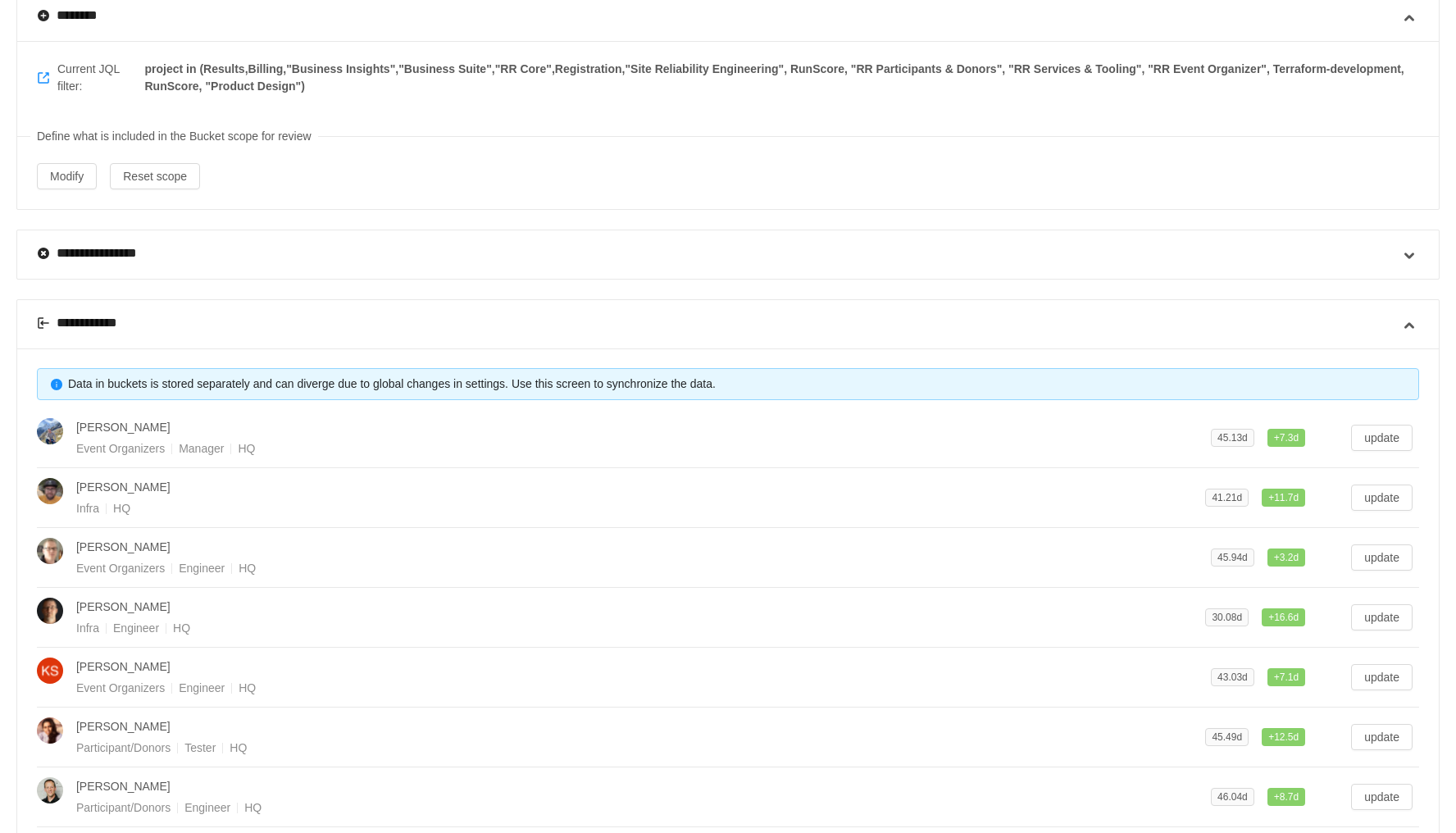 scroll, scrollTop: 509, scrollLeft: 0, axis: vertical 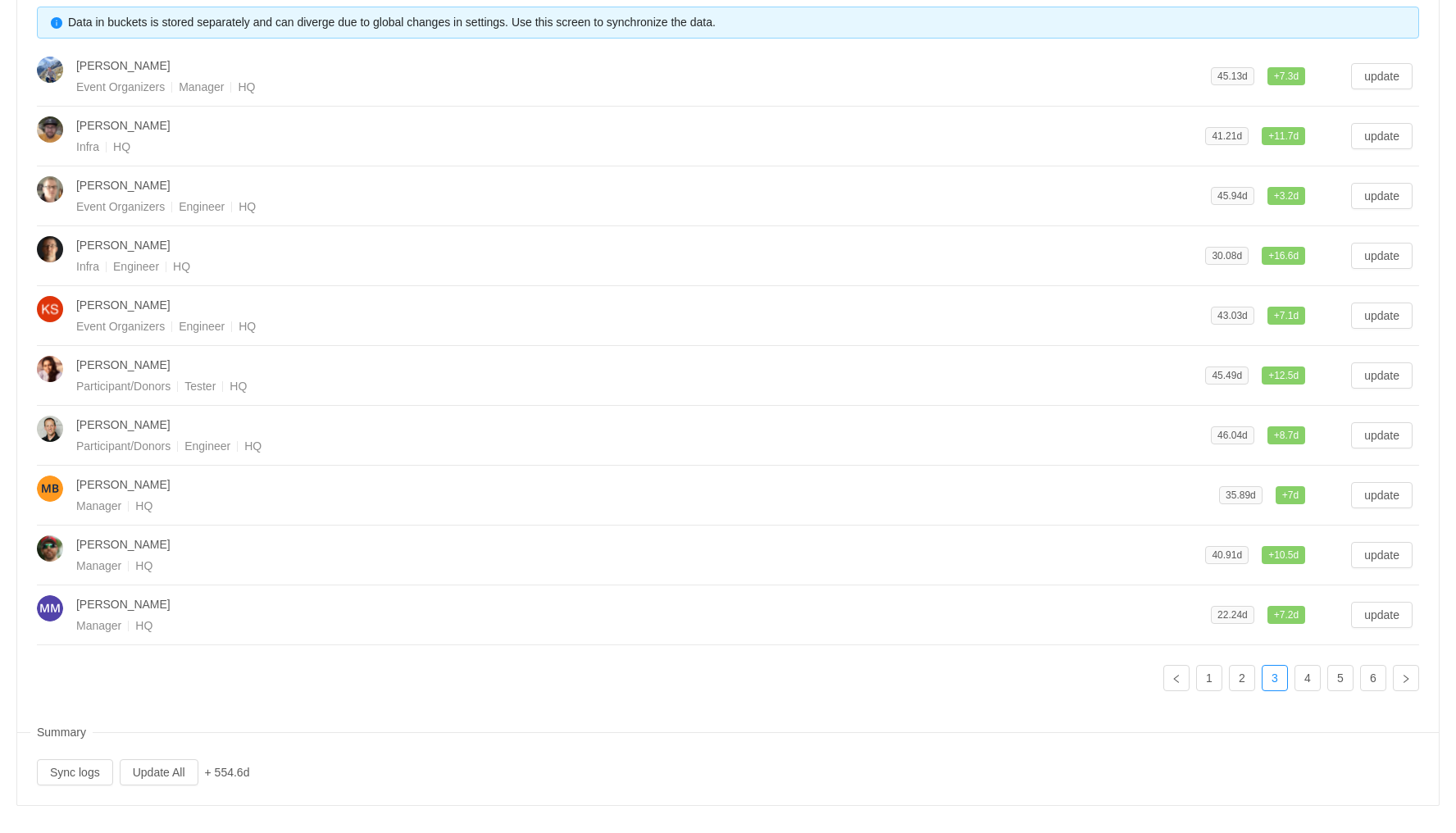 drag, startPoint x: 216, startPoint y: 767, endPoint x: 291, endPoint y: 767, distance: 75 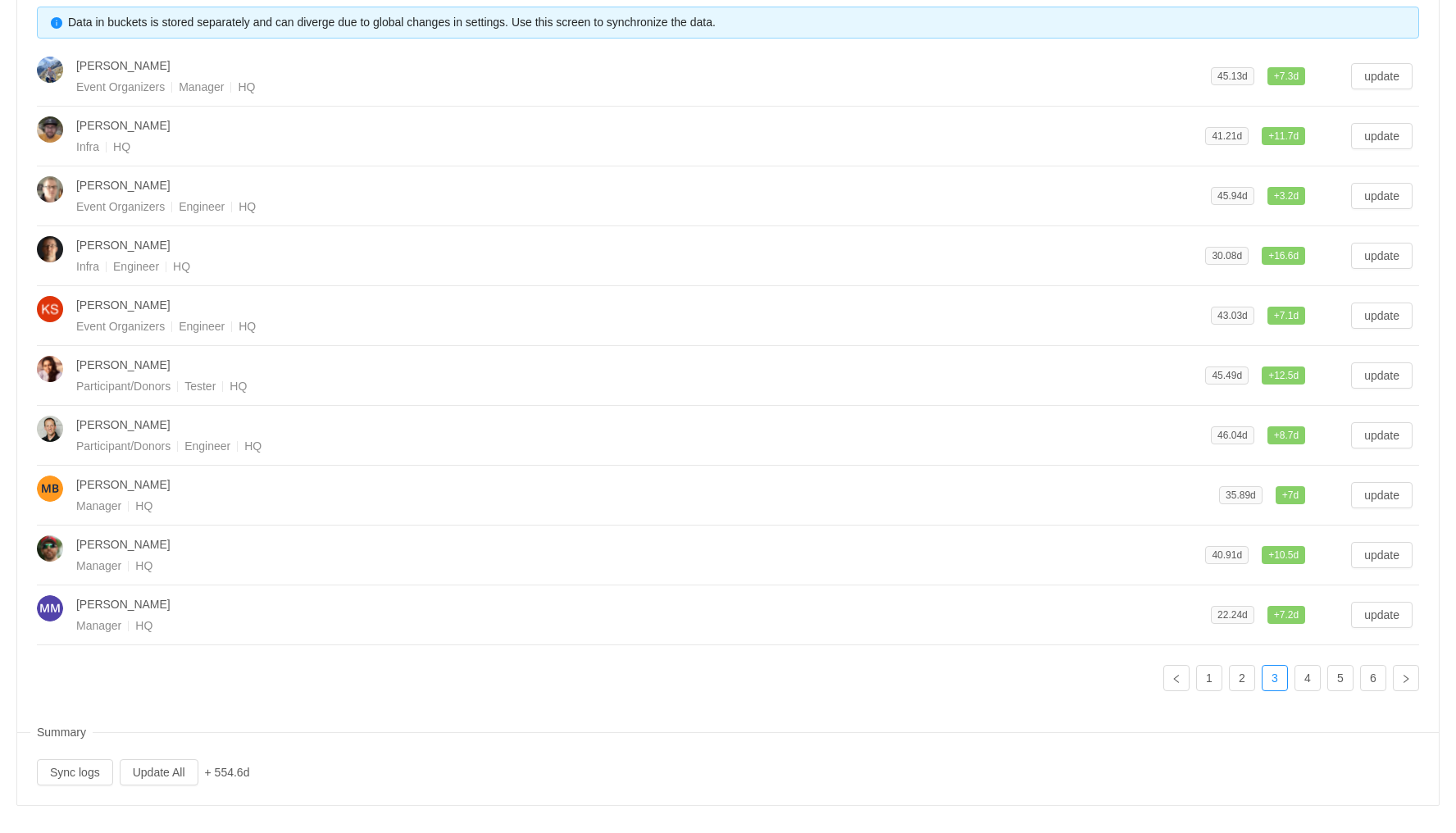 click on "Data in buckets is stored separately and can diverge due to global changes in settings. Use this screen to synchronize the data.  [PERSON_NAME]   Event Organizers   Manager   HQ   45.13d  + - <  7.3d  update  [PERSON_NAME]   Infra   HQ   41.21d  + - <  11.7d  update  [PERSON_NAME]   Event Organizers   Engineer   HQ   45.94d  + - <  3.2d  update  [PERSON_NAME]   Infra   Engineer   HQ   30.08d  + - <  16.6d  update  [PERSON_NAME]   Event Organizers   Engineer   HQ   43.03d  + - <  7.1d  update  [PERSON_NAME]   Participant/Donors   Tester   HQ   45.49d  + - <  12.5d  update  [PERSON_NAME]   Participant/Donors   Engineer   HQ   46.04d  + - <  8.7d  update  [PERSON_NAME]   Manager   HQ   35.89d  + - <  7d  update  [PERSON_NAME]   Manager   HQ   40.91d  + - <  10.5d  update  [PERSON_NAME]   Manager   HQ   22.24d  + - <  7.2d  update 1 2 3 4 5 6 Summary Sync logs Update All  + 554.6d" at bounding box center (728, 396) 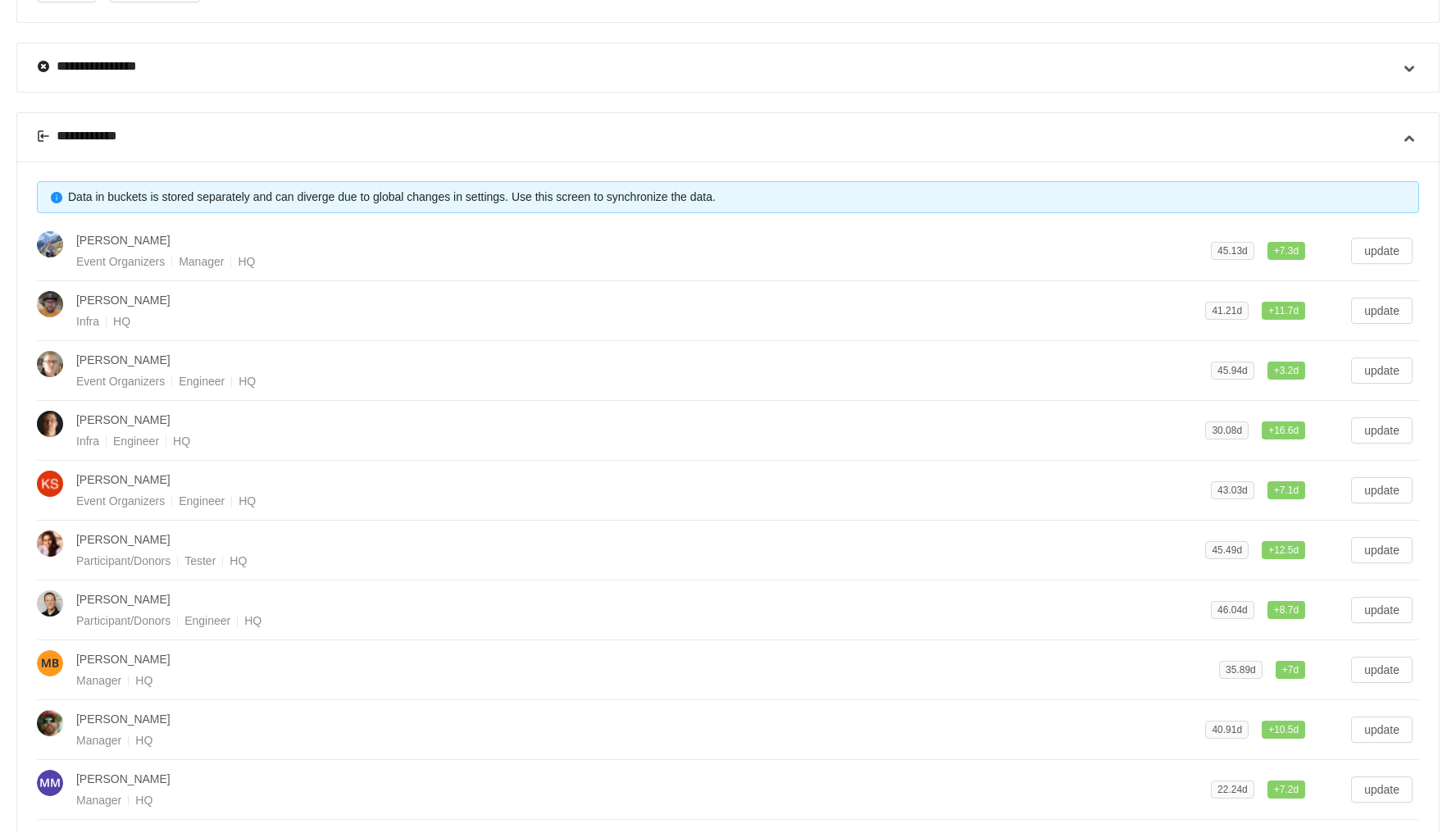 scroll, scrollTop: 414, scrollLeft: 0, axis: vertical 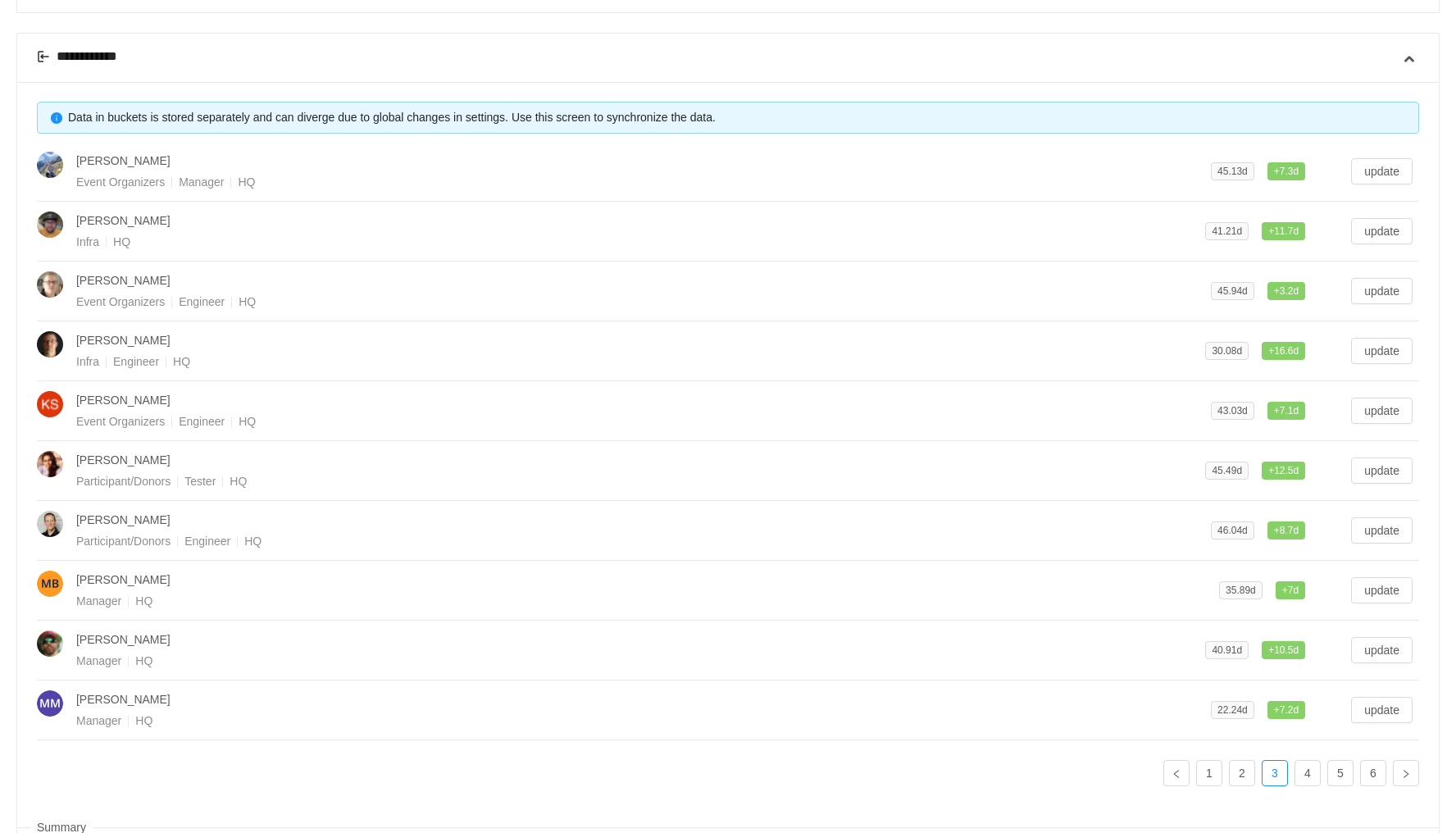 drag, startPoint x: 1186, startPoint y: 401, endPoint x: 1316, endPoint y: 413, distance: 130.55267 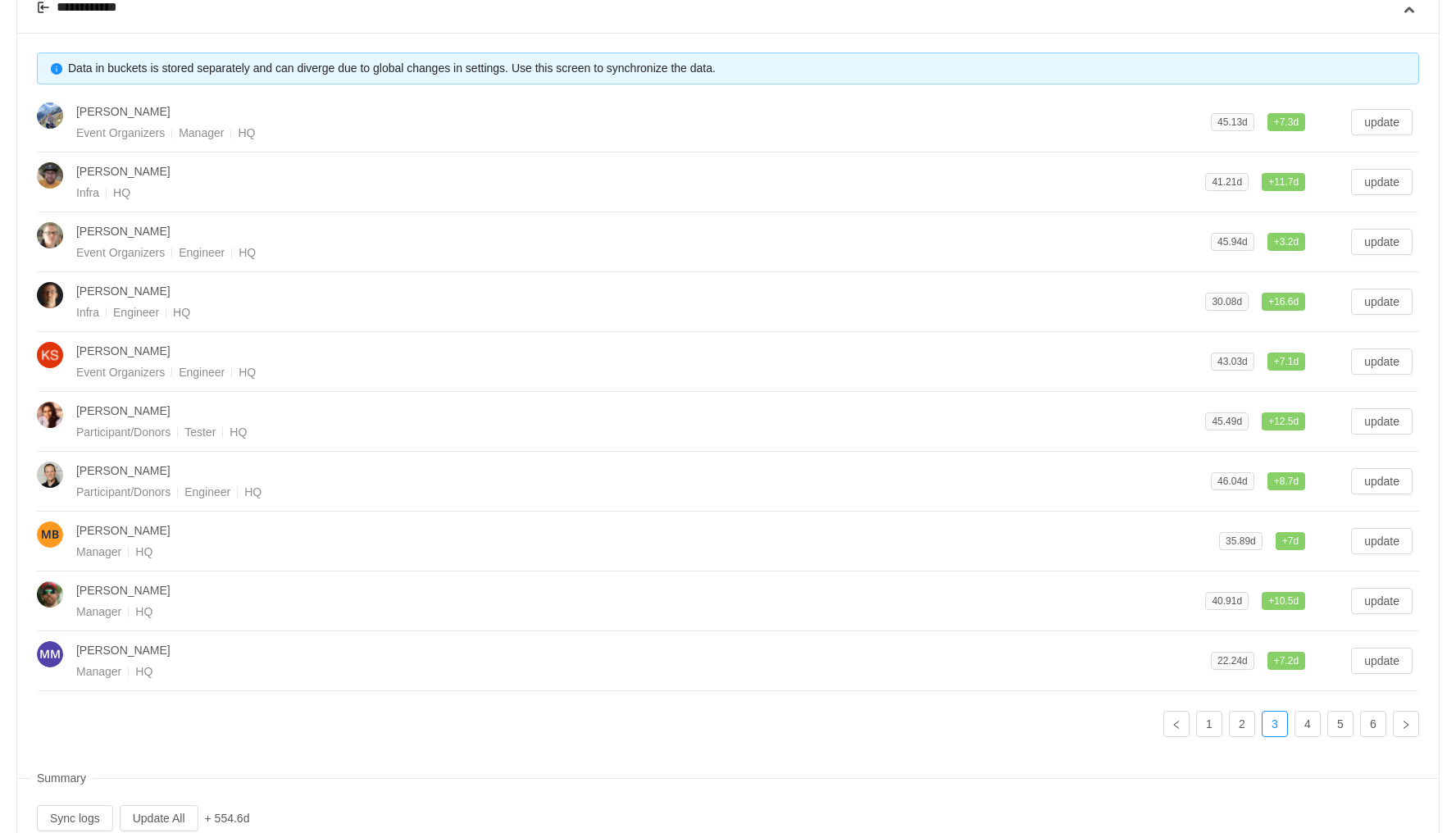 scroll, scrollTop: 509, scrollLeft: 0, axis: vertical 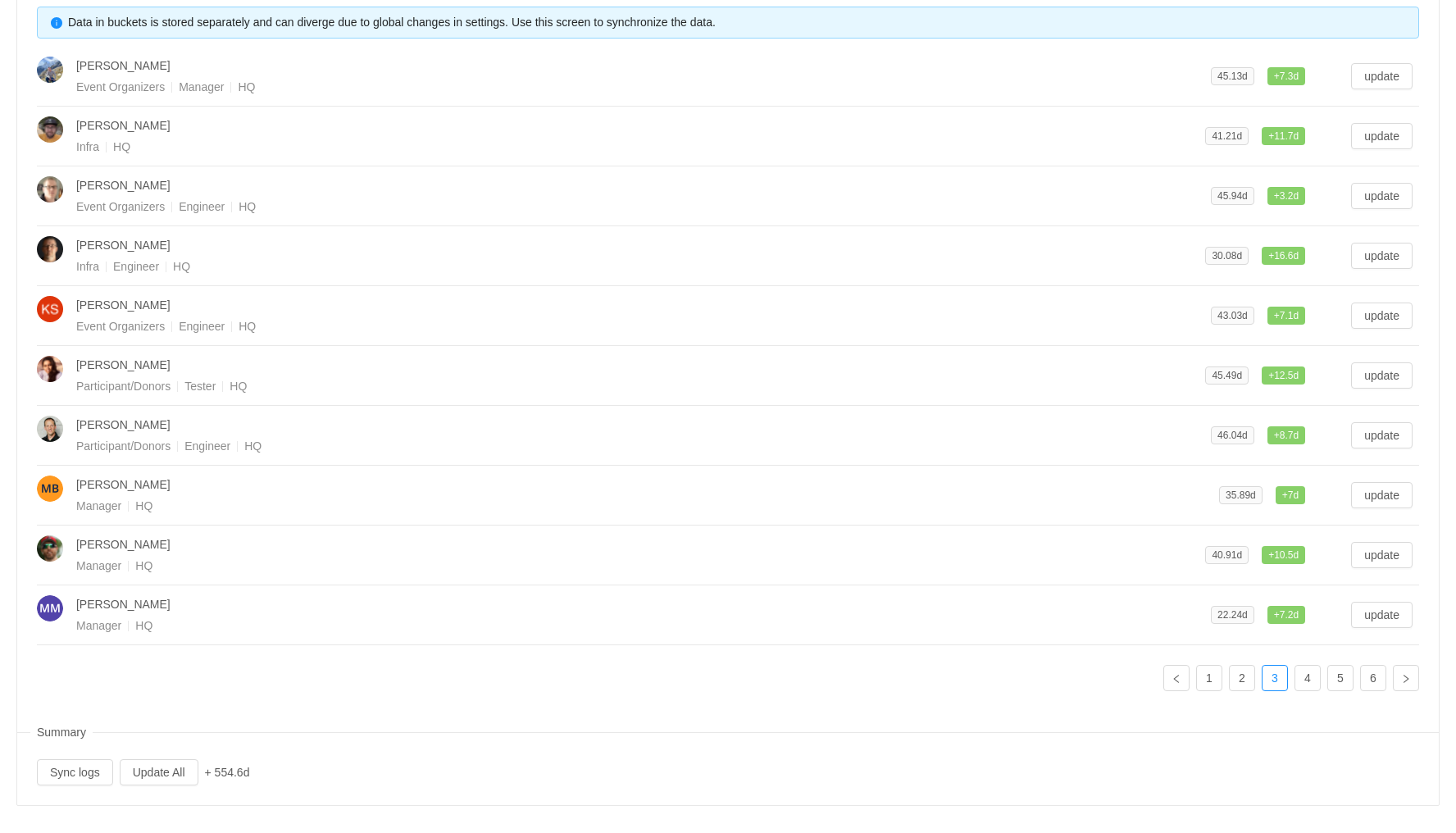 click on "[PERSON_NAME]" at bounding box center [644, 305] 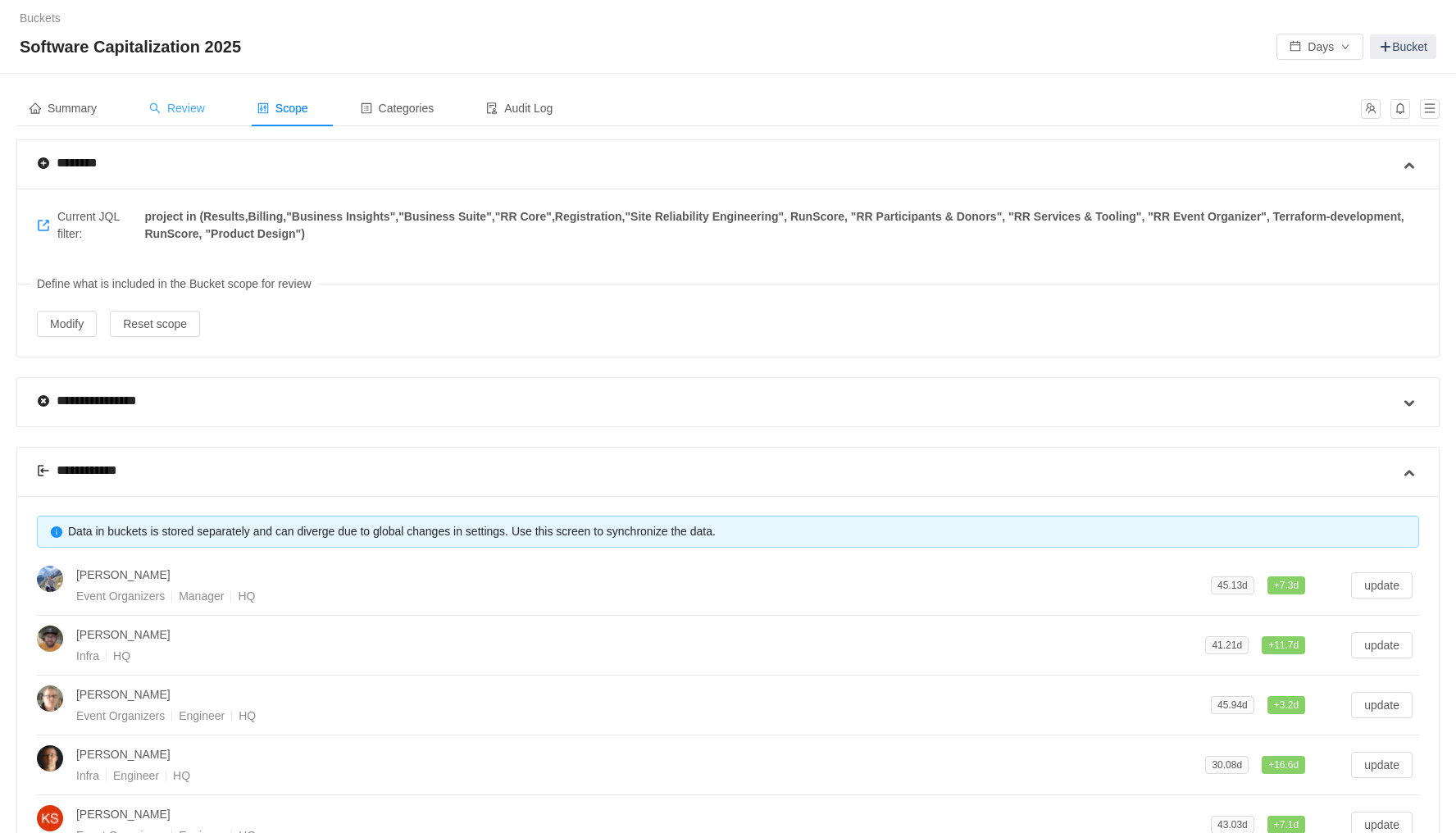 click on "Review" at bounding box center [177, 108] 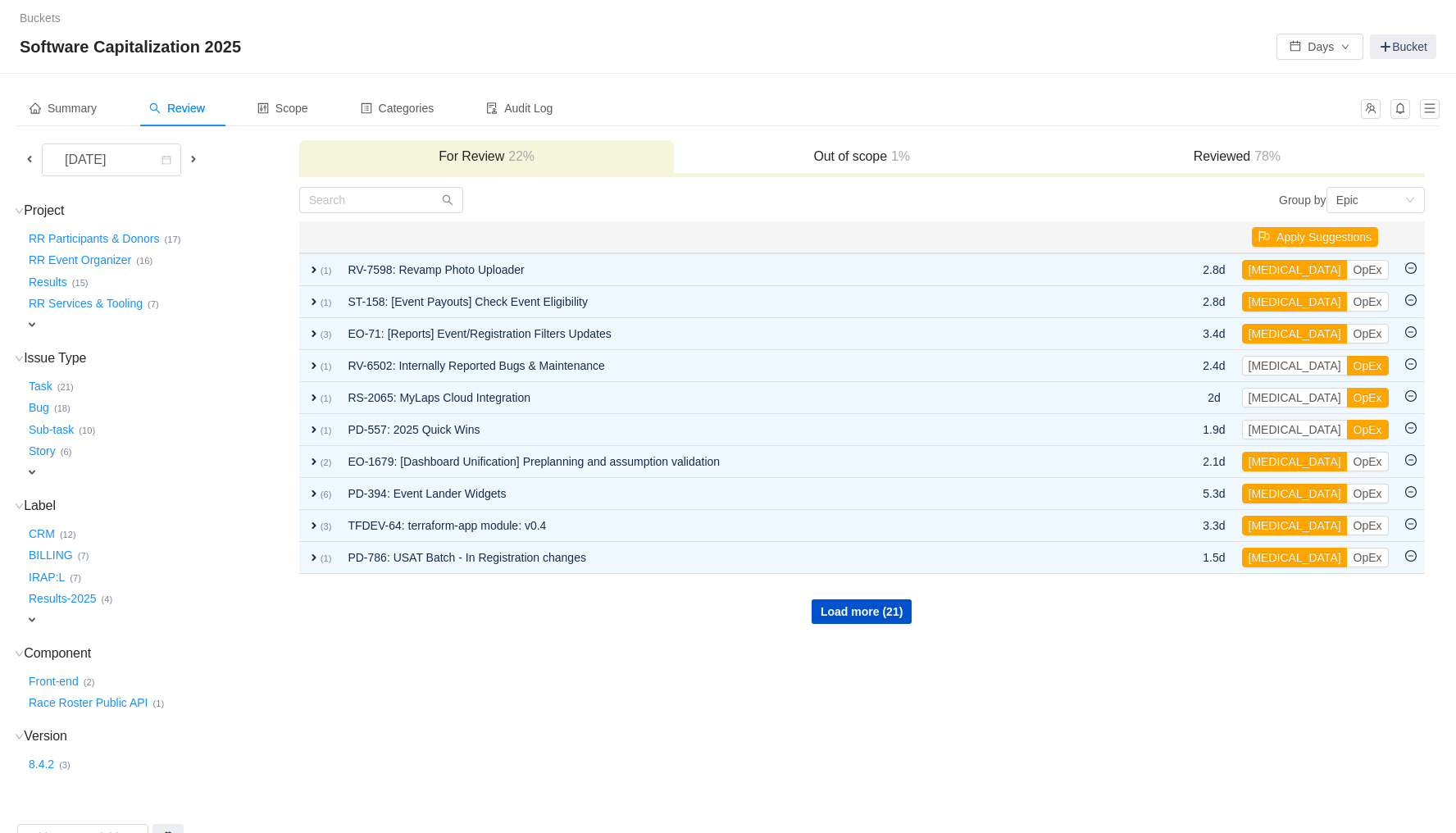 click at bounding box center [30, 159] 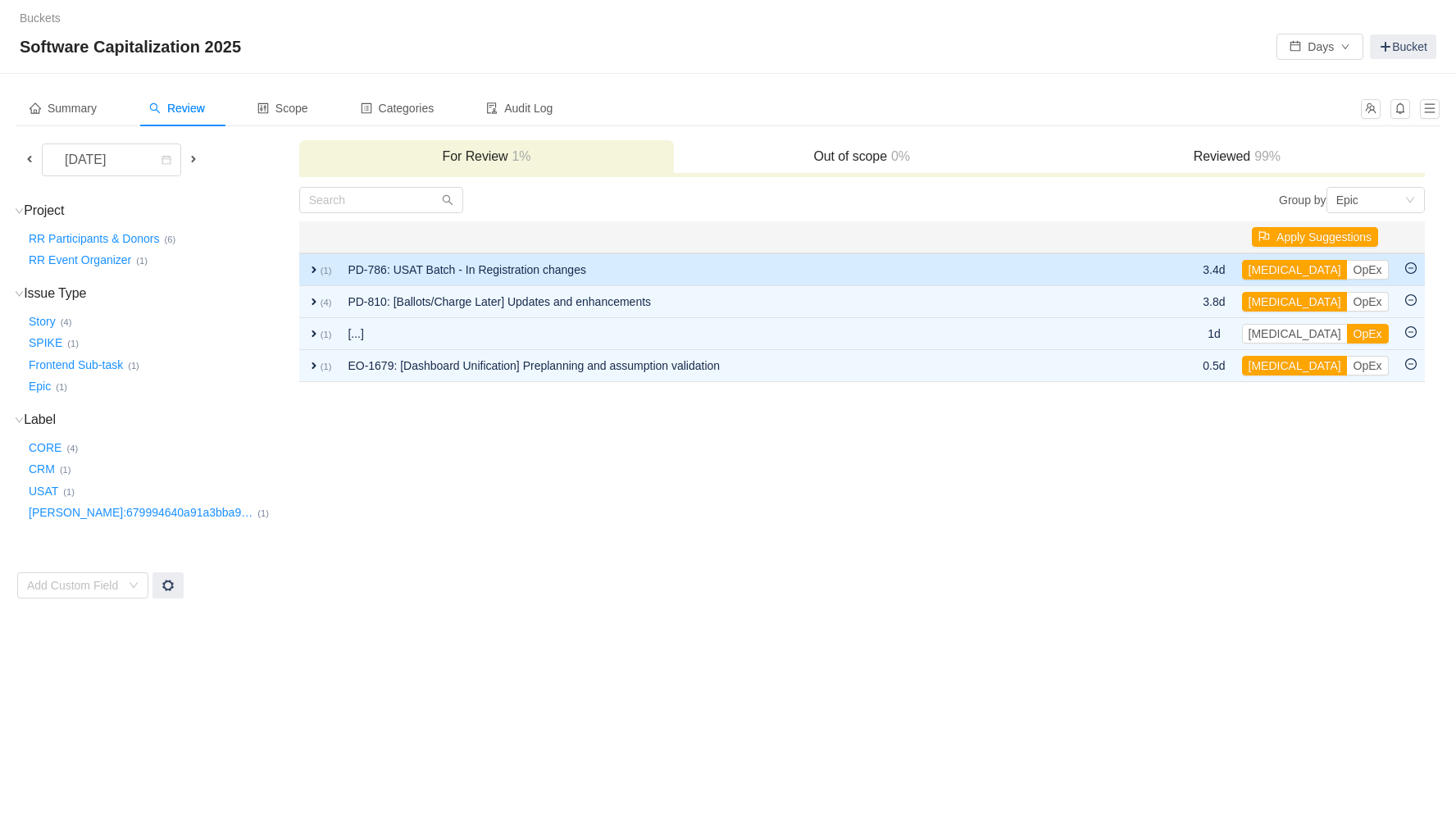 click on "PD-786: USAT Batch - In Registration changes" at bounding box center [749, 270] 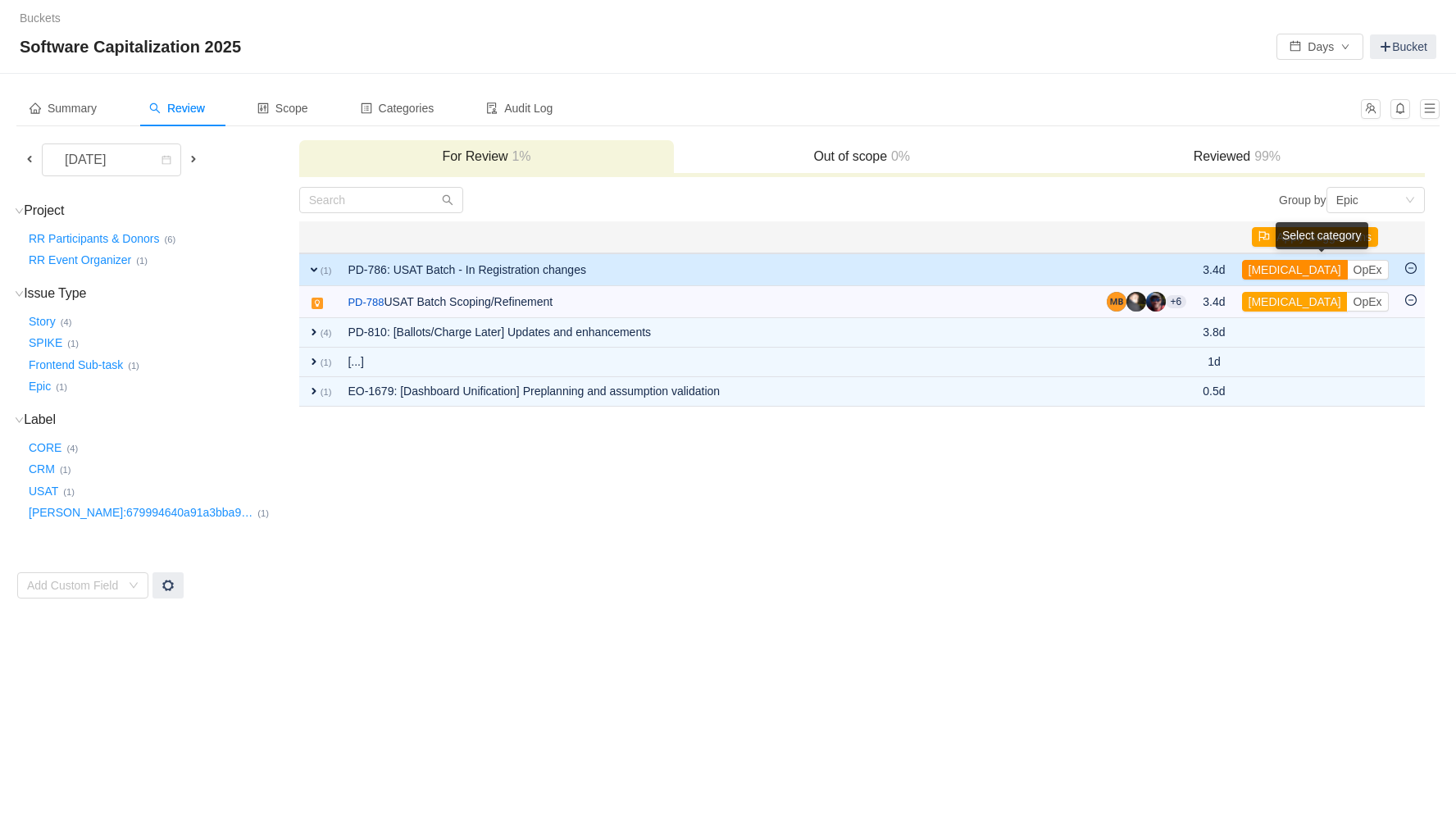 click on "[MEDICAL_DATA]" at bounding box center (1294, 270) 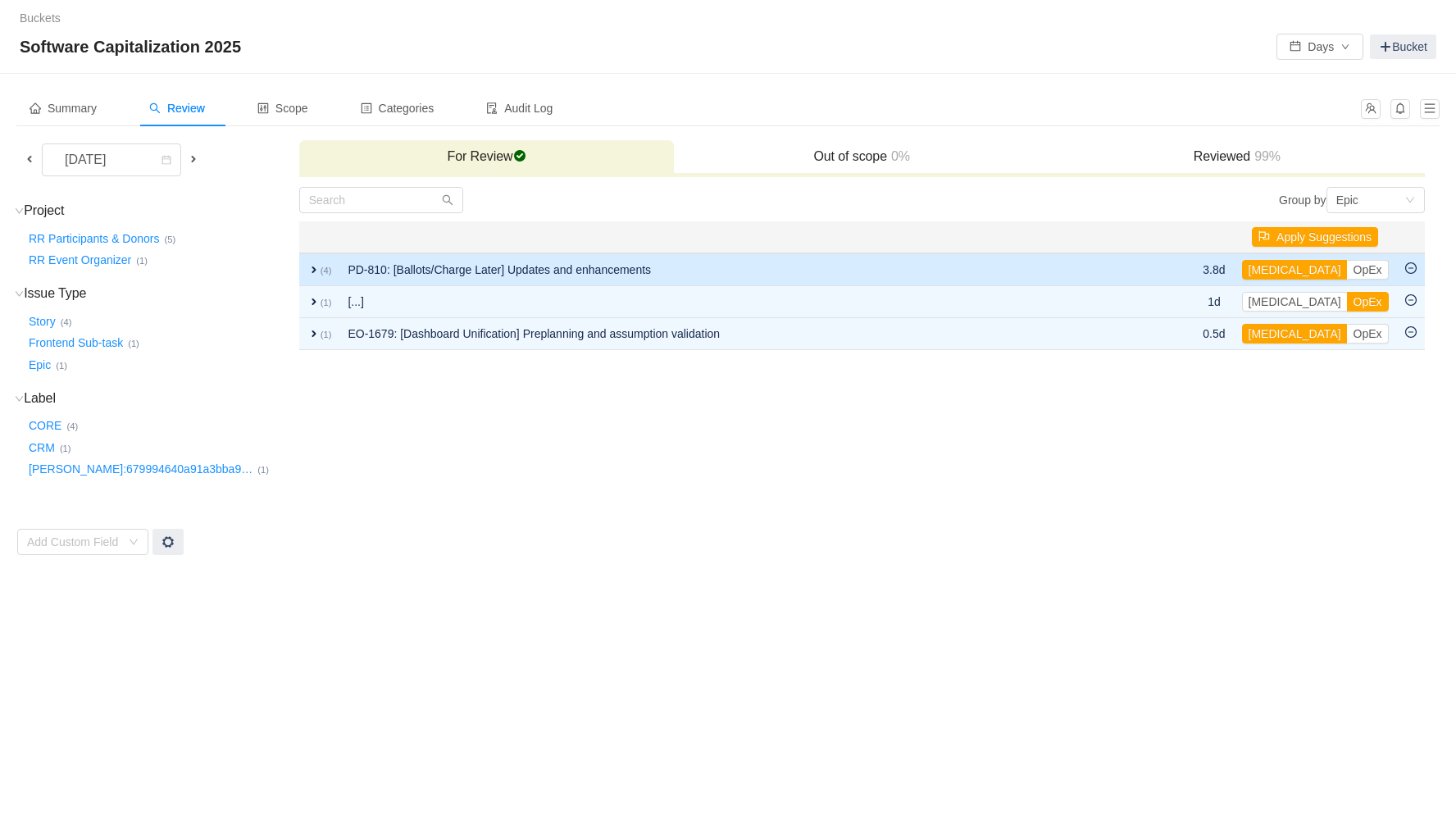 click on "PD-810: [Ballots/Charge Later] Updates and enhancements" at bounding box center (749, 270) 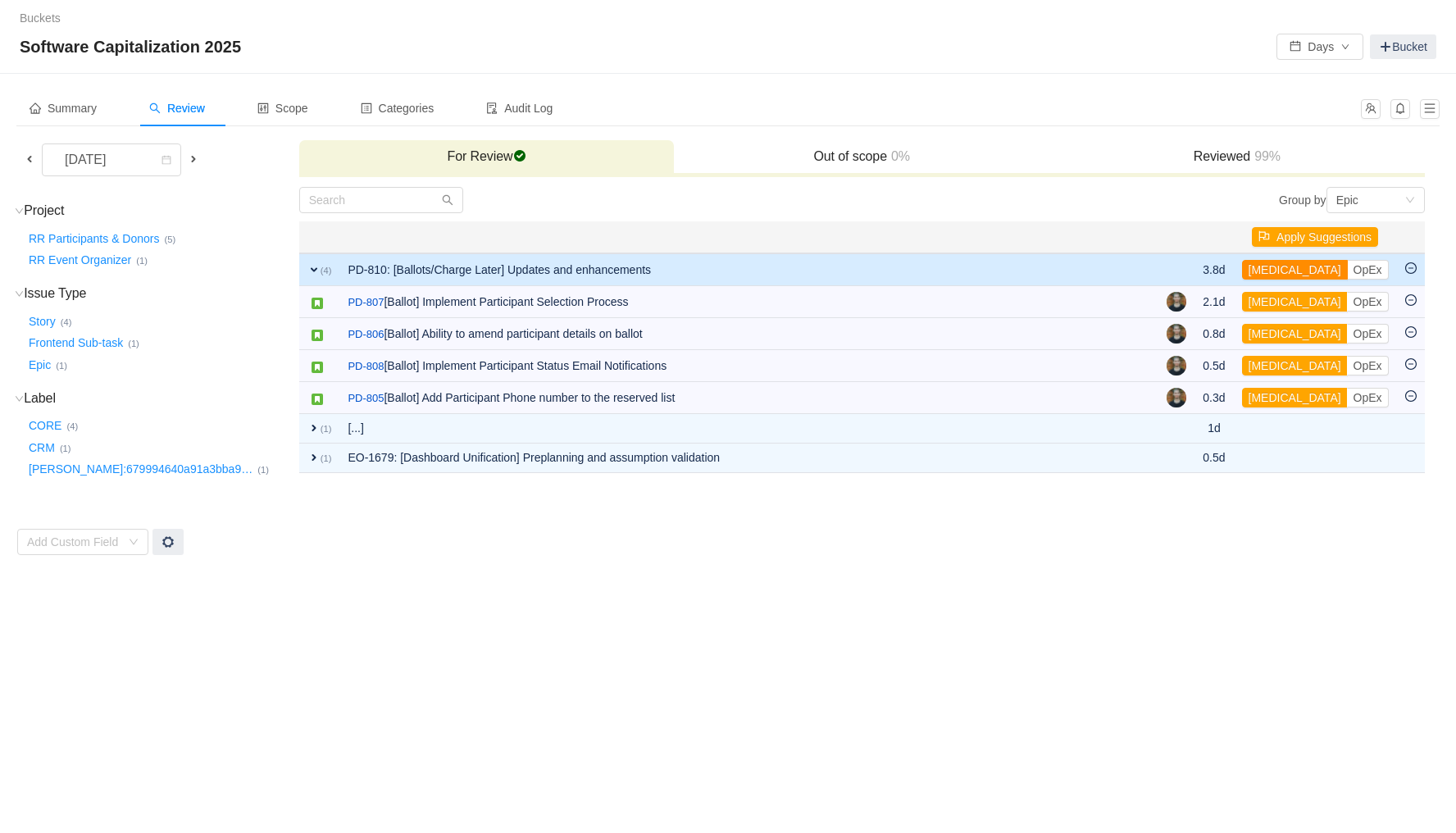 click on "[MEDICAL_DATA]" at bounding box center (1294, 270) 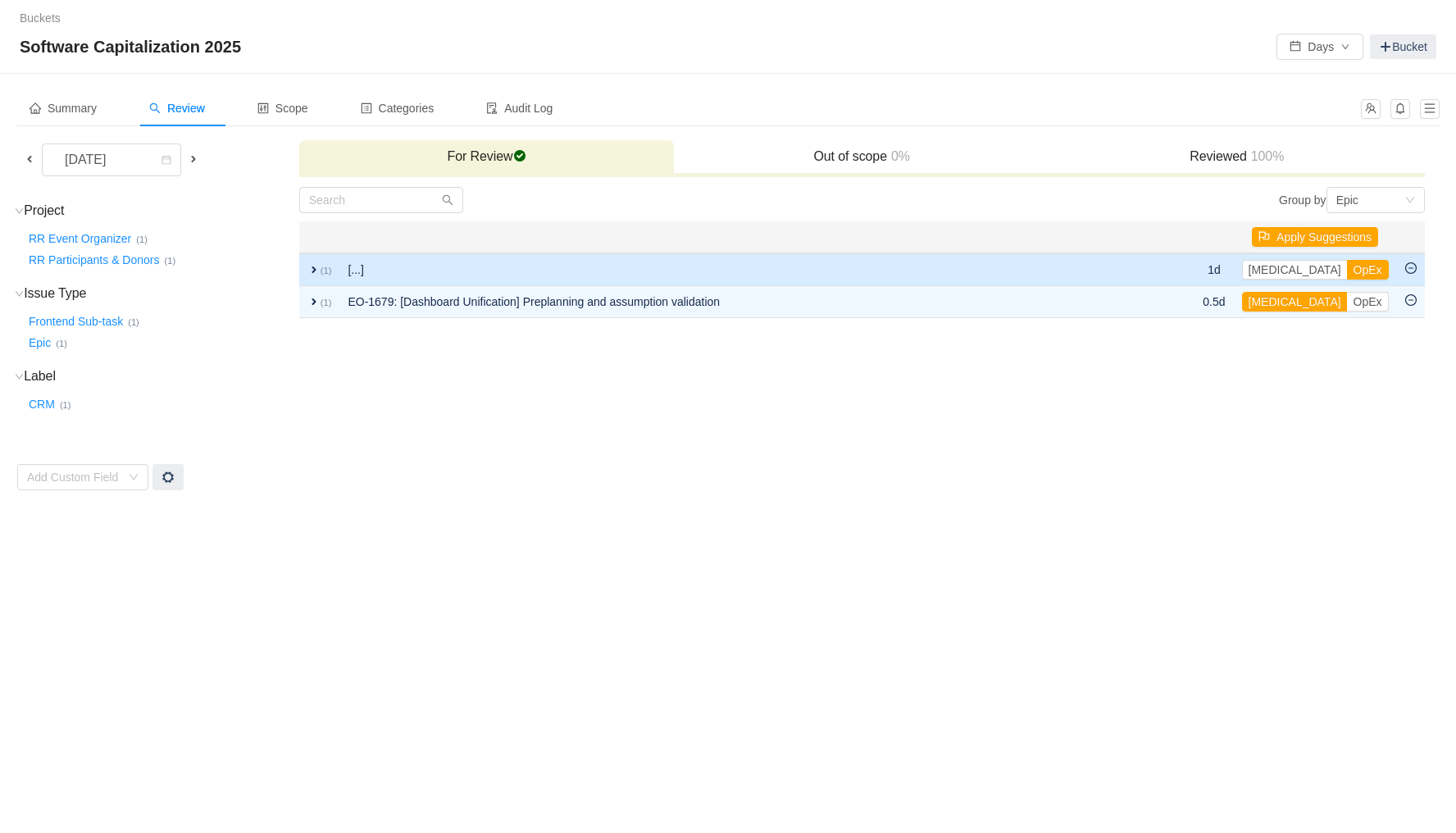 click on "[...]" at bounding box center [749, 270] 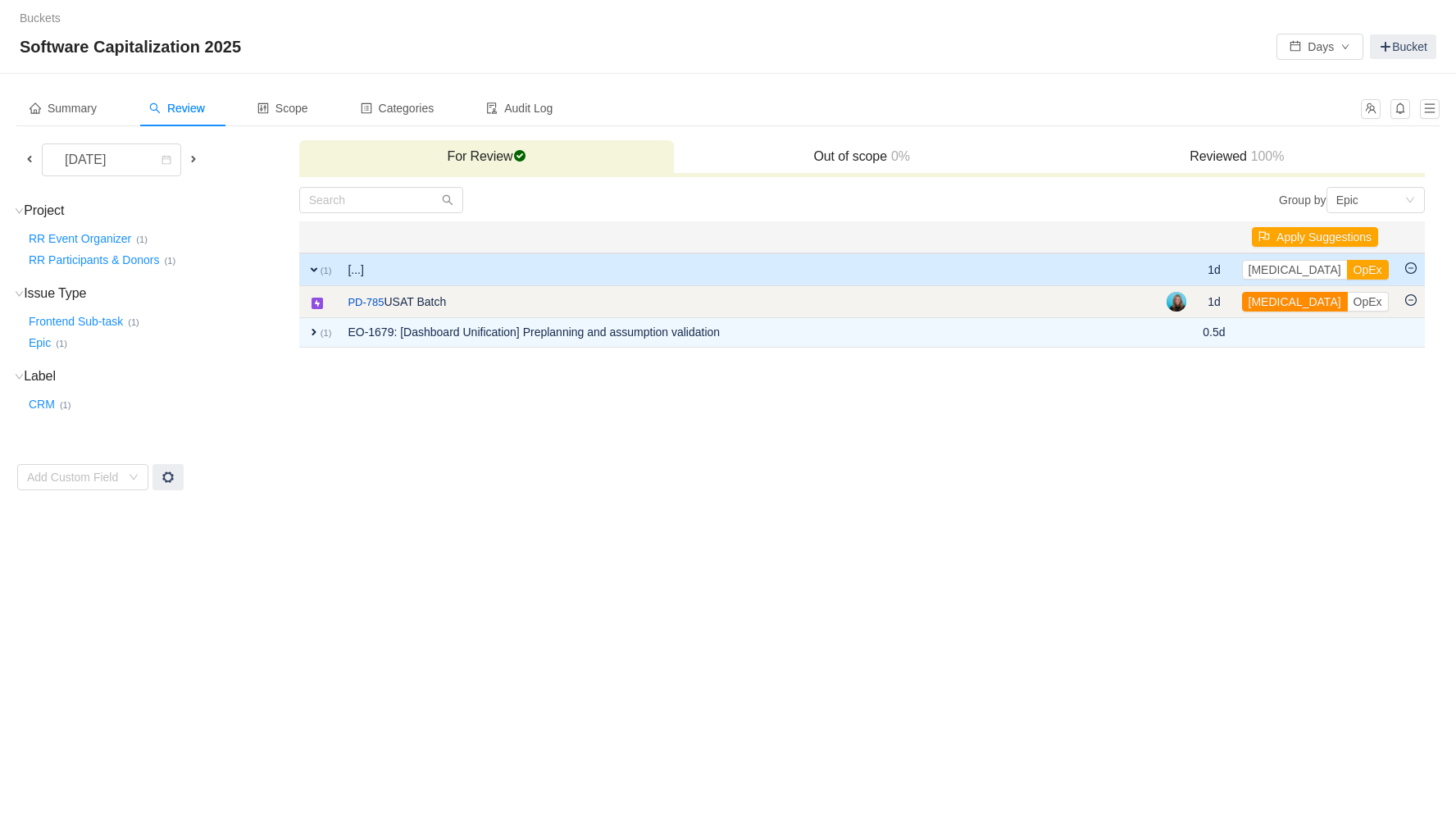 click on "[MEDICAL_DATA]" at bounding box center [1294, 302] 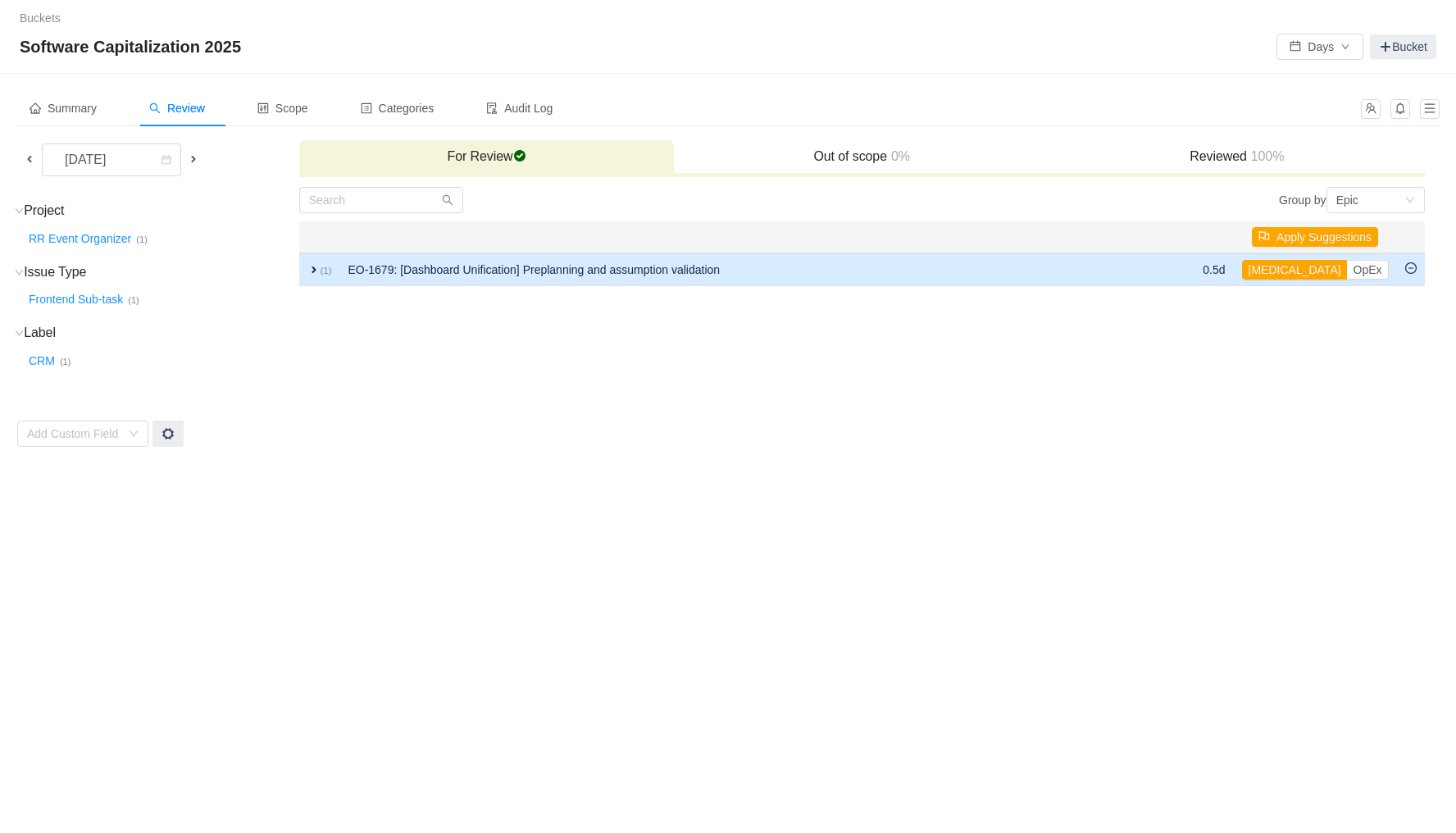 click on "EO-1679: [Dashboard Unification] Preplanning and assumption validation" at bounding box center (749, 270) 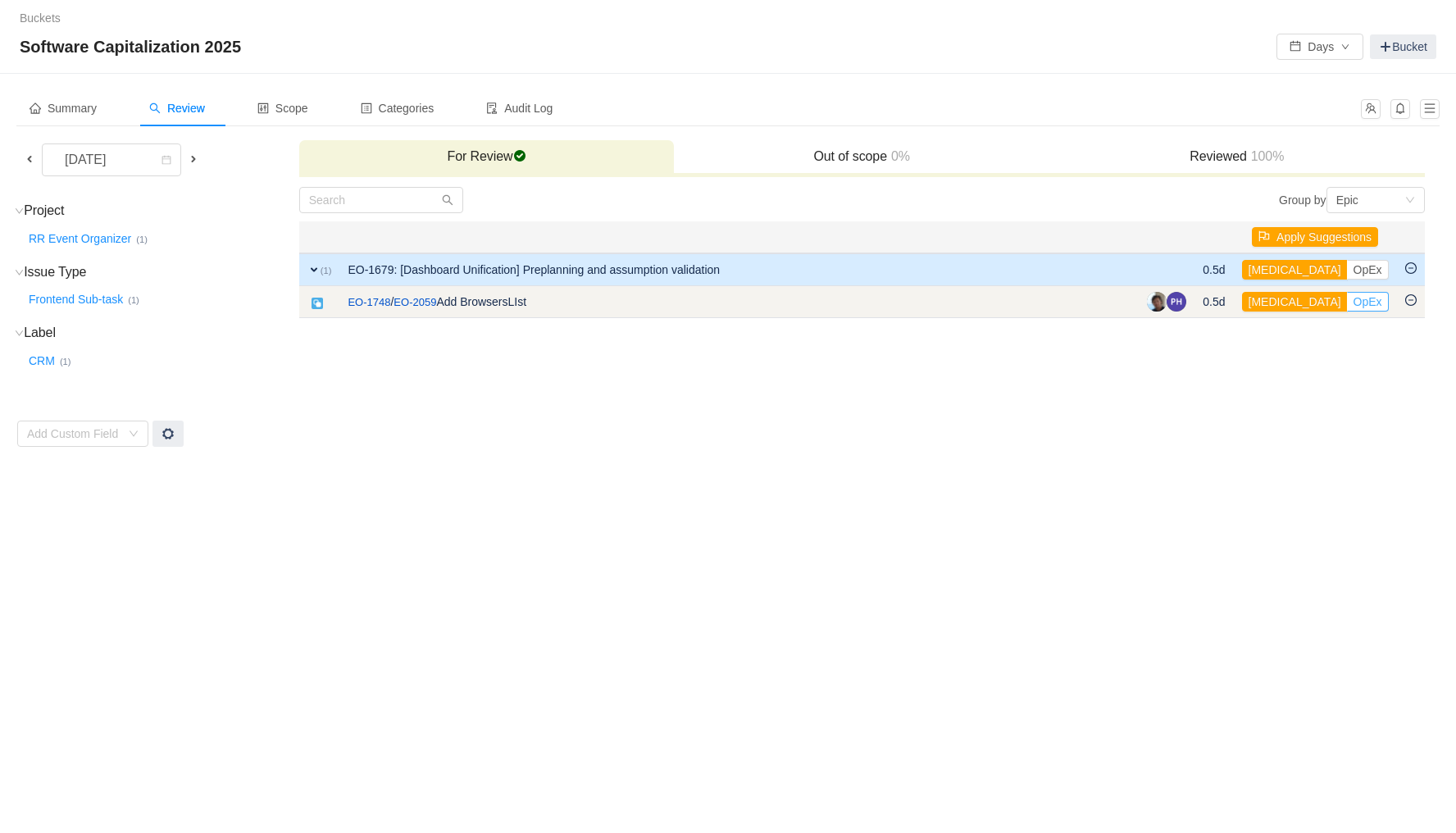 click on "OpEx" at bounding box center [1367, 302] 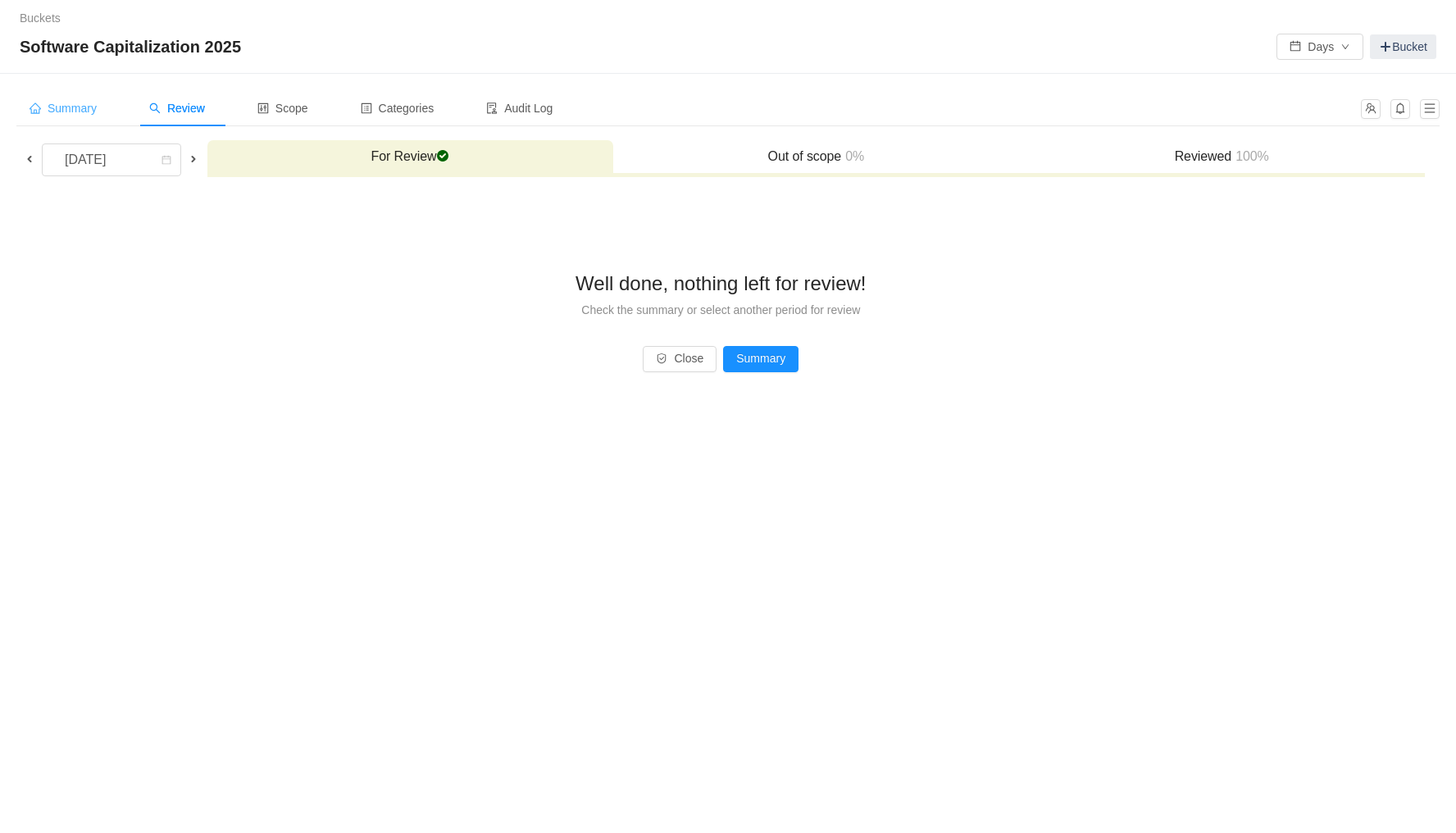 click on "Summary" at bounding box center [63, 108] 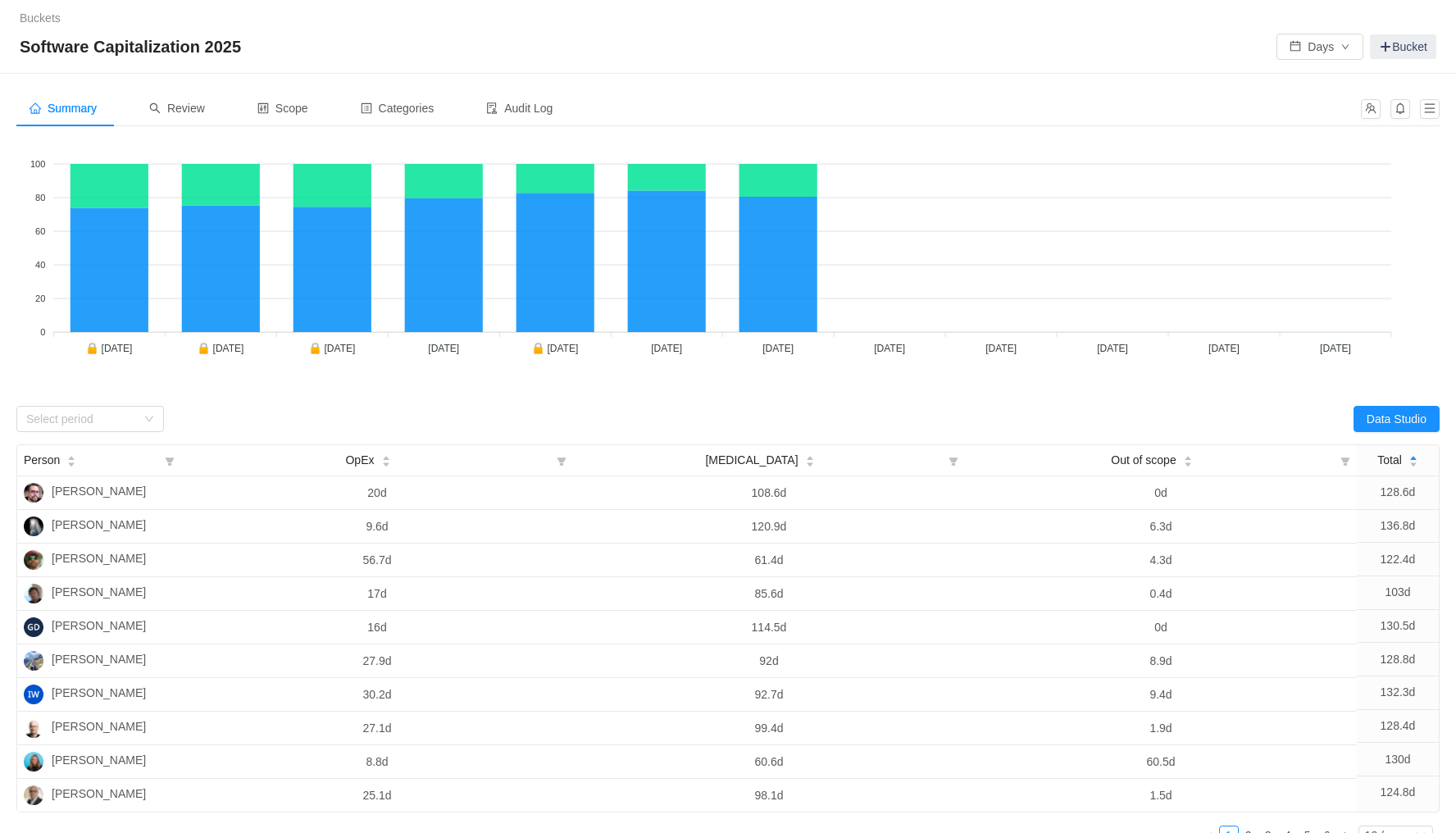 click on "Software Capitalization 2025 Days  Bucket" at bounding box center [728, 47] 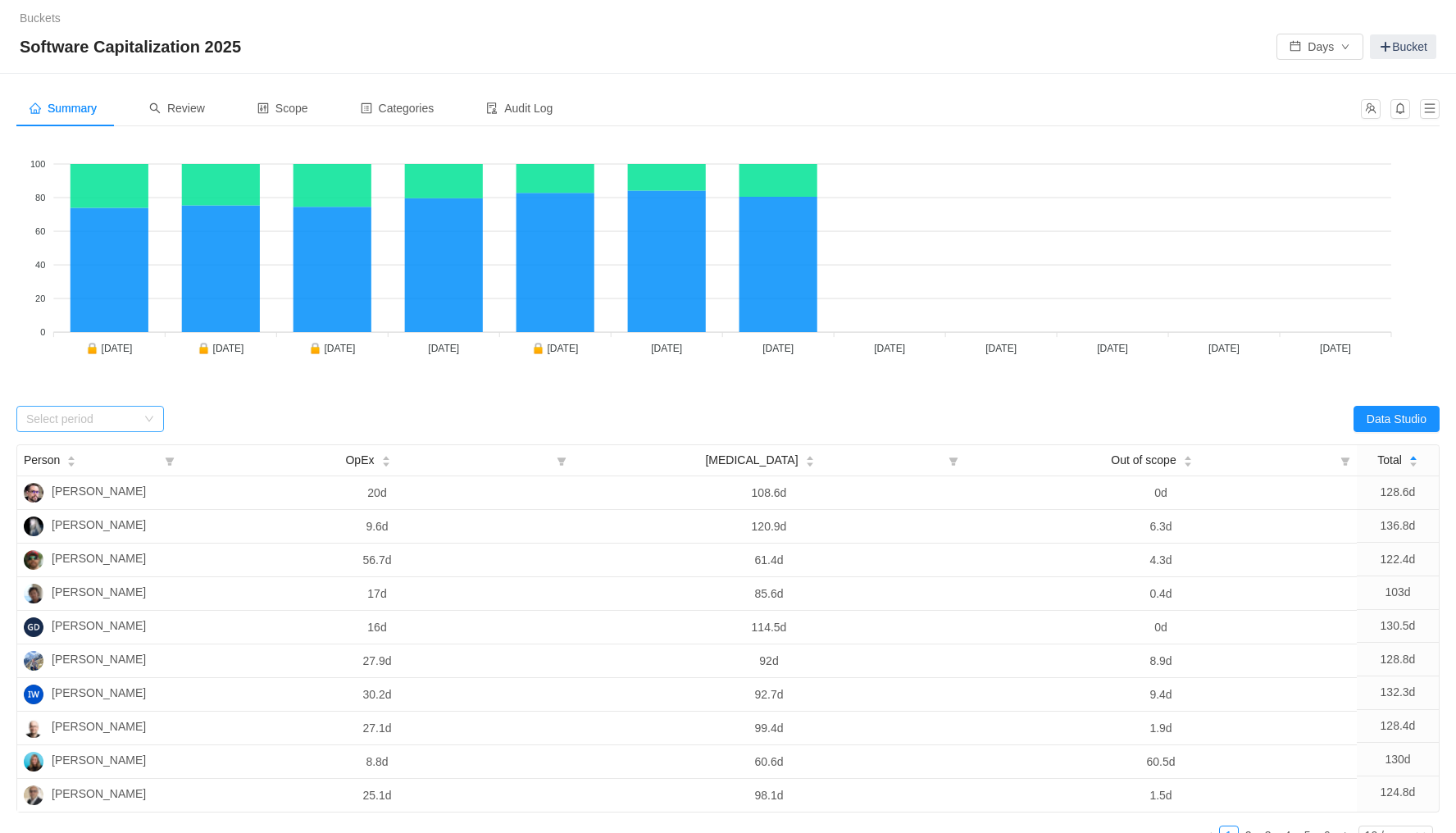 click 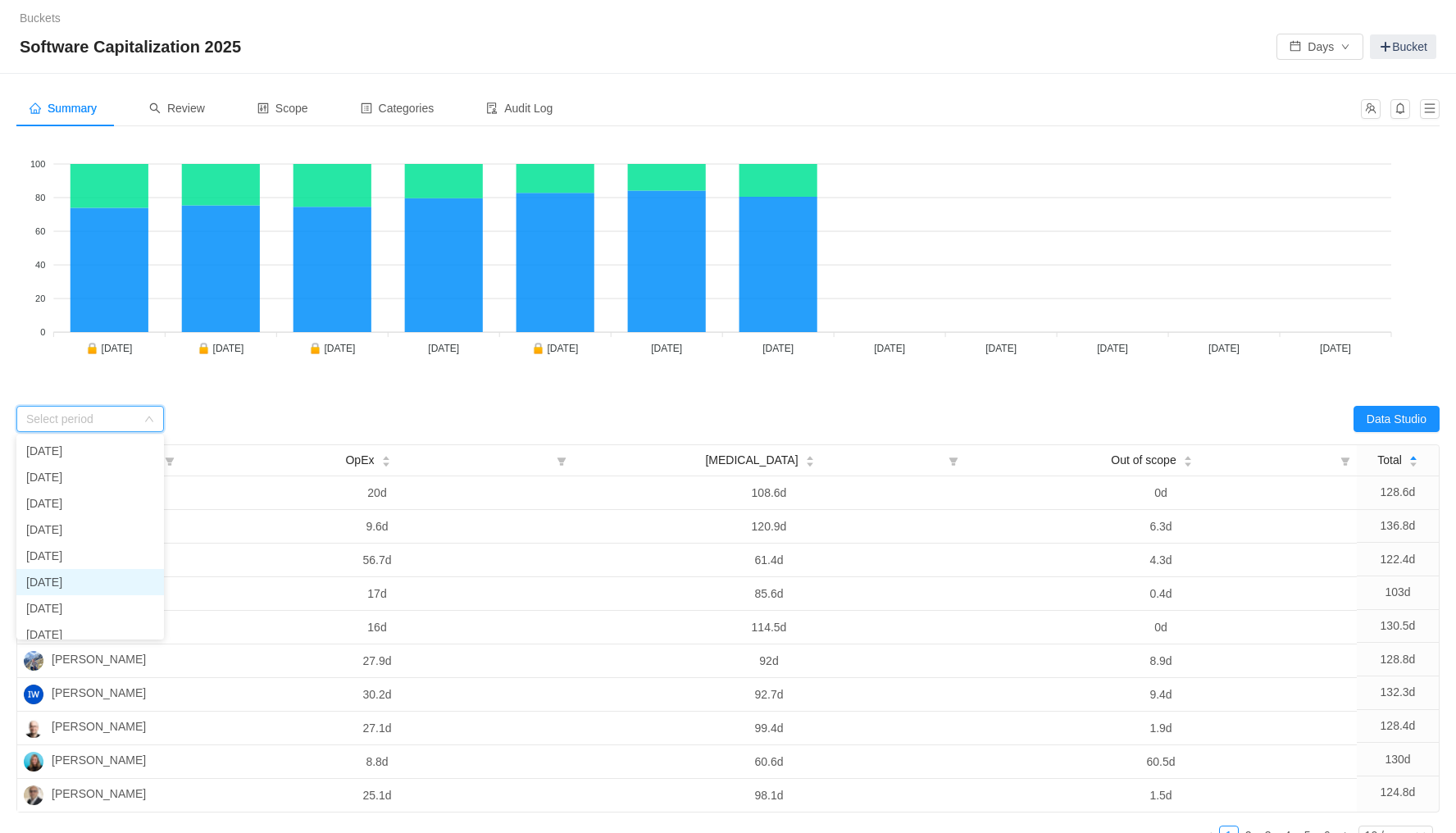 click on "[DATE]" at bounding box center (90, 582) 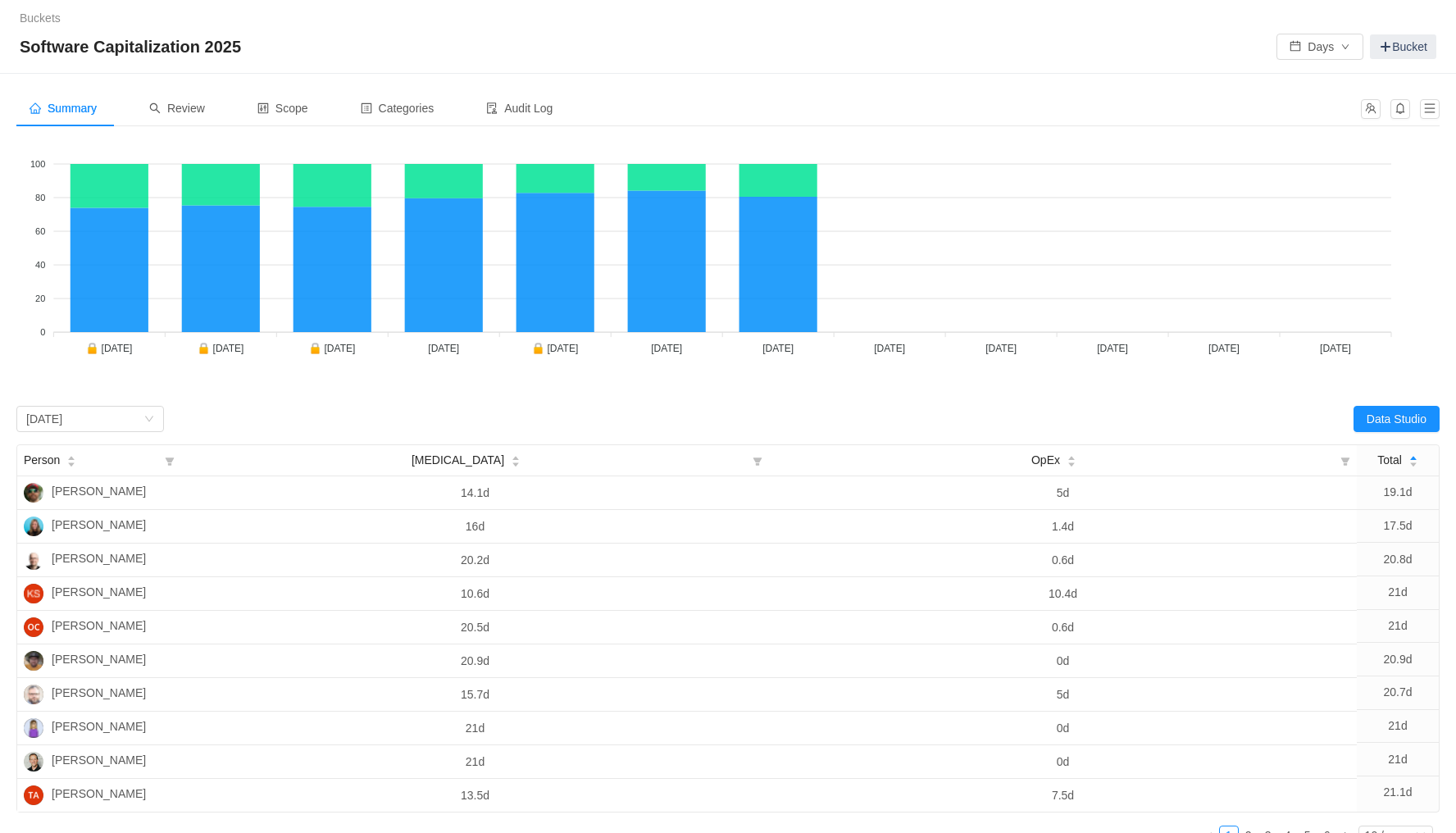 click on "Looks too empty? Make sure scope has tickets Make sure you have suitable categories Categorize a few items [MEDICAL_DATA] OpEx 100 100 80 80 60 60 40 40 20 20 0 0 🔒 [DATE] 🔒 [DATE] 🔒 [DATE] 🔒 [DATE] 🔒 [DATE] 🔒 [DATE] [DATE] [DATE] 🔒 [DATE] 🔒 [DATE] [DATE] [DATE] [DATE] [DATE] [DATE] [DATE] [DATE] [DATE] [DATE] [DATE] [DATE] [DATE] [DATE] [DATE] 🔒 [DATE] [MEDICAL_DATA]:  674.6d [MEDICAL_DATA]:  674.6d Select period  [DATE]    Data Studio Person [MEDICAL_DATA] OpEx Total [PERSON_NAME] 14.1d 5d 19.1d [PERSON_NAME] 16d 1.4d 17.5d [PERSON_NAME] 20.2d 0.6d 20.8d [PERSON_NAME] 10.6d 10.4d 21d [PERSON_NAME] 20.5d 0.6d 21d [PERSON_NAME] 20.9d 0d 20.9d [PERSON_NAME] 15.7d 5d 20.7d [PERSON_NAME] 21d 0d 21d [PERSON_NAME] 21d 0d 21d [PERSON_NAME] 13.5d 7.5d 21.1d Person [PERSON_NAME] [PERSON_NAME] [PERSON_NAME] [PERSON_NAME] [PERSON_NAME] [PERSON_NAME] [PERSON_NAME] [PERSON_NAME] [PERSON_NAME] [PERSON_NAME] Total 19.1d 1" at bounding box center [728, 498] 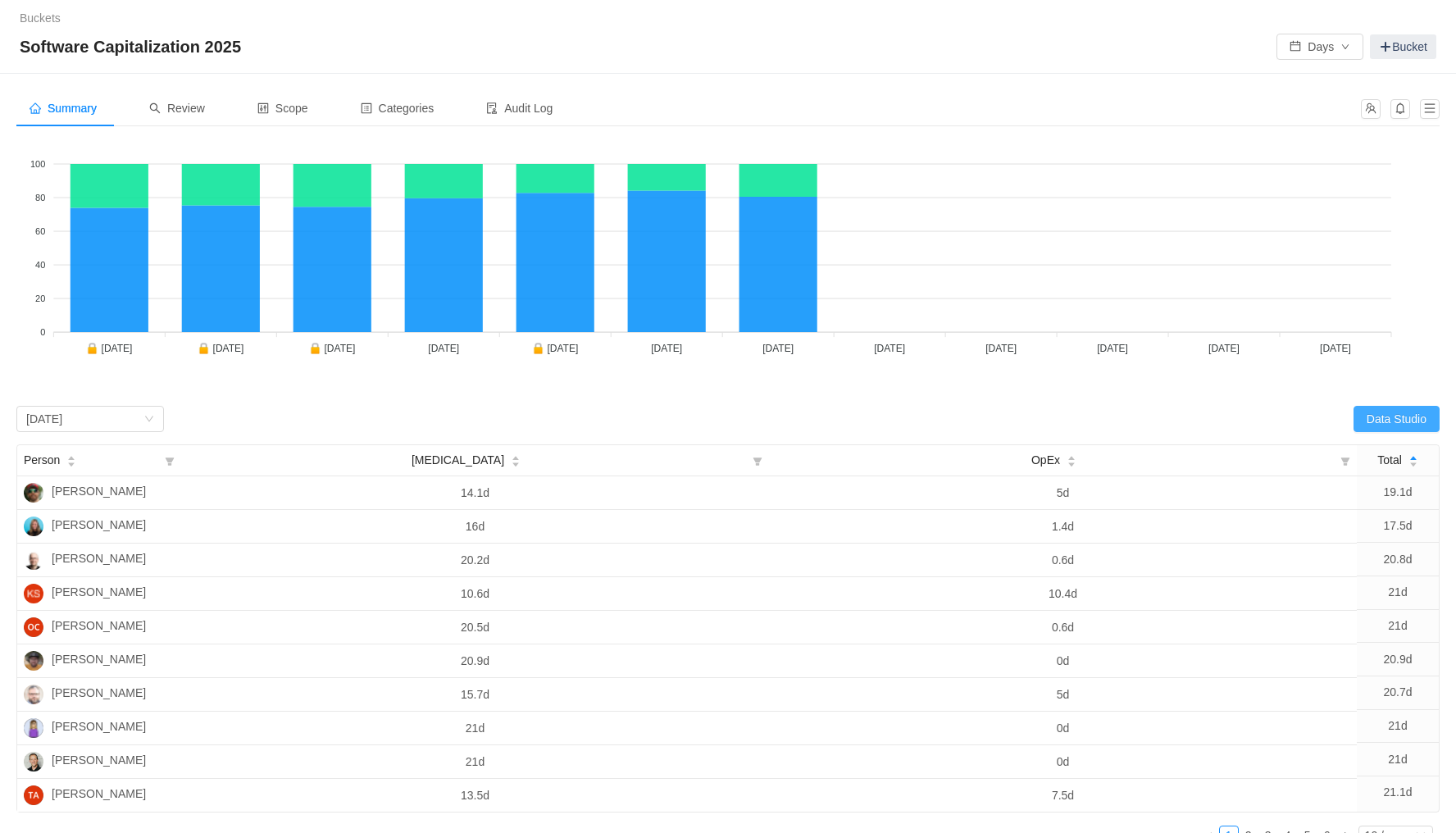 click on "Data Studio" at bounding box center [1396, 419] 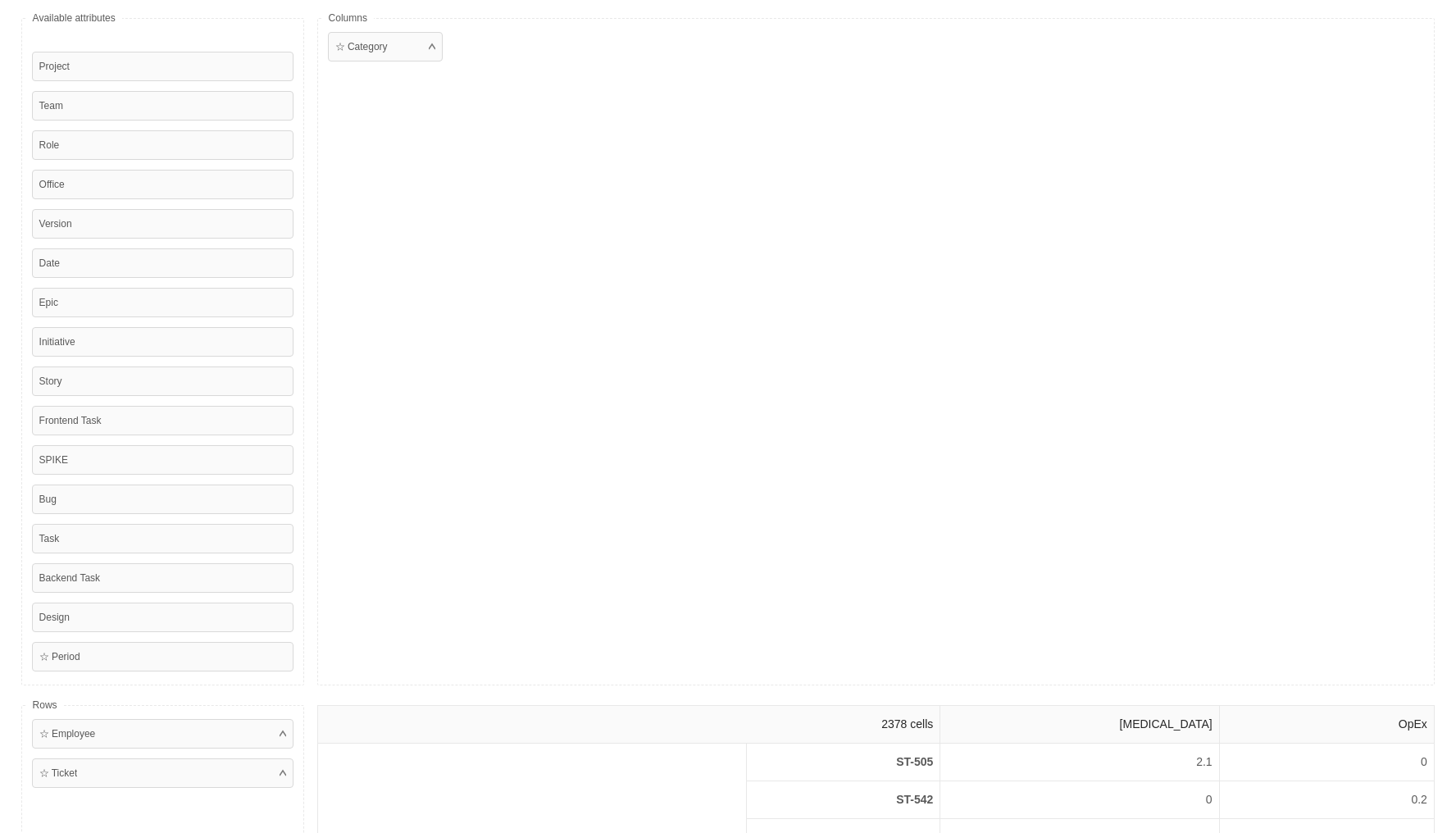 scroll, scrollTop: 0, scrollLeft: 0, axis: both 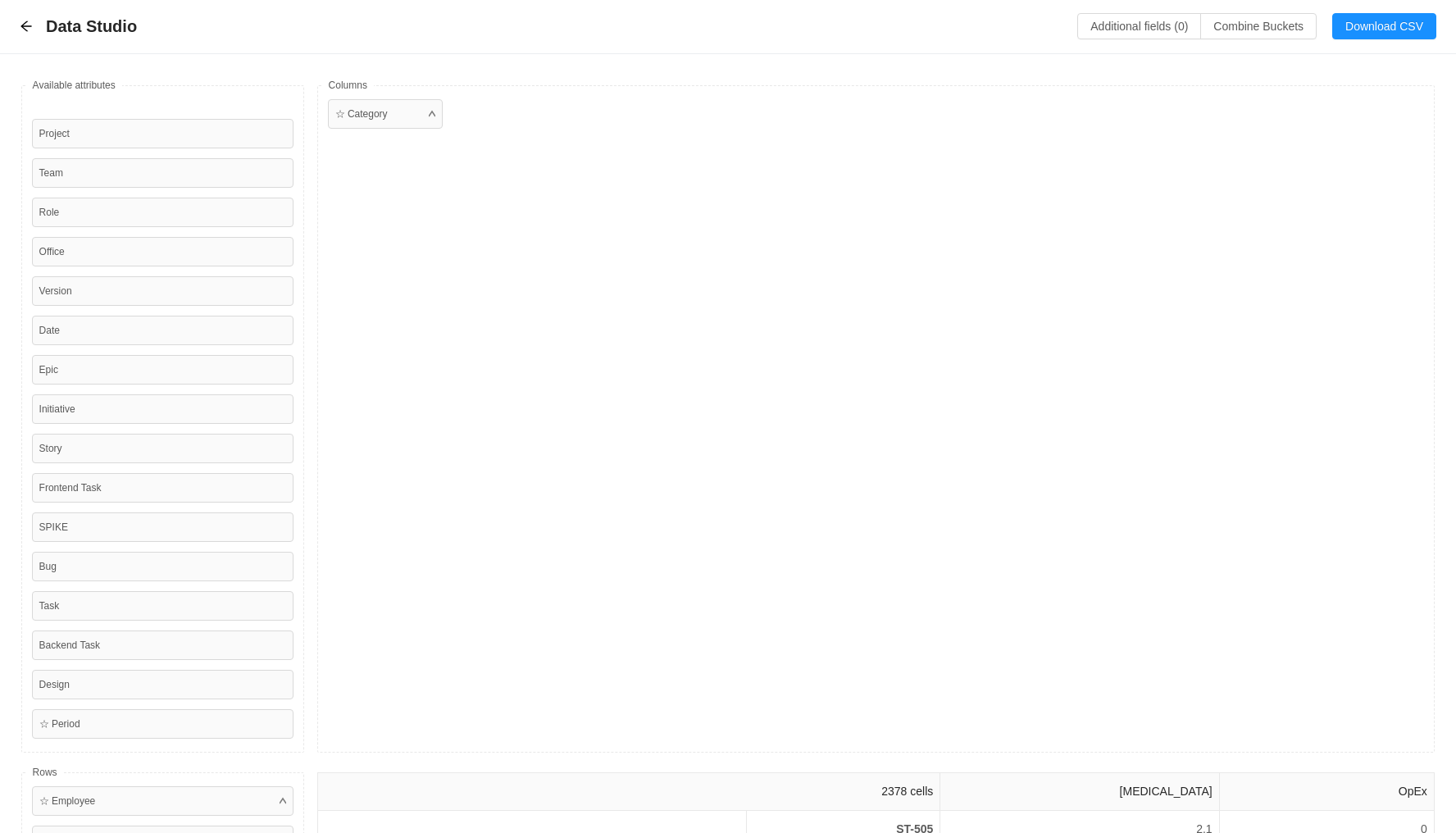 click on "Data Studio Additional fields (0) Combine Buckets (0) Download CSV" at bounding box center (728, 26) 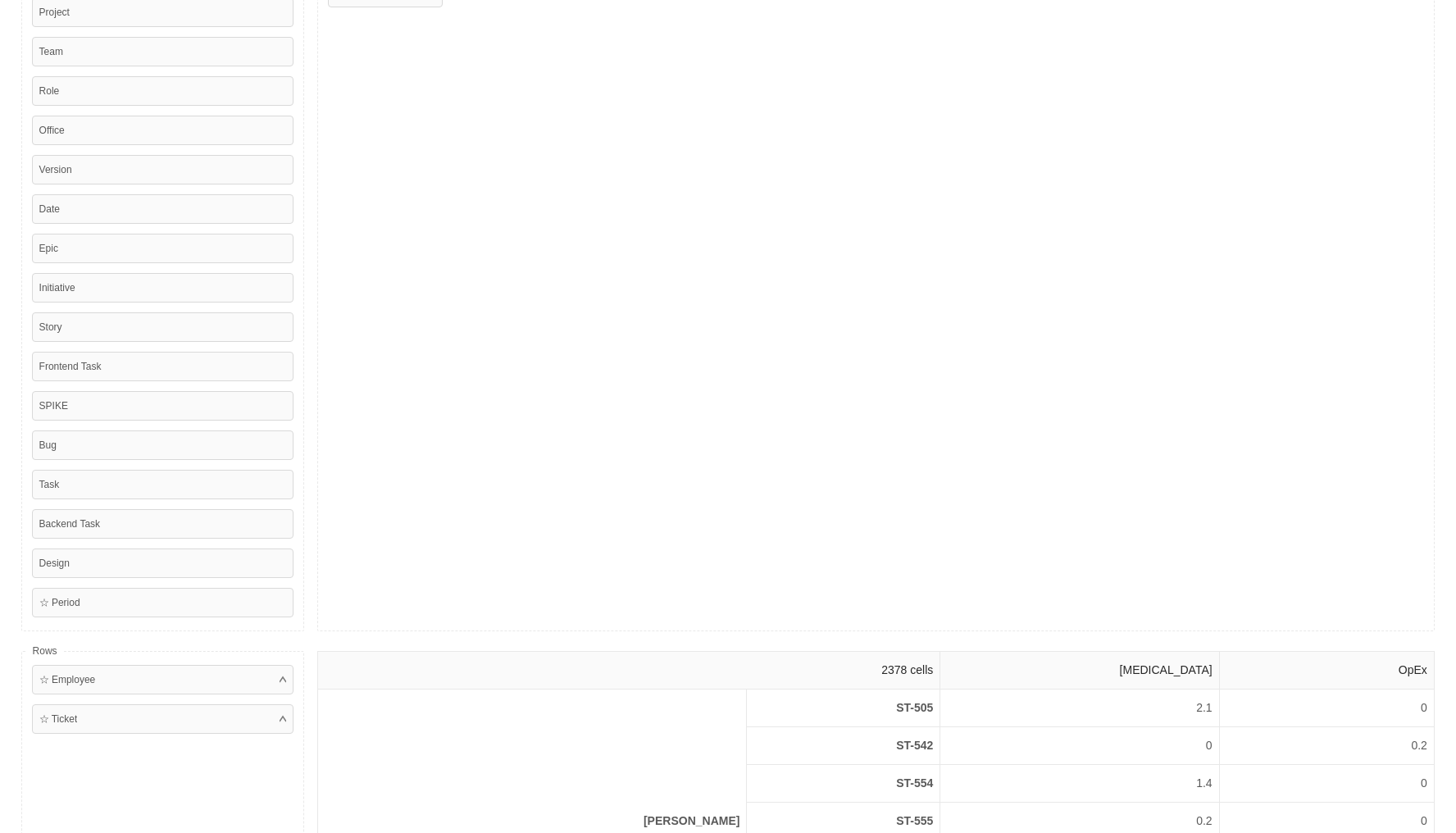 scroll, scrollTop: 123, scrollLeft: 0, axis: vertical 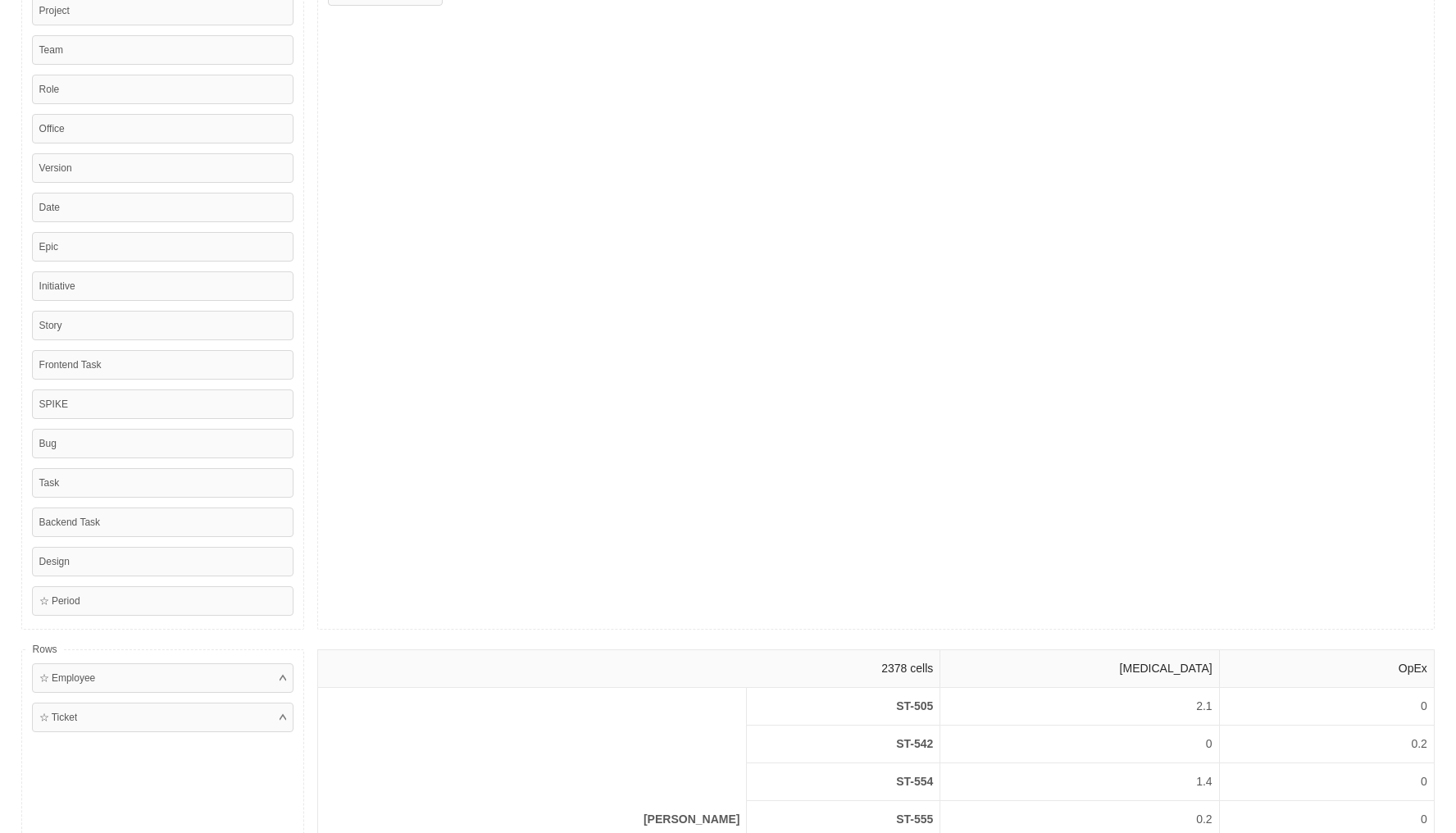 type 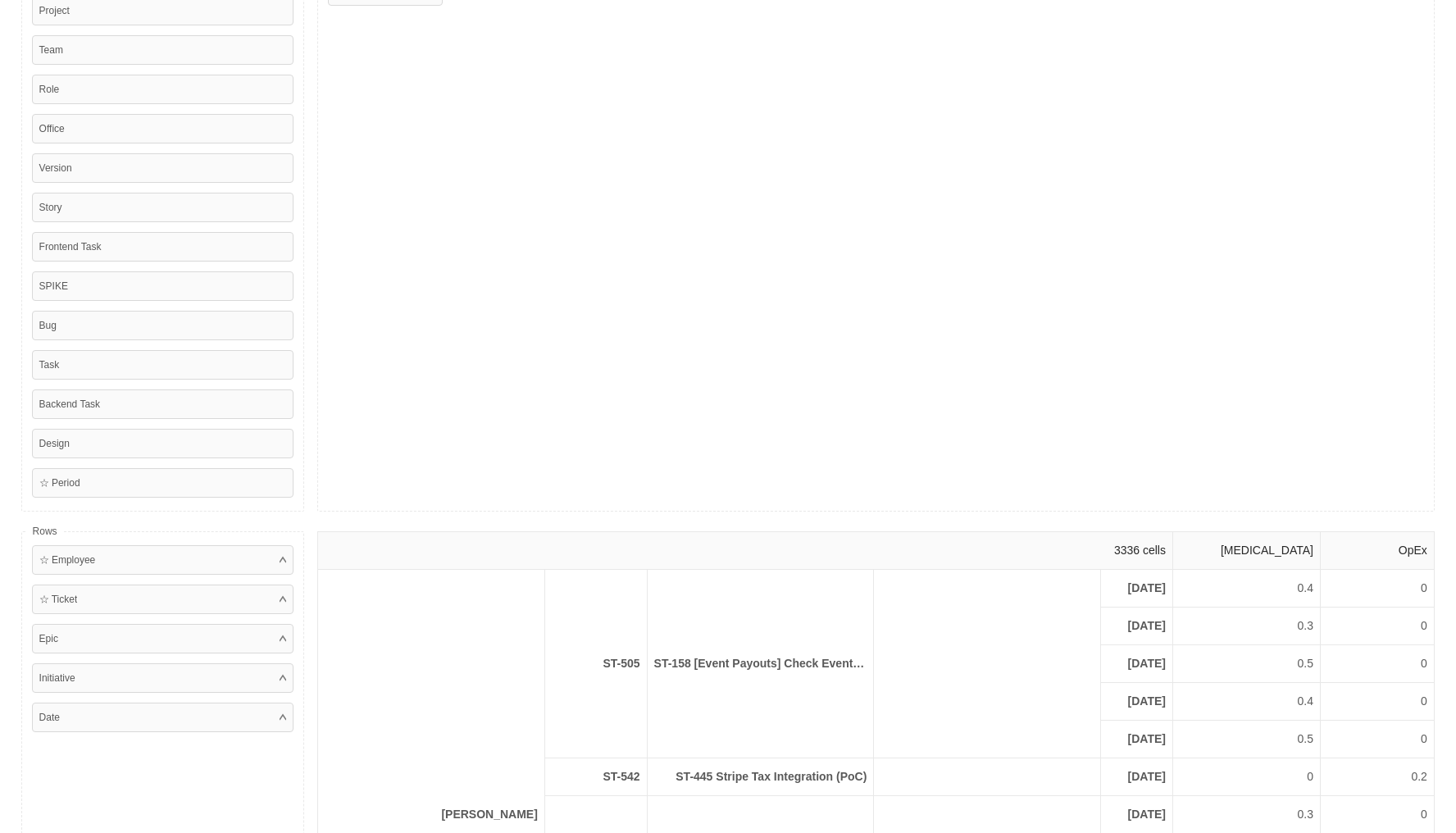 scroll, scrollTop: 102, scrollLeft: 0, axis: vertical 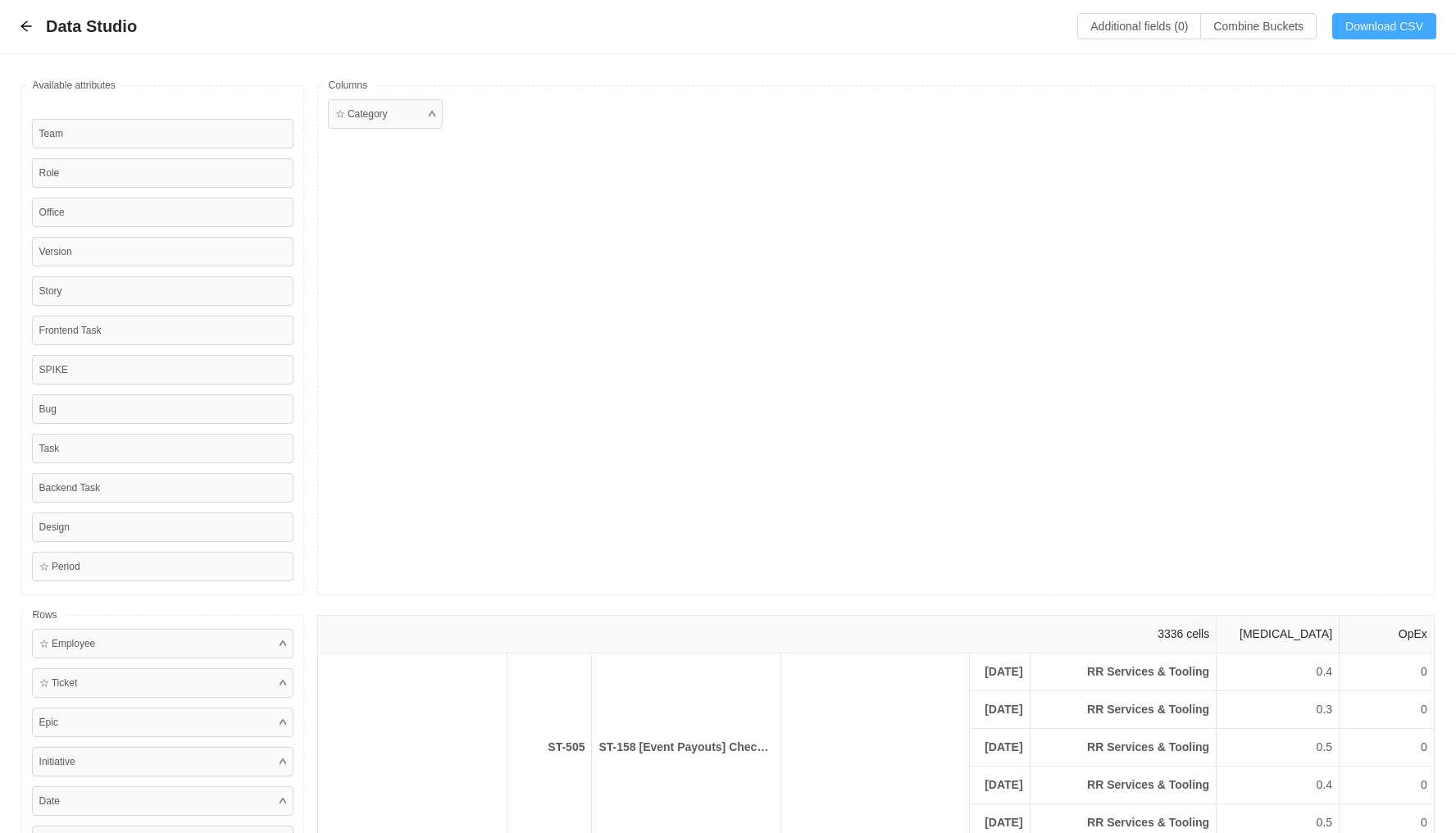 click on "Download CSV" at bounding box center (1384, 26) 